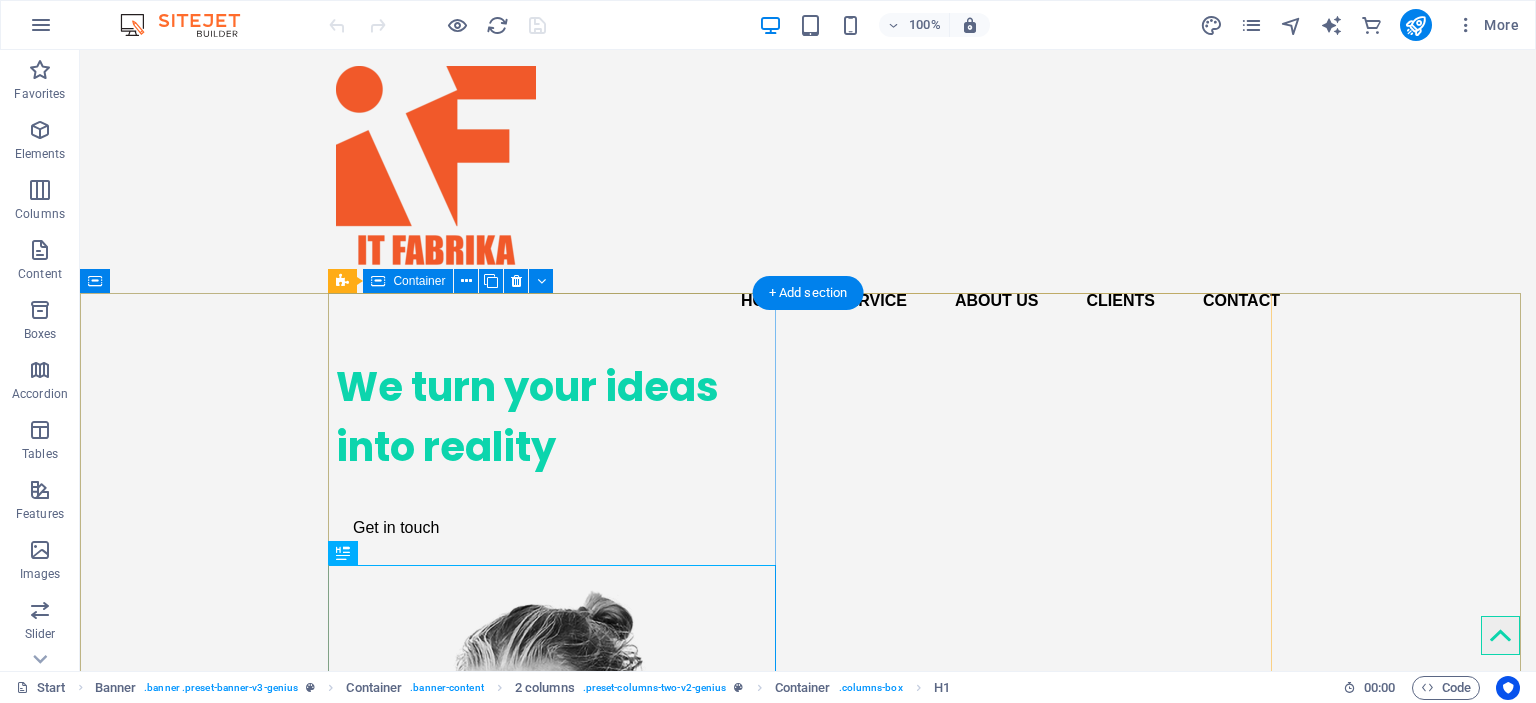 scroll, scrollTop: 0, scrollLeft: 0, axis: both 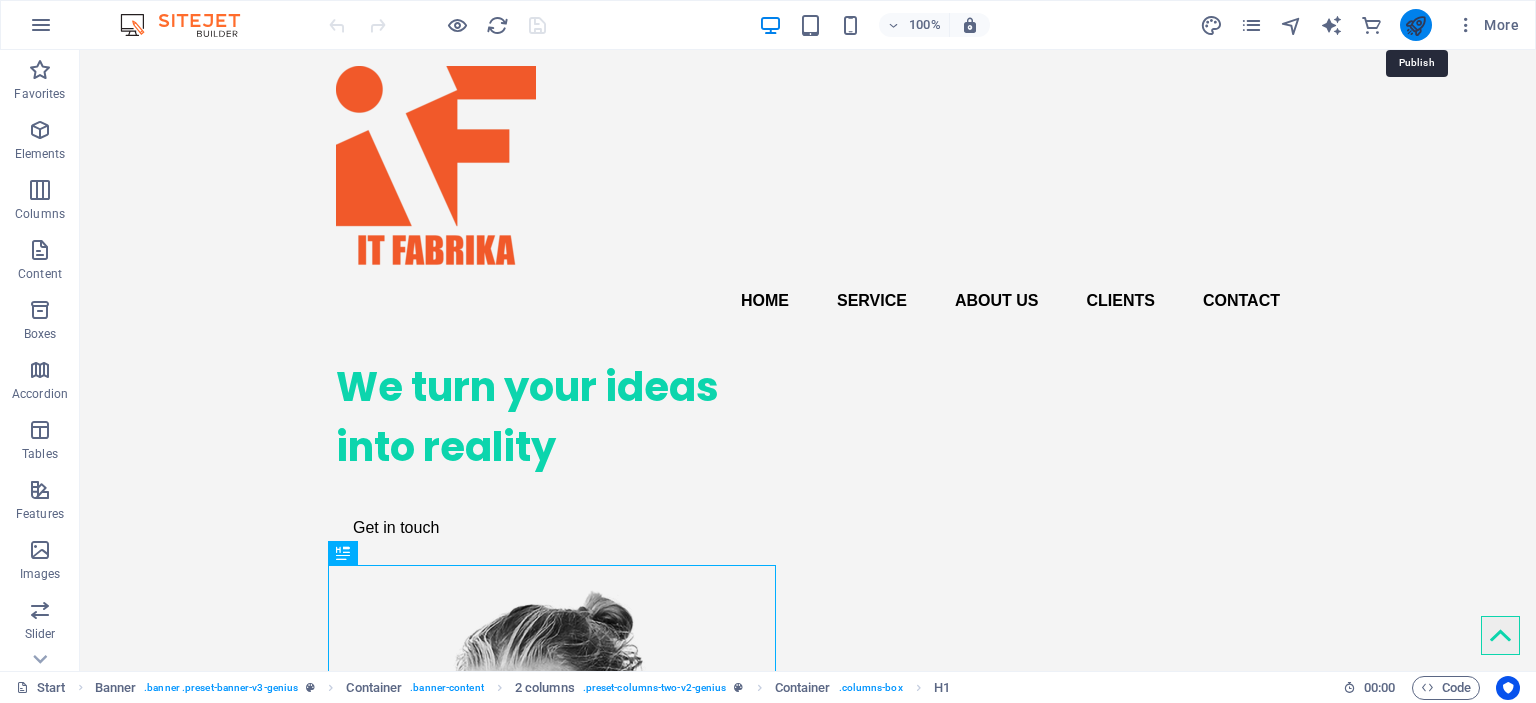 click at bounding box center [1415, 25] 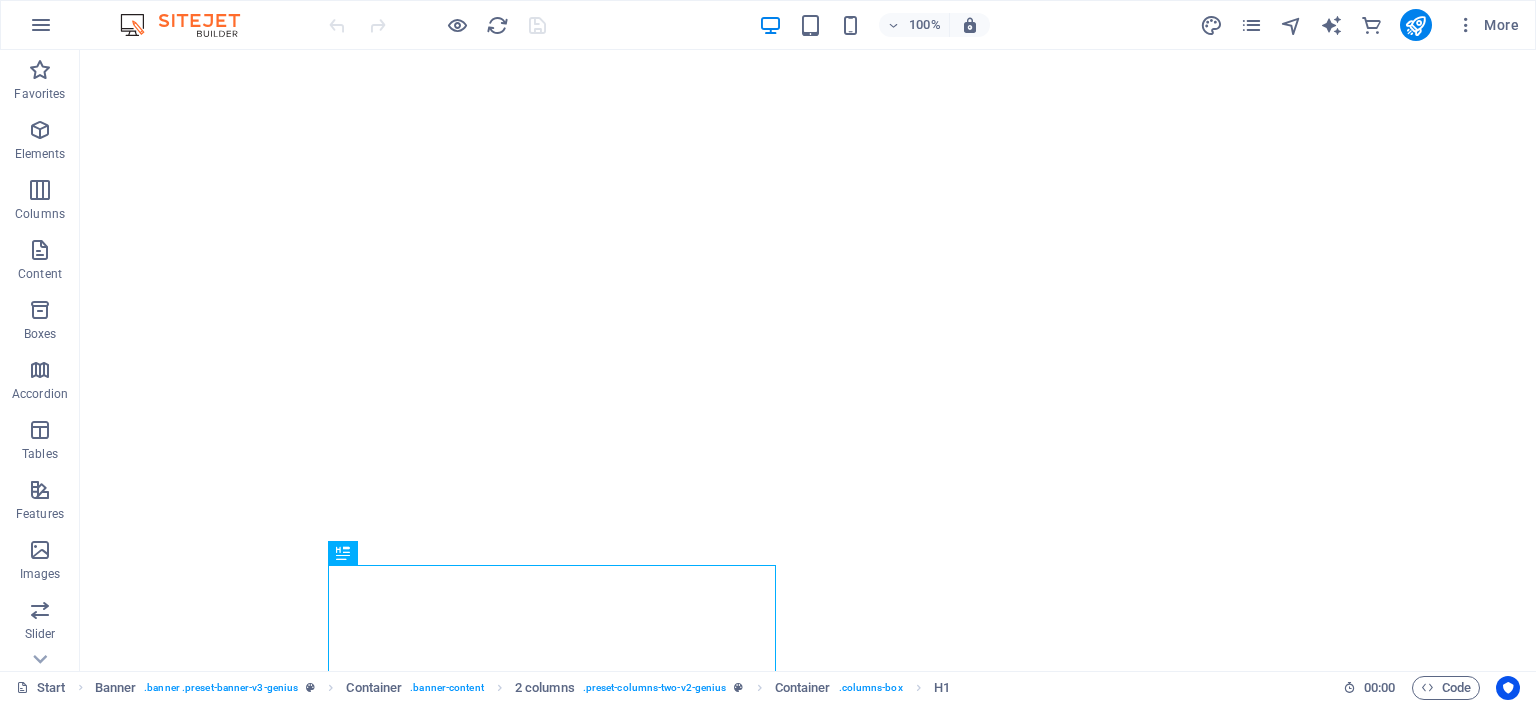 scroll, scrollTop: 0, scrollLeft: 0, axis: both 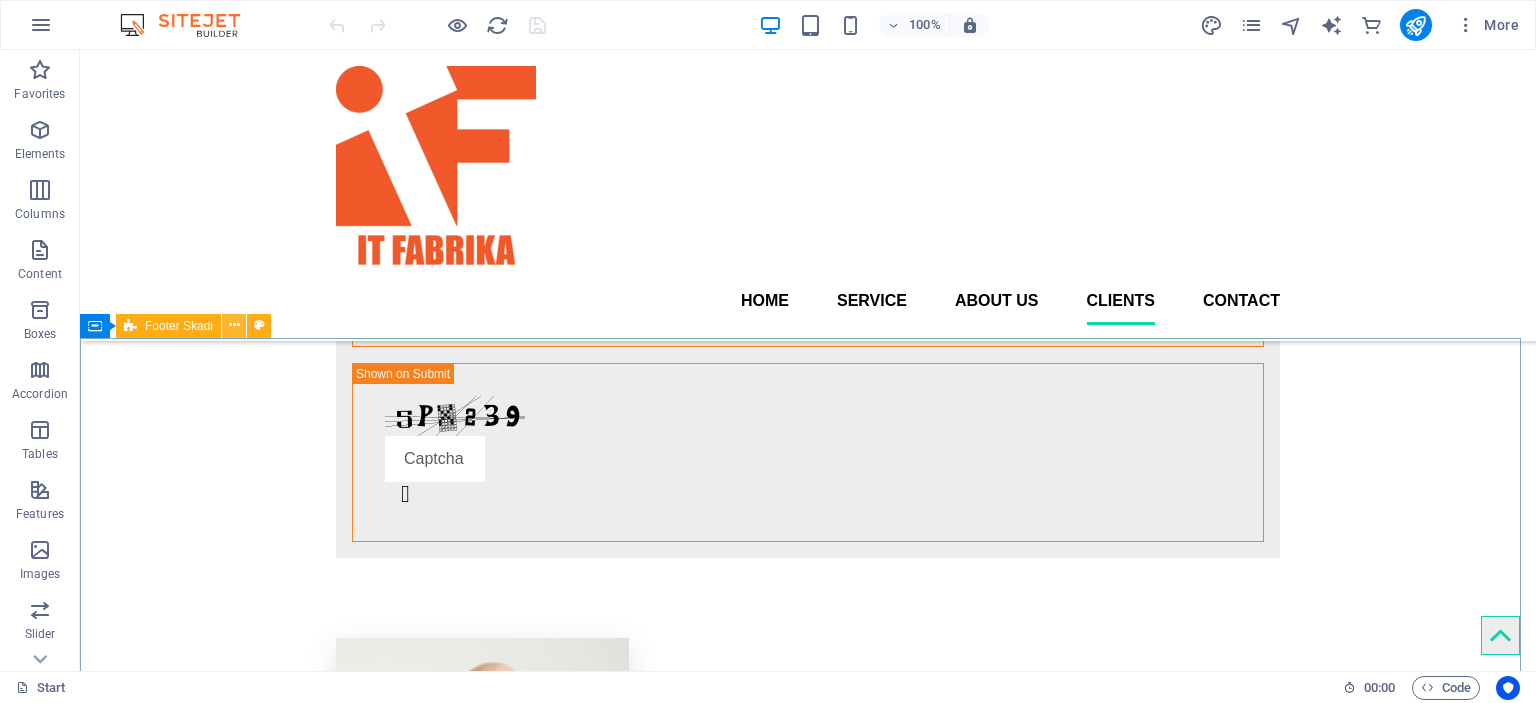 click at bounding box center [234, 325] 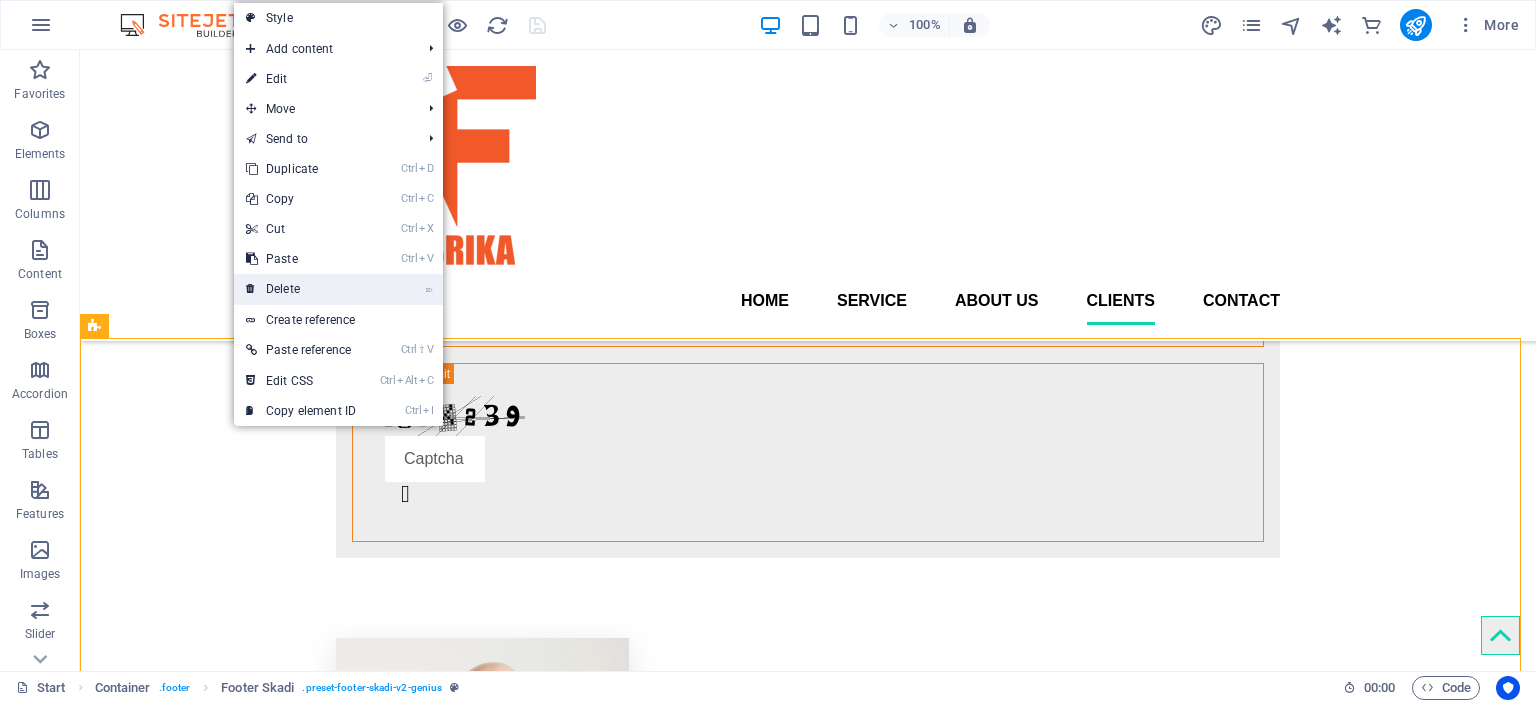 click on "⌦  Delete" at bounding box center [301, 289] 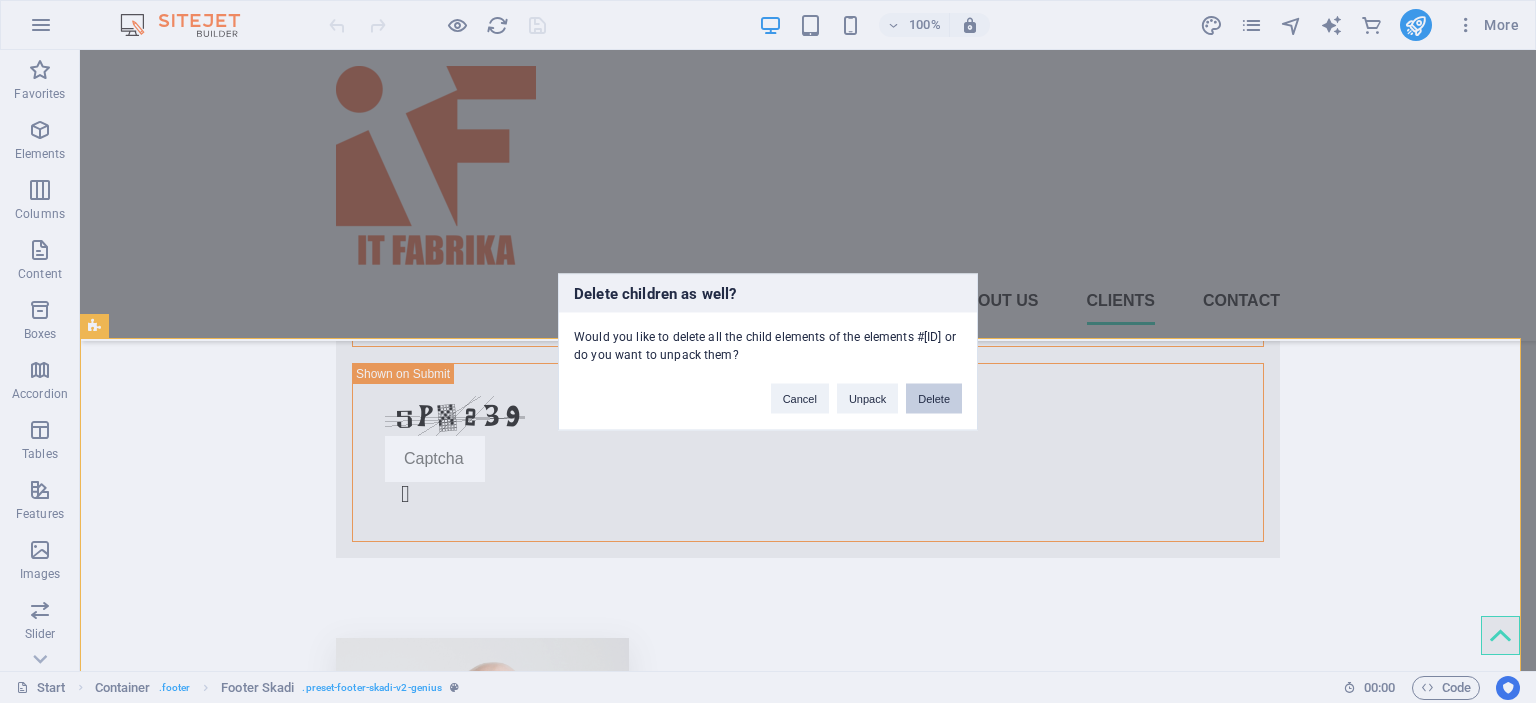 drag, startPoint x: 865, startPoint y: 357, endPoint x: 945, endPoint y: 407, distance: 94.33981 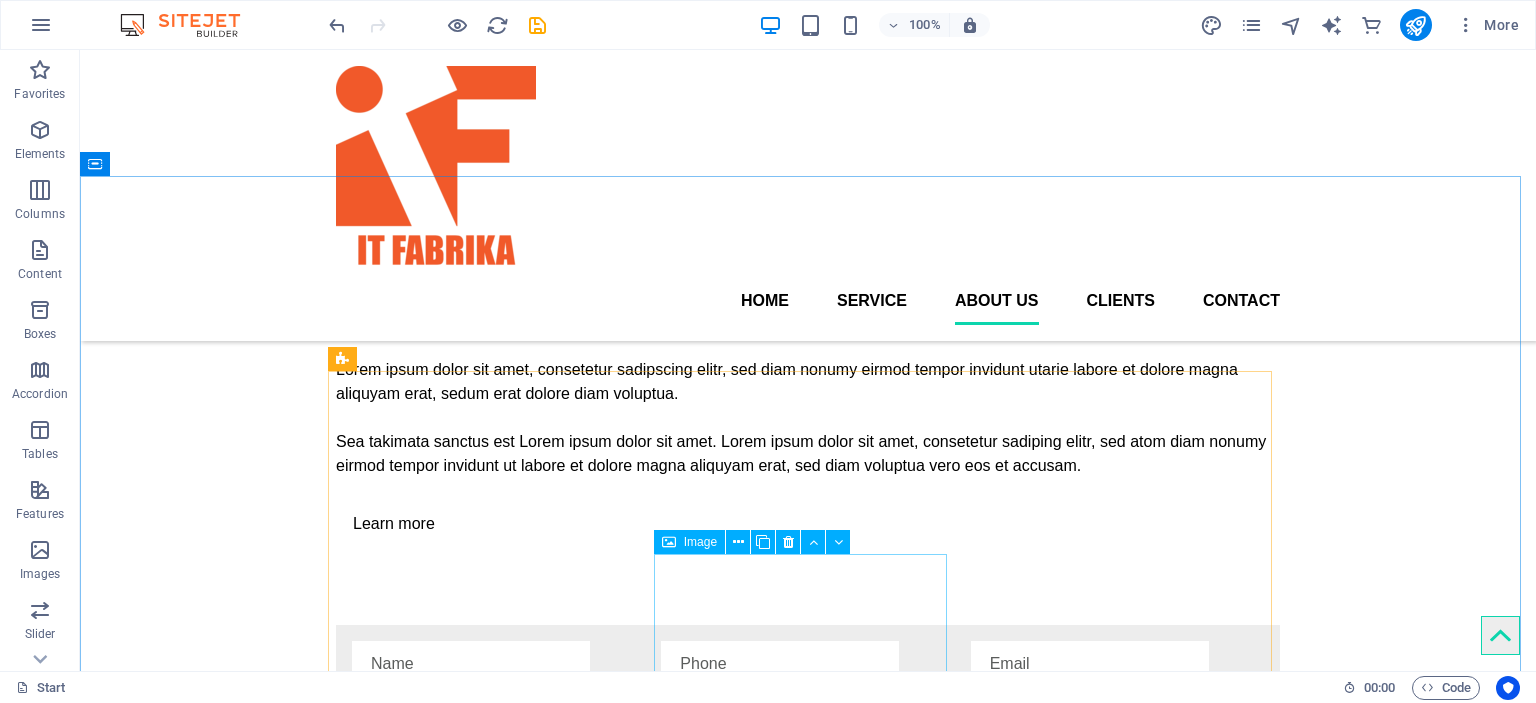 scroll, scrollTop: 3475, scrollLeft: 0, axis: vertical 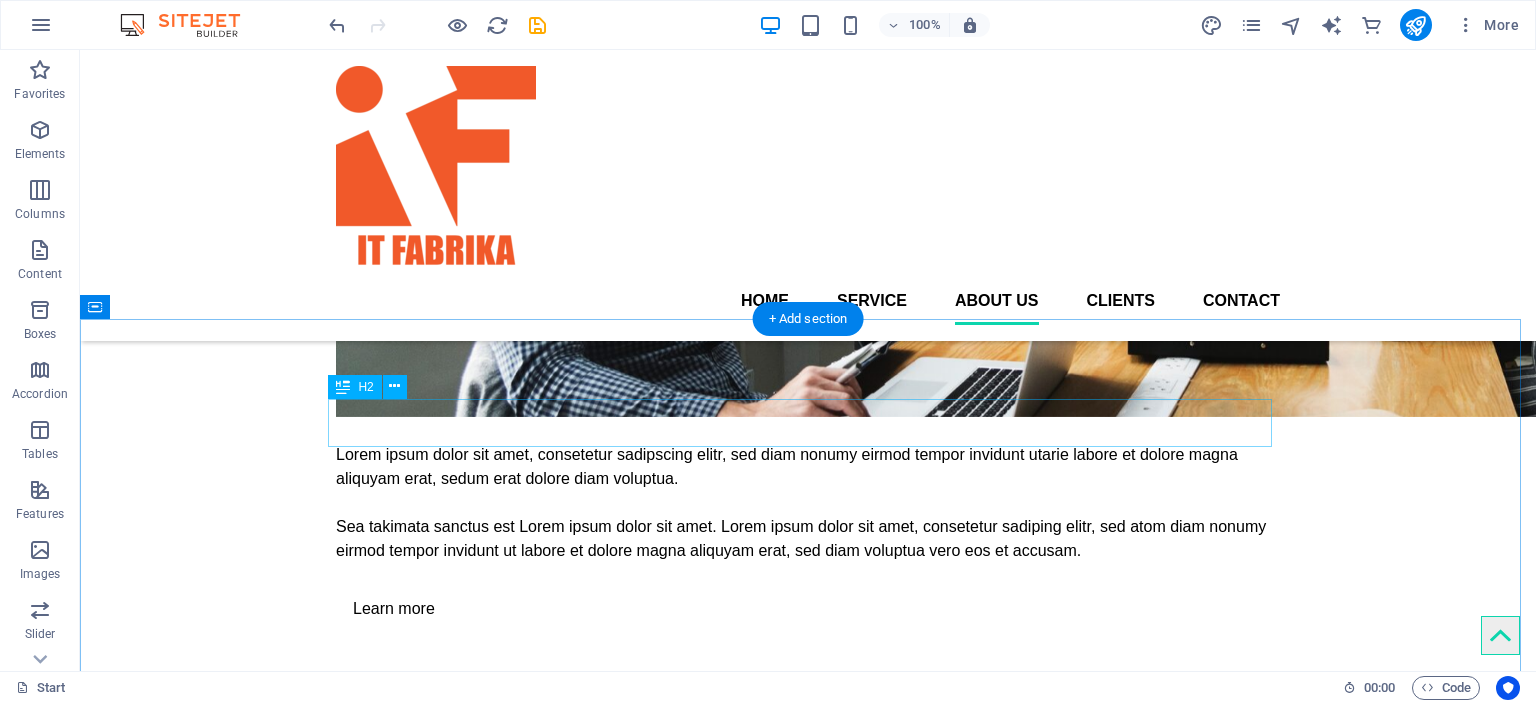click on "Our clients" at bounding box center [808, 4704] 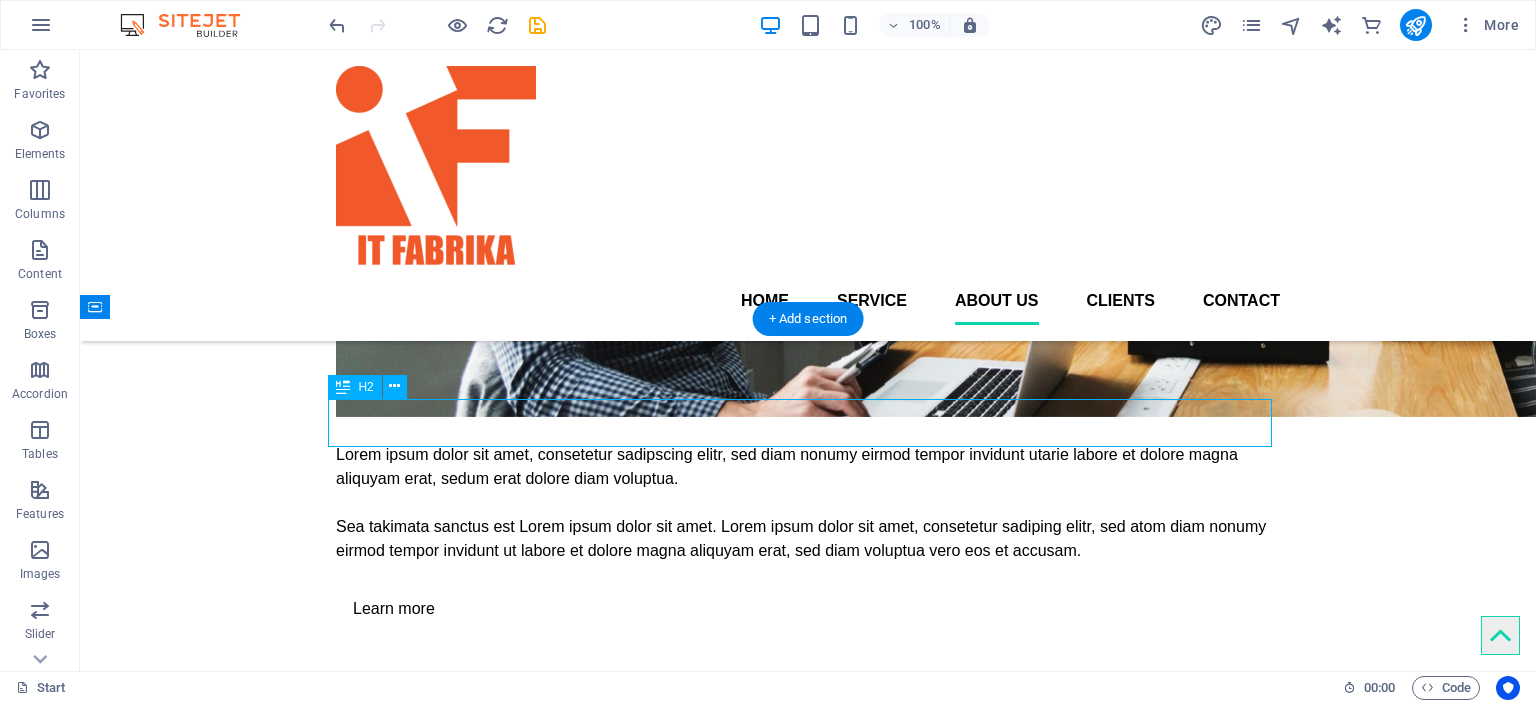 click on "Our clients" at bounding box center (808, 4704) 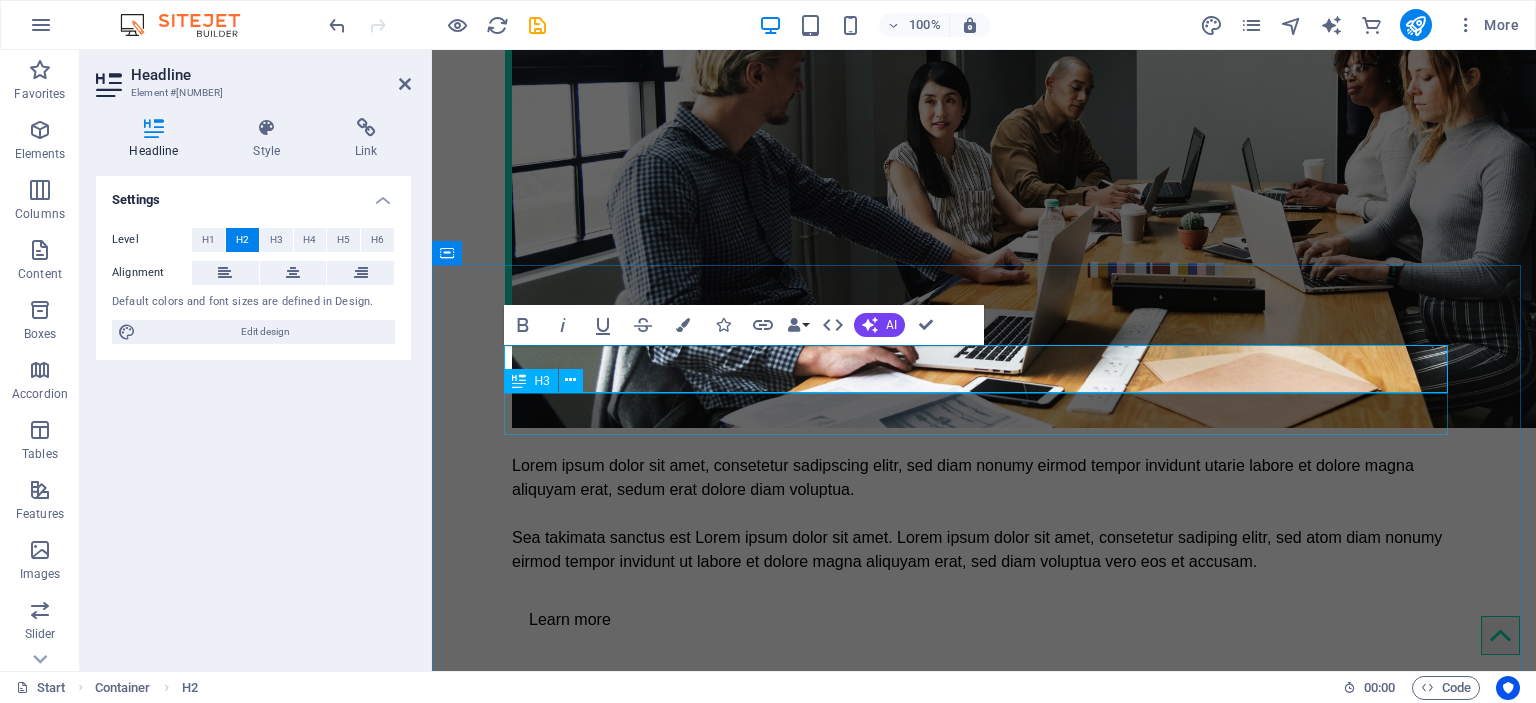 type 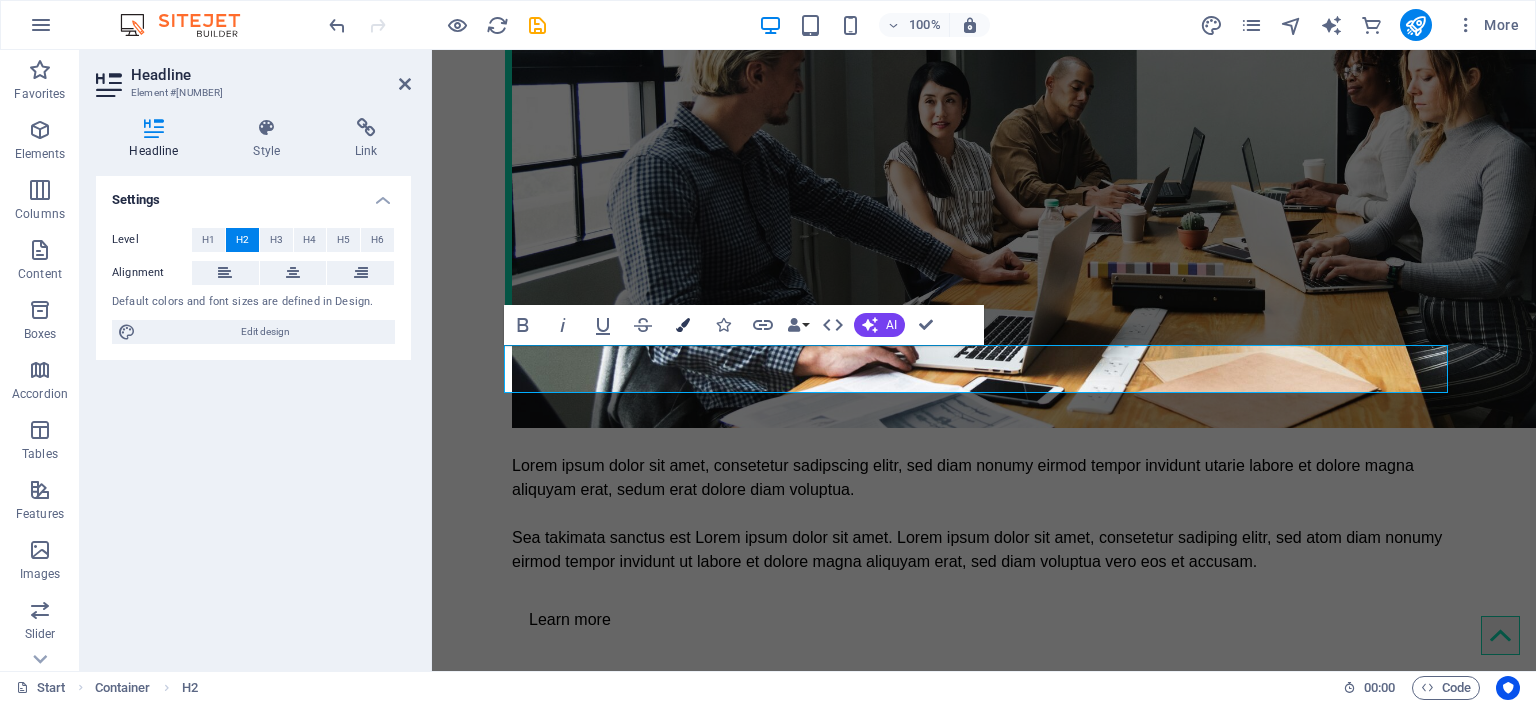 click at bounding box center [683, 325] 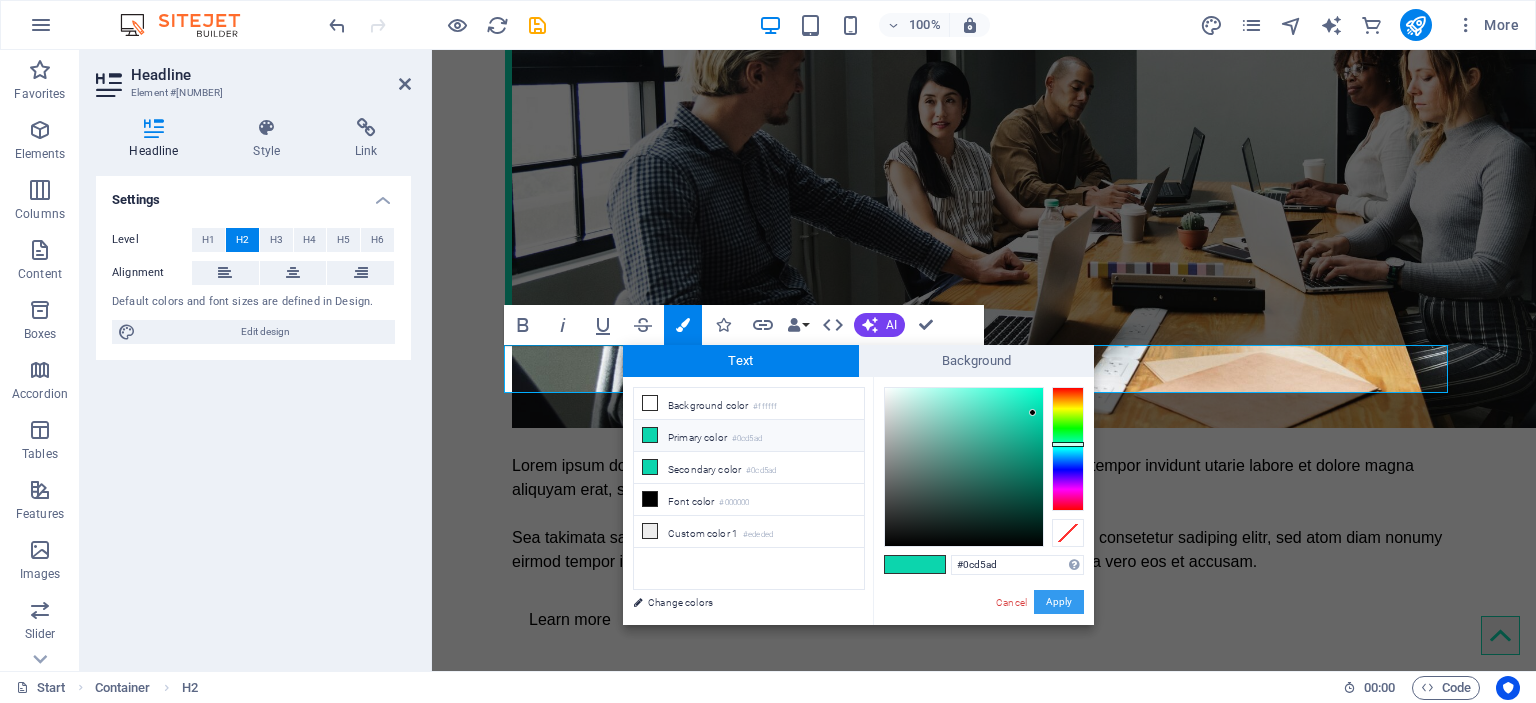 click on "Apply" at bounding box center [1059, 602] 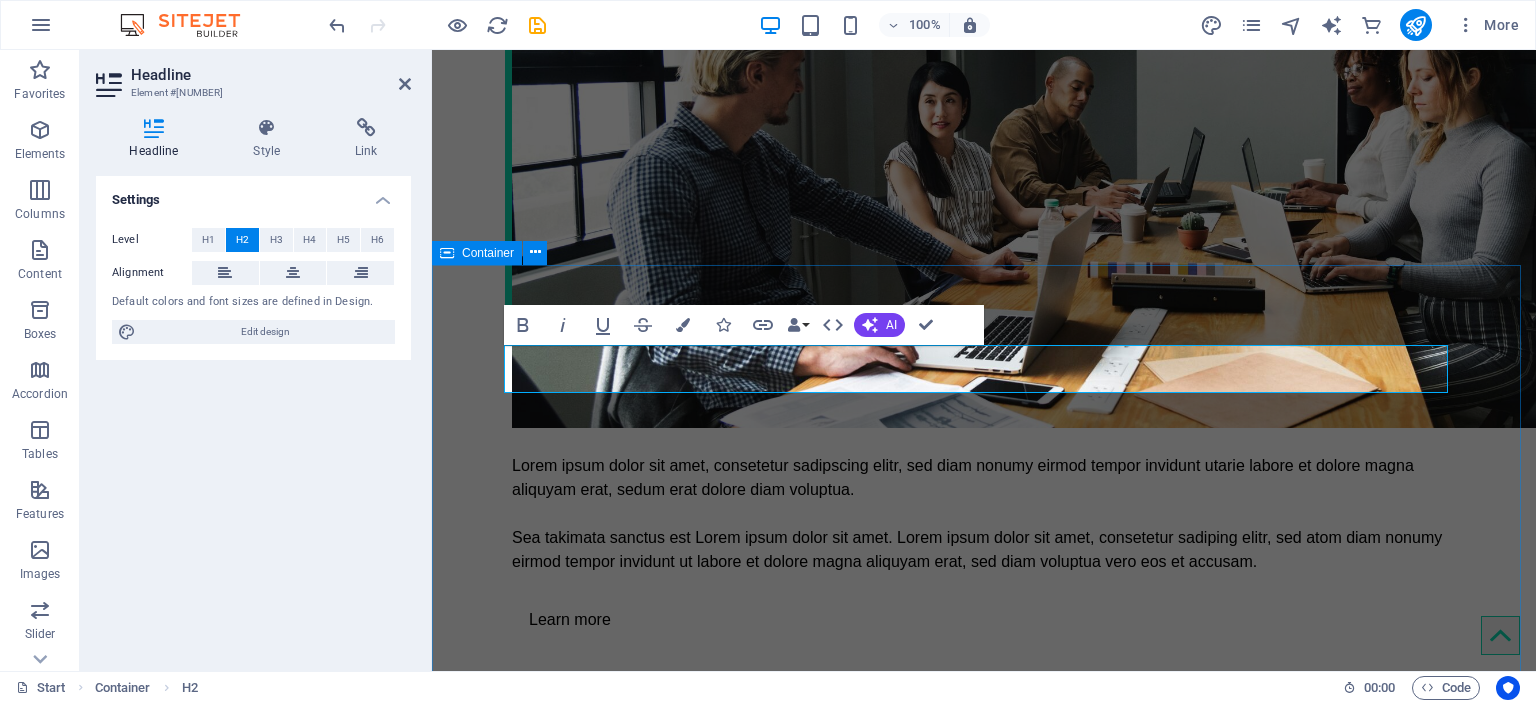 click on "Naši klijenti Lorem ipsum dolor sit amet" at bounding box center (984, 5173) 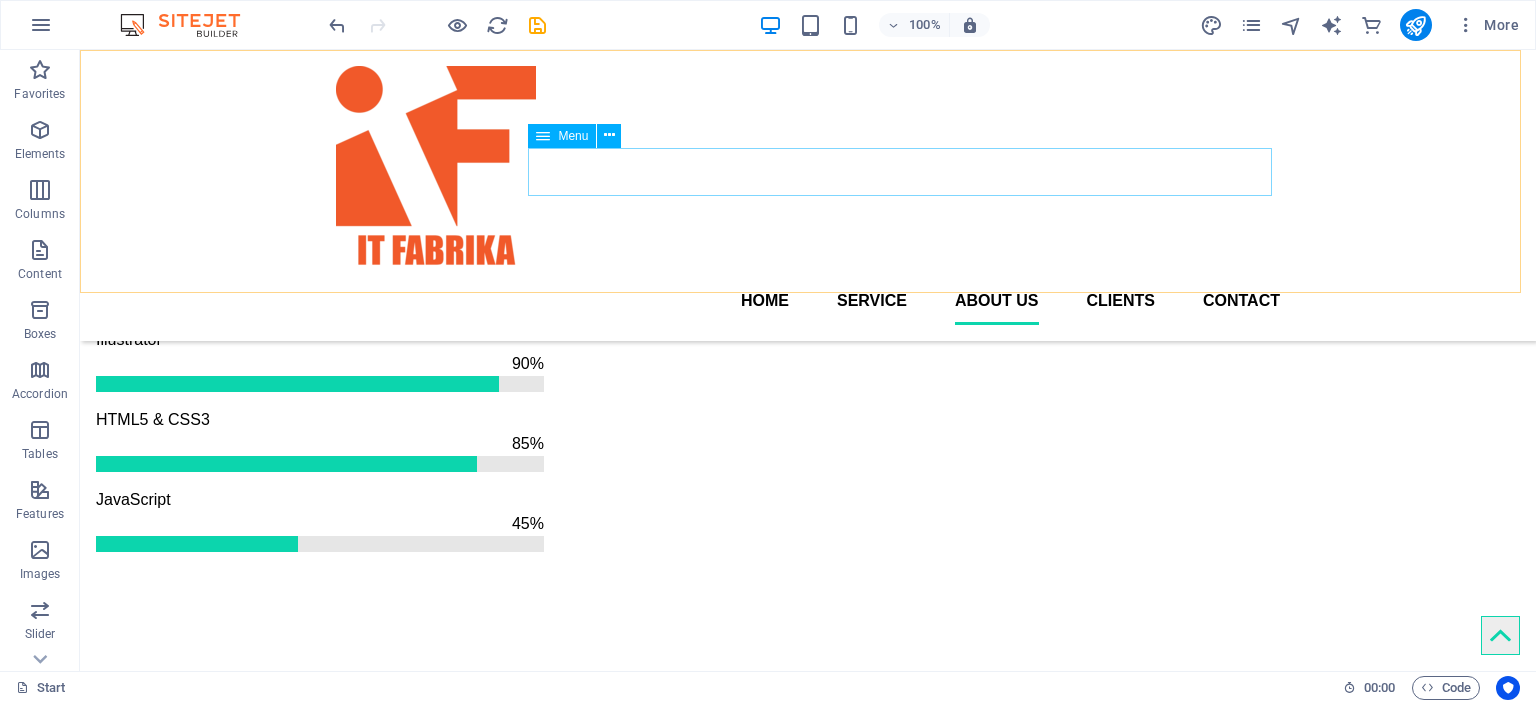 scroll, scrollTop: 2213, scrollLeft: 0, axis: vertical 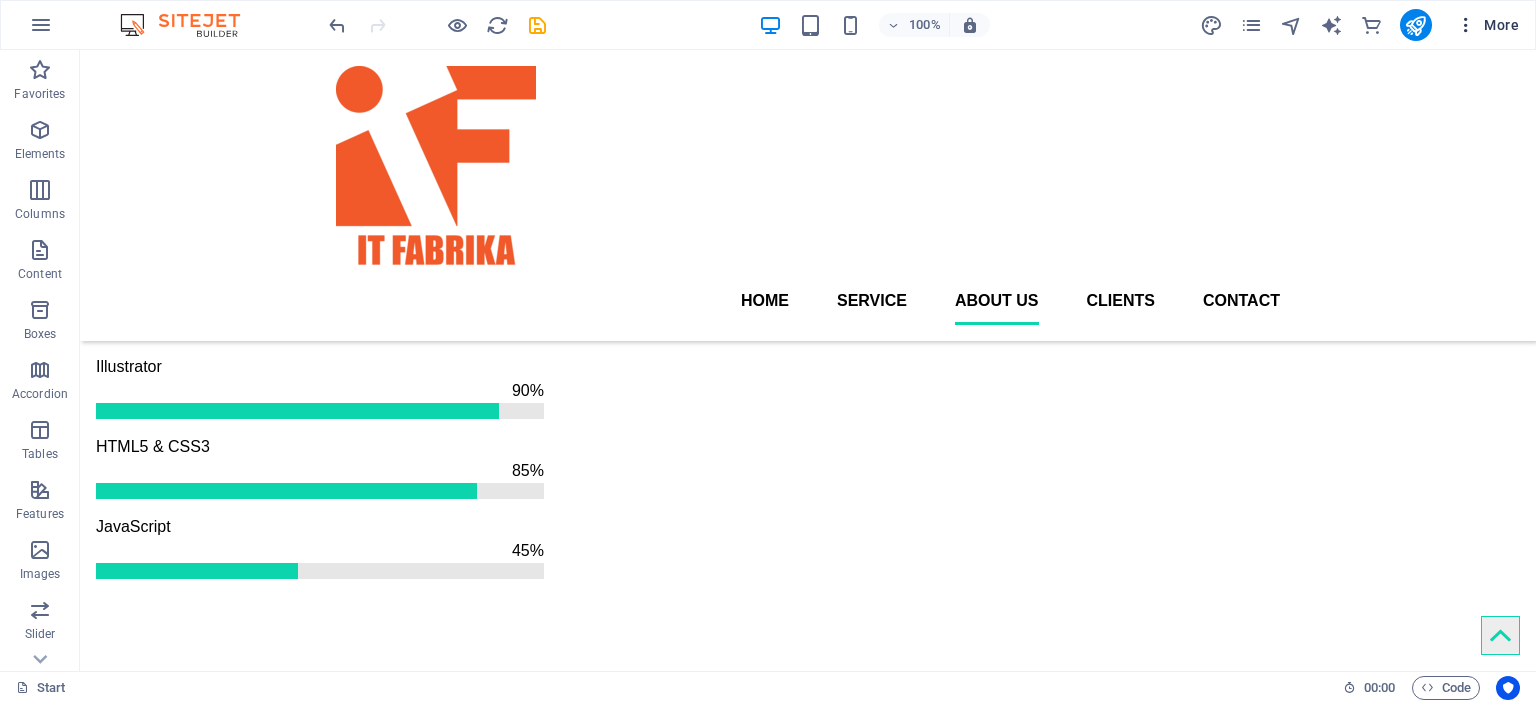 click on "More" at bounding box center (1487, 25) 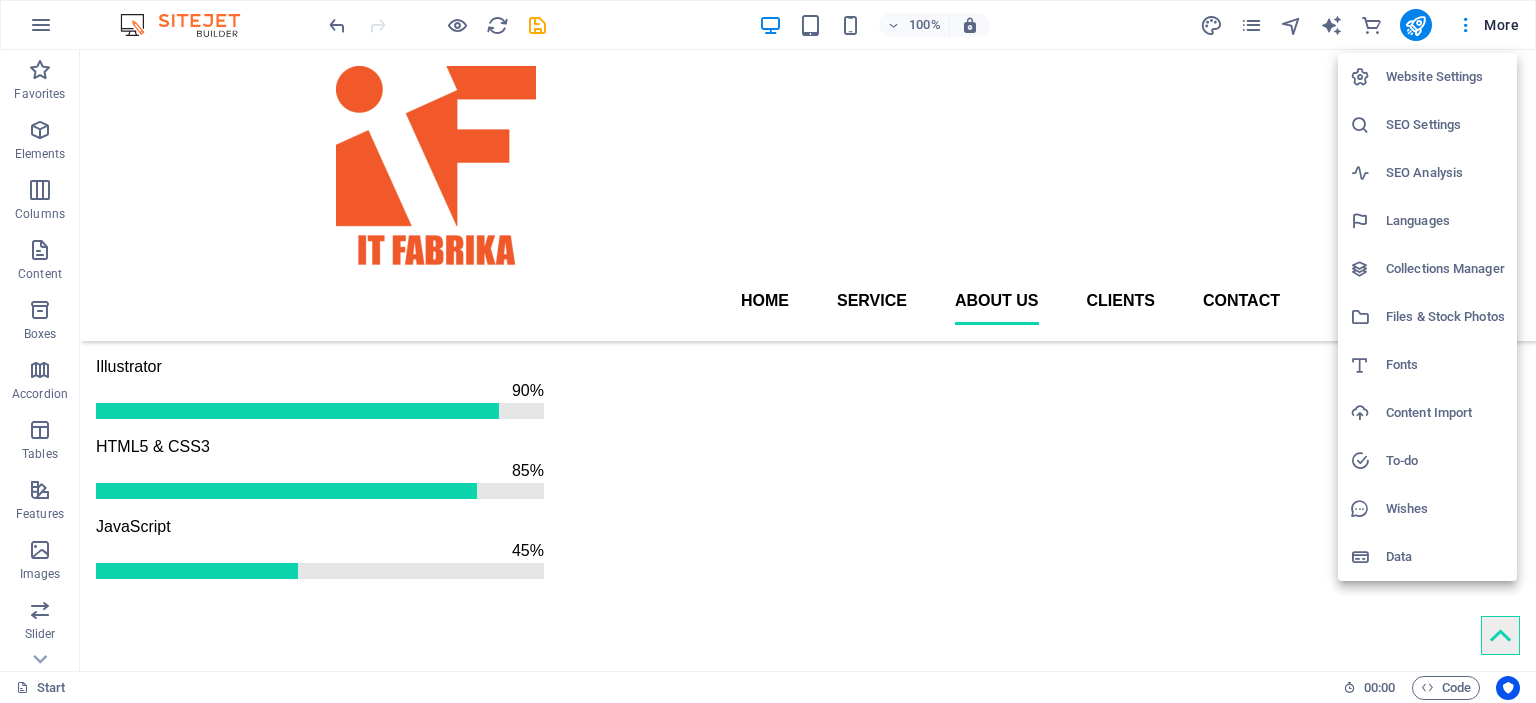 click on "Website Settings" at bounding box center (1445, 77) 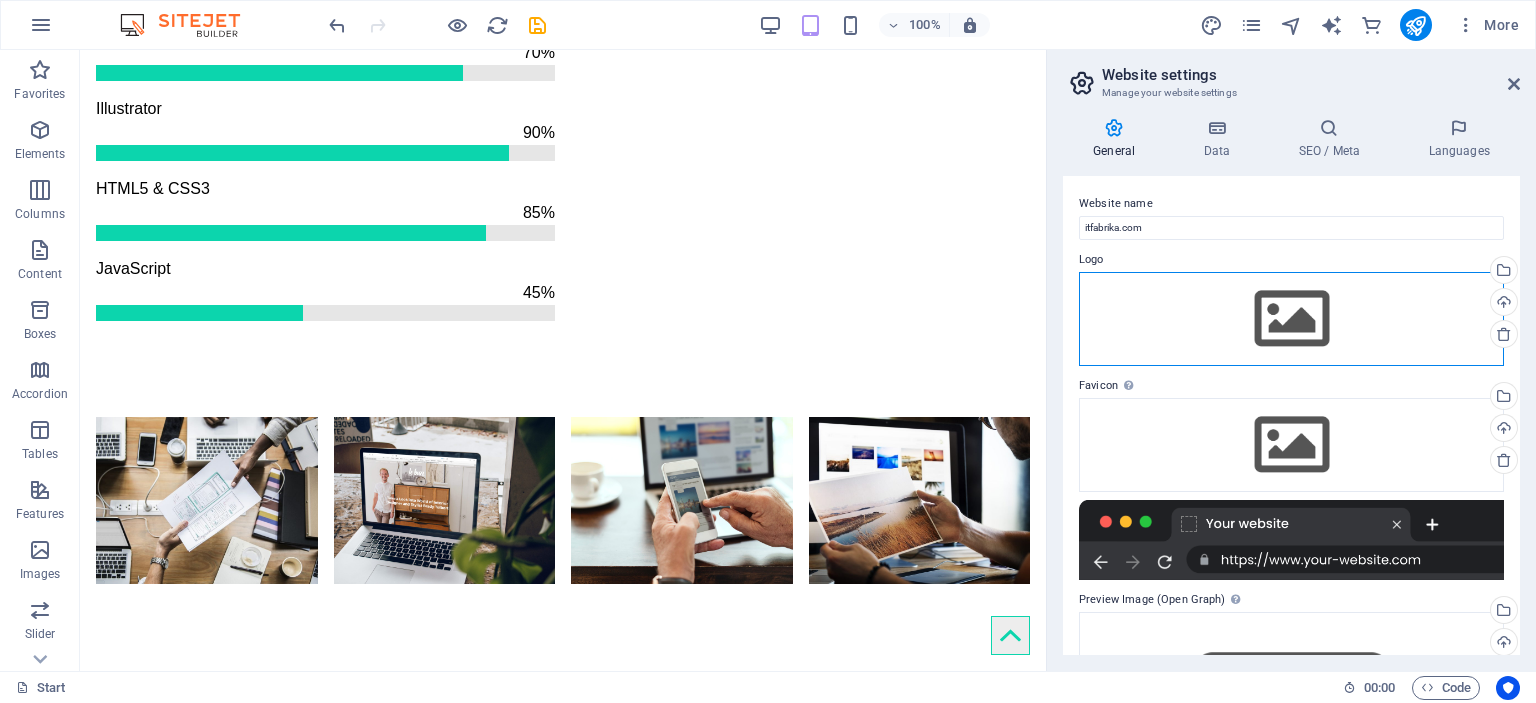 click on "Drag files here, click to choose files or select files from Files or our free stock photos & videos" at bounding box center [1291, 319] 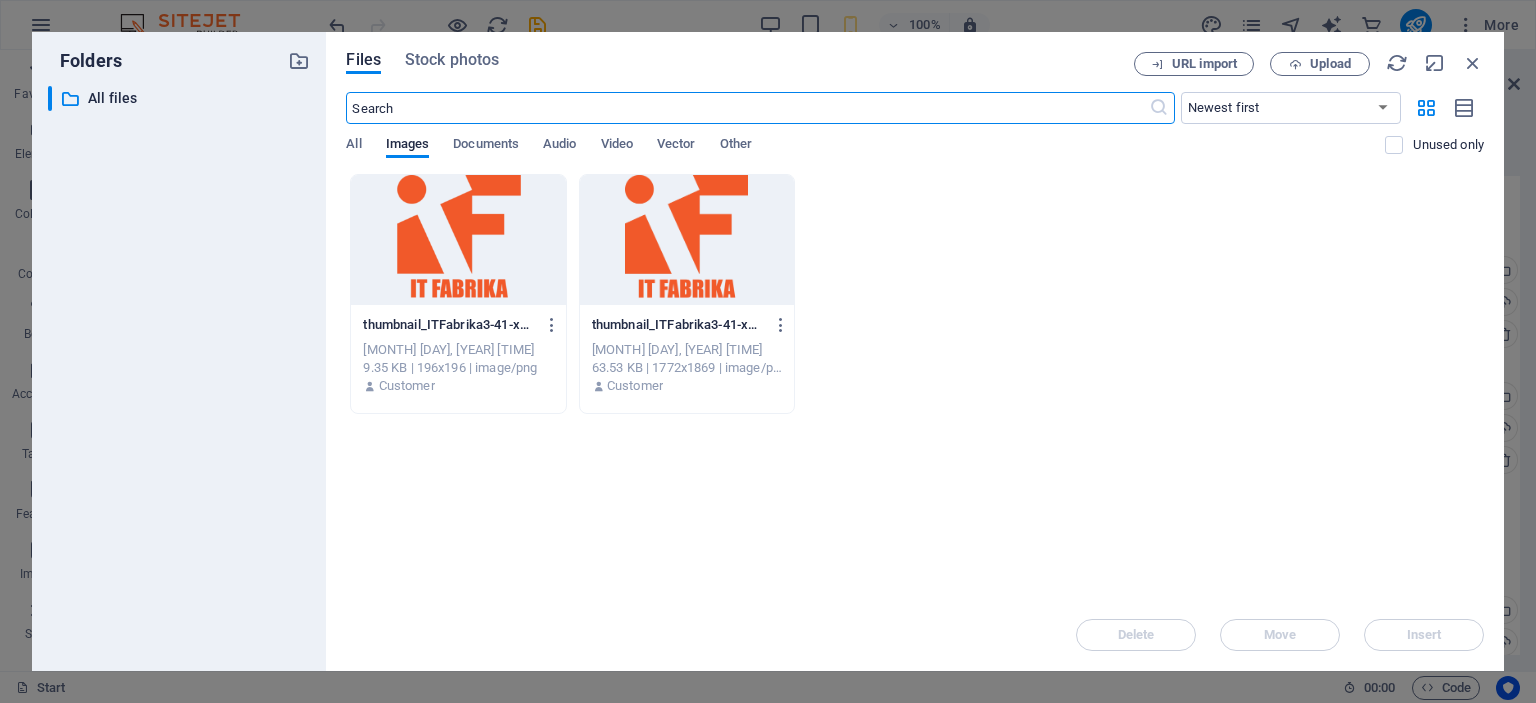click at bounding box center (458, 240) 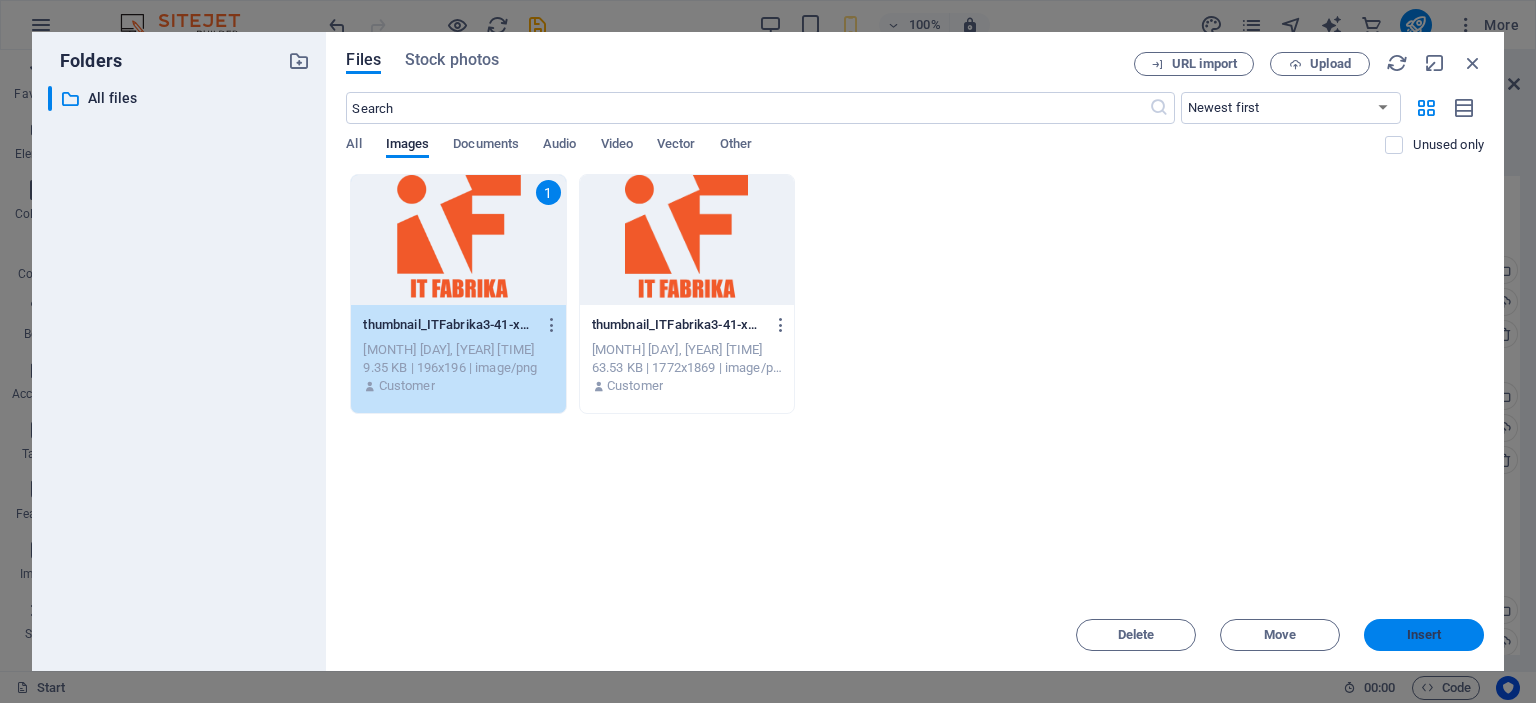 click on "Insert" at bounding box center [1424, 635] 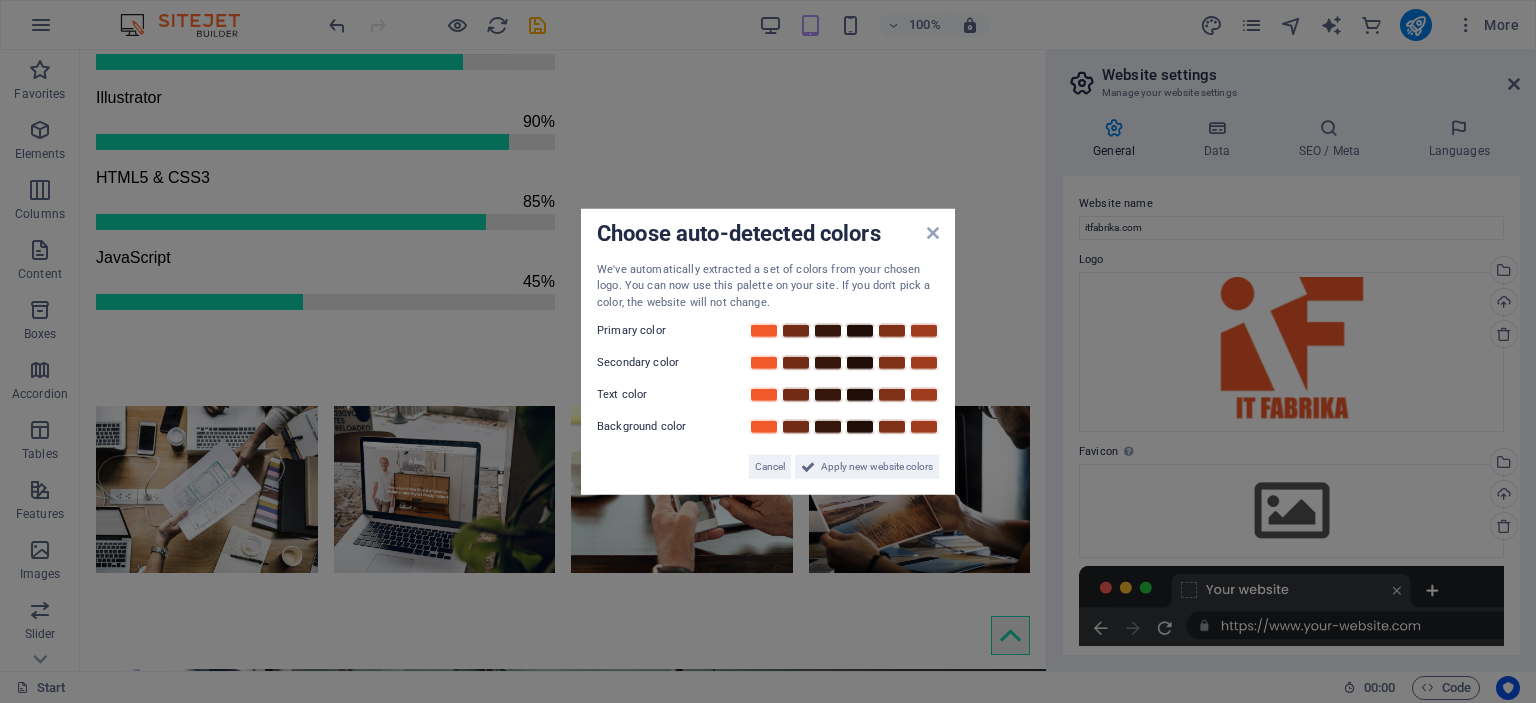 scroll, scrollTop: 2203, scrollLeft: 0, axis: vertical 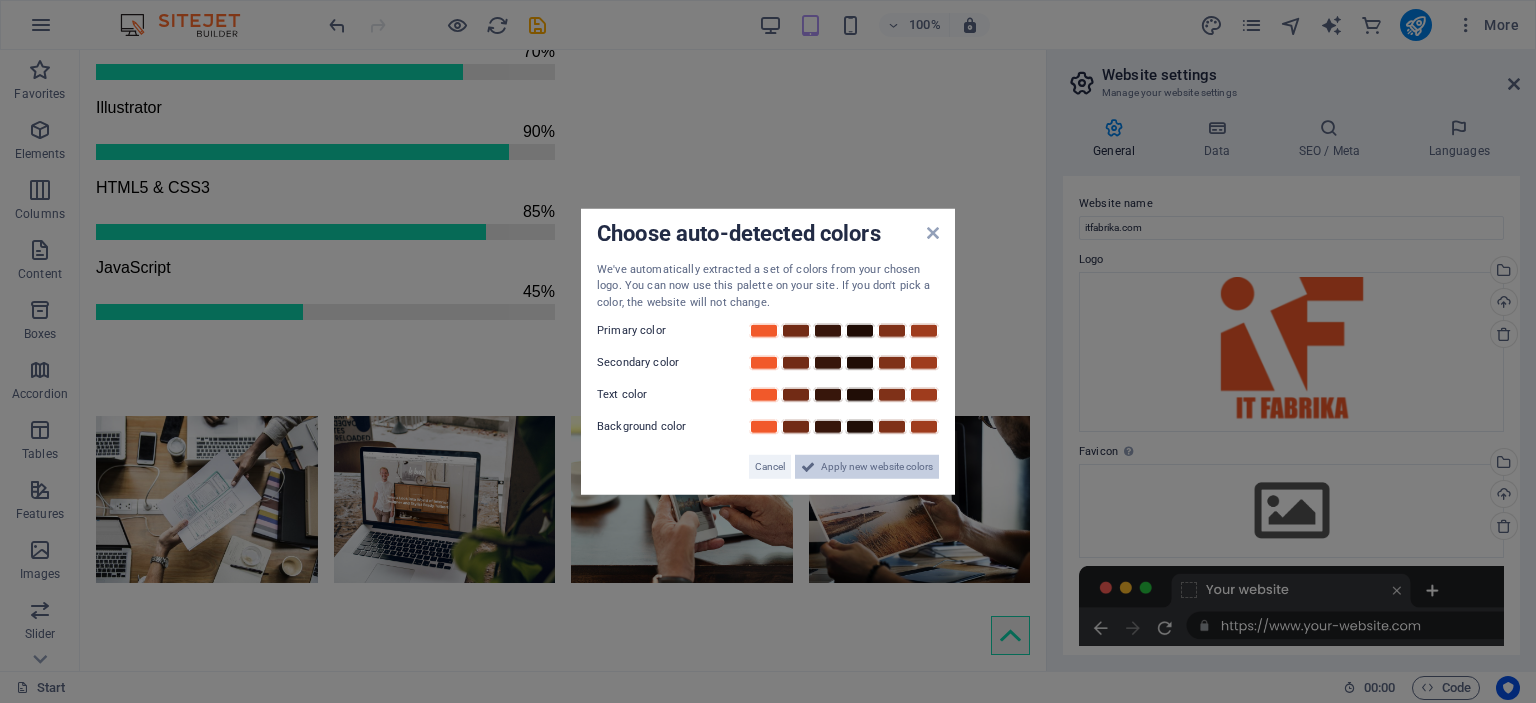 drag, startPoint x: 834, startPoint y: 469, endPoint x: 755, endPoint y: 419, distance: 93.49332 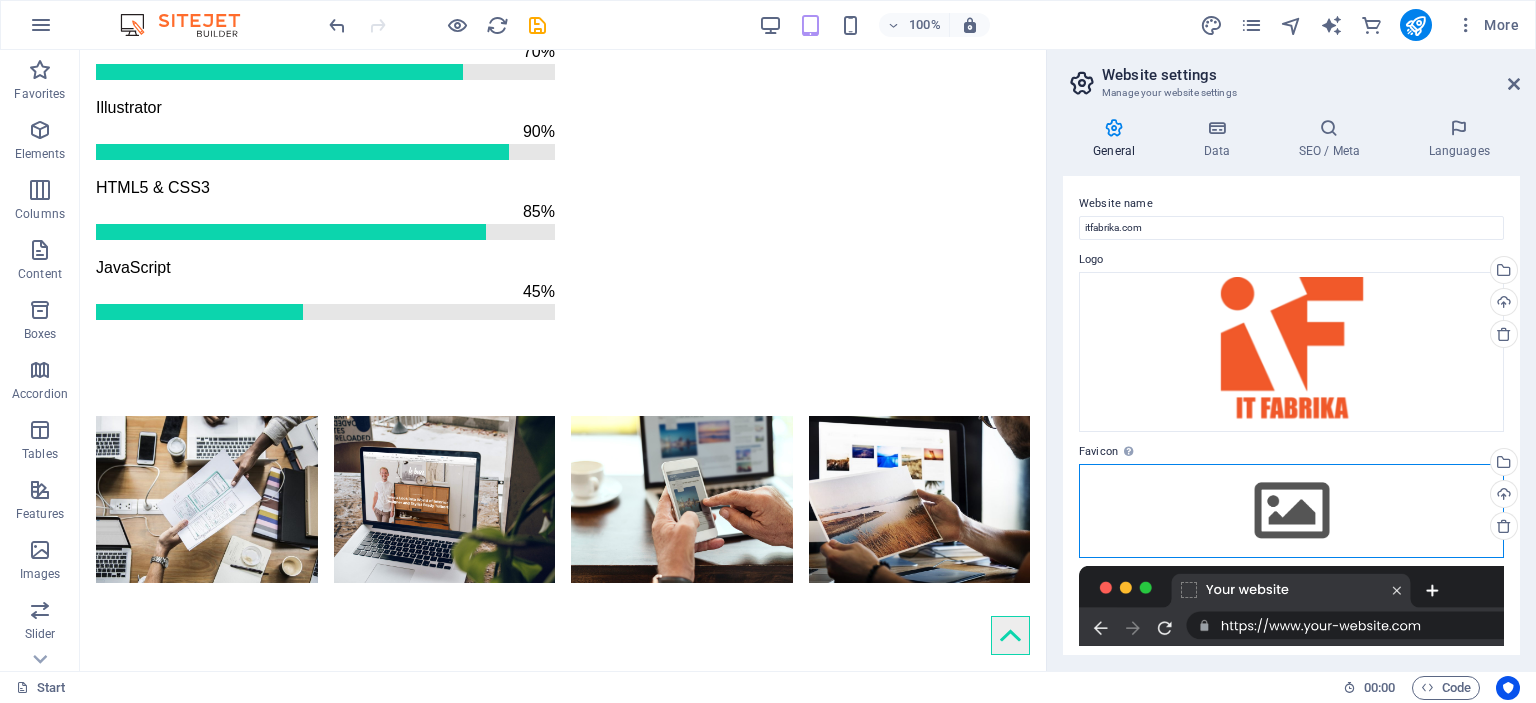 click on "Drag files here, click to choose files or select files from Files or our free stock photos & videos" at bounding box center (1291, 511) 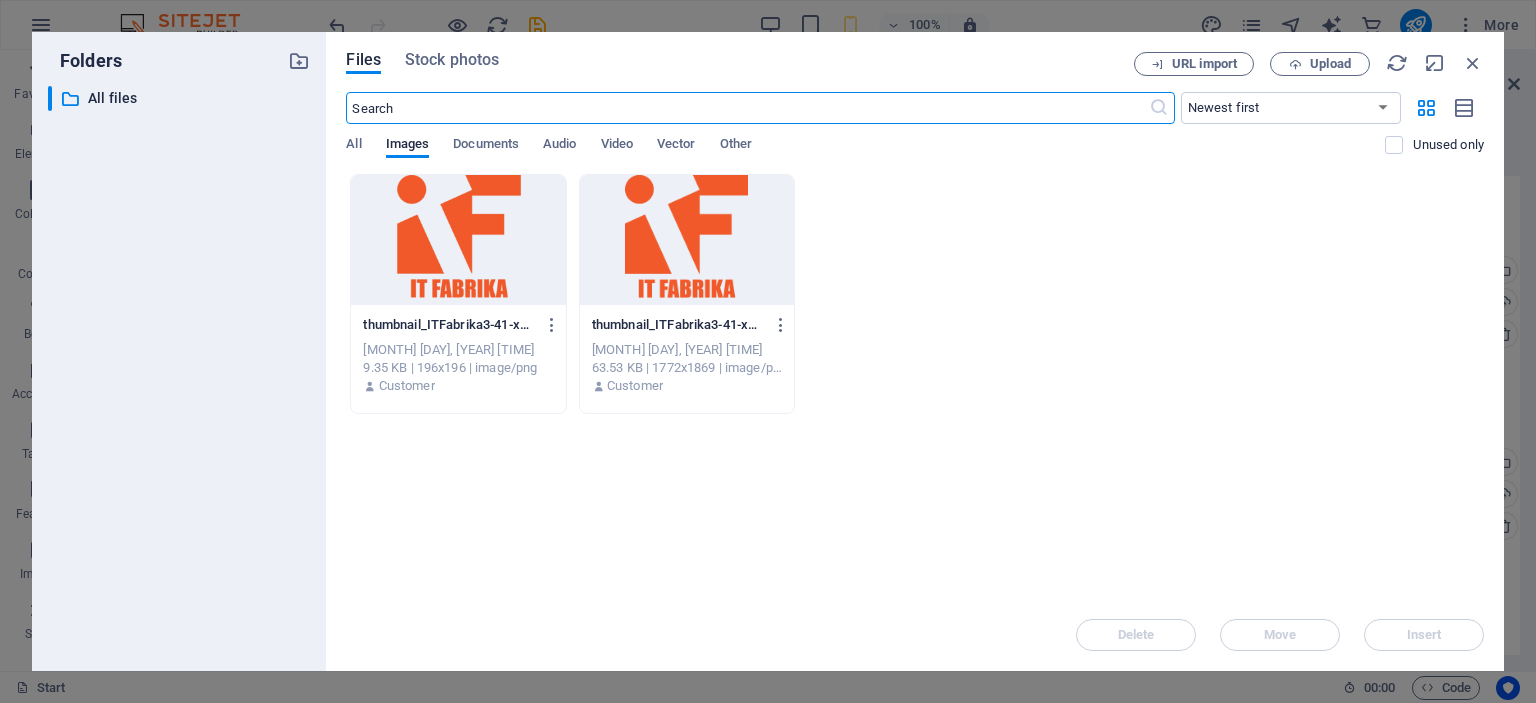click at bounding box center (458, 240) 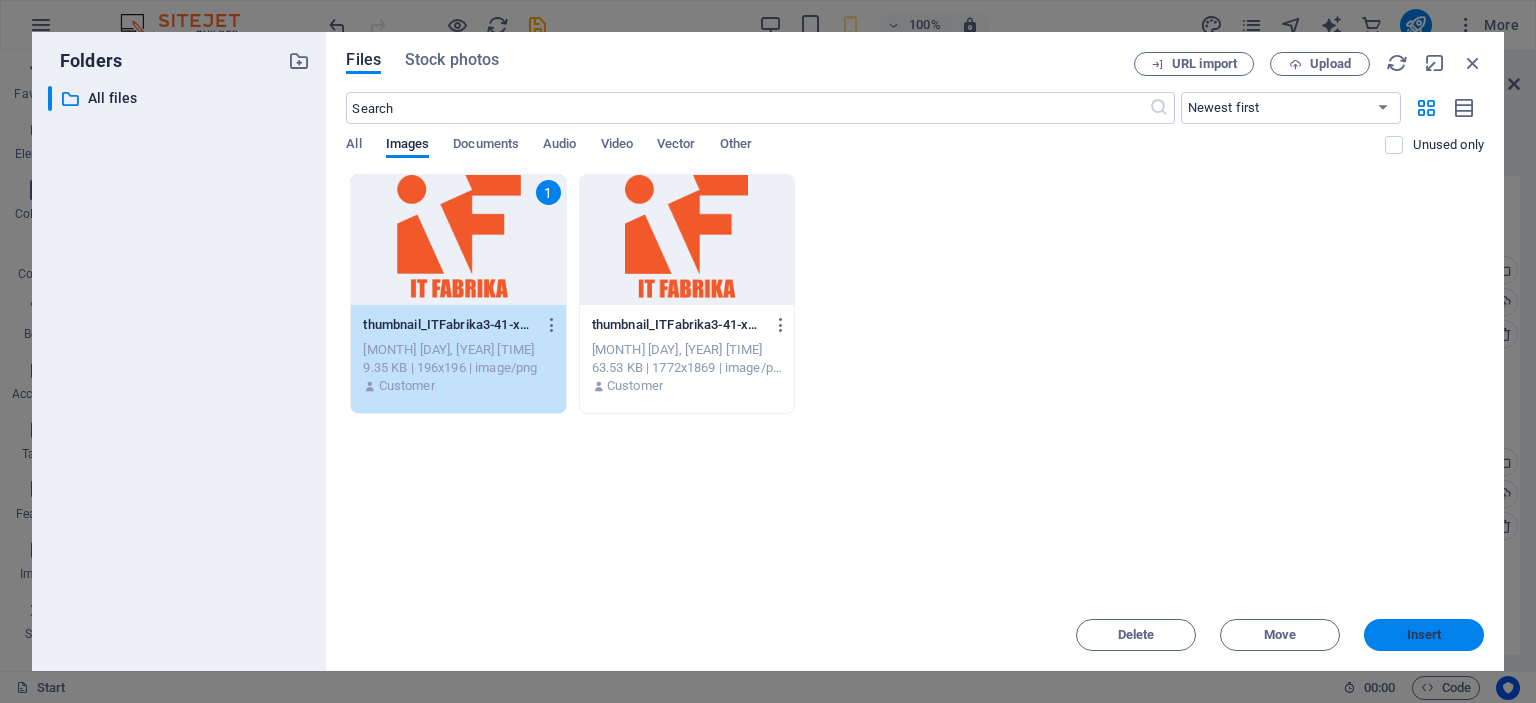 click on "Insert" at bounding box center [1424, 635] 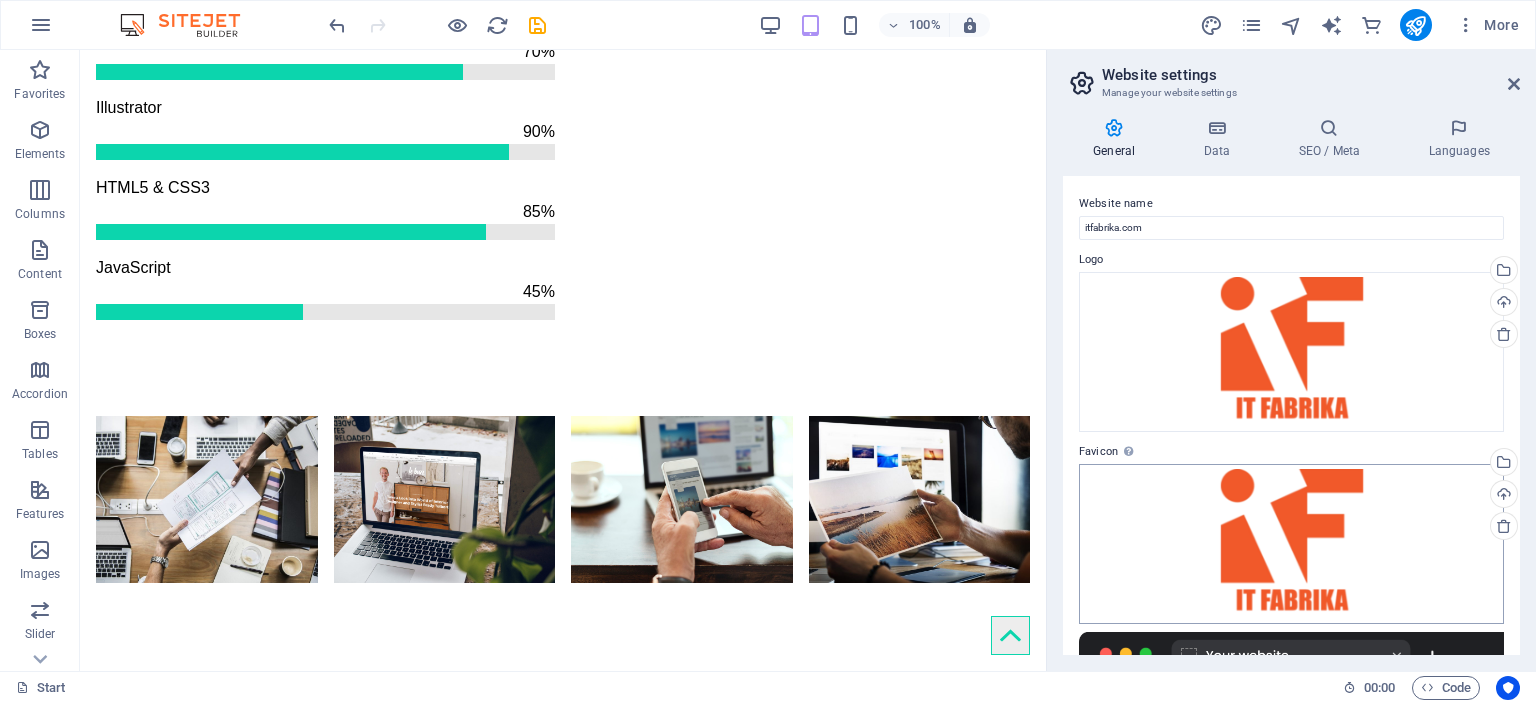 scroll, scrollTop: 333, scrollLeft: 0, axis: vertical 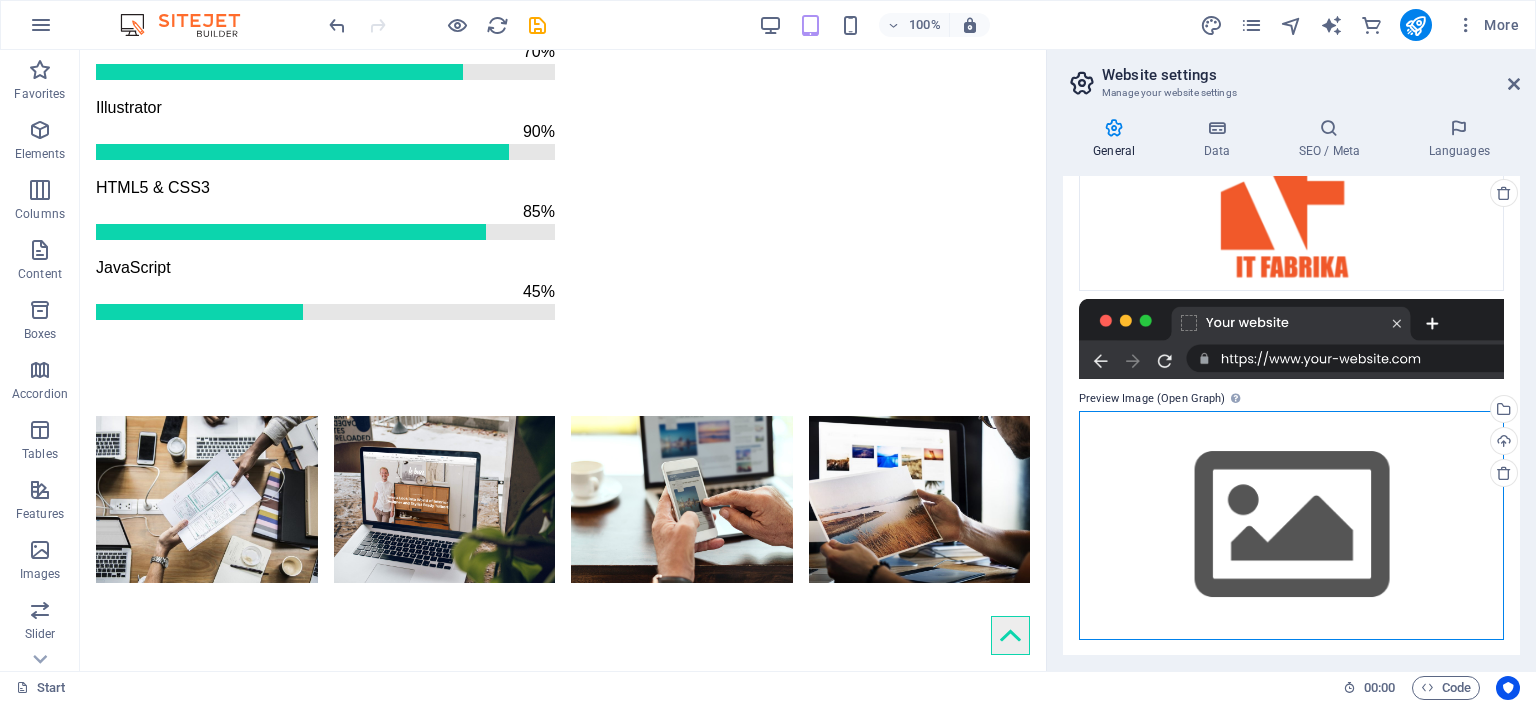 click on "Drag files here, click to choose files or select files from Files or our free stock photos & videos" at bounding box center [1291, 525] 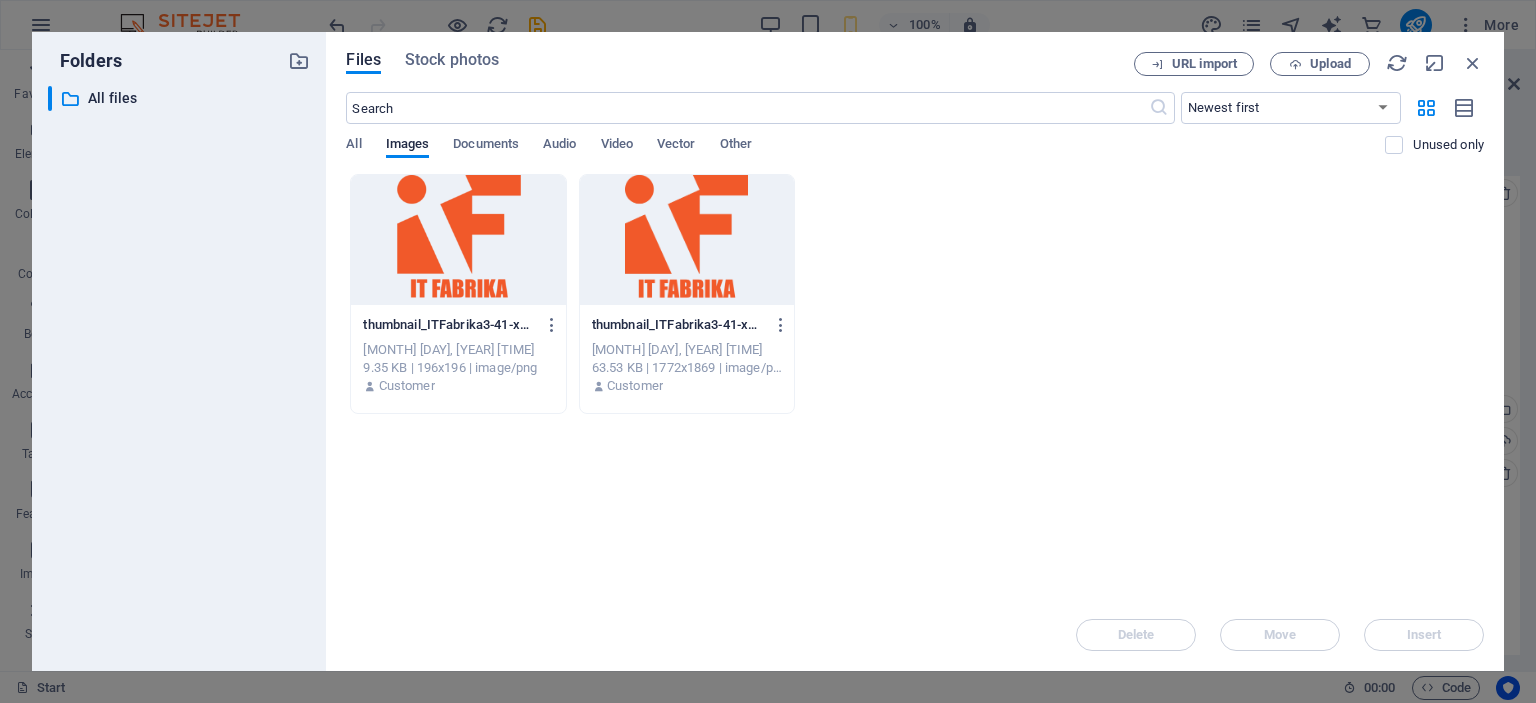click at bounding box center [458, 240] 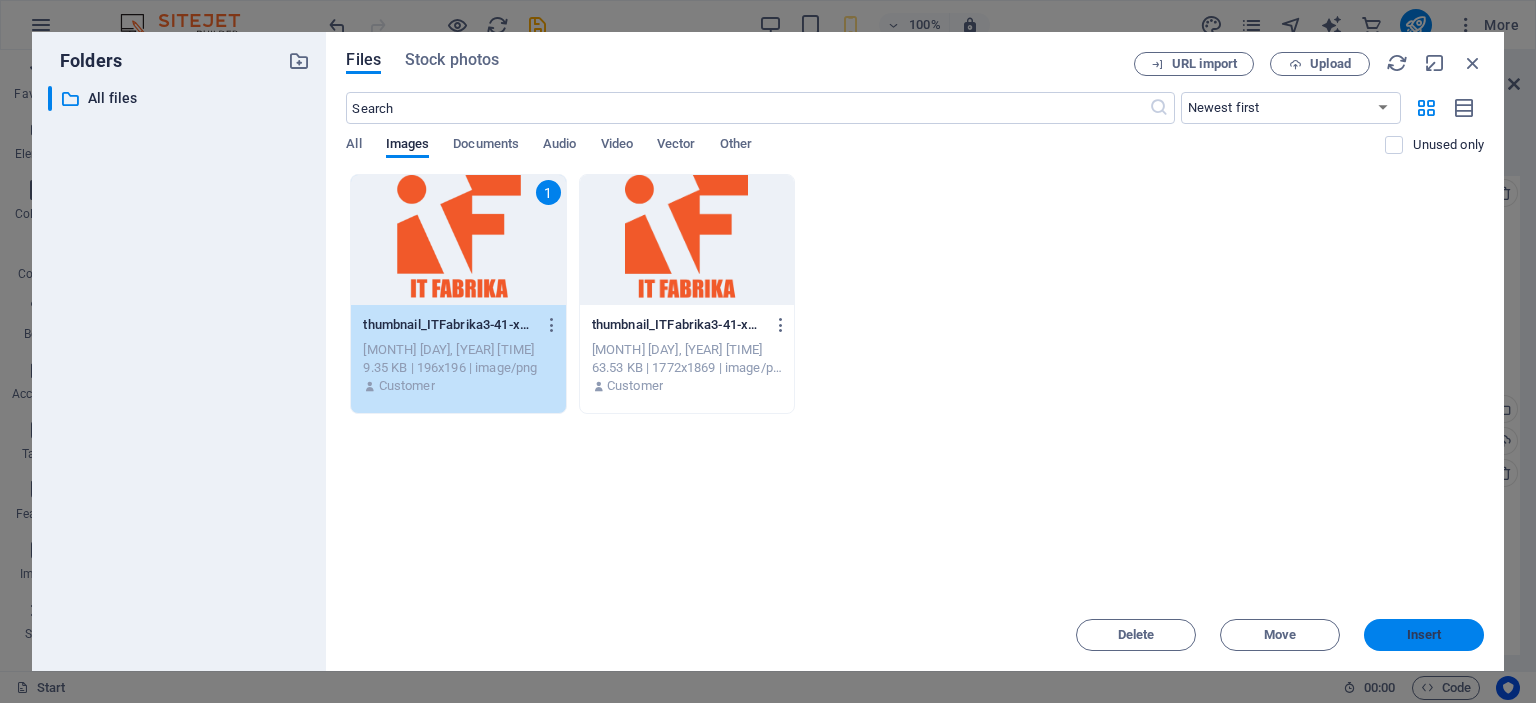 click on "Insert" at bounding box center [1424, 635] 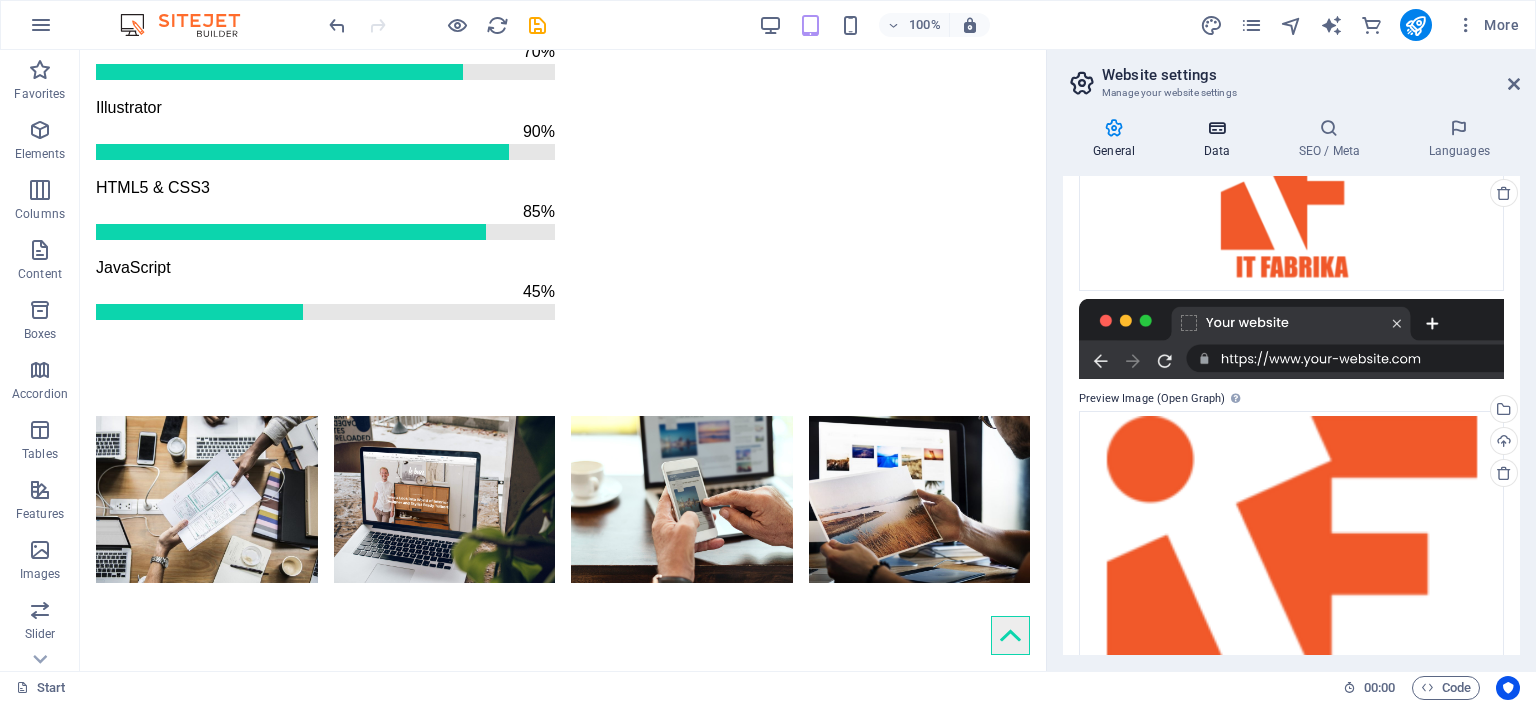 click at bounding box center [1216, 128] 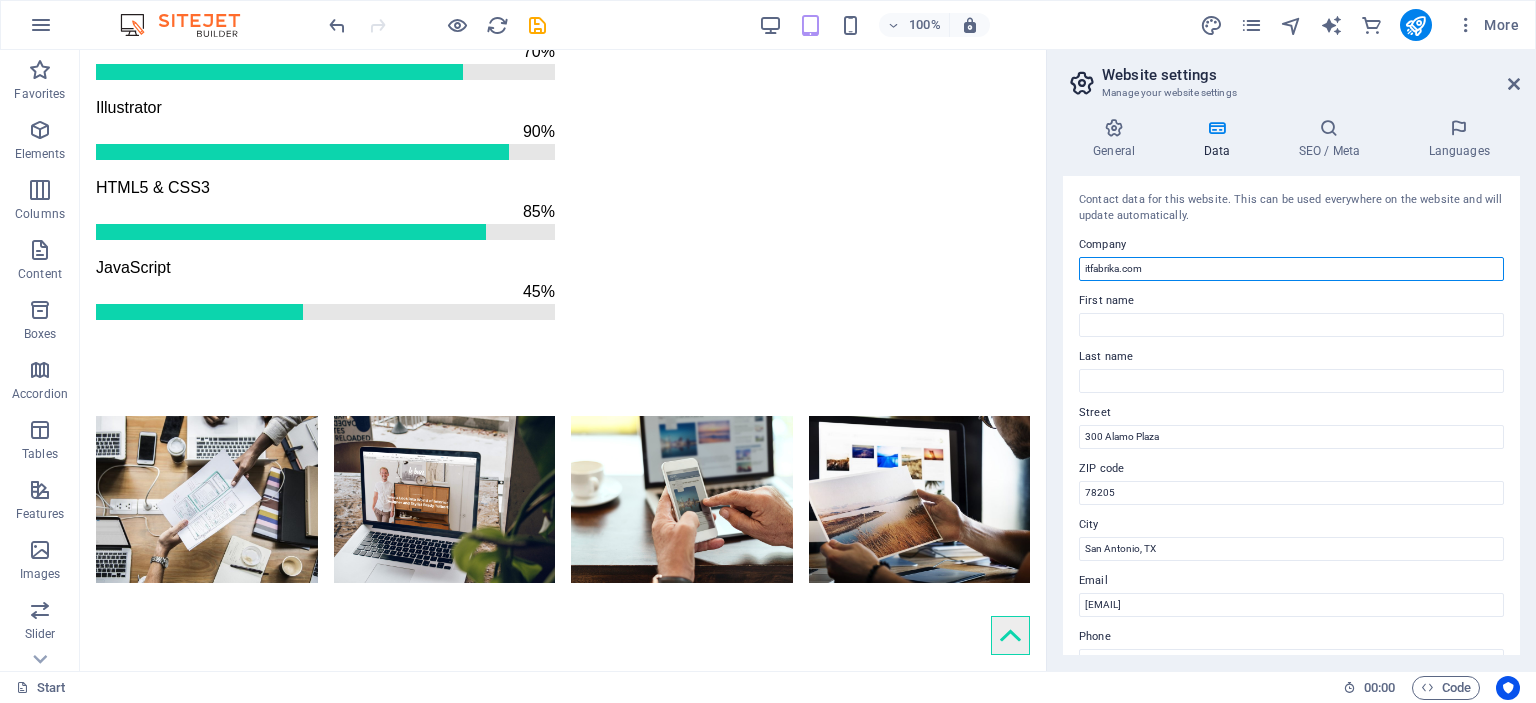 click on "itfabrika.com" at bounding box center [1291, 269] 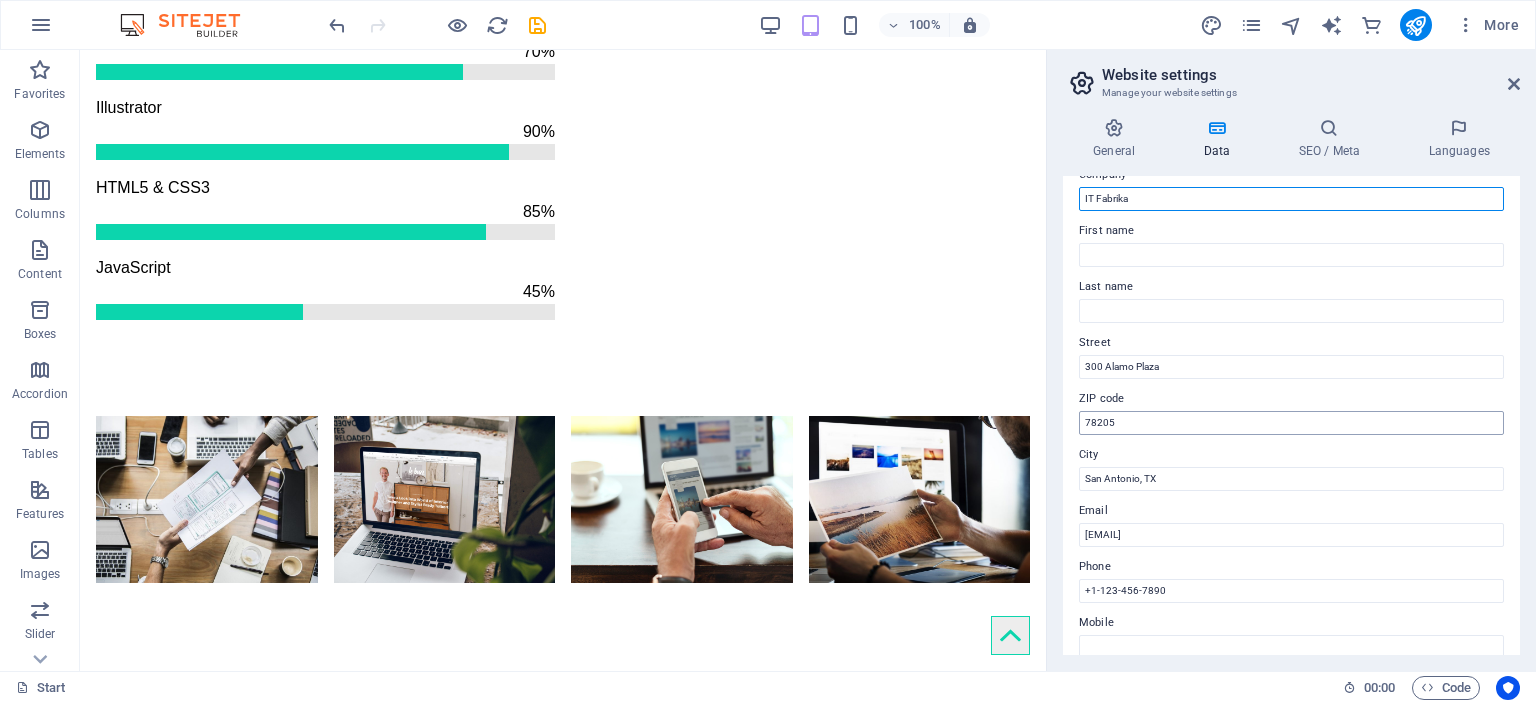 scroll, scrollTop: 100, scrollLeft: 0, axis: vertical 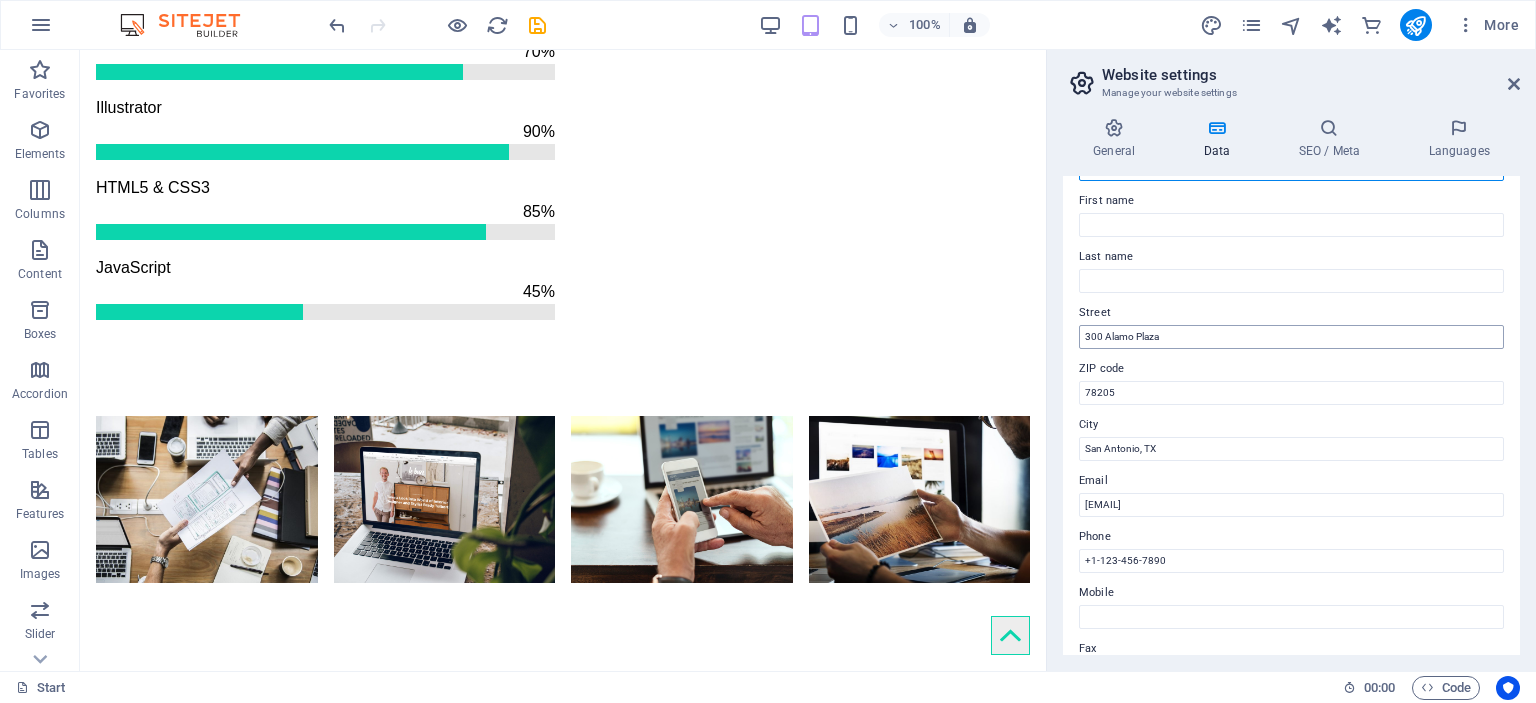 type on "IT Fabrika" 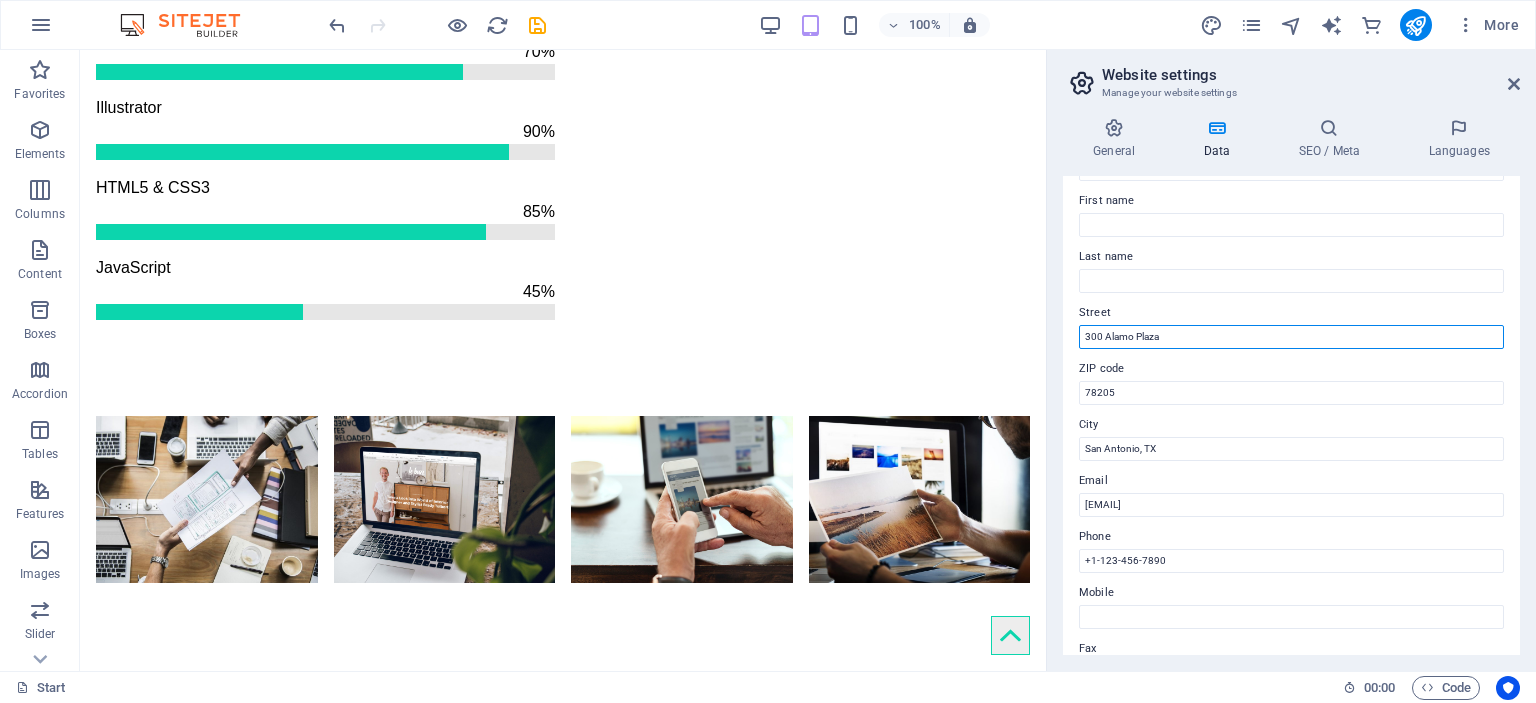 click on "300 Alamo Plaza" at bounding box center (1291, 337) 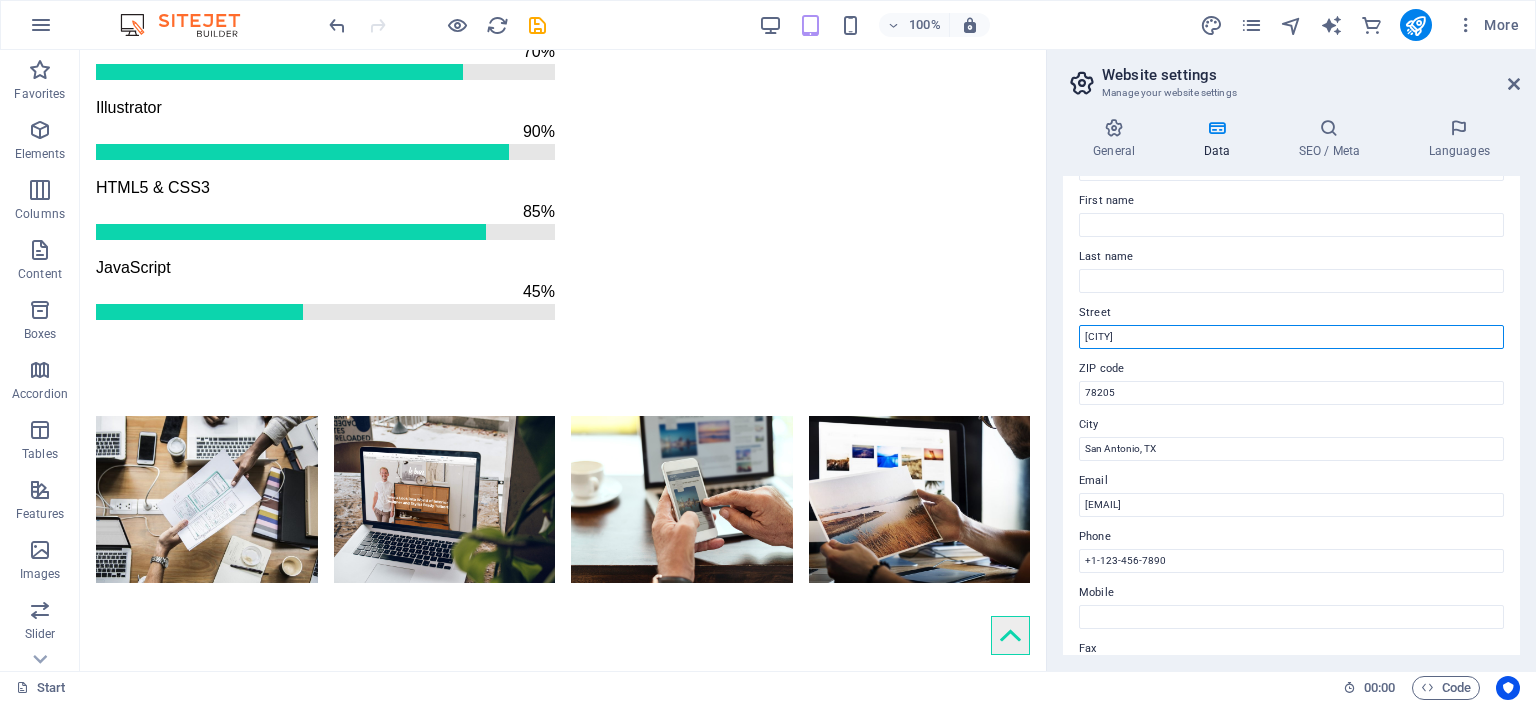 type on "[CITY]" 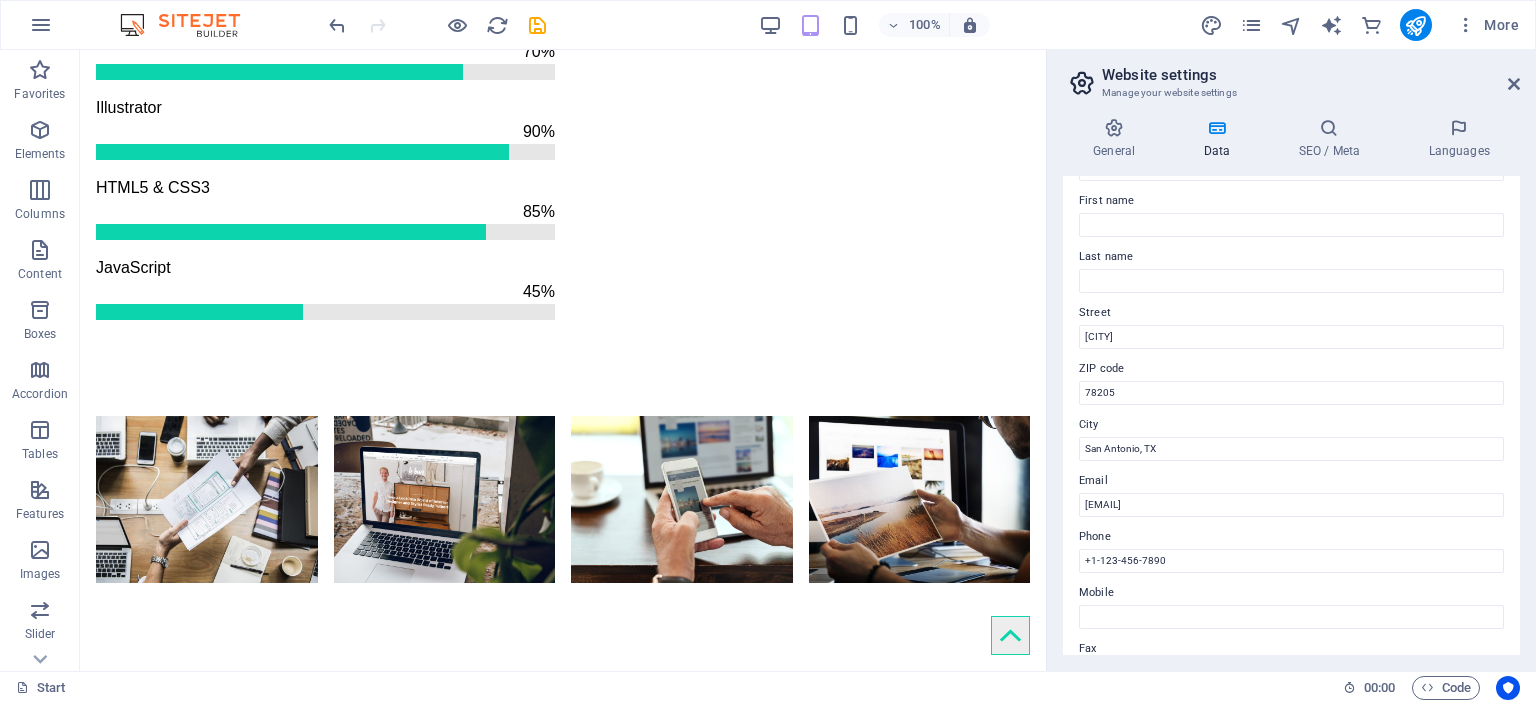 click on "Contact data for this website. This can be used everywhere on the website and will update automatically. Company IT Fabrika First name Last name Street Zenica ZIP code [POSTAL_CODE] City [CITY], [STATE] Email [EMAIL] Phone [PHONE] Mobile Fax Custom field 1 Custom field 2 Custom field 3 Custom field 4 Custom field 5 Custom field 6" at bounding box center [1291, 415] 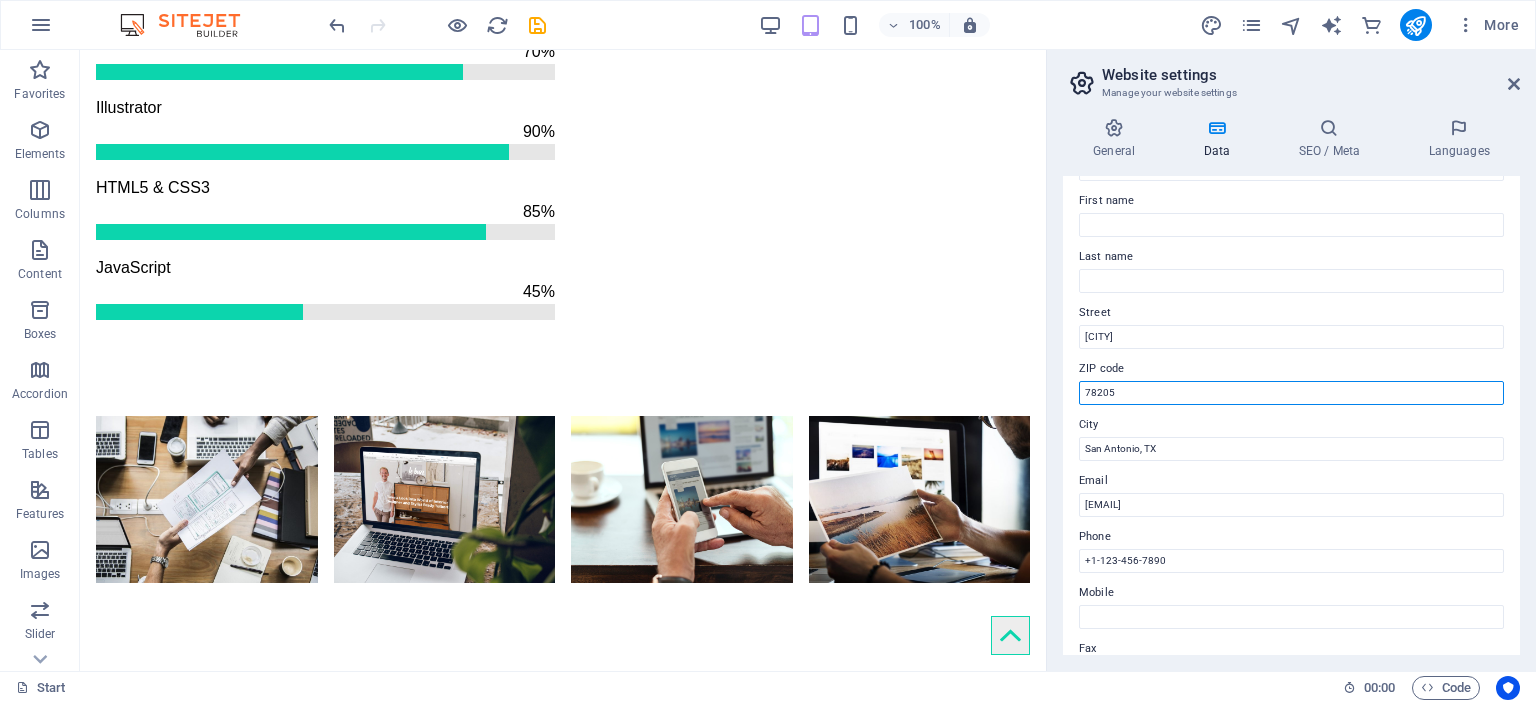 click on "78205" at bounding box center [1291, 393] 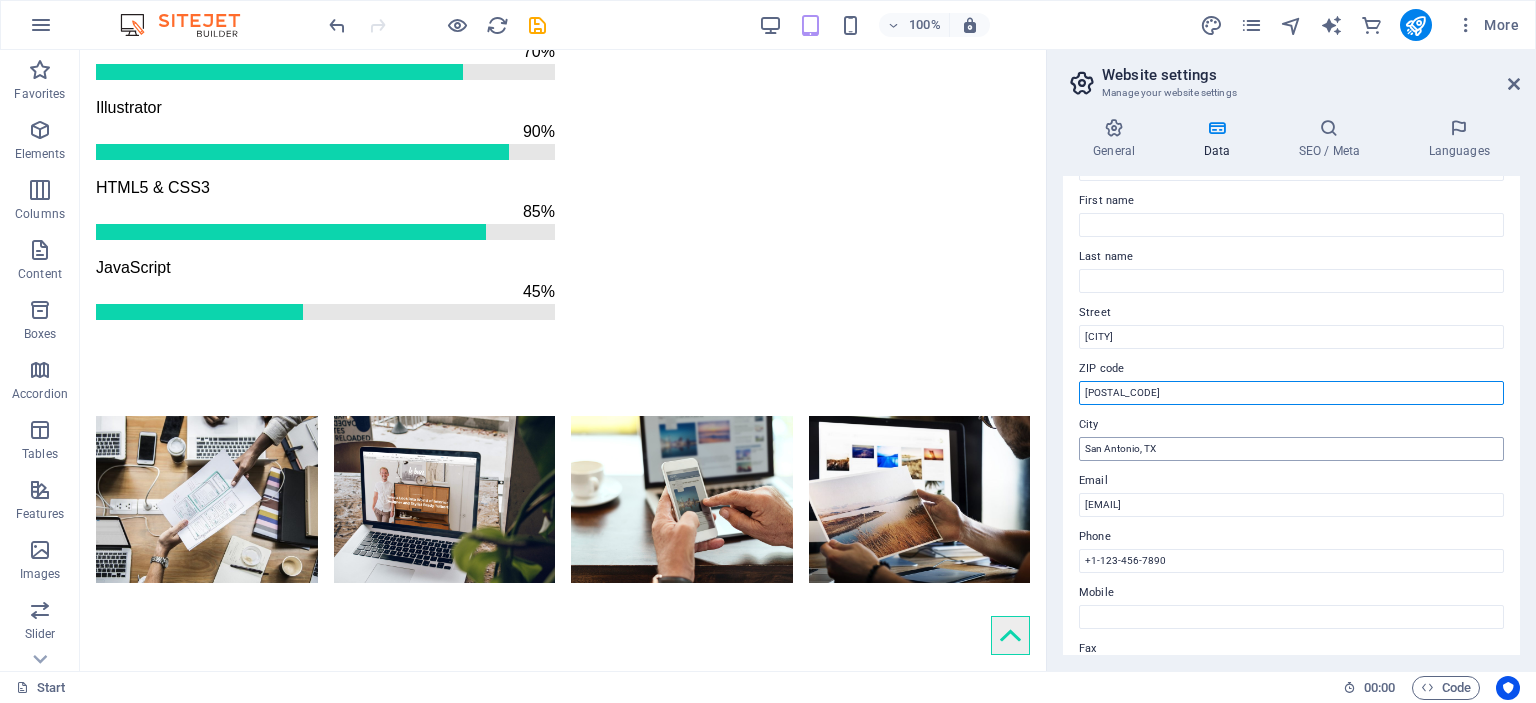 type on "[POSTAL_CODE]" 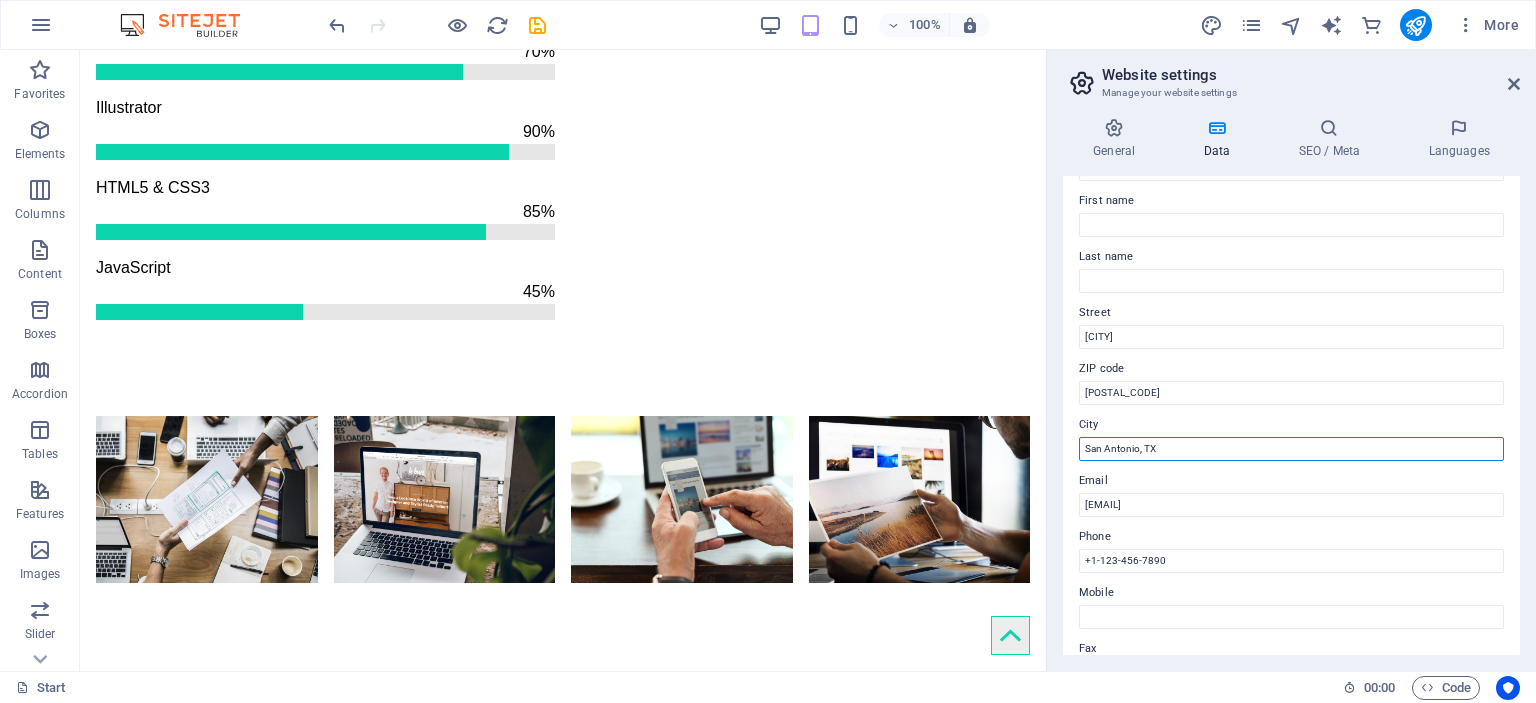 click on "San Antonio, TX" at bounding box center [1291, 449] 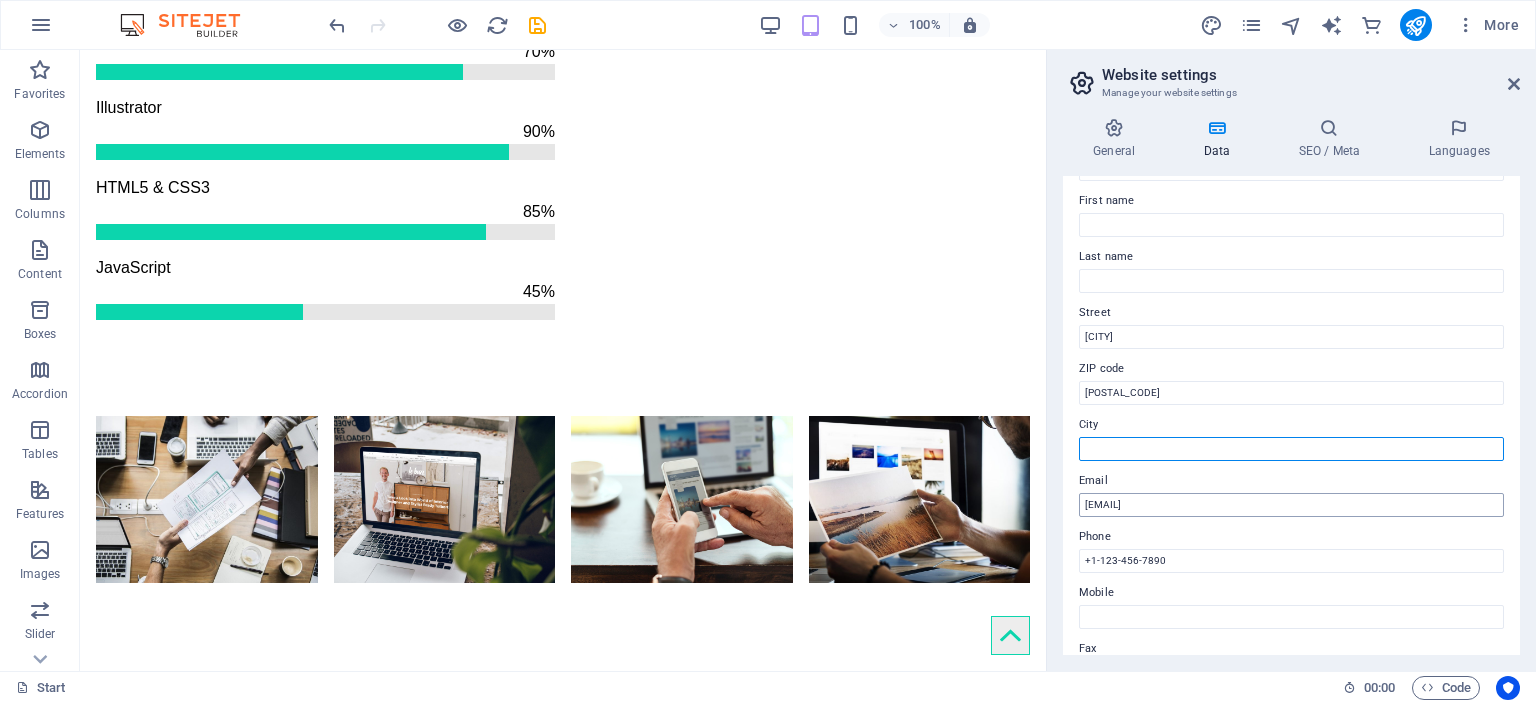 type 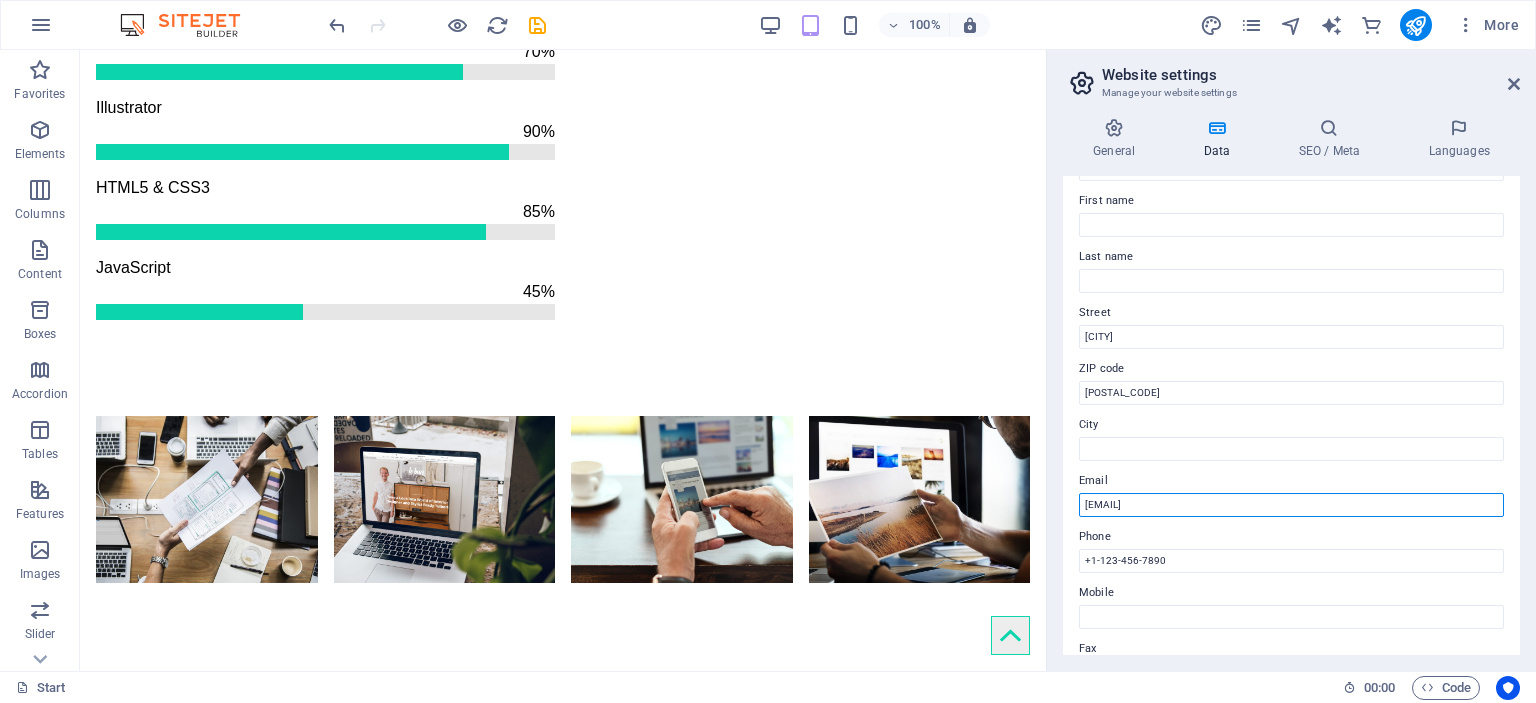 click on "[EMAIL]" at bounding box center (1291, 505) 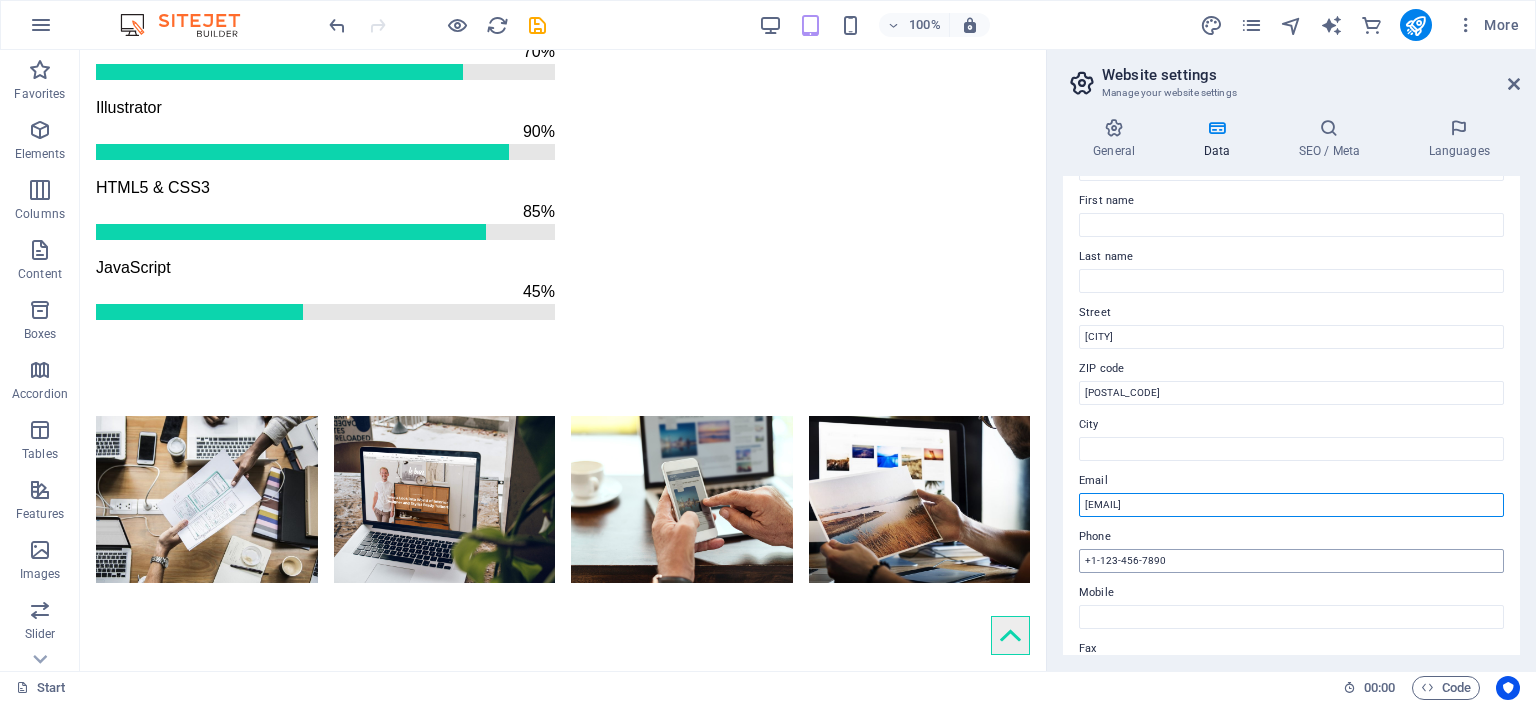 type on "[EMAIL]" 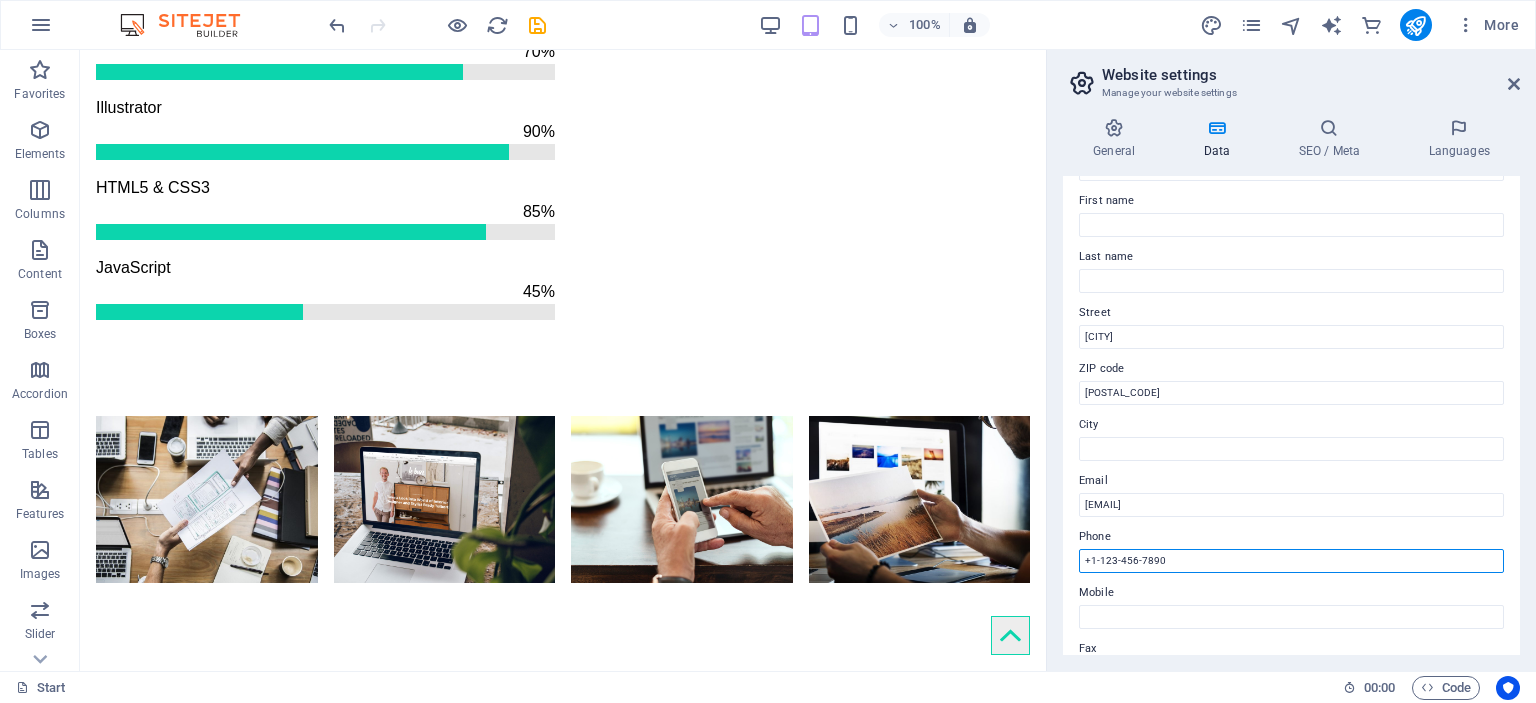 click on "+1-123-456-7890" at bounding box center (1291, 561) 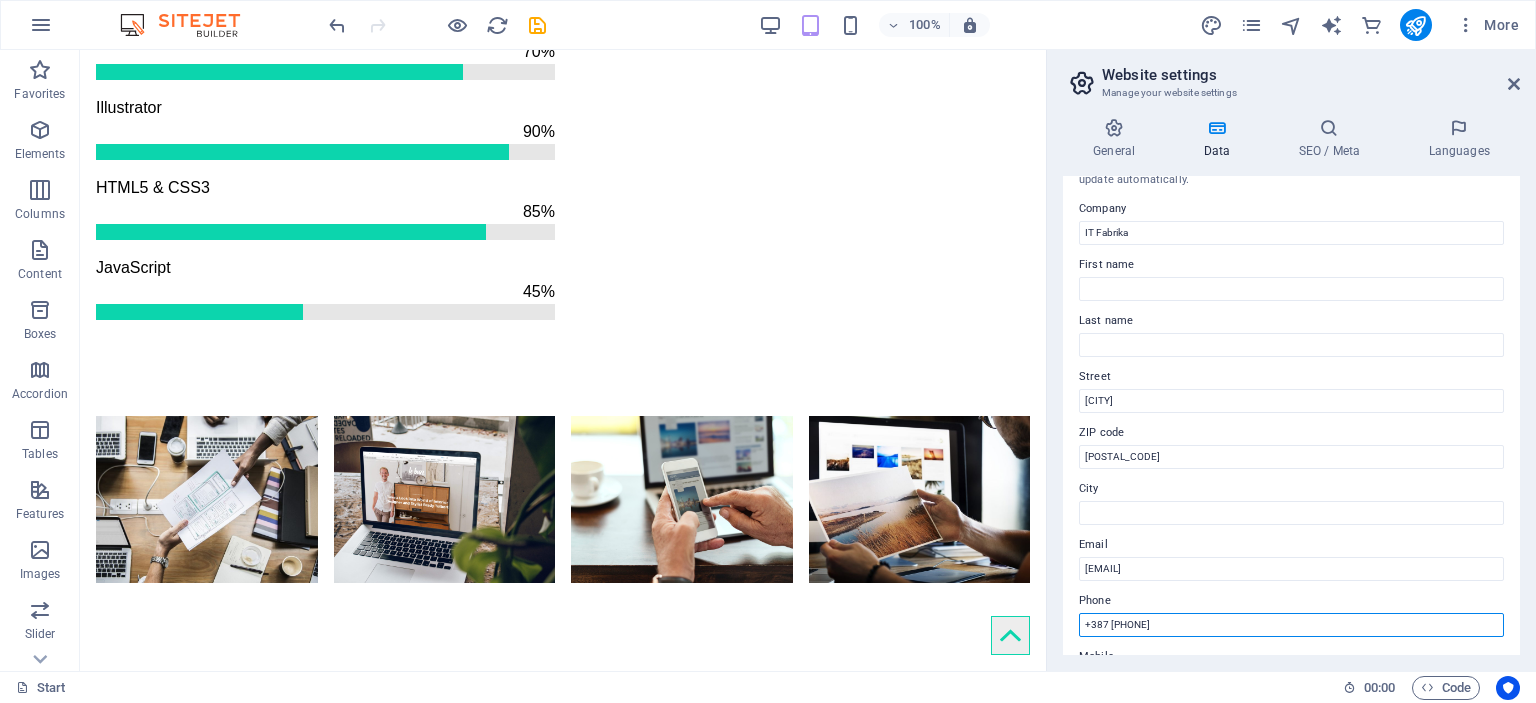 scroll, scrollTop: 0, scrollLeft: 0, axis: both 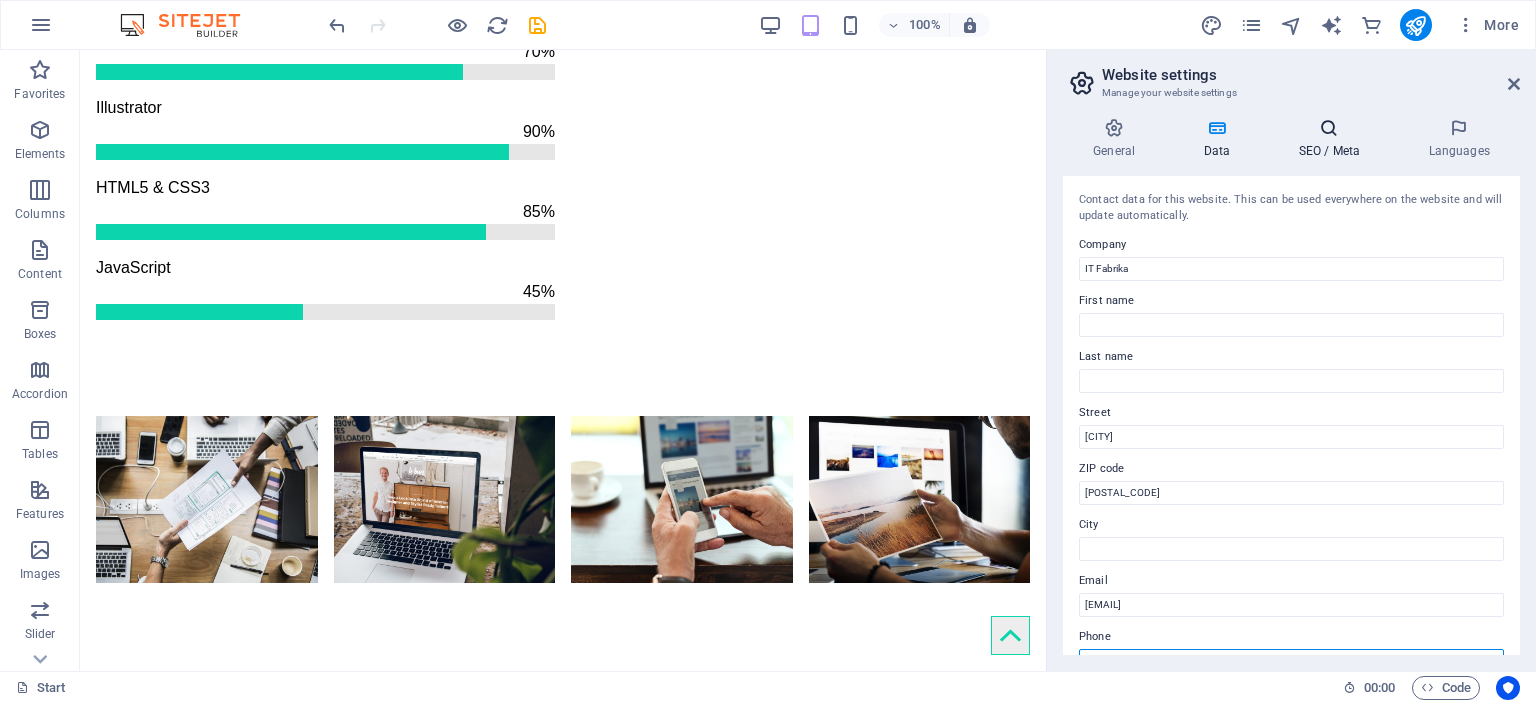 type on "+387 [PHONE]" 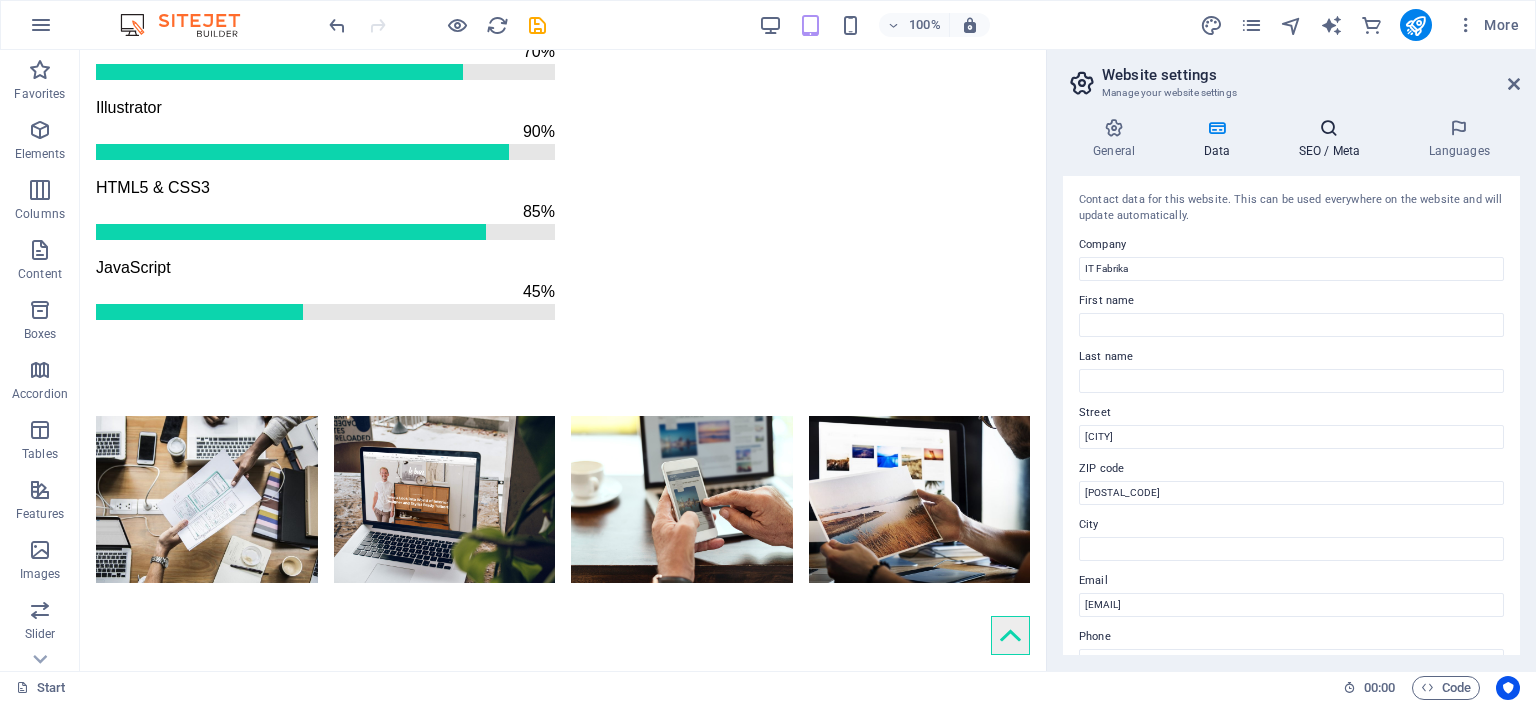 click at bounding box center [1329, 128] 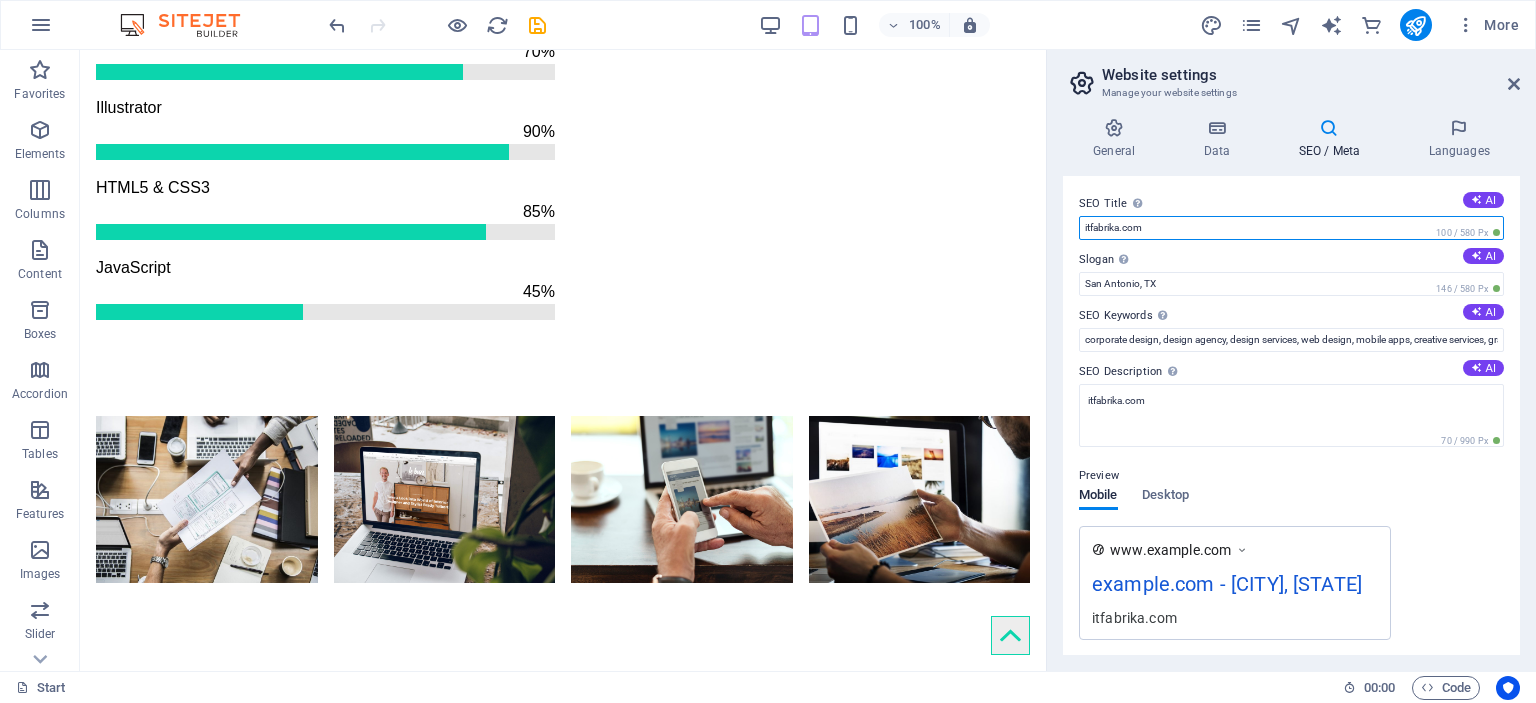 click on "itfabrika.com" at bounding box center (1291, 228) 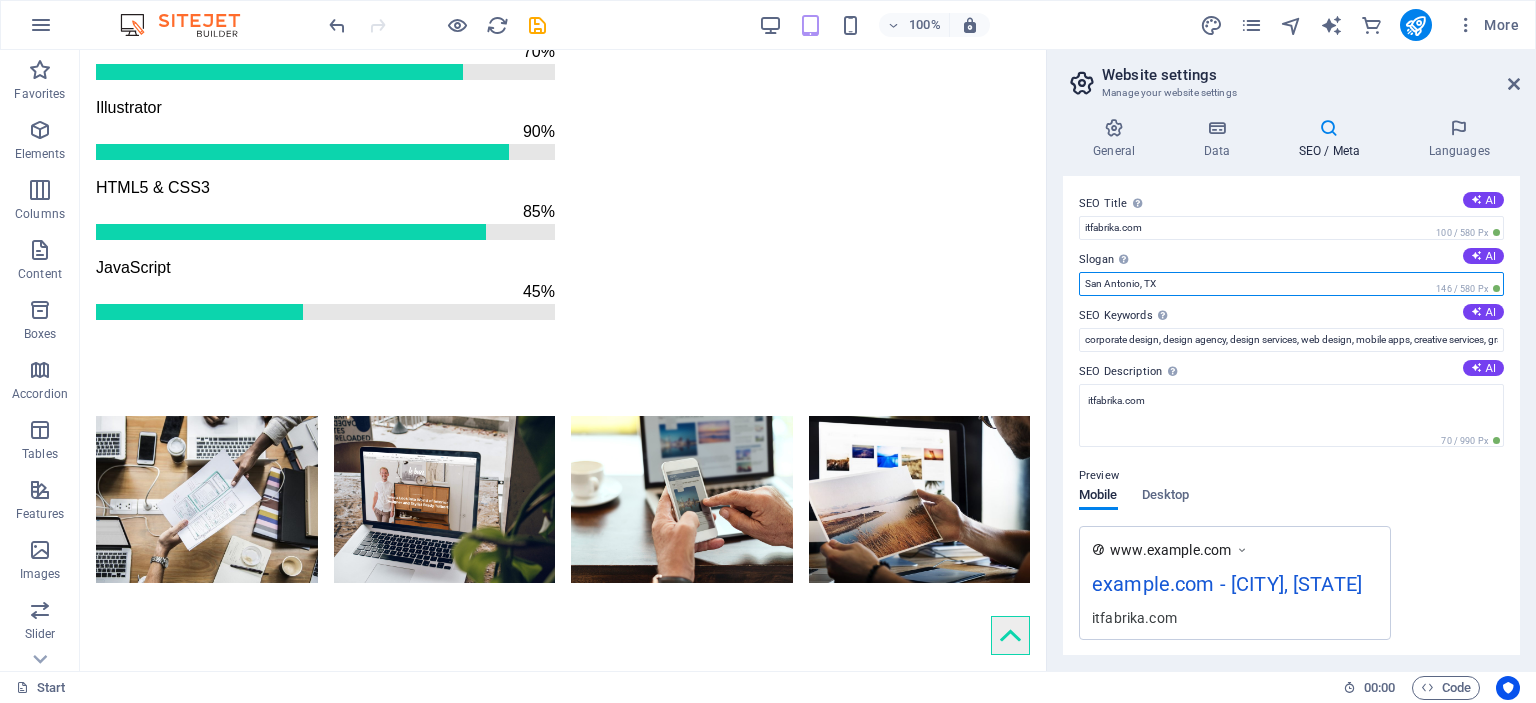 click on "San Antonio, TX" at bounding box center (1291, 284) 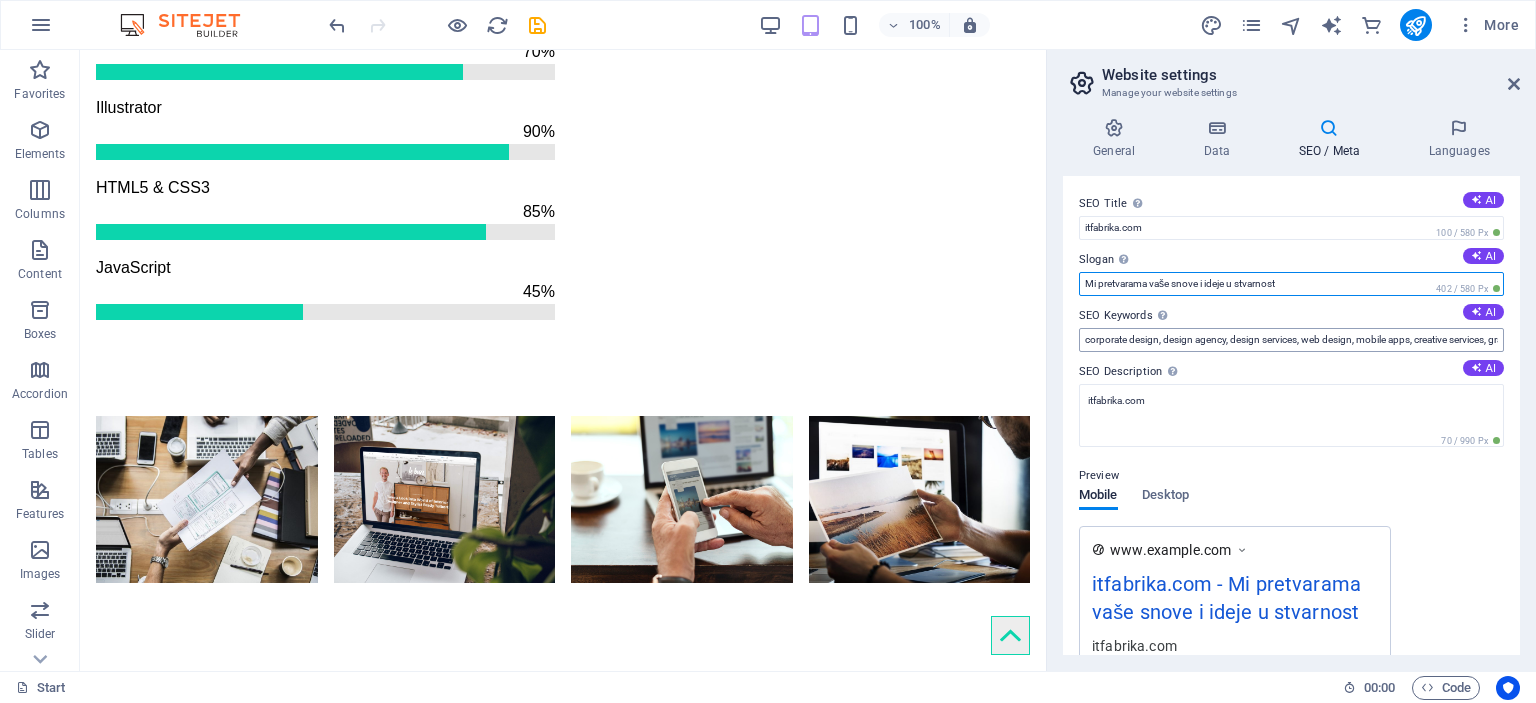 type on "Mi pretvarama vaše snove i ideje u stvarnost" 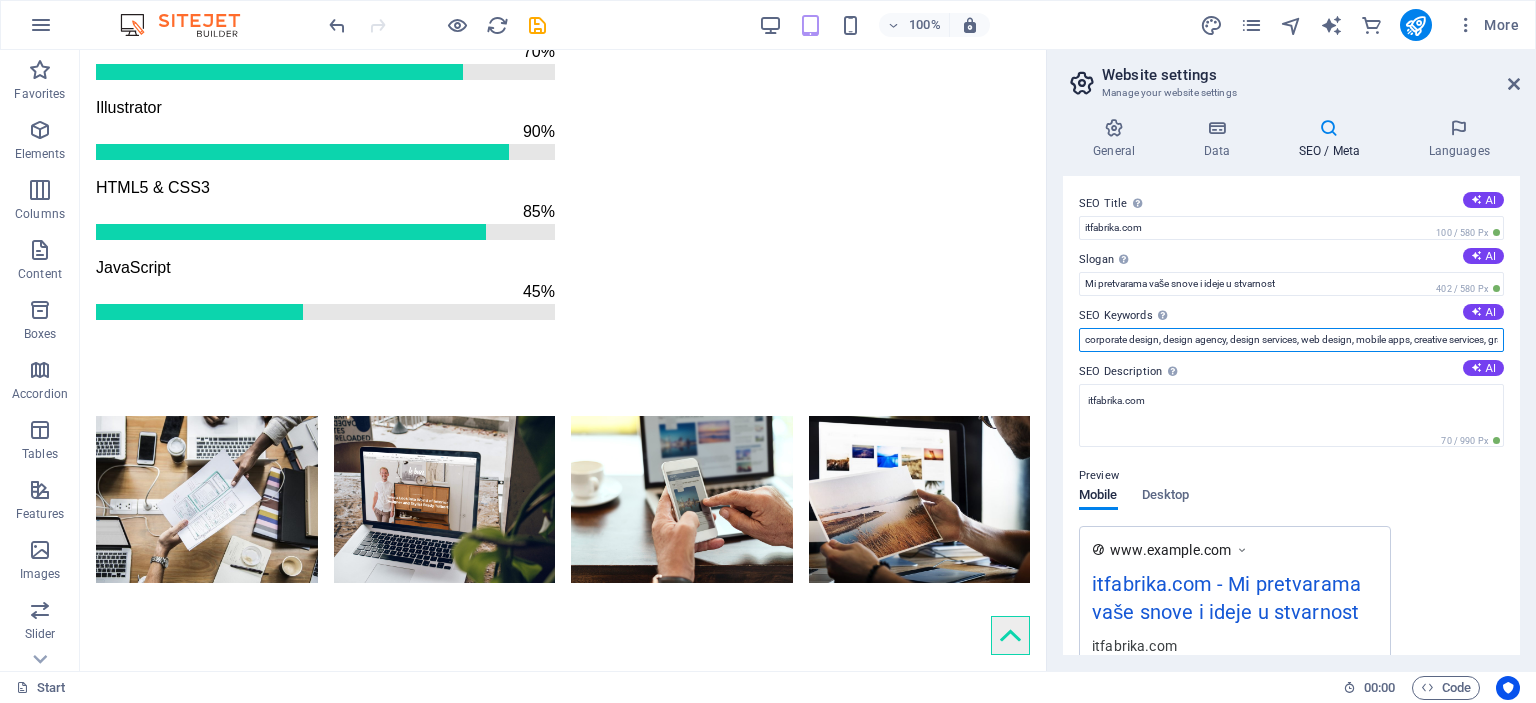 click on "corporate design, design agency, design services, web design, mobile apps, creative services, graphic design, itfabrika.com, [CITY], [STATE]" at bounding box center (1291, 340) 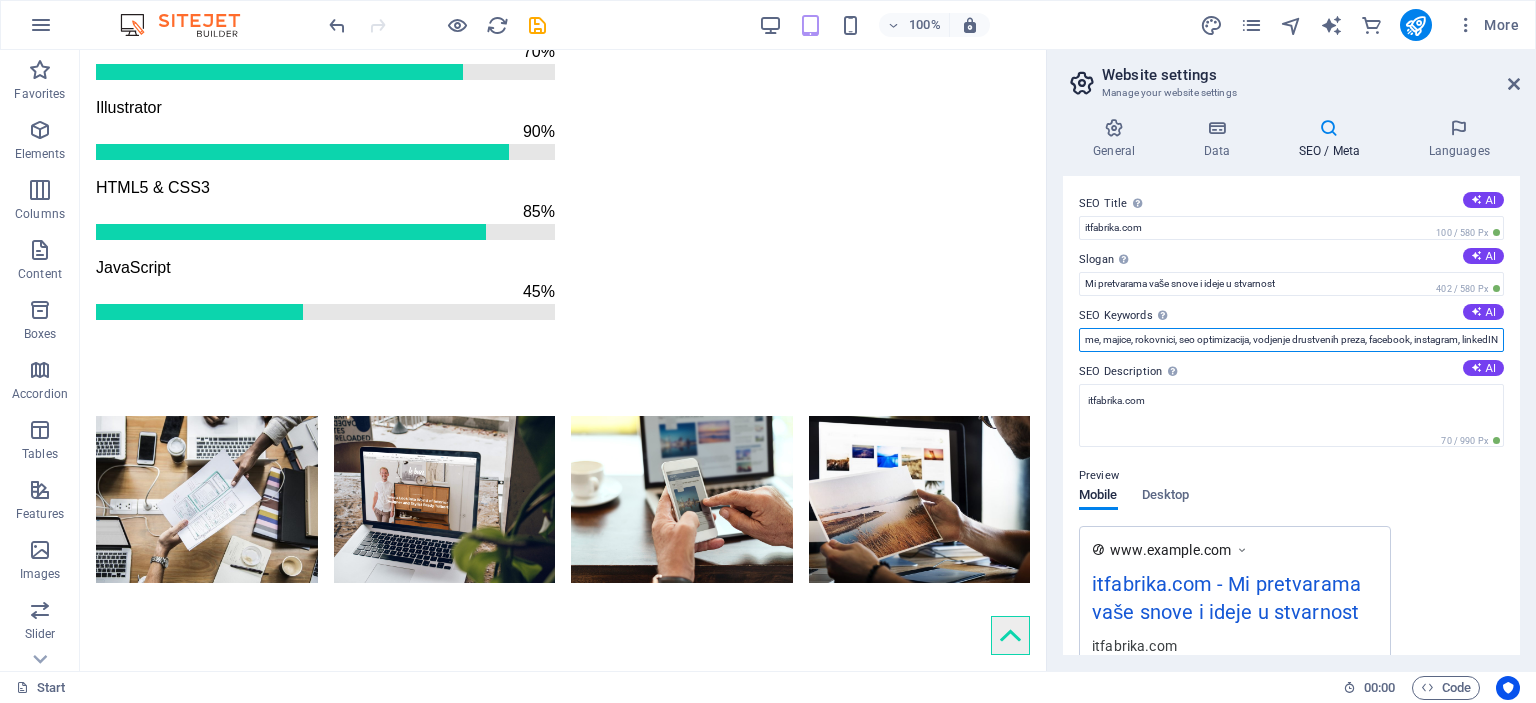 scroll, scrollTop: 0, scrollLeft: 981, axis: horizontal 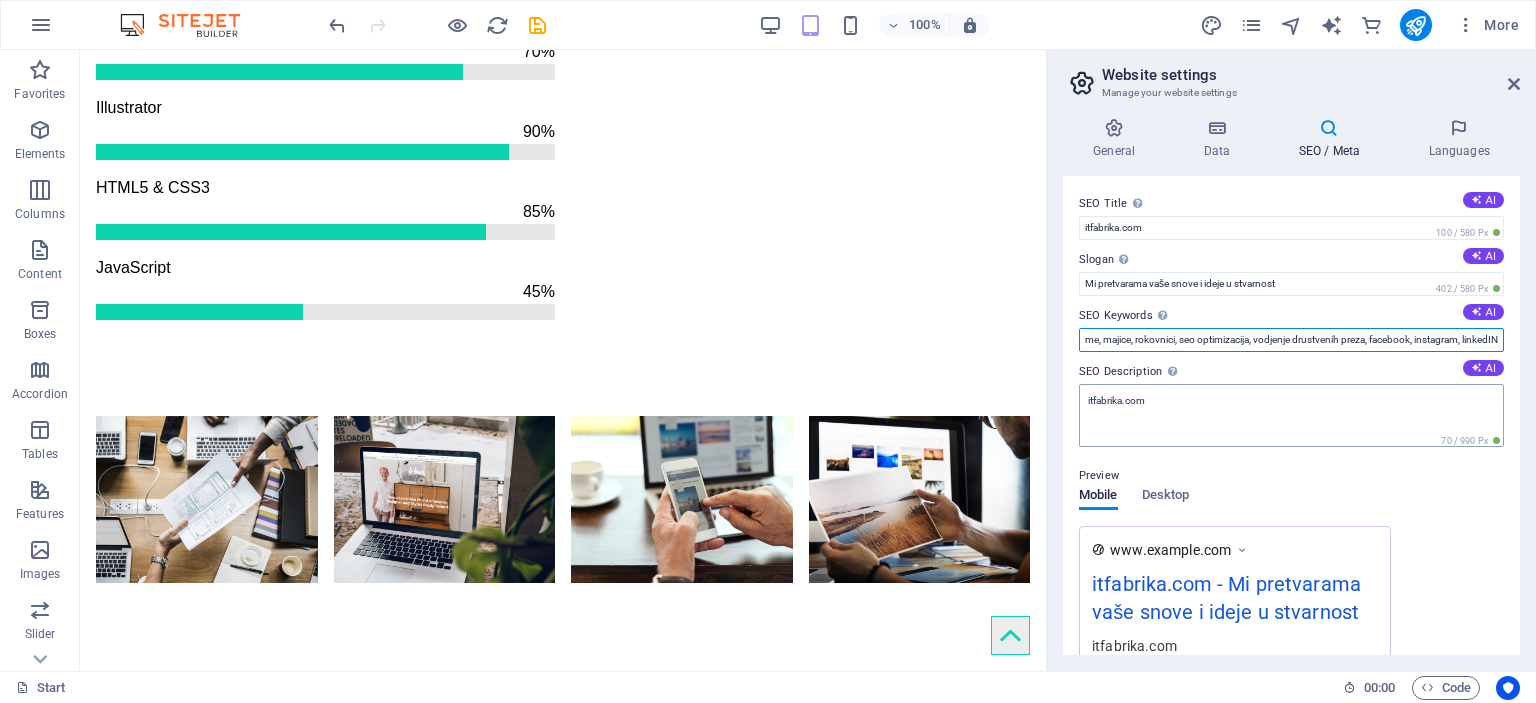 type on "corporate design, design agency, design services, web design, mobile apps, creative services, graphic design, itfabrika.ba, [CITY], [STATE], dizajn, vizit karte, flayeri, letci, letak, šolja, sito štampa, logo, web stranice, platforme, majice, rokovnici, seo optimizacija, vodjenje drustvenih preza, facebook, instagram, linkedIN" 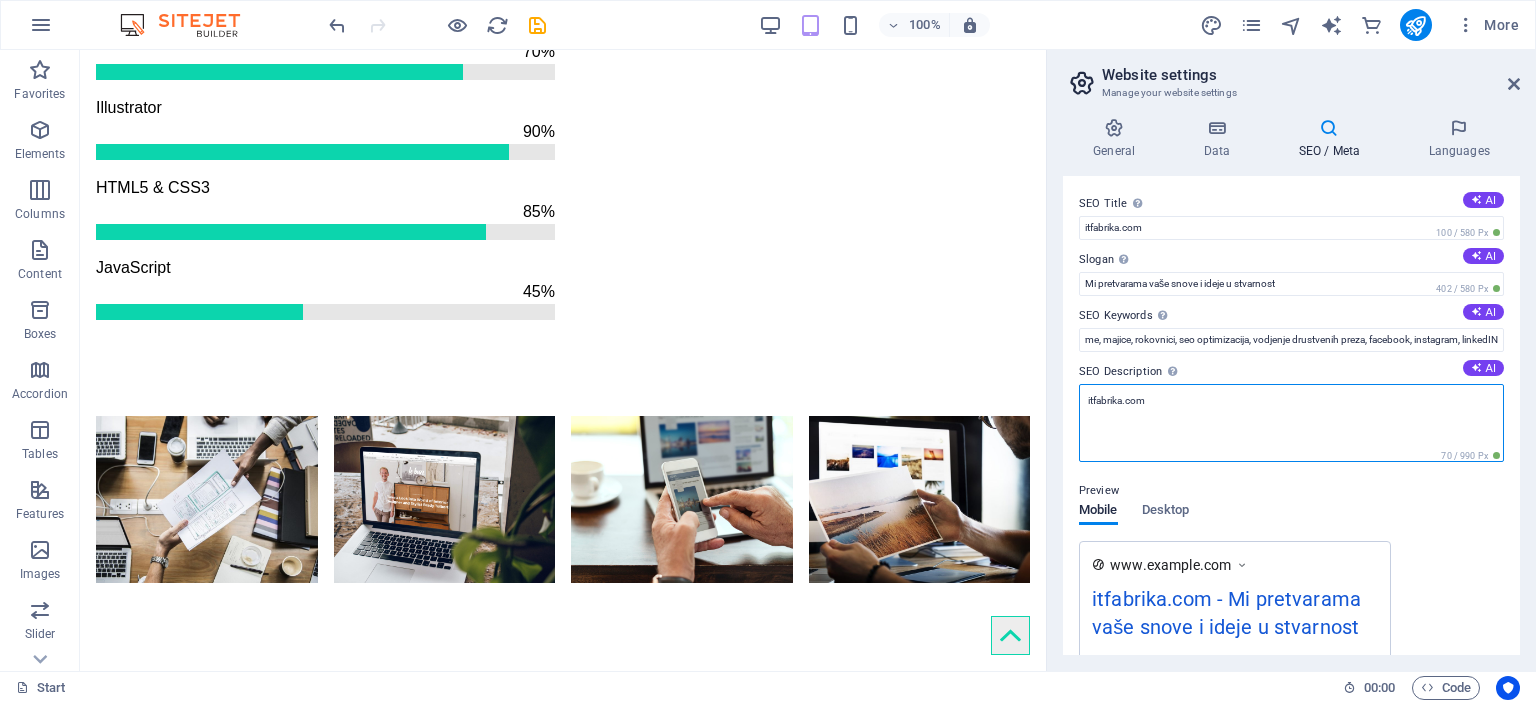 scroll, scrollTop: 0, scrollLeft: 0, axis: both 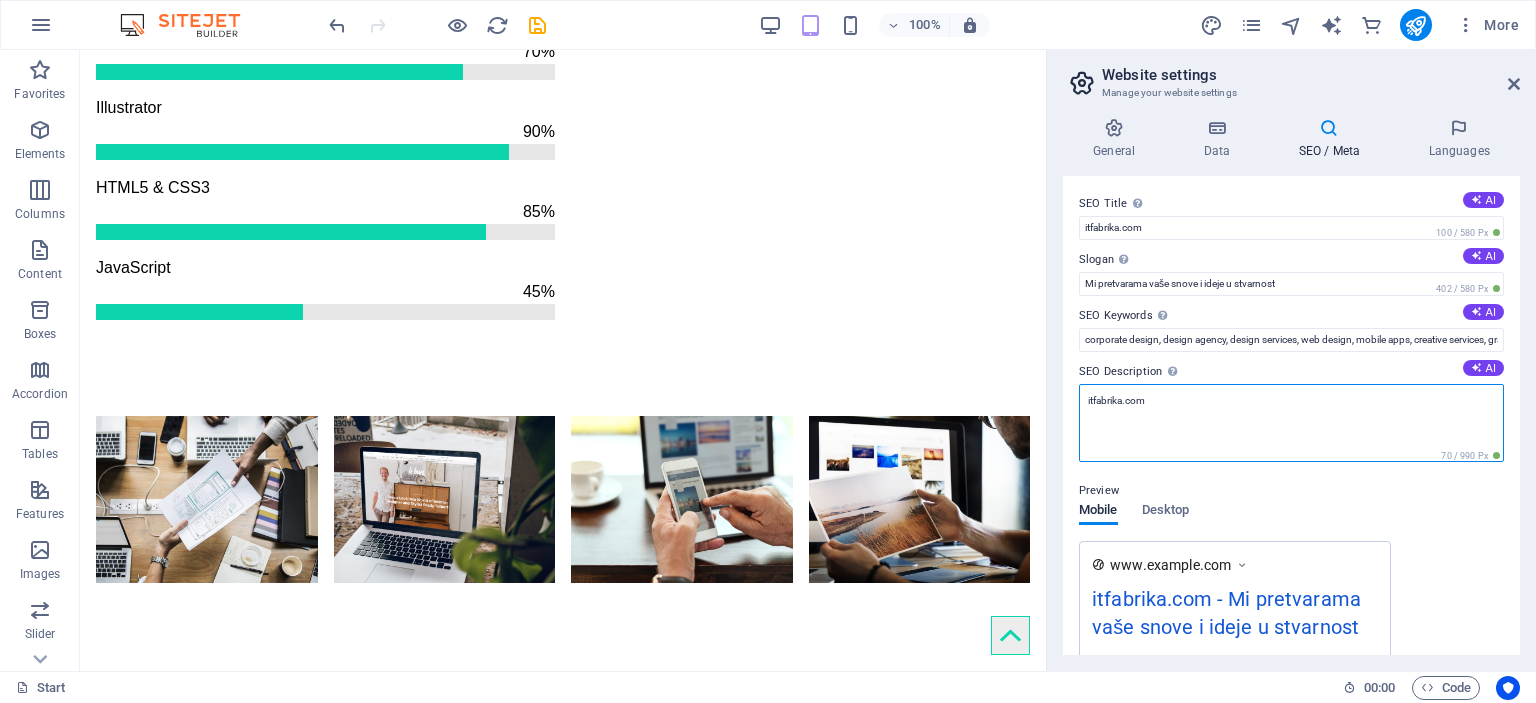 click on "itfabrika.com" at bounding box center [1291, 423] 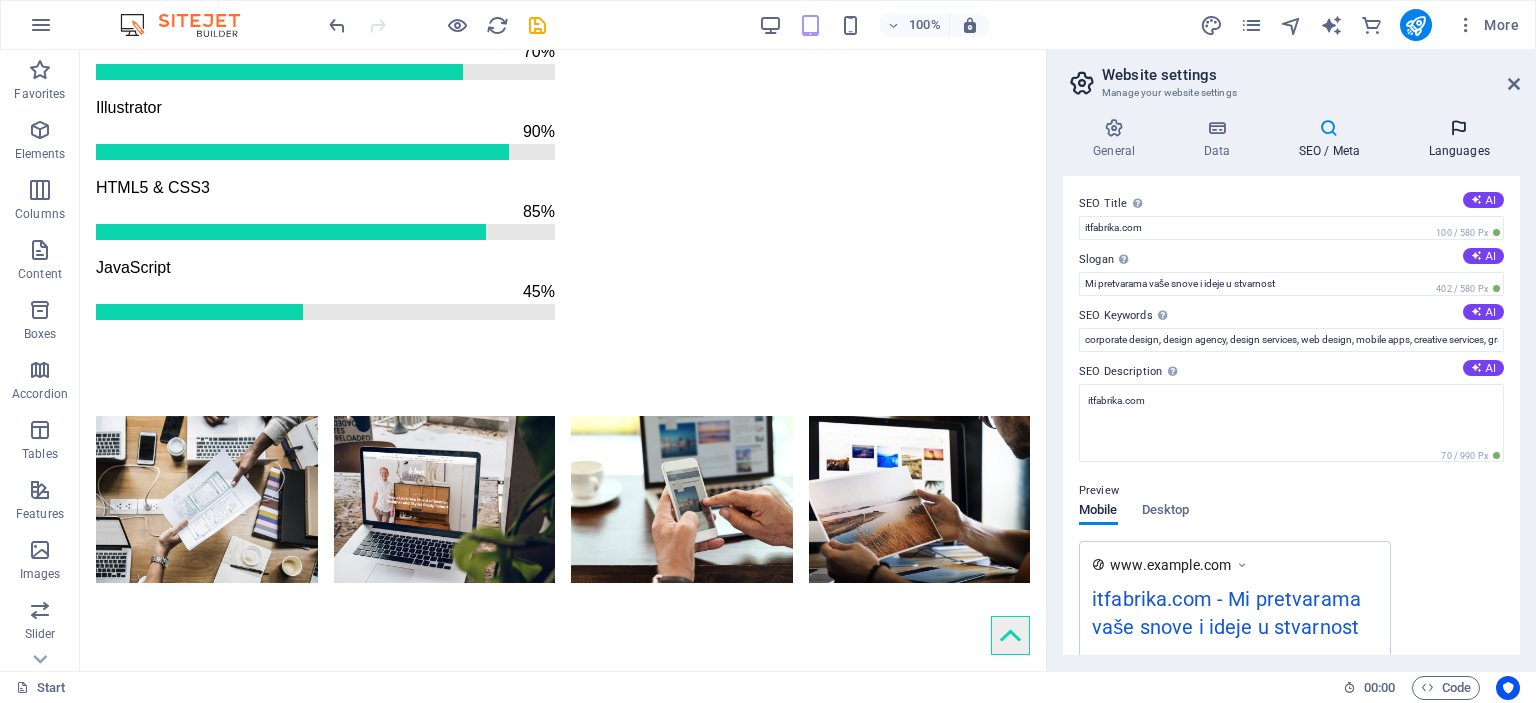 click at bounding box center [1459, 128] 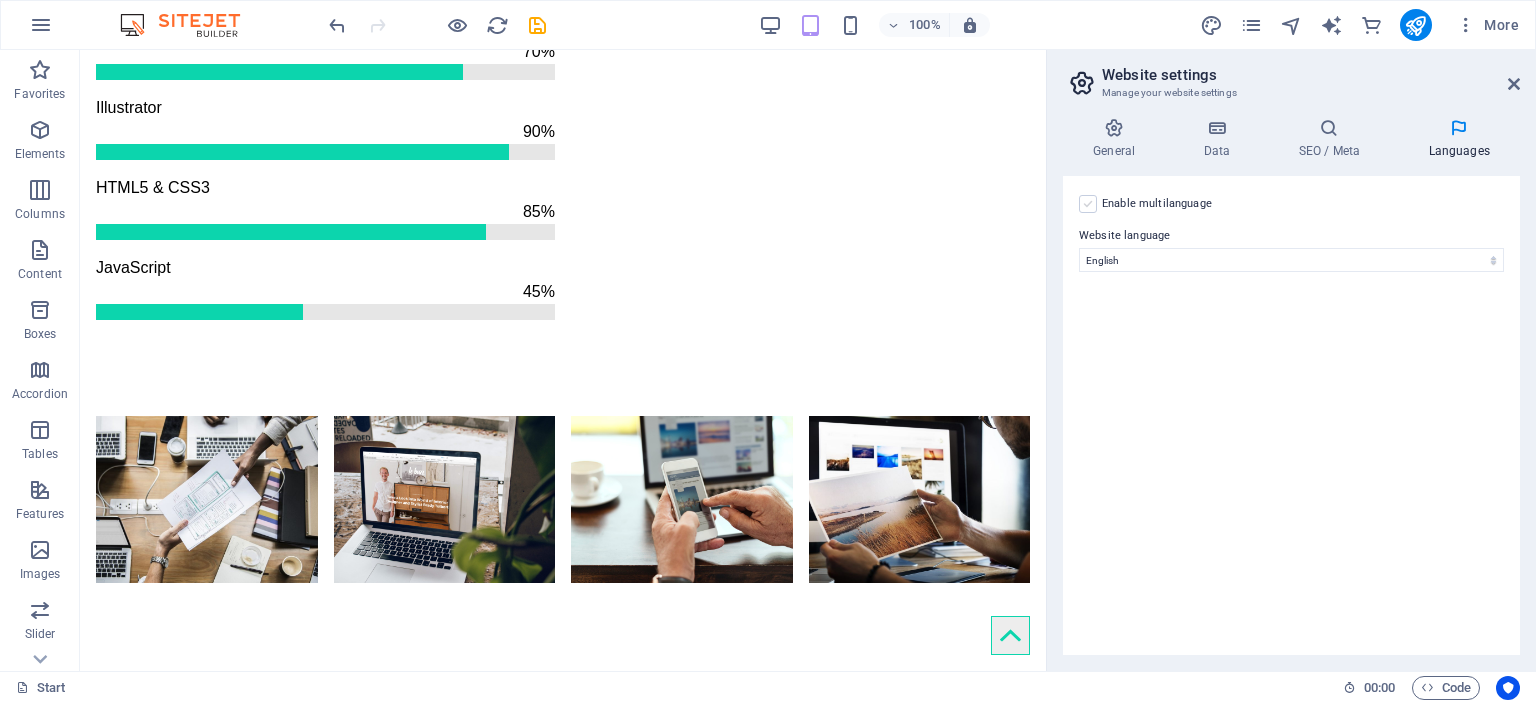 click at bounding box center [1088, 204] 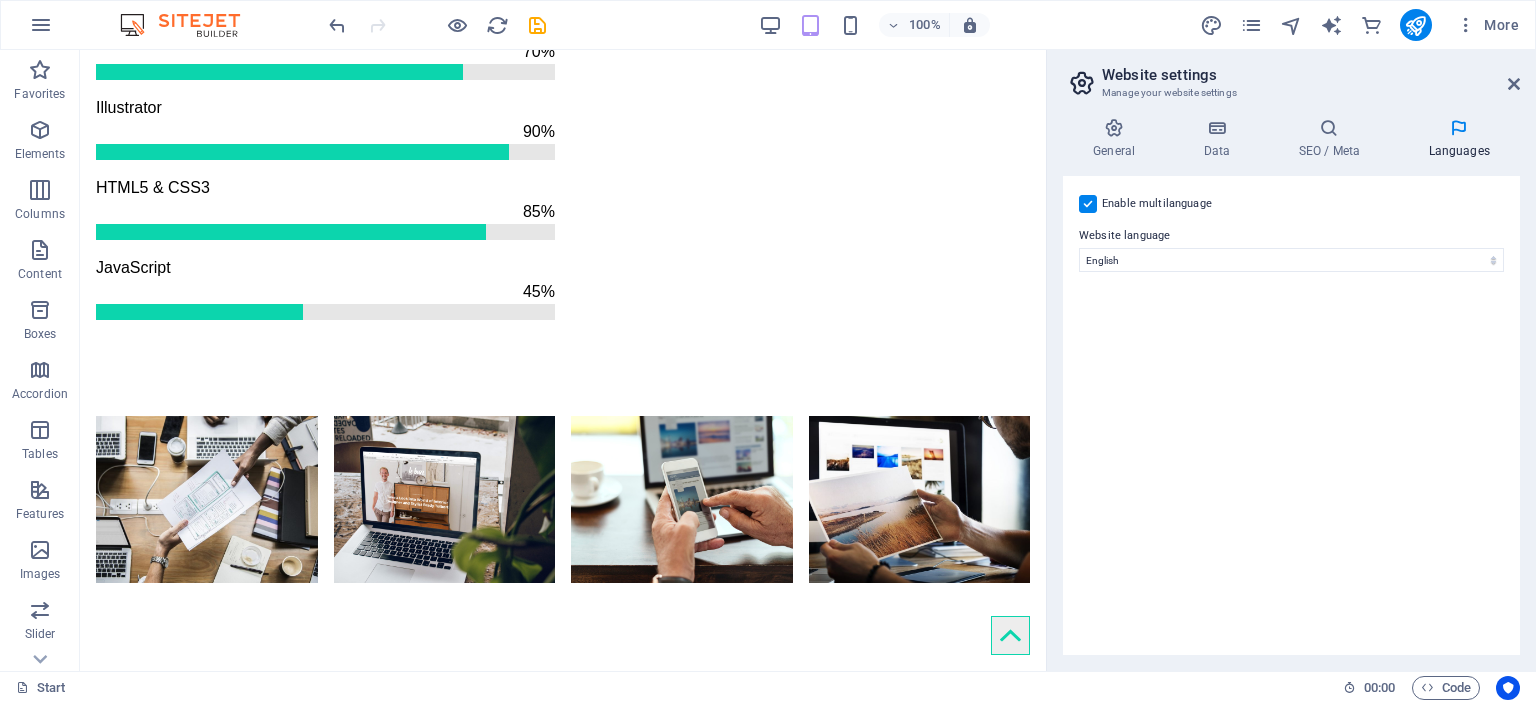 select 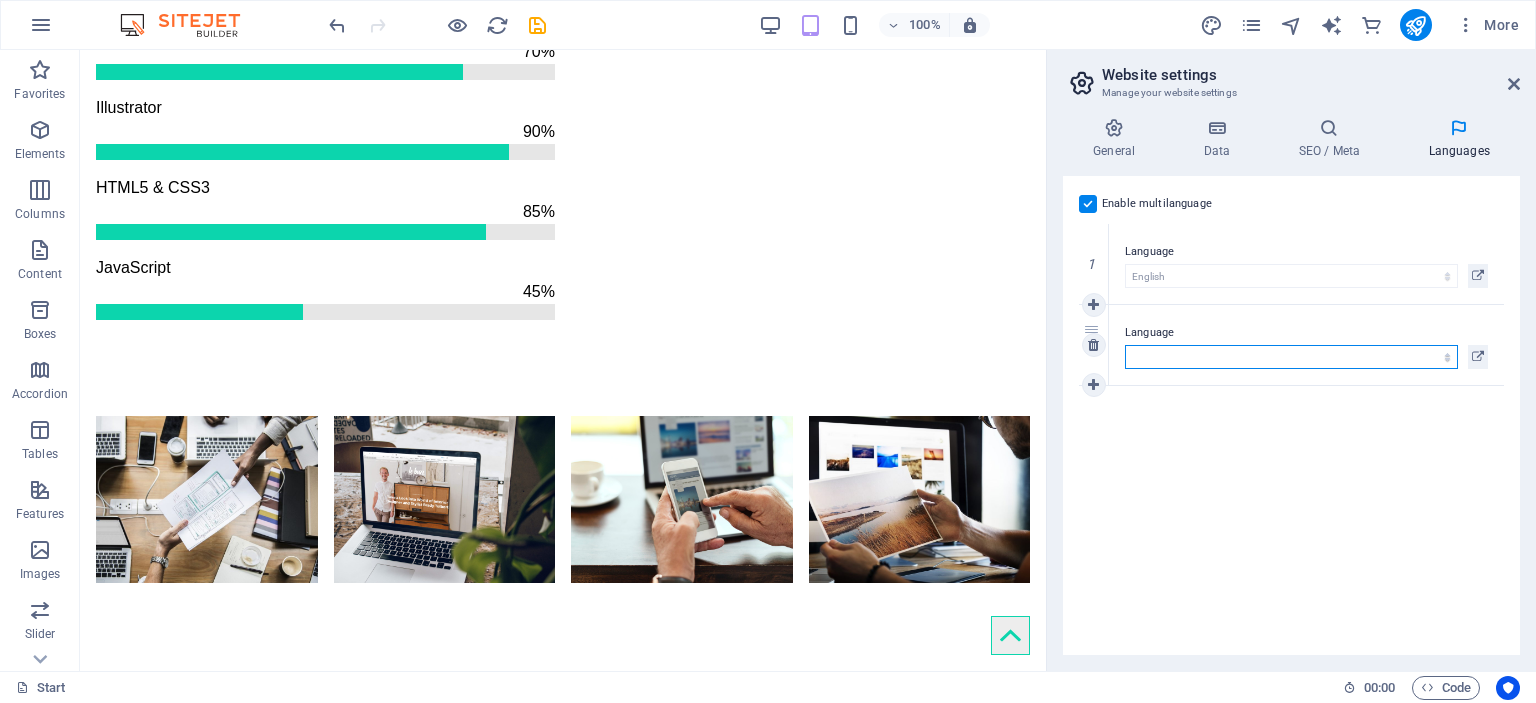 click on "Abkhazian Afar Afrikaans Akan Albanian Amharic Arabic Aragonese Armenian Assamese Avaric Avestan Aymara Azerbaijani Bambara Bashkir Basque Belarusian Bengali Bihari languages Bislama Bokmål Bosnian Breton Bulgarian Burmese Catalan Central Khmer Chamorro Chechen Chinese Church Slavic Chuvash Cornish Corsican Cree Croatian Czech Danish Dutch Dzongkha English Esperanto Estonian Ewe Faroese Farsi (Persian) Fijian Finnish French Fulah Gaelic Galician Ganda Georgian German Greek Greenlandic Guaraní Gujarati Haitian Creole Hausa Hebrew Herero Hindi Hiri Motu Hungarian Icelandic Ido Igbo Indonesian Interlingua Interlingue Inuktitut Inupiaq Irish Italian Japanese Javanese Kannada Kanuri Kashmiri Kazakh Kikuyu Kinyarwanda Komi Kongo Korean Kurdish Kwanyama Kyrgyz Lao Latin Latvian Limburgish Lingala Lithuanian Luba-Katanga Luxembourgish Macedonian Malagasy Malay Malayalam Maldivian Maltese Manx Maori Marathi Marshallese Mongolian Nauru Navajo Ndonga Nepali North Ndebele Northern Sami Norwegian Norwegian Nynorsk Nuosu" at bounding box center (1291, 357) 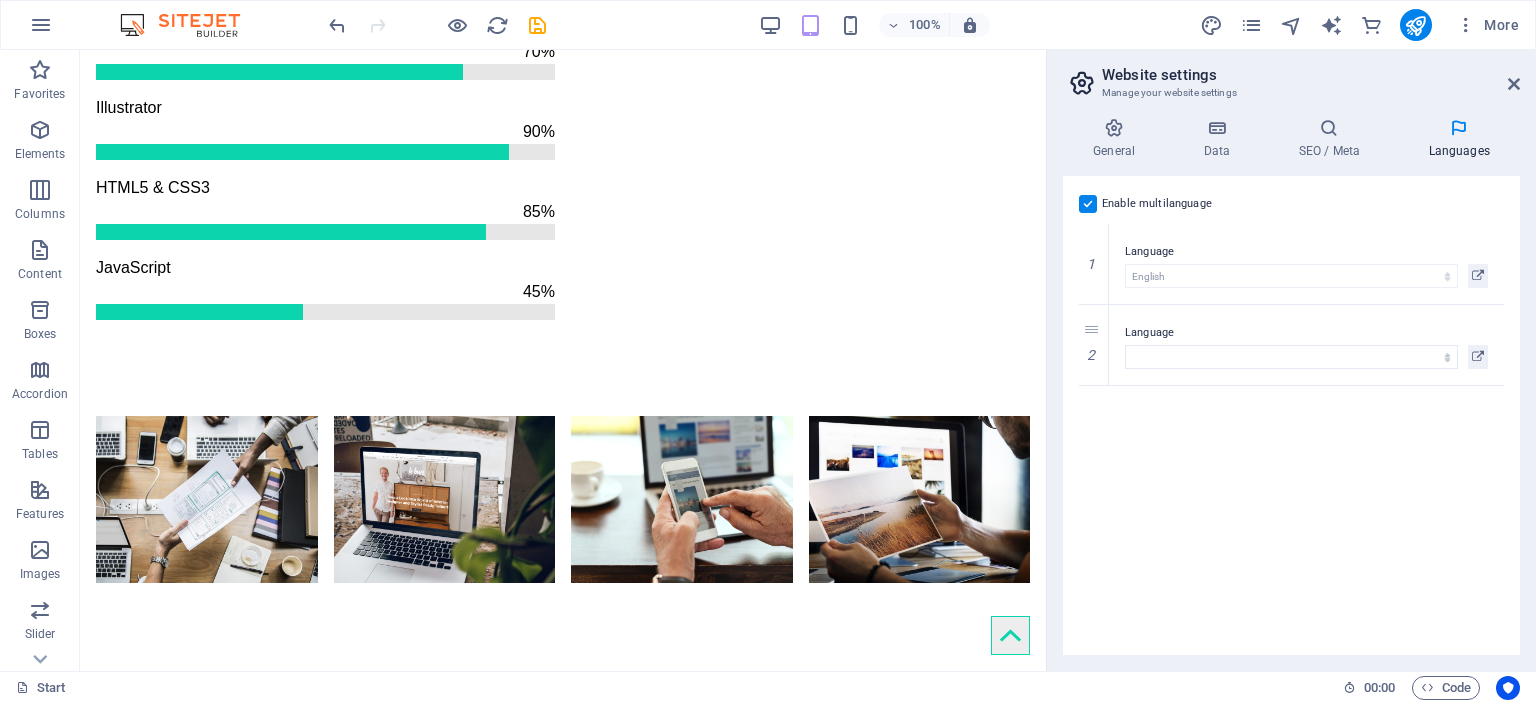 click at bounding box center (1088, 204) 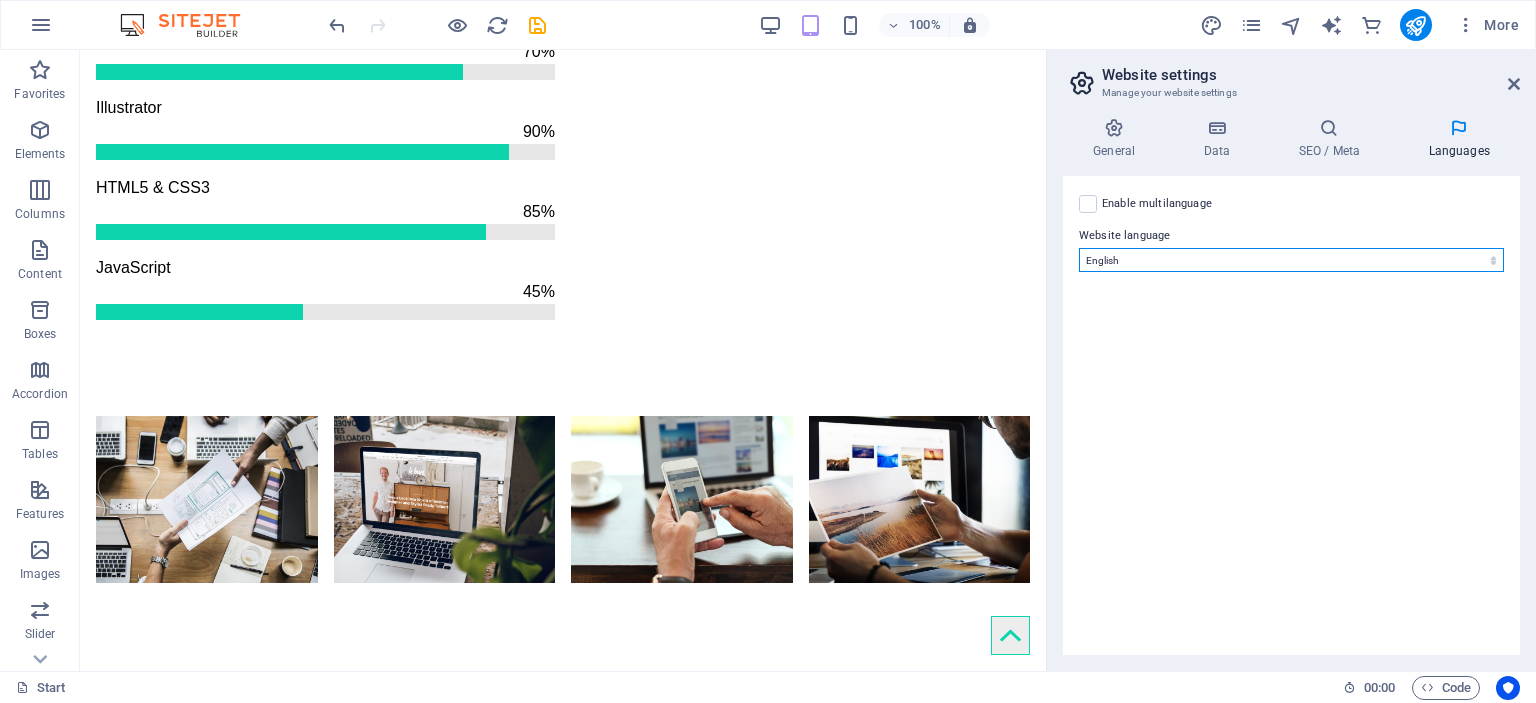 click on "Abkhazian Afar Afrikaans Akan Albanian Amharic Arabic Aragonese Armenian Assamese Avaric Avestan Aymara Azerbaijani Bambara Bashkir Basque Belarusian Bengali Bihari languages Bislama Bokmål Bosnian Breton Bulgarian Burmese Catalan Central Khmer Chamorro Chechen Chinese Church Slavic Chuvash Cornish Corsican Cree Croatian Czech Danish Dutch Dzongkha English Esperanto Estonian Ewe Faroese Farsi (Persian) Fijian Finnish French Fulah Gaelic Galician Ganda Georgian German Greek Greenlandic Guaraní Gujarati Haitian Creole Hausa Hebrew Herero Hindi Hiri Motu Hungarian Icelandic Ido Igbo Indonesian Interlingua Interlingue Inuktitut Inupiaq Irish Italian Japanese Javanese Kannada Kanuri Kashmiri Kazakh Kikuyu Kinyarwanda Komi Kongo Korean Kurdish Kwanyama Kyrgyz Lao Latin Latvian Limburgish Lingala Lithuanian Luba-Katanga Luxembourgish Macedonian Malagasy Malay Malayalam Maldivian Maltese Manx Maori Marathi Marshallese Mongolian Nauru Navajo Ndonga Nepali North Ndebele Northern Sami Norwegian Norwegian Nynorsk Nuosu" at bounding box center (1291, 260) 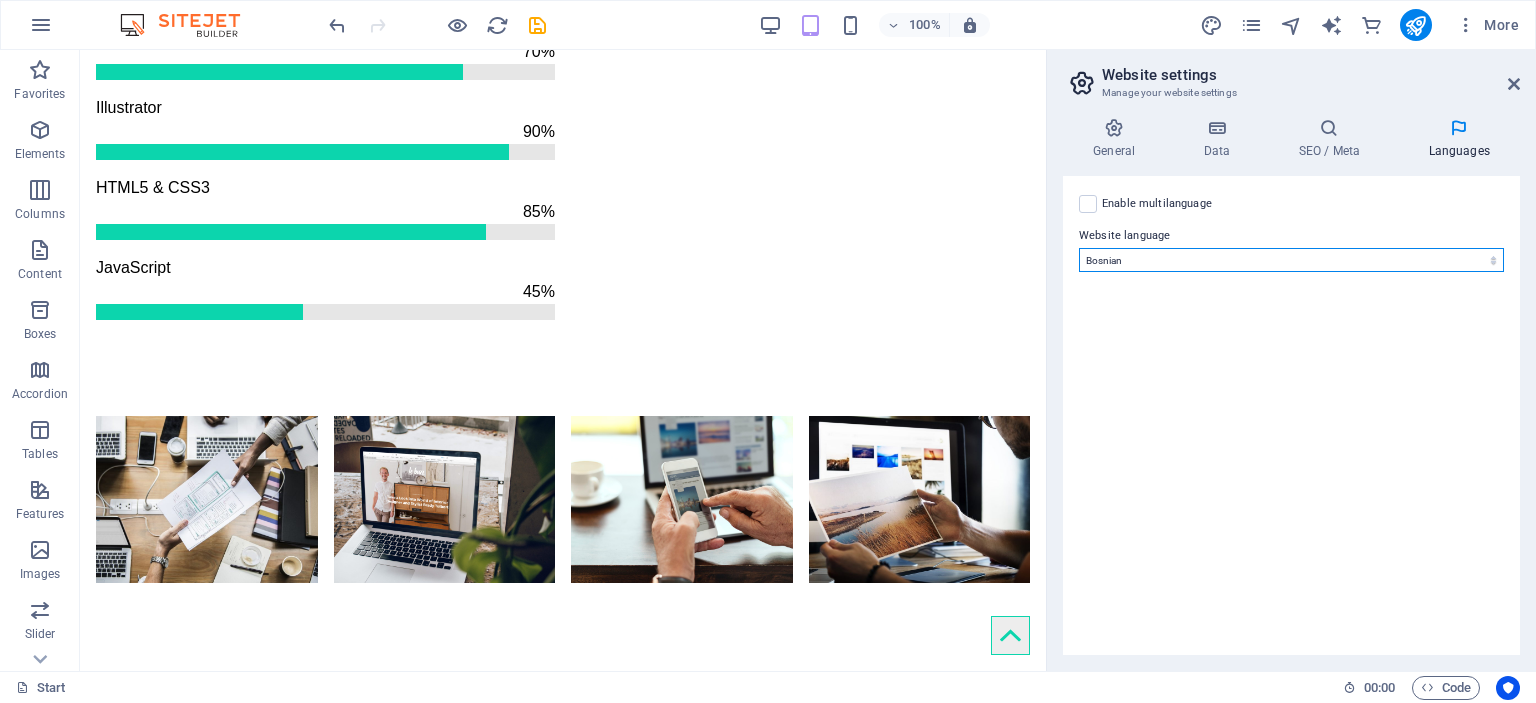 click on "Abkhazian Afar Afrikaans Akan Albanian Amharic Arabic Aragonese Armenian Assamese Avaric Avestan Aymara Azerbaijani Bambara Bashkir Basque Belarusian Bengali Bihari languages Bislama Bokmål Bosnian Breton Bulgarian Burmese Catalan Central Khmer Chamorro Chechen Chinese Church Slavic Chuvash Cornish Corsican Cree Croatian Czech Danish Dutch Dzongkha English Esperanto Estonian Ewe Faroese Farsi (Persian) Fijian Finnish French Fulah Gaelic Galician Ganda Georgian German Greek Greenlandic Guaraní Gujarati Haitian Creole Hausa Hebrew Herero Hindi Hiri Motu Hungarian Icelandic Ido Igbo Indonesian Interlingua Interlingue Inuktitut Inupiaq Irish Italian Japanese Javanese Kannada Kanuri Kashmiri Kazakh Kikuyu Kinyarwanda Komi Kongo Korean Kurdish Kwanyama Kyrgyz Lao Latin Latvian Limburgish Lingala Lithuanian Luba-Katanga Luxembourgish Macedonian Malagasy Malay Malayalam Maldivian Maltese Manx Maori Marathi Marshallese Mongolian Nauru Navajo Ndonga Nepali North Ndebele Northern Sami Norwegian Norwegian Nynorsk Nuosu" at bounding box center (1291, 260) 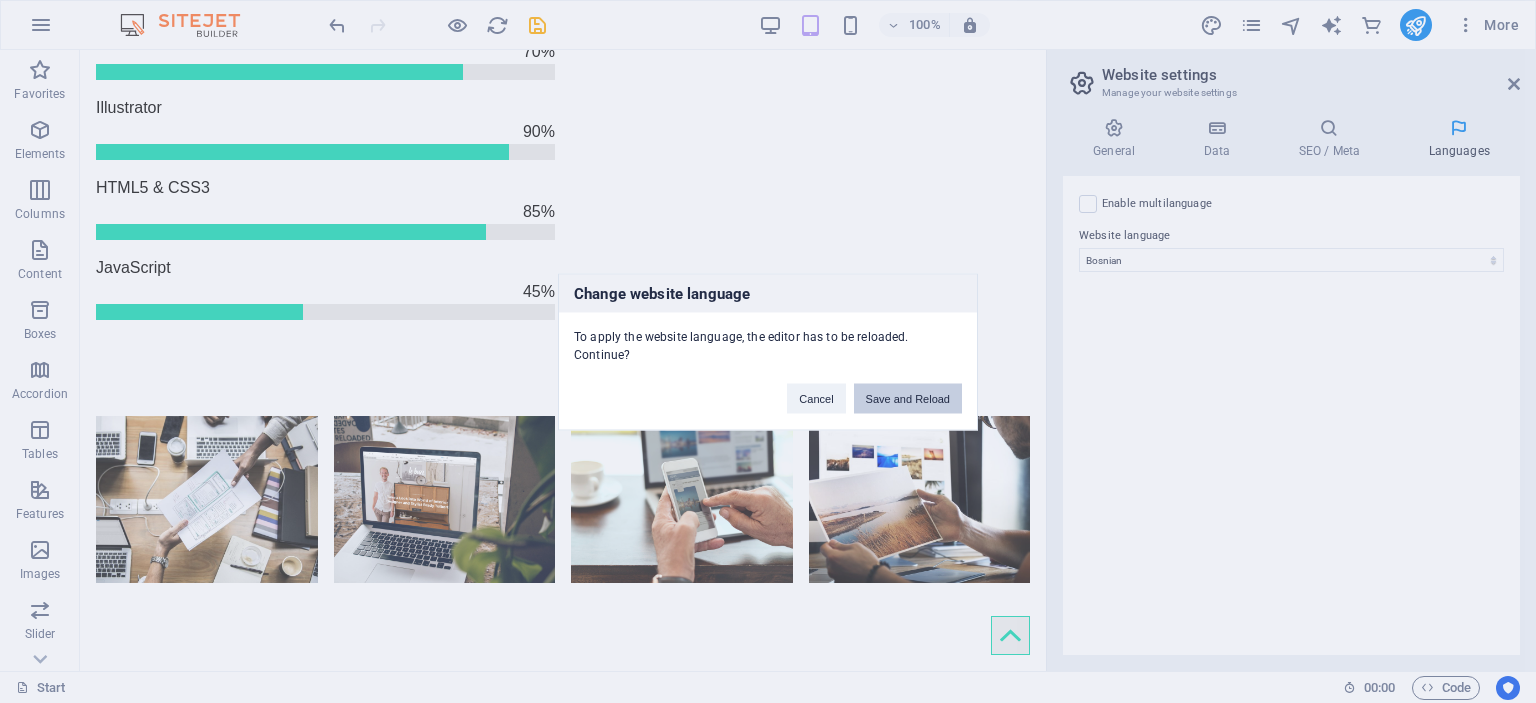 drag, startPoint x: 905, startPoint y: 384, endPoint x: 839, endPoint y: 330, distance: 85.276024 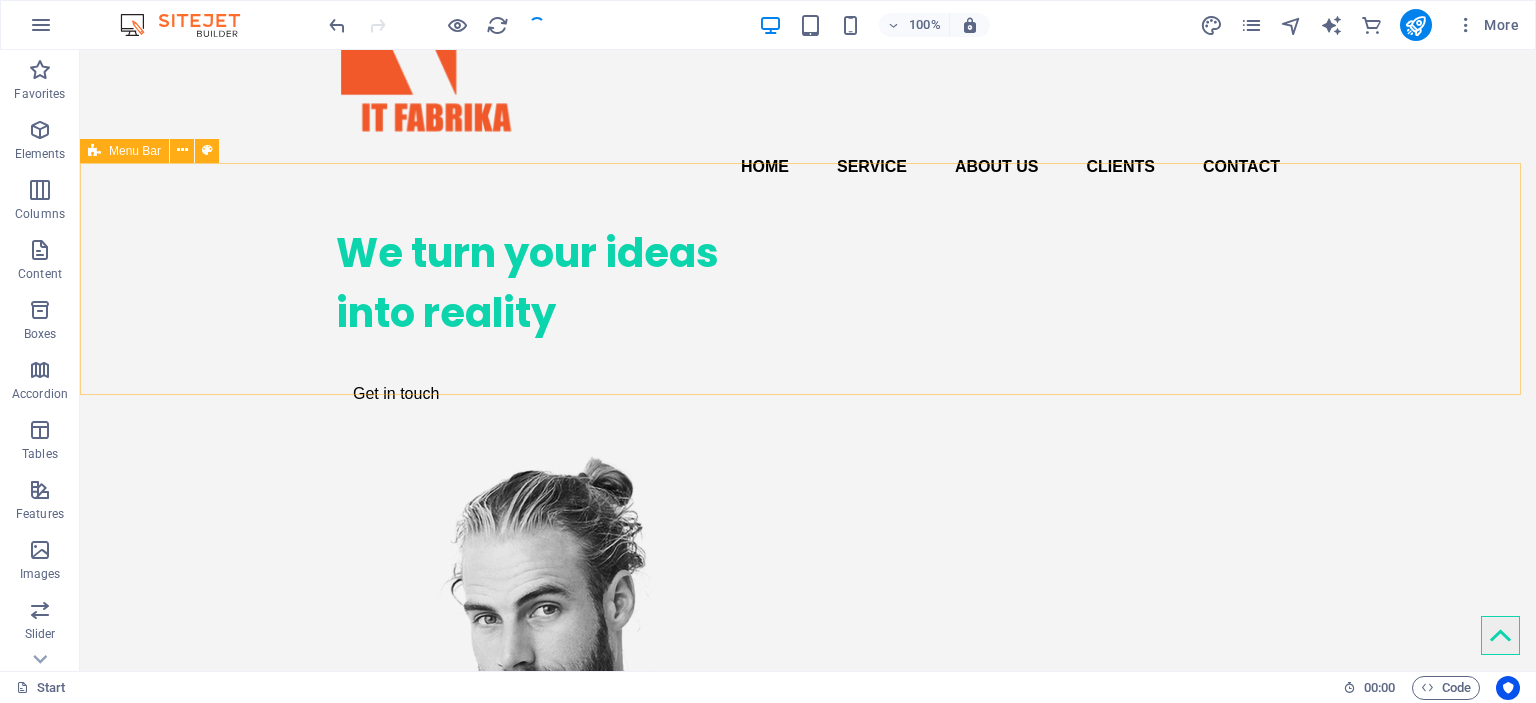 scroll, scrollTop: 11, scrollLeft: 0, axis: vertical 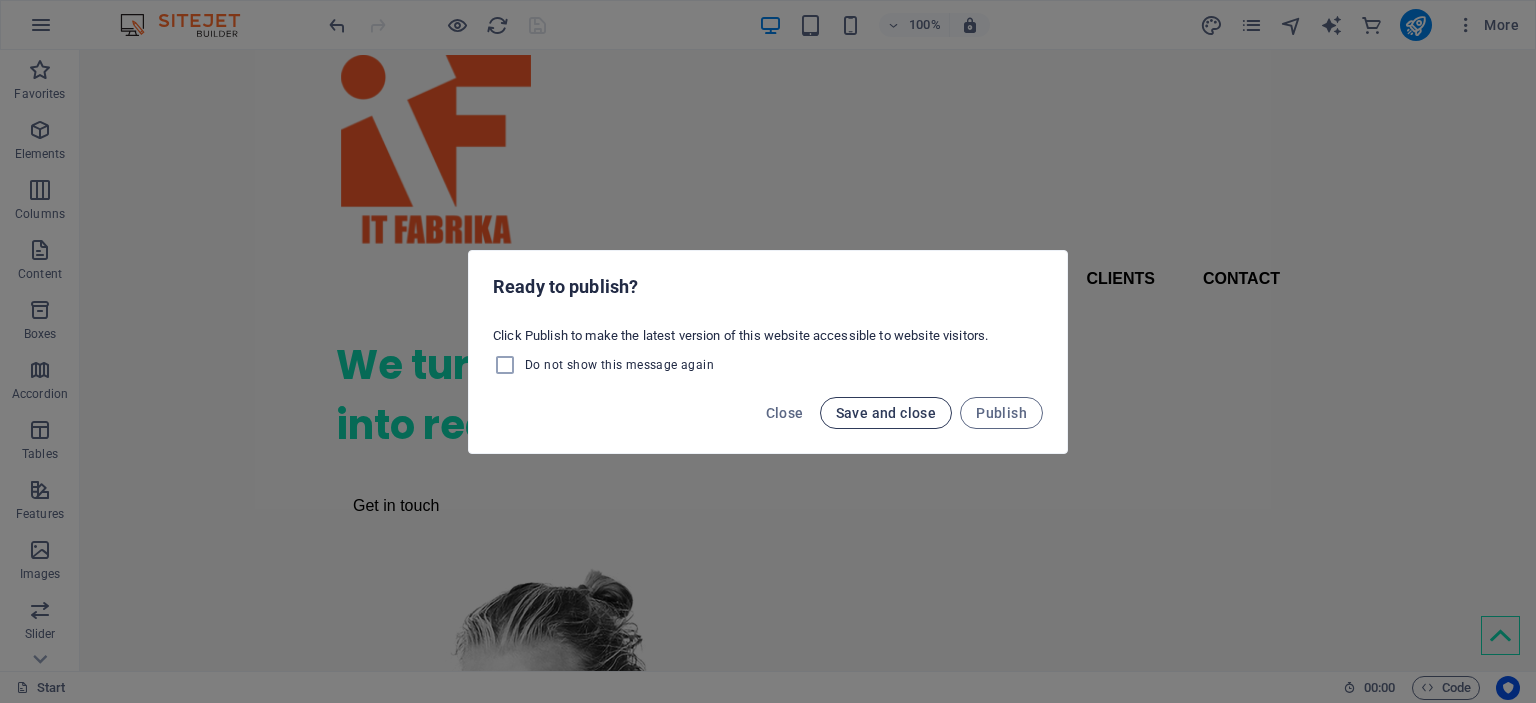 click on "Save and close" at bounding box center (886, 413) 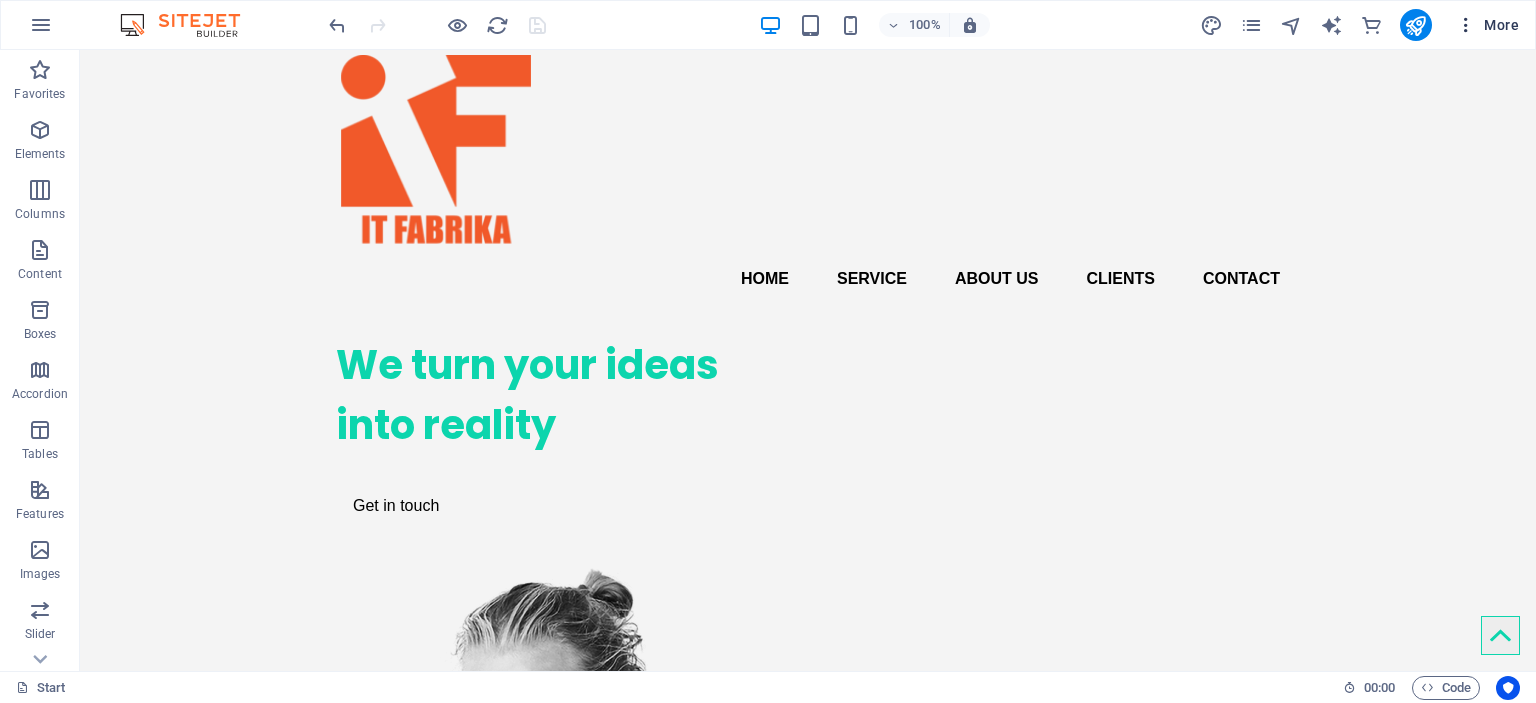 click on "More" at bounding box center (1487, 25) 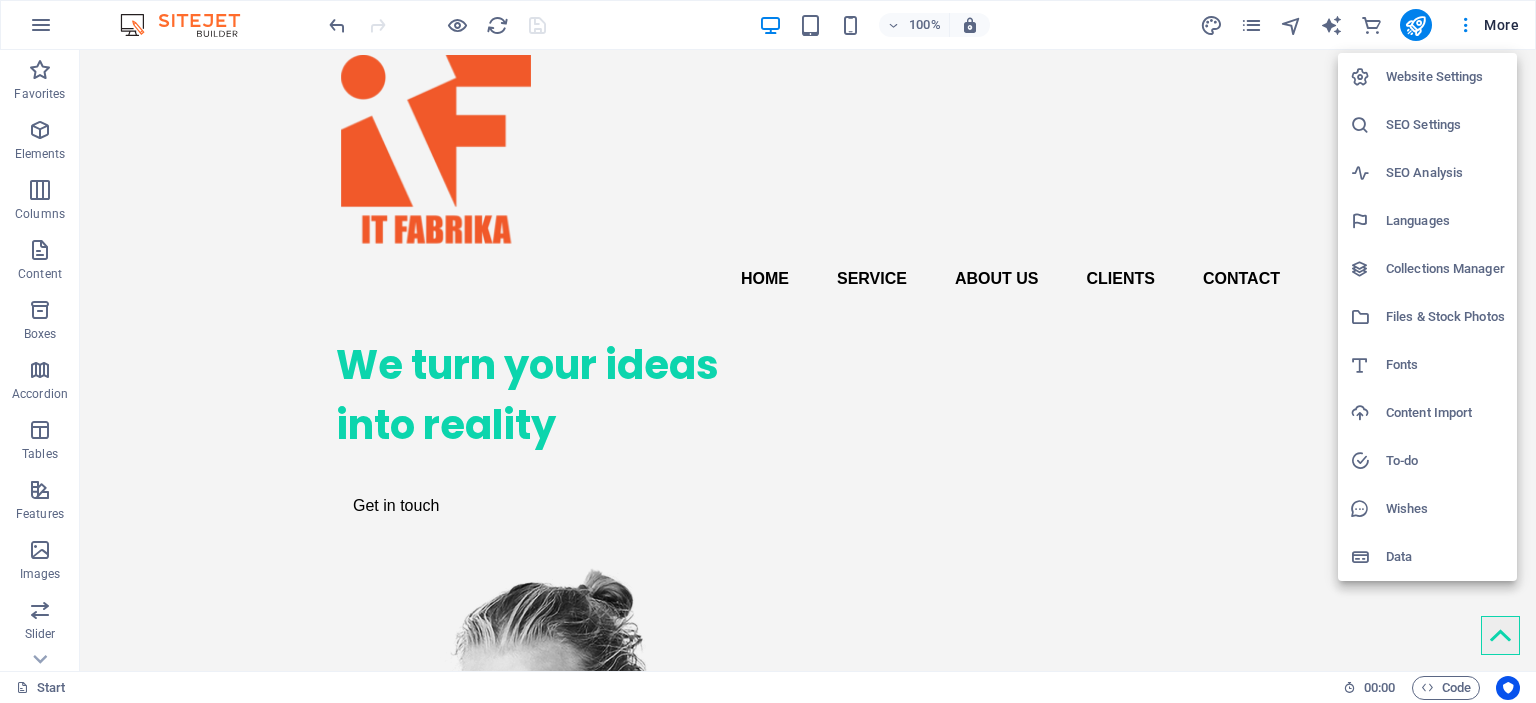 click on "Website Settings" at bounding box center (1445, 77) 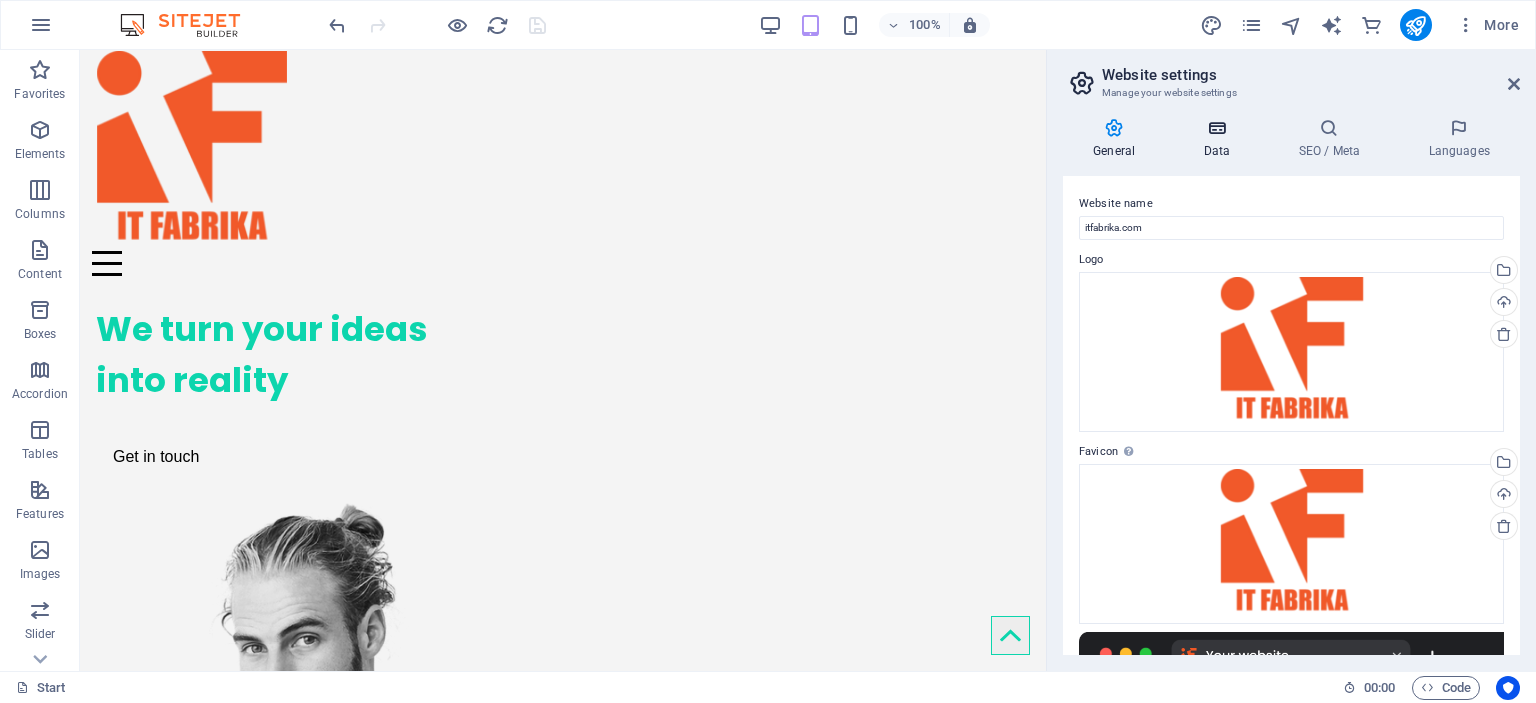 click on "Data" at bounding box center [1220, 139] 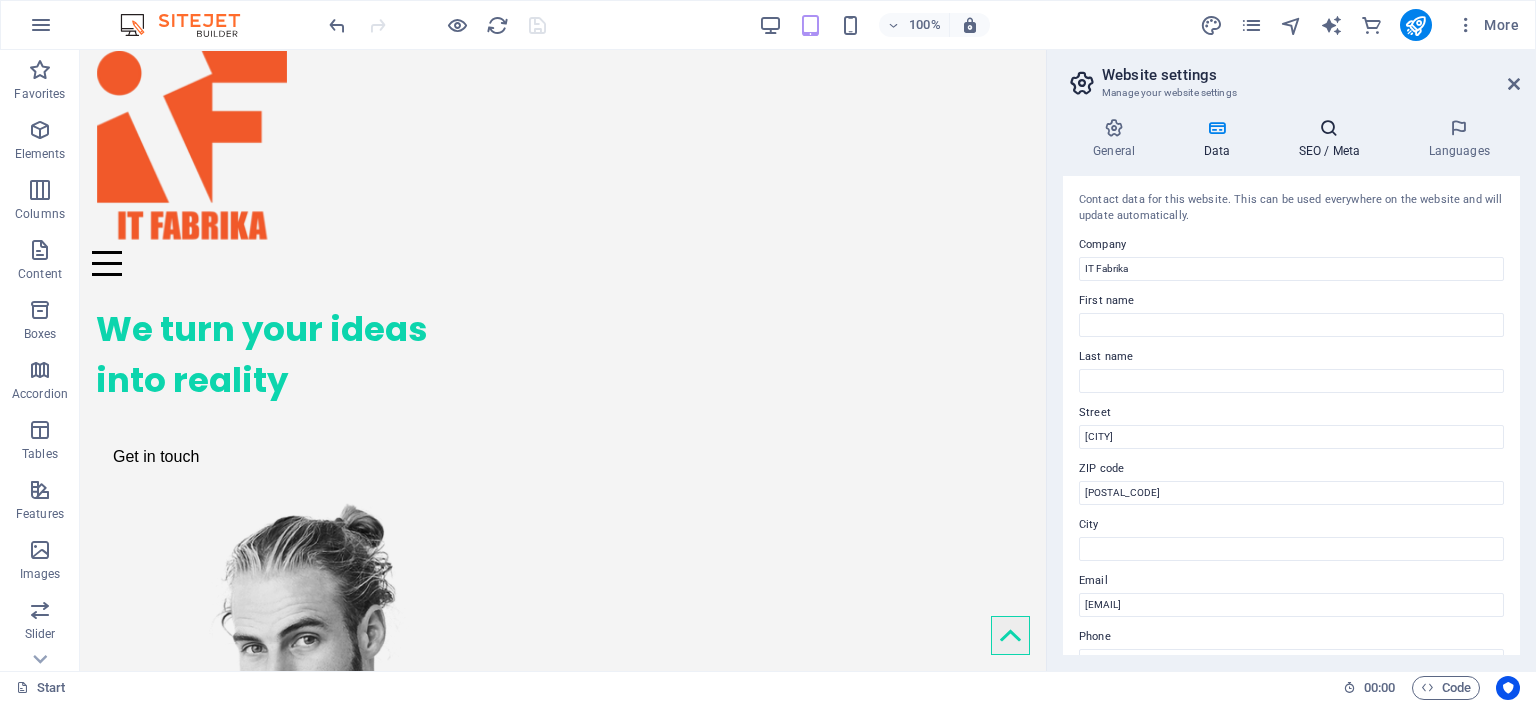 click on "SEO / Meta" at bounding box center (1333, 139) 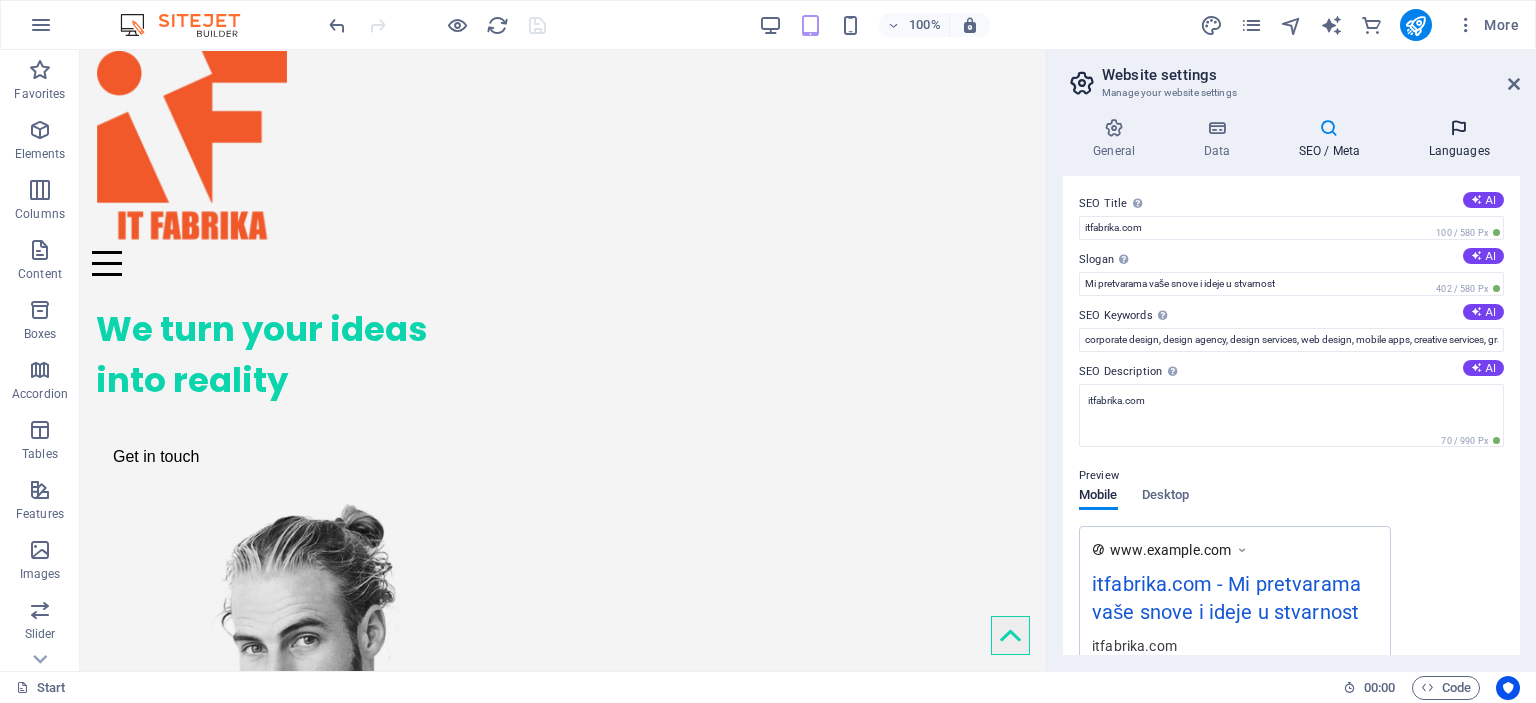 click on "Languages" at bounding box center (1459, 139) 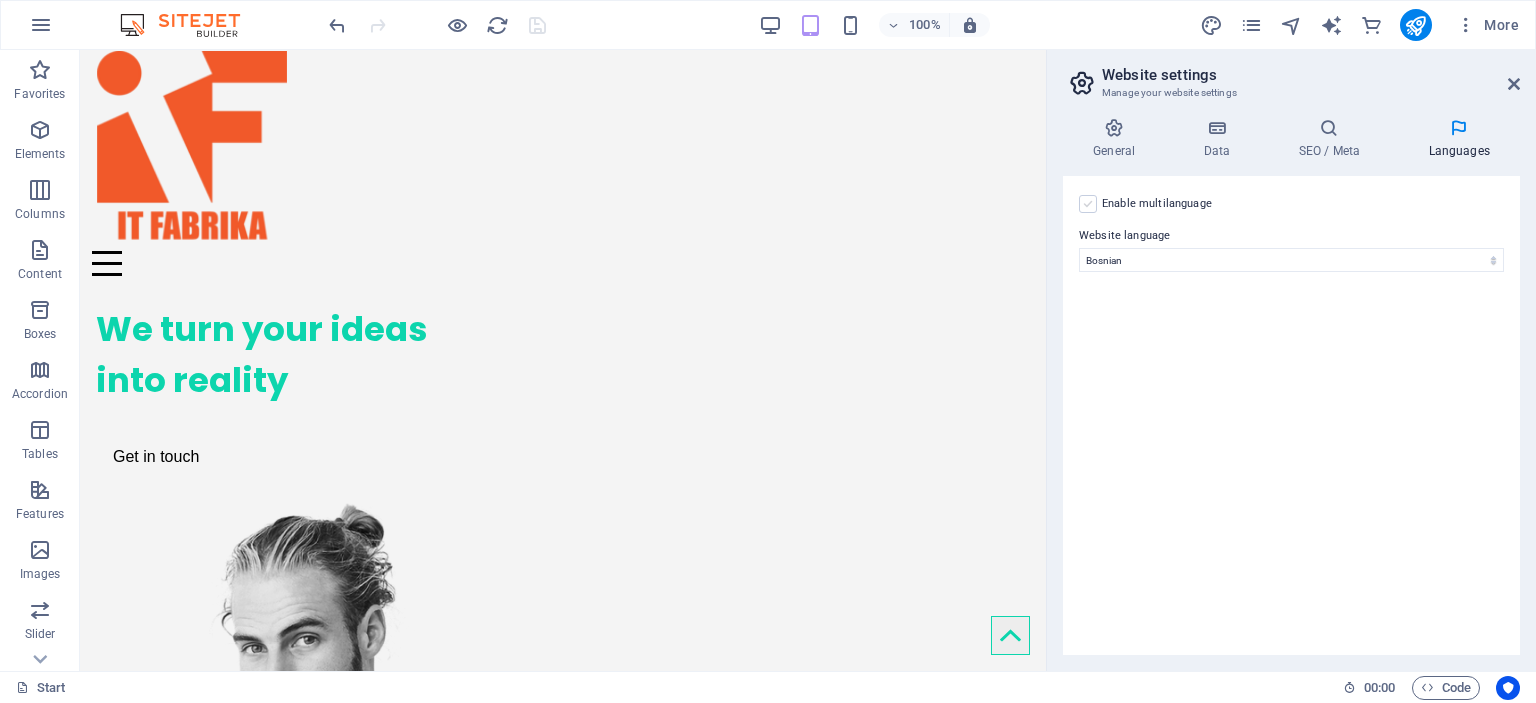 click at bounding box center [1088, 204] 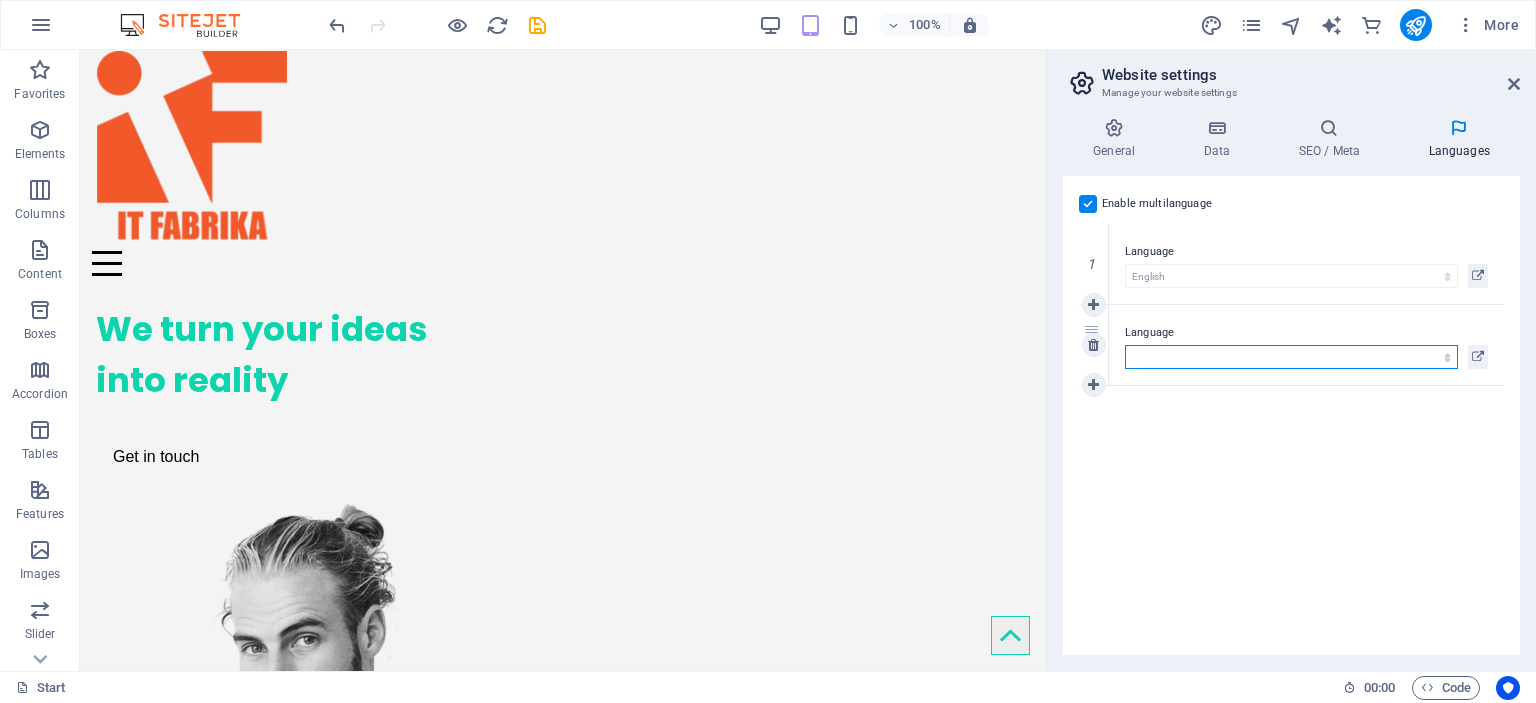 click on "Abkhazian Afar Afrikaans Akan Albanian Amharic Arabic Aragonese Armenian Assamese Avaric Avestan Aymara Azerbaijani Bambara Bashkir Basque Belarusian Bengali Bihari languages Bislama Bokmål Bosnian Breton Bulgarian Burmese Catalan Central Khmer Chamorro Chechen Chinese Church Slavic Chuvash Cornish Corsican Cree Croatian Czech Danish Dutch Dzongkha English Esperanto Estonian Ewe Faroese Farsi (Persian) Fijian Finnish French Fulah Gaelic Galician Ganda Georgian German Greek Greenlandic Guaraní Gujarati Haitian Creole Hausa Hebrew Herero Hindi Hiri Motu Hungarian Icelandic Ido Igbo Indonesian Interlingua Interlingue Inuktitut Inupiaq Irish Italian Japanese Javanese Kannada Kanuri Kashmiri Kazakh Kikuyu Kinyarwanda Komi Kongo Korean Kurdish Kwanyama Kyrgyz Lao Latin Latvian Limburgish Lingala Lithuanian Luba-Katanga Luxembourgish Macedonian Malagasy Malay Malayalam Maldivian Maltese Manx Maori Marathi Marshallese Mongolian Nauru Navajo Ndonga Nepali North Ndebele Northern Sami Norwegian Norwegian Nynorsk Nuosu" at bounding box center [1291, 357] 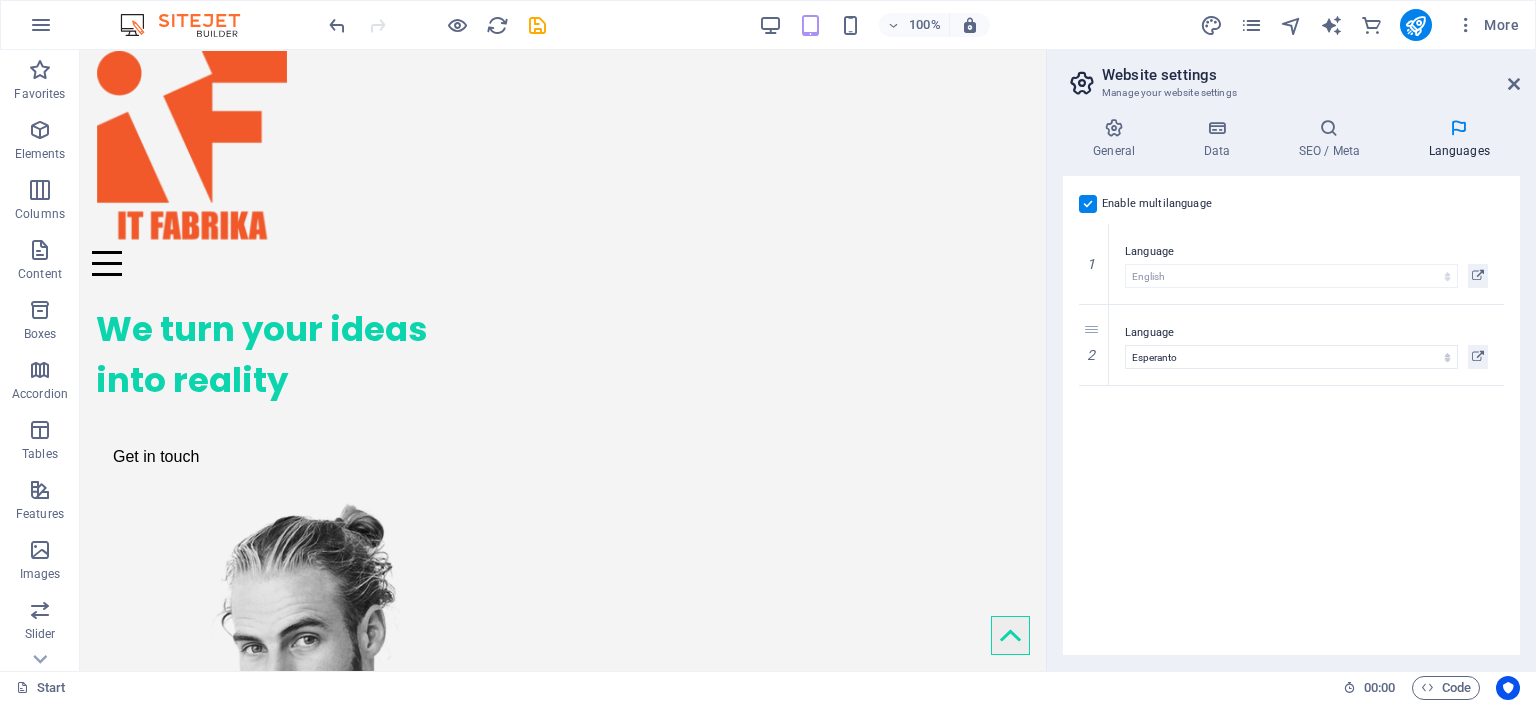 click on "Enable multilanguage To disable multilanguage delete all languages until only one language remains. Website language Abkhazian Afar Afrikaans Akan Albanian Amharic Arabic Aragonese Armenian Assamese Avaric Avestan Aymara Azerbaijani Bambara Bashkir Basque Belarusian Bengali Bihari languages Bislama Bokmål Bosnian Breton Bulgarian Burmese Catalan Central Khmer Chamorro Chechen Chinese Church Slavic Chuvash Cornish Corsican Cree Croatian Czech Danish Dutch Dzongkha English Esperanto Estonian Ewe Faroese Farsi (Persian) Fijian Finnish French Fulah Gaelic Galician Ganda Georgian German Greek Greenlandic Guaraní Gujarati Haitian Creole Hausa Hebrew Herero Hindi Hiri Motu Hungarian Icelandic Ido Igbo Indonesian Interlingua Interlingue Inuktitut Inupiaq Irish Italian Japanese Javanese Kannada Kanuri Kashmiri Kazakh Kikuyu Kinyarwanda Komi Kongo Korean Kurdish Kwanyama Kyrgyz Lao Latin Latvian Limburgish Lingala Lithuanian Luba-Katanga Luxembourgish Macedonian Malagasy Malay Malayalam Maldivian Maltese Manx Maori 1" at bounding box center [1291, 415] 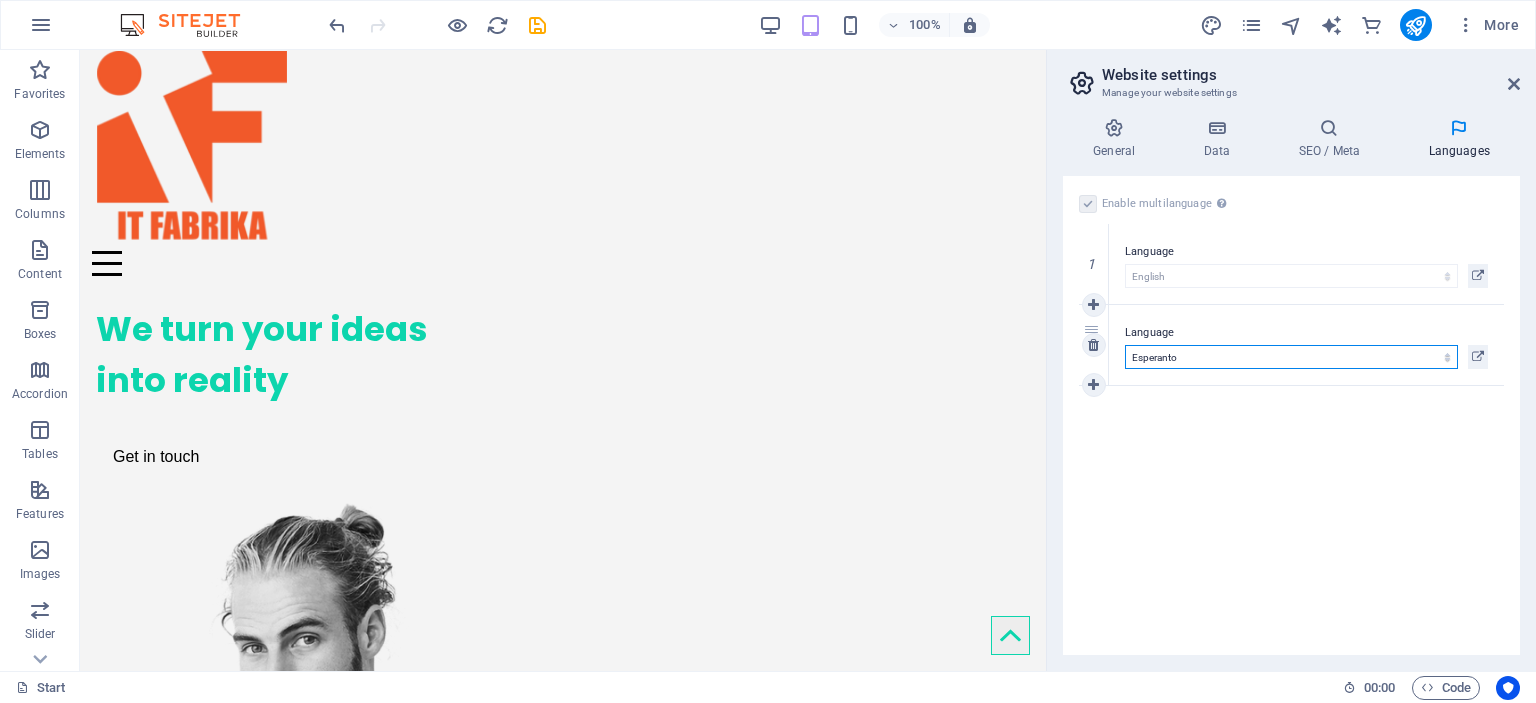 click on "Abkhazian Afar Afrikaans Akan Albanian Amharic Arabic Aragonese Armenian Assamese Avaric Avestan Aymara Azerbaijani Bambara Bashkir Basque Belarusian Bengali Bihari languages Bislama Bokmål Bosnian Breton Bulgarian Burmese Catalan Central Khmer Chamorro Chechen Chinese Church Slavic Chuvash Cornish Corsican Cree Croatian Czech Danish Dutch Dzongkha English Esperanto Estonian Ewe Faroese Farsi (Persian) Fijian Finnish French Fulah Gaelic Galician Ganda Georgian German Greek Greenlandic Guaraní Gujarati Haitian Creole Hausa Hebrew Herero Hindi Hiri Motu Hungarian Icelandic Ido Igbo Indonesian Interlingua Interlingue Inuktitut Inupiaq Irish Italian Japanese Javanese Kannada Kanuri Kashmiri Kazakh Kikuyu Kinyarwanda Komi Kongo Korean Kurdish Kwanyama Kyrgyz Lao Latin Latvian Limburgish Lingala Lithuanian Luba-Katanga Luxembourgish Macedonian Malagasy Malay Malayalam Maldivian Maltese Manx Maori Marathi Marshallese Mongolian Nauru Navajo Ndonga Nepali North Ndebele Northern Sami Norwegian Norwegian Nynorsk Nuosu" at bounding box center (1291, 357) 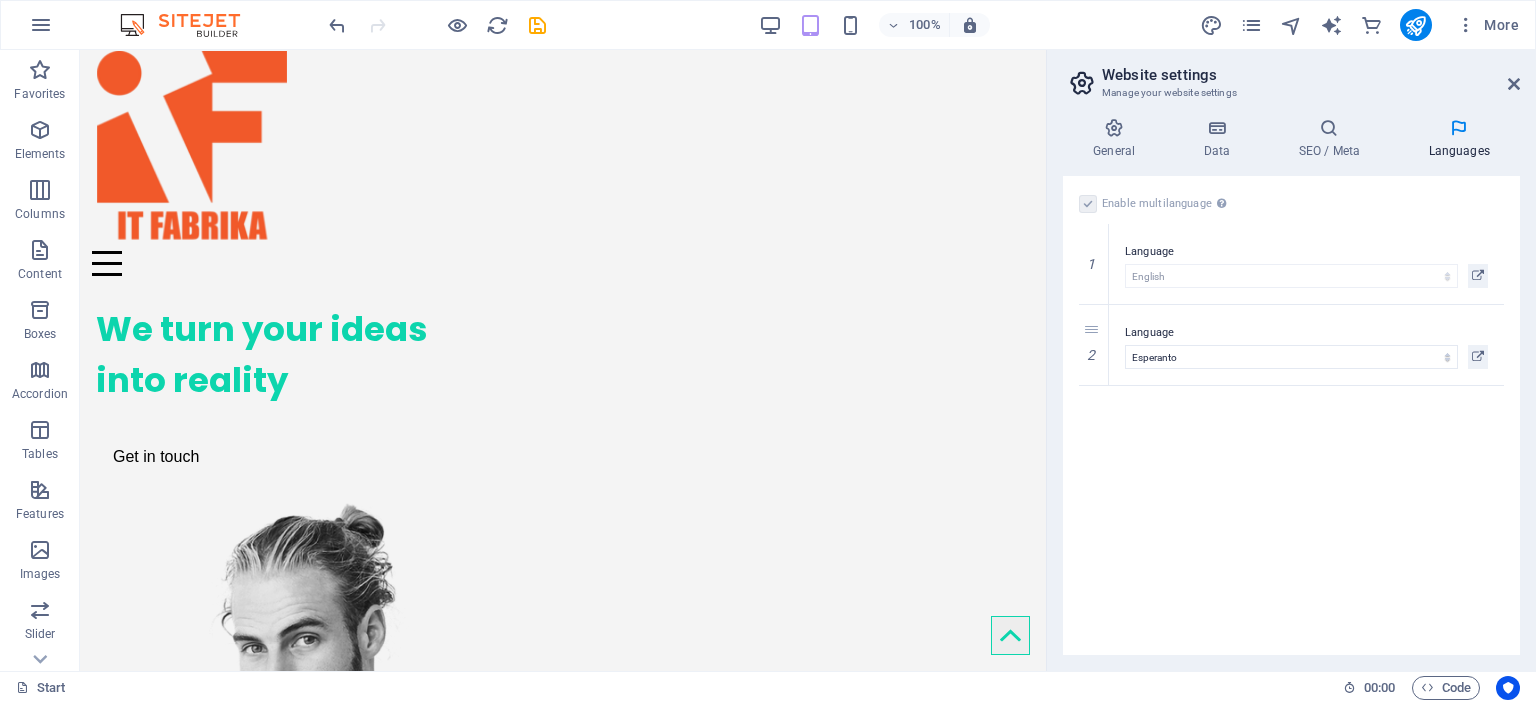 click on "Enable multilanguage To disable multilanguage delete all languages until only one language remains. Website language Abkhazian Afar Afrikaans Akan Albanian Amharic Arabic Aragonese Armenian Assamese Avaric Avestan Aymara Azerbaijani Bambara Bashkir Basque Belarusian Bengali Bihari languages Bislama Bokmål Bosnian Breton Bulgarian Burmese Catalan Central Khmer Chamorro Chechen Chinese Church Slavic Chuvash Cornish Corsican Cree Croatian Czech Danish Dutch Dzongkha English Esperanto Estonian Ewe Faroese Farsi (Persian) Fijian Finnish French Fulah Gaelic Galician Ganda Georgian German Greek Greenlandic Guaraní Gujarati Haitian Creole Hausa Hebrew Herero Hindi Hiri Motu Hungarian Icelandic Ido Igbo Indonesian Interlingua Interlingue Inuktitut Inupiaq Irish Italian Japanese Javanese Kannada Kanuri Kashmiri Kazakh Kikuyu Kinyarwanda Komi Kongo Korean Kurdish Kwanyama Kyrgyz Lao Latin Latvian Limburgish Lingala Lithuanian Luba-Katanga Luxembourgish Macedonian Malagasy Malay Malayalam Maldivian Maltese Manx Maori 1" at bounding box center [1291, 415] 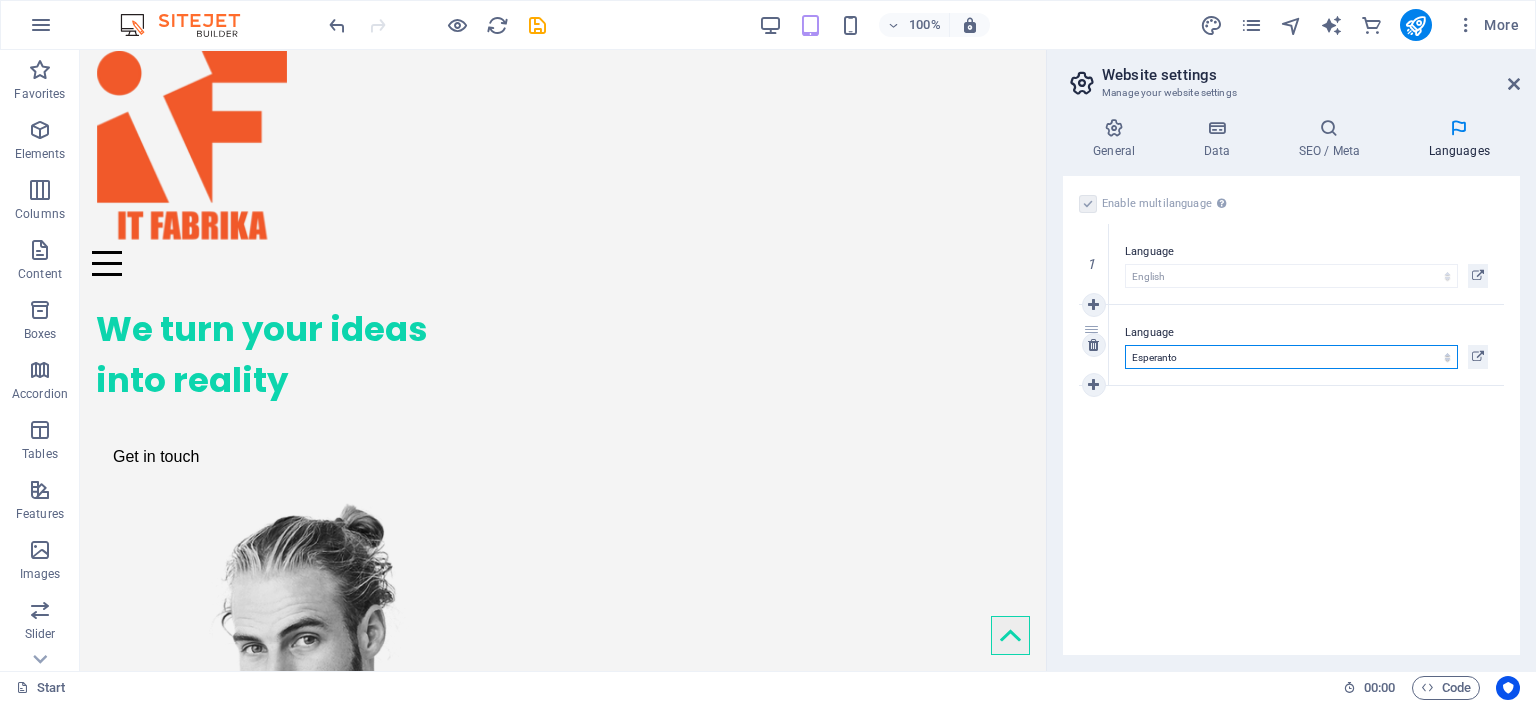 click on "Abkhazian Afar Afrikaans Akan Albanian Amharic Arabic Aragonese Armenian Assamese Avaric Avestan Aymara Azerbaijani Bambara Bashkir Basque Belarusian Bengali Bihari languages Bislama Bokmål Bosnian Breton Bulgarian Burmese Catalan Central Khmer Chamorro Chechen Chinese Church Slavic Chuvash Cornish Corsican Cree Croatian Czech Danish Dutch Dzongkha English Esperanto Estonian Ewe Faroese Farsi (Persian) Fijian Finnish French Fulah Gaelic Galician Ganda Georgian German Greek Greenlandic Guaraní Gujarati Haitian Creole Hausa Hebrew Herero Hindi Hiri Motu Hungarian Icelandic Ido Igbo Indonesian Interlingua Interlingue Inuktitut Inupiaq Irish Italian Japanese Javanese Kannada Kanuri Kashmiri Kazakh Kikuyu Kinyarwanda Komi Kongo Korean Kurdish Kwanyama Kyrgyz Lao Latin Latvian Limburgish Lingala Lithuanian Luba-Katanga Luxembourgish Macedonian Malagasy Malay Malayalam Maldivian Maltese Manx Maori Marathi Marshallese Mongolian Nauru Navajo Ndonga Nepali North Ndebele Northern Sami Norwegian Norwegian Nynorsk Nuosu" at bounding box center (1291, 357) 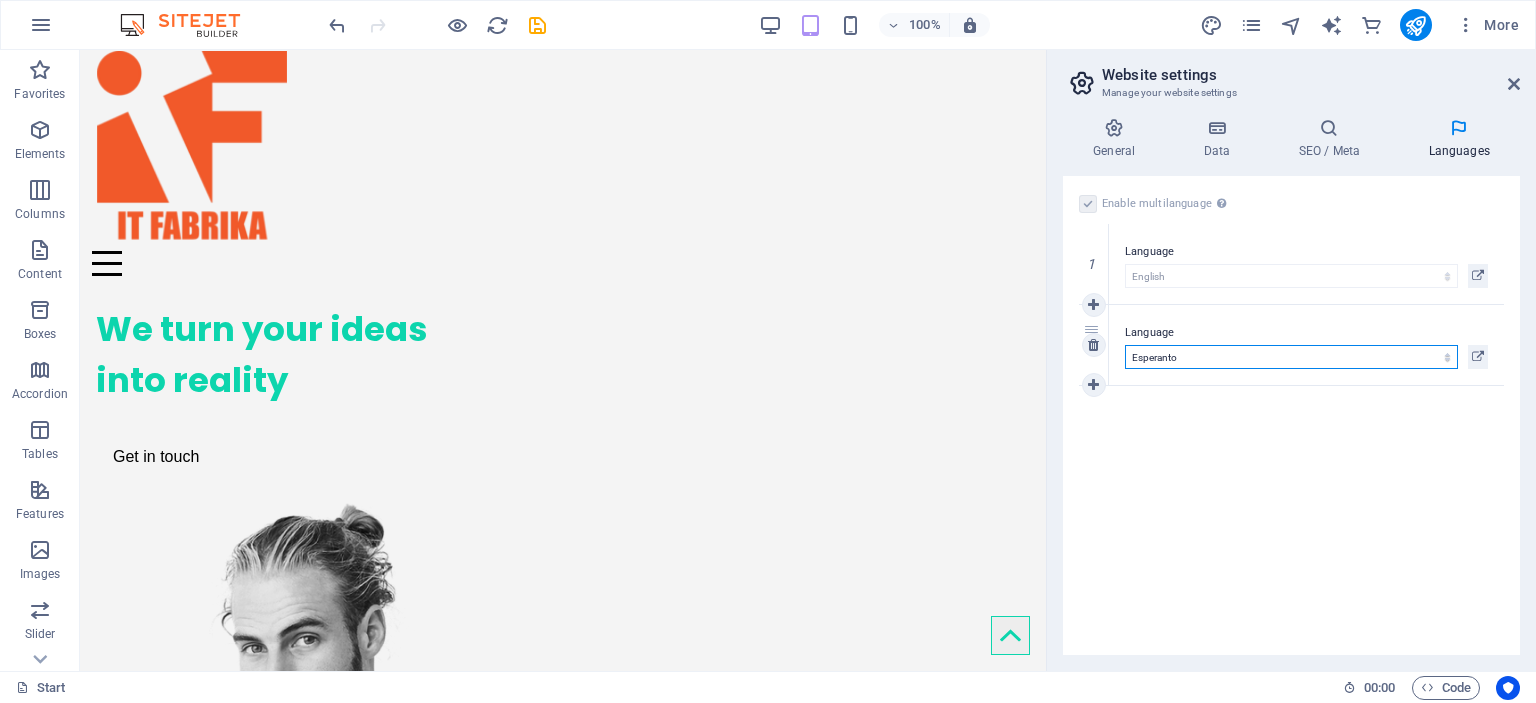select on "55" 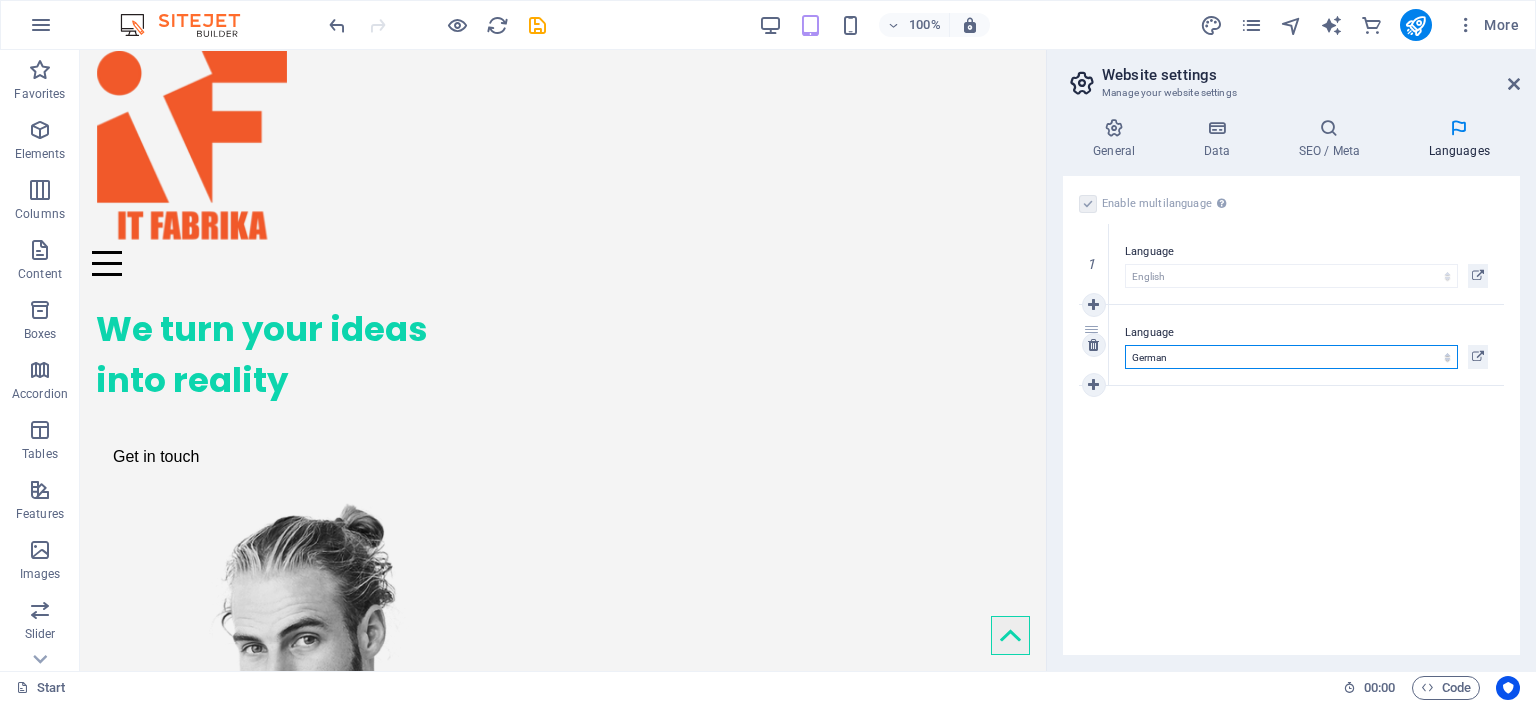click on "Abkhazian Afar Afrikaans Akan Albanian Amharic Arabic Aragonese Armenian Assamese Avaric Avestan Aymara Azerbaijani Bambara Bashkir Basque Belarusian Bengali Bihari languages Bislama Bokmål Bosnian Breton Bulgarian Burmese Catalan Central Khmer Chamorro Chechen Chinese Church Slavic Chuvash Cornish Corsican Cree Croatian Czech Danish Dutch Dzongkha English Esperanto Estonian Ewe Faroese Farsi (Persian) Fijian Finnish French Fulah Gaelic Galician Ganda Georgian German Greek Greenlandic Guaraní Gujarati Haitian Creole Hausa Hebrew Herero Hindi Hiri Motu Hungarian Icelandic Ido Igbo Indonesian Interlingua Interlingue Inuktitut Inupiaq Irish Italian Japanese Javanese Kannada Kanuri Kashmiri Kazakh Kikuyu Kinyarwanda Komi Kongo Korean Kurdish Kwanyama Kyrgyz Lao Latin Latvian Limburgish Lingala Lithuanian Luba-Katanga Luxembourgish Macedonian Malagasy Malay Malayalam Maldivian Maltese Manx Maori Marathi Marshallese Mongolian Nauru Navajo Ndonga Nepali North Ndebele Northern Sami Norwegian Norwegian Nynorsk Nuosu" at bounding box center (1291, 357) 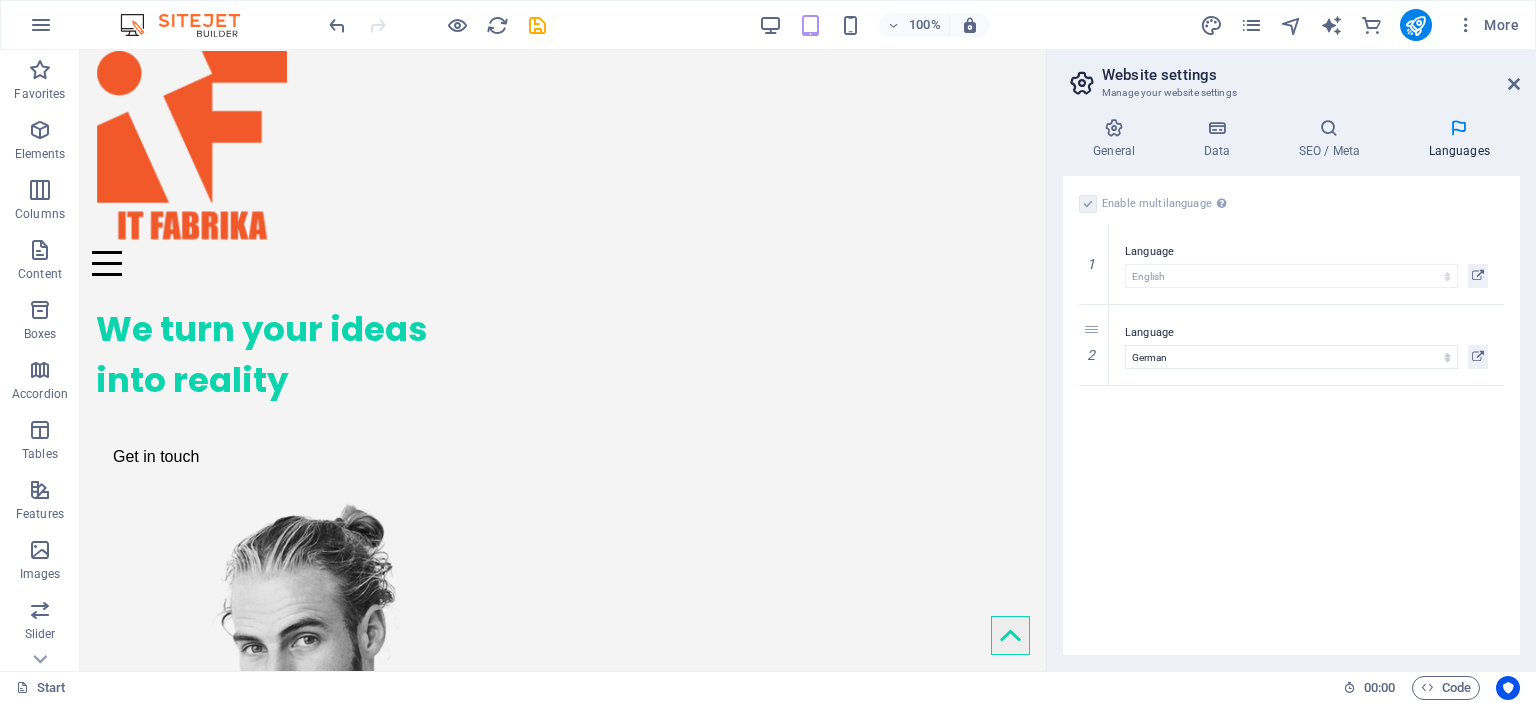 click on "Enable multilanguage To disable multilanguage delete all languages until only one language remains. Website language Abkhazian Afar Afrikaans Akan Albanian Amharic Arabic Aragonese Armenian Assamese Avaric Avestan Aymara Azerbaijani Bambara Bashkir Basque Belarusian Bengali Bihari languages Bislama Bokmål Bosnian Breton Bulgarian Burmese Catalan Central Khmer Chamorro Chechen Chinese Church Slavic Chuvash Cornish Corsican Cree Croatian Czech Danish Dutch Dzongkha English Esperanto Estonian Ewe Faroese Farsi (Persian) Fijian Finnish French Fulah Gaelic Galician Ganda Georgian German Greek Greenlandic Guaraní Gujarati Haitian Creole Hausa Hebrew Herero Hindi Hiri Motu Hungarian Icelandic Ido Igbo Indonesian Interlingua Interlingue Inuktitut Inupiaq Irish Italian Japanese Javanese Kannada Kanuri Kashmiri Kazakh Kikuyu Kinyarwanda Komi Kongo Korean Kurdish Kwanyama Kyrgyz Lao Latin Latvian Limburgish Lingala Lithuanian Luba-Katanga Luxembourgish Macedonian Malagasy Malay Malayalam Maldivian Maltese Manx Maori 1" at bounding box center [1291, 415] 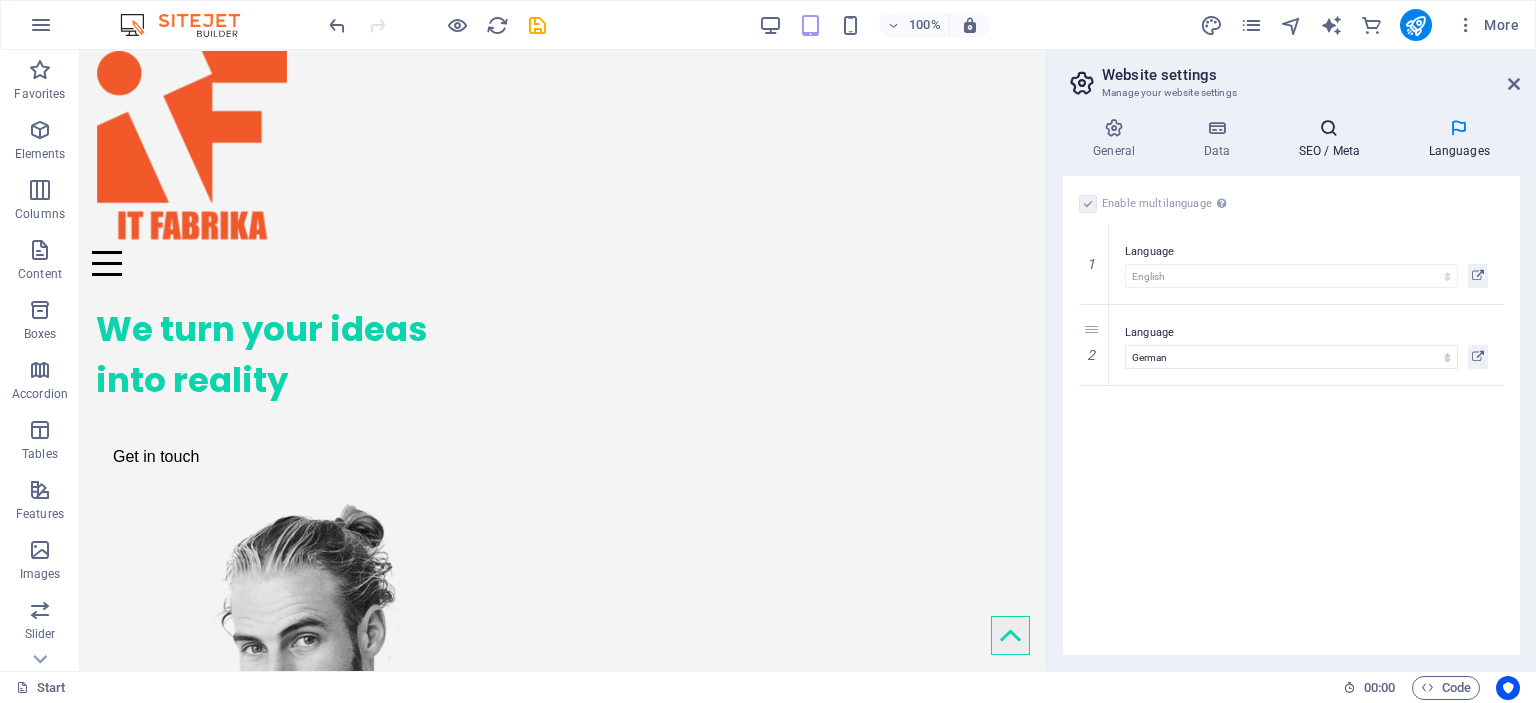 click at bounding box center (1329, 128) 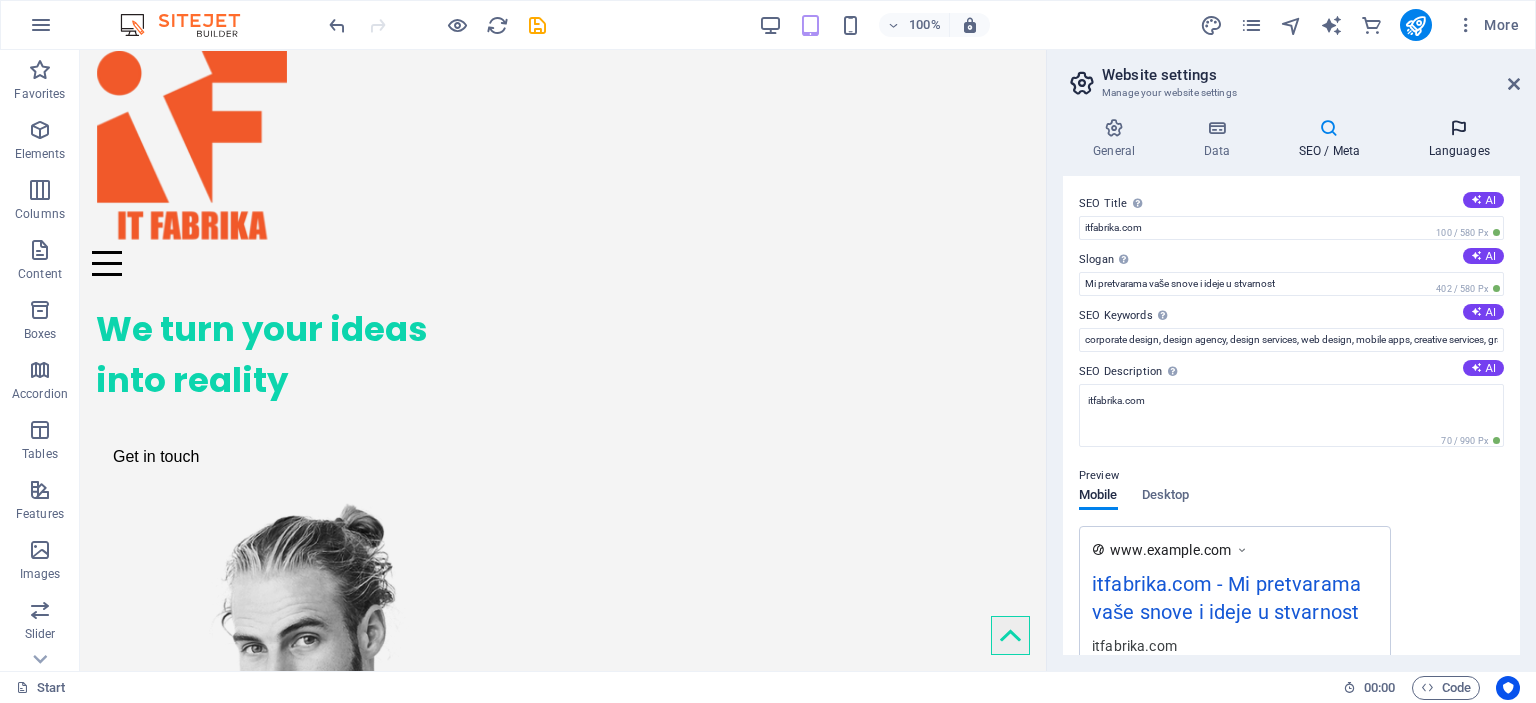 click on "Languages" at bounding box center (1459, 139) 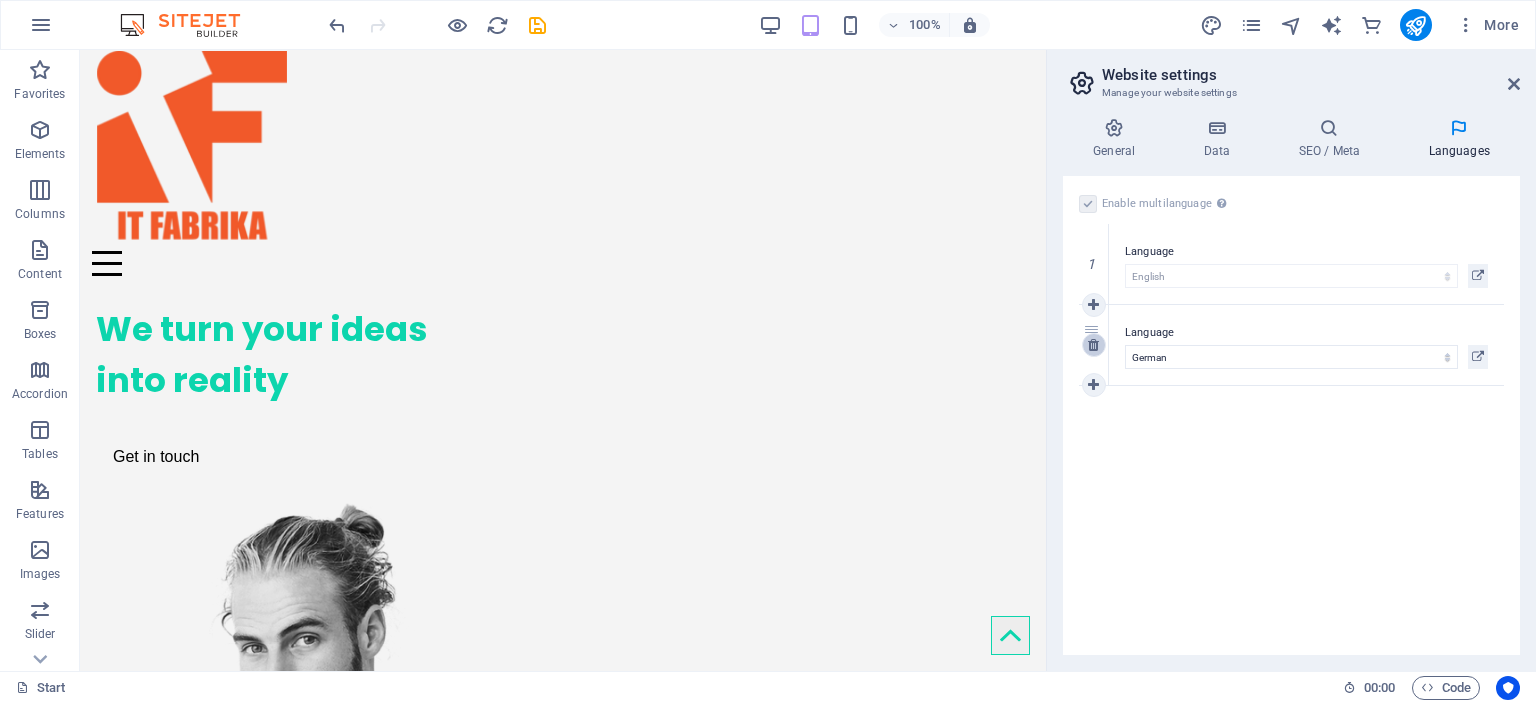 click at bounding box center [1093, 345] 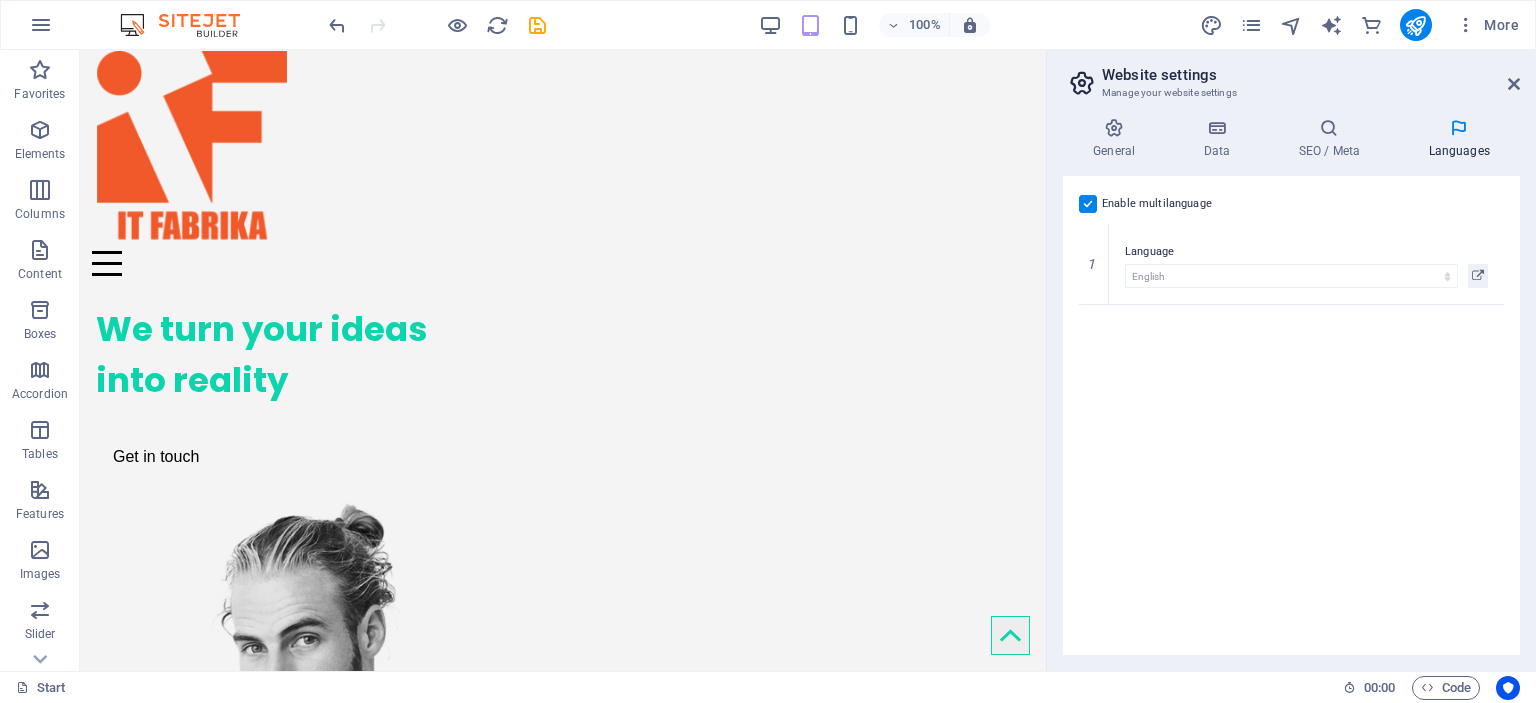 click at bounding box center (1088, 204) 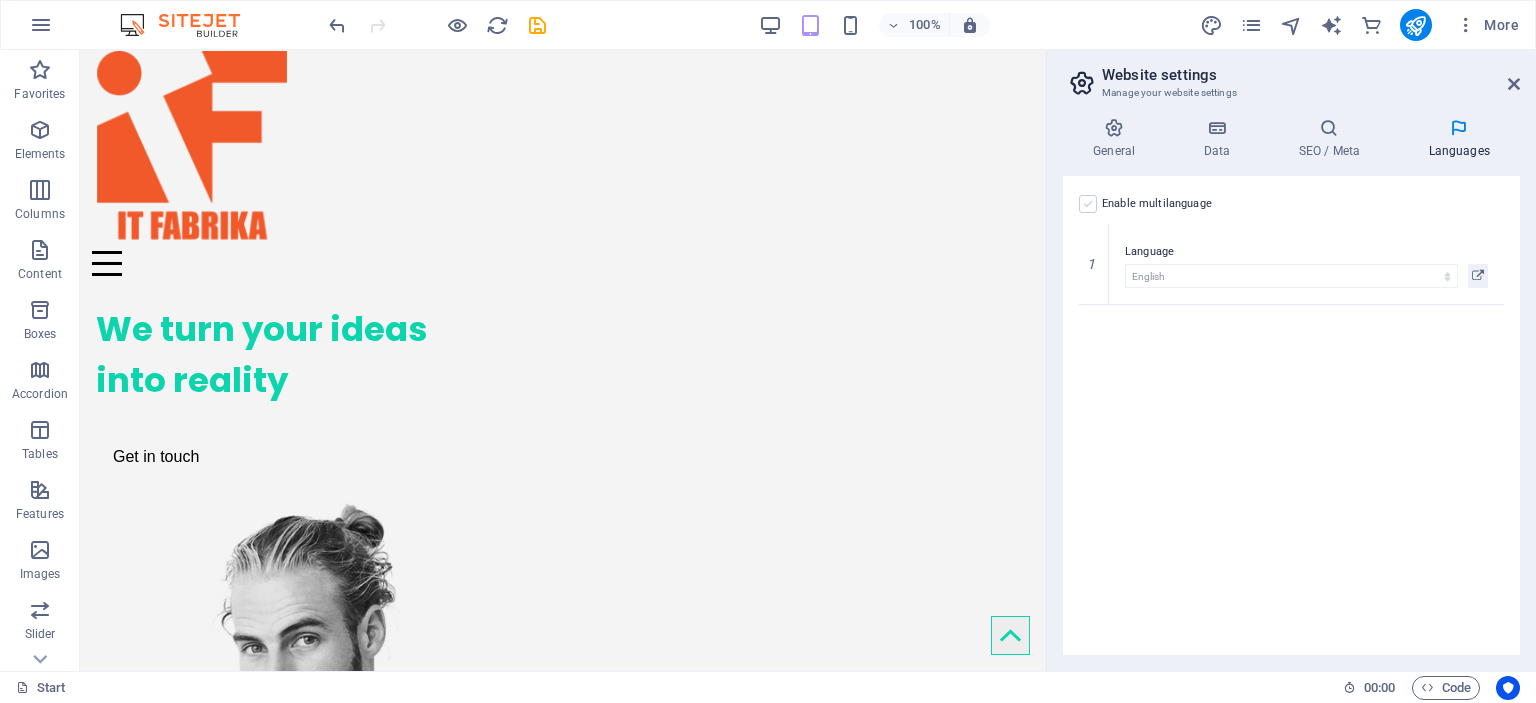 select on "41" 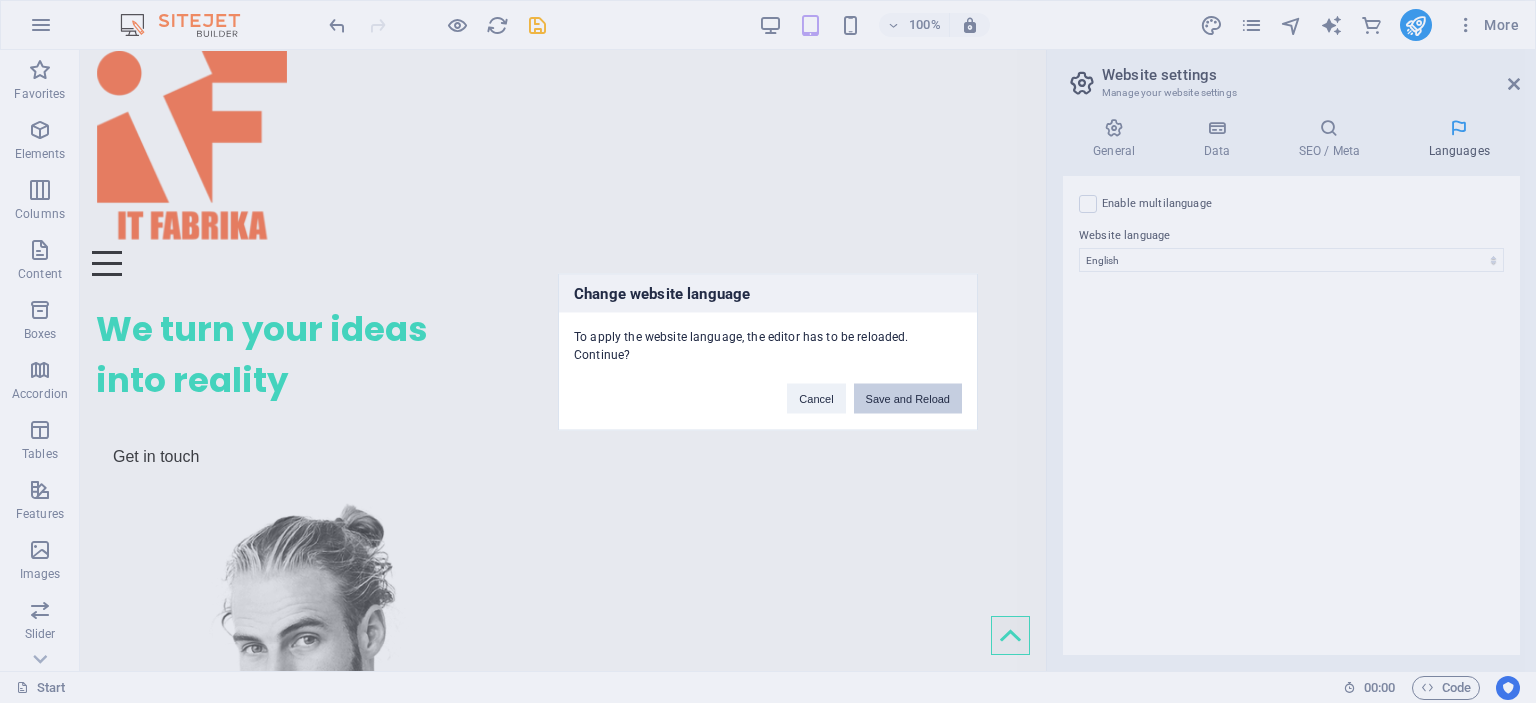 click on "Save and Reload" at bounding box center (908, 398) 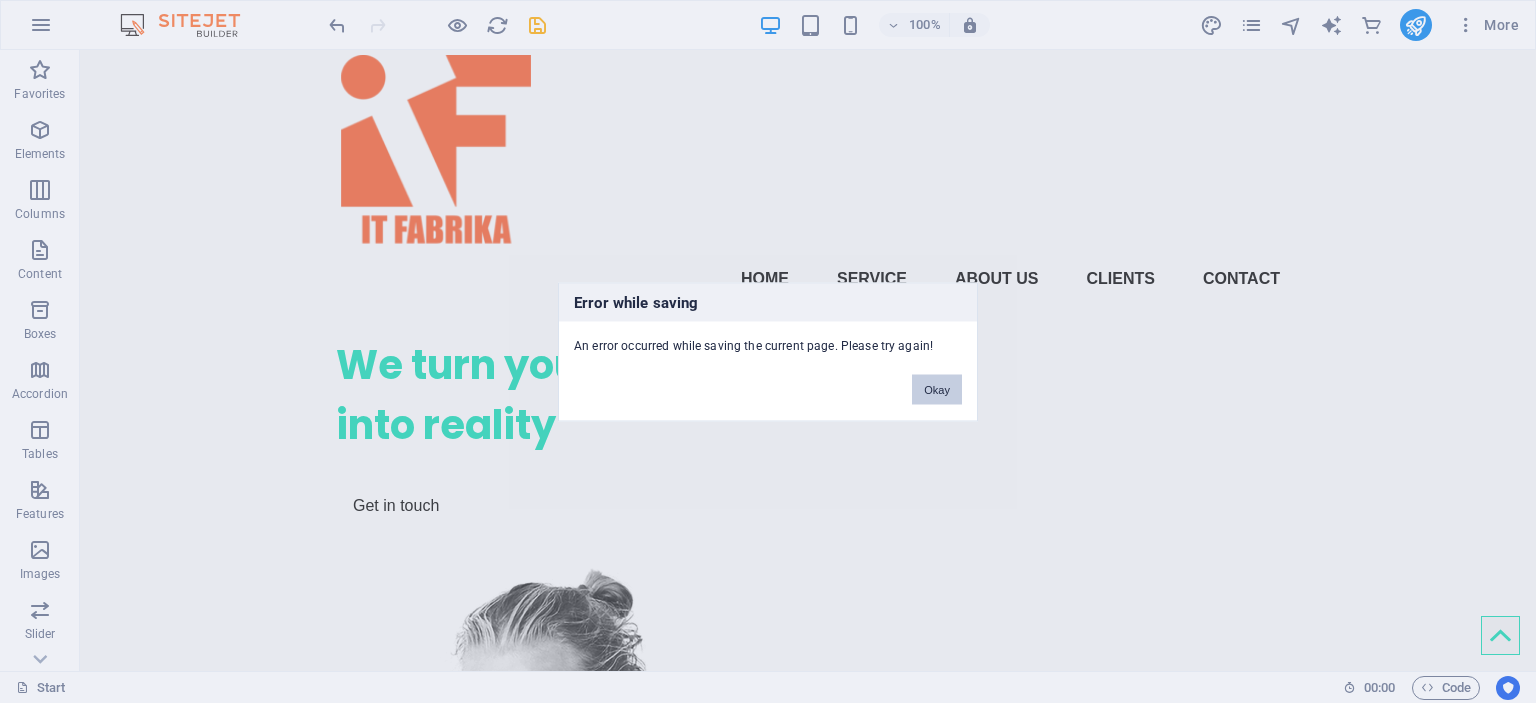 click on "Okay" at bounding box center (937, 389) 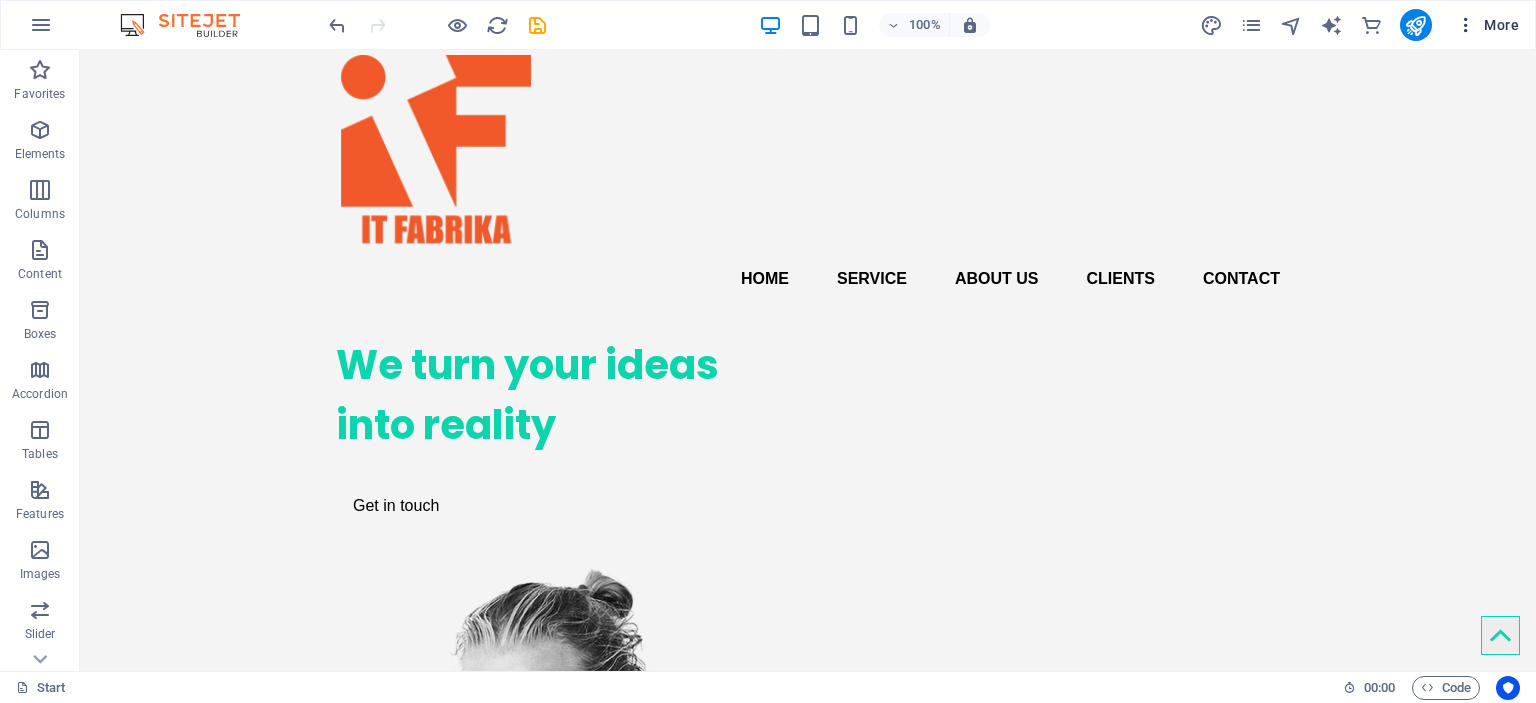 click on "More" at bounding box center [1487, 25] 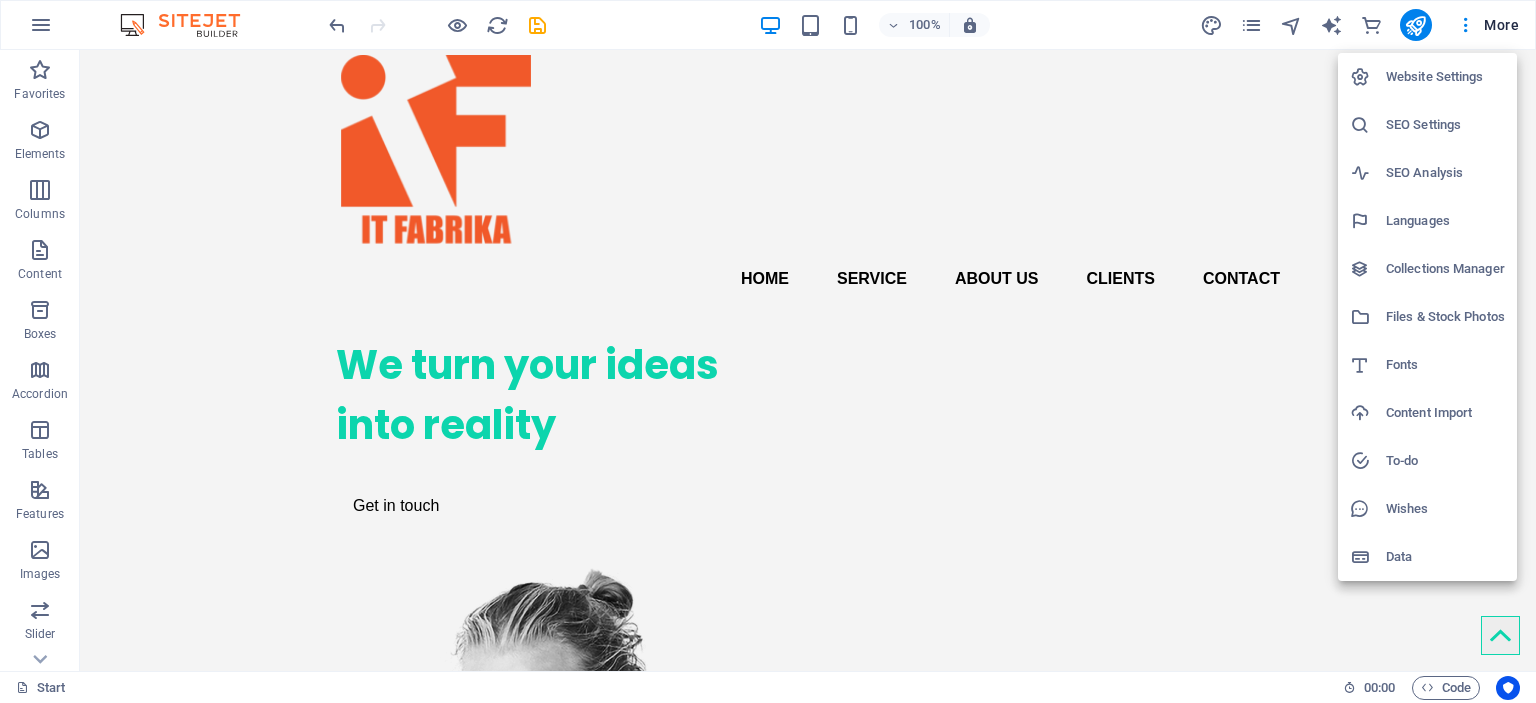 click on "Website Settings" at bounding box center (1445, 77) 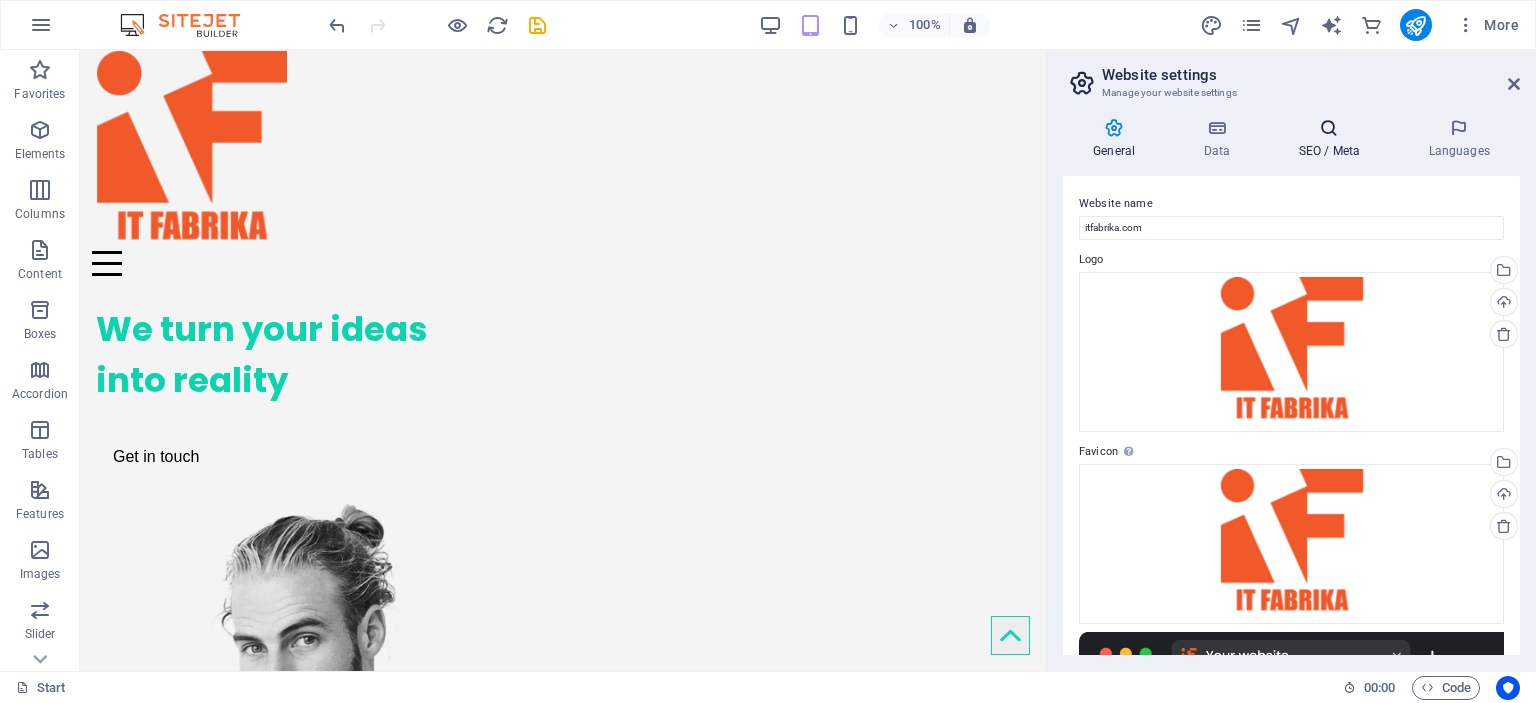 click on "SEO / Meta" at bounding box center [1333, 139] 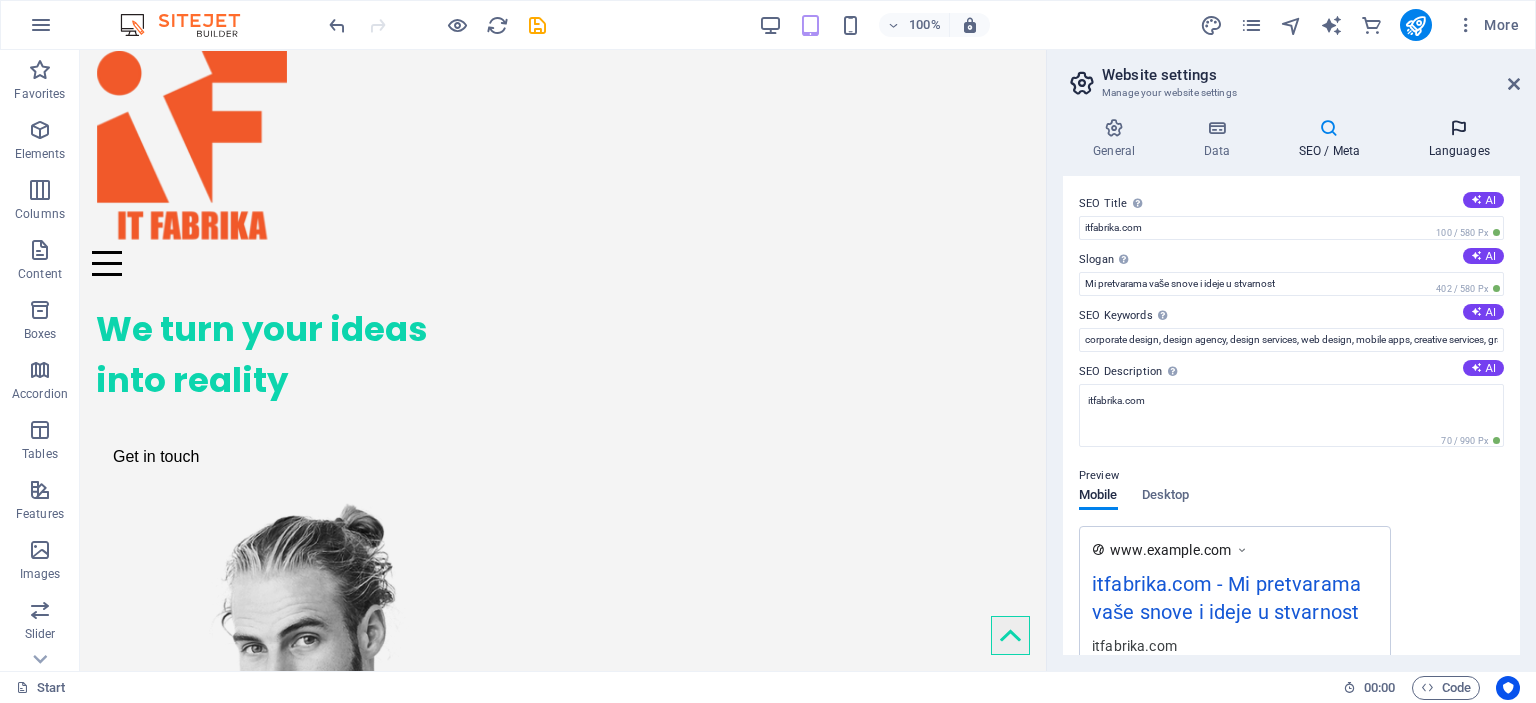 click on "Languages" at bounding box center [1459, 139] 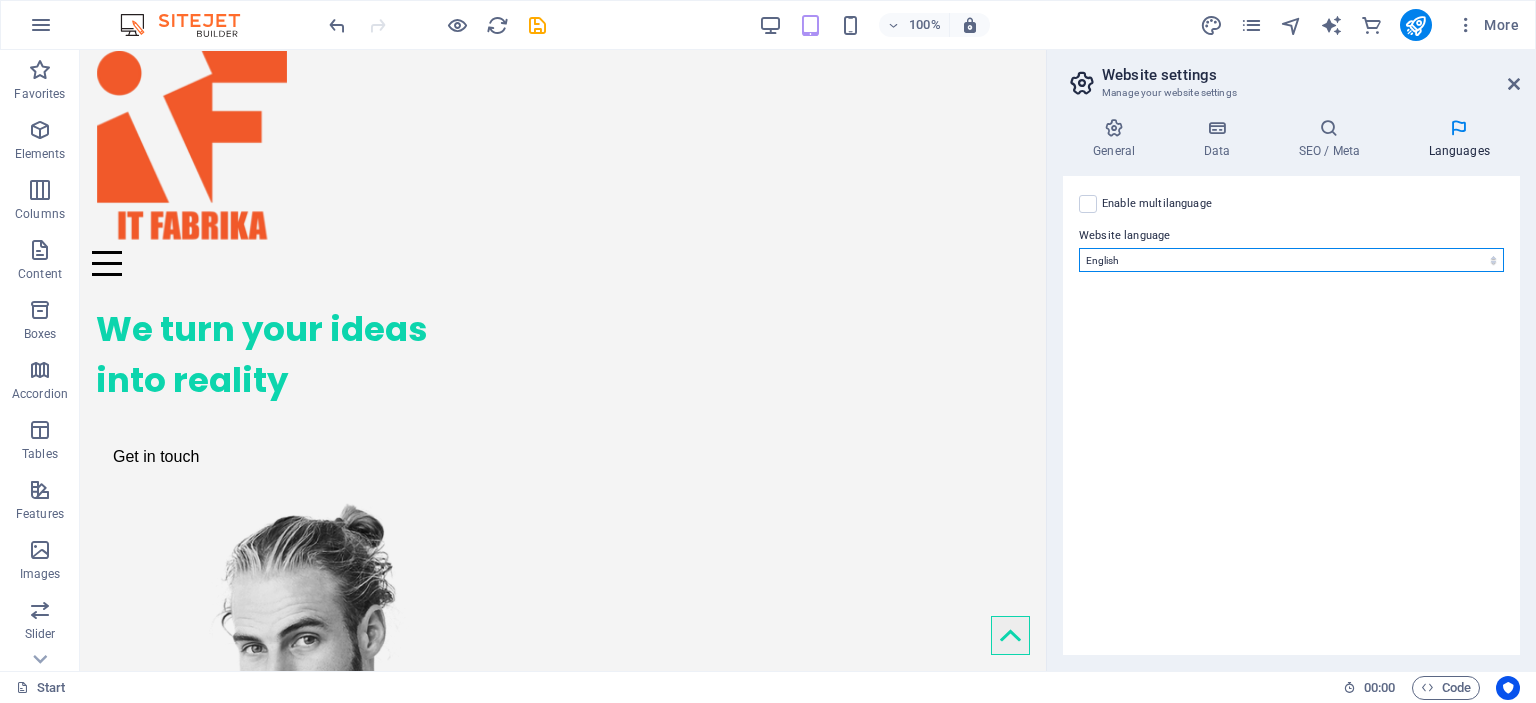 click on "Abkhazian Afar Afrikaans Akan Albanian Amharic Arabic Aragonese Armenian Assamese Avaric Avestan Aymara Azerbaijani Bambara Bashkir Basque Belarusian Bengali Bihari languages Bislama Bokmål Bosnian Breton Bulgarian Burmese Catalan Central Khmer Chamorro Chechen Chinese Church Slavic Chuvash Cornish Corsican Cree Croatian Czech Danish Dutch Dzongkha English Esperanto Estonian Ewe Faroese Farsi (Persian) Fijian Finnish French Fulah Gaelic Galician Ganda Georgian German Greek Greenlandic Guaraní Gujarati Haitian Creole Hausa Hebrew Herero Hindi Hiri Motu Hungarian Icelandic Ido Igbo Indonesian Interlingua Interlingue Inuktitut Inupiaq Irish Italian Japanese Javanese Kannada Kanuri Kashmiri Kazakh Kikuyu Kinyarwanda Komi Kongo Korean Kurdish Kwanyama Kyrgyz Lao Latin Latvian Limburgish Lingala Lithuanian Luba-Katanga Luxembourgish Macedonian Malagasy Malay Malayalam Maldivian Maltese Manx Maori Marathi Marshallese Mongolian Nauru Navajo Ndonga Nepali North Ndebele Northern Sami Norwegian Norwegian Nynorsk Nuosu" at bounding box center (1291, 260) 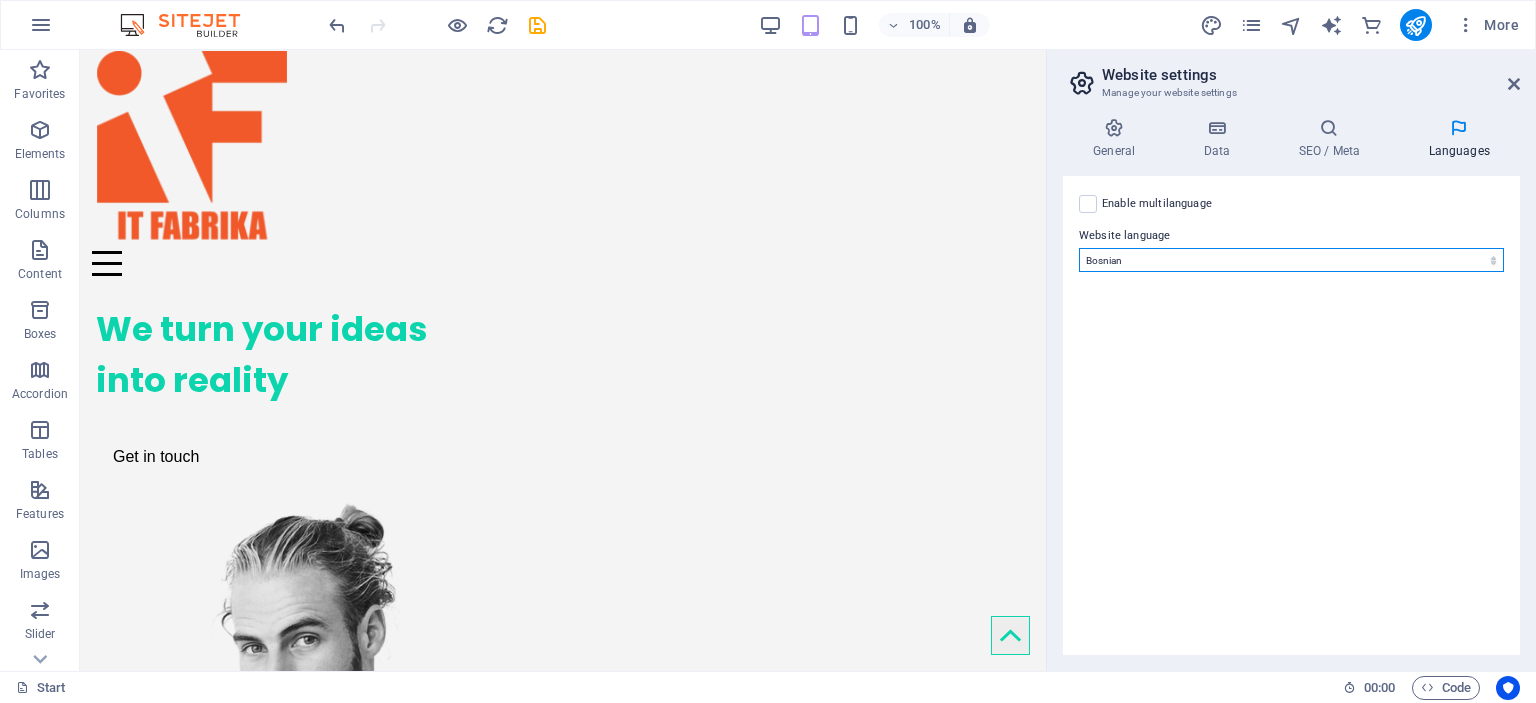click on "Abkhazian Afar Afrikaans Akan Albanian Amharic Arabic Aragonese Armenian Assamese Avaric Avestan Aymara Azerbaijani Bambara Bashkir Basque Belarusian Bengali Bihari languages Bislama Bokmål Bosnian Breton Bulgarian Burmese Catalan Central Khmer Chamorro Chechen Chinese Church Slavic Chuvash Cornish Corsican Cree Croatian Czech Danish Dutch Dzongkha English Esperanto Estonian Ewe Faroese Farsi (Persian) Fijian Finnish French Fulah Gaelic Galician Ganda Georgian German Greek Greenlandic Guaraní Gujarati Haitian Creole Hausa Hebrew Herero Hindi Hiri Motu Hungarian Icelandic Ido Igbo Indonesian Interlingua Interlingue Inuktitut Inupiaq Irish Italian Japanese Javanese Kannada Kanuri Kashmiri Kazakh Kikuyu Kinyarwanda Komi Kongo Korean Kurdish Kwanyama Kyrgyz Lao Latin Latvian Limburgish Lingala Lithuanian Luba-Katanga Luxembourgish Macedonian Malagasy Malay Malayalam Maldivian Maltese Manx Maori Marathi Marshallese Mongolian Nauru Navajo Ndonga Nepali North Ndebele Northern Sami Norwegian Norwegian Nynorsk Nuosu" at bounding box center [1291, 260] 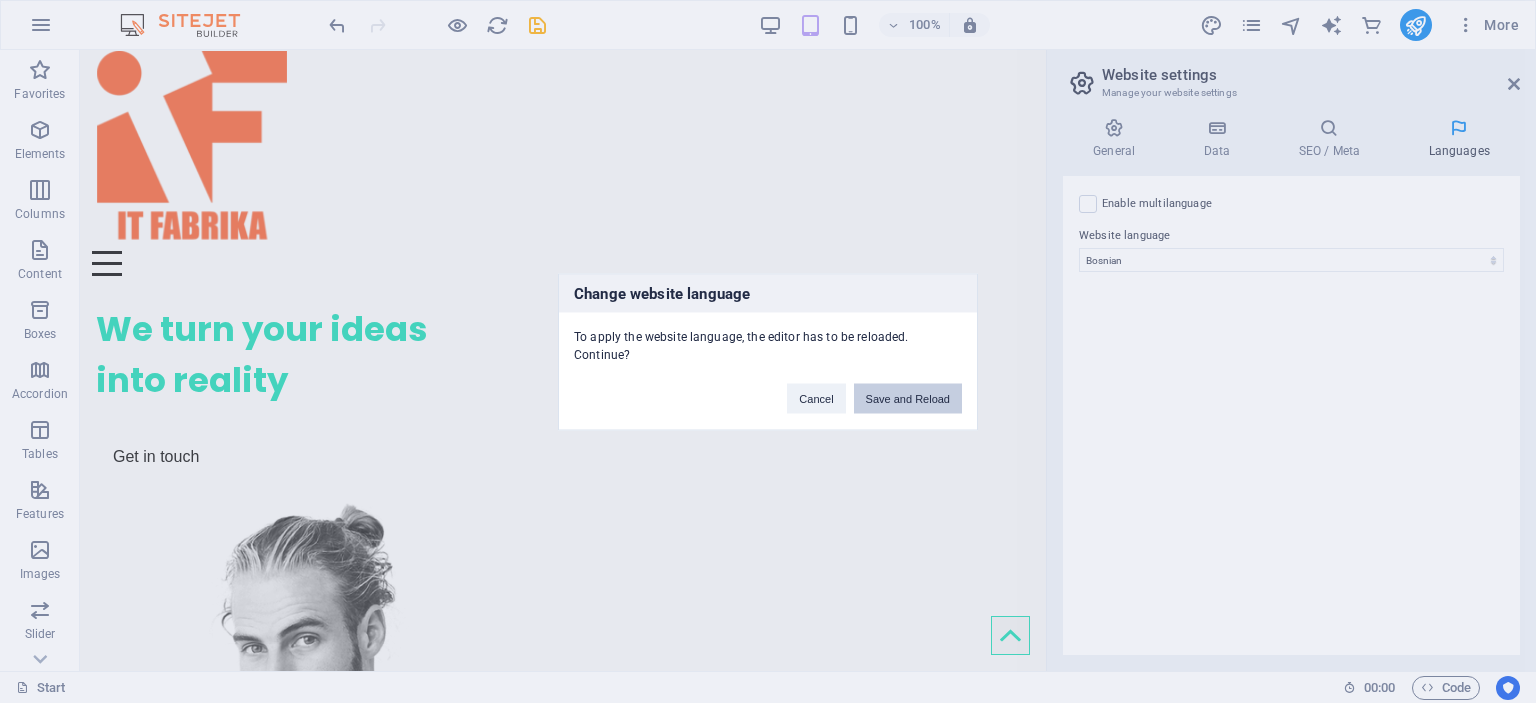 click on "Save and Reload" at bounding box center [908, 398] 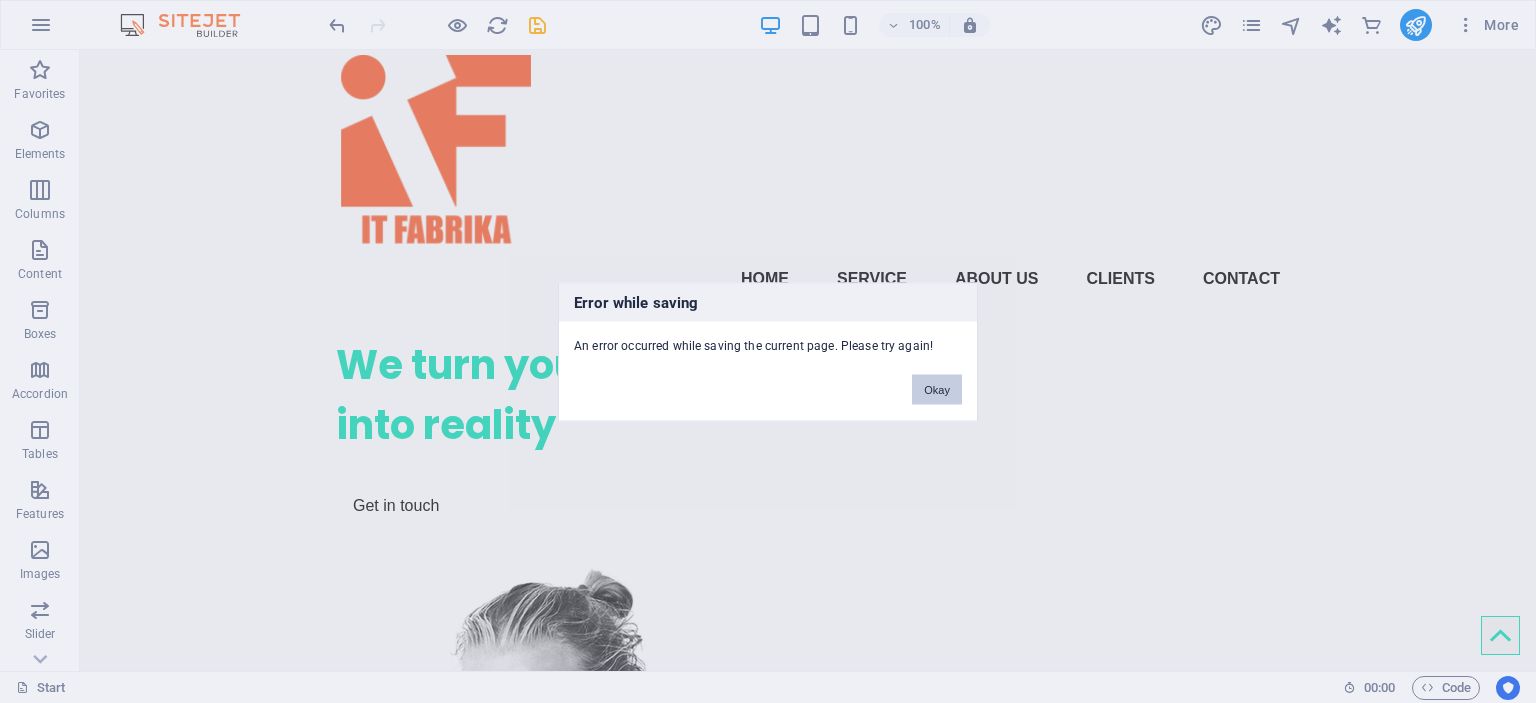 click on "Okay" at bounding box center [937, 389] 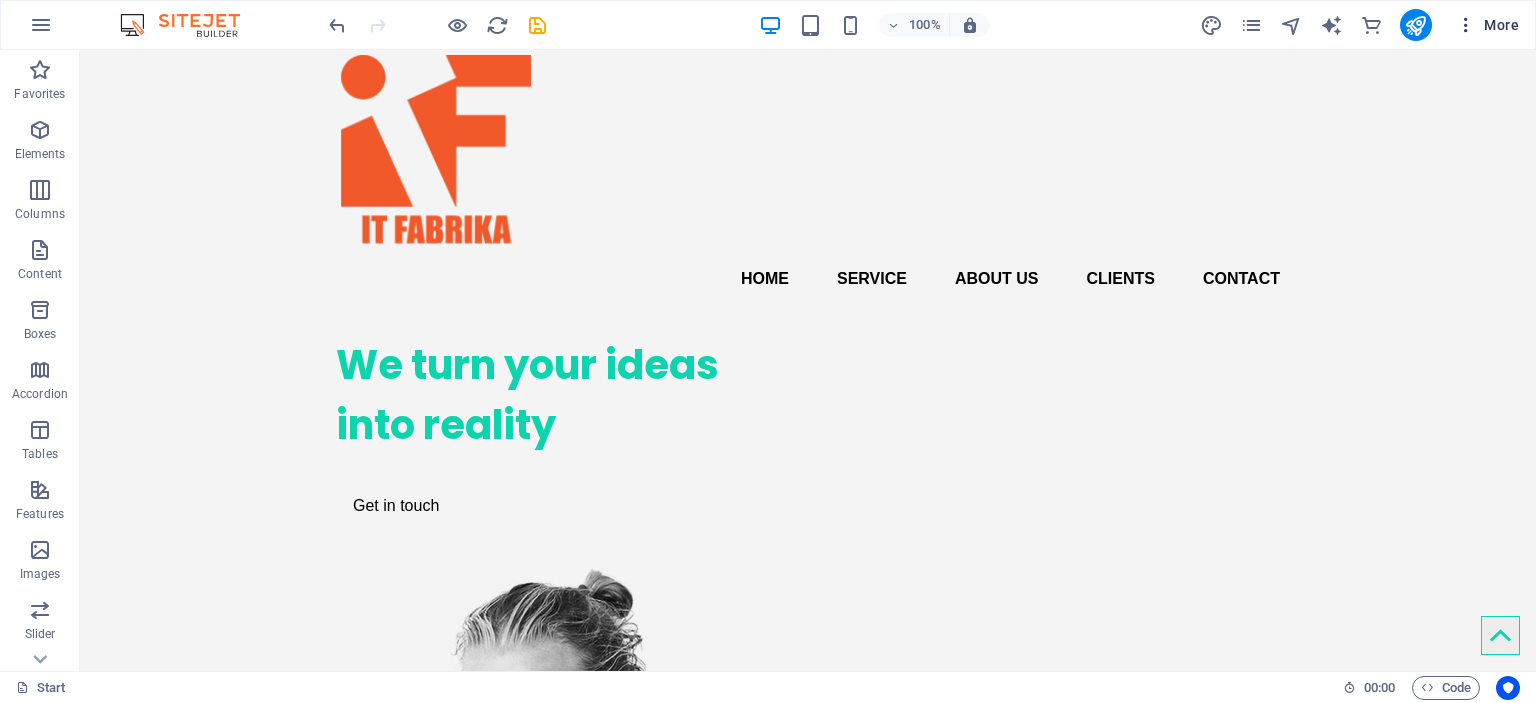 click on "More" at bounding box center (1487, 25) 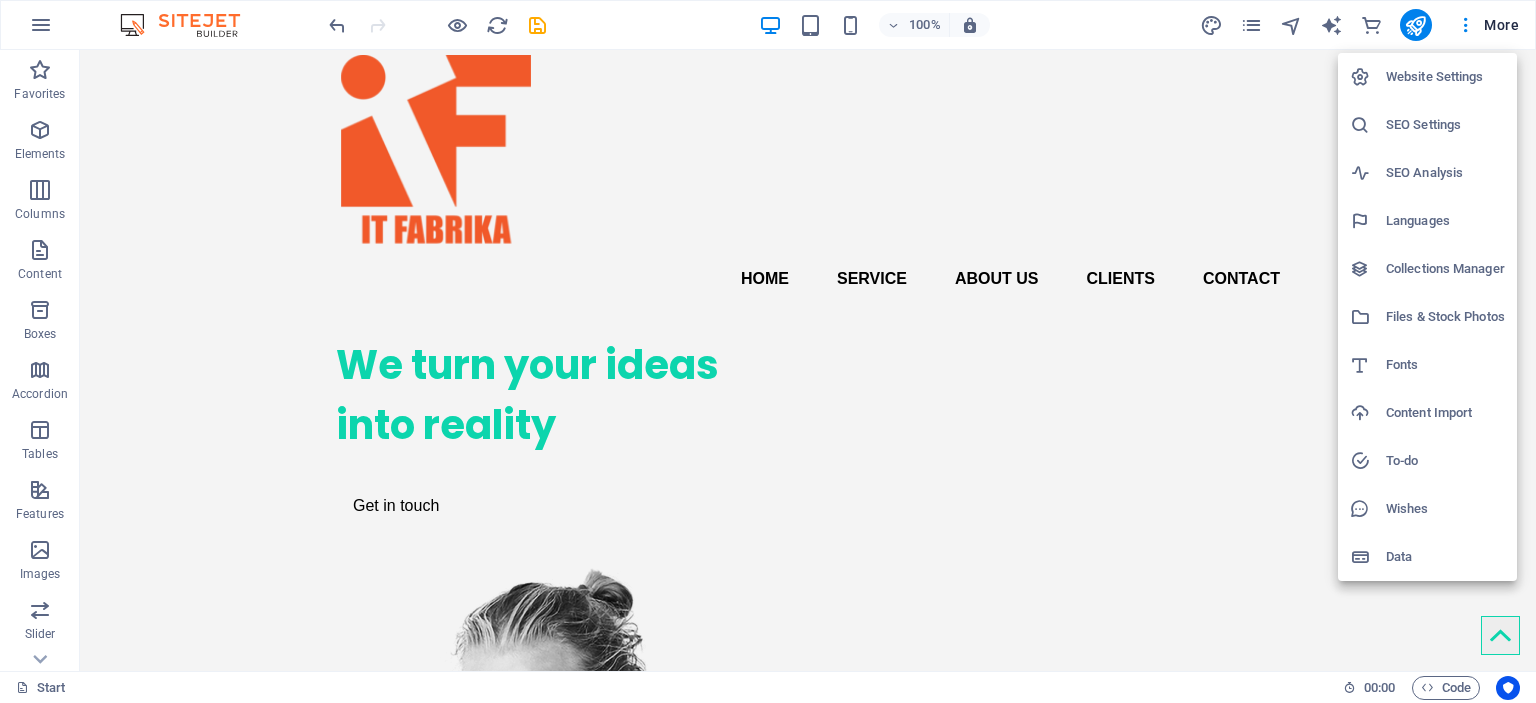 click on "Website Settings" at bounding box center [1427, 77] 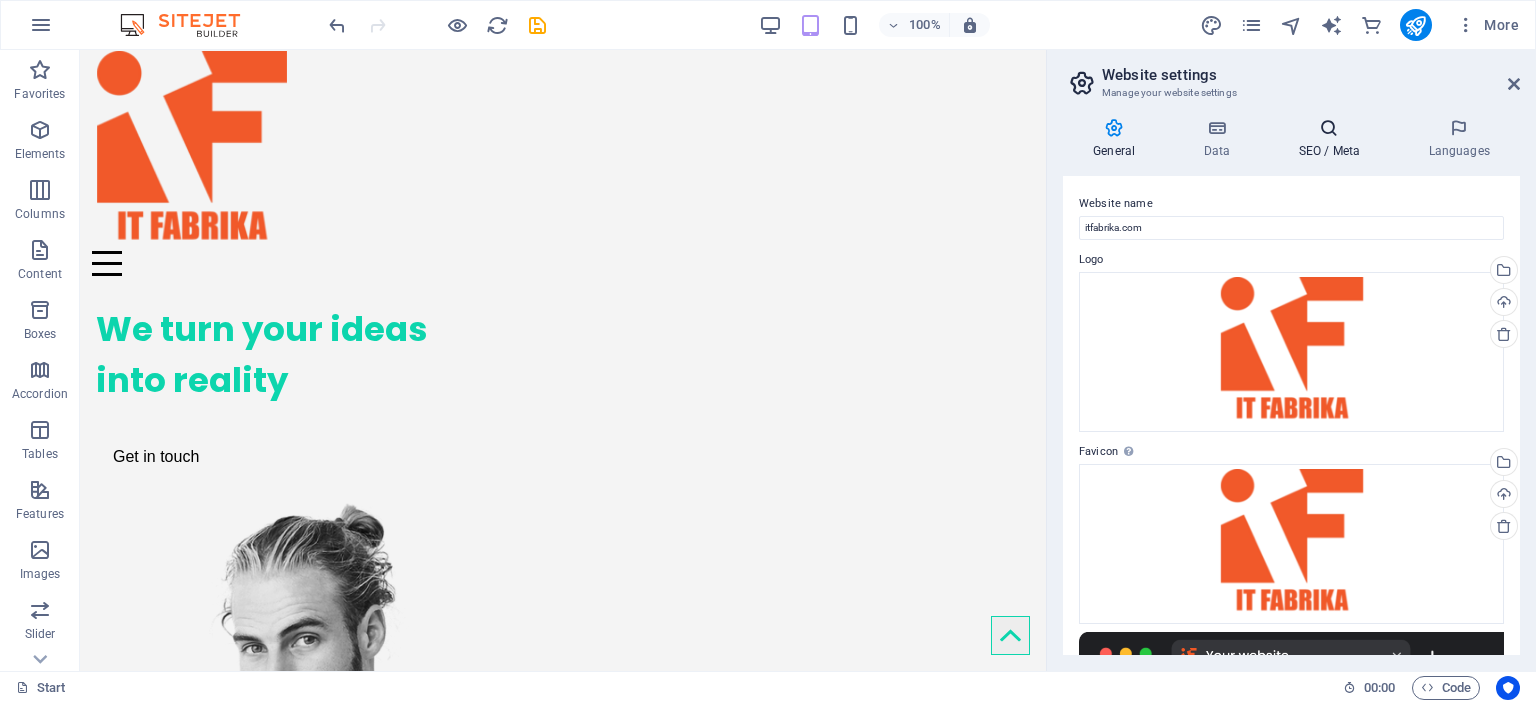click on "SEO / Meta" at bounding box center (1333, 139) 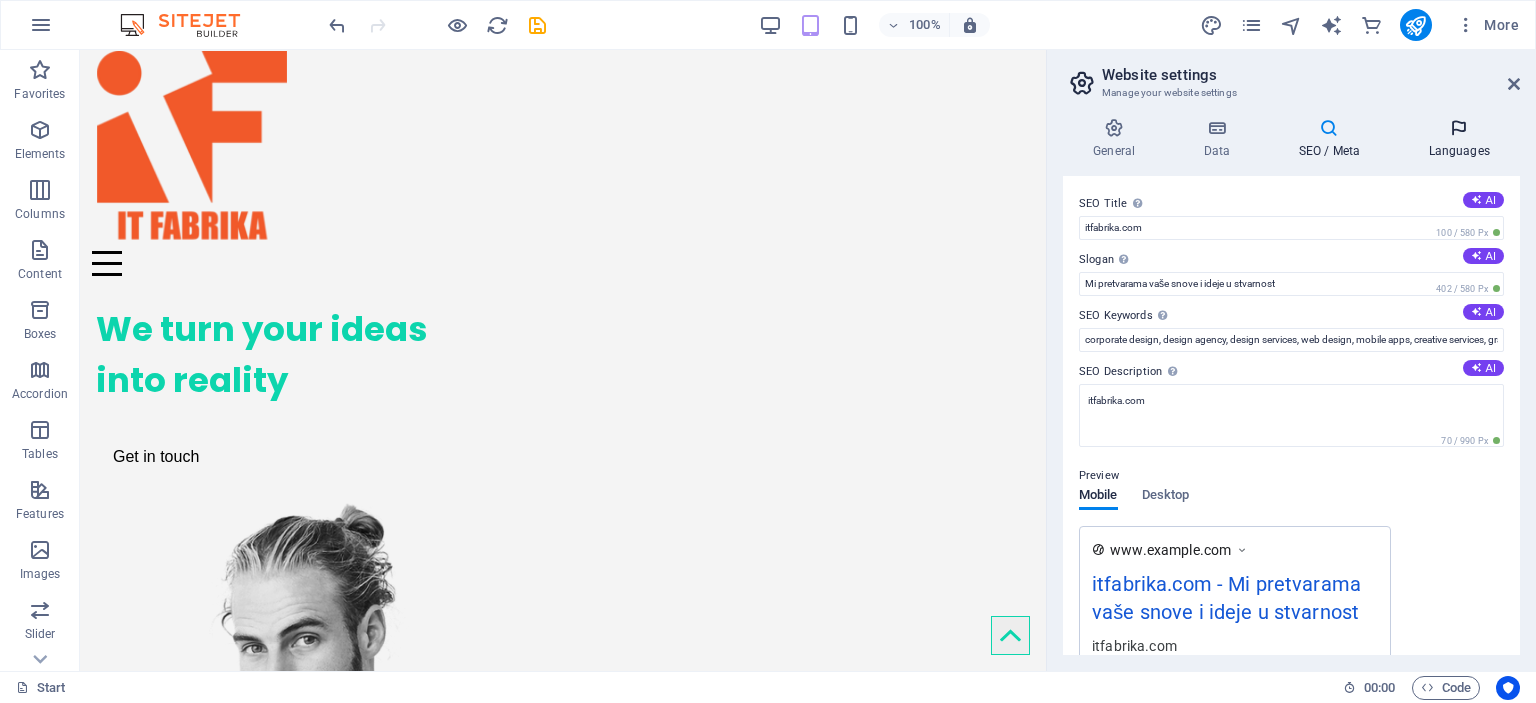 click on "Languages" at bounding box center (1459, 139) 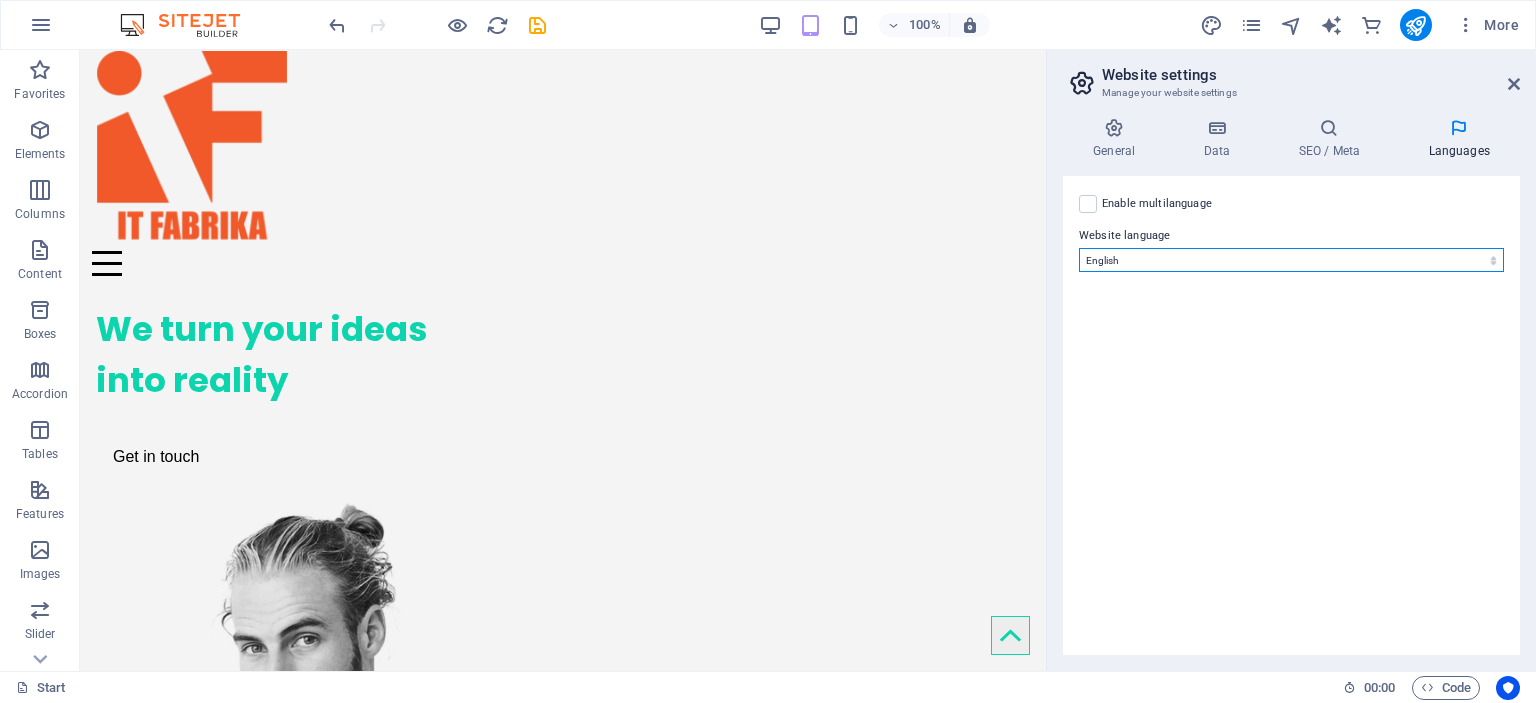 click on "Abkhazian Afar Afrikaans Akan Albanian Amharic Arabic Aragonese Armenian Assamese Avaric Avestan Aymara Azerbaijani Bambara Bashkir Basque Belarusian Bengali Bihari languages Bislama Bokmål Bosnian Breton Bulgarian Burmese Catalan Central Khmer Chamorro Chechen Chinese Church Slavic Chuvash Cornish Corsican Cree Croatian Czech Danish Dutch Dzongkha English Esperanto Estonian Ewe Faroese Farsi (Persian) Fijian Finnish French Fulah Gaelic Galician Ganda Georgian German Greek Greenlandic Guaraní Gujarati Haitian Creole Hausa Hebrew Herero Hindi Hiri Motu Hungarian Icelandic Ido Igbo Indonesian Interlingua Interlingue Inuktitut Inupiaq Irish Italian Japanese Javanese Kannada Kanuri Kashmiri Kazakh Kikuyu Kinyarwanda Komi Kongo Korean Kurdish Kwanyama Kyrgyz Lao Latin Latvian Limburgish Lingala Lithuanian Luba-Katanga Luxembourgish Macedonian Malagasy Malay Malayalam Maldivian Maltese Manx Maori Marathi Marshallese Mongolian Nauru Navajo Ndonga Nepali North Ndebele Northern Sami Norwegian Norwegian Nynorsk Nuosu" at bounding box center (1291, 260) 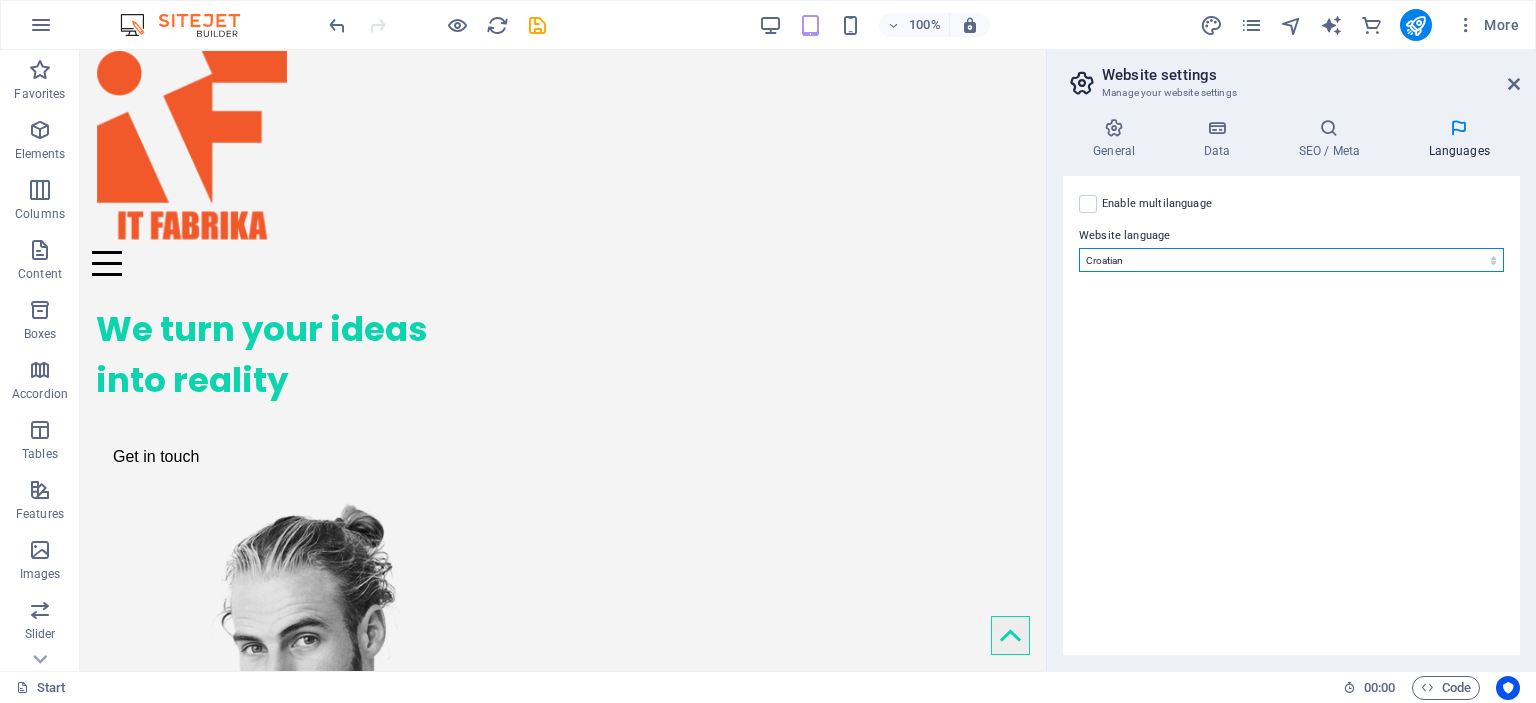 click on "Abkhazian Afar Afrikaans Akan Albanian Amharic Arabic Aragonese Armenian Assamese Avaric Avestan Aymara Azerbaijani Bambara Bashkir Basque Belarusian Bengali Bihari languages Bislama Bokmål Bosnian Breton Bulgarian Burmese Catalan Central Khmer Chamorro Chechen Chinese Church Slavic Chuvash Cornish Corsican Cree Croatian Czech Danish Dutch Dzongkha English Esperanto Estonian Ewe Faroese Farsi (Persian) Fijian Finnish French Fulah Gaelic Galician Ganda Georgian German Greek Greenlandic Guaraní Gujarati Haitian Creole Hausa Hebrew Herero Hindi Hiri Motu Hungarian Icelandic Ido Igbo Indonesian Interlingua Interlingue Inuktitut Inupiaq Irish Italian Japanese Javanese Kannada Kanuri Kashmiri Kazakh Kikuyu Kinyarwanda Komi Kongo Korean Kurdish Kwanyama Kyrgyz Lao Latin Latvian Limburgish Lingala Lithuanian Luba-Katanga Luxembourgish Macedonian Malagasy Malay Malayalam Maldivian Maltese Manx Maori Marathi Marshallese Mongolian Nauru Navajo Ndonga Nepali North Ndebele Northern Sami Norwegian Norwegian Nynorsk Nuosu" at bounding box center (1291, 260) 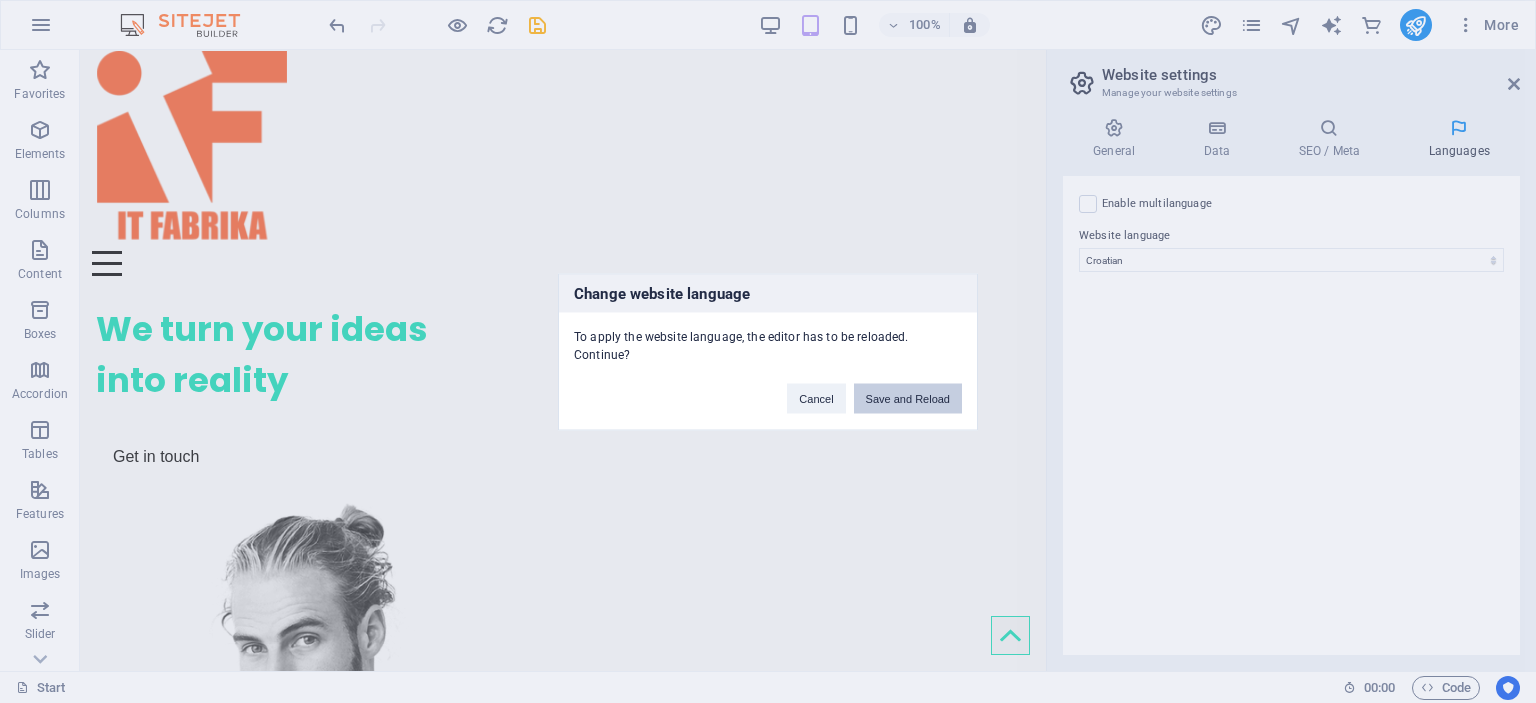 click on "Save and Reload" at bounding box center (908, 398) 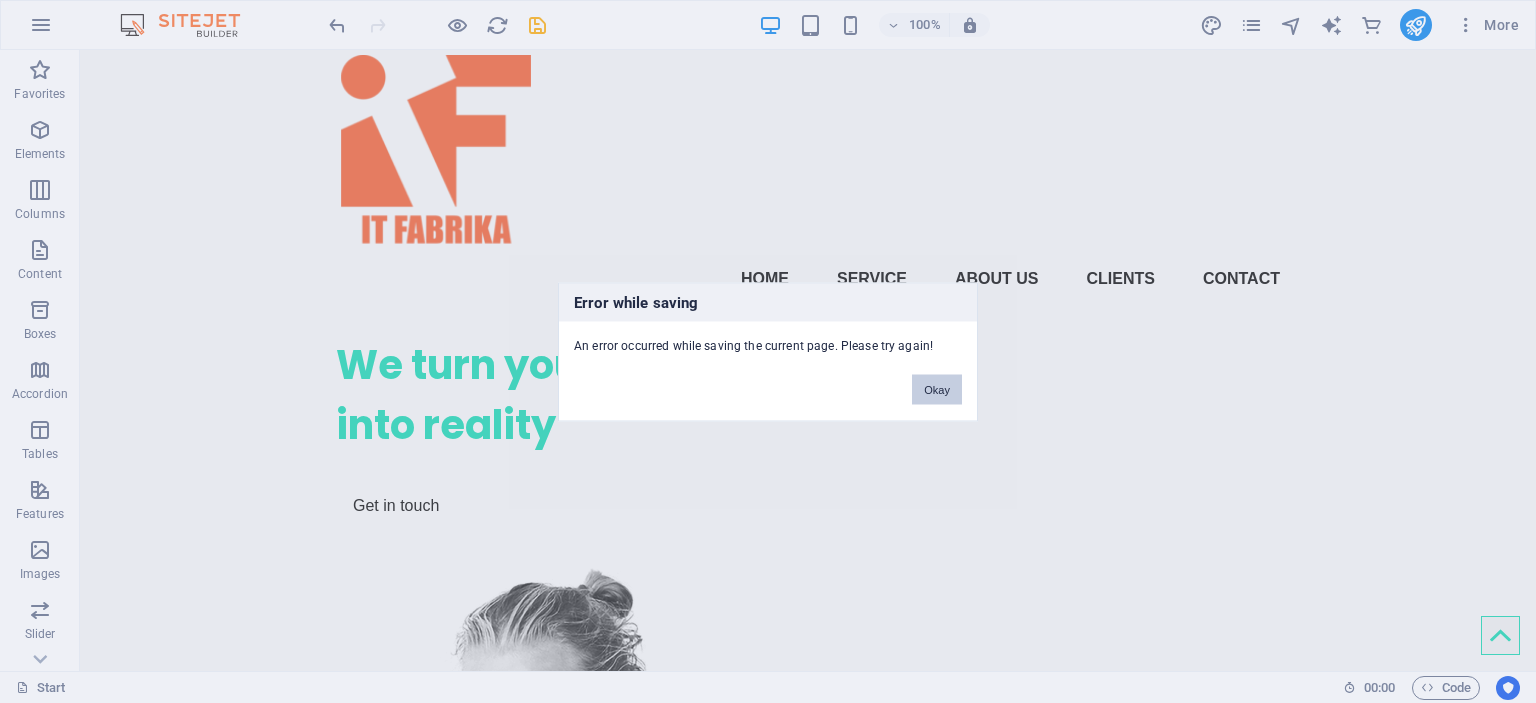 click on "Okay" at bounding box center [937, 389] 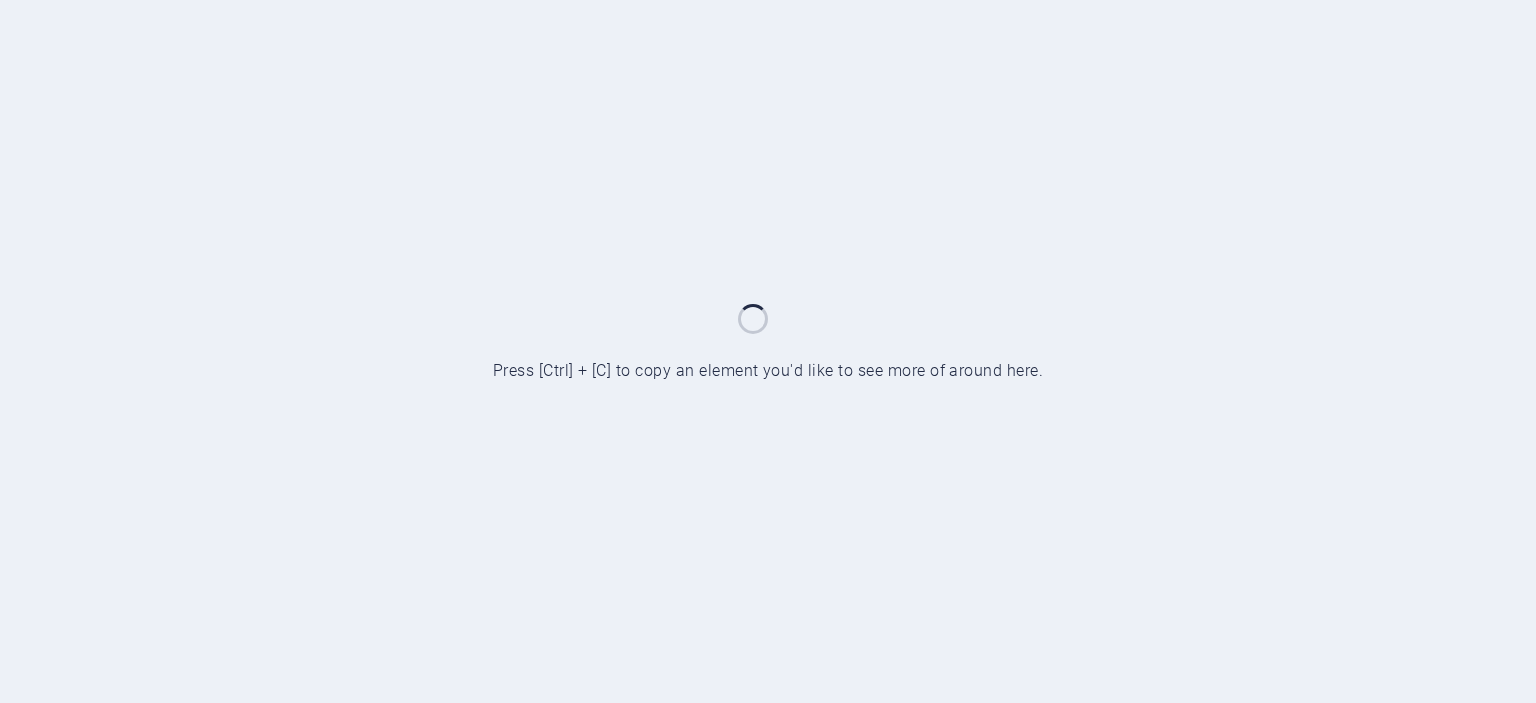 scroll, scrollTop: 0, scrollLeft: 0, axis: both 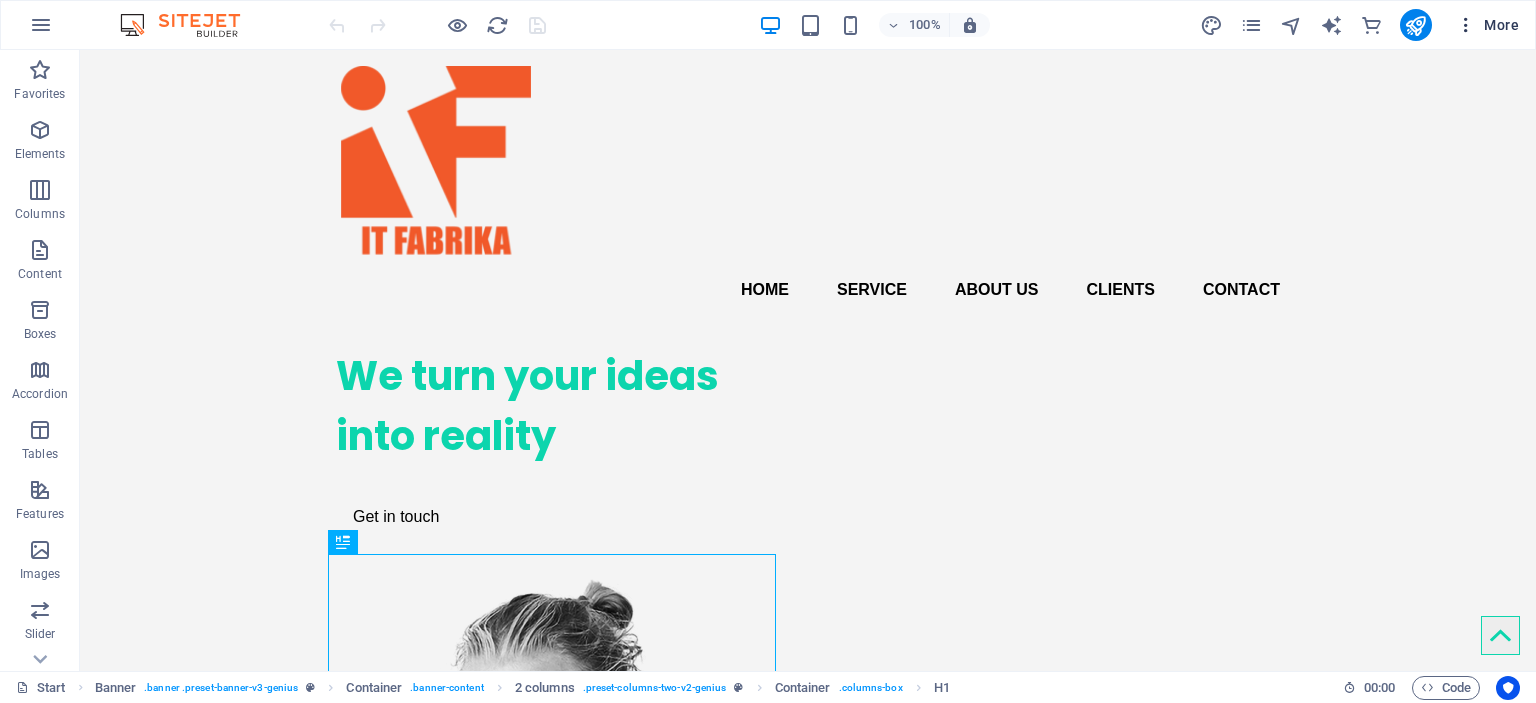 click on "More" at bounding box center [1487, 25] 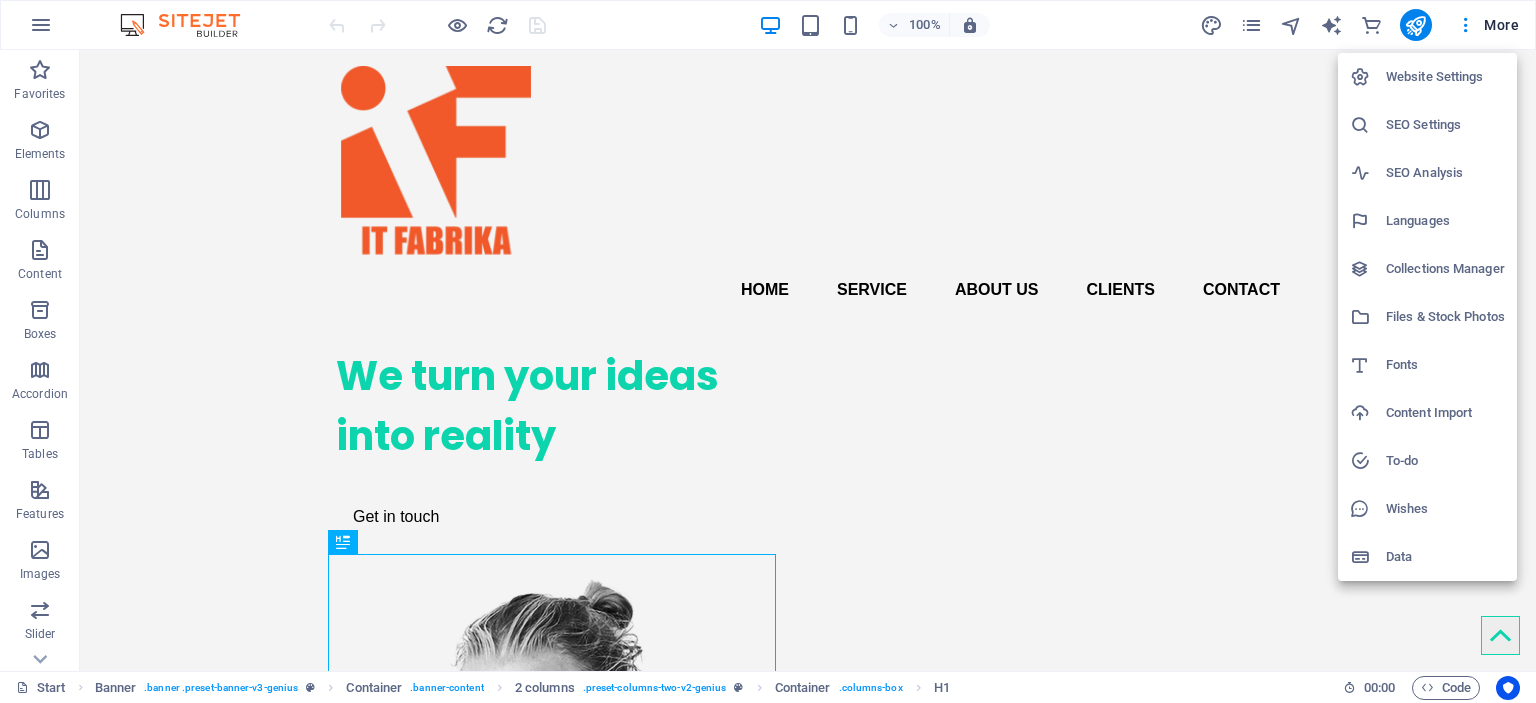 click on "Website Settings" at bounding box center (1445, 77) 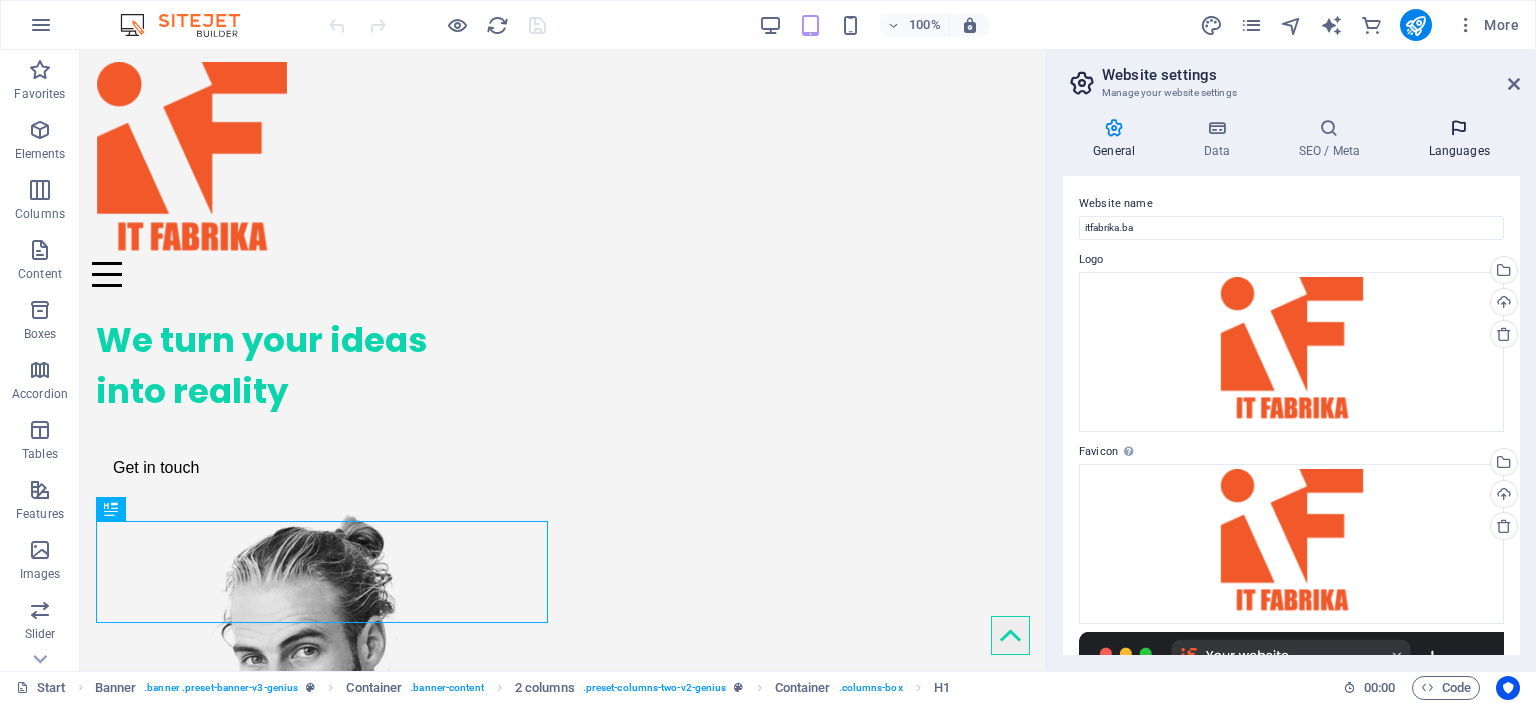 click at bounding box center [1459, 128] 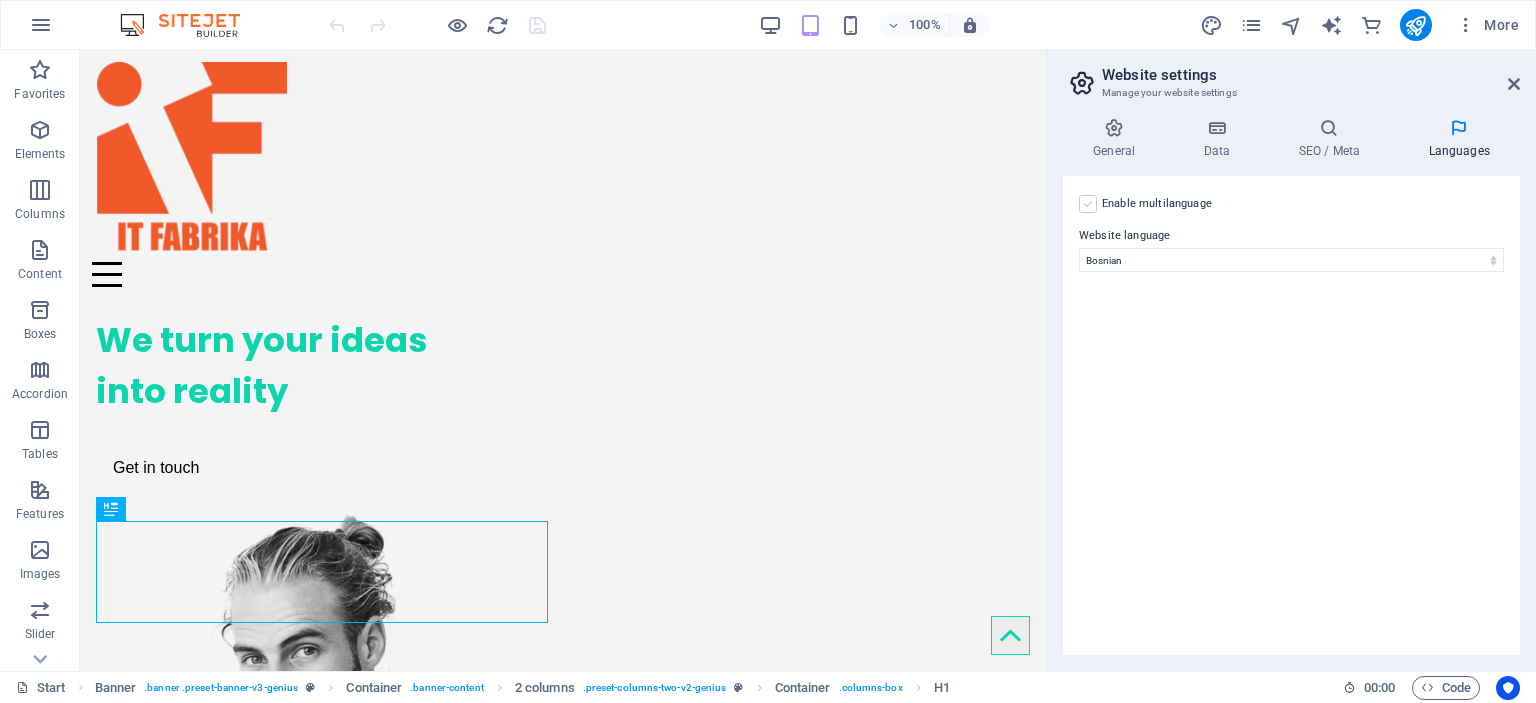click at bounding box center [1088, 204] 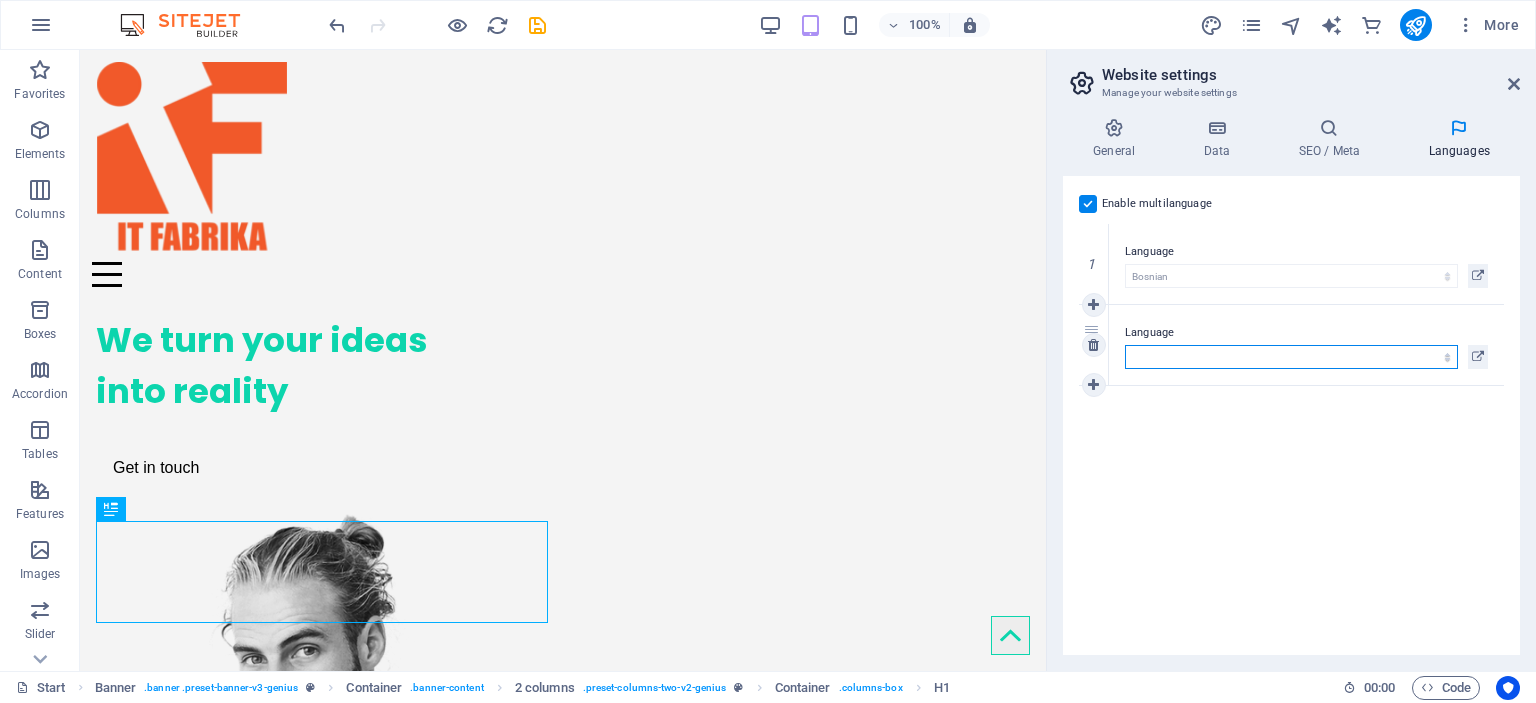 click on "Abkhazian Afar Afrikaans Akan Albanian Amharic Arabic Aragonese Armenian Assamese Avaric Avestan Aymara Azerbaijani Bambara Bashkir Basque Belarusian Bengali Bihari languages Bislama Bokmål Bosnian Breton Bulgarian Burmese Catalan Central Khmer Chamorro Chechen Chinese Church Slavic Chuvash Cornish Corsican Cree Croatian Czech Danish Dutch Dzongkha English Esperanto Estonian Ewe Faroese Farsi (Persian) Fijian Finnish French Fulah Gaelic Galician Ganda Georgian German Greek Greenlandic Guaraní Gujarati Haitian Creole Hausa Hebrew Herero Hindi Hiri Motu Hungarian Icelandic Ido Igbo Indonesian Interlingua Interlingue Inuktitut Inupiaq Irish Italian Japanese Javanese Kannada Kanuri Kashmiri Kazakh Kikuyu Kinyarwanda Komi Kongo Korean Kurdish Kwanyama Kyrgyz Lao Latin Latvian Limburgish Lingala Lithuanian Luba-Katanga Luxembourgish Macedonian Malagasy Malay Malayalam Maldivian Maltese Manx Maori Marathi Marshallese Mongolian Nauru Navajo Ndonga Nepali North Ndebele Northern Sami Norwegian Norwegian Nynorsk Nuosu" at bounding box center [1291, 357] 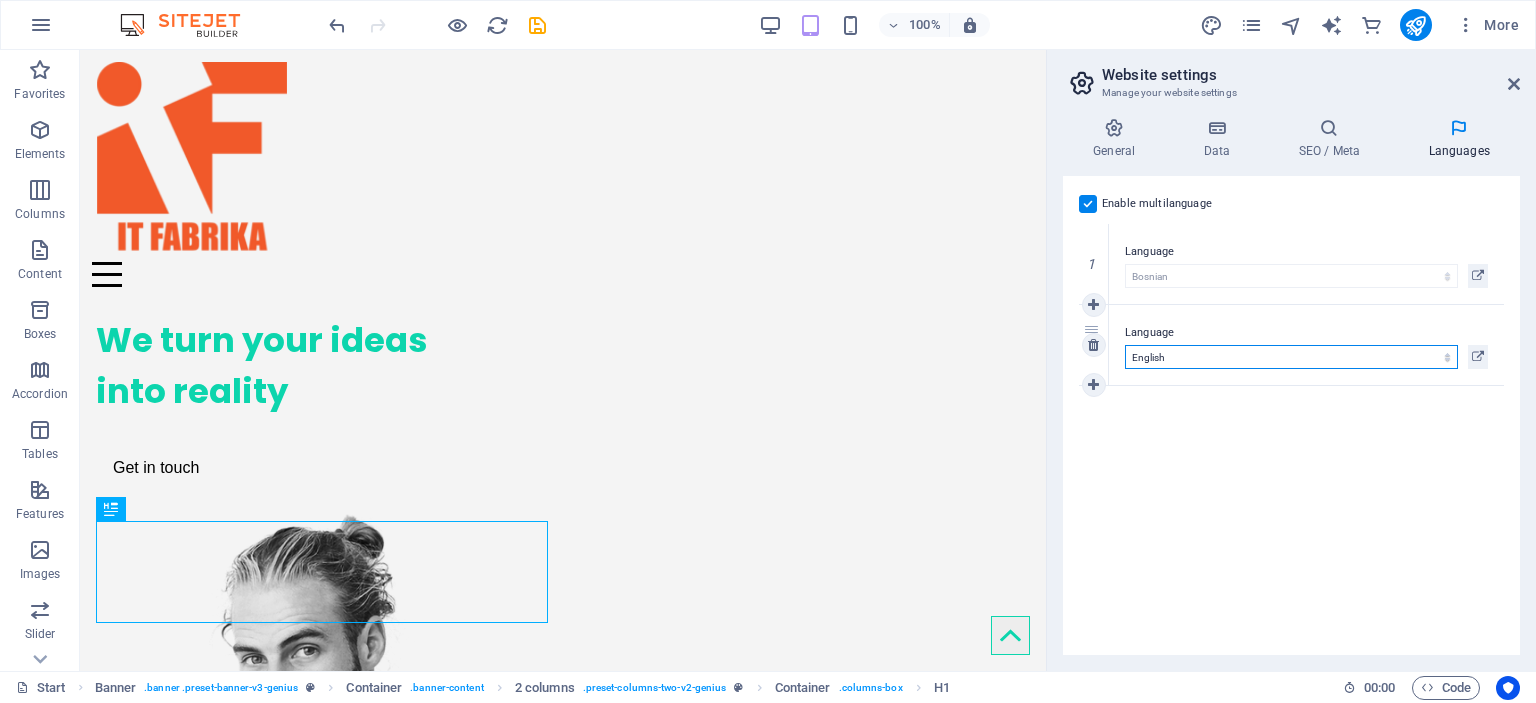 click on "Abkhazian Afar Afrikaans Akan Albanian Amharic Arabic Aragonese Armenian Assamese Avaric Avestan Aymara Azerbaijani Bambara Bashkir Basque Belarusian Bengali Bihari languages Bislama Bokmål Bosnian Breton Bulgarian Burmese Catalan Central Khmer Chamorro Chechen Chinese Church Slavic Chuvash Cornish Corsican Cree Croatian Czech Danish Dutch Dzongkha English Esperanto Estonian Ewe Faroese Farsi (Persian) Fijian Finnish French Fulah Gaelic Galician Ganda Georgian German Greek Greenlandic Guaraní Gujarati Haitian Creole Hausa Hebrew Herero Hindi Hiri Motu Hungarian Icelandic Ido Igbo Indonesian Interlingua Interlingue Inuktitut Inupiaq Irish Italian Japanese Javanese Kannada Kanuri Kashmiri Kazakh Kikuyu Kinyarwanda Komi Kongo Korean Kurdish Kwanyama Kyrgyz Lao Latin Latvian Limburgish Lingala Lithuanian Luba-Katanga Luxembourgish Macedonian Malagasy Malay Malayalam Maldivian Maltese Manx Maori Marathi Marshallese Mongolian Nauru Navajo Ndonga Nepali North Ndebele Northern Sami Norwegian Norwegian Nynorsk Nuosu" at bounding box center (1291, 357) 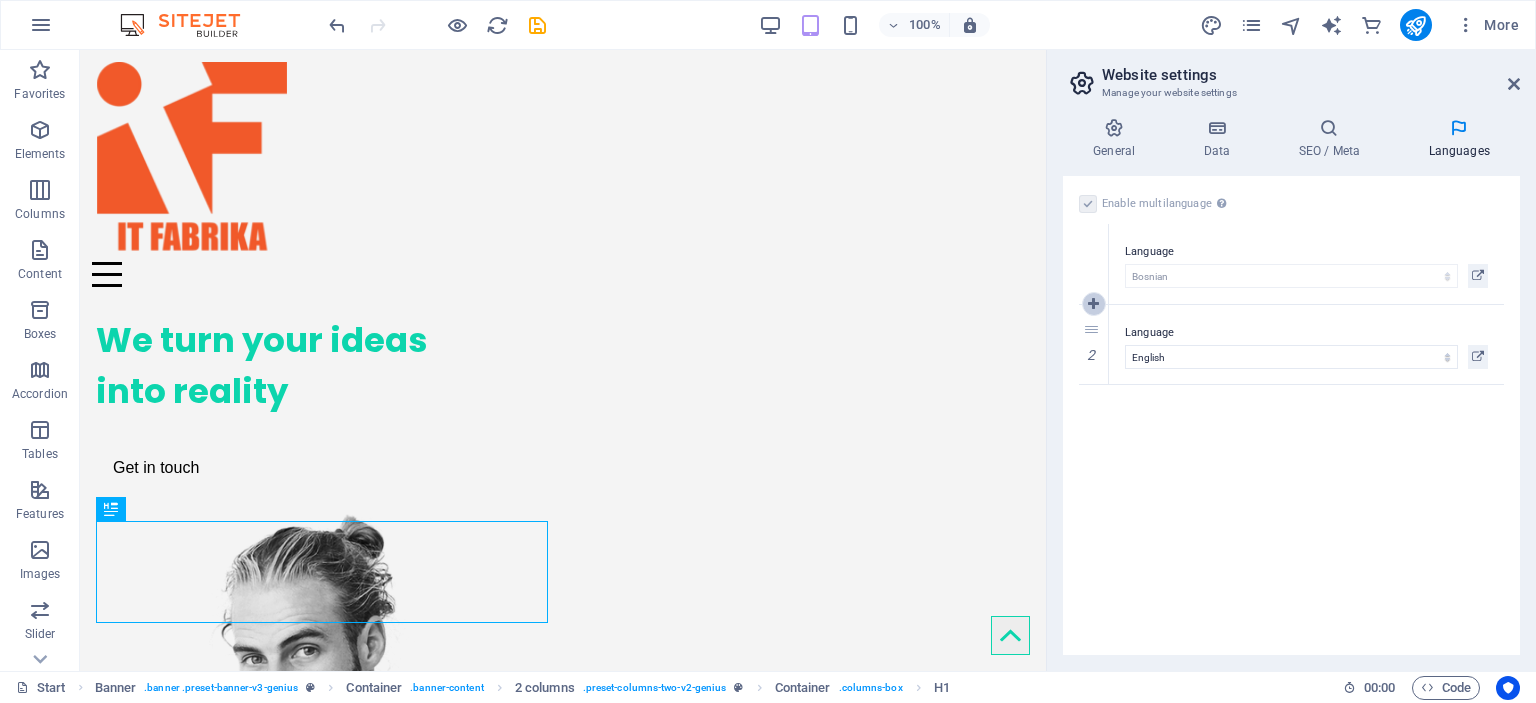 select on "41" 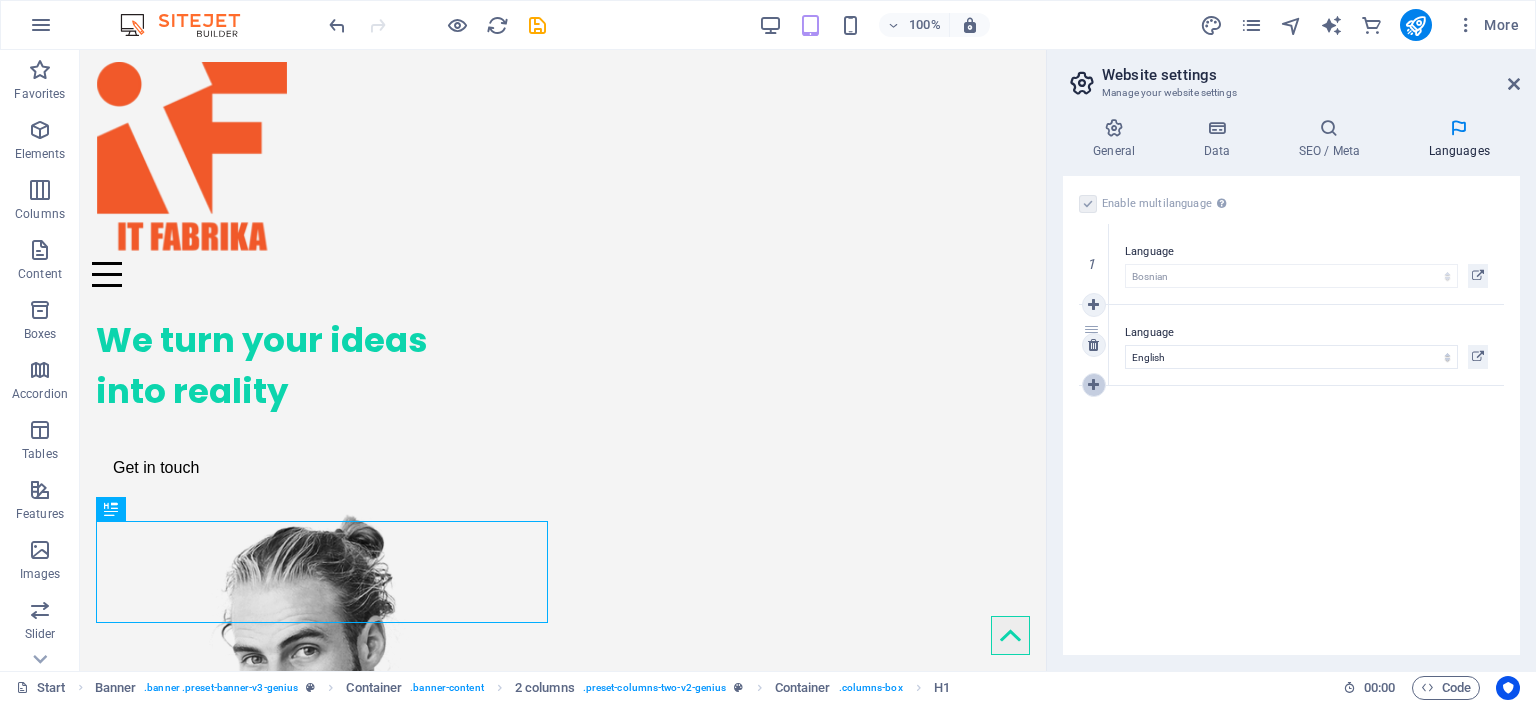 click at bounding box center (1093, 385) 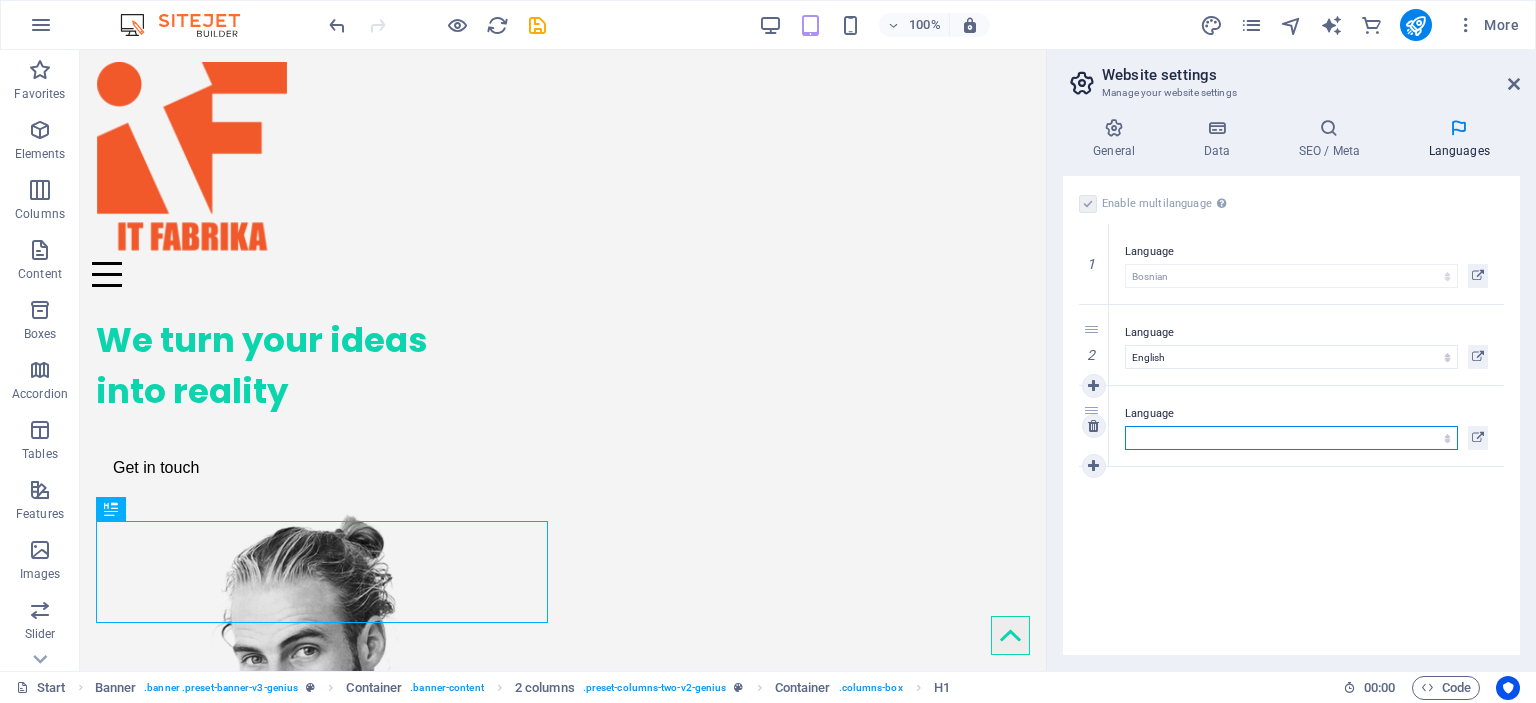 click on "Abkhazian Afar Afrikaans Akan Albanian Amharic Arabic Aragonese Armenian Assamese Avaric Avestan Aymara Azerbaijani Bambara Bashkir Basque Belarusian Bengali Bihari languages Bislama Bokmål Bosnian Breton Bulgarian Burmese Catalan Central Khmer Chamorro Chechen Chinese Church Slavic Chuvash Cornish Corsican Cree Croatian Czech Danish Dutch Dzongkha English Esperanto Estonian Ewe Faroese Farsi (Persian) Fijian Finnish French Fulah Gaelic Galician Ganda Georgian German Greek Greenlandic Guaraní Gujarati Haitian Creole Hausa Hebrew Herero Hindi Hiri Motu Hungarian Icelandic Ido Igbo Indonesian Interlingua Interlingue Inuktitut Inupiaq Irish Italian Japanese Javanese Kannada Kanuri Kashmiri Kazakh Kikuyu Kinyarwanda Komi Kongo Korean Kurdish Kwanyama Kyrgyz Lao Latin Latvian Limburgish Lingala Lithuanian Luba-Katanga Luxembourgish Macedonian Malagasy Malay Malayalam Maldivian Maltese Manx Maori Marathi Marshallese Mongolian Nauru Navajo Ndonga Nepali North Ndebele Northern Sami Norwegian Norwegian Nynorsk Nuosu" at bounding box center (1291, 438) 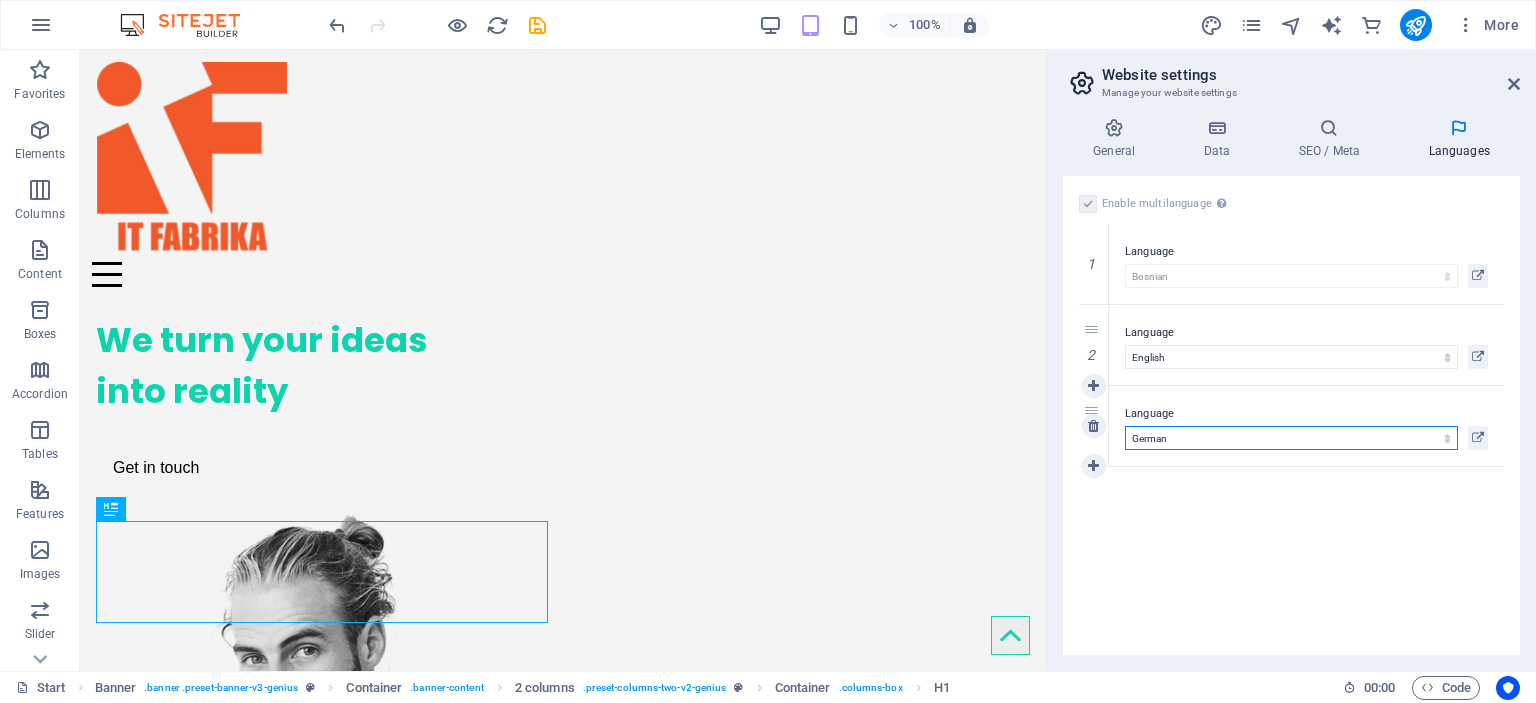 click on "Abkhazian Afar Afrikaans Akan Albanian Amharic Arabic Aragonese Armenian Assamese Avaric Avestan Aymara Azerbaijani Bambara Bashkir Basque Belarusian Bengali Bihari languages Bislama Bokmål Bosnian Breton Bulgarian Burmese Catalan Central Khmer Chamorro Chechen Chinese Church Slavic Chuvash Cornish Corsican Cree Croatian Czech Danish Dutch Dzongkha English Esperanto Estonian Ewe Faroese Farsi (Persian) Fijian Finnish French Fulah Gaelic Galician Ganda Georgian German Greek Greenlandic Guaraní Gujarati Haitian Creole Hausa Hebrew Herero Hindi Hiri Motu Hungarian Icelandic Ido Igbo Indonesian Interlingua Interlingue Inuktitut Inupiaq Irish Italian Japanese Javanese Kannada Kanuri Kashmiri Kazakh Kikuyu Kinyarwanda Komi Kongo Korean Kurdish Kwanyama Kyrgyz Lao Latin Latvian Limburgish Lingala Lithuanian Luba-Katanga Luxembourgish Macedonian Malagasy Malay Malayalam Maldivian Maltese Manx Maori Marathi Marshallese Mongolian Nauru Navajo Ndonga Nepali North Ndebele Northern Sami Norwegian Norwegian Nynorsk Nuosu" at bounding box center (1291, 438) 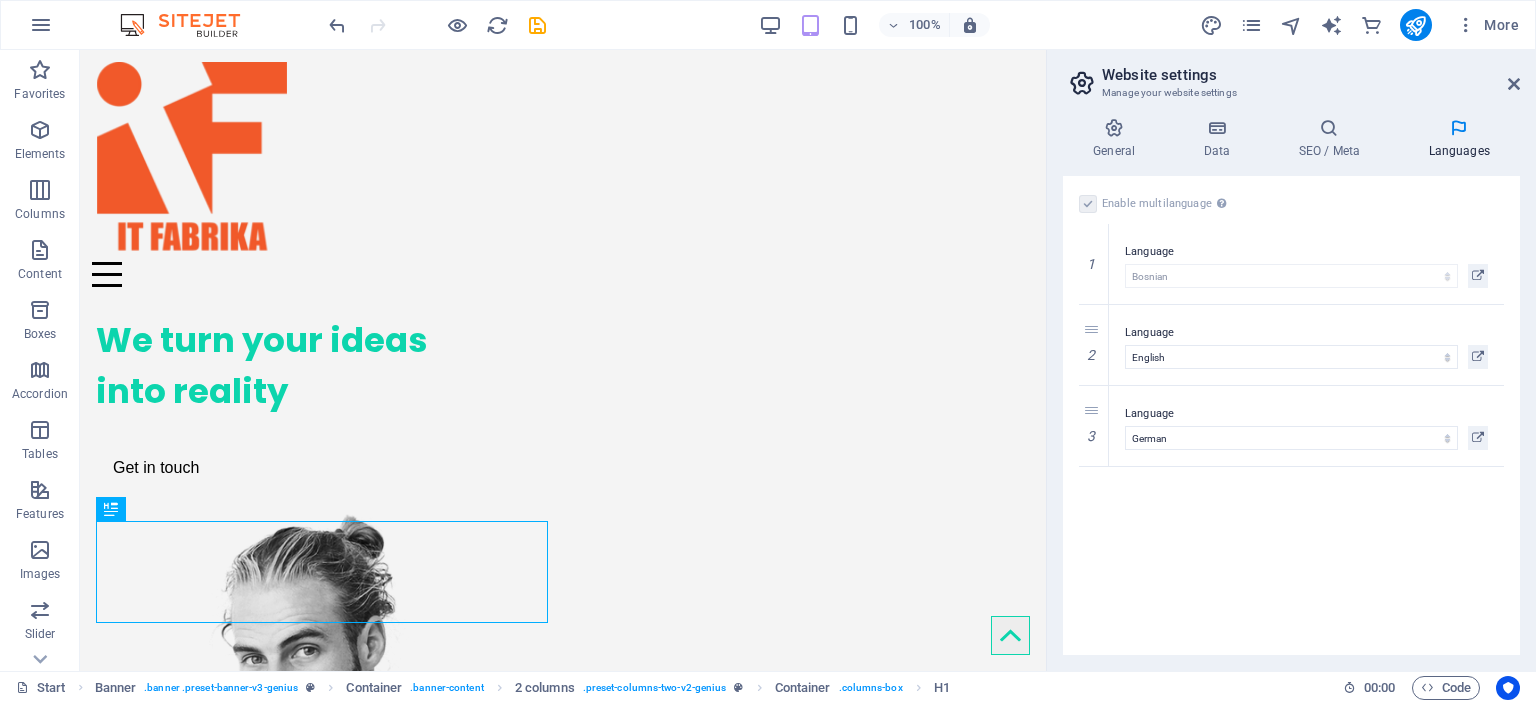 select on "55" 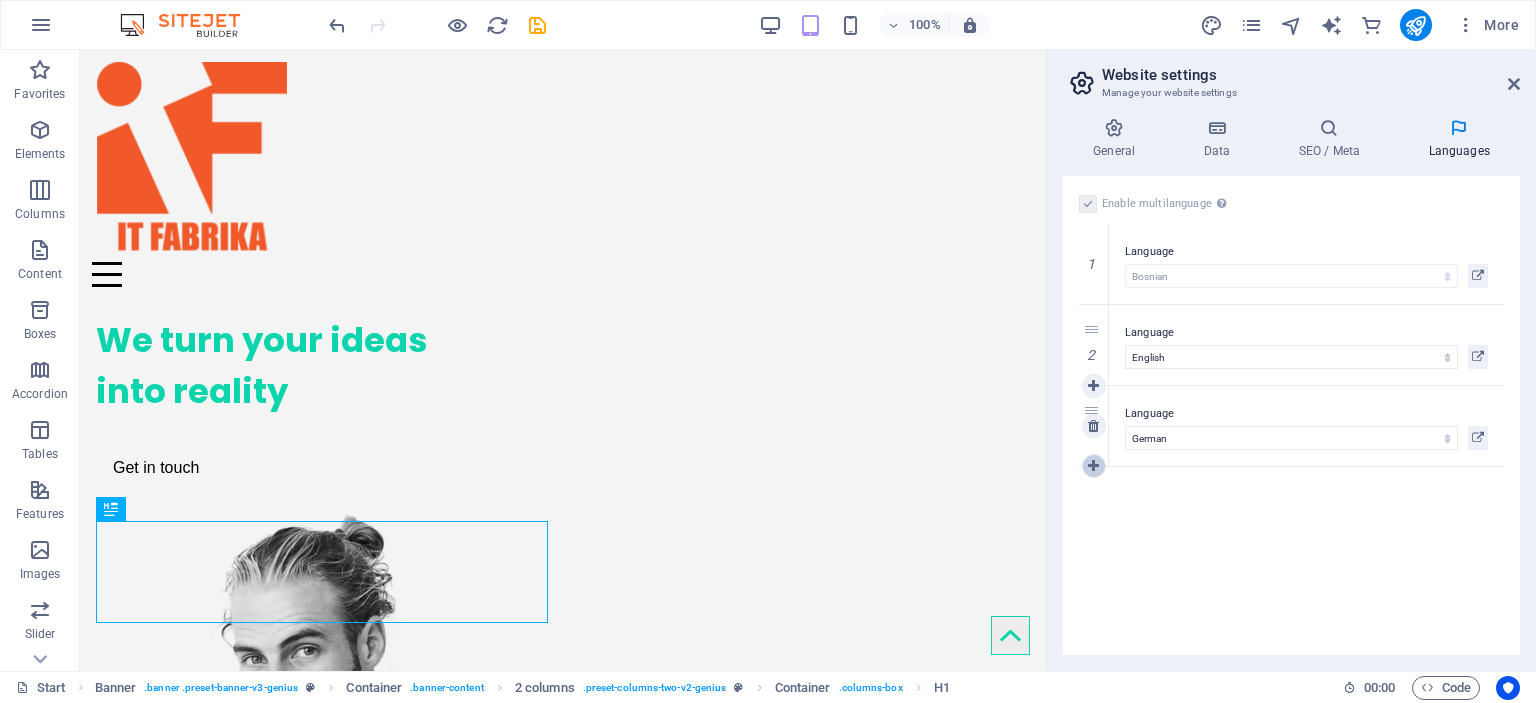 click at bounding box center (1093, 466) 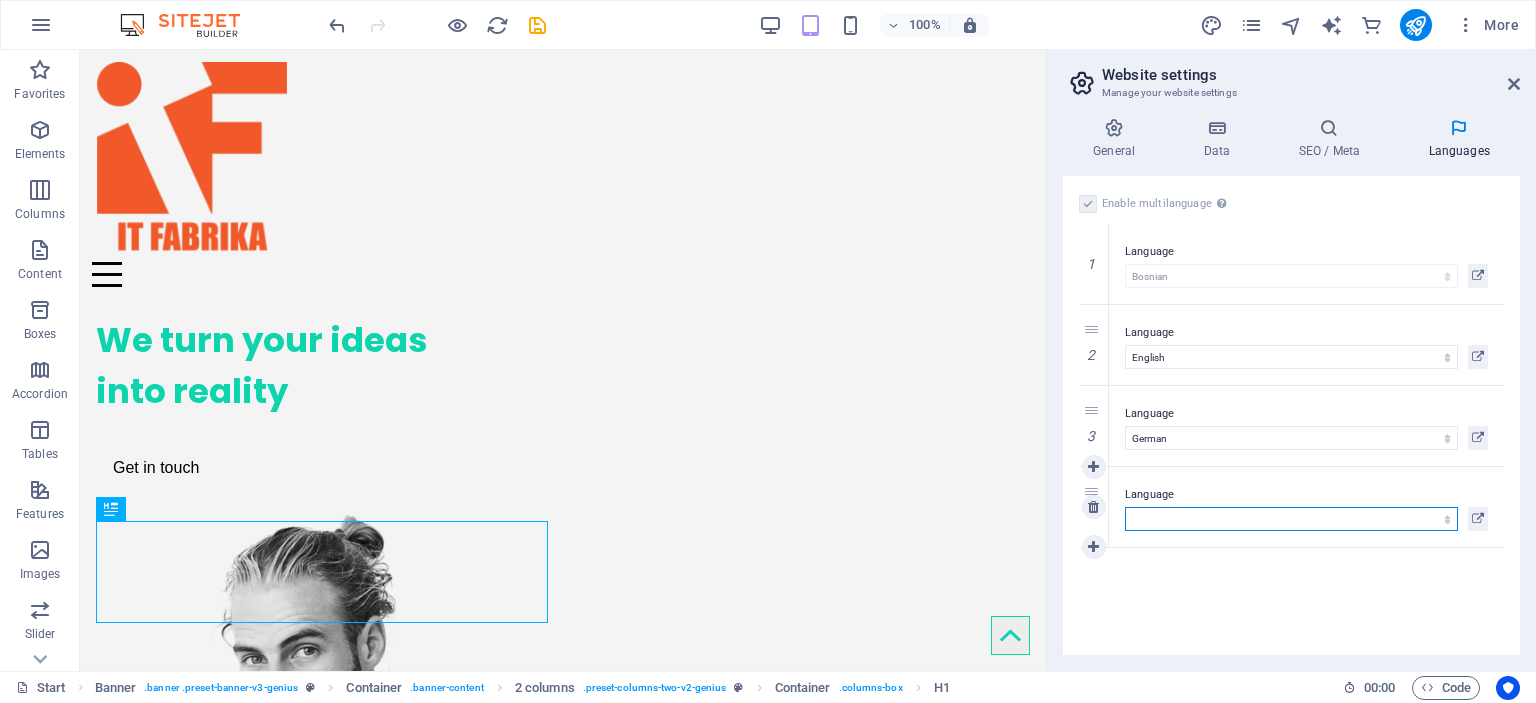click on "Abkhazian Afar Afrikaans Akan Albanian Amharic Arabic Aragonese Armenian Assamese Avaric Avestan Aymara Azerbaijani Bambara Bashkir Basque Belarusian Bengali Bihari languages Bislama Bokmål Bosnian Breton Bulgarian Burmese Catalan Central Khmer Chamorro Chechen Chinese Church Slavic Chuvash Cornish Corsican Cree Croatian Czech Danish Dutch Dzongkha English Esperanto Estonian Ewe Faroese Farsi (Persian) Fijian Finnish French Fulah Gaelic Galician Ganda Georgian German Greek Greenlandic Guaraní Gujarati Haitian Creole Hausa Hebrew Herero Hindi Hiri Motu Hungarian Icelandic Ido Igbo Indonesian Interlingua Interlingue Inuktitut Inupiaq Irish Italian Japanese Javanese Kannada Kanuri Kashmiri Kazakh Kikuyu Kinyarwanda Komi Kongo Korean Kurdish Kwanyama Kyrgyz Lao Latin Latvian Limburgish Lingala Lithuanian Luba-Katanga Luxembourgish Macedonian Malagasy Malay Malayalam Maldivian Maltese Manx Maori Marathi Marshallese Mongolian Nauru Navajo Ndonga Nepali North Ndebele Northern Sami Norwegian Norwegian Nynorsk Nuosu" at bounding box center (1291, 519) 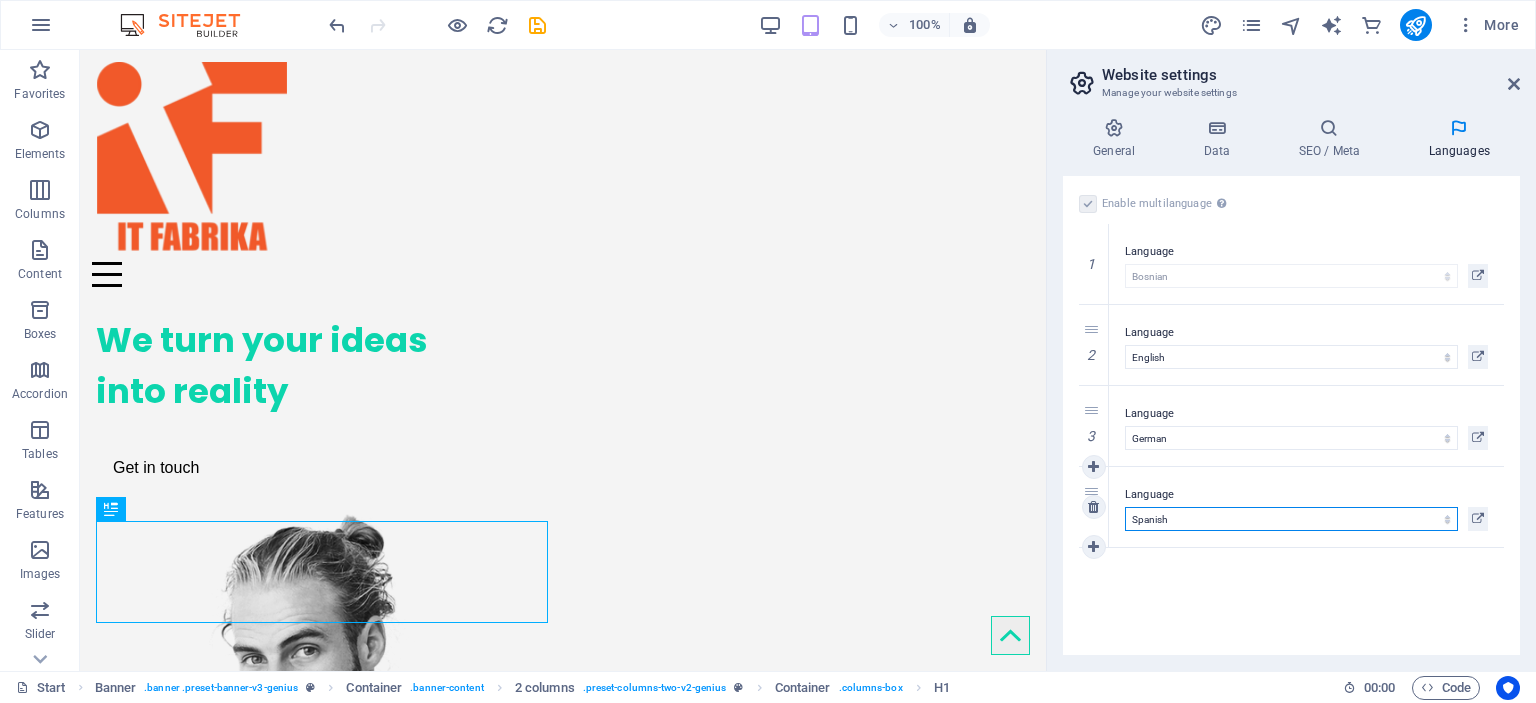 click on "Abkhazian Afar Afrikaans Akan Albanian Amharic Arabic Aragonese Armenian Assamese Avaric Avestan Aymara Azerbaijani Bambara Bashkir Basque Belarusian Bengali Bihari languages Bislama Bokmål Bosnian Breton Bulgarian Burmese Catalan Central Khmer Chamorro Chechen Chinese Church Slavic Chuvash Cornish Corsican Cree Croatian Czech Danish Dutch Dzongkha English Esperanto Estonian Ewe Faroese Farsi (Persian) Fijian Finnish French Fulah Gaelic Galician Ganda Georgian German Greek Greenlandic Guaraní Gujarati Haitian Creole Hausa Hebrew Herero Hindi Hiri Motu Hungarian Icelandic Ido Igbo Indonesian Interlingua Interlingue Inuktitut Inupiaq Irish Italian Japanese Javanese Kannada Kanuri Kashmiri Kazakh Kikuyu Kinyarwanda Komi Kongo Korean Kurdish Kwanyama Kyrgyz Lao Latin Latvian Limburgish Lingala Lithuanian Luba-Katanga Luxembourgish Macedonian Malagasy Malay Malayalam Maldivian Maltese Manx Maori Marathi Marshallese Mongolian Nauru Navajo Ndonga Nepali North Ndebele Northern Sami Norwegian Norwegian Nynorsk Nuosu" at bounding box center [1291, 519] 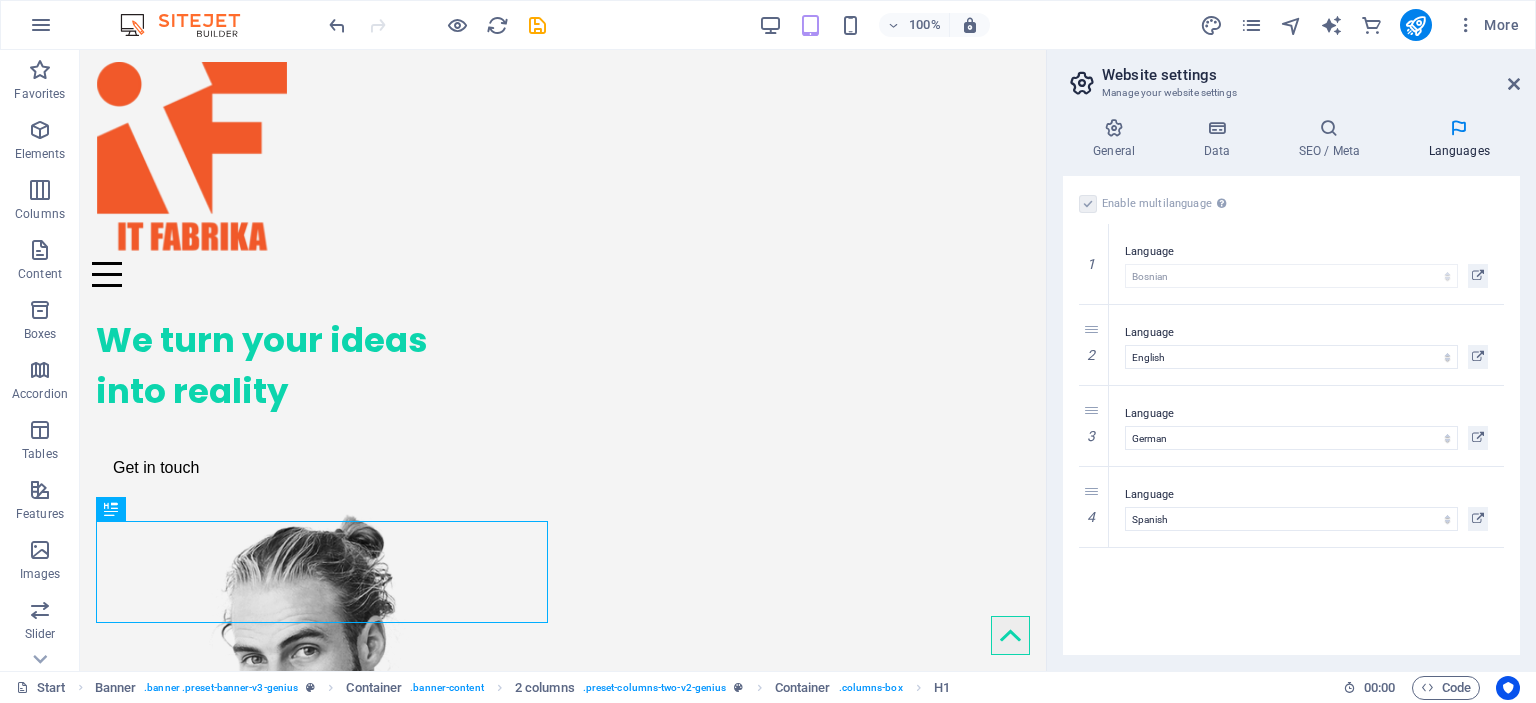 click on "Enable multilanguage To disable multilanguage delete all languages until only one language remains. Website language Abkhazian Afar Afrikaans Akan Albanian Amharic Arabic Aragonese Armenian Assamese Avaric Avestan Aymara Azerbaijani Bambara Bashkir Basque Belarusian Bengali Bihari languages Bislama Bokmål Bosnian Breton Bulgarian Burmese Catalan Central Khmer Chamorro Chechen Chinese Church Slavic Chuvash Cornish Corsican Cree Croatian Czech Danish Dutch Dzongkha English Esperanto Estonian Ewe Faroese Farsi (Persian) Fijian Finnish French Fulah Gaelic Galician Ganda Georgian German Greek Greenlandic Guaraní Gujarati Haitian Creole Hausa Hebrew Herero Hindi Hiri Motu Hungarian Icelandic Ido Igbo Indonesian Interlingua Interlingue Inuktitut Inupiaq Irish Italian Japanese Javanese Kannada Kanuri Kashmiri Kazakh Kikuyu Kinyarwanda Komi Kongo Korean Kurdish Kwanyama Kyrgyz Lao Latin Latvian Limburgish Lingala Lithuanian Luba-Katanga Luxembourgish Macedonian Malagasy Malay Malayalam Maldivian Maltese Manx Maori 1" at bounding box center [1291, 415] 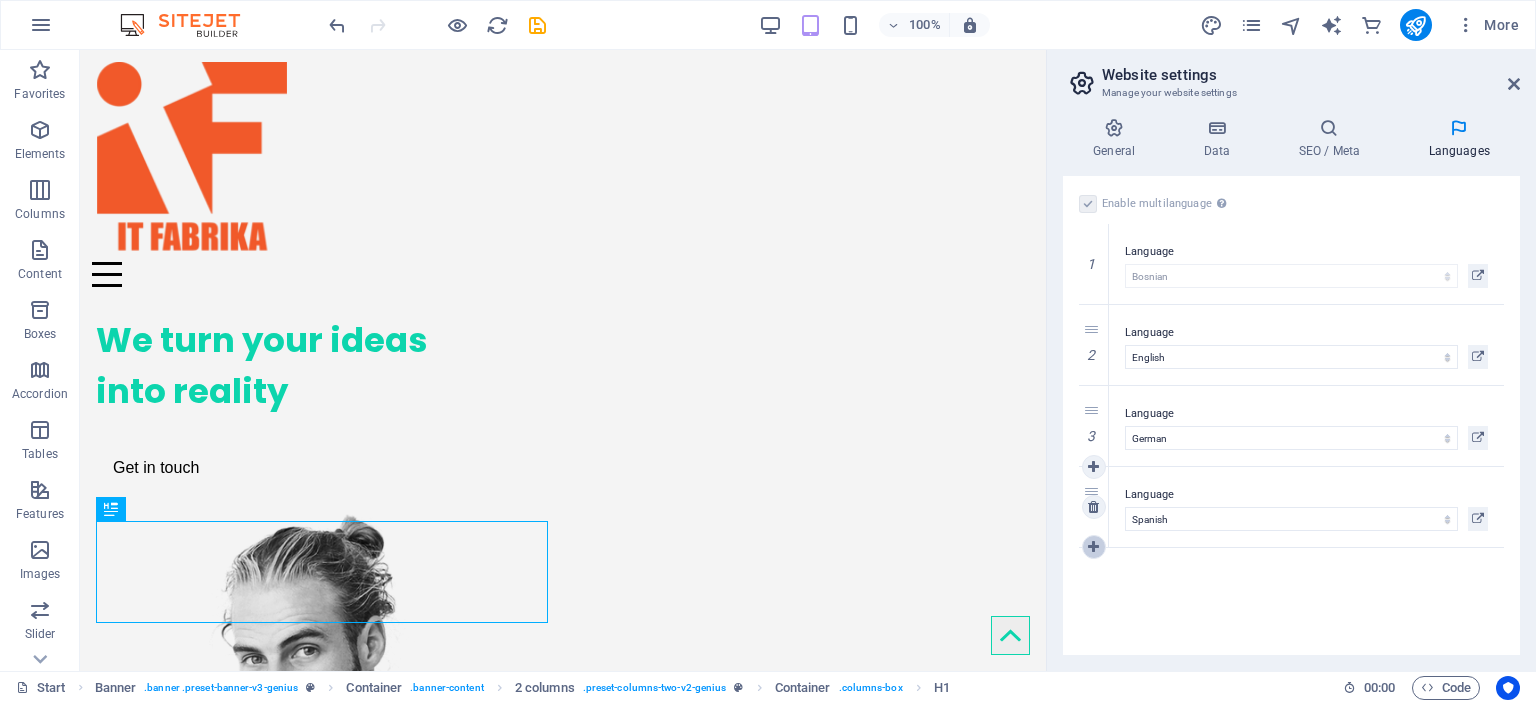 click at bounding box center (1093, 547) 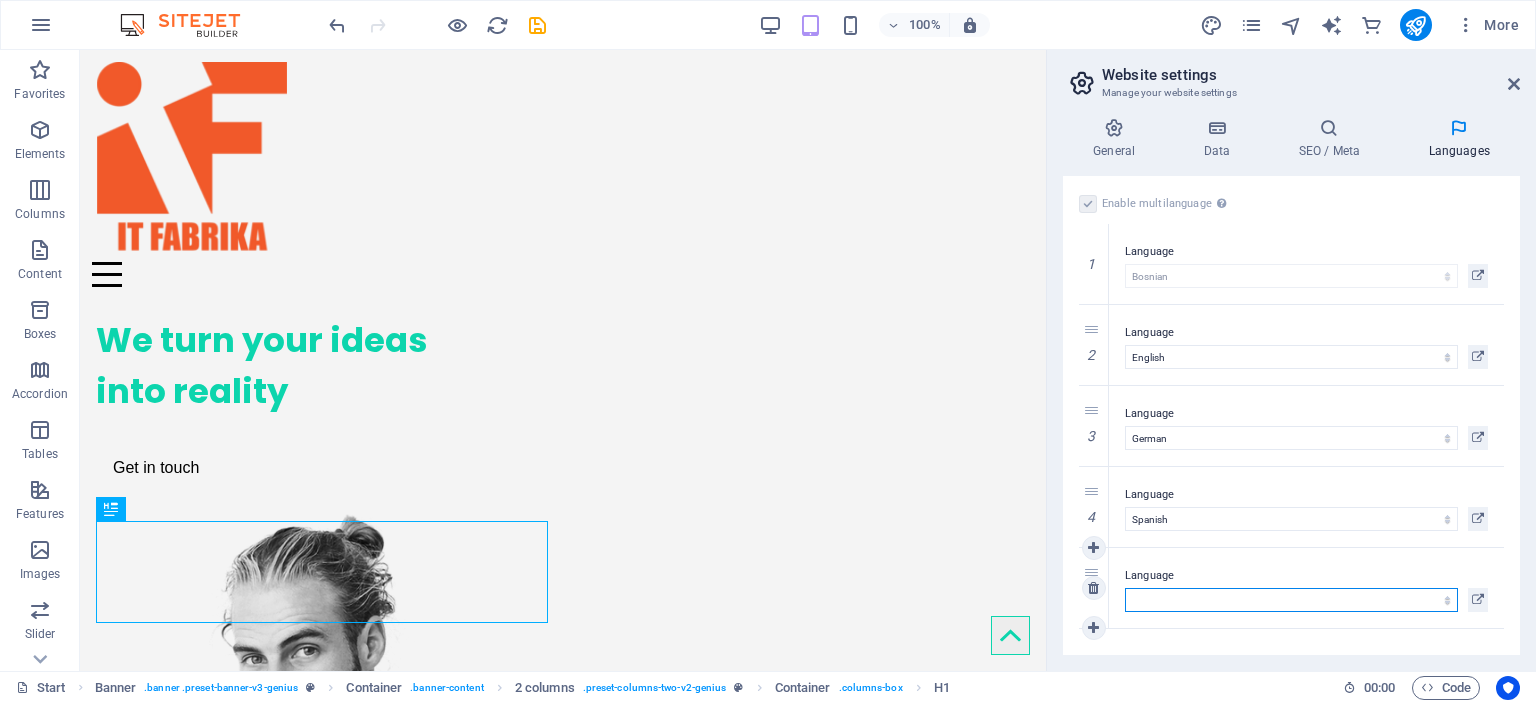 click on "Abkhazian Afar Afrikaans Akan Albanian Amharic Arabic Aragonese Armenian Assamese Avaric Avestan Aymara Azerbaijani Bambara Bashkir Basque Belarusian Bengali Bihari languages Bislama Bokmål Bosnian Breton Bulgarian Burmese Catalan Central Khmer Chamorro Chechen Chinese Church Slavic Chuvash Cornish Corsican Cree Croatian Czech Danish Dutch Dzongkha English Esperanto Estonian Ewe Faroese Farsi (Persian) Fijian Finnish French Fulah Gaelic Galician Ganda Georgian German Greek Greenlandic Guaraní Gujarati Haitian Creole Hausa Hebrew Herero Hindi Hiri Motu Hungarian Icelandic Ido Igbo Indonesian Interlingua Interlingue Inuktitut Inupiaq Irish Italian Japanese Javanese Kannada Kanuri Kashmiri Kazakh Kikuyu Kinyarwanda Komi Kongo Korean Kurdish Kwanyama Kyrgyz Lao Latin Latvian Limburgish Lingala Lithuanian Luba-Katanga Luxembourgish Macedonian Malagasy Malay Malayalam Maldivian Maltese Manx Maori Marathi Marshallese Mongolian Nauru Navajo Ndonga Nepali North Ndebele Northern Sami Norwegian Norwegian Nynorsk Nuosu" at bounding box center [1291, 600] 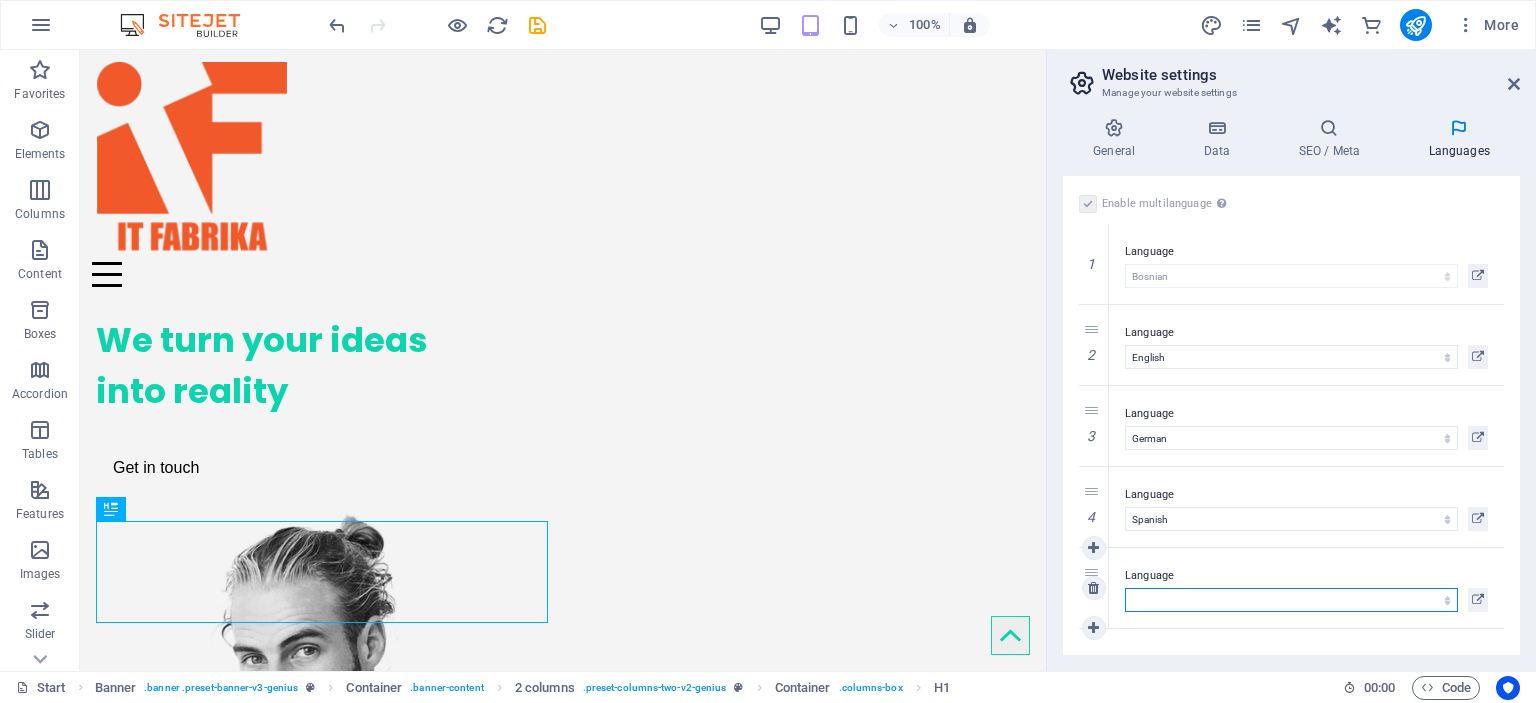 select on "76" 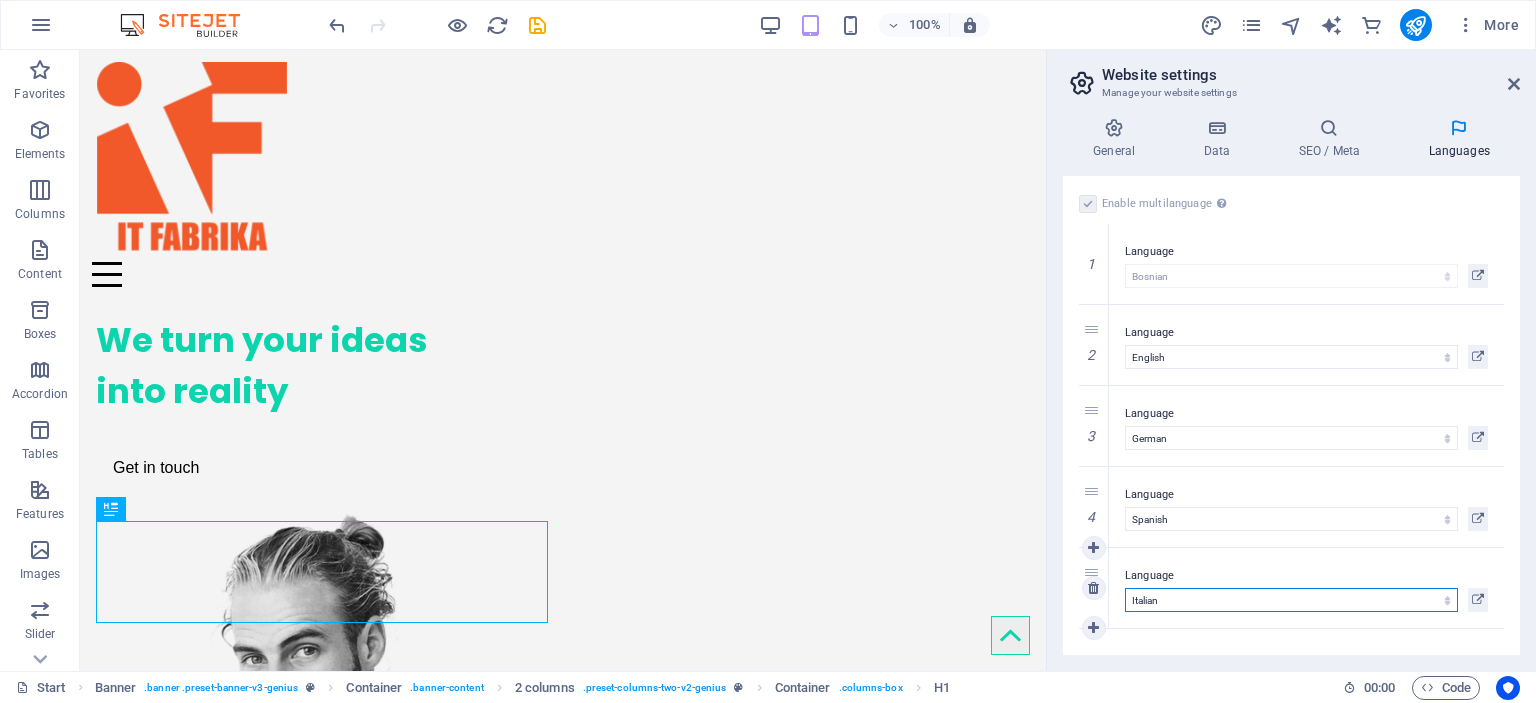 click on "Abkhazian Afar Afrikaans Akan Albanian Amharic Arabic Aragonese Armenian Assamese Avaric Avestan Aymara Azerbaijani Bambara Bashkir Basque Belarusian Bengali Bihari languages Bislama Bokmål Bosnian Breton Bulgarian Burmese Catalan Central Khmer Chamorro Chechen Chinese Church Slavic Chuvash Cornish Corsican Cree Croatian Czech Danish Dutch Dzongkha English Esperanto Estonian Ewe Faroese Farsi (Persian) Fijian Finnish French Fulah Gaelic Galician Ganda Georgian German Greek Greenlandic Guaraní Gujarati Haitian Creole Hausa Hebrew Herero Hindi Hiri Motu Hungarian Icelandic Ido Igbo Indonesian Interlingua Interlingue Inuktitut Inupiaq Irish Italian Japanese Javanese Kannada Kanuri Kashmiri Kazakh Kikuyu Kinyarwanda Komi Kongo Korean Kurdish Kwanyama Kyrgyz Lao Latin Latvian Limburgish Lingala Lithuanian Luba-Katanga Luxembourgish Macedonian Malagasy Malay Malayalam Maldivian Maltese Manx Maori Marathi Marshallese Mongolian Nauru Navajo Ndonga Nepali North Ndebele Northern Sami Norwegian Norwegian Nynorsk Nuosu" at bounding box center [1291, 600] 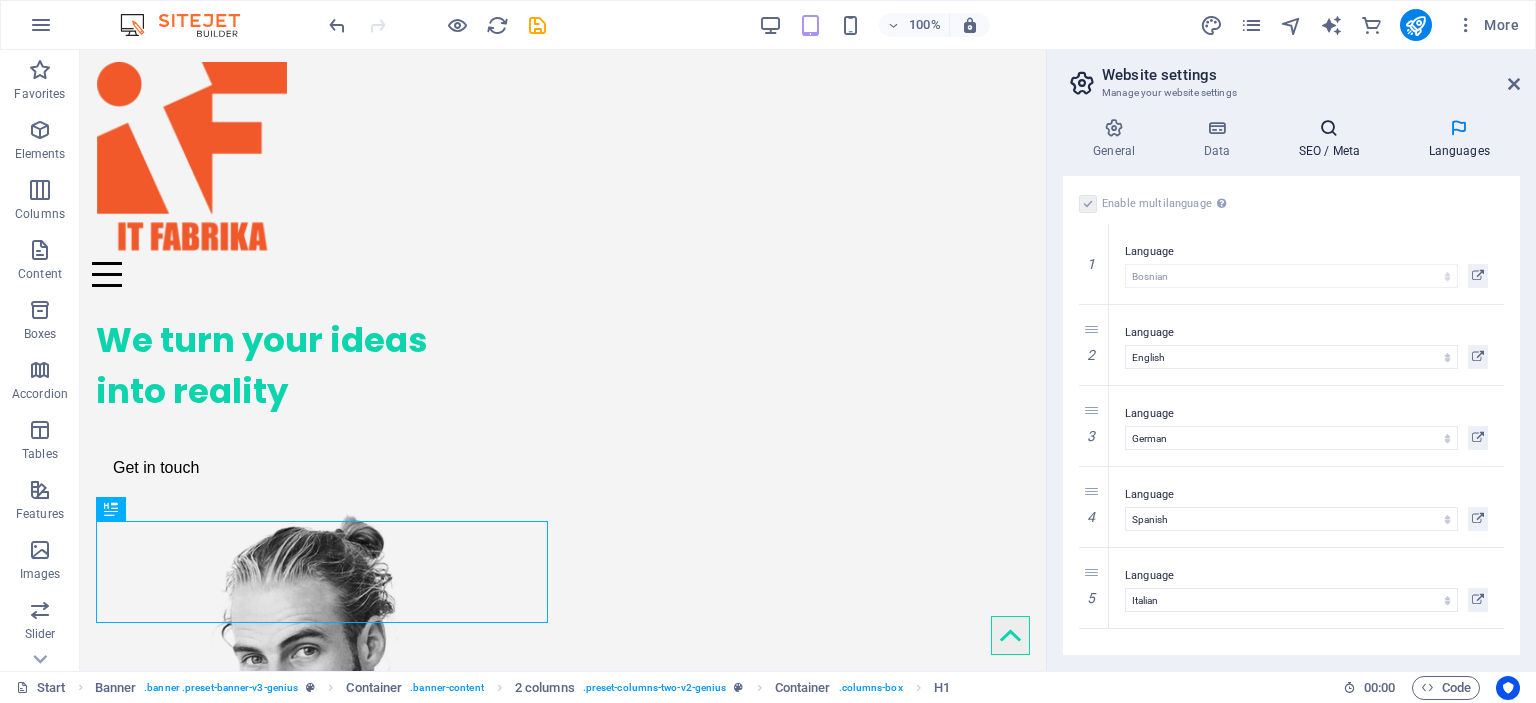 click on "SEO / Meta" at bounding box center [1333, 139] 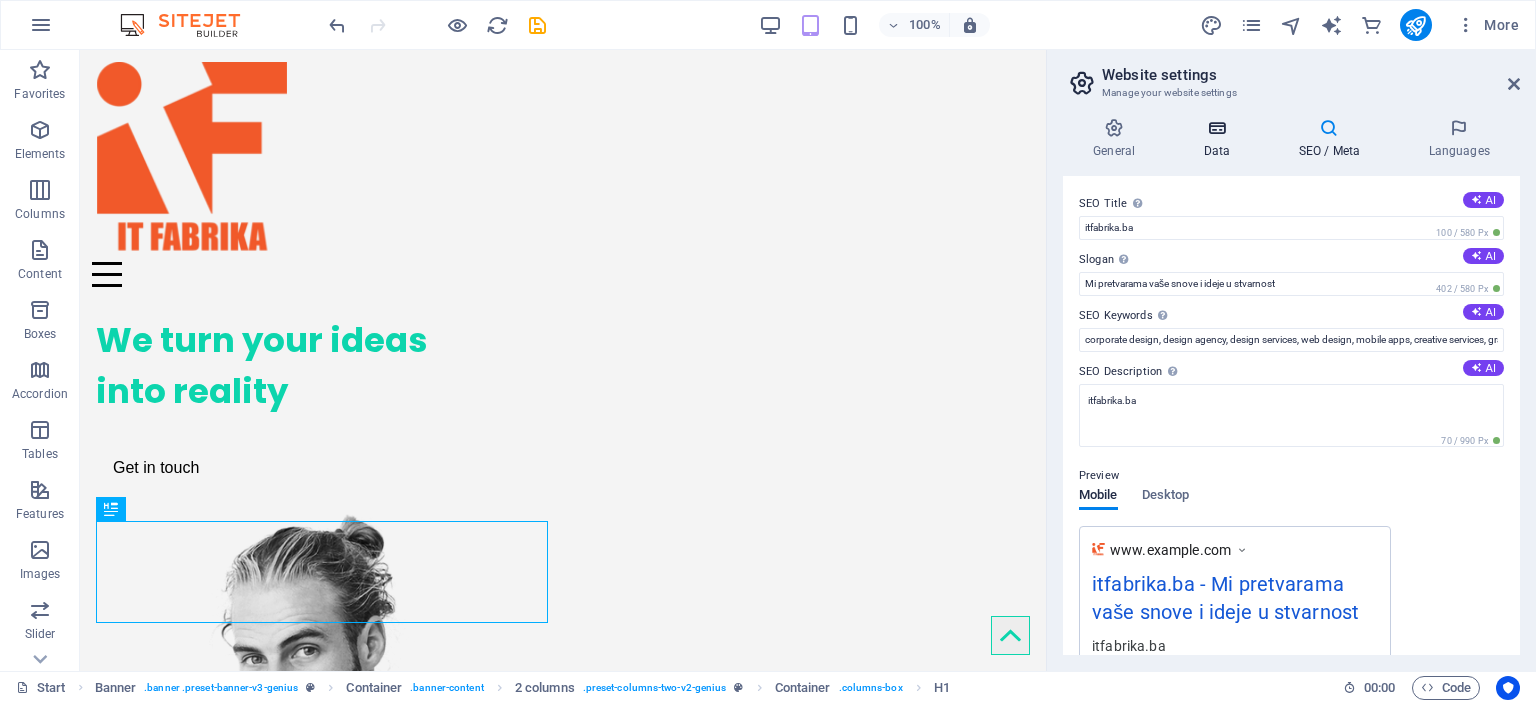 click on "Data" at bounding box center [1220, 139] 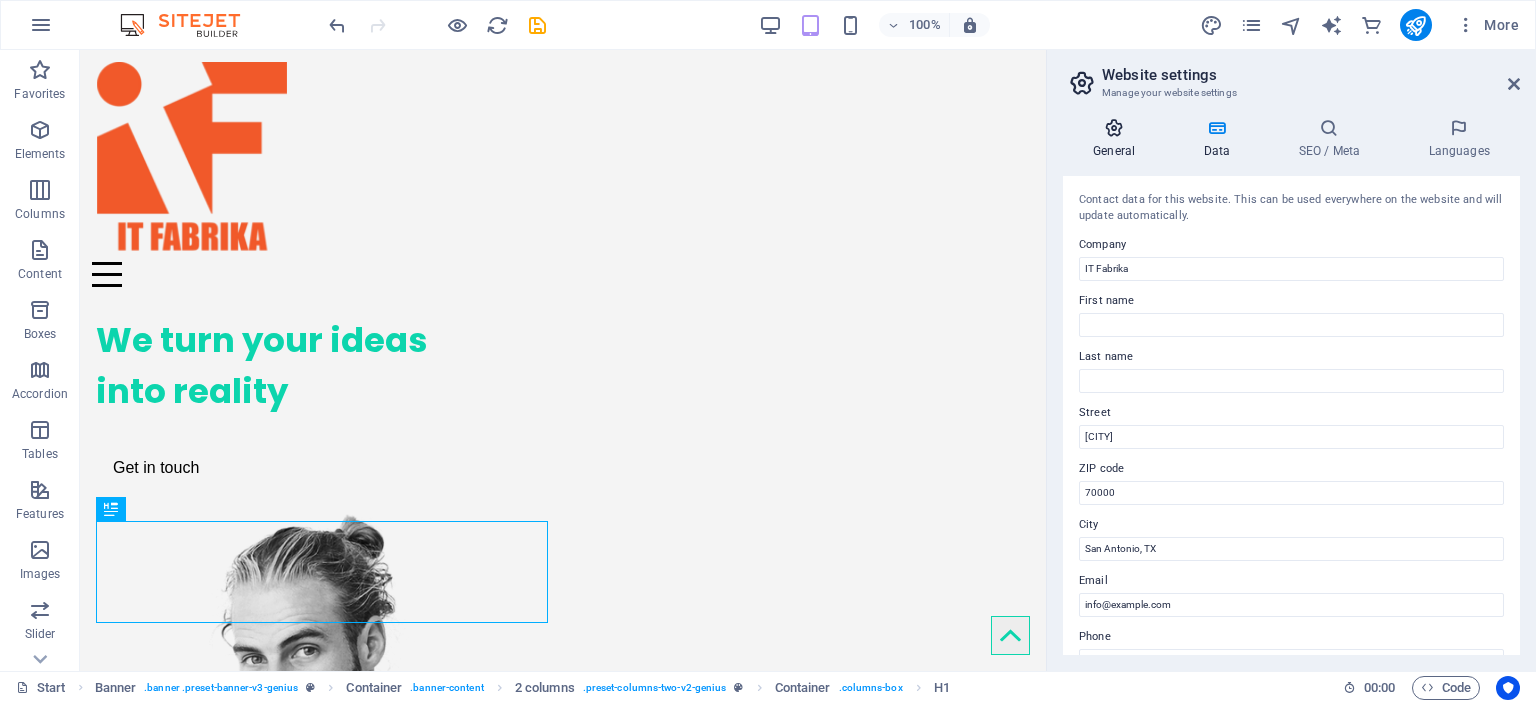 click on "General" at bounding box center [1118, 139] 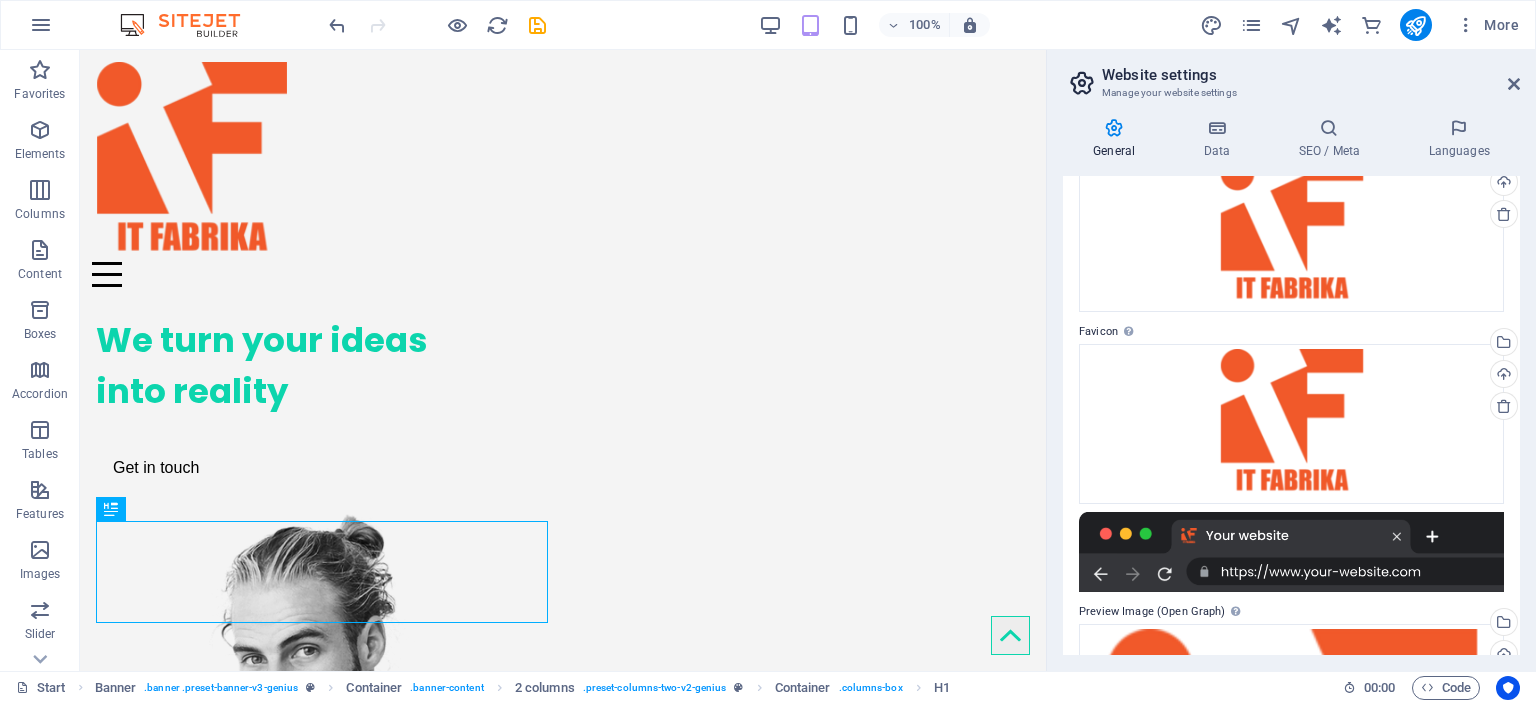 scroll, scrollTop: 0, scrollLeft: 0, axis: both 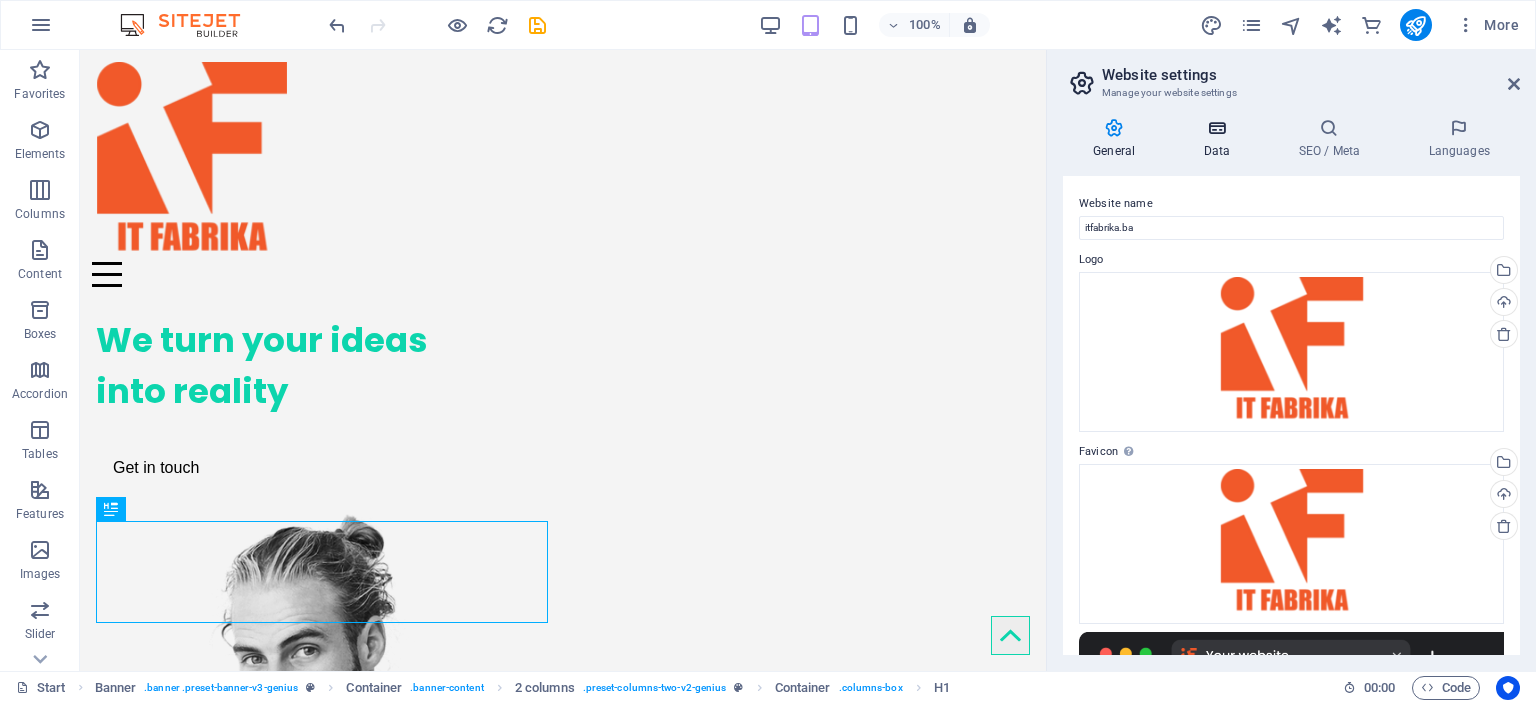 click at bounding box center (1216, 128) 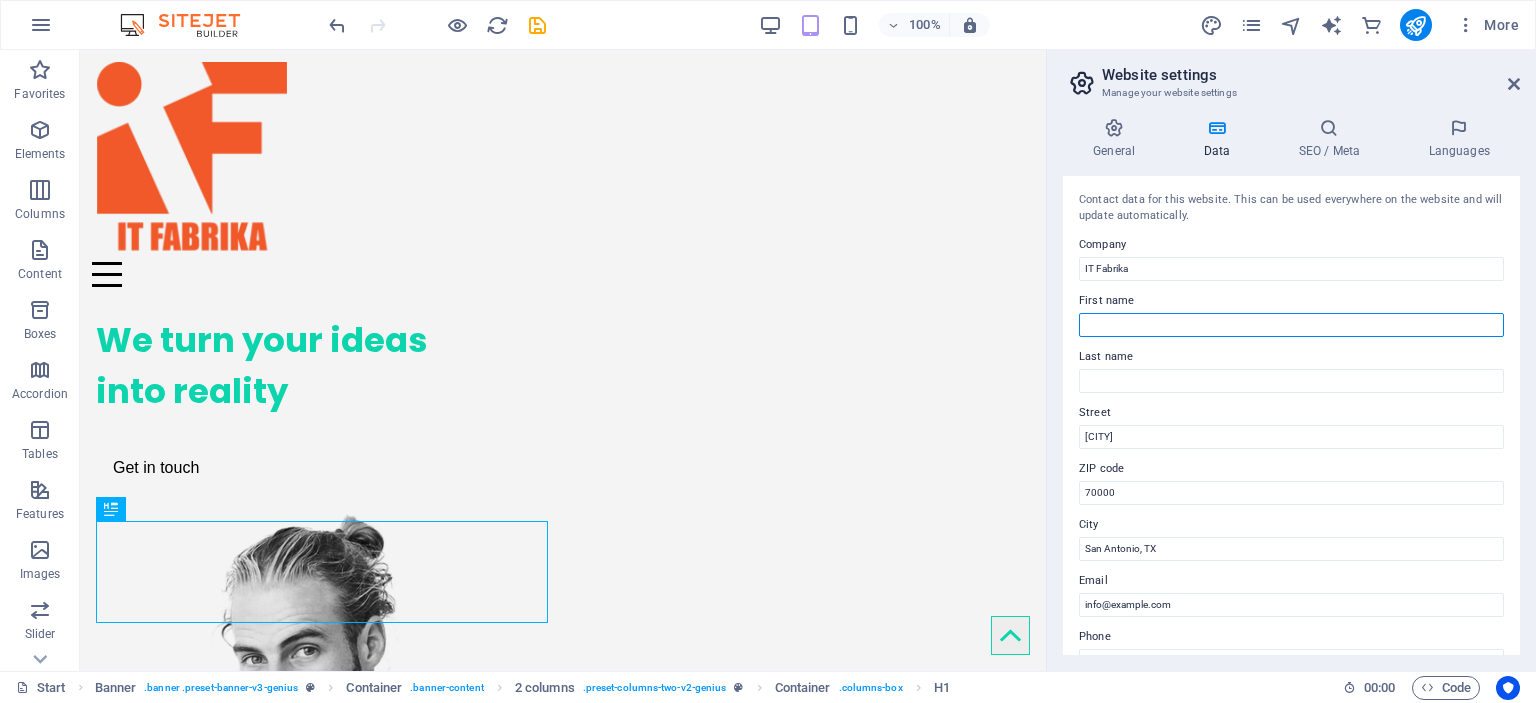 click on "First name" at bounding box center (1291, 325) 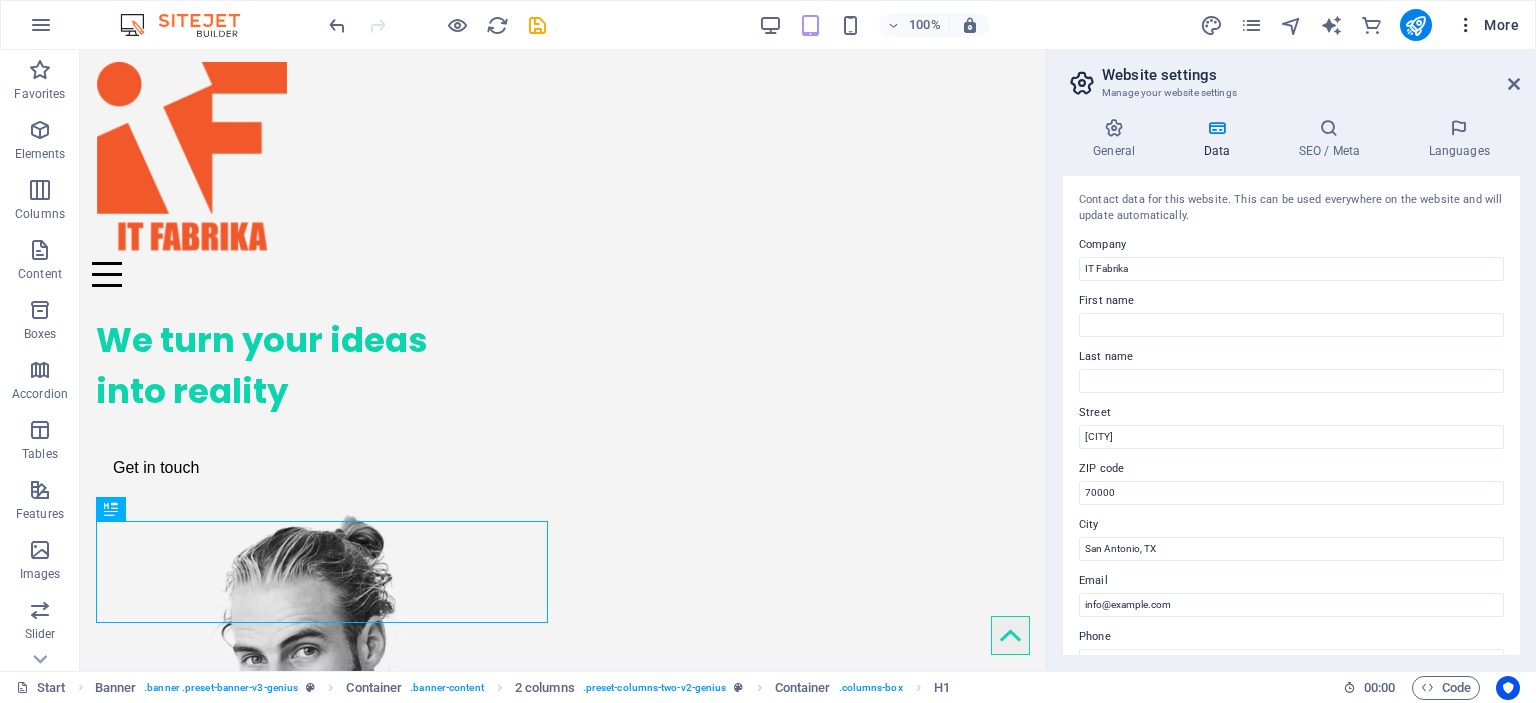 click on "More" at bounding box center [1487, 25] 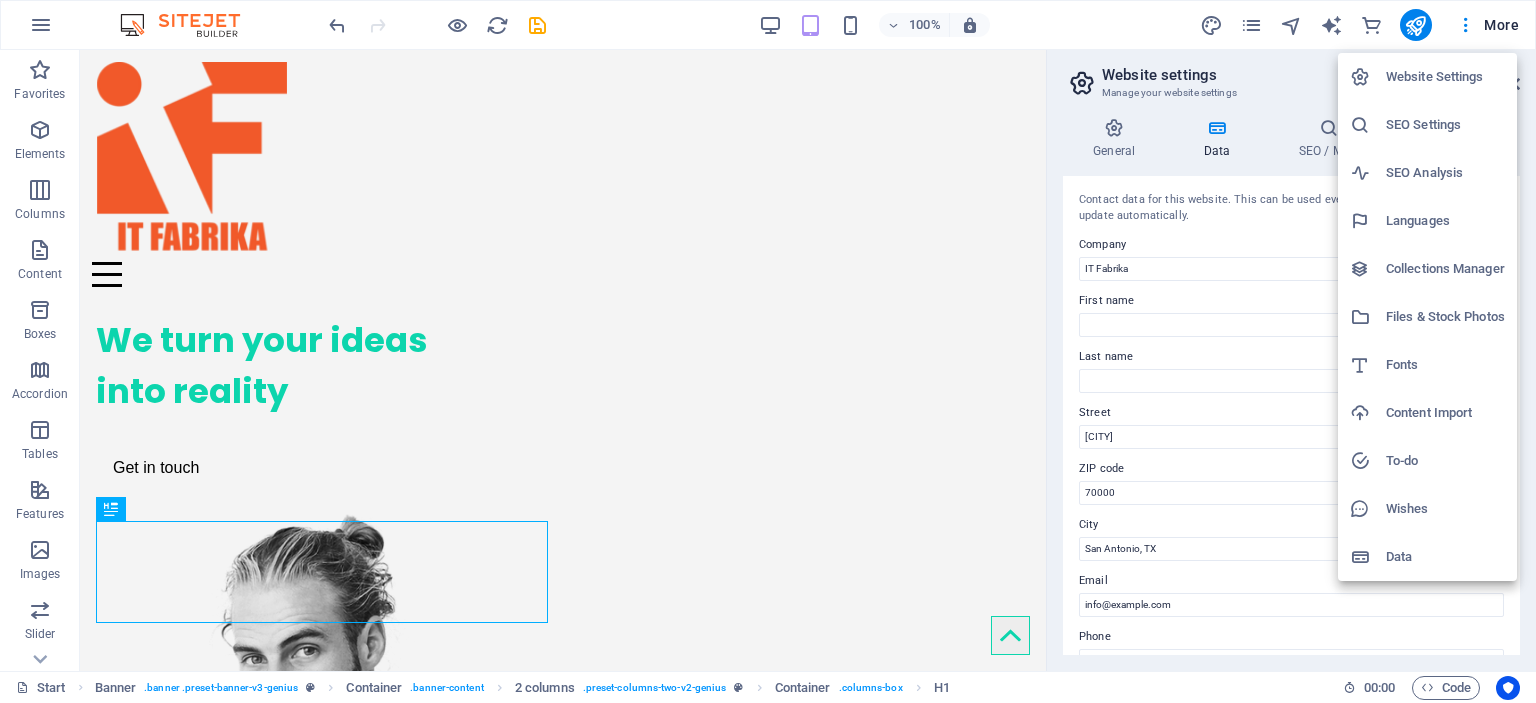 click on "SEO Analysis" at bounding box center (1445, 173) 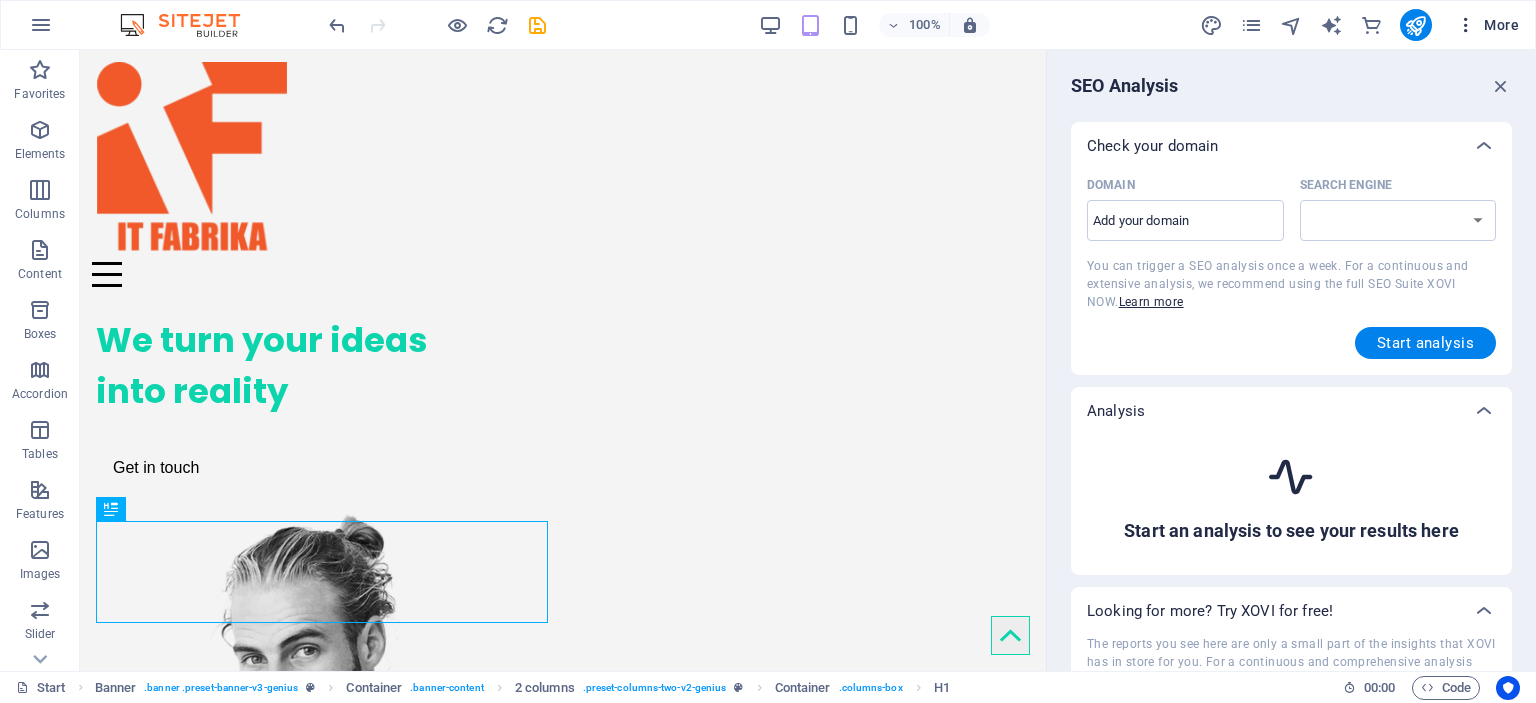 select on "google.com" 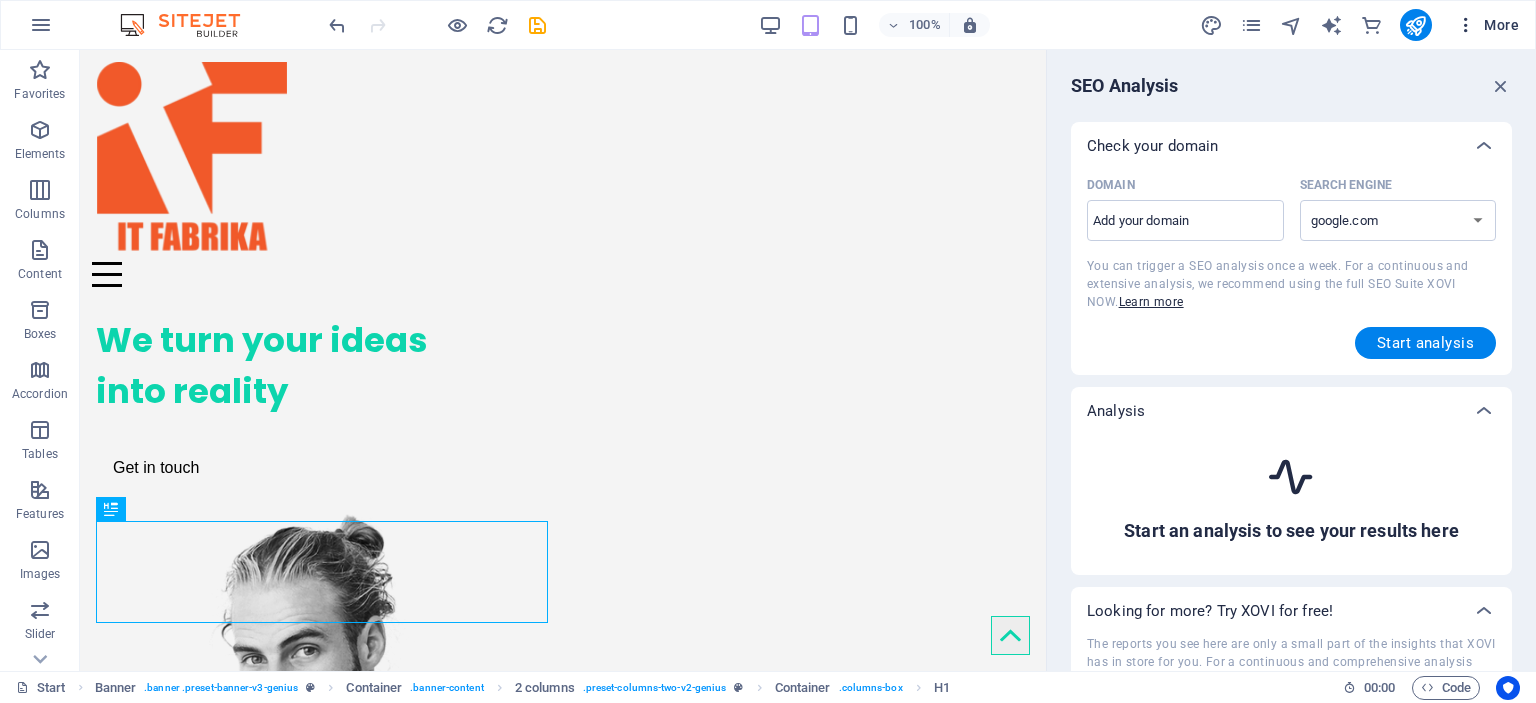 click on "More" at bounding box center [1487, 25] 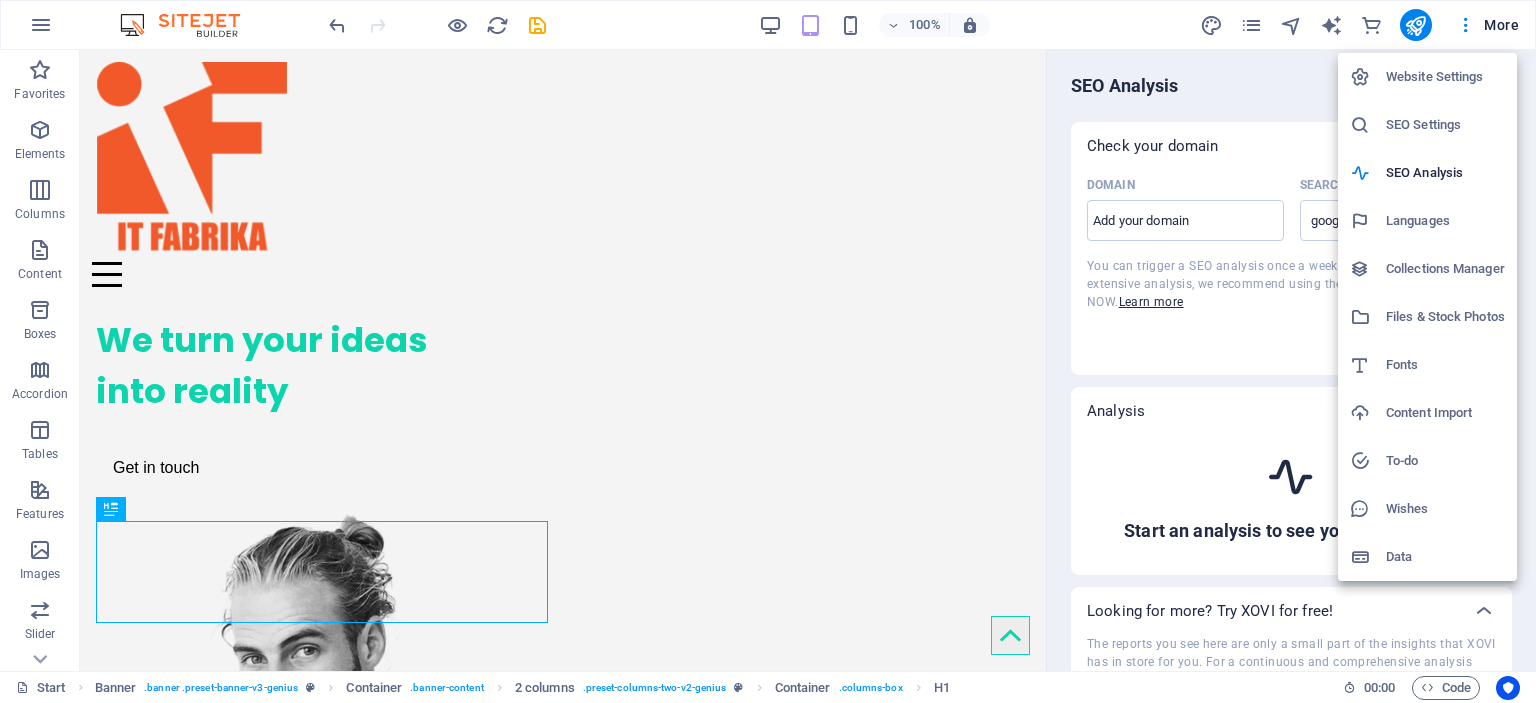 click on "SEO Settings" at bounding box center [1445, 125] 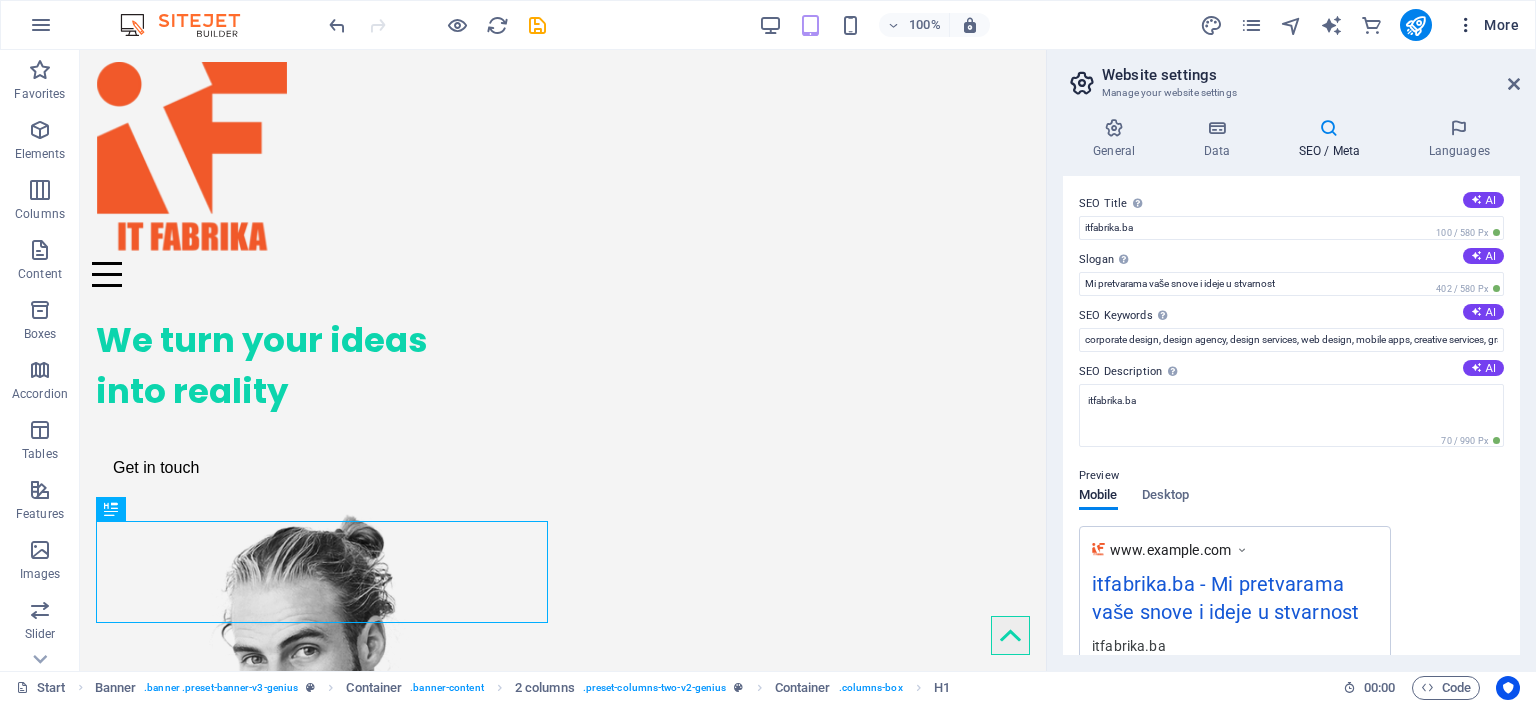 click on "More" at bounding box center (1487, 25) 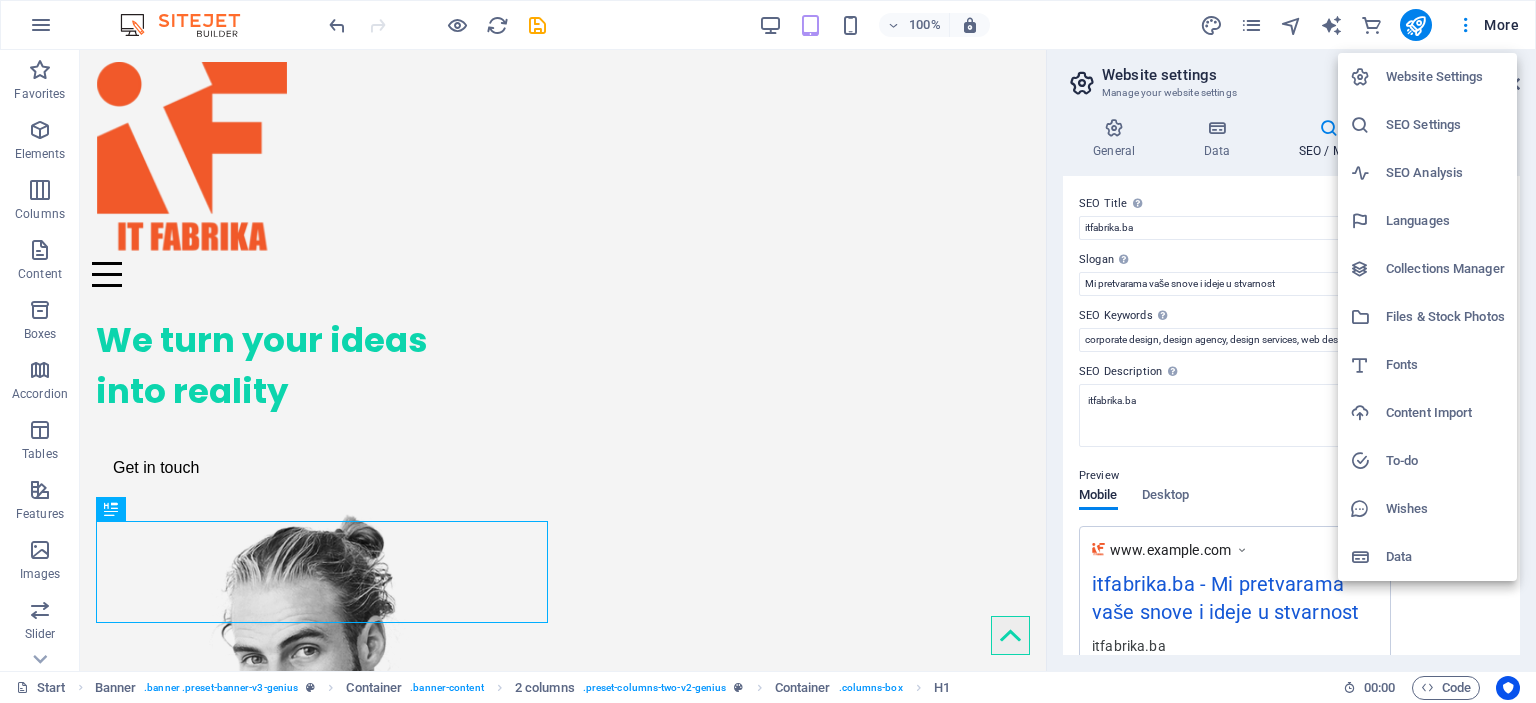 click on "Fonts" at bounding box center (1445, 365) 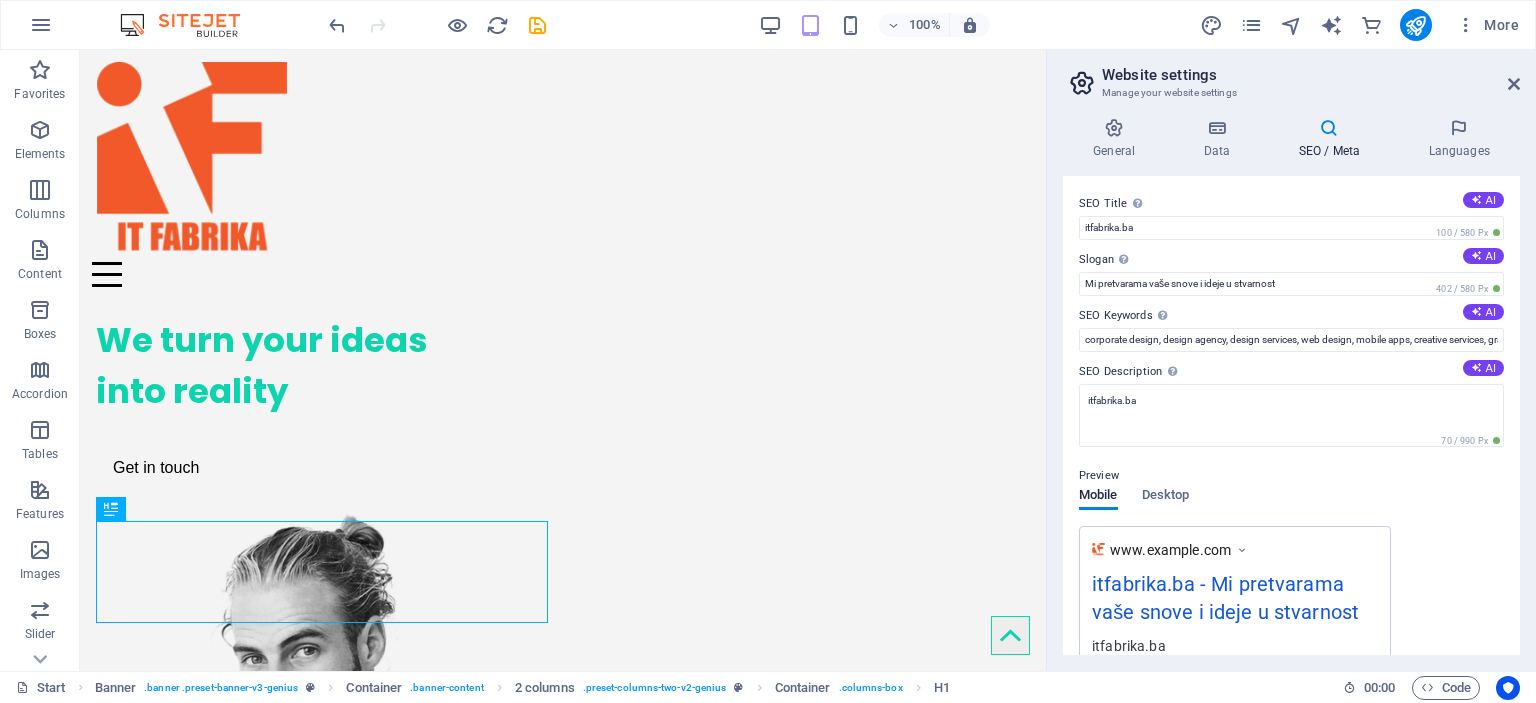 select on "popularity" 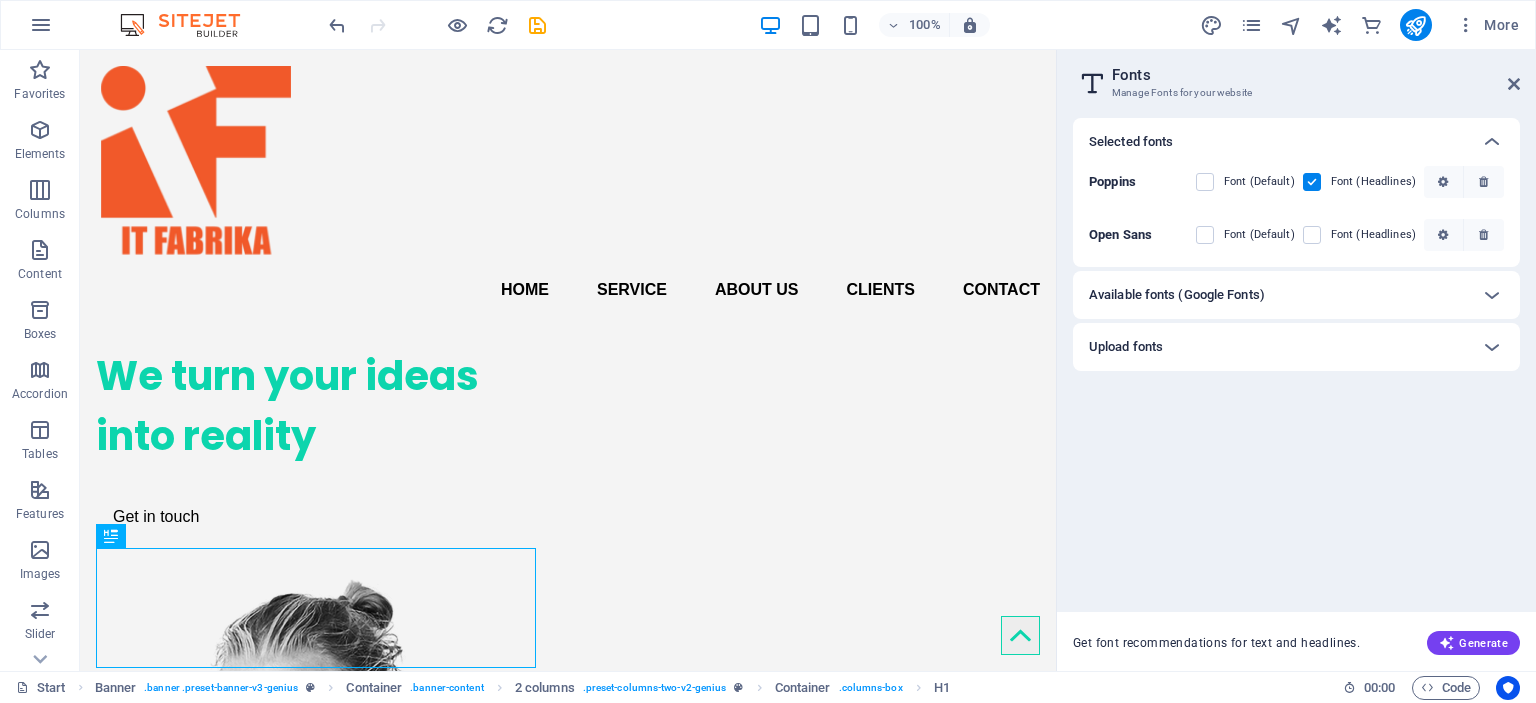 click on "Available fonts (Google Fonts)" at bounding box center (1278, 295) 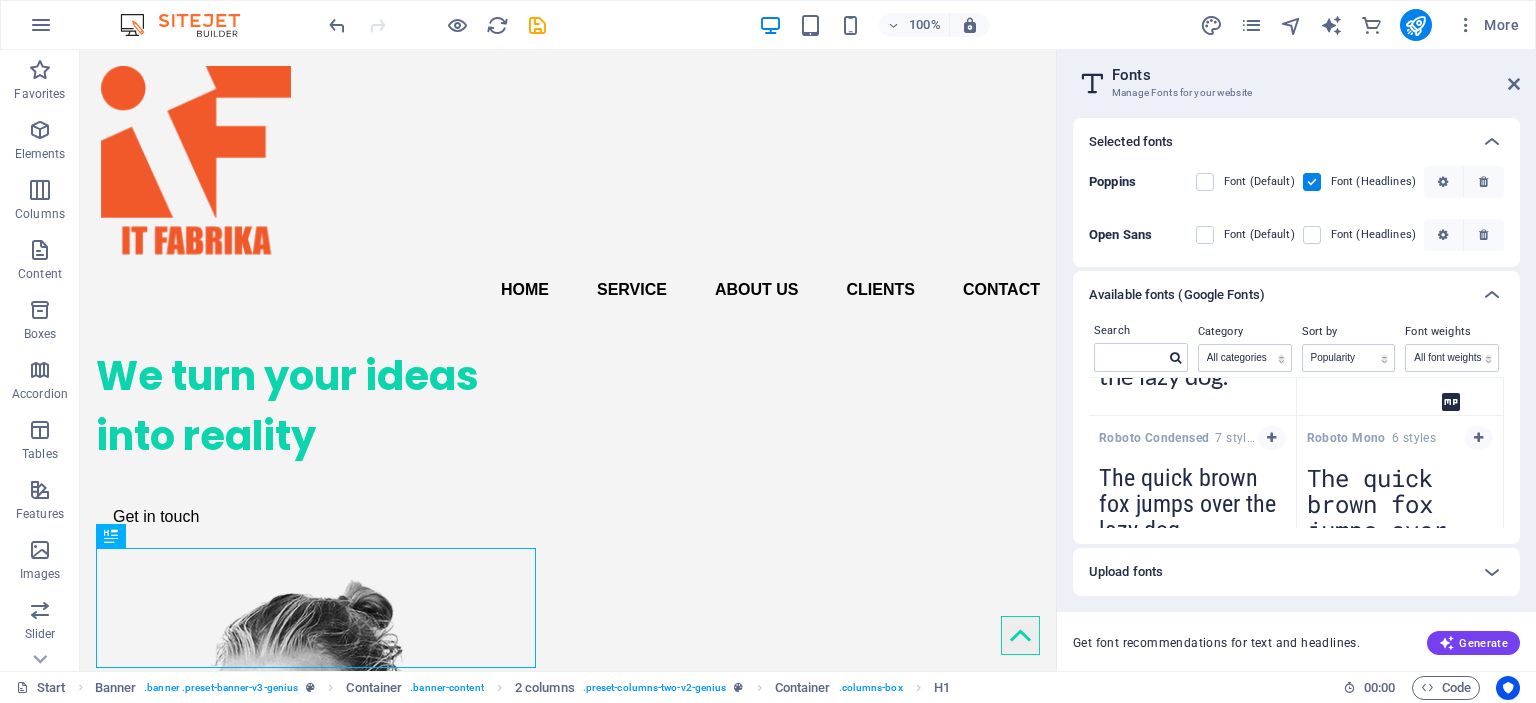 scroll, scrollTop: 400, scrollLeft: 0, axis: vertical 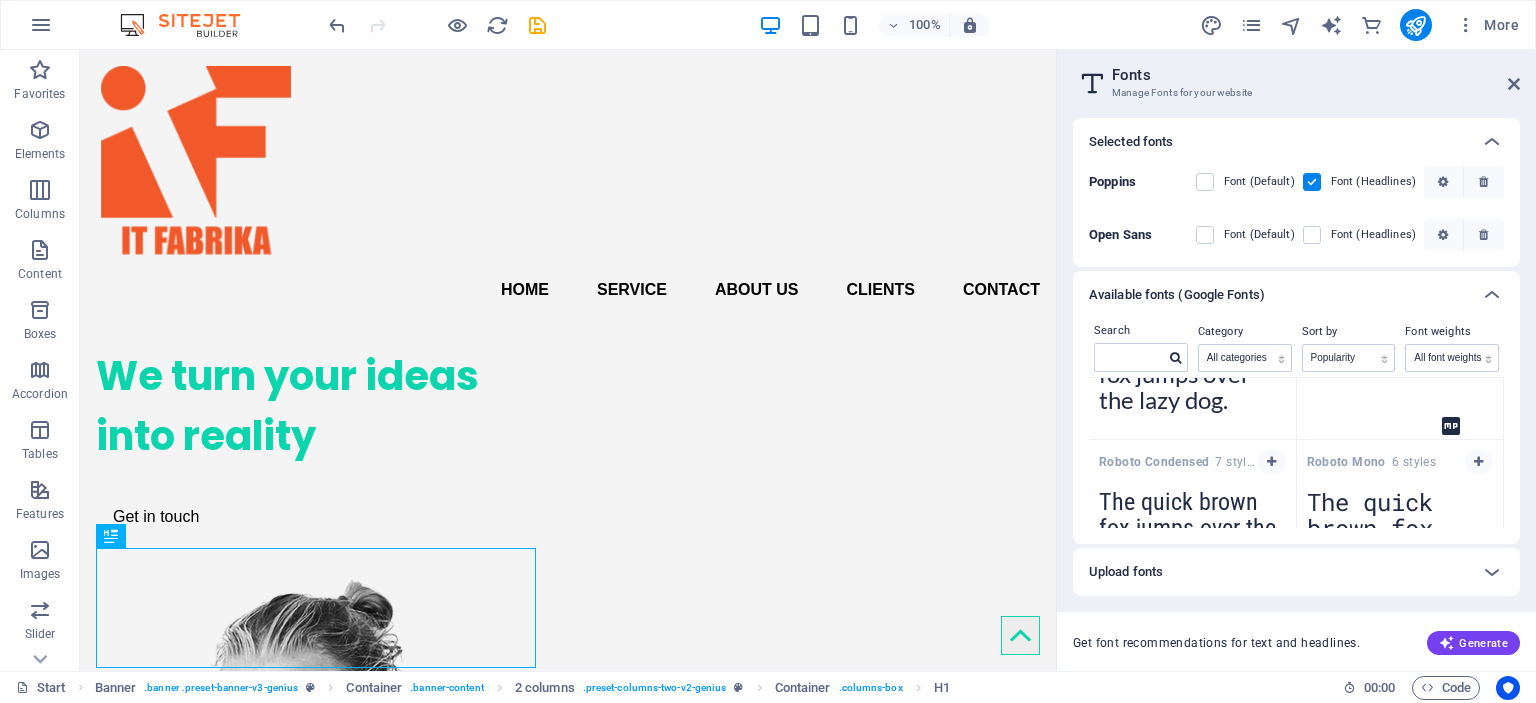 click at bounding box center [1271, 462] 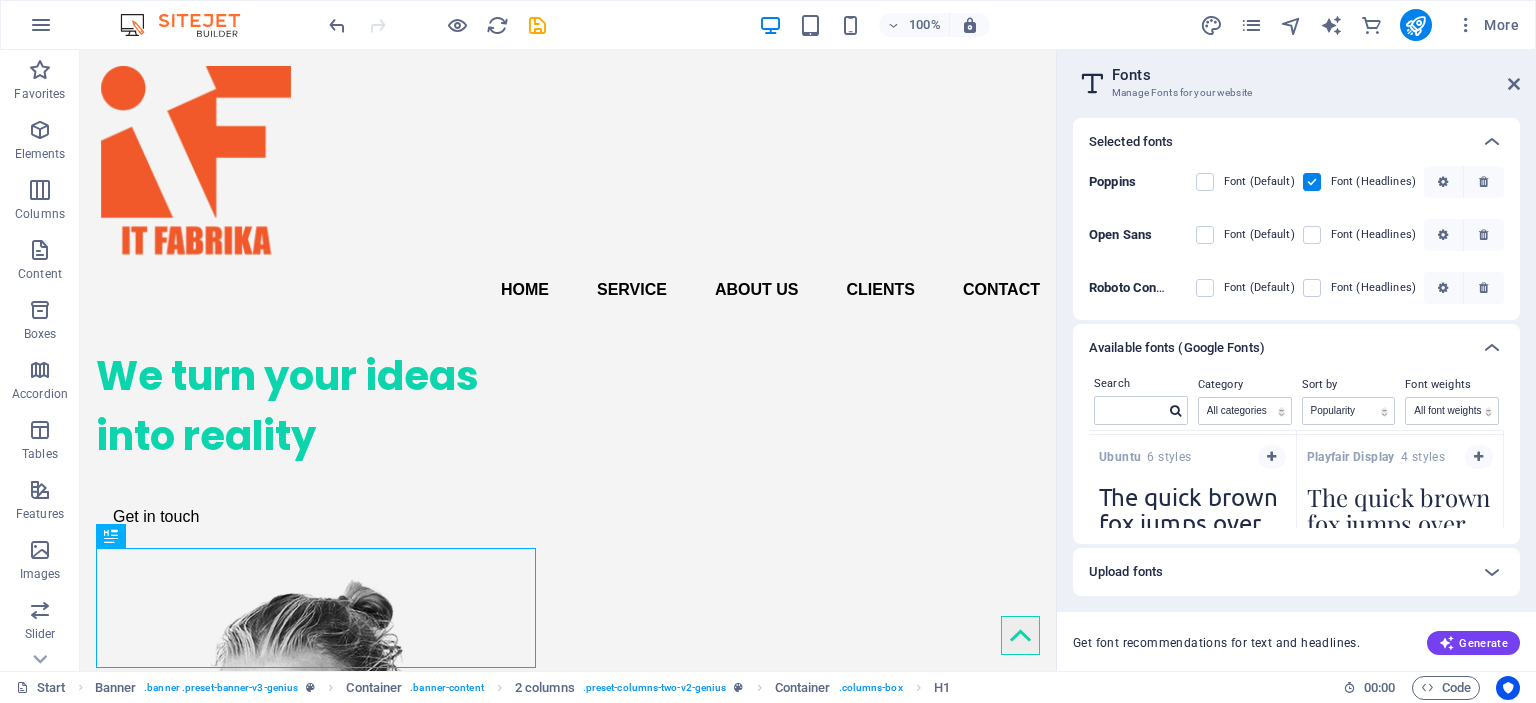 scroll, scrollTop: 1100, scrollLeft: 0, axis: vertical 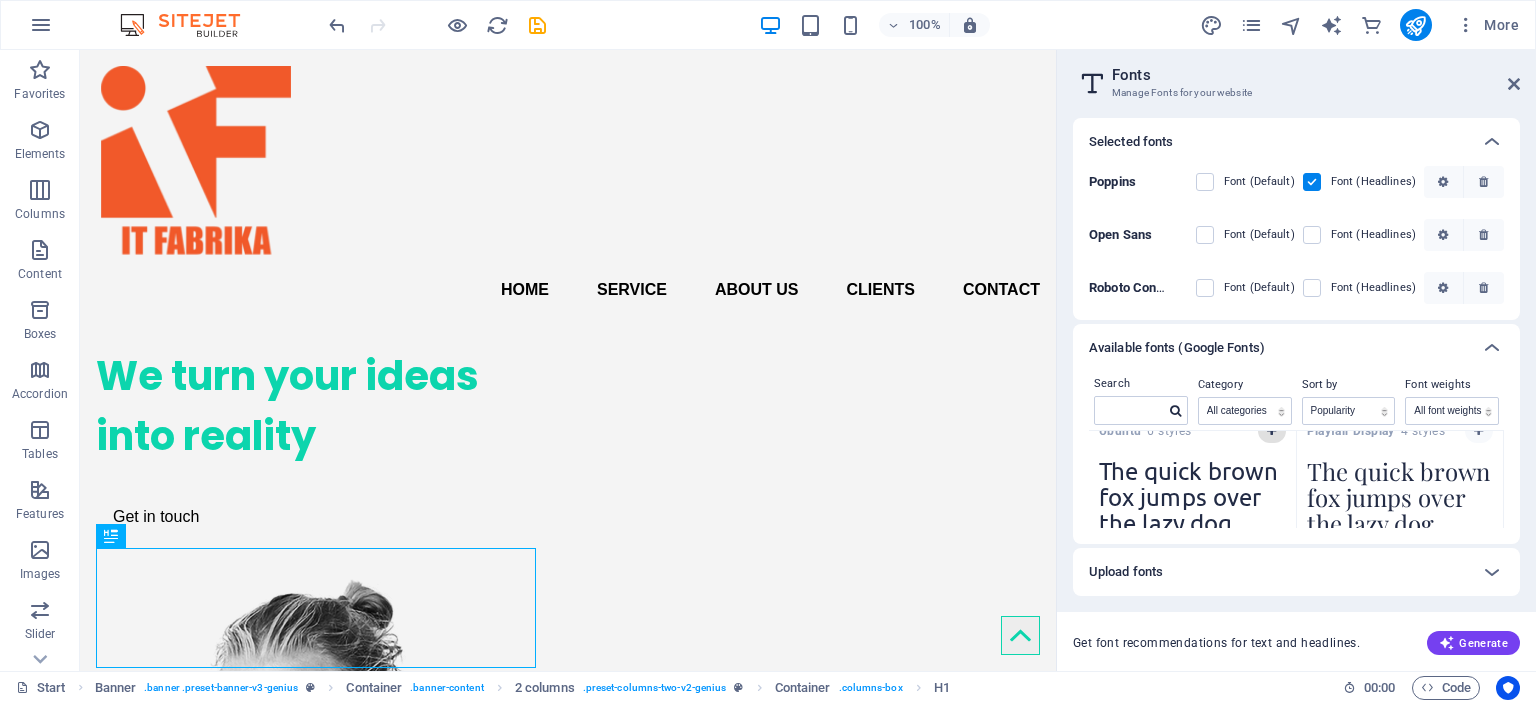 click at bounding box center (1271, 431) 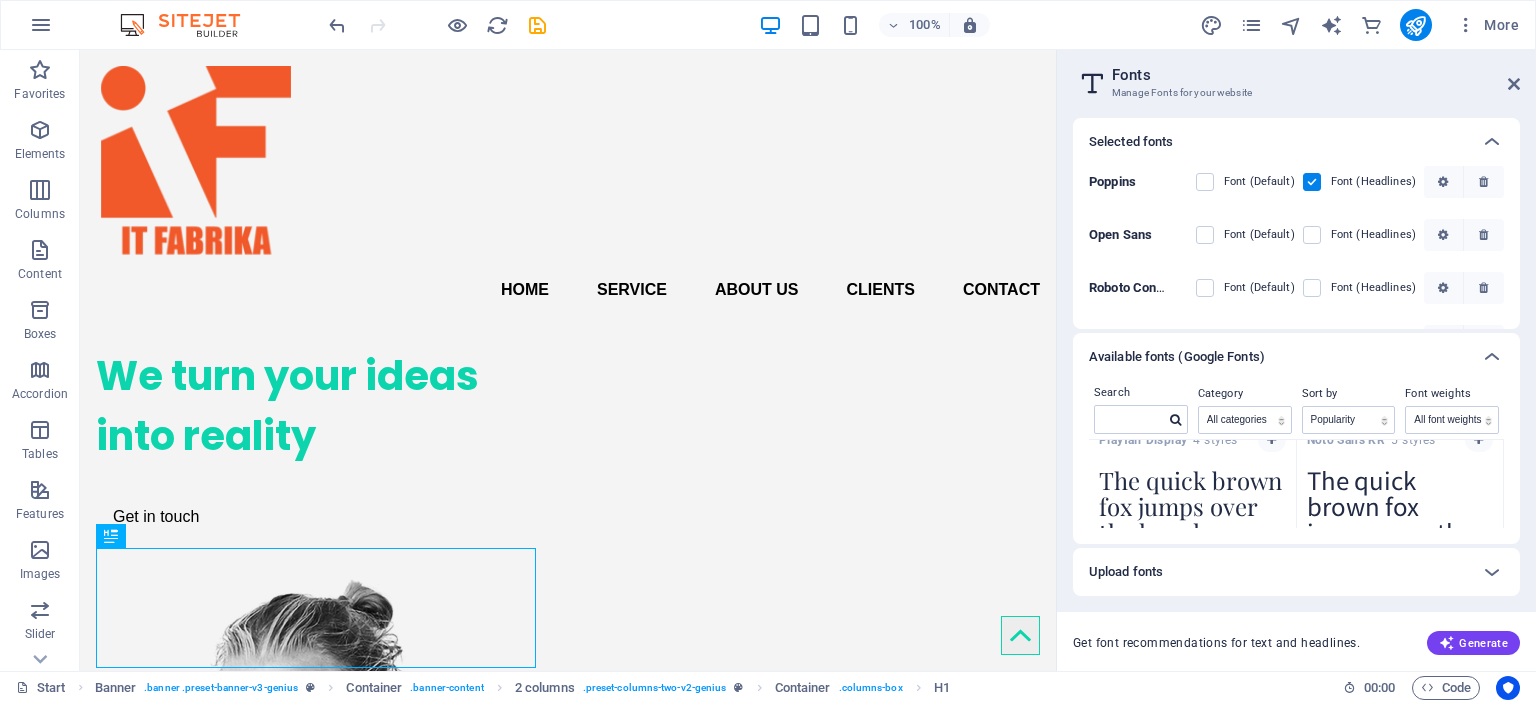 scroll, scrollTop: 43, scrollLeft: 0, axis: vertical 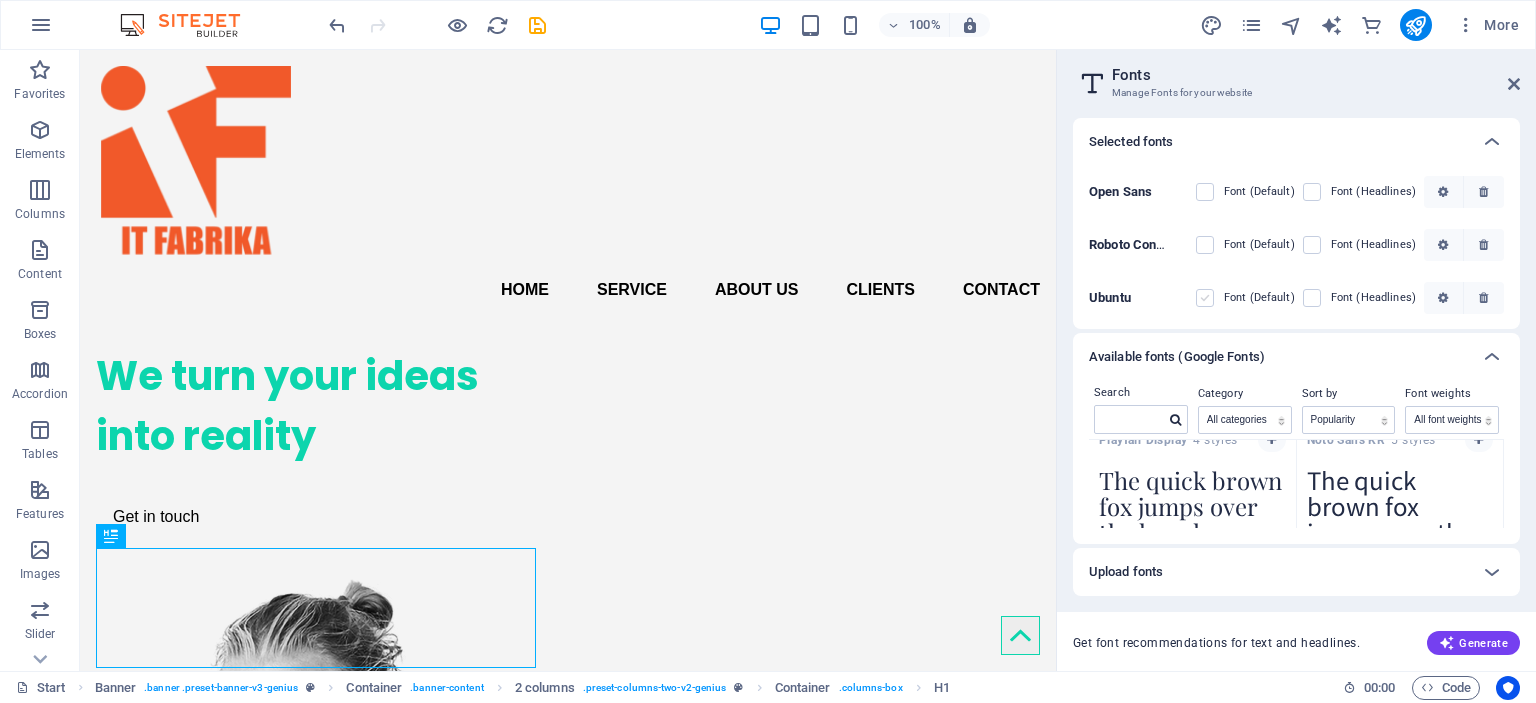 click at bounding box center [1205, 298] 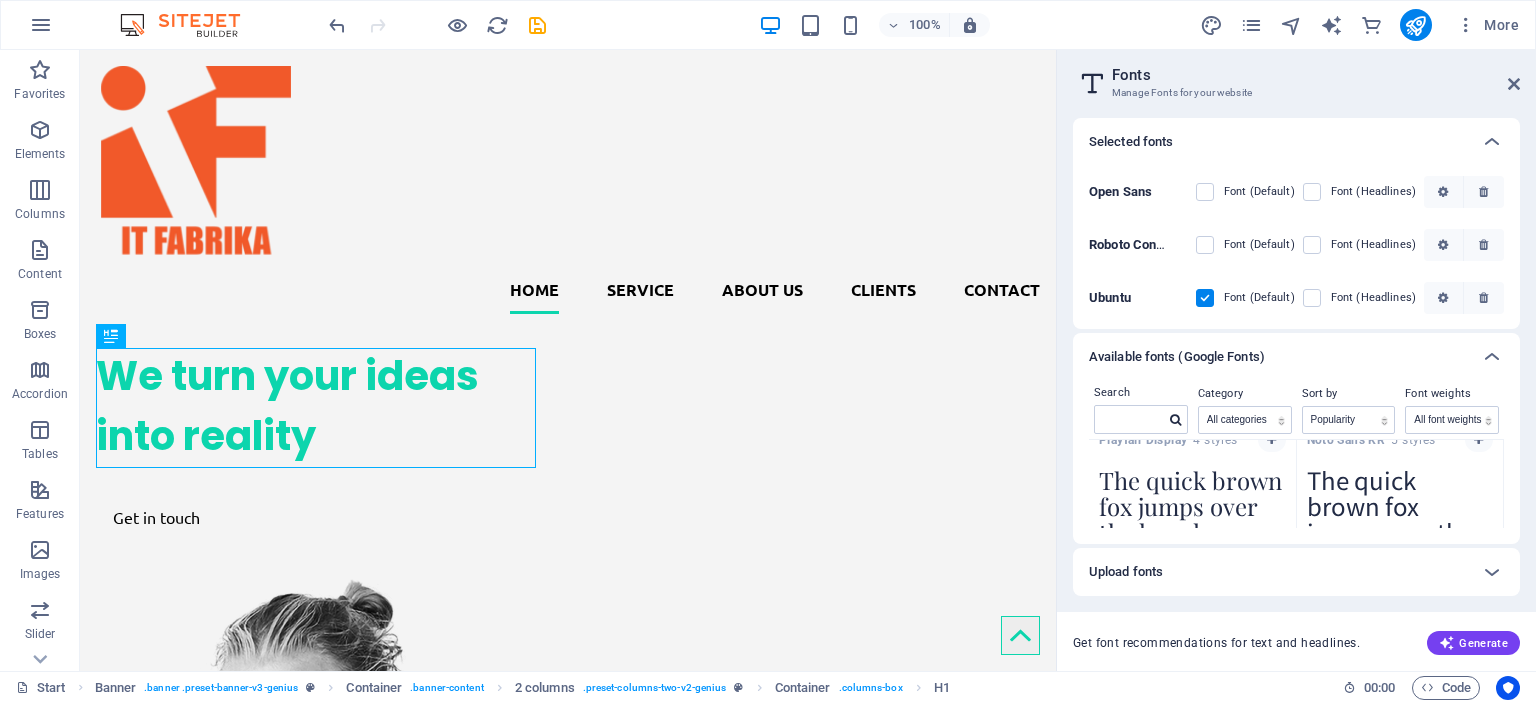 scroll, scrollTop: 200, scrollLeft: 0, axis: vertical 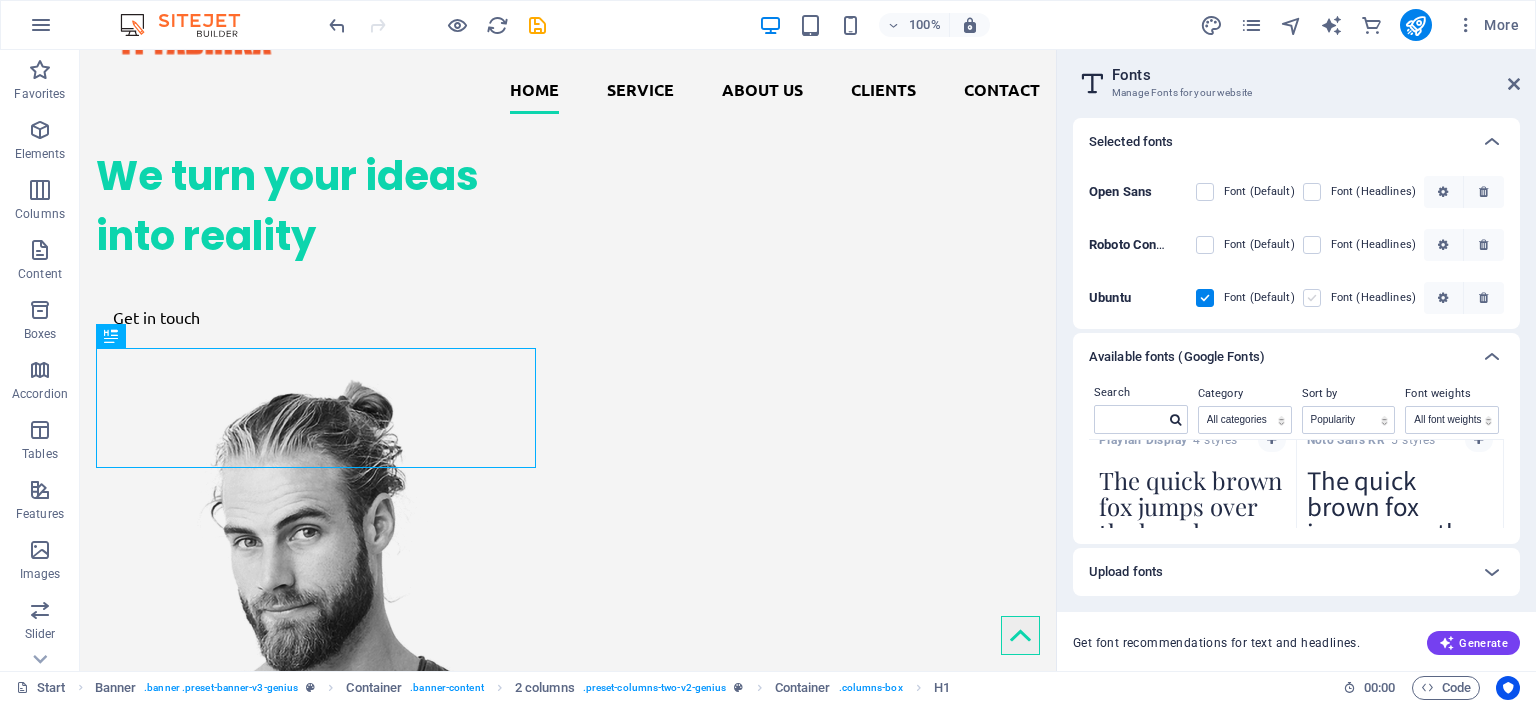 drag, startPoint x: 1310, startPoint y: 296, endPoint x: 740, endPoint y: 304, distance: 570.05615 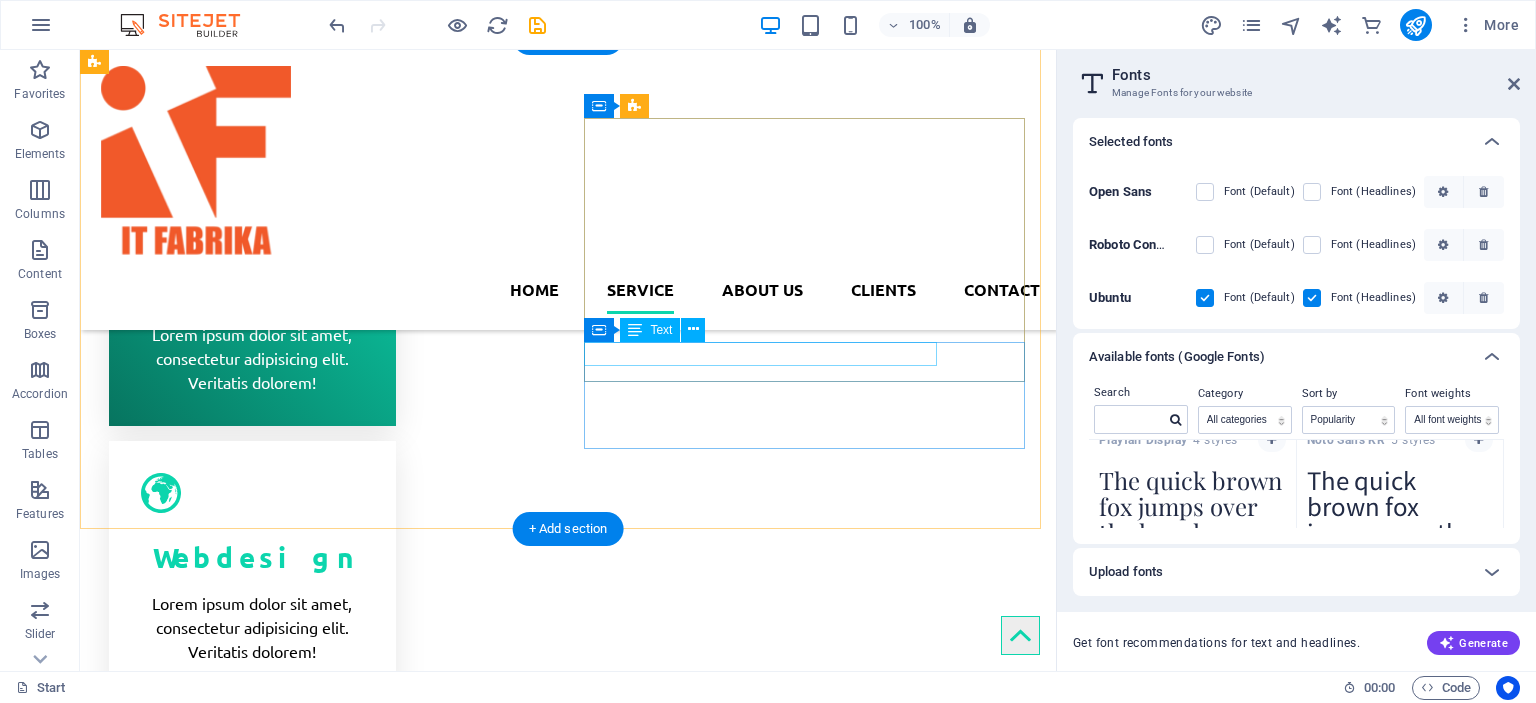scroll, scrollTop: 1000, scrollLeft: 0, axis: vertical 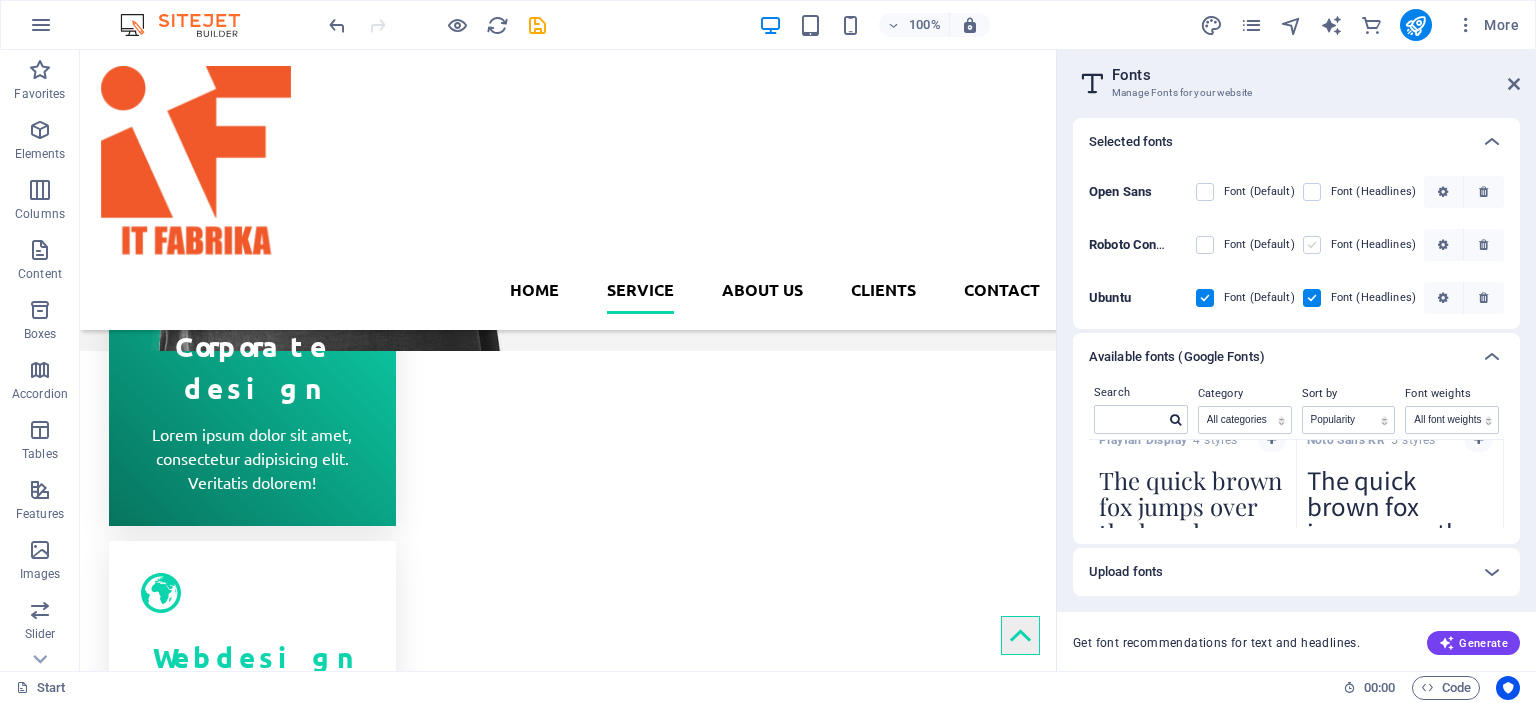 click at bounding box center [1312, 245] 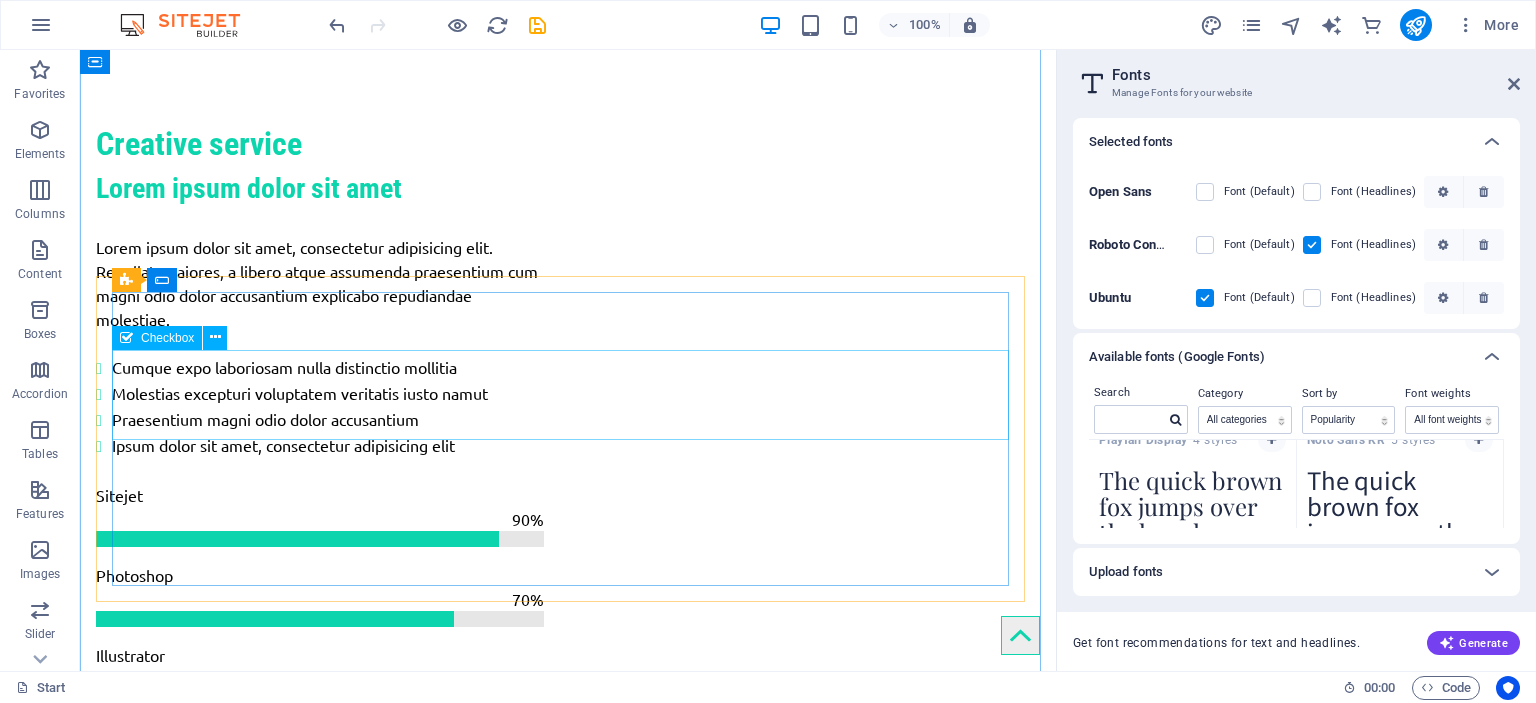 scroll, scrollTop: 2499, scrollLeft: 0, axis: vertical 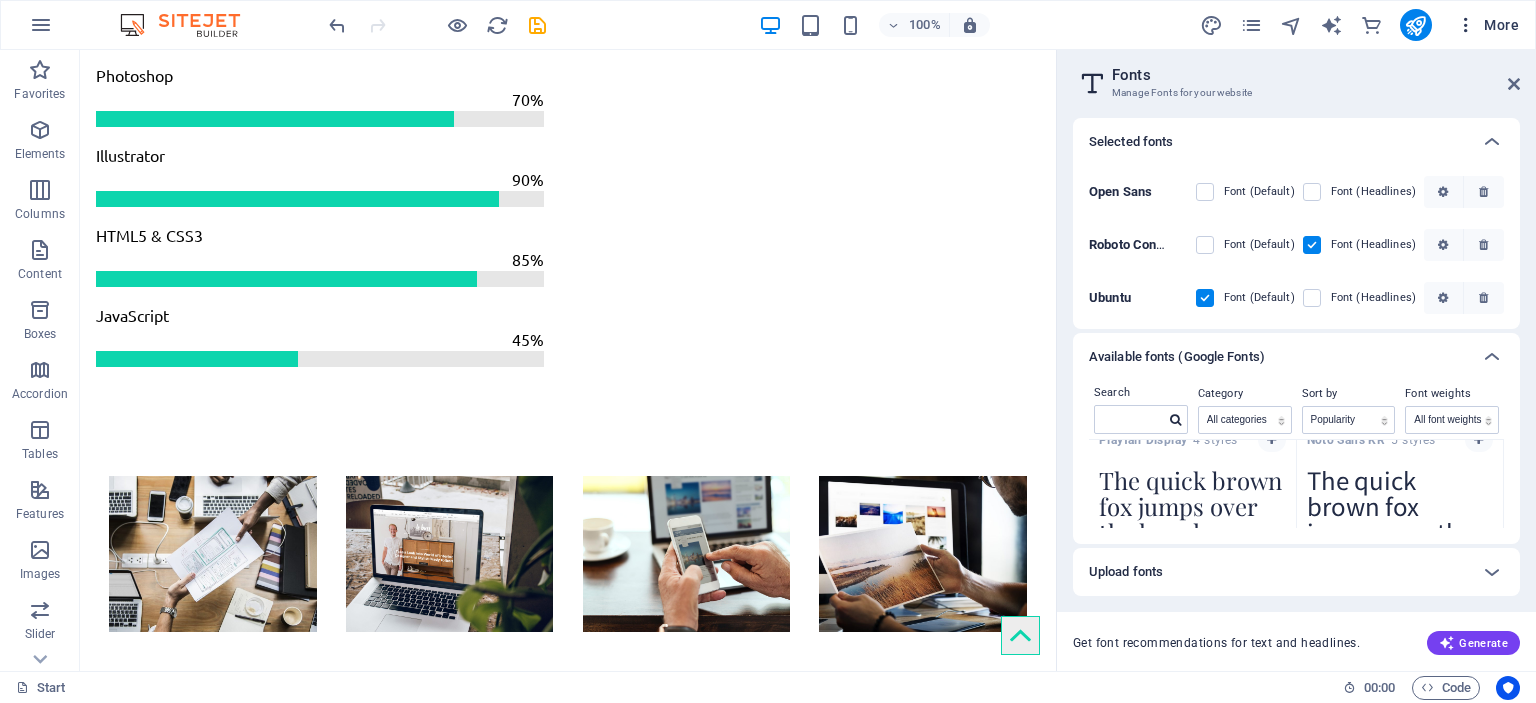 click on "More" at bounding box center [1487, 25] 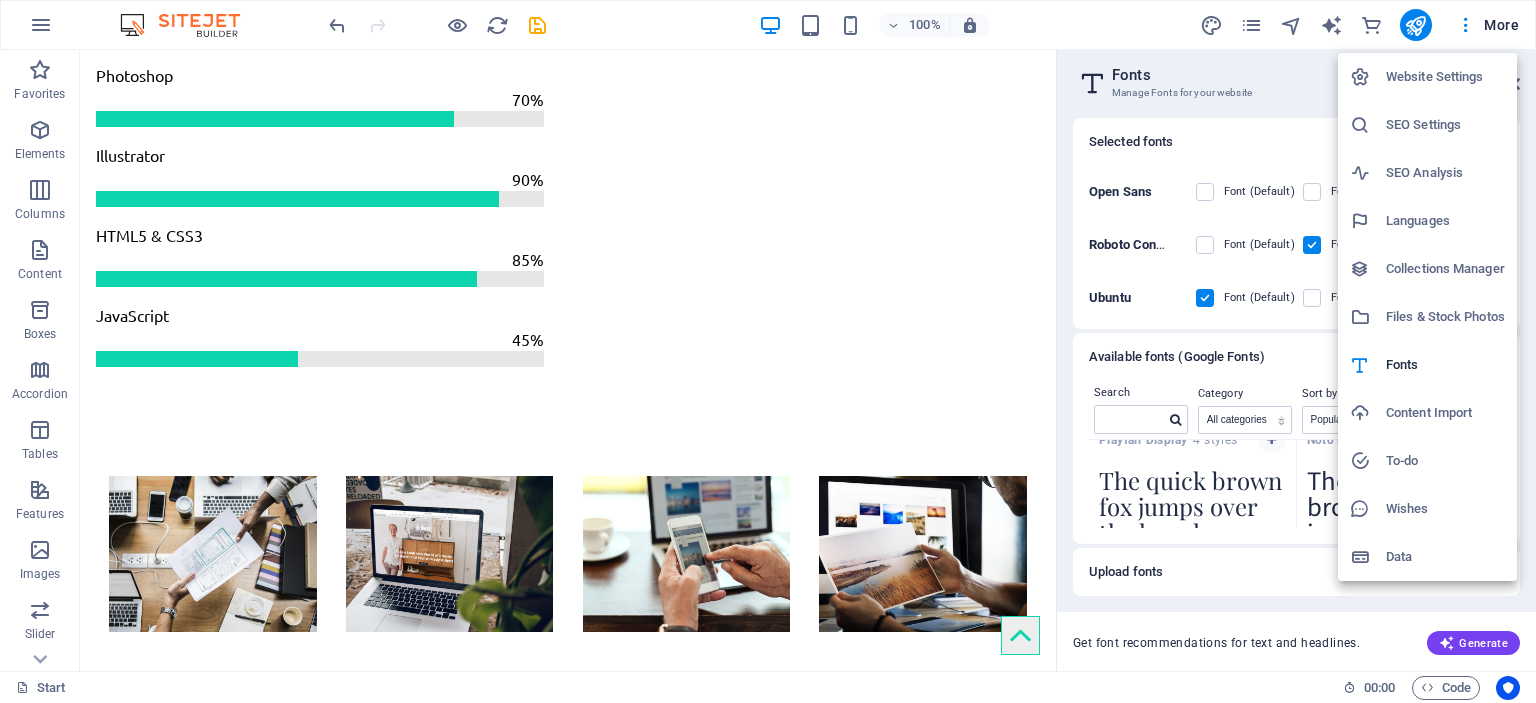 click on "SEO Settings" at bounding box center (1445, 125) 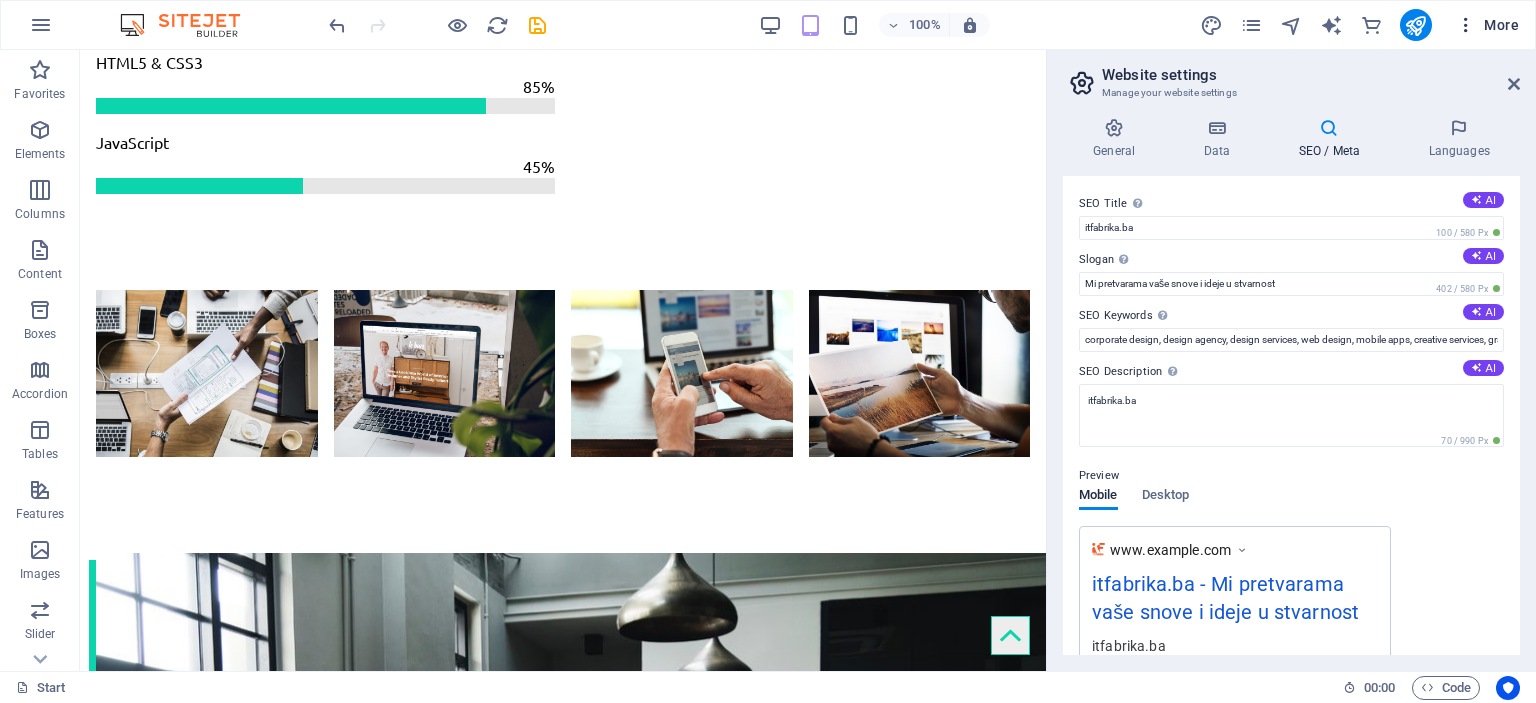 click on "More" at bounding box center [1487, 25] 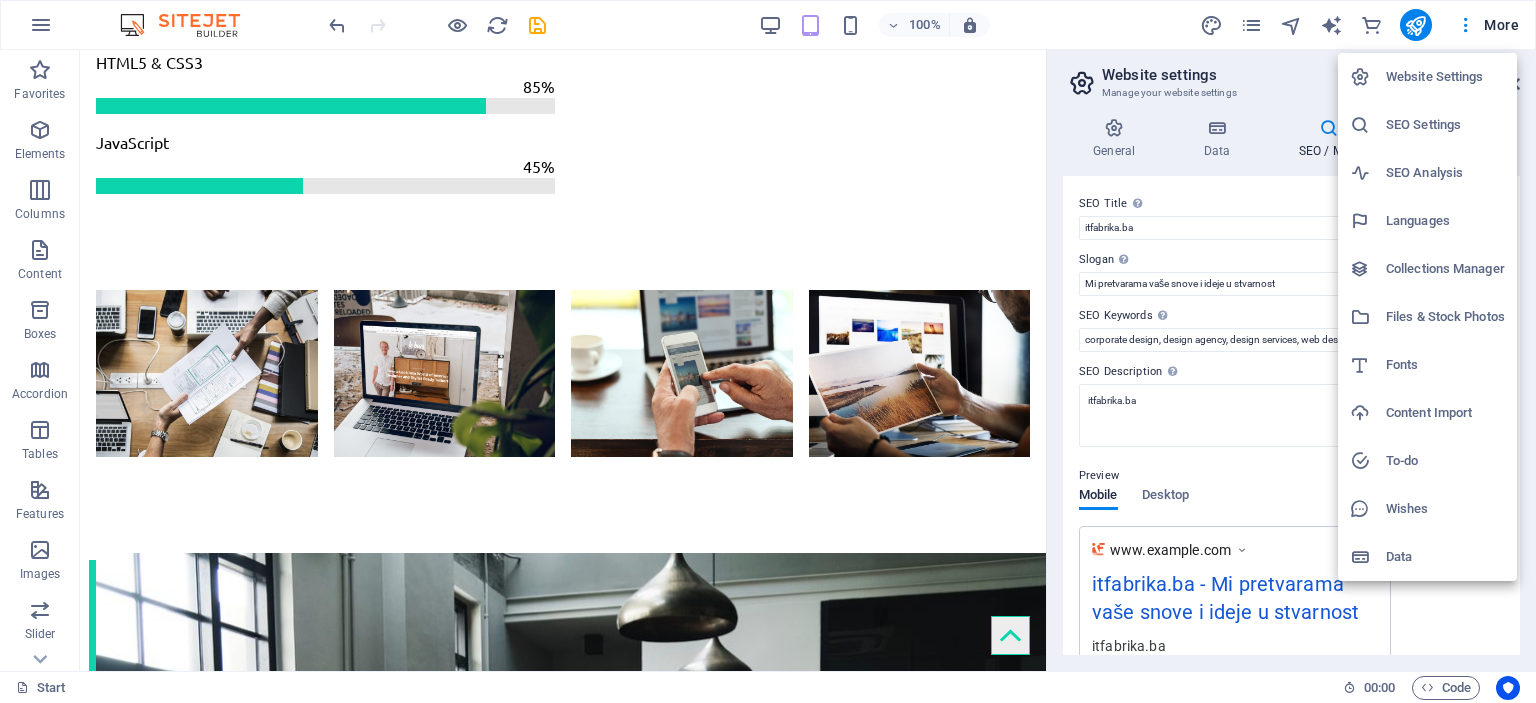click on "Website Settings" at bounding box center [1445, 77] 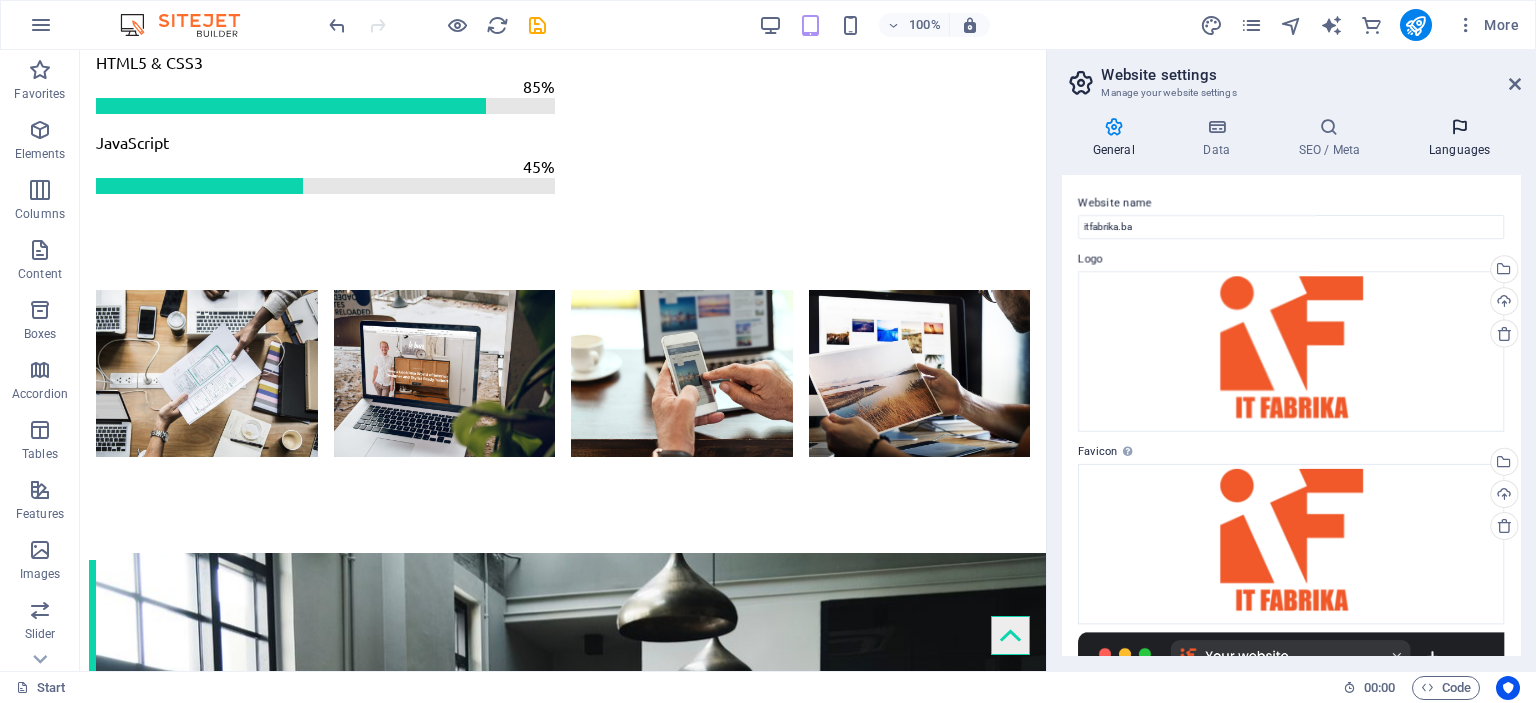 click on "Languages" at bounding box center (1459, 139) 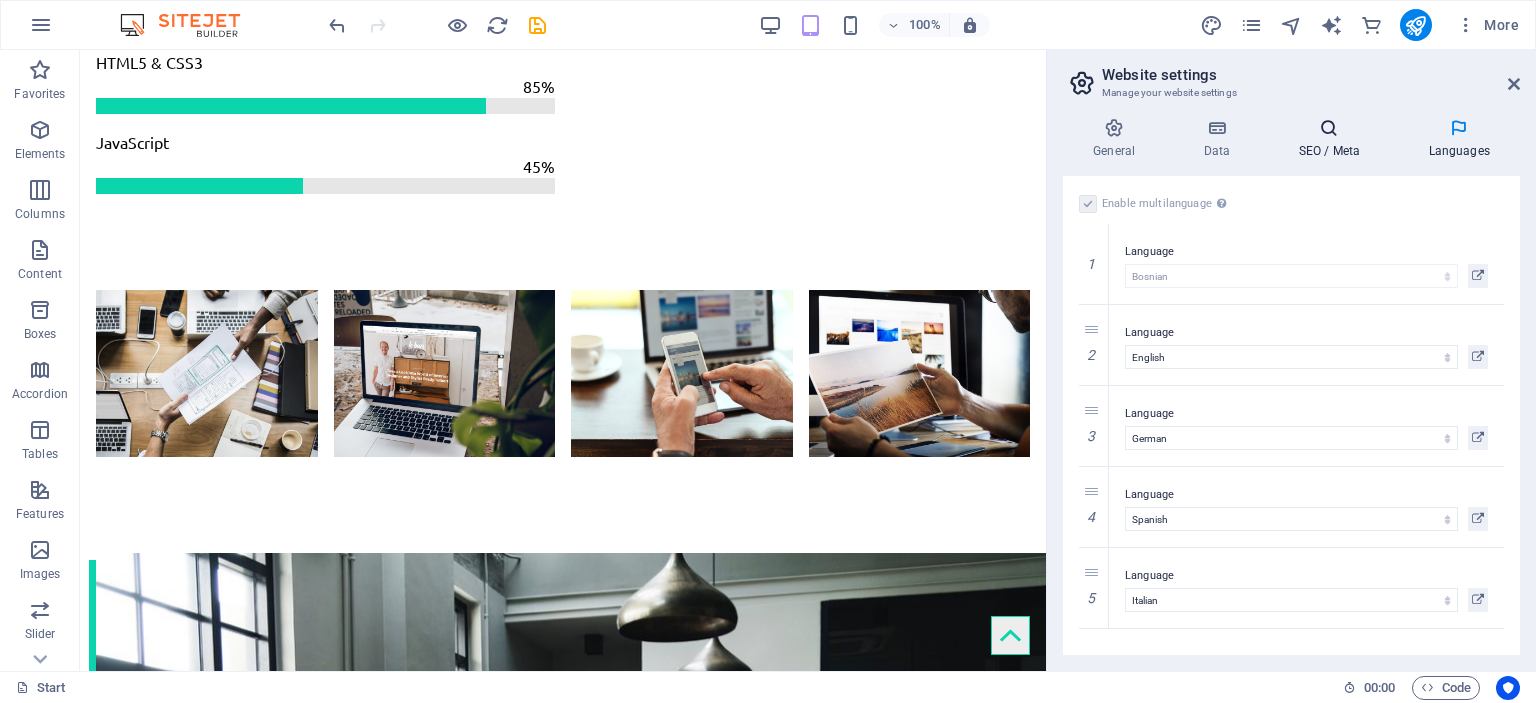 click on "SEO / Meta" at bounding box center [1333, 139] 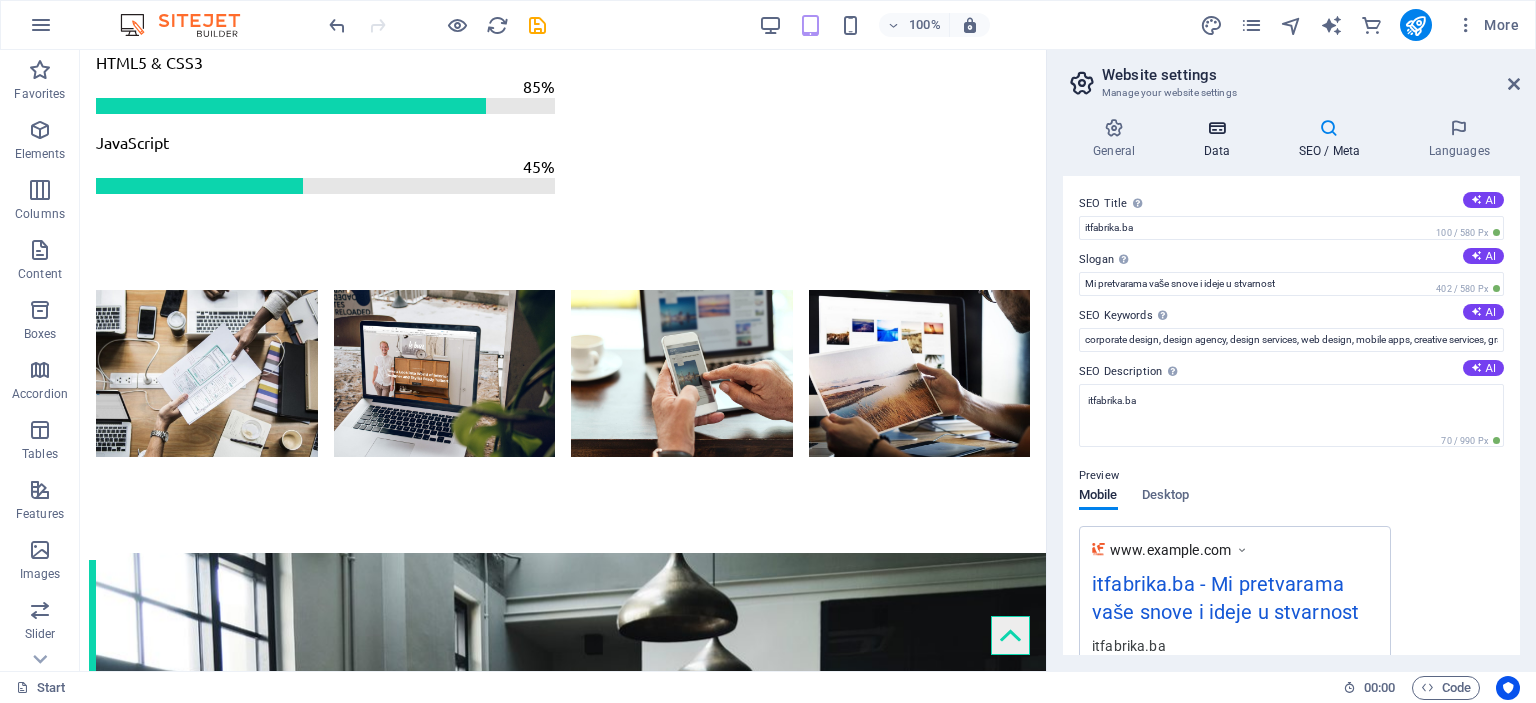 click at bounding box center [1216, 128] 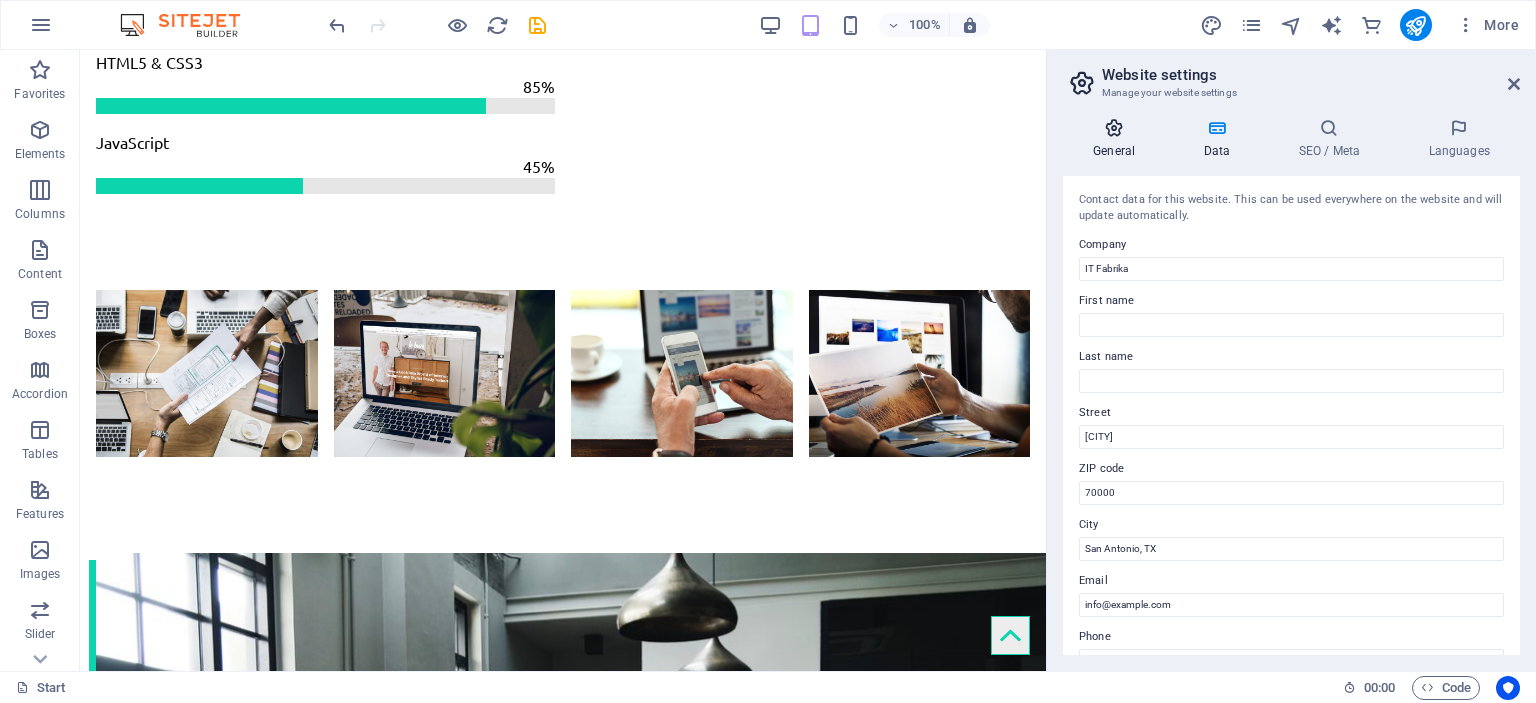 click on "General" at bounding box center [1118, 139] 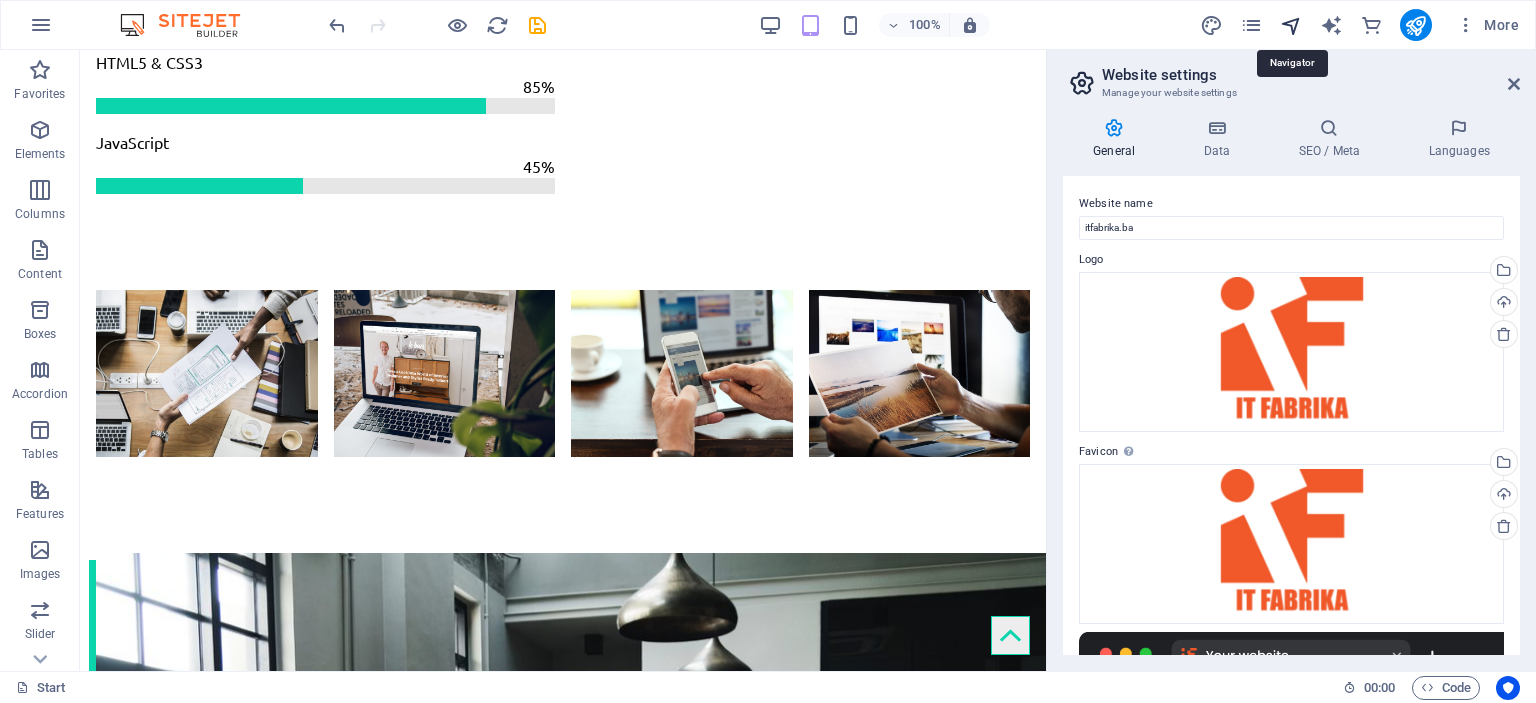 click at bounding box center [1291, 25] 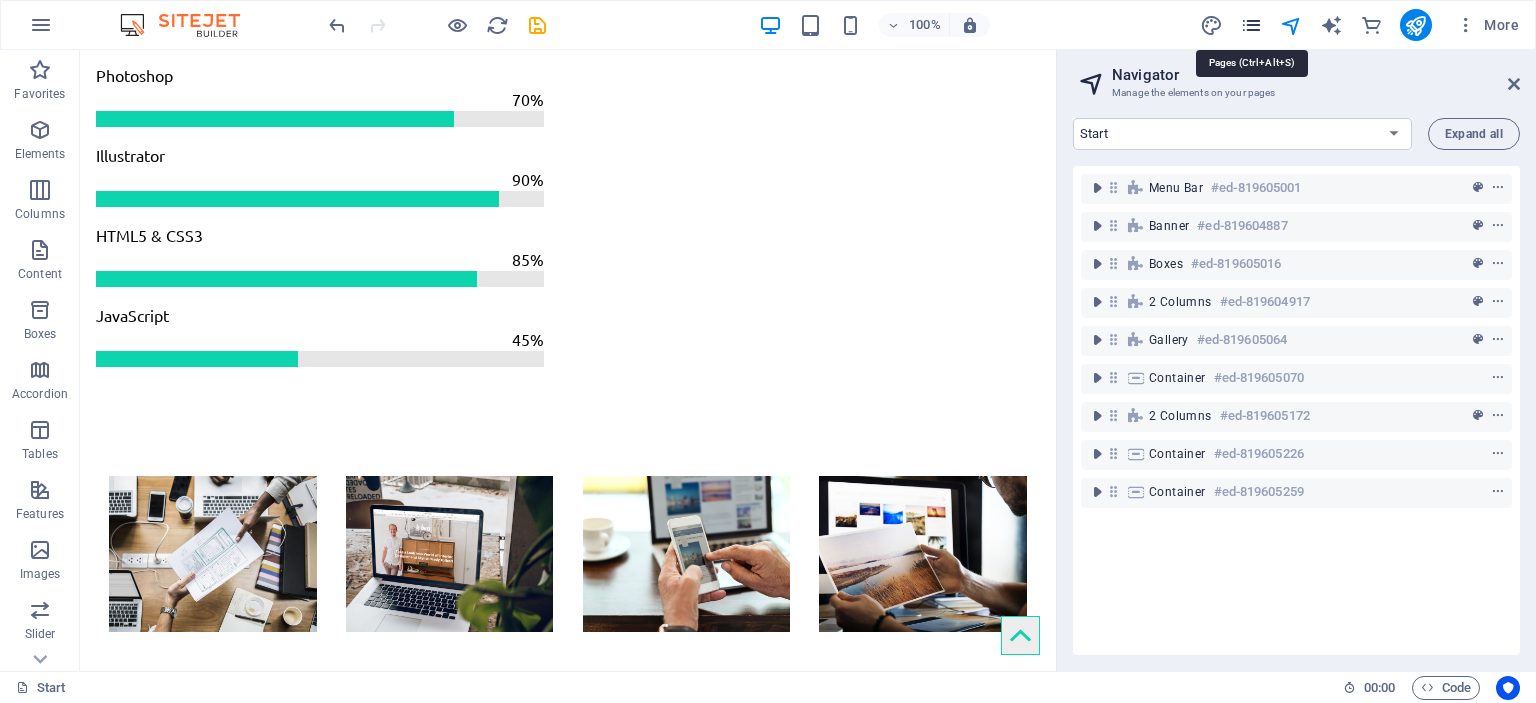 click at bounding box center (1251, 25) 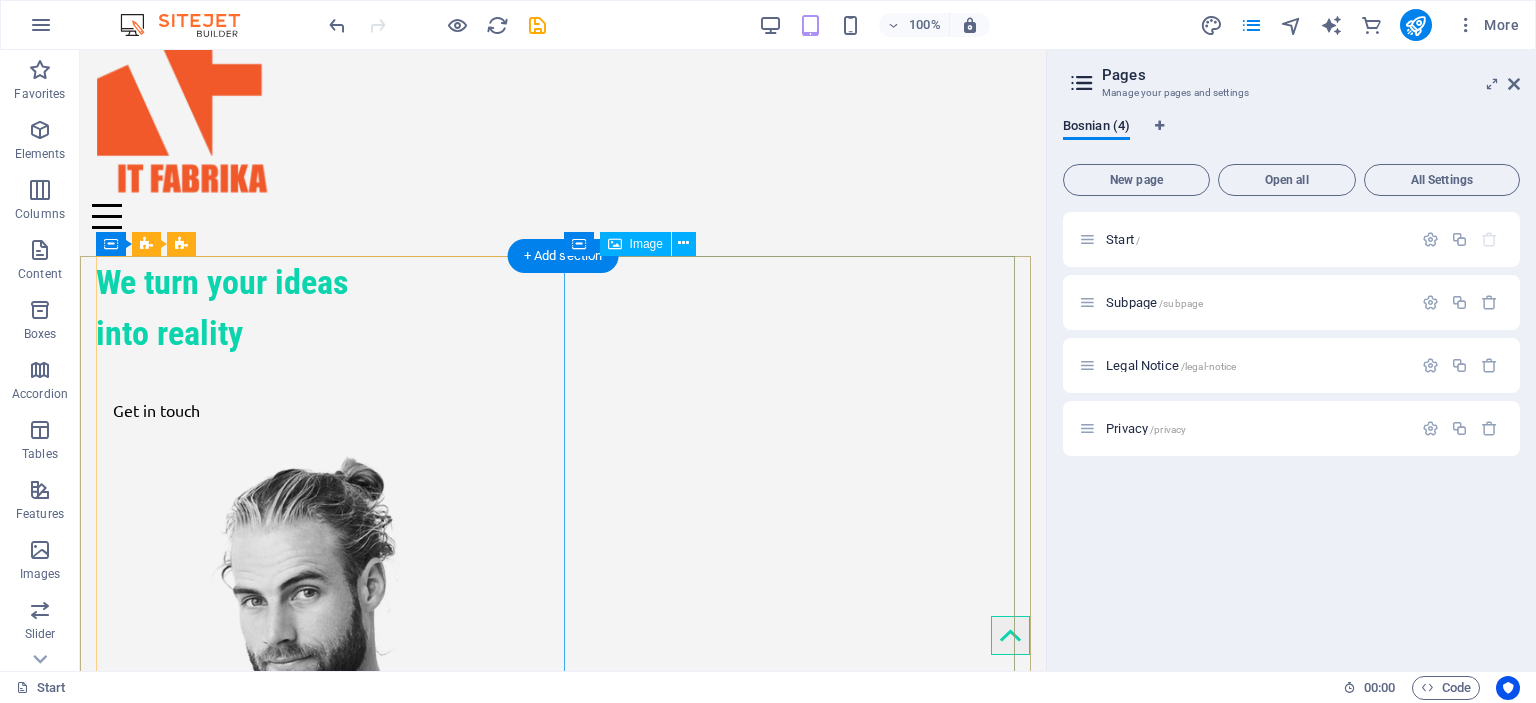 scroll, scrollTop: 0, scrollLeft: 0, axis: both 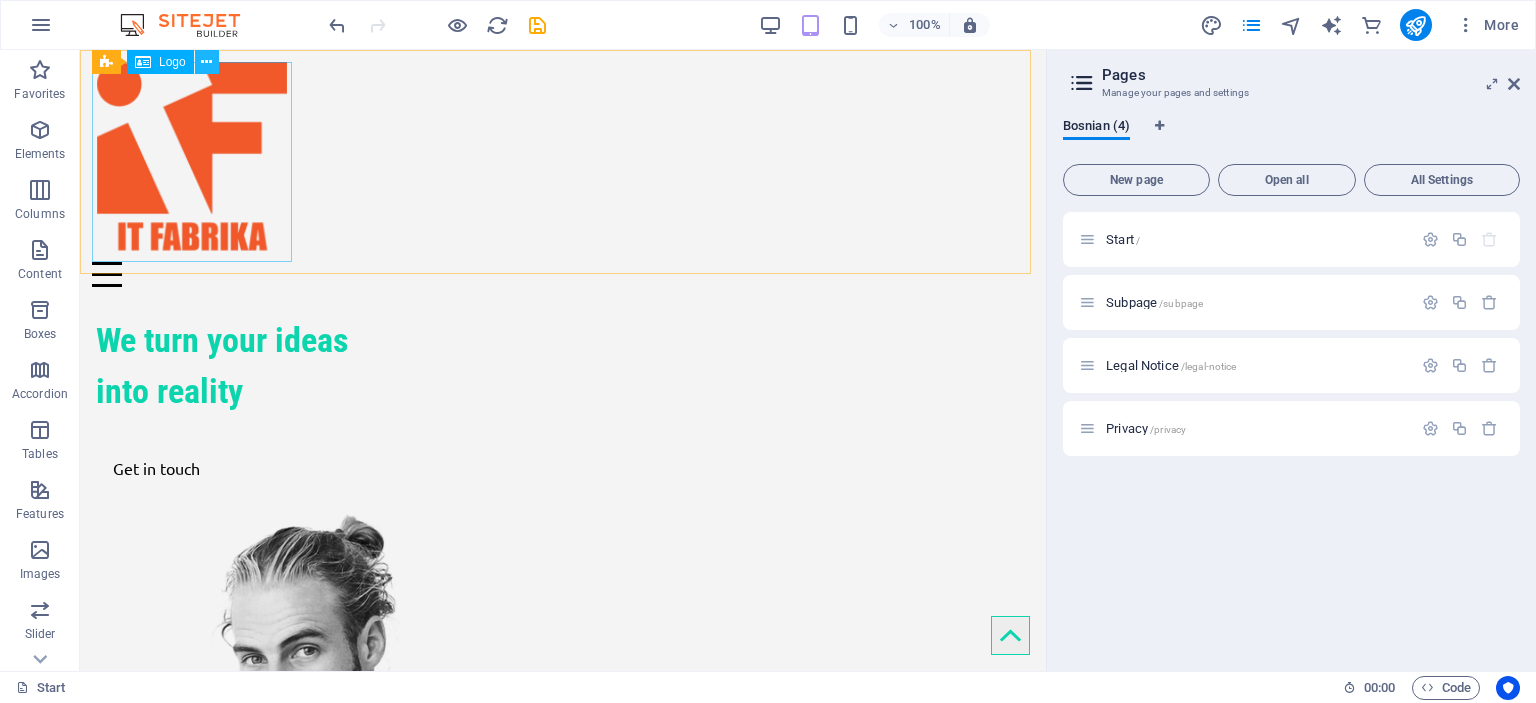 click at bounding box center (206, 62) 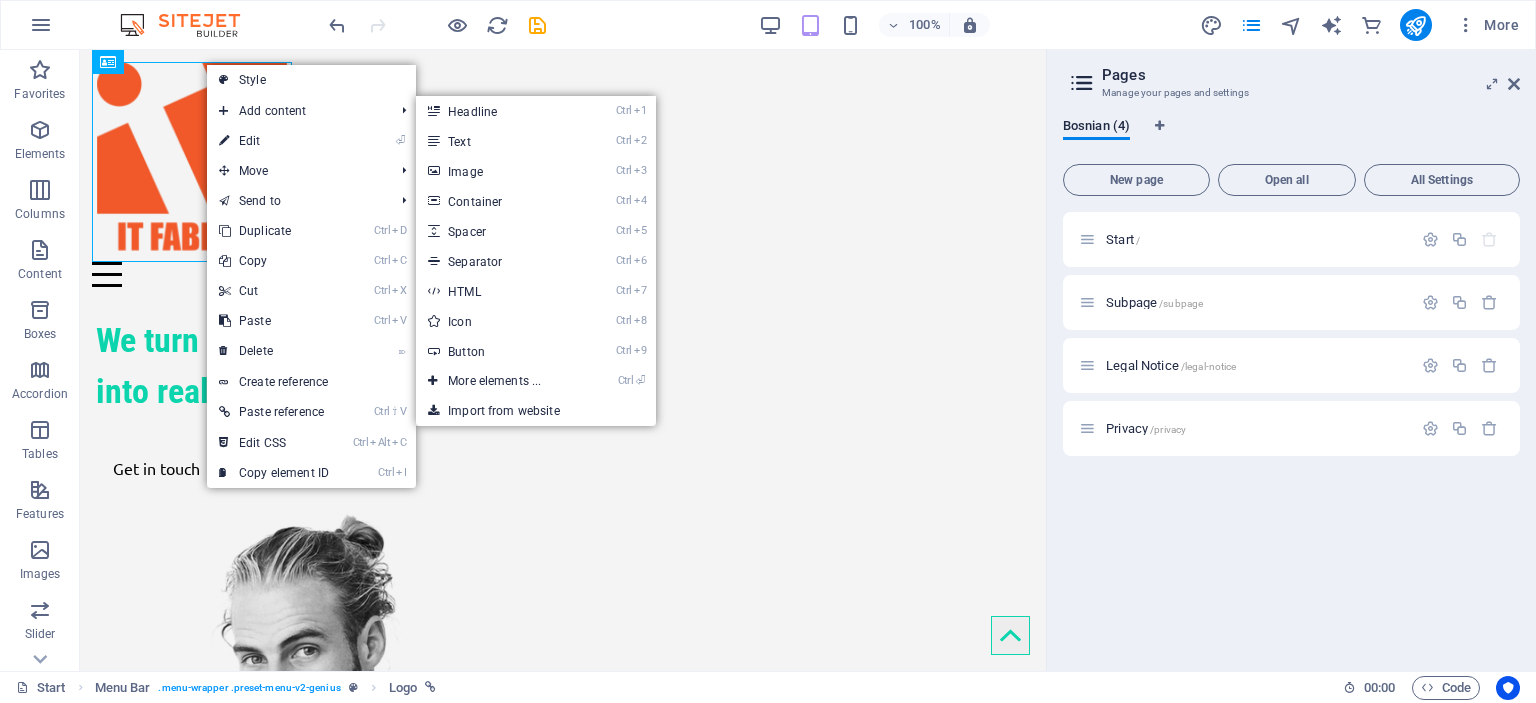 click on "⏎  Edit" at bounding box center [274, 141] 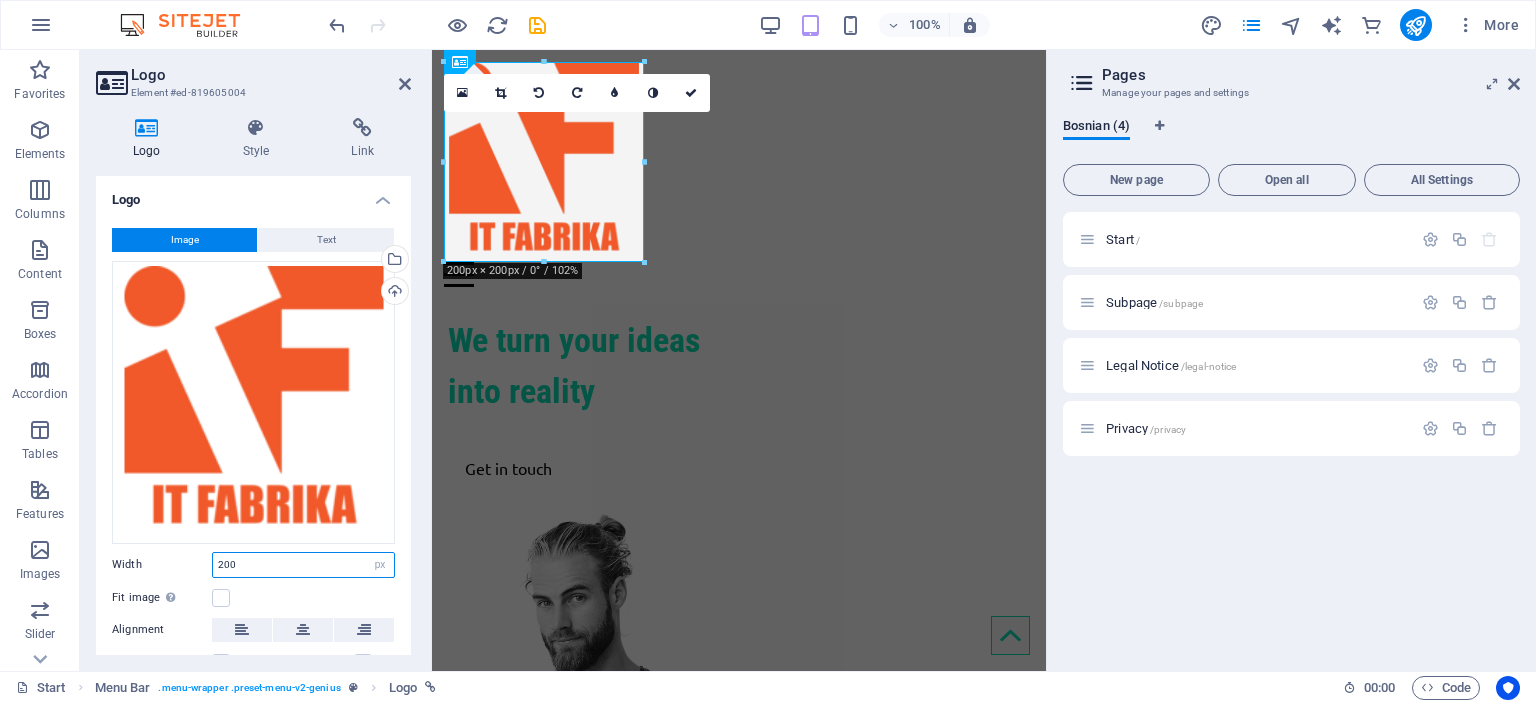 click on "200" at bounding box center (303, 565) 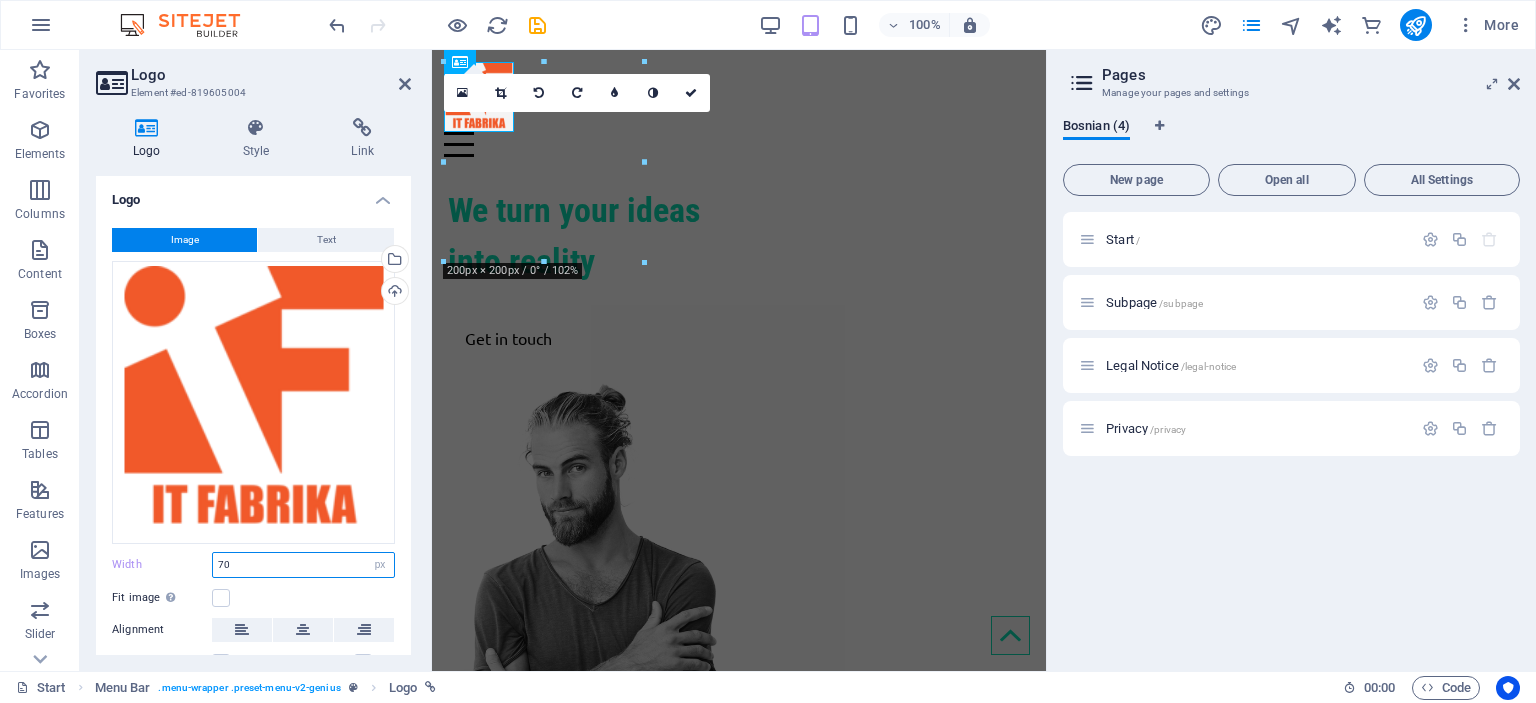 drag, startPoint x: 262, startPoint y: 559, endPoint x: 173, endPoint y: 563, distance: 89.08984 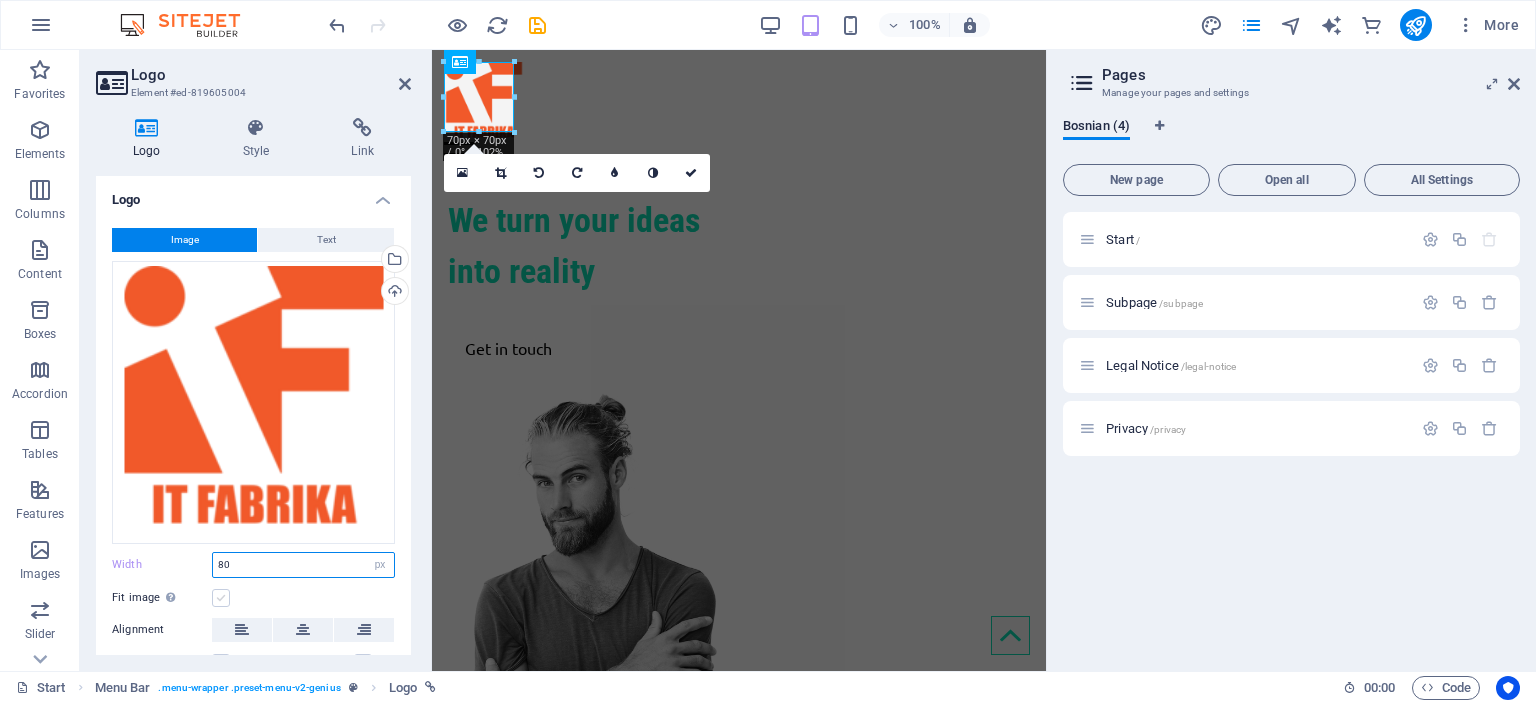type on "80" 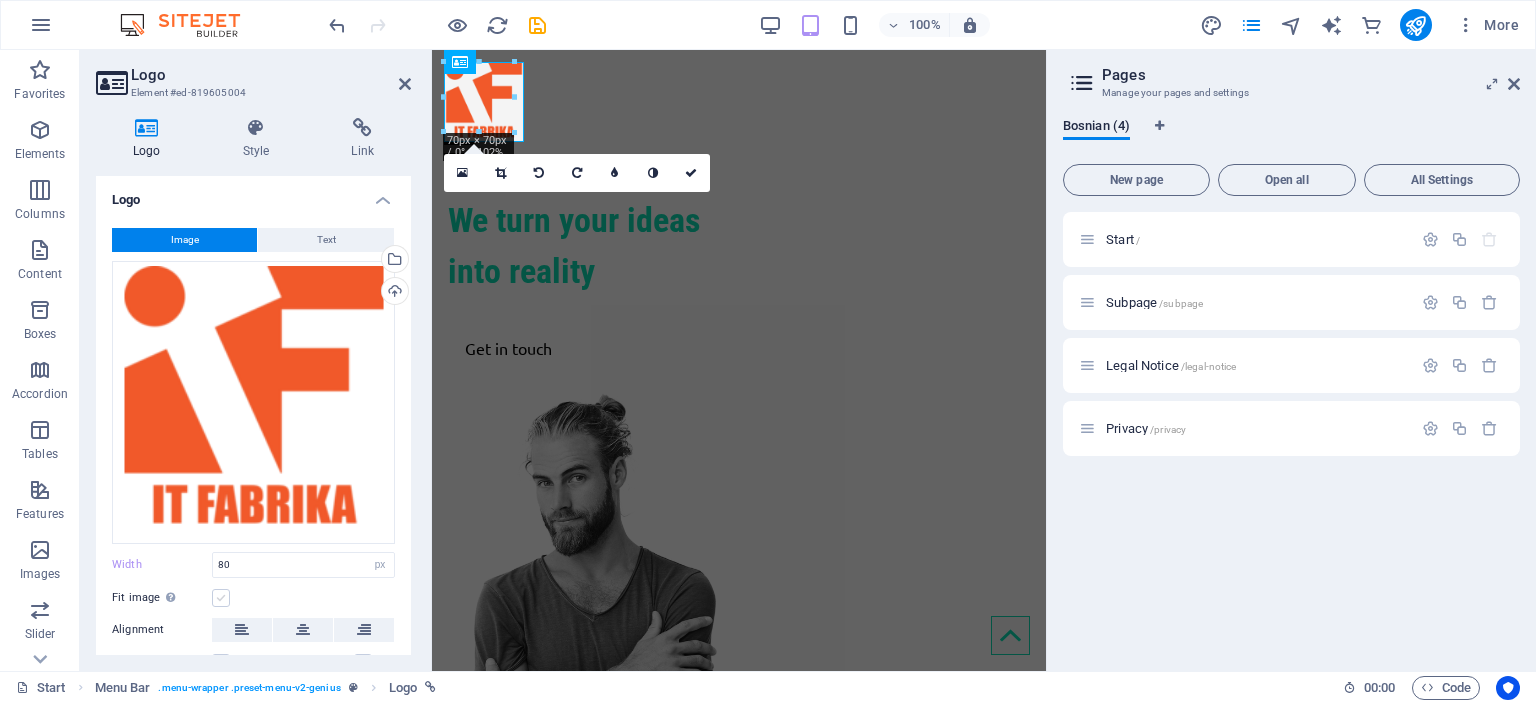 click at bounding box center (221, 598) 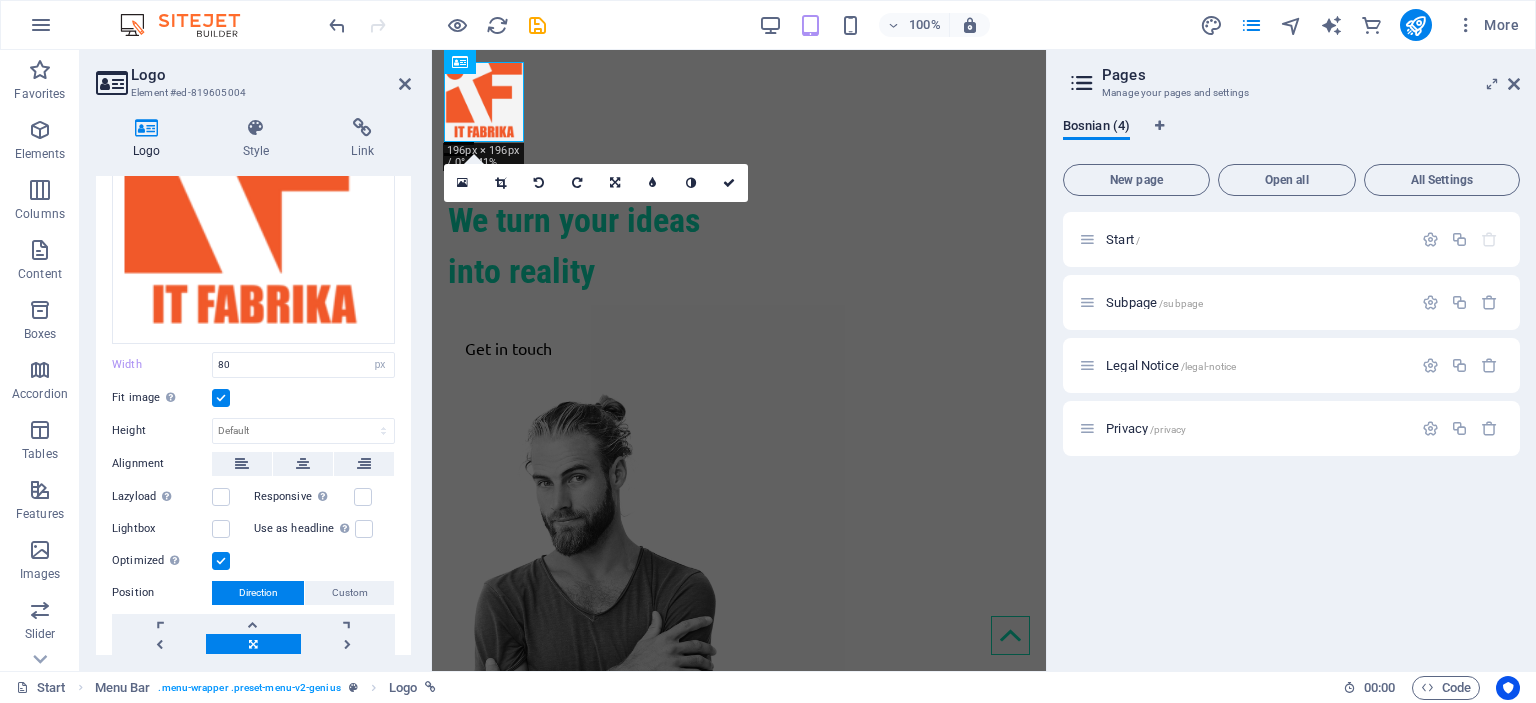 scroll, scrollTop: 277, scrollLeft: 0, axis: vertical 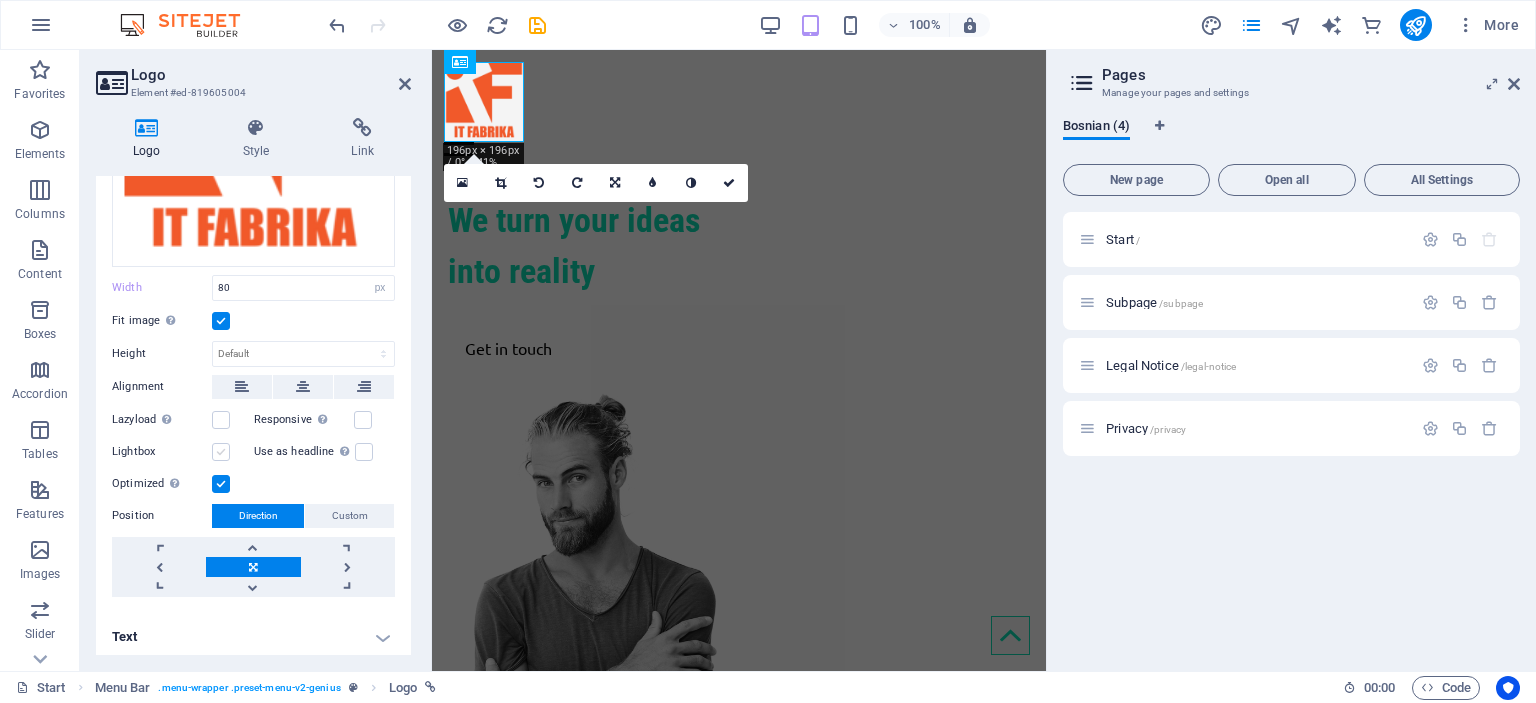 drag, startPoint x: 220, startPoint y: 441, endPoint x: 368, endPoint y: 395, distance: 154.98387 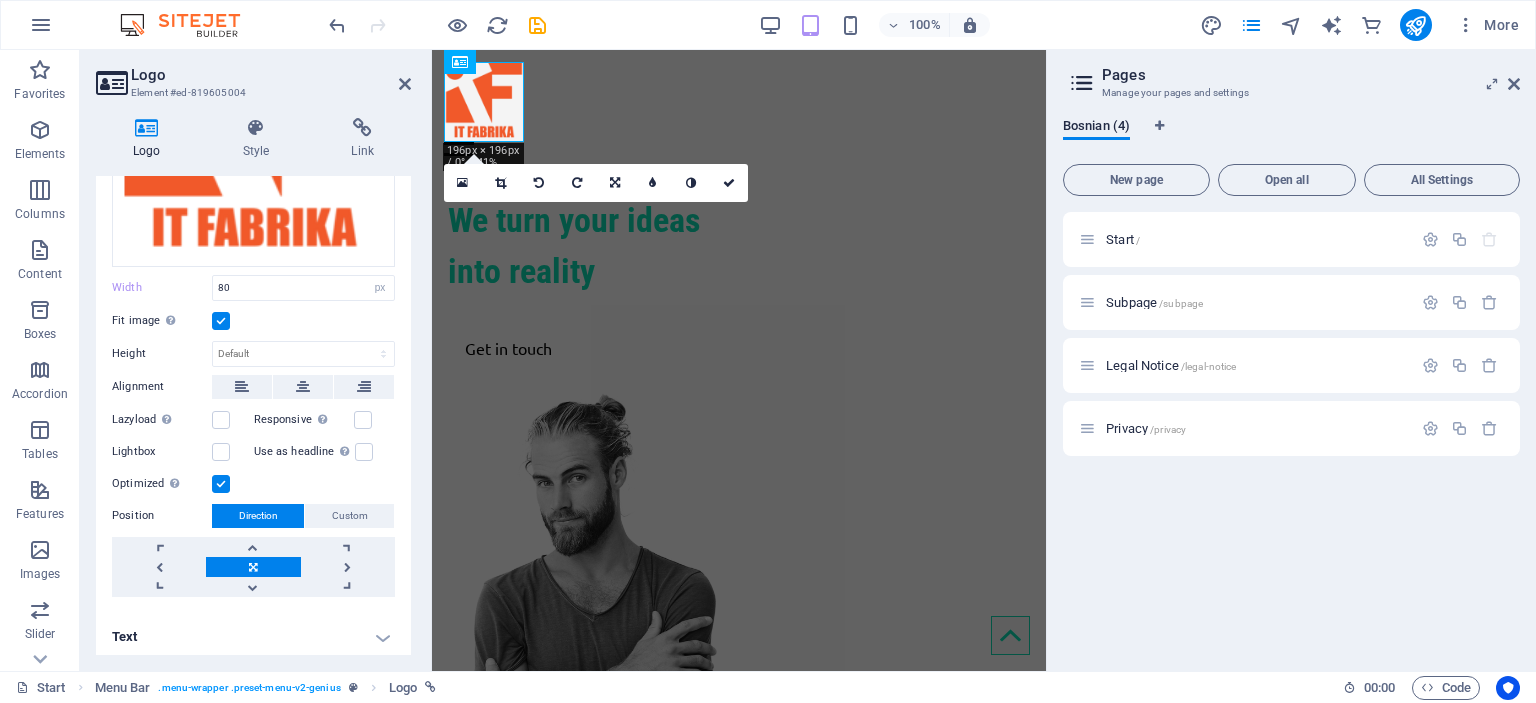 click at bounding box center [221, 452] 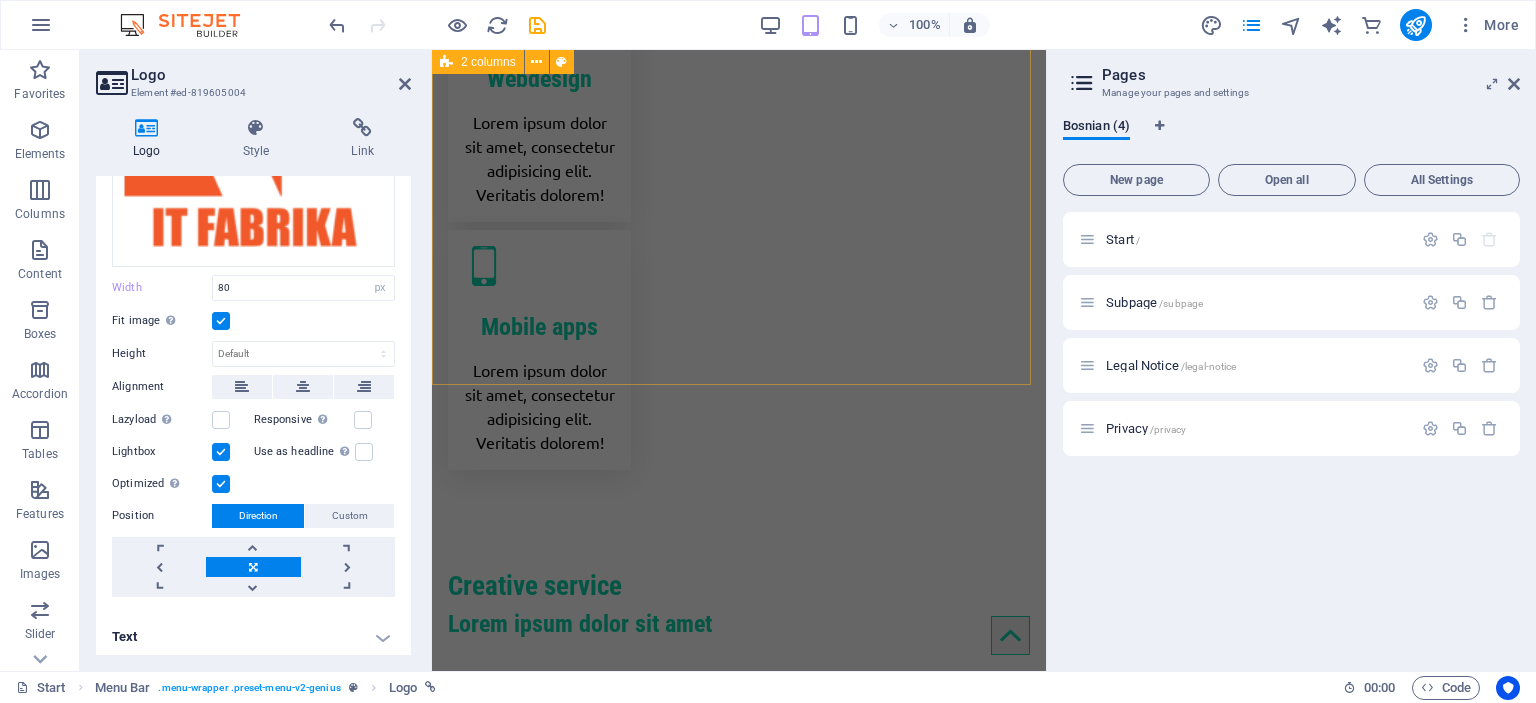 scroll, scrollTop: 1500, scrollLeft: 0, axis: vertical 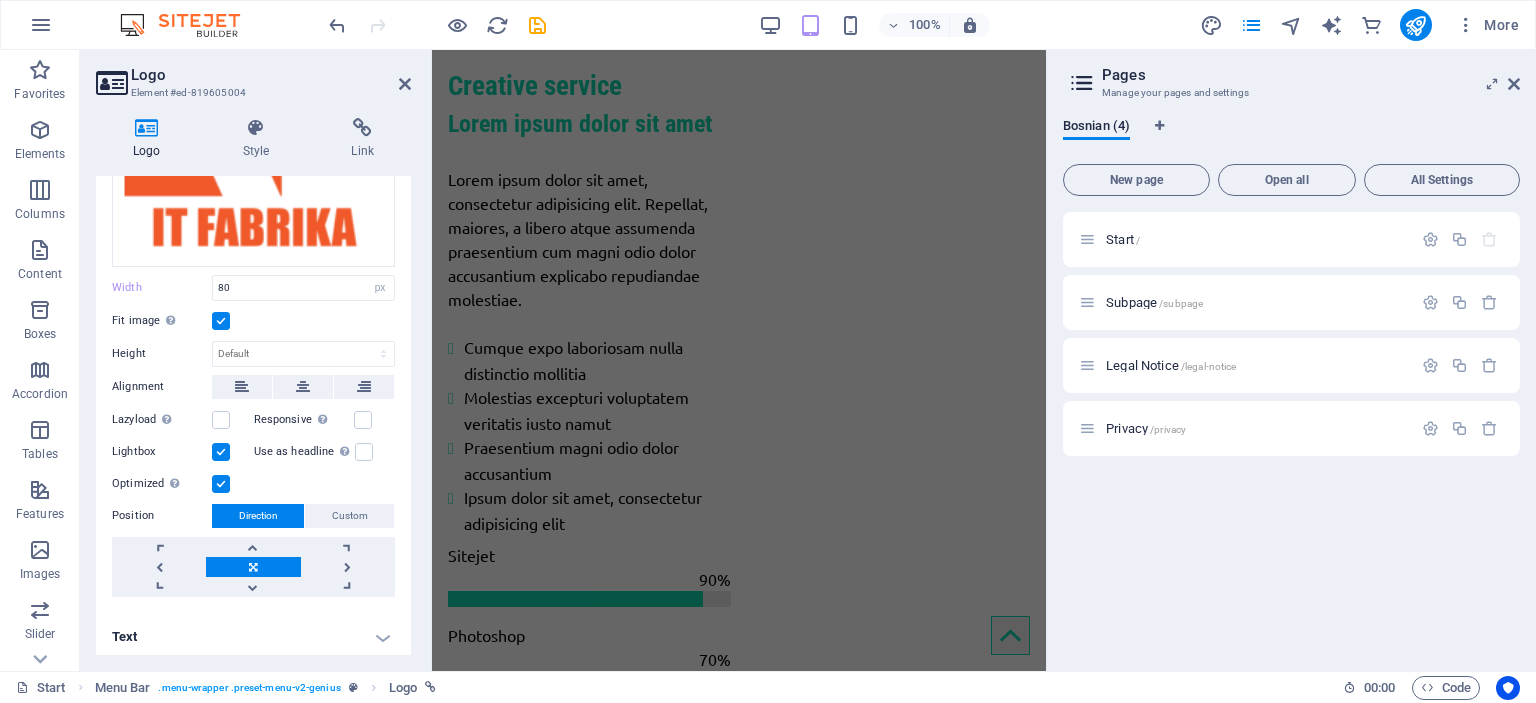 click at bounding box center [221, 452] 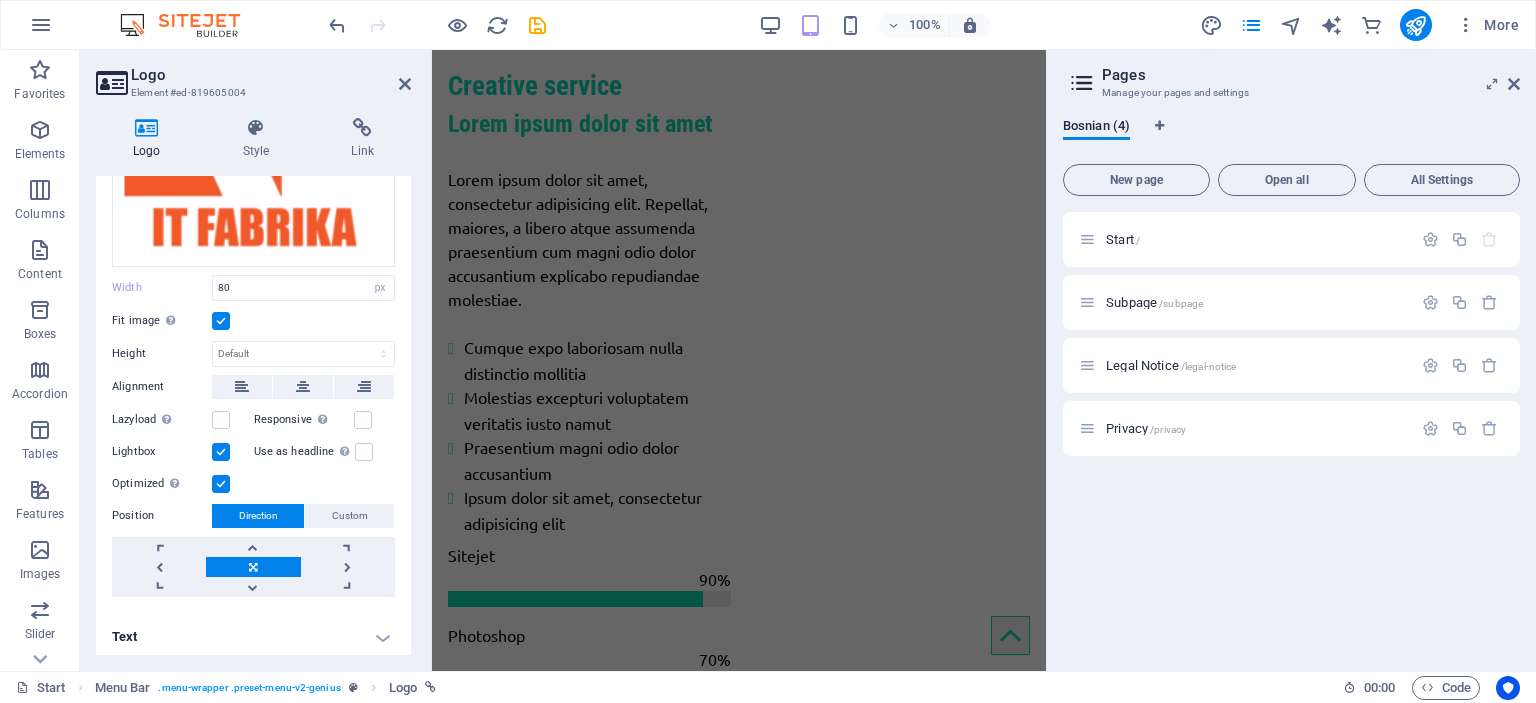 click on "Lightbox" at bounding box center [0, 0] 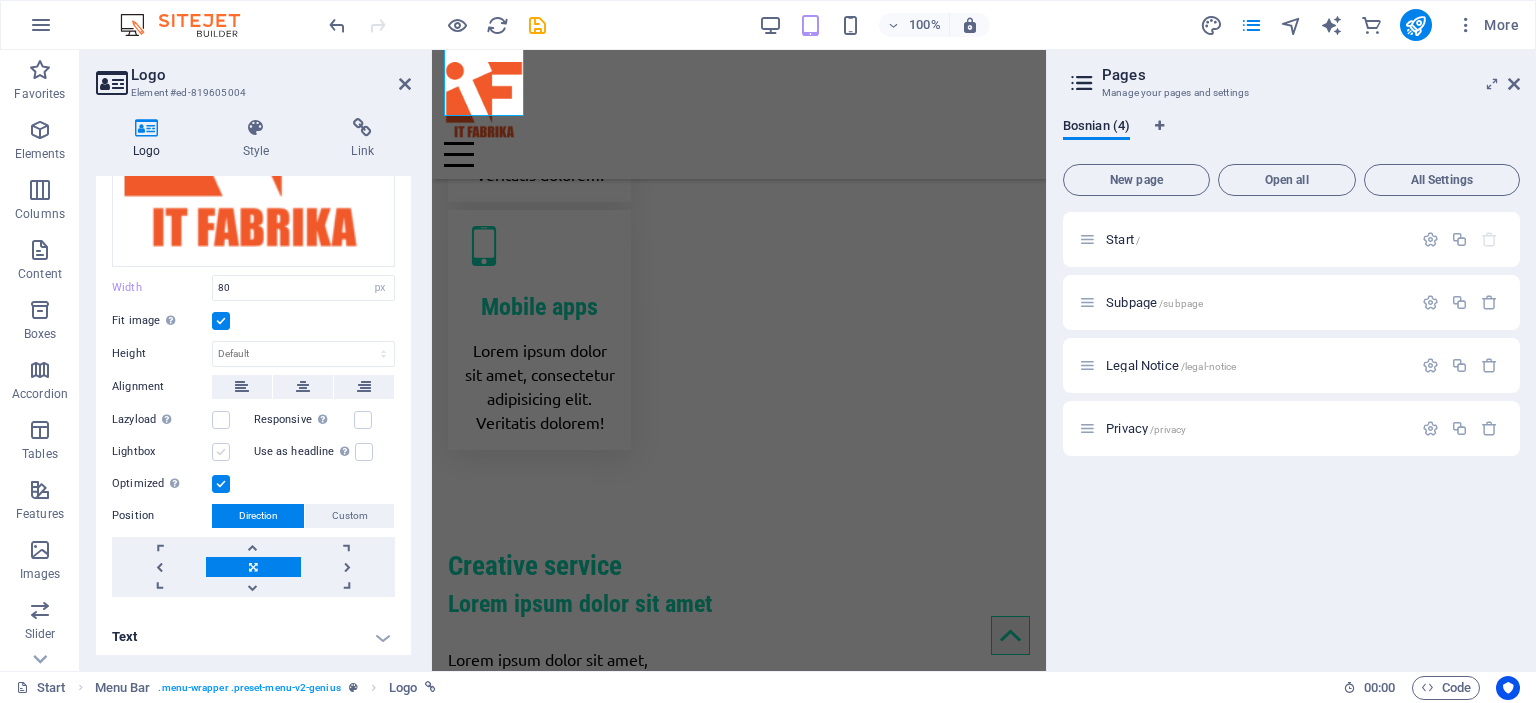 scroll, scrollTop: 0, scrollLeft: 0, axis: both 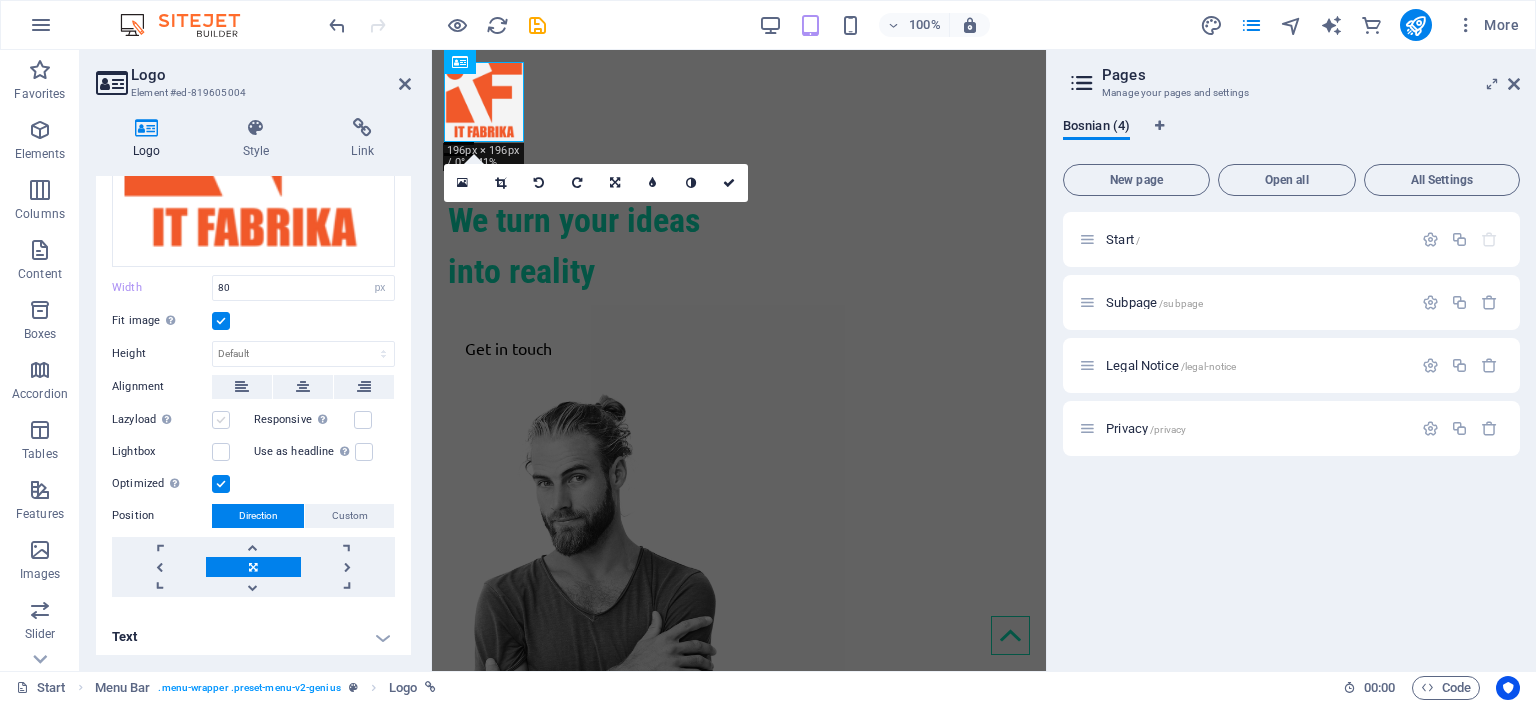 click at bounding box center (221, 420) 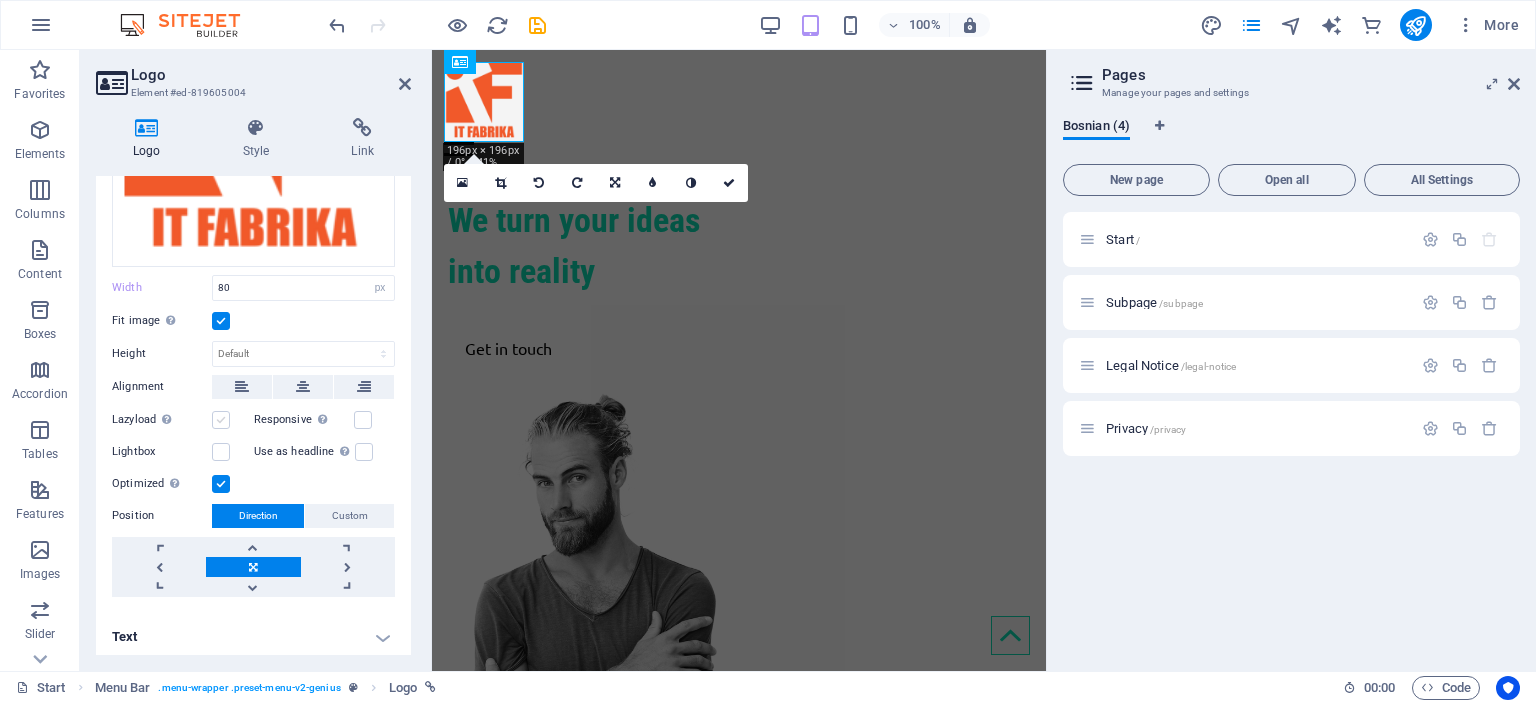 click on "Lazyload Loading images after the page loads improves page speed." at bounding box center (0, 0) 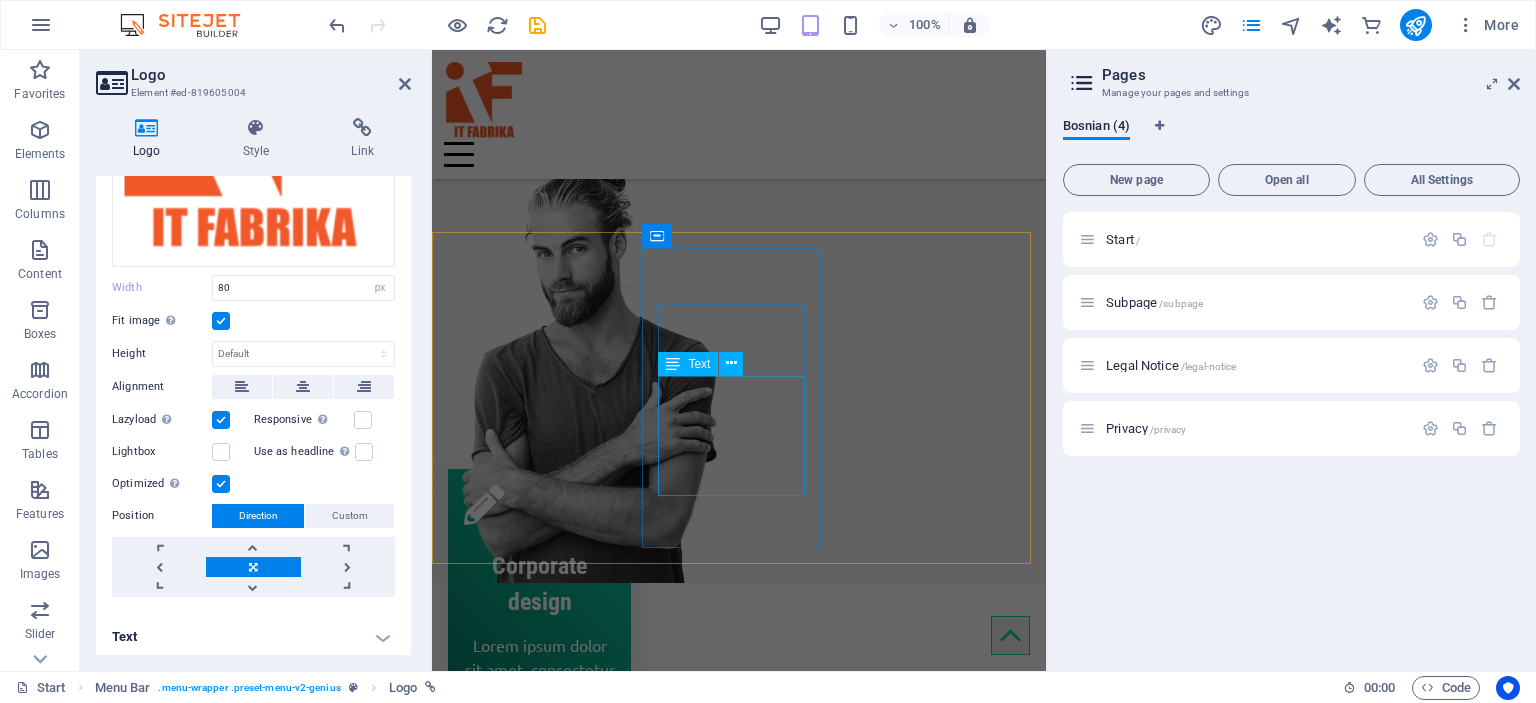 scroll, scrollTop: 200, scrollLeft: 0, axis: vertical 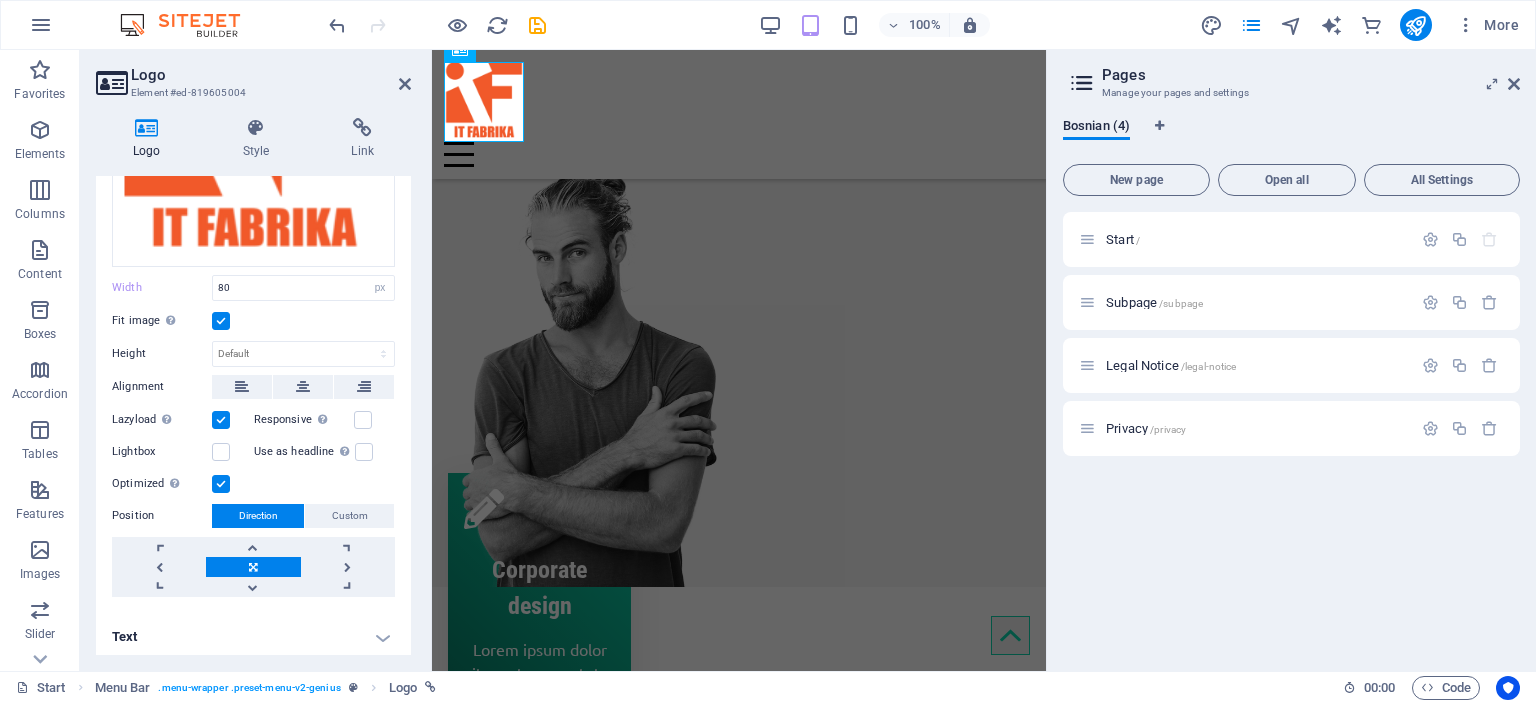click at bounding box center (221, 420) 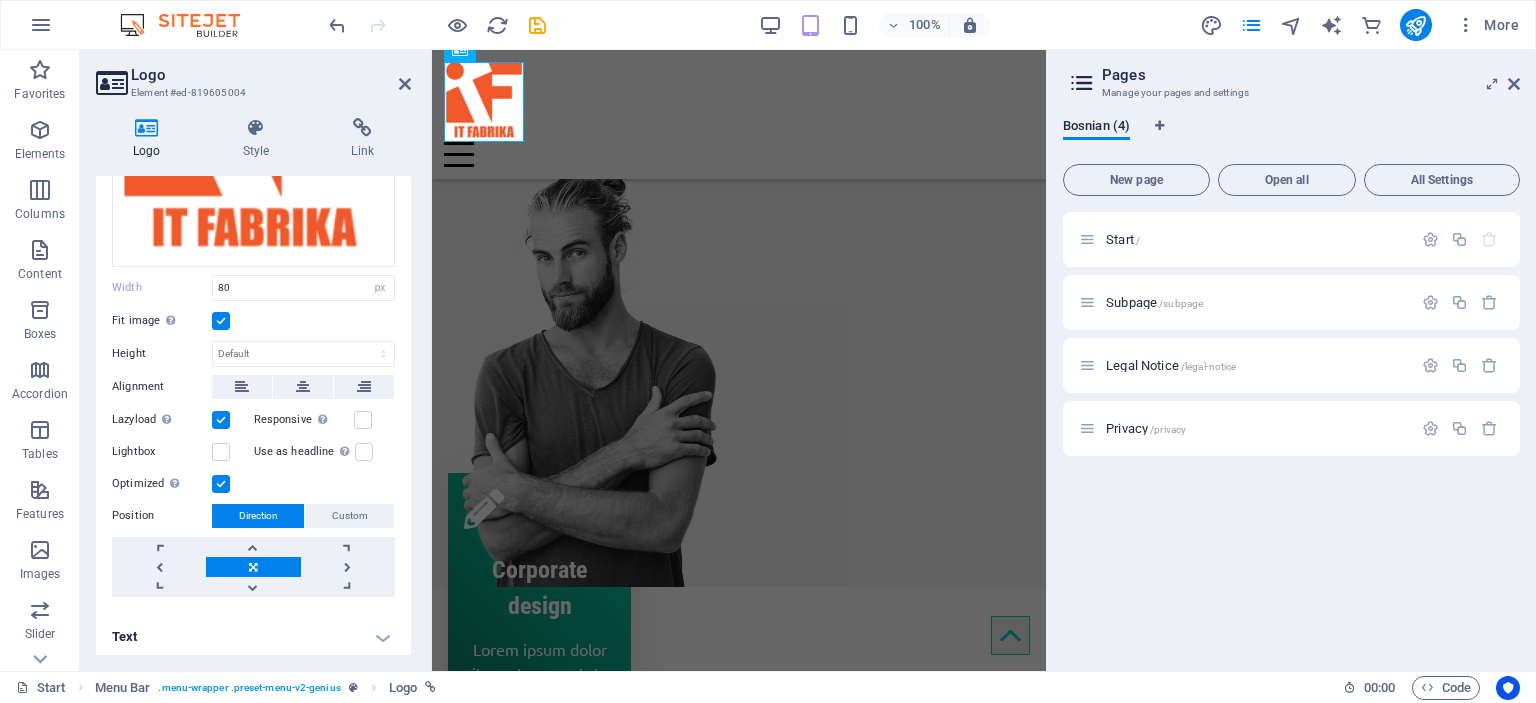 click on "Lazyload Loading images after the page loads improves page speed." at bounding box center [0, 0] 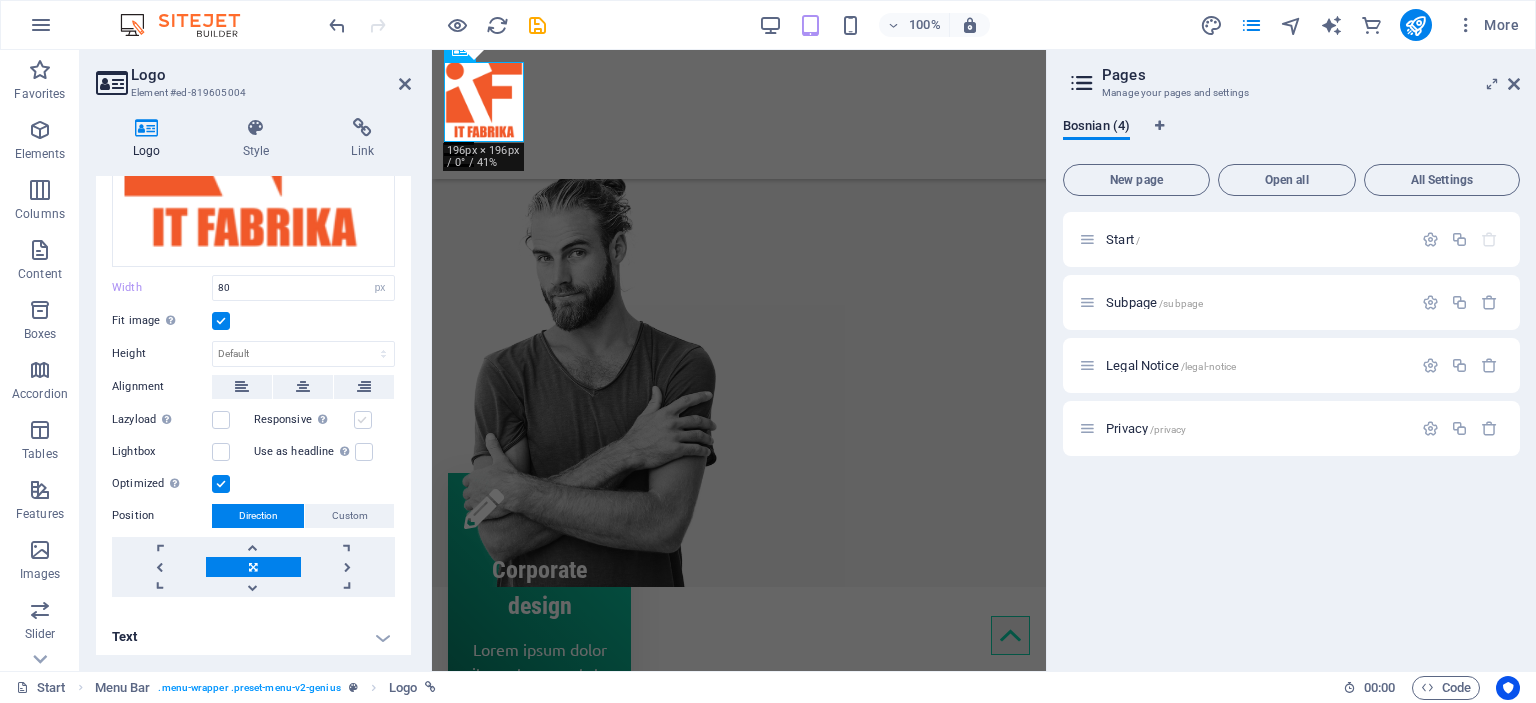click at bounding box center [363, 420] 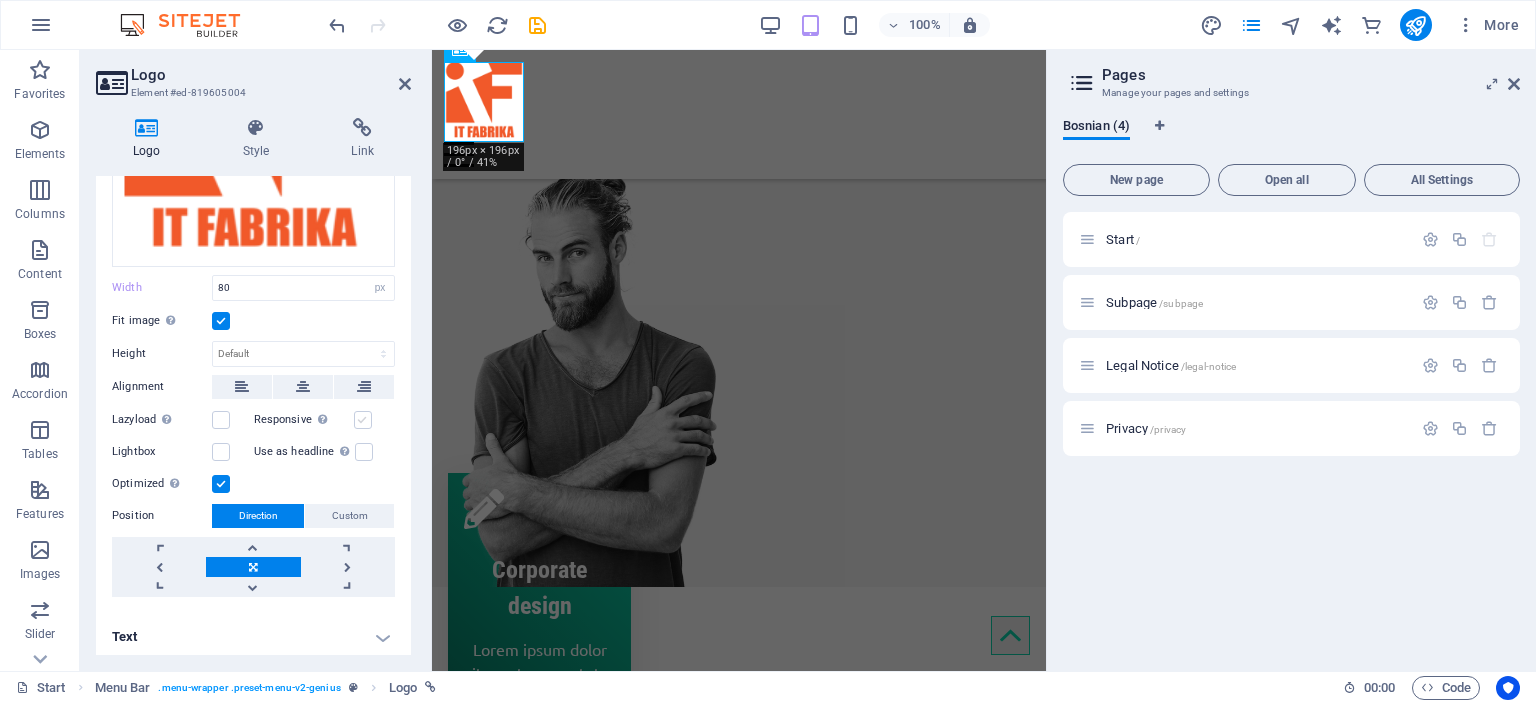 click on "Responsive Automatically load retina image and smartphone optimized sizes." at bounding box center (0, 0) 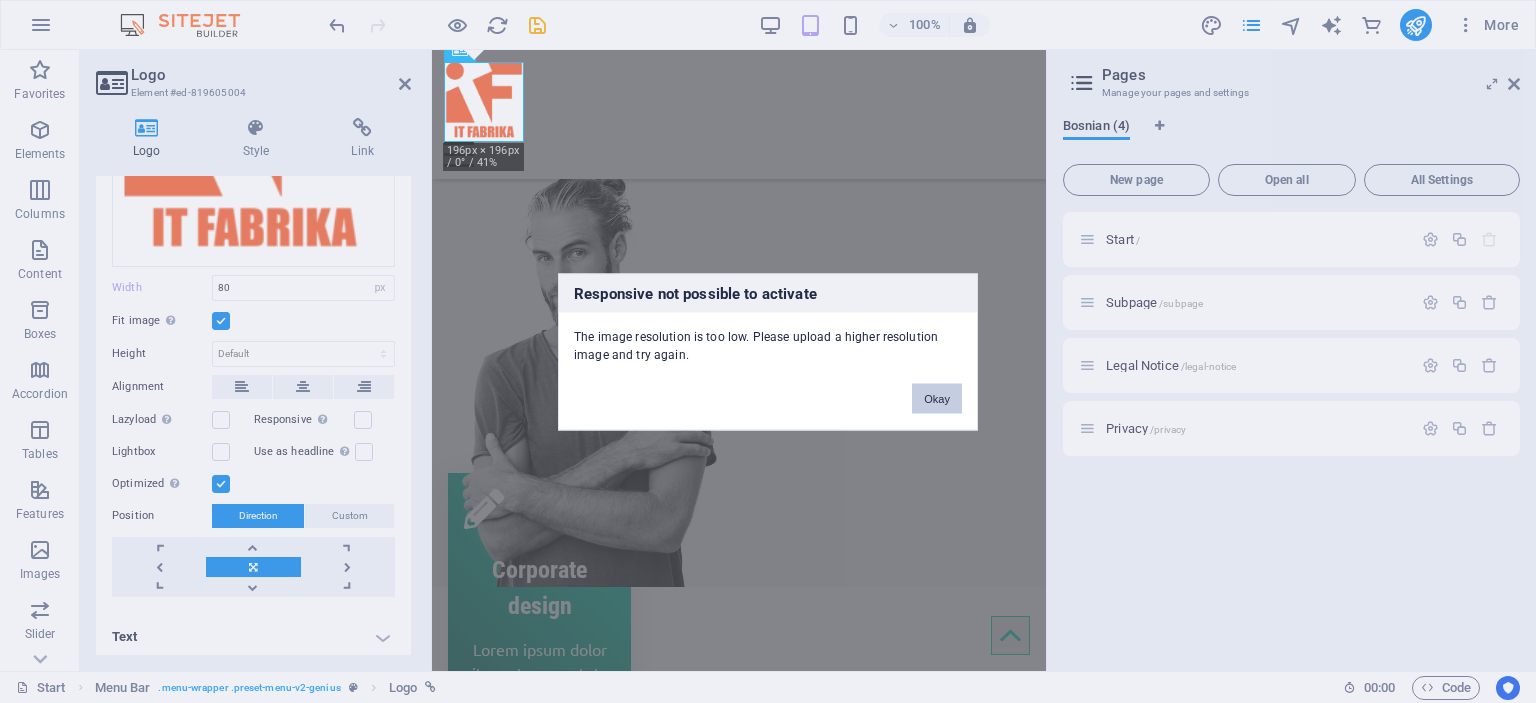 click on "Okay" at bounding box center (937, 398) 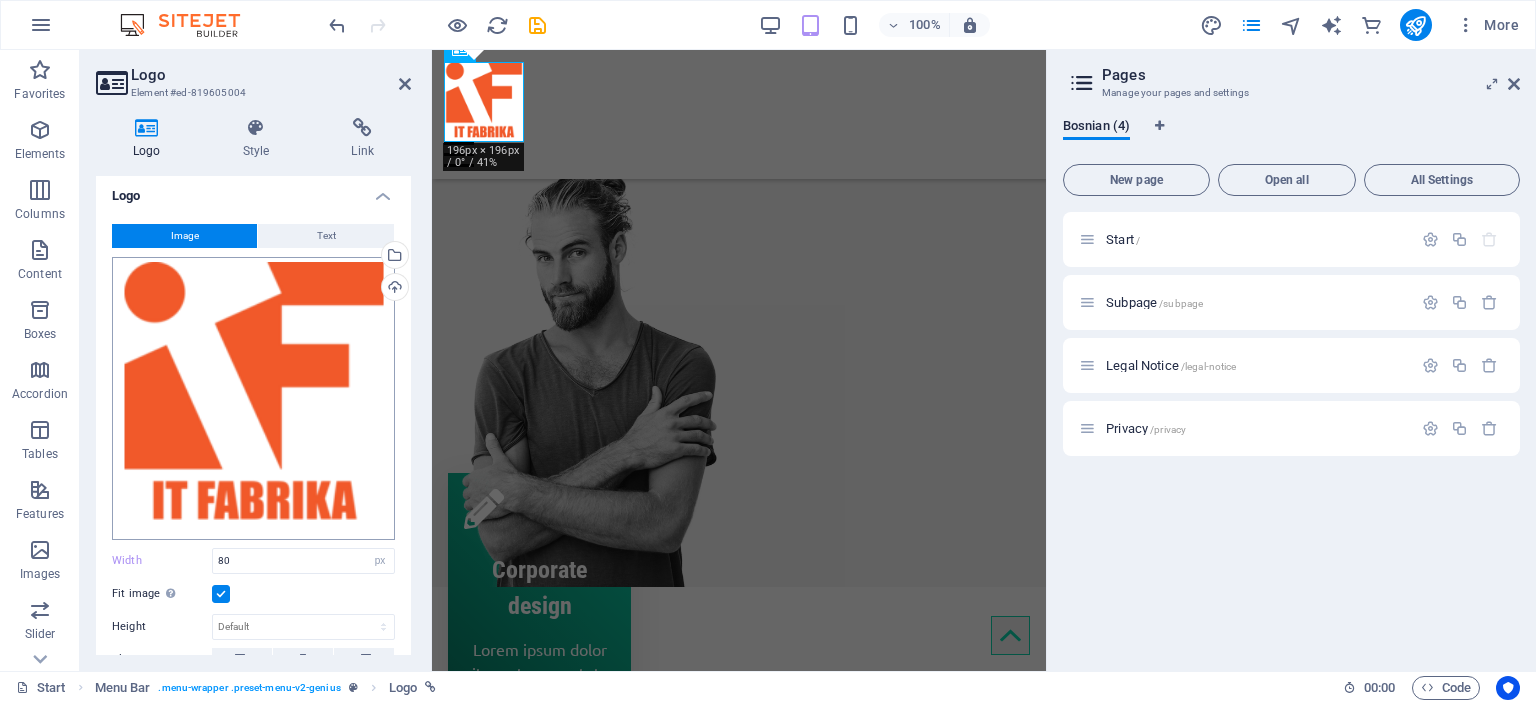 scroll, scrollTop: 0, scrollLeft: 0, axis: both 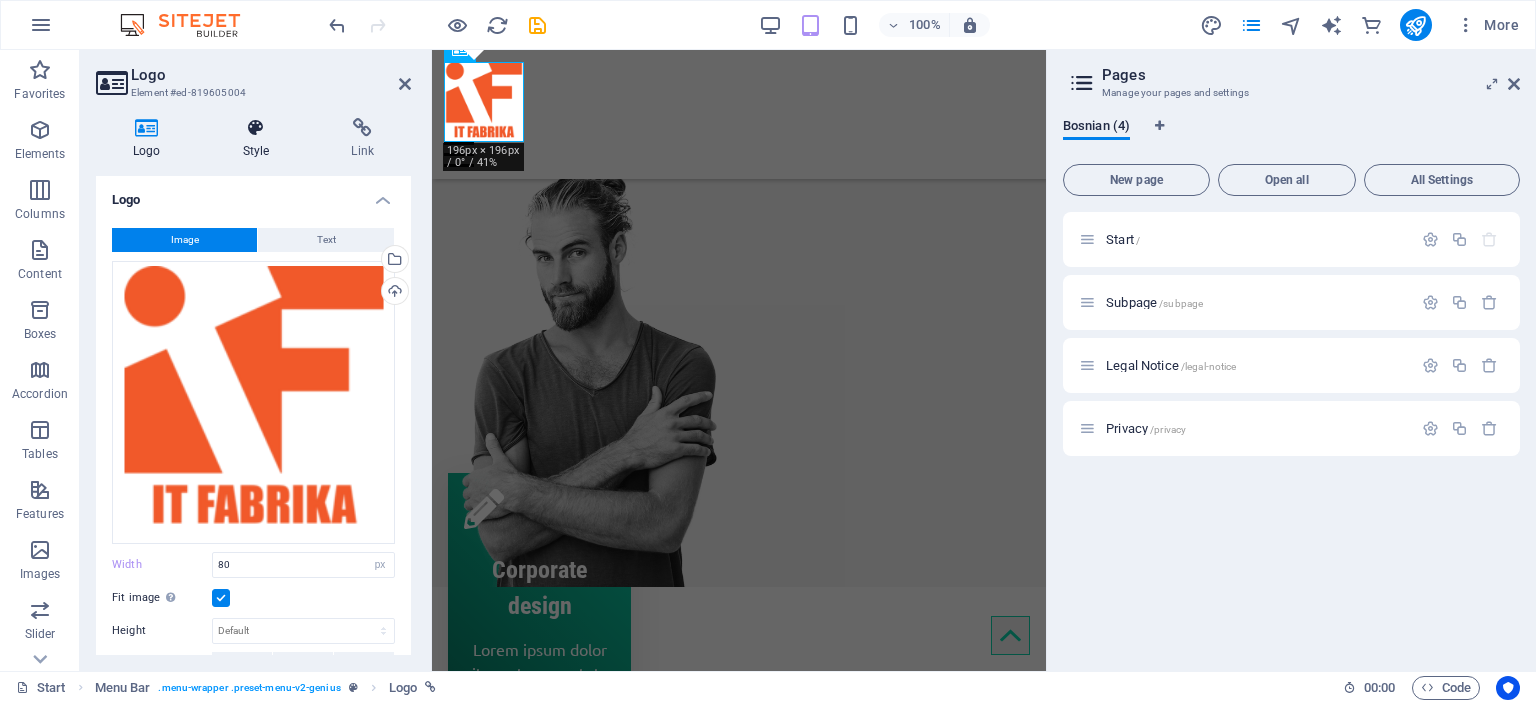 click on "Style" at bounding box center [260, 139] 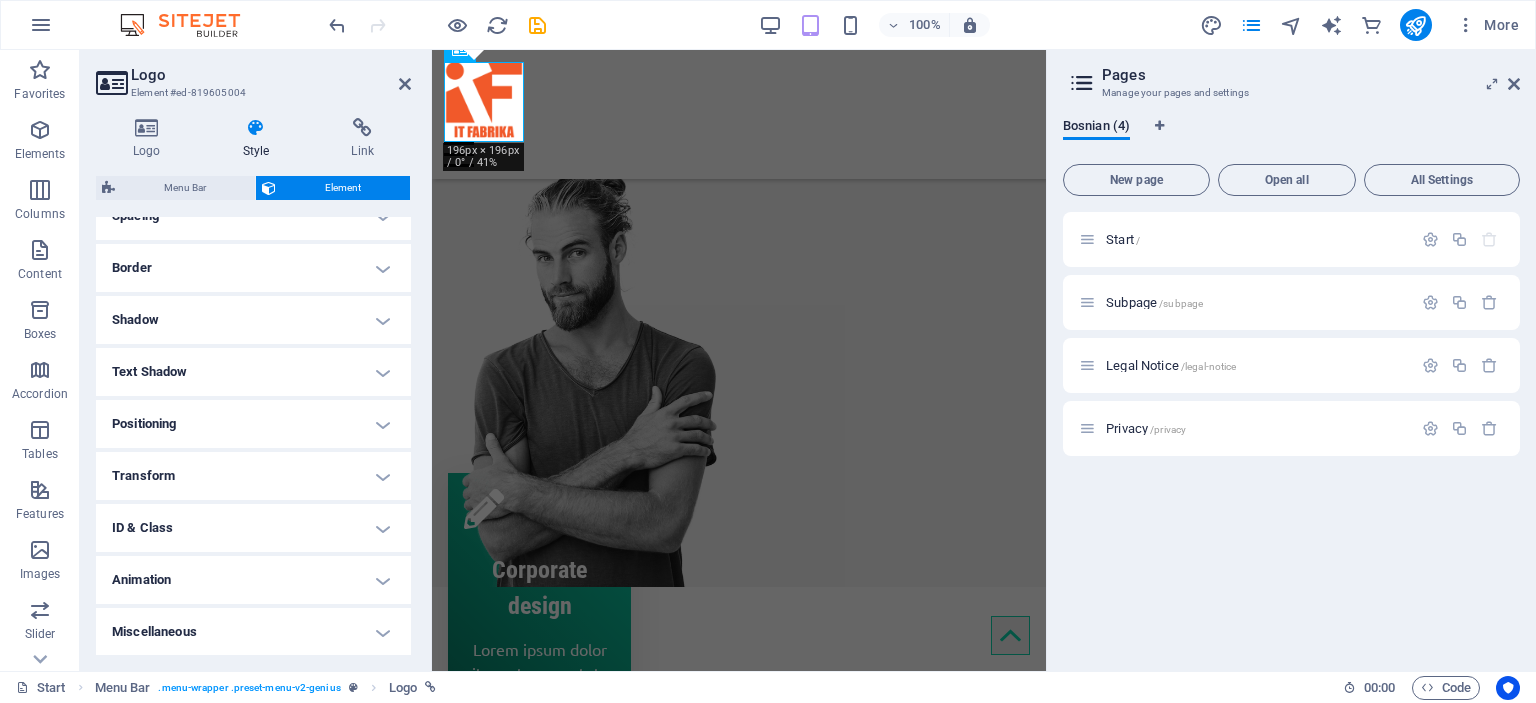scroll, scrollTop: 6, scrollLeft: 0, axis: vertical 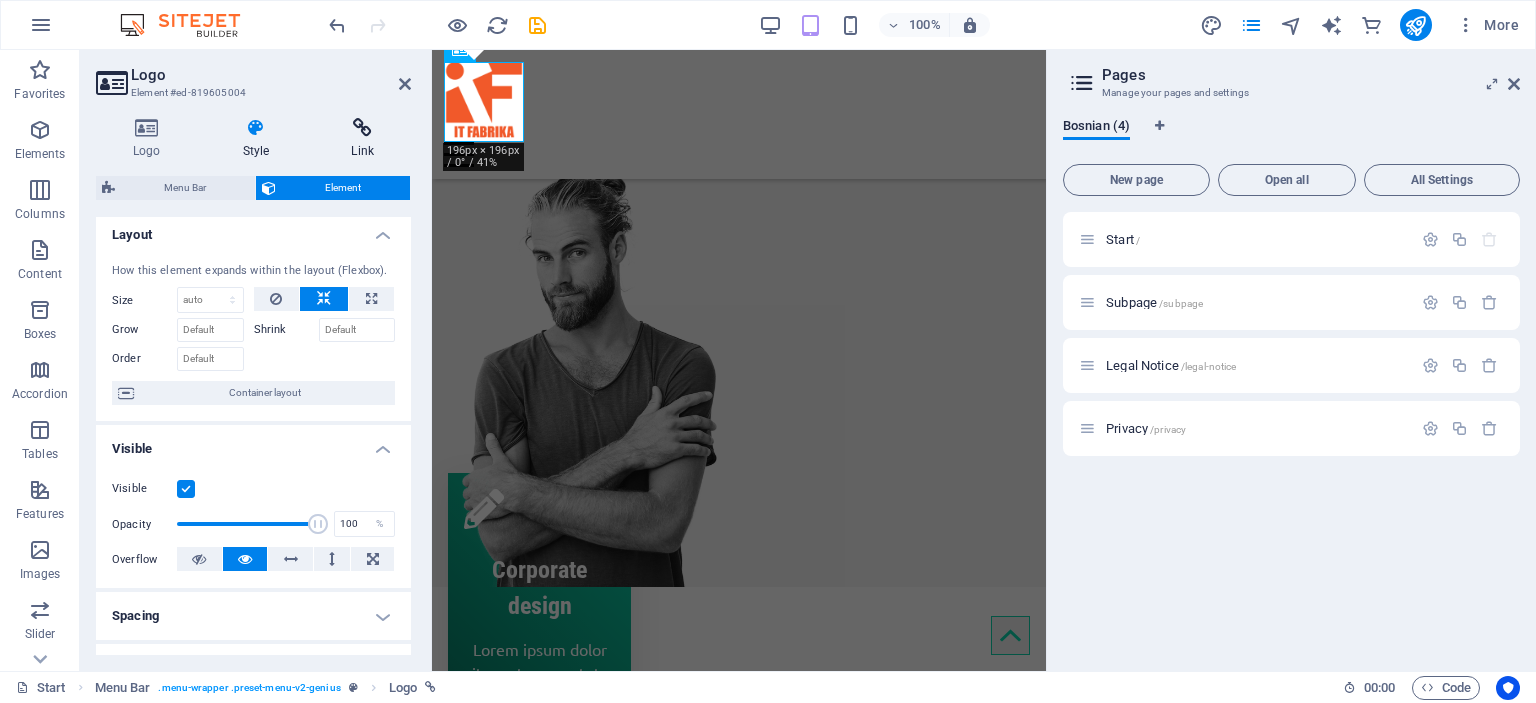 click on "Link" at bounding box center (362, 139) 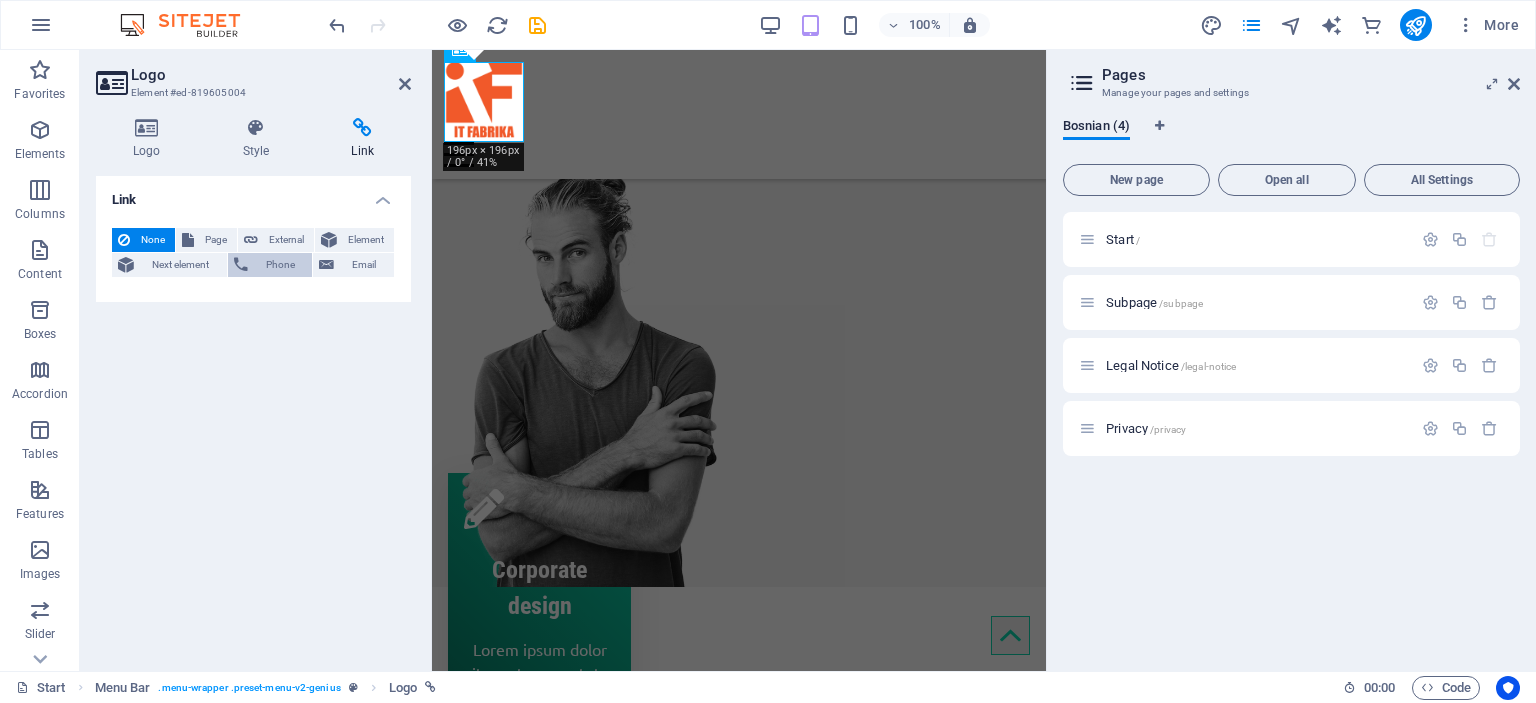 click on "Phone" at bounding box center (280, 265) 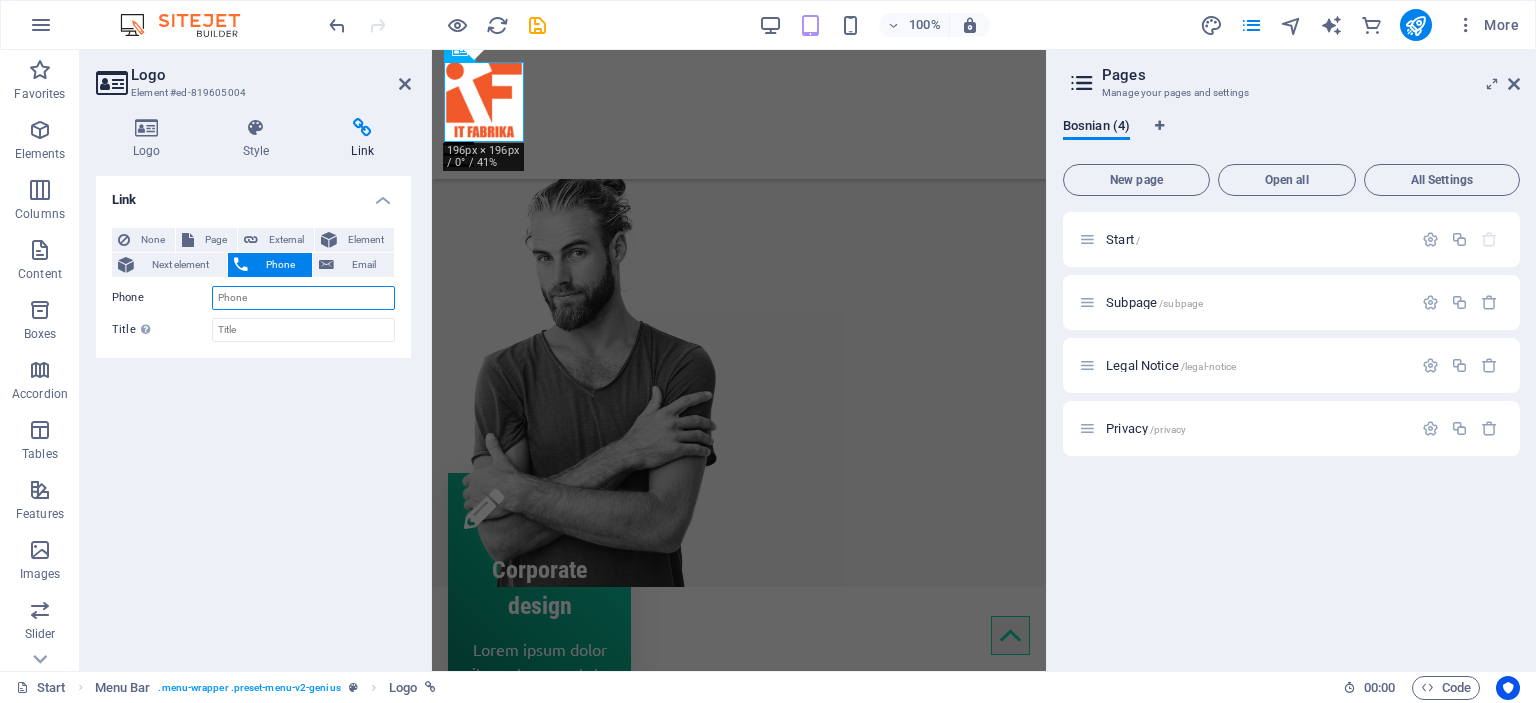 click on "Phone" at bounding box center (303, 298) 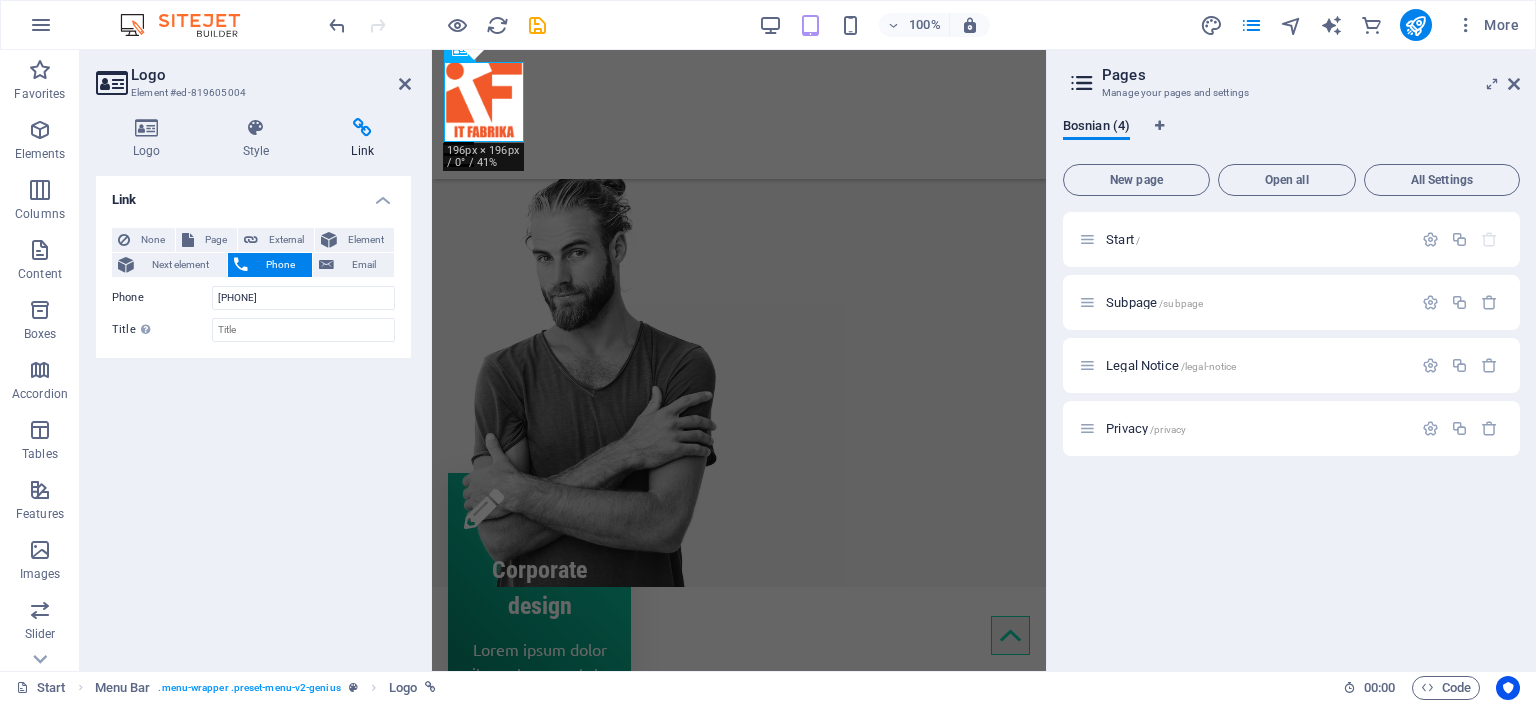 click on "Link None Page External Element Next element Phone Email Page Start Subpage Legal Notice Privacy Element
URL Phone +3864445596 Email Link target New tab Same tab Overlay Title Additional link description, should not be the same as the link text. The title is most often shown as a tooltip text when the mouse moves over the element. Leave empty if uncertain. Relationship Sets the  relationship of this link to the link target . For example, the value "nofollow" instructs search engines not to follow the link. Can be left empty. alternate author bookmark external help license next nofollow noreferrer noopener prev search tag" at bounding box center [253, 415] 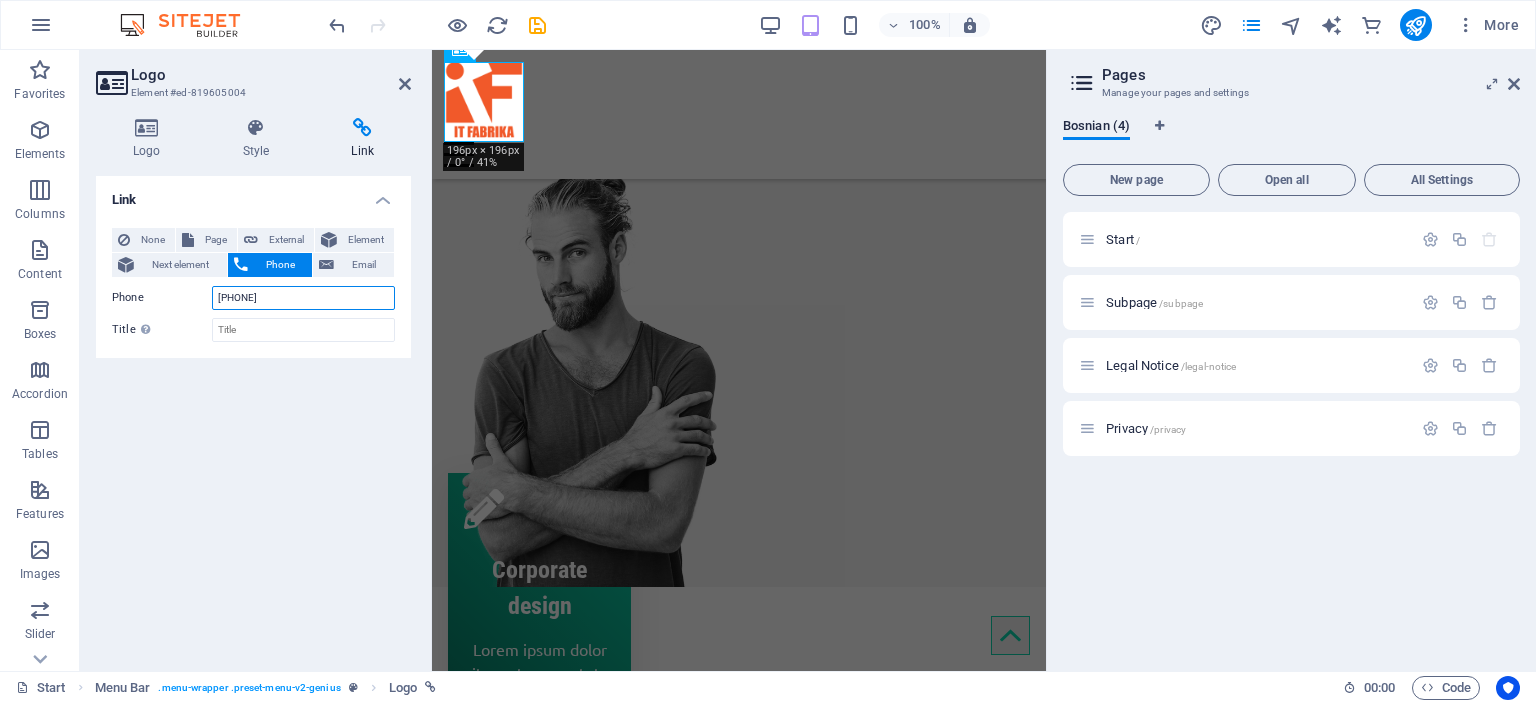 click on "+3864445596" at bounding box center [303, 298] 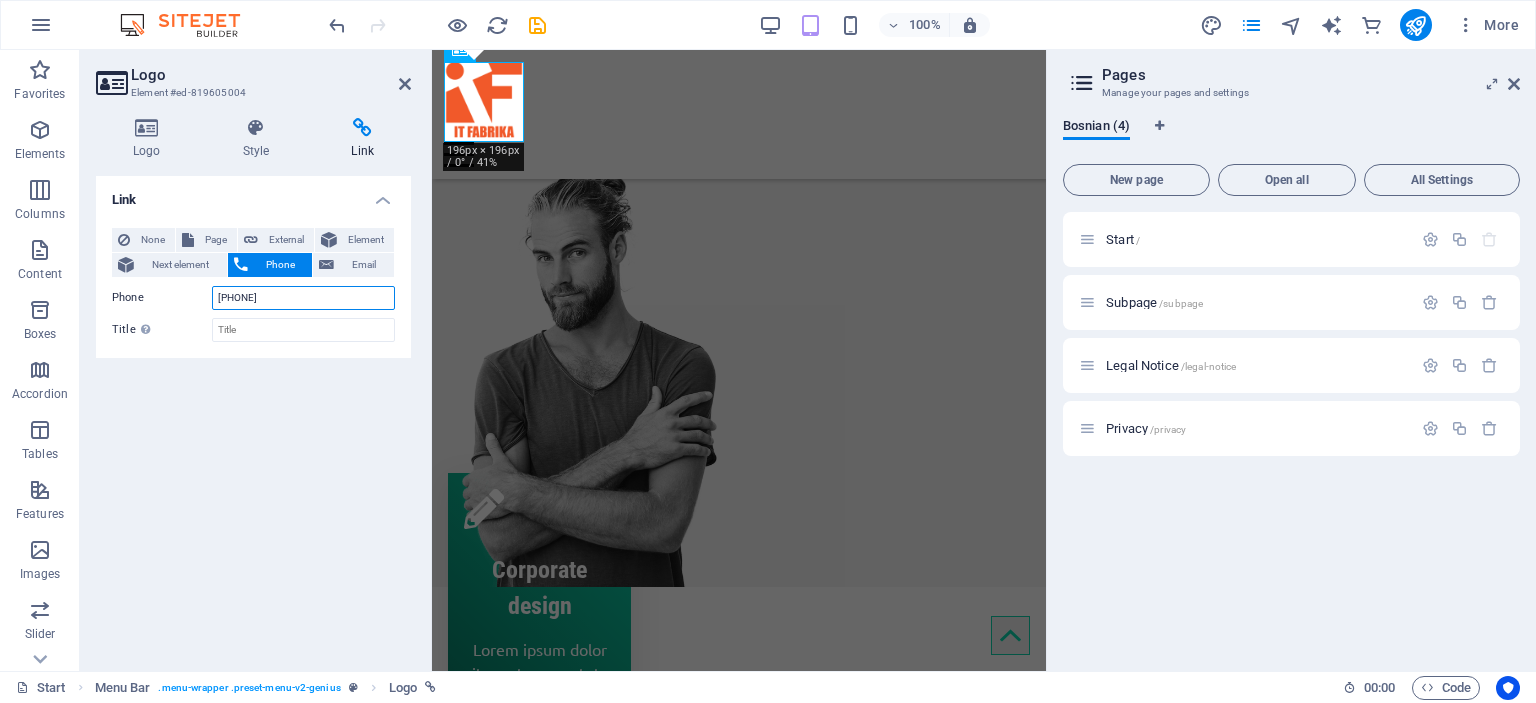 type on "+38764445596" 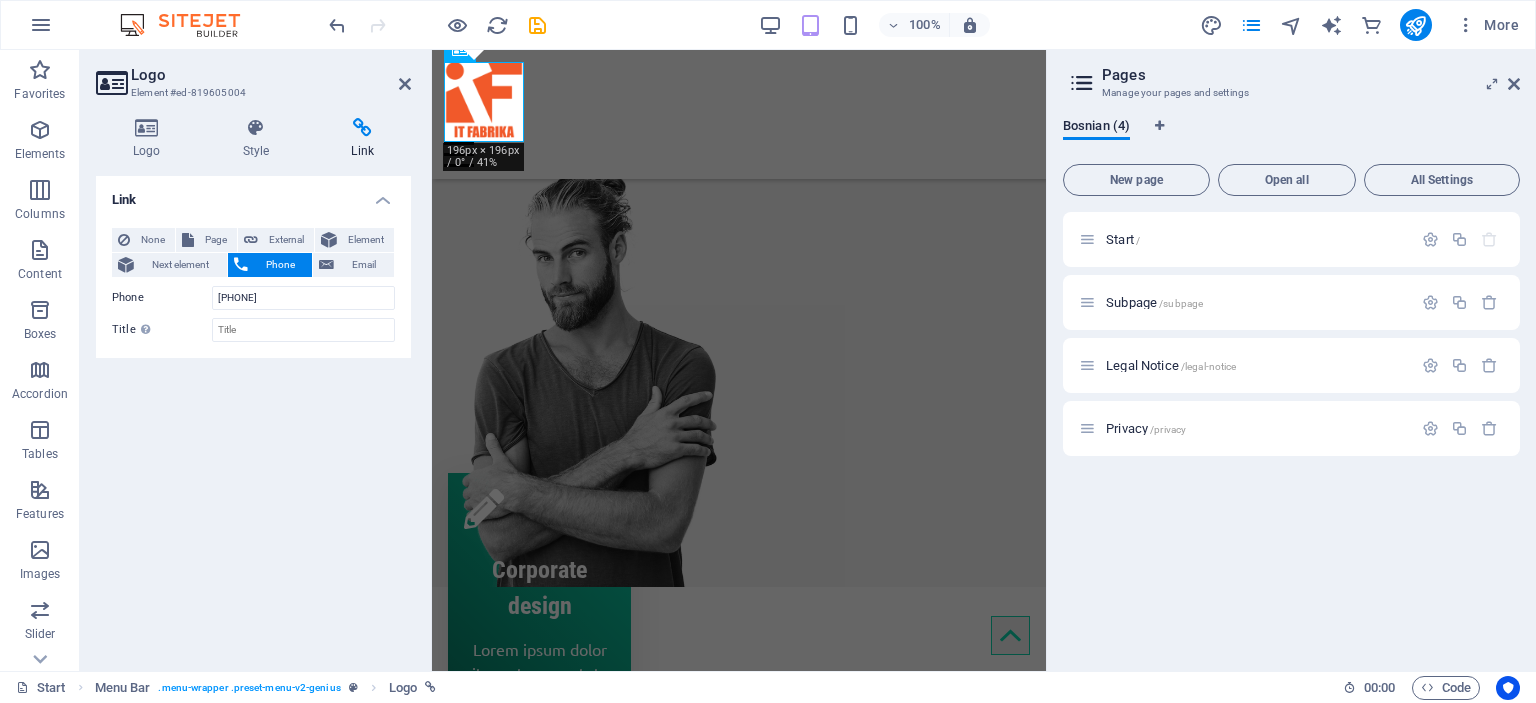 click on "Link None Page External Element Next element Phone Email Page Start Subpage Legal Notice Privacy Element
URL Phone +38764445596 Email Link target New tab Same tab Overlay Title Additional link description, should not be the same as the link text. The title is most often shown as a tooltip text when the mouse moves over the element. Leave empty if uncertain. Relationship Sets the  relationship of this link to the link target . For example, the value "nofollow" instructs search engines not to follow the link. Can be left empty. alternate author bookmark external help license next nofollow noreferrer noopener prev search tag" at bounding box center (253, 415) 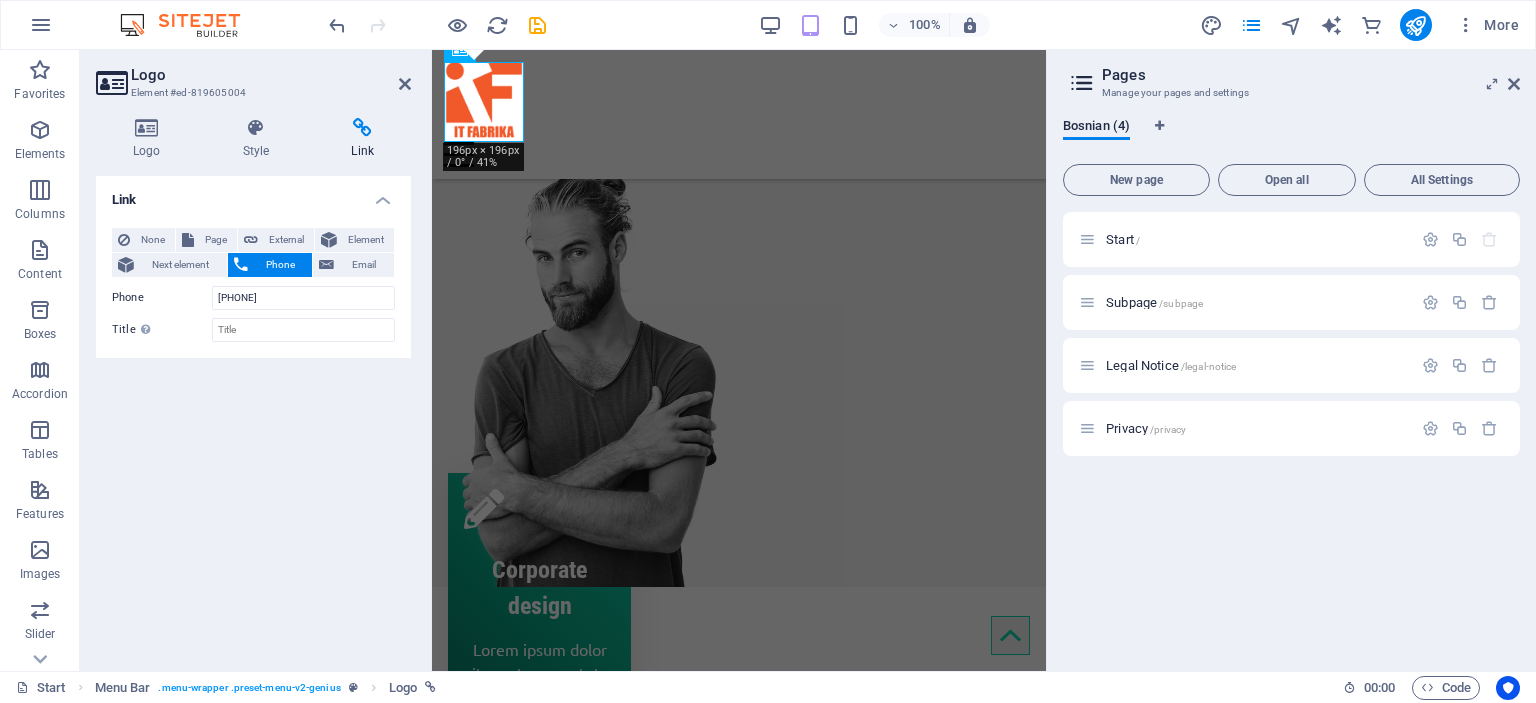 click on "Link None Page External Element Next element Phone Email Page Start Subpage Legal Notice Privacy Element
URL Phone +38764445596 Email Link target New tab Same tab Overlay Title Additional link description, should not be the same as the link text. The title is most often shown as a tooltip text when the mouse moves over the element. Leave empty if uncertain. Relationship Sets the  relationship of this link to the link target . For example, the value "nofollow" instructs search engines not to follow the link. Can be left empty. alternate author bookmark external help license next nofollow noreferrer noopener prev search tag" at bounding box center (253, 415) 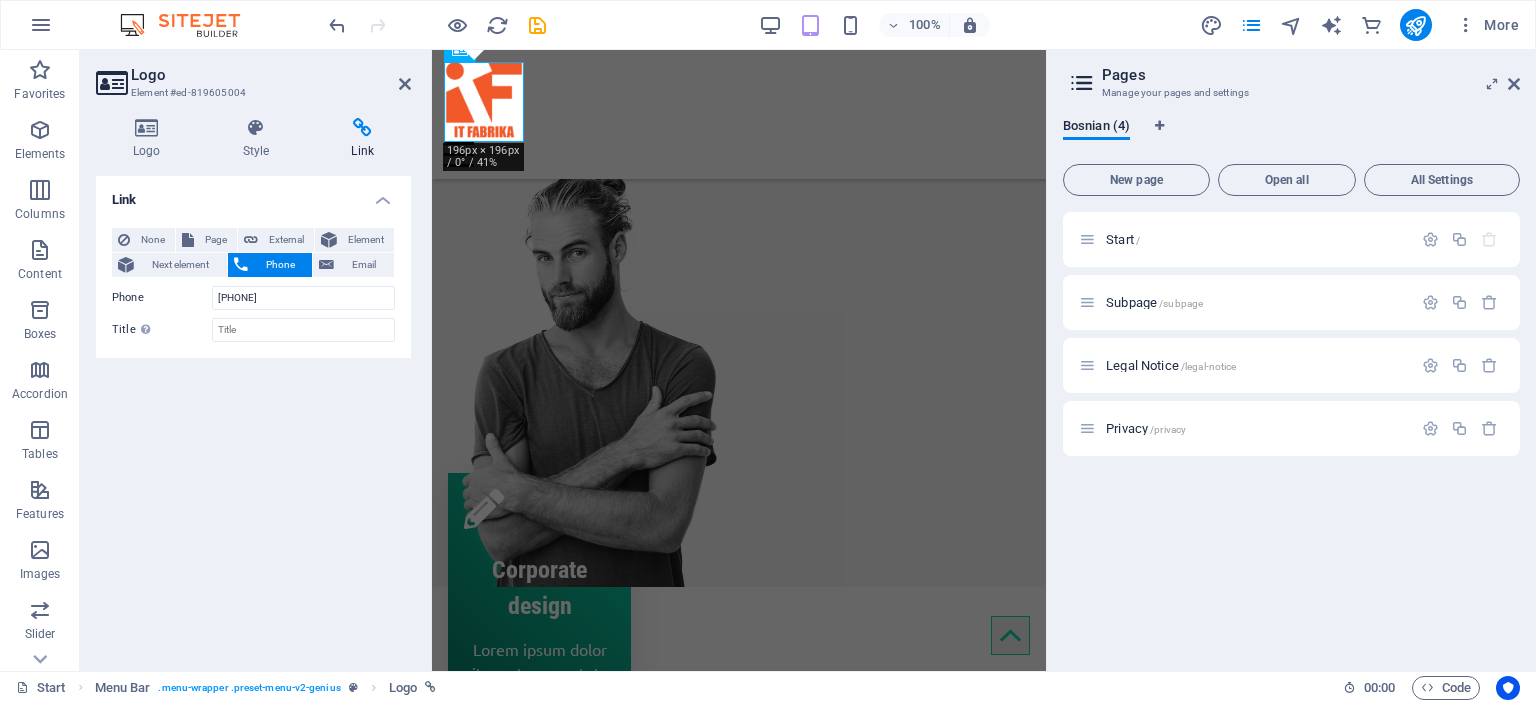 click on "Logo Style Link Logo Image Text Drag files here, click to choose files or select files from Files or our free stock photos & videos Select files from the file manager, stock photos, or upload file(s) Upload Width 80 Default auto px rem % em vh vw Fit image Automatically fit image to a fixed width and height Height Default auto px Alignment Lazyload Loading images after the page loads improves page speed. Responsive Automatically load retina image and smartphone optimized sizes. Lightbox Use as headline The image will be wrapped in an H1 headline tag. Useful for giving alternative text the weight of an H1 headline, e.g. for the logo. Leave unchecked if uncertain. Optimized Images are compressed to improve page speed. Position Direction Custom X offset 50 px rem % vh vw Y offset 50 px rem % vh vw Edit design Text Float No float Image left Image right Determine how text should behave around the image. Text Alternative text itfabrika.ba Image caption Paragraph Format Normal Heading 1 Heading 2 Heading 3 Heading 4" at bounding box center (253, 386) 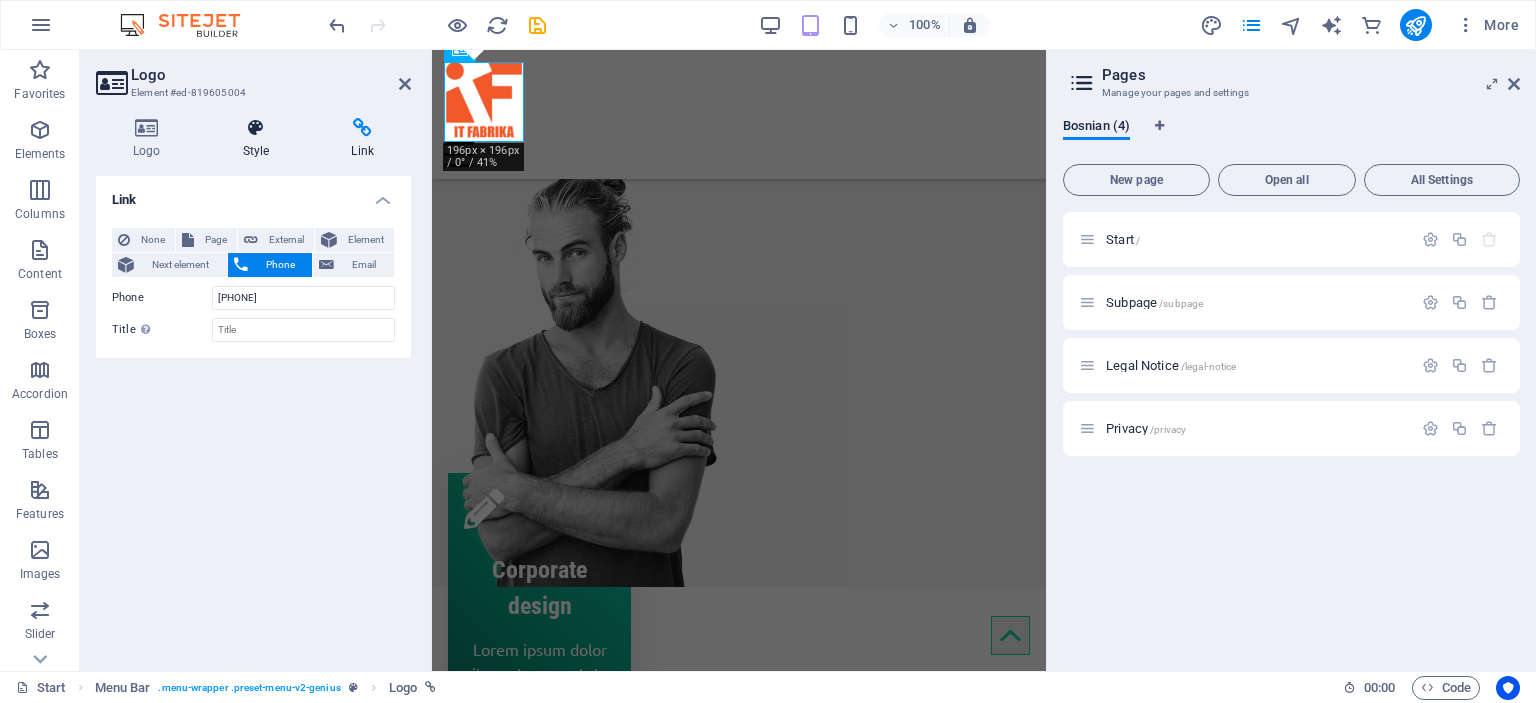 click at bounding box center [256, 128] 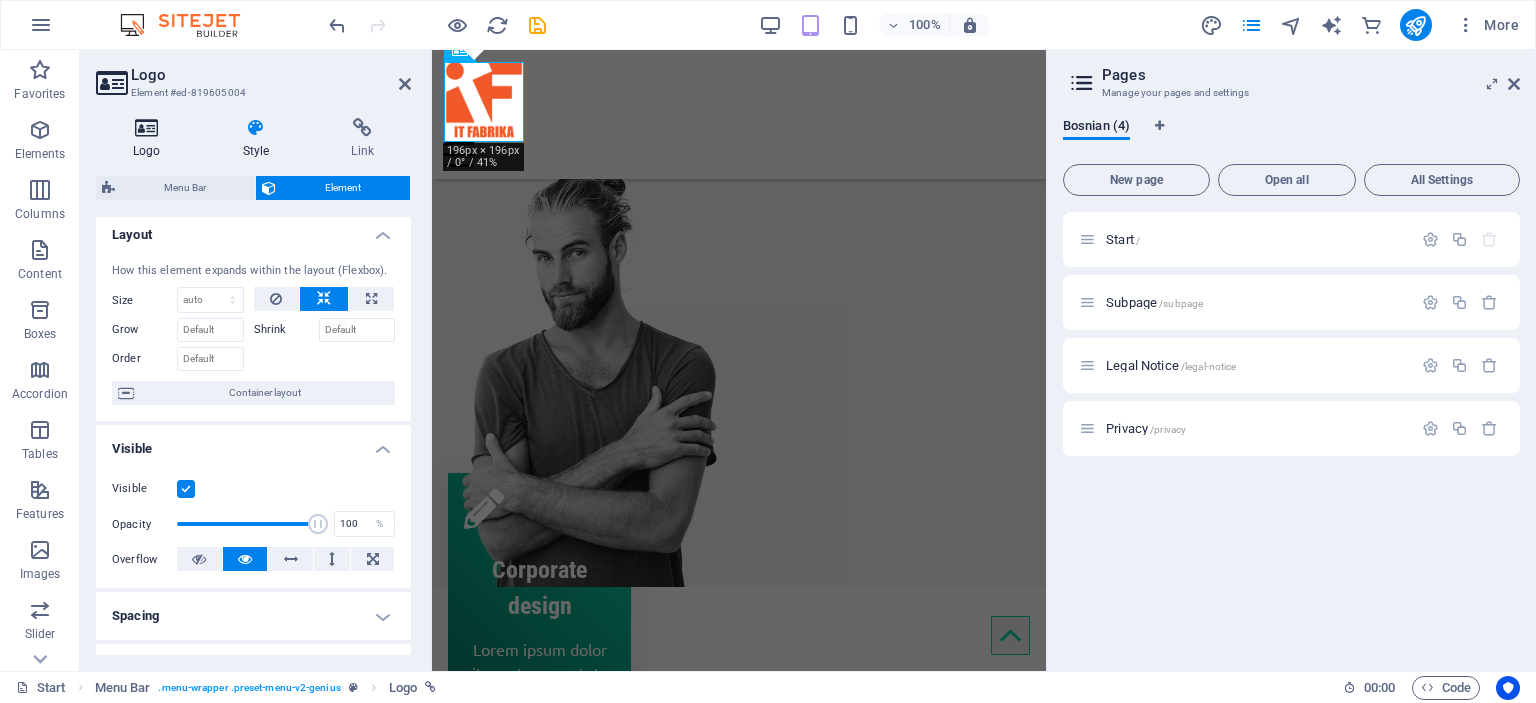 click on "Logo" at bounding box center (151, 139) 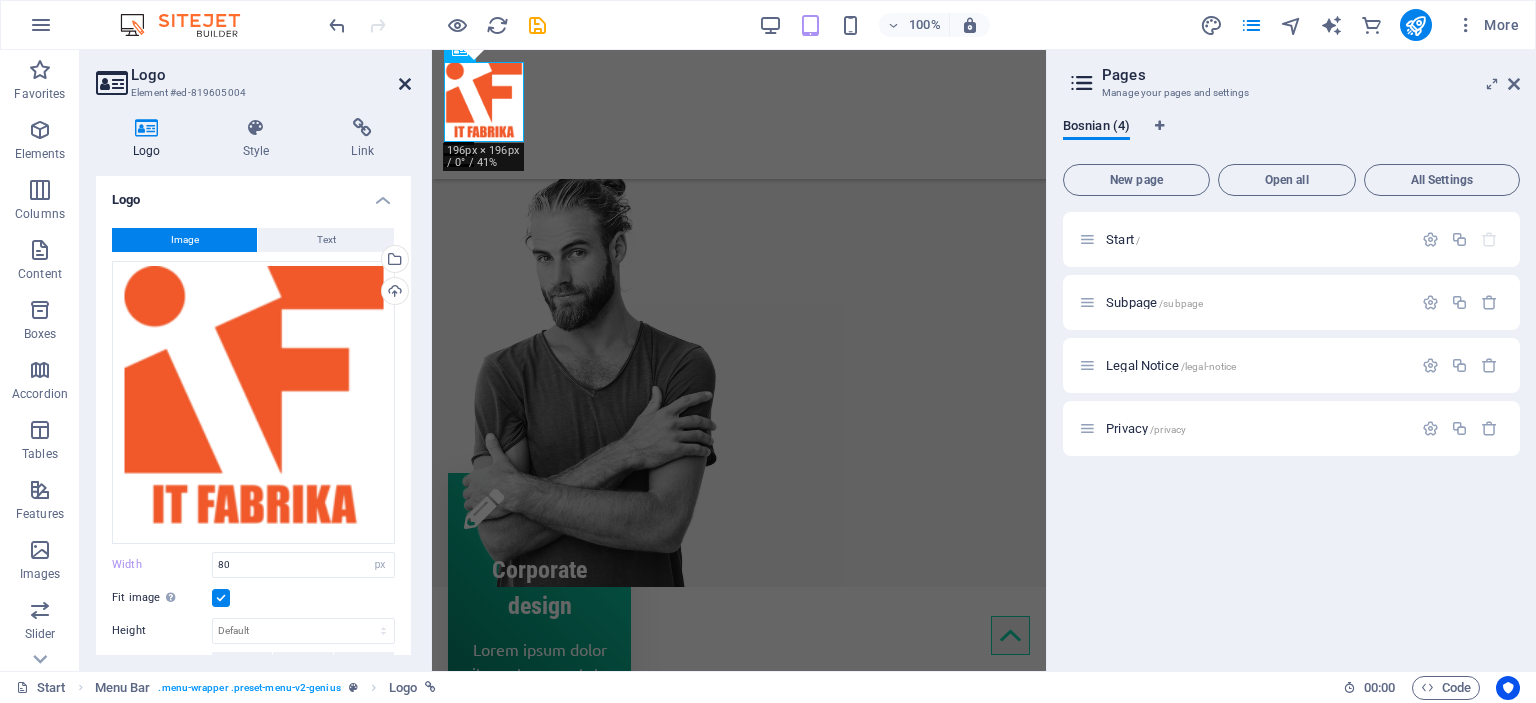 click at bounding box center [405, 84] 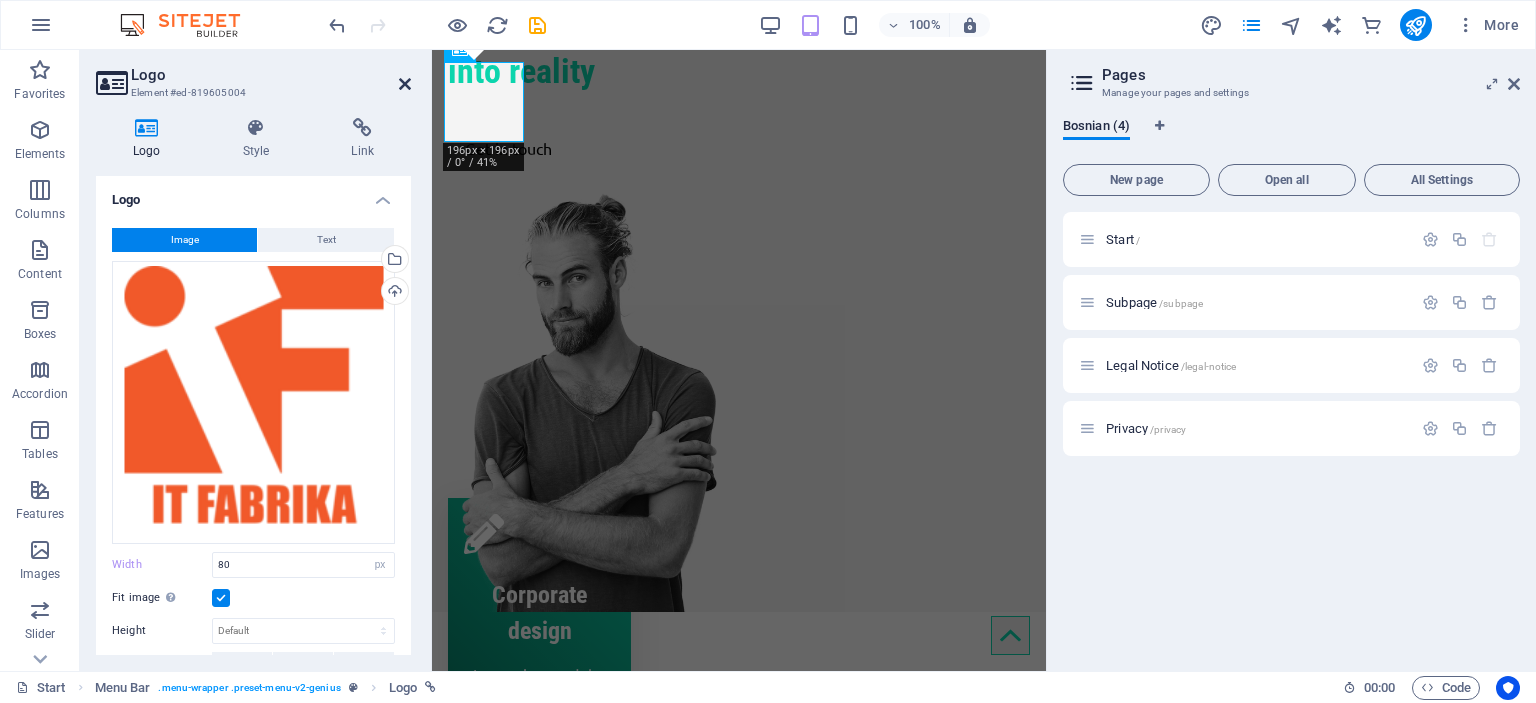 scroll, scrollTop: 0, scrollLeft: 0, axis: both 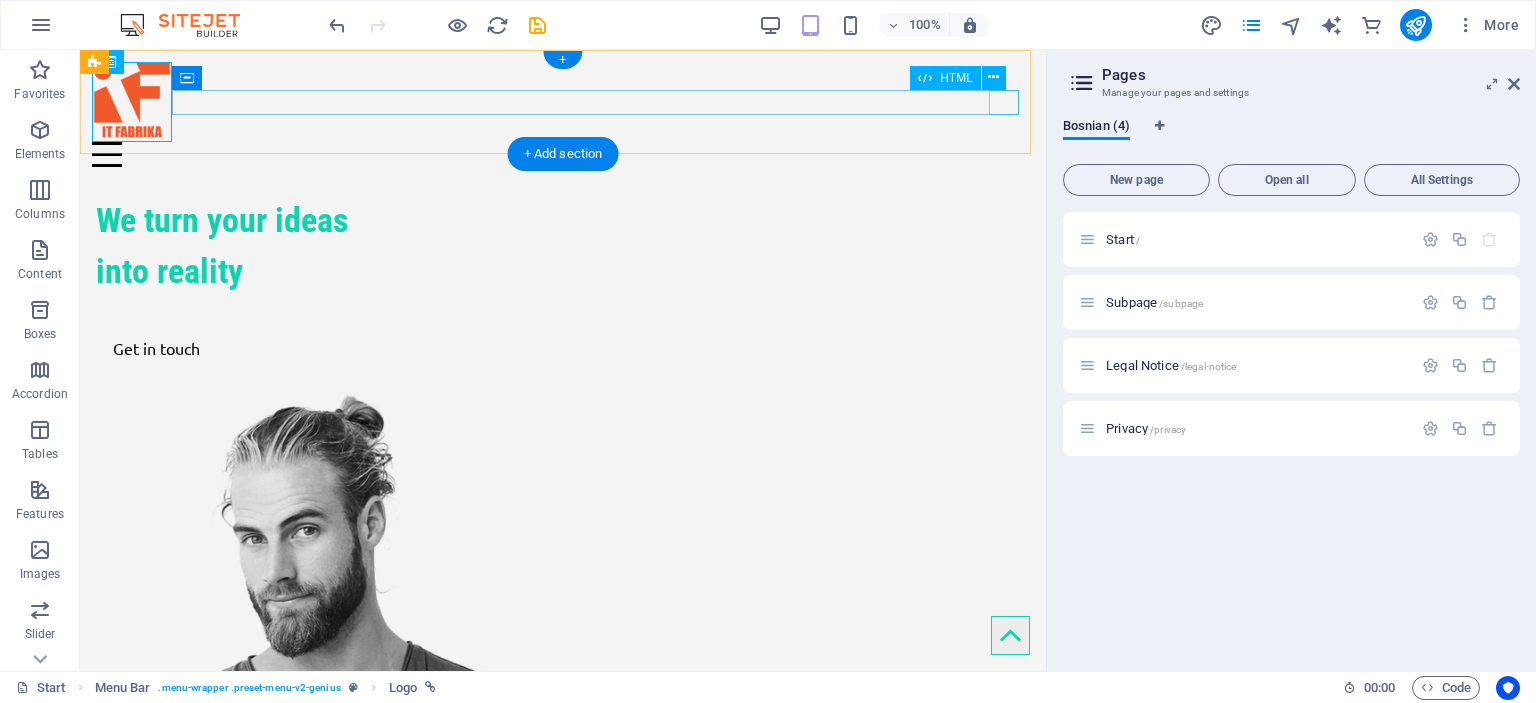 click at bounding box center (563, 154) 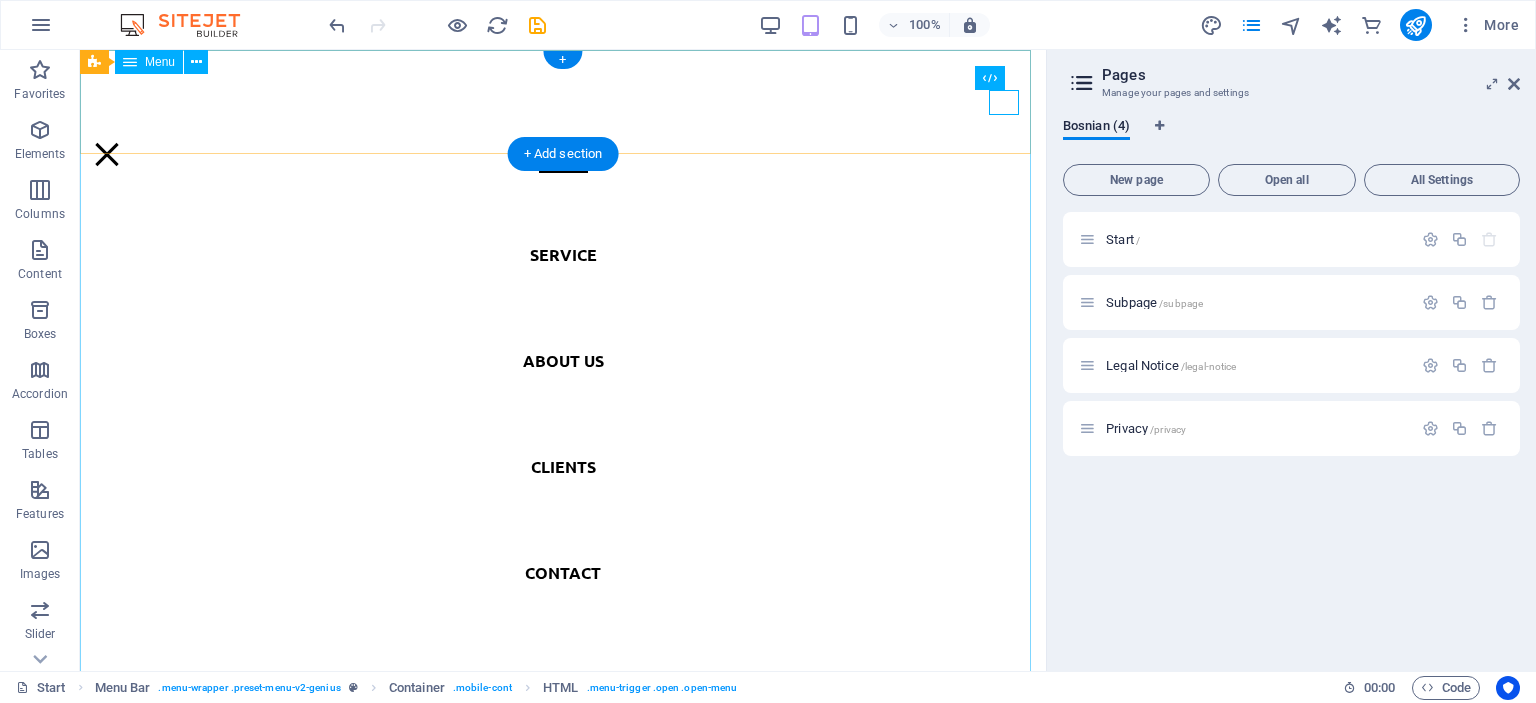 scroll, scrollTop: 200, scrollLeft: 0, axis: vertical 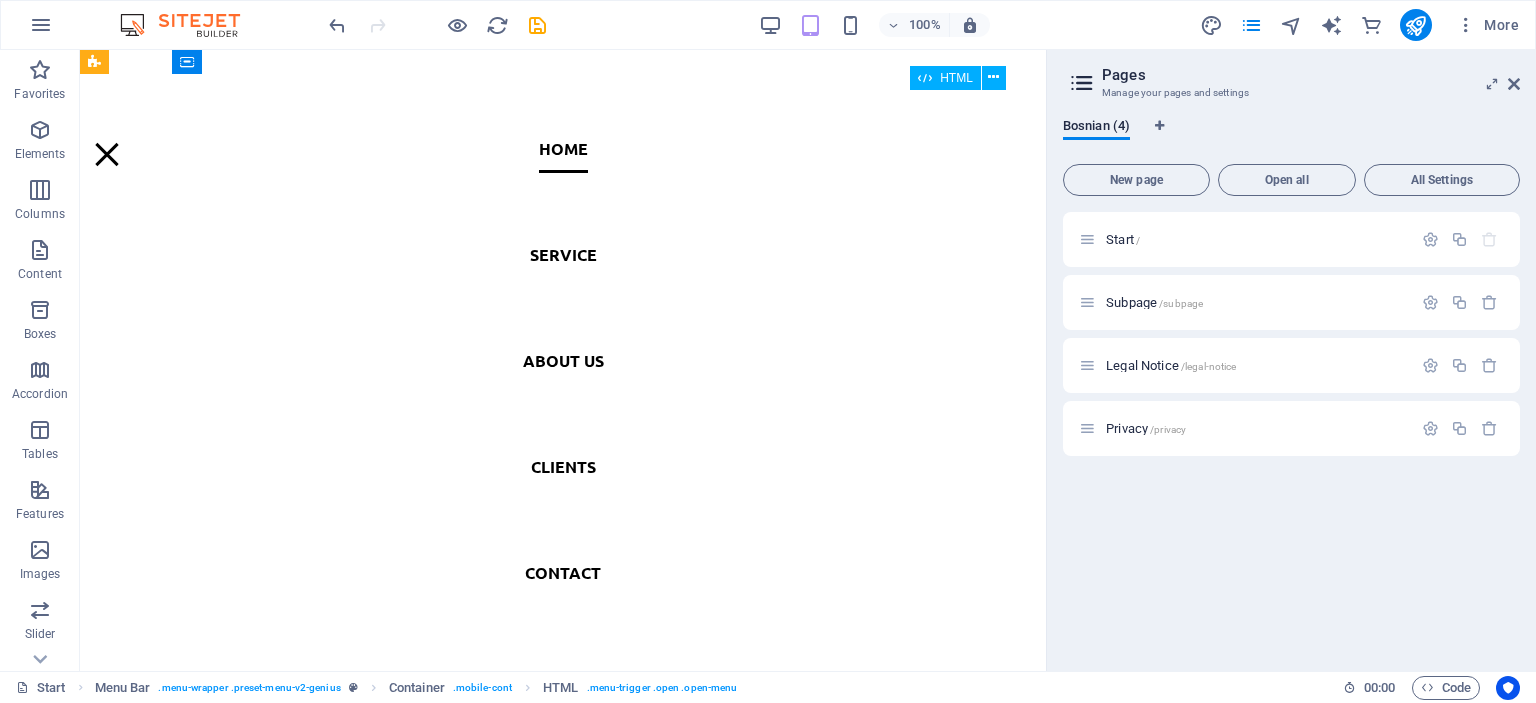 click at bounding box center [107, 154] 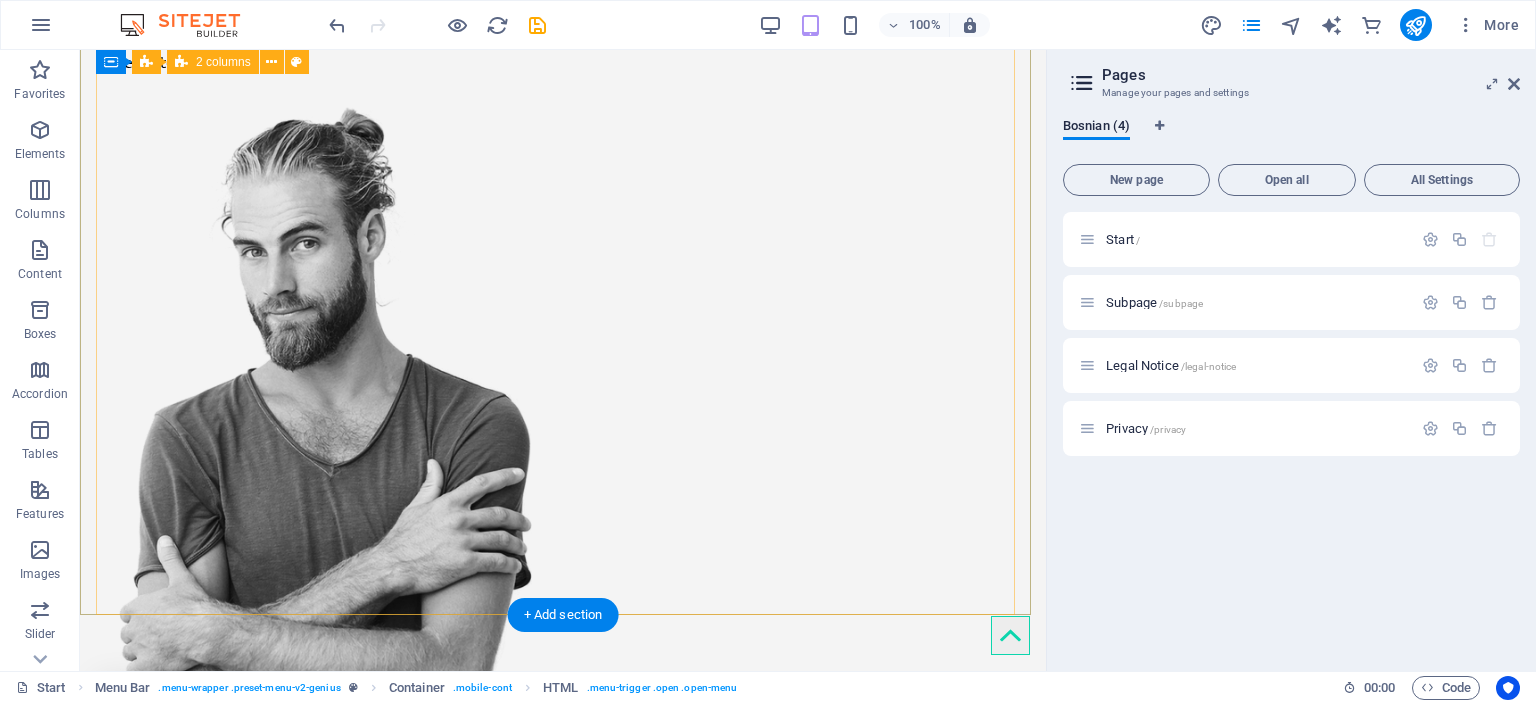 scroll, scrollTop: 300, scrollLeft: 0, axis: vertical 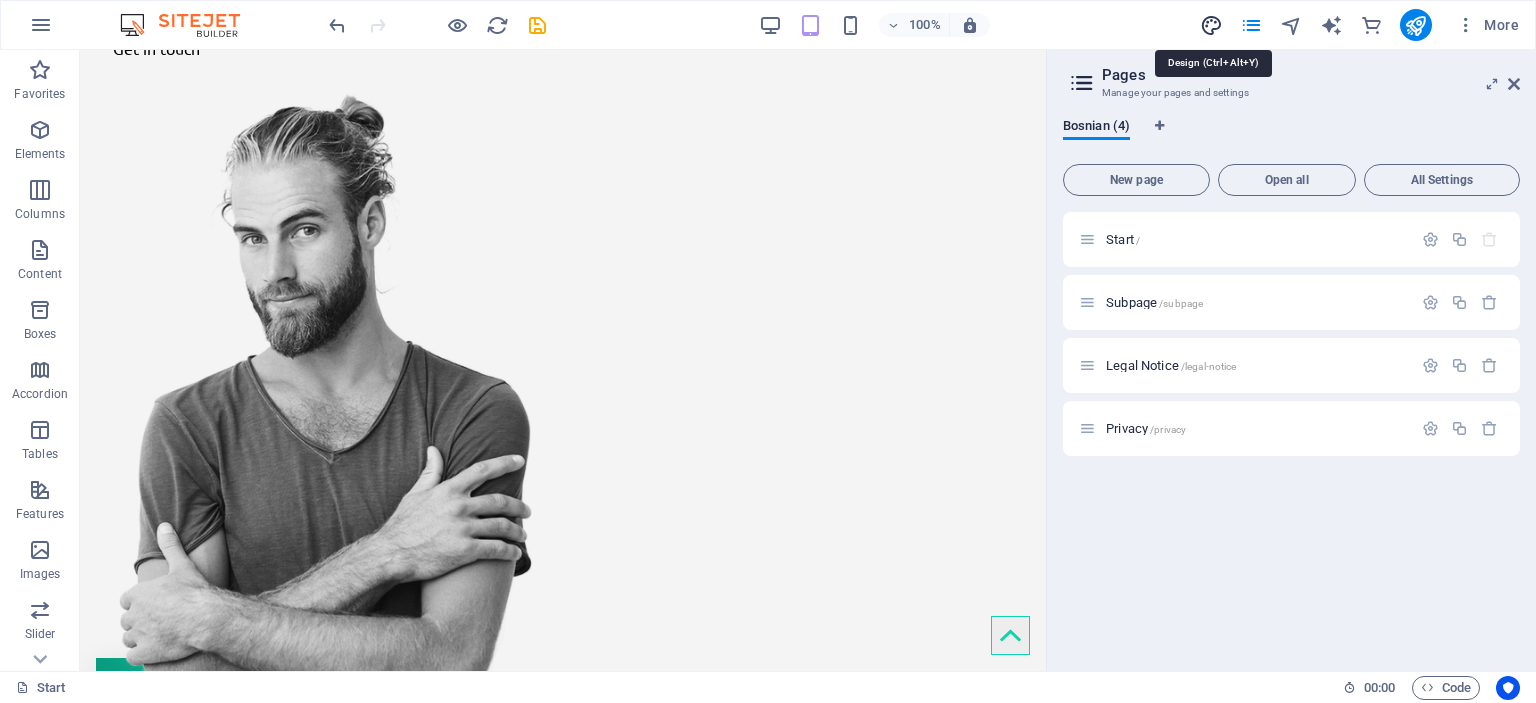 click at bounding box center [1211, 25] 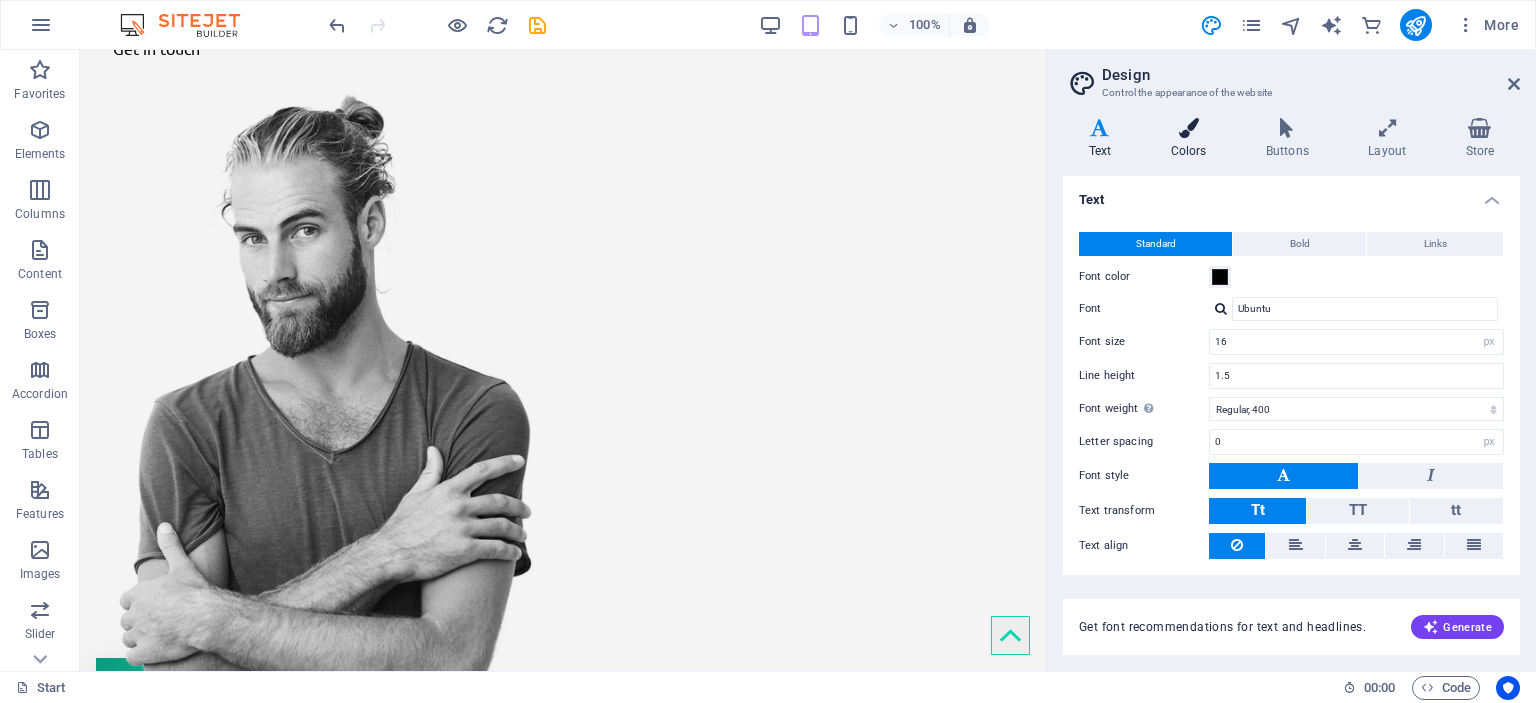 click on "Colors" at bounding box center (1192, 139) 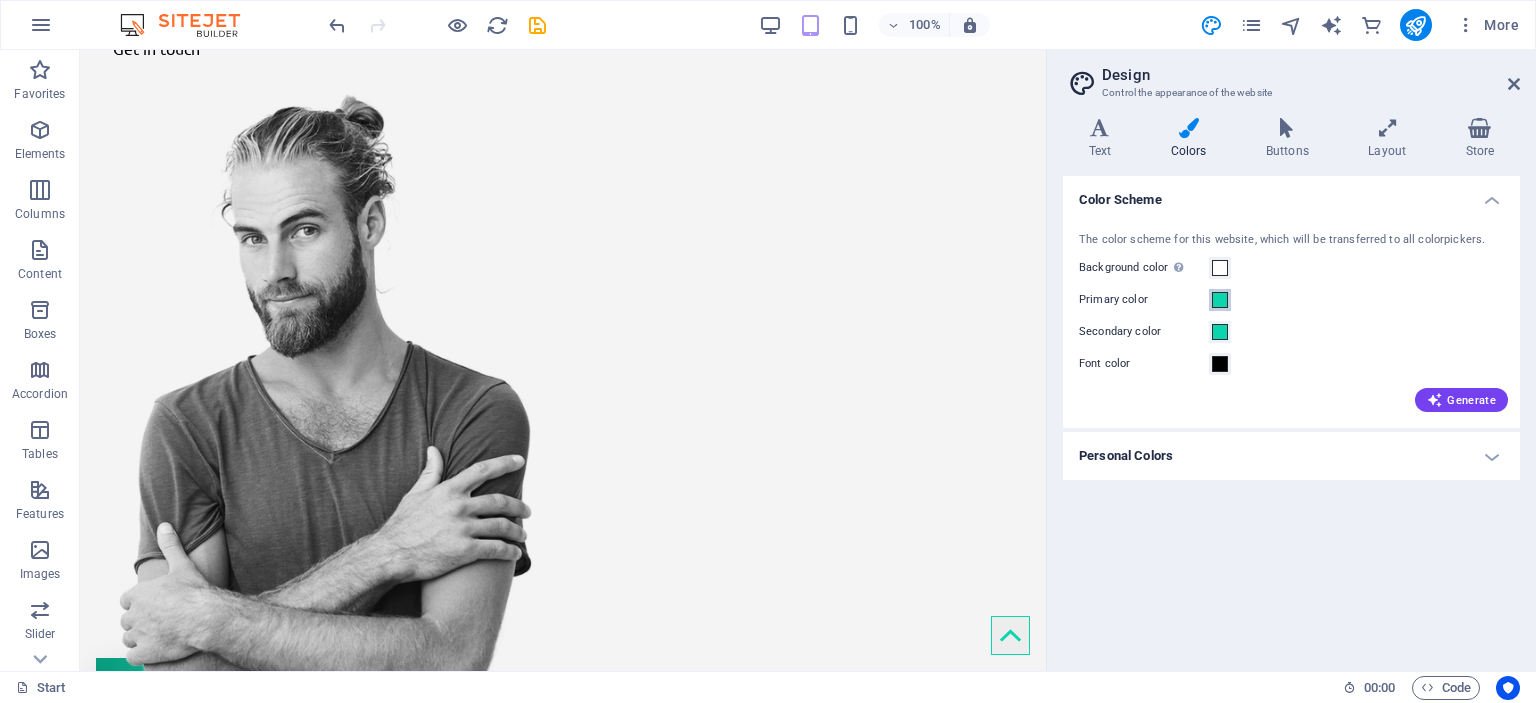 click at bounding box center [1220, 300] 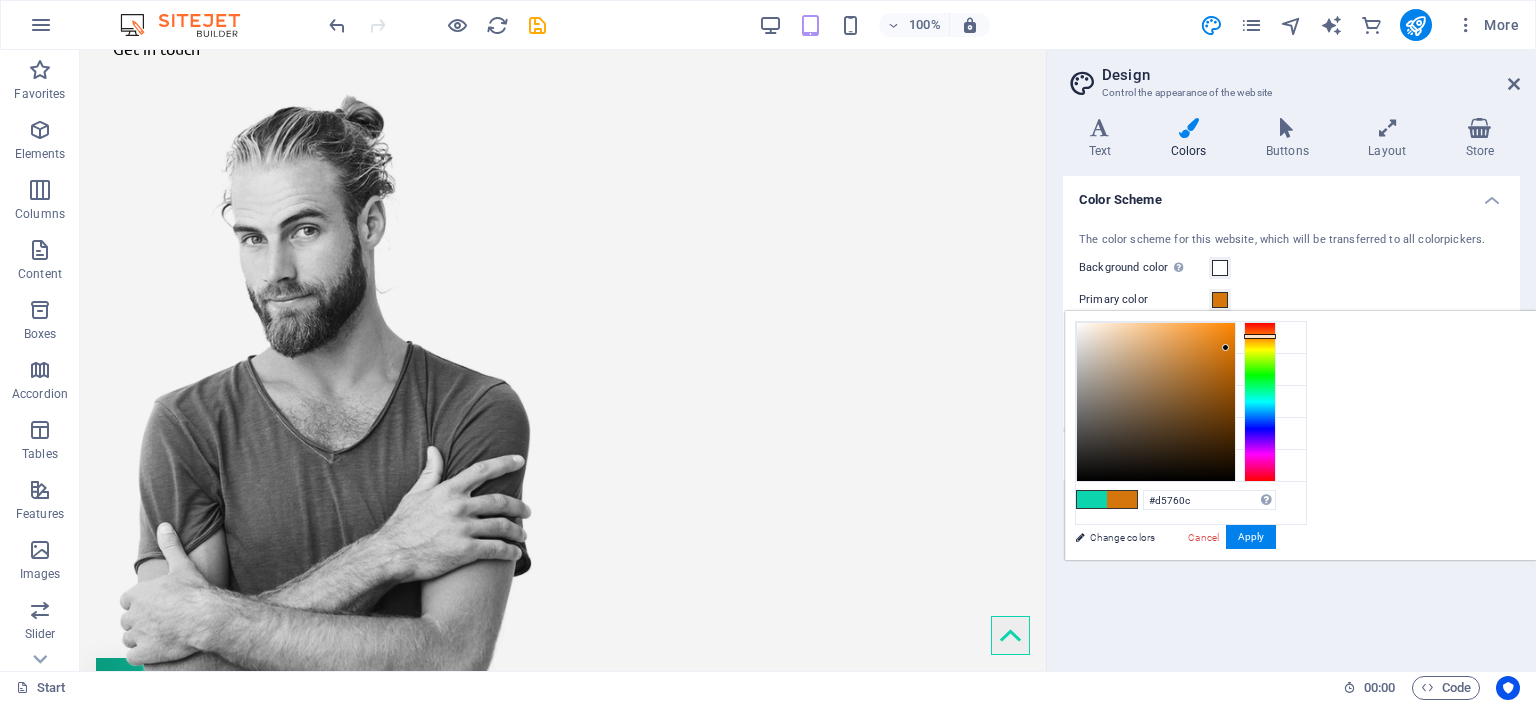 click at bounding box center [1260, 402] 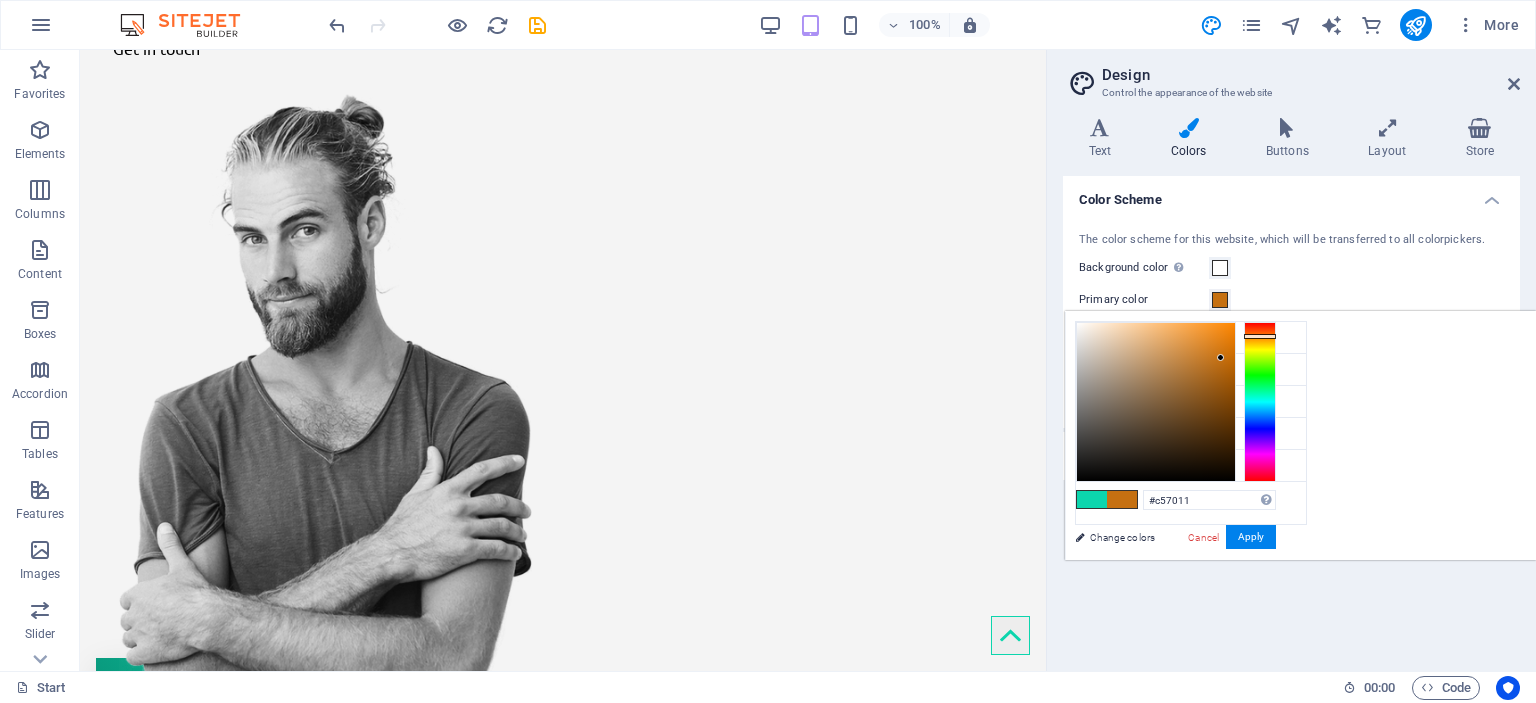 click at bounding box center [1156, 402] 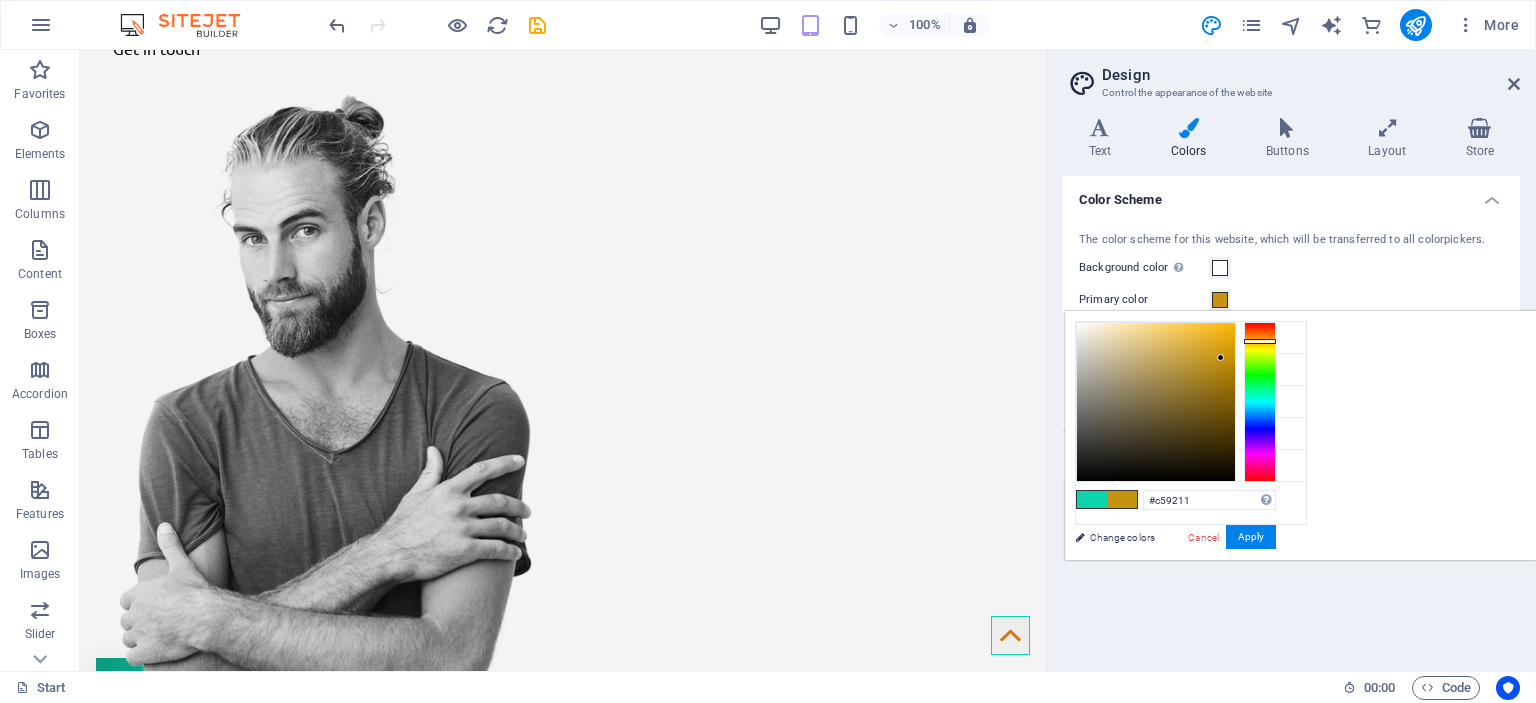 click at bounding box center [1260, 402] 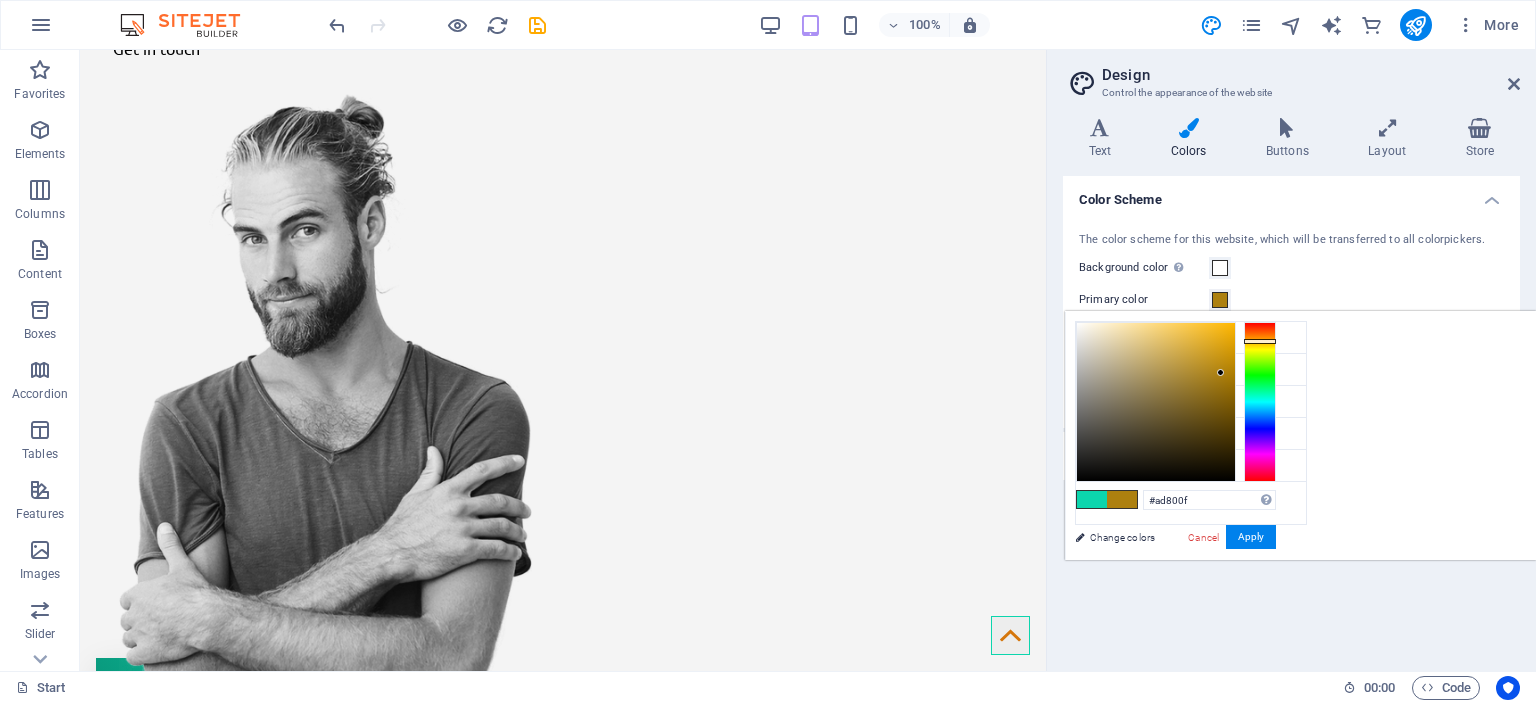 click at bounding box center (1156, 402) 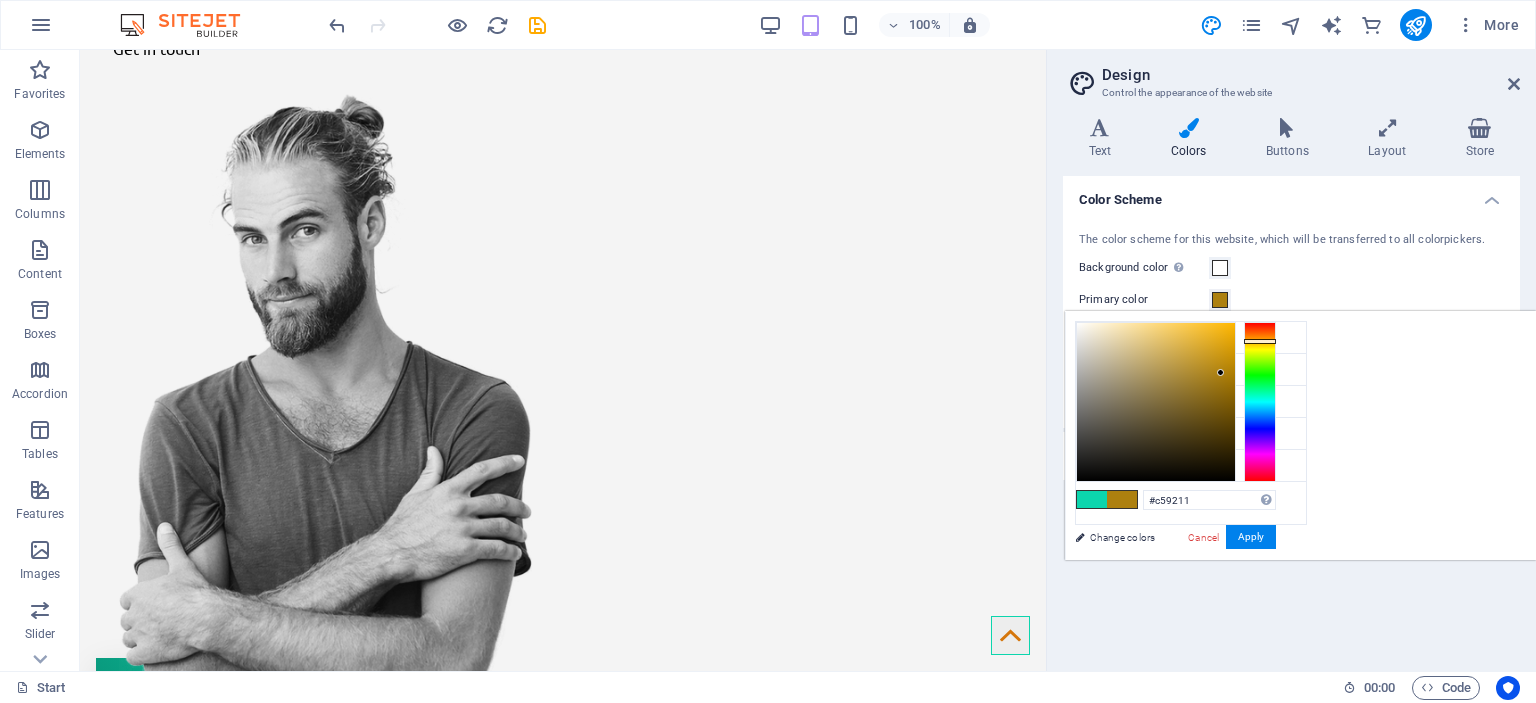 click at bounding box center [1156, 402] 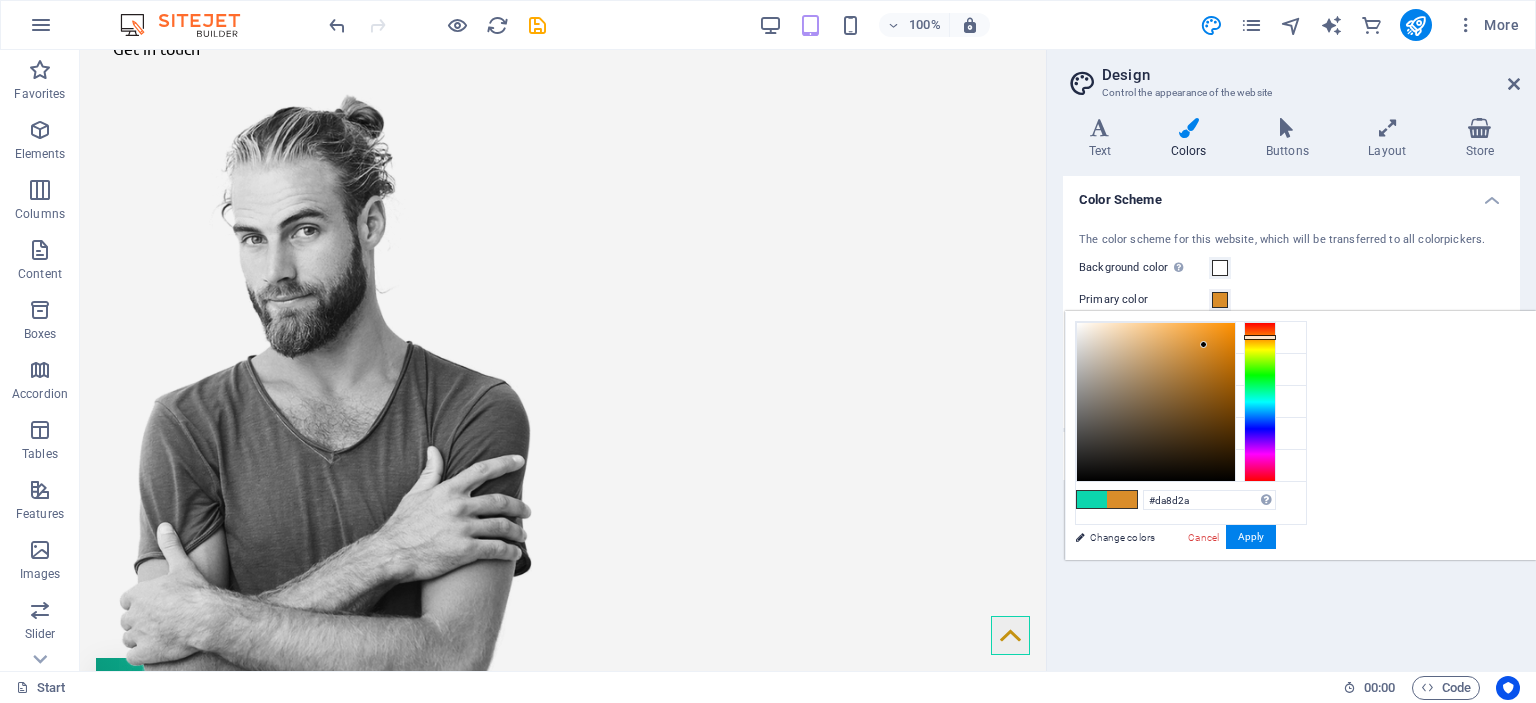click at bounding box center (1260, 337) 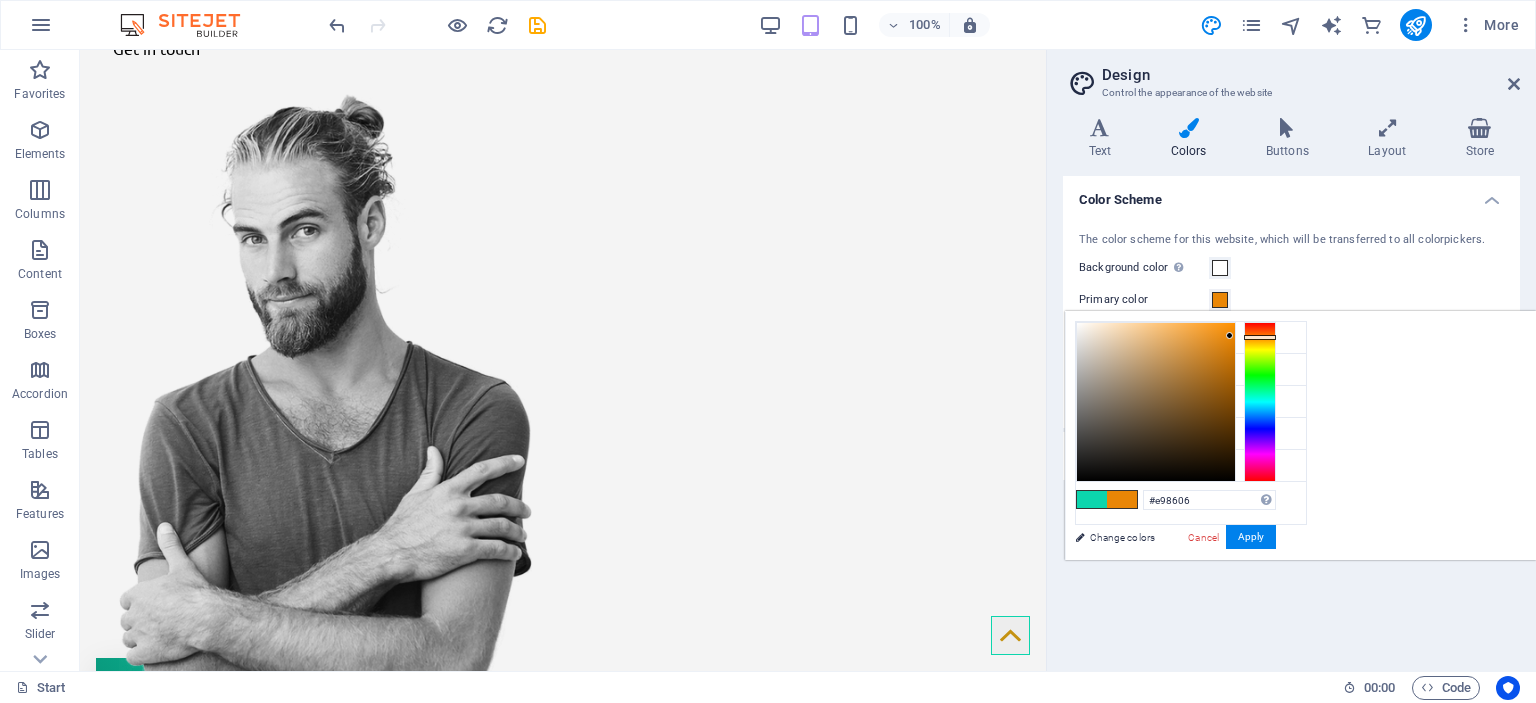click at bounding box center [1156, 402] 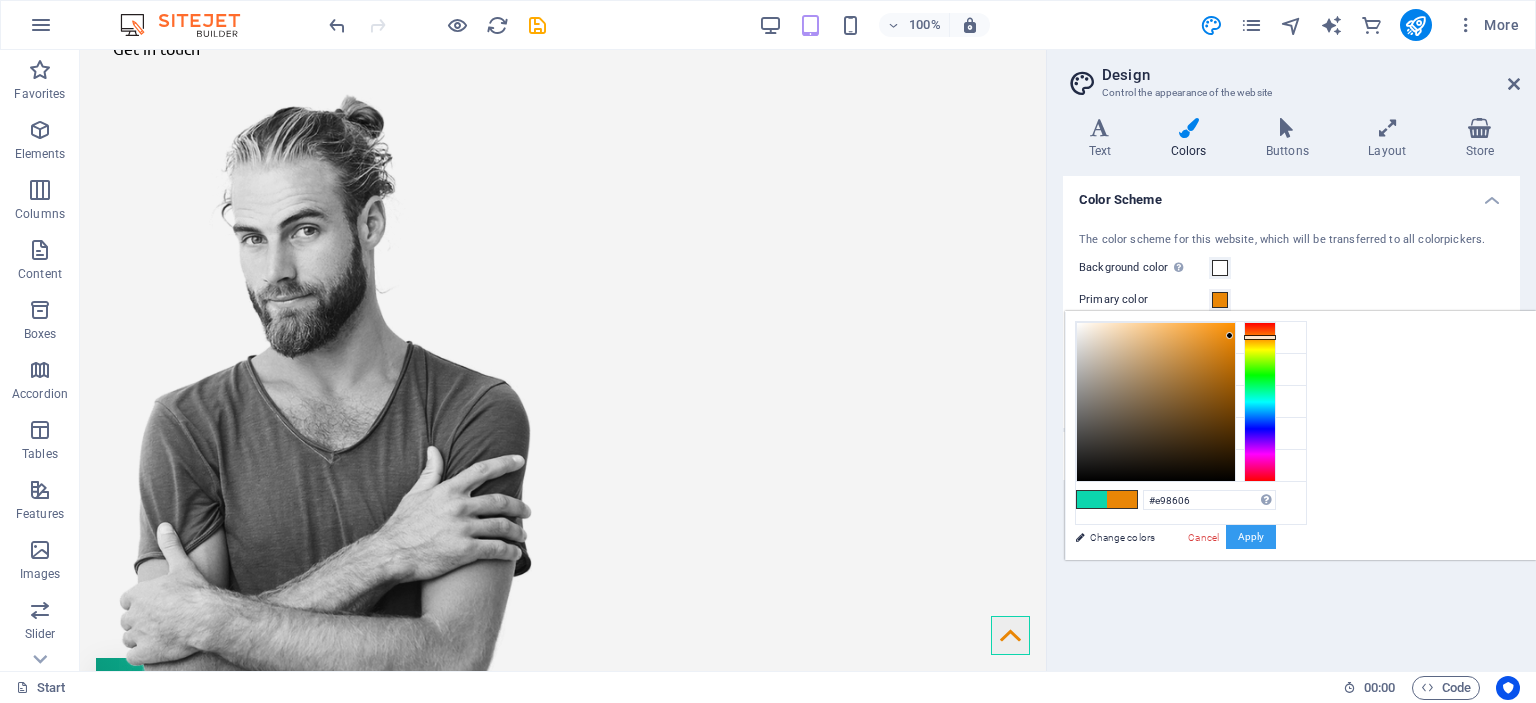 drag, startPoint x: 1514, startPoint y: 536, endPoint x: 1502, endPoint y: 538, distance: 12.165525 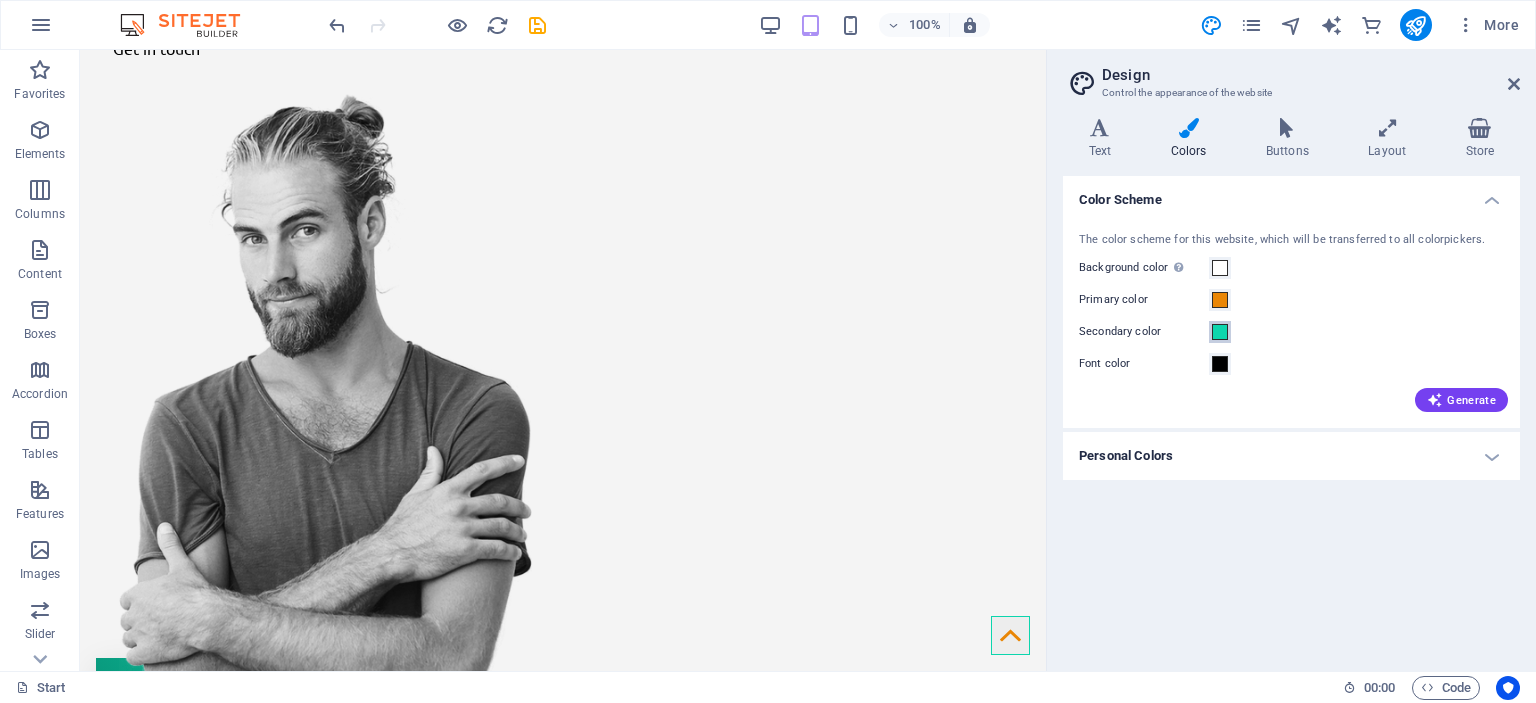click at bounding box center (1220, 332) 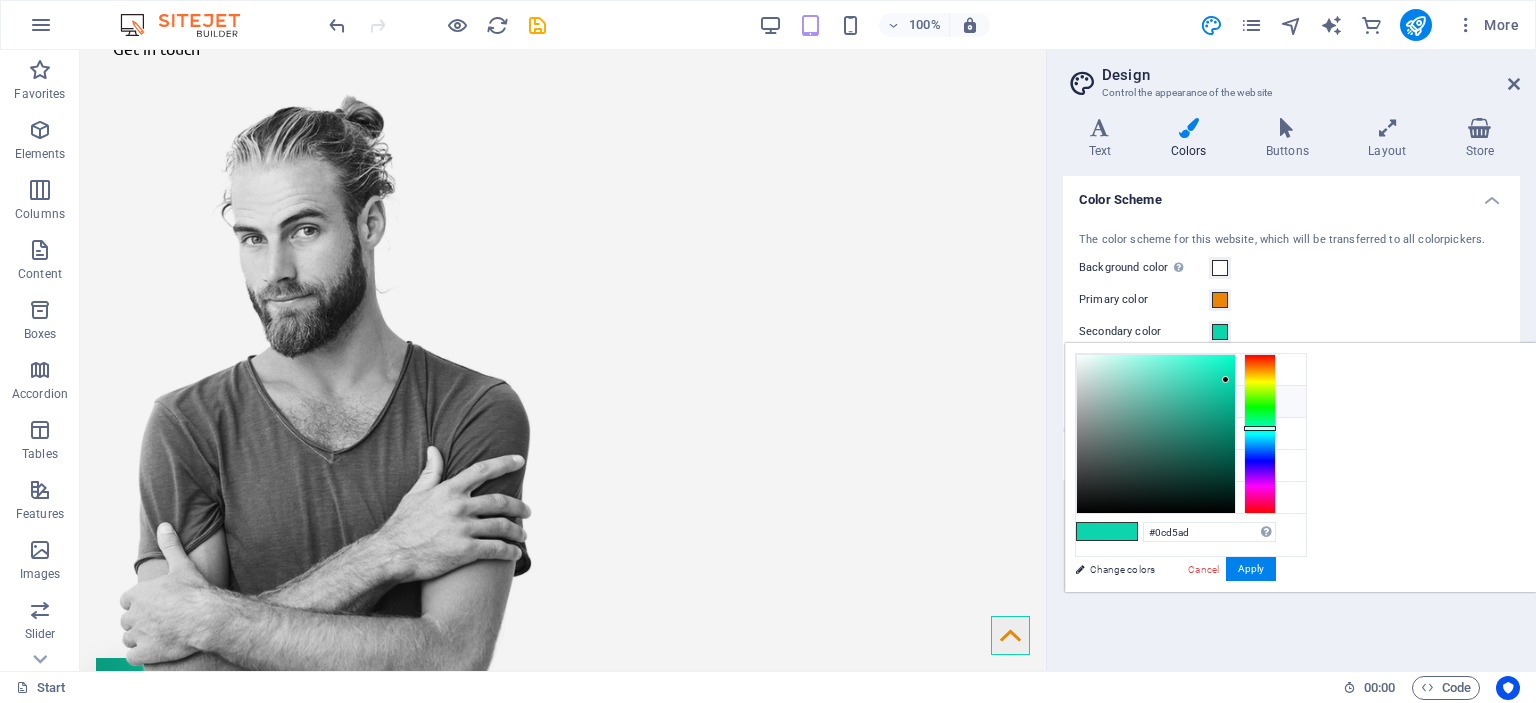 click on "Primary color
#e98606" at bounding box center (1191, 402) 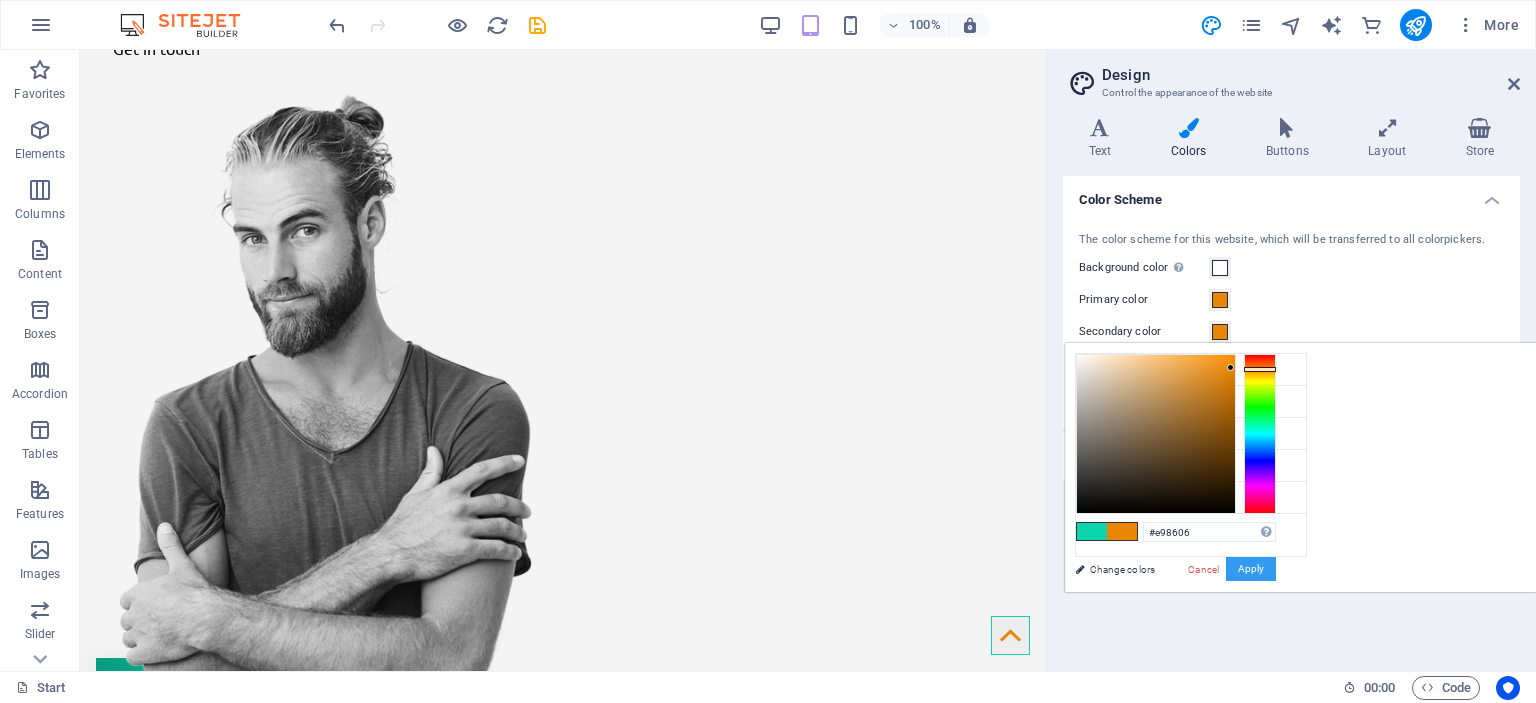 click on "Apply" at bounding box center [1251, 569] 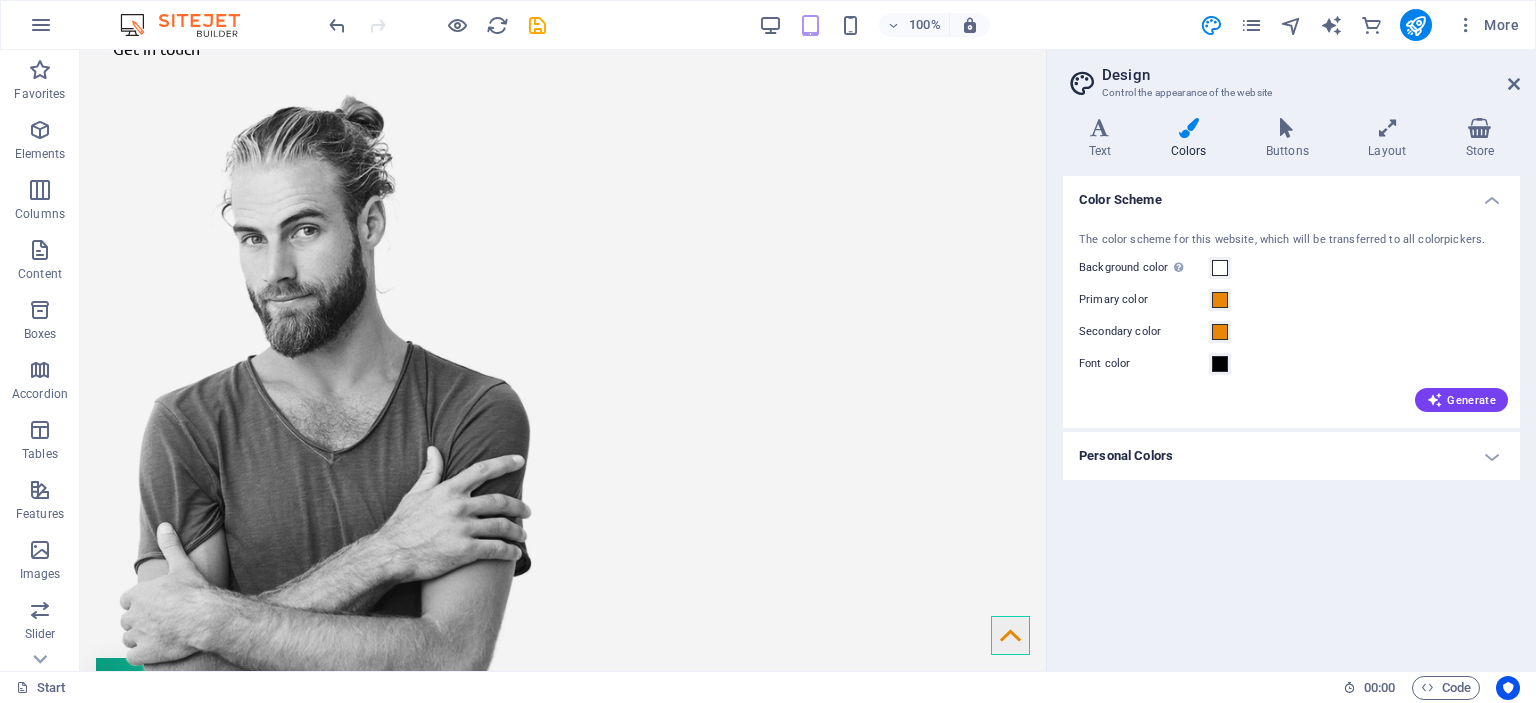 click on "Color Scheme The color scheme for this website, which will be transferred to all colorpickers. Background color Only visible if it is not covered by other backgrounds. Primary color Secondary color Font color Generate Personal Colors Custom color 1 Custom color 2 Custom color 3 Custom color 4 Custom color 5" at bounding box center (1291, 415) 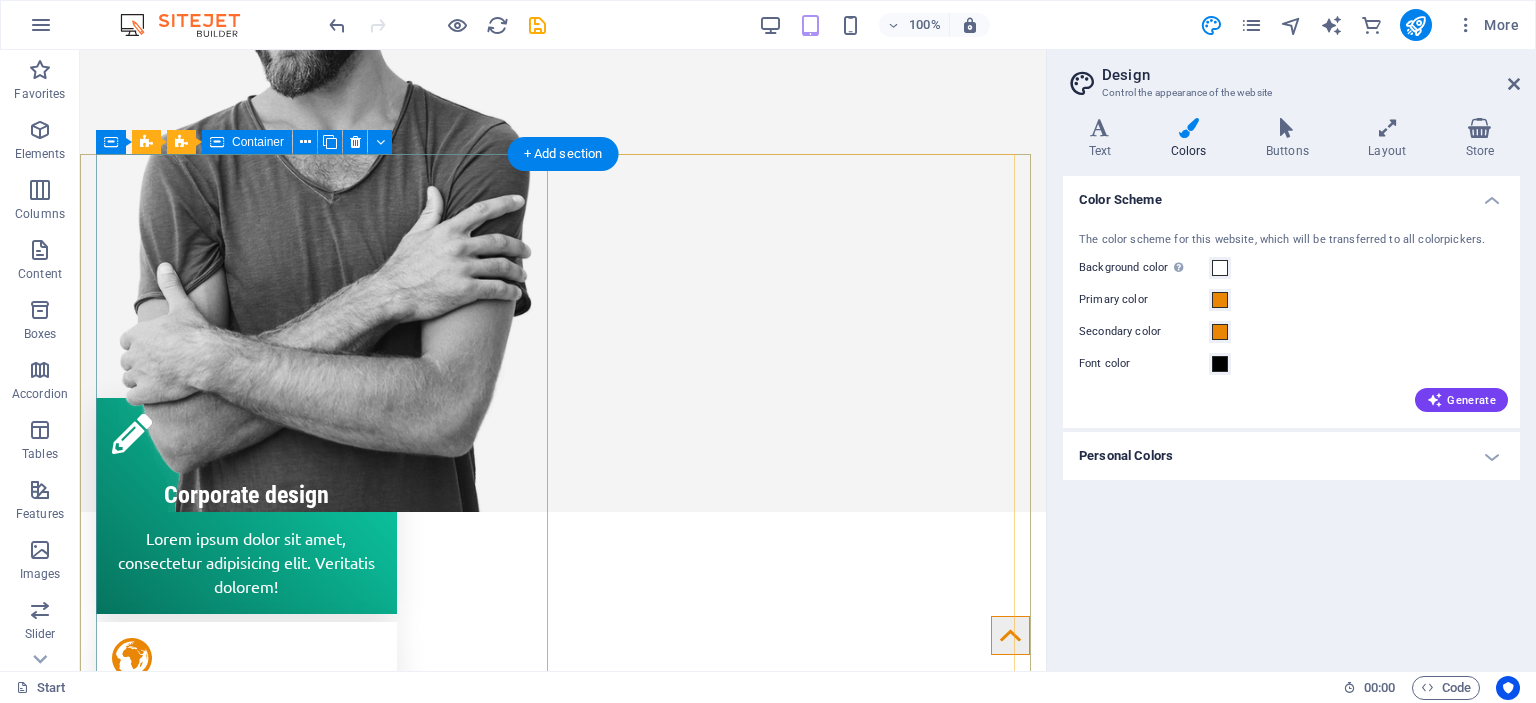 scroll, scrollTop: 600, scrollLeft: 0, axis: vertical 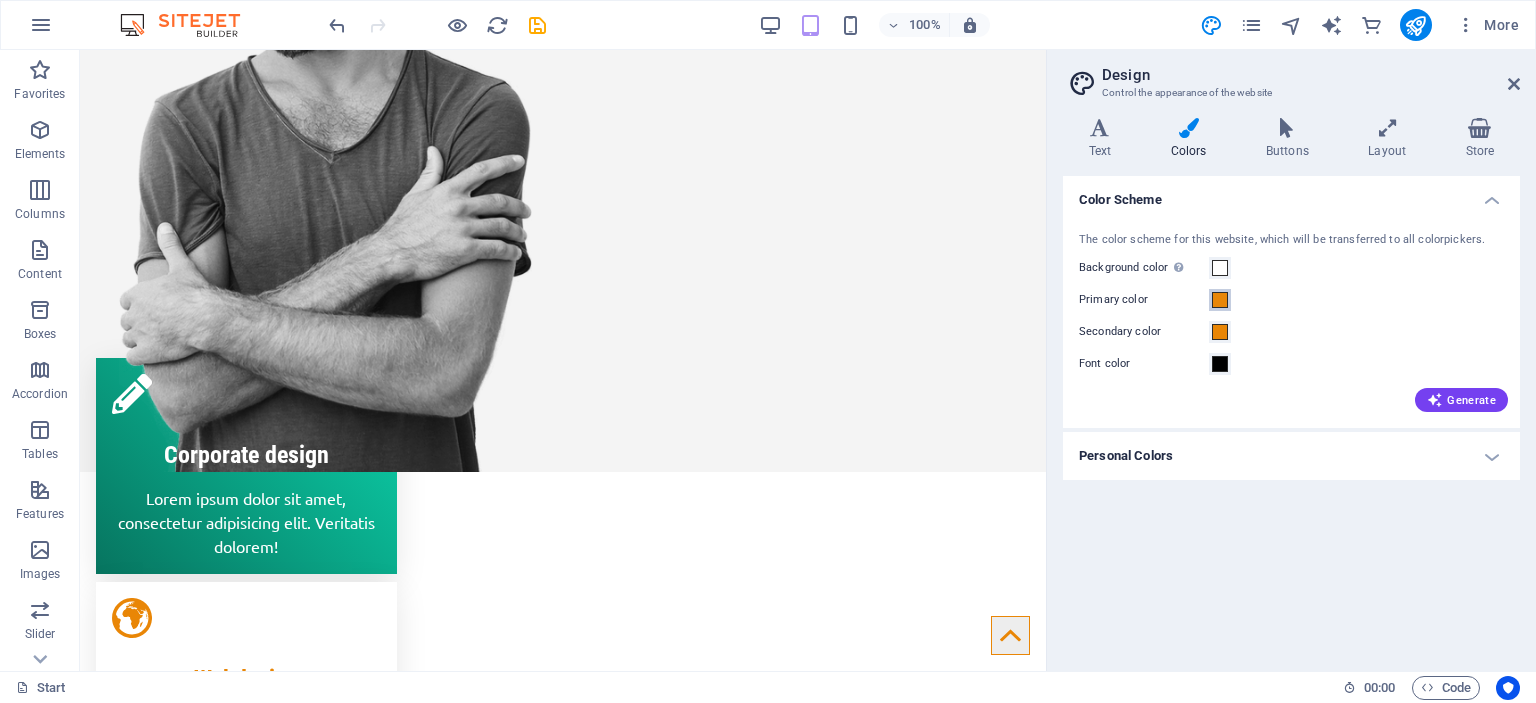 click at bounding box center (1220, 300) 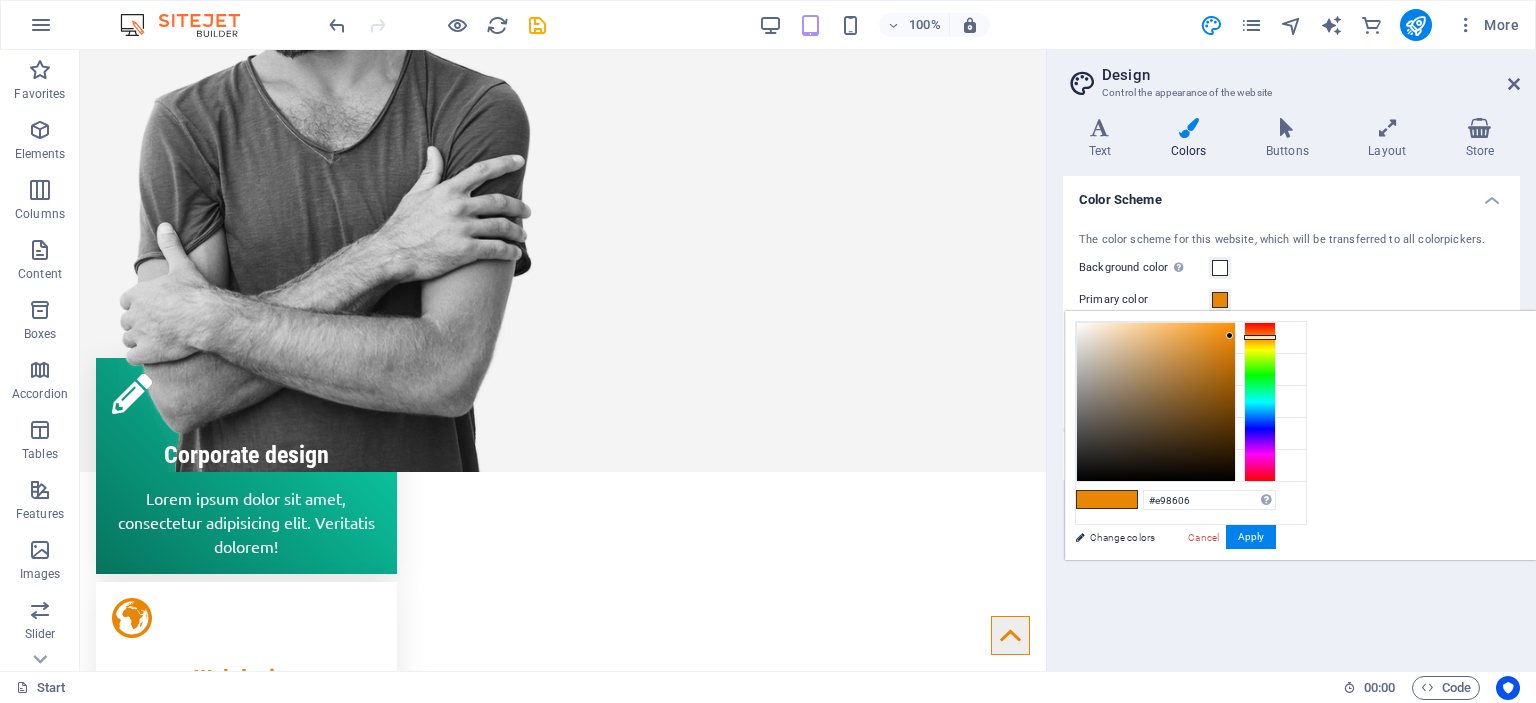 type on "#e96c06" 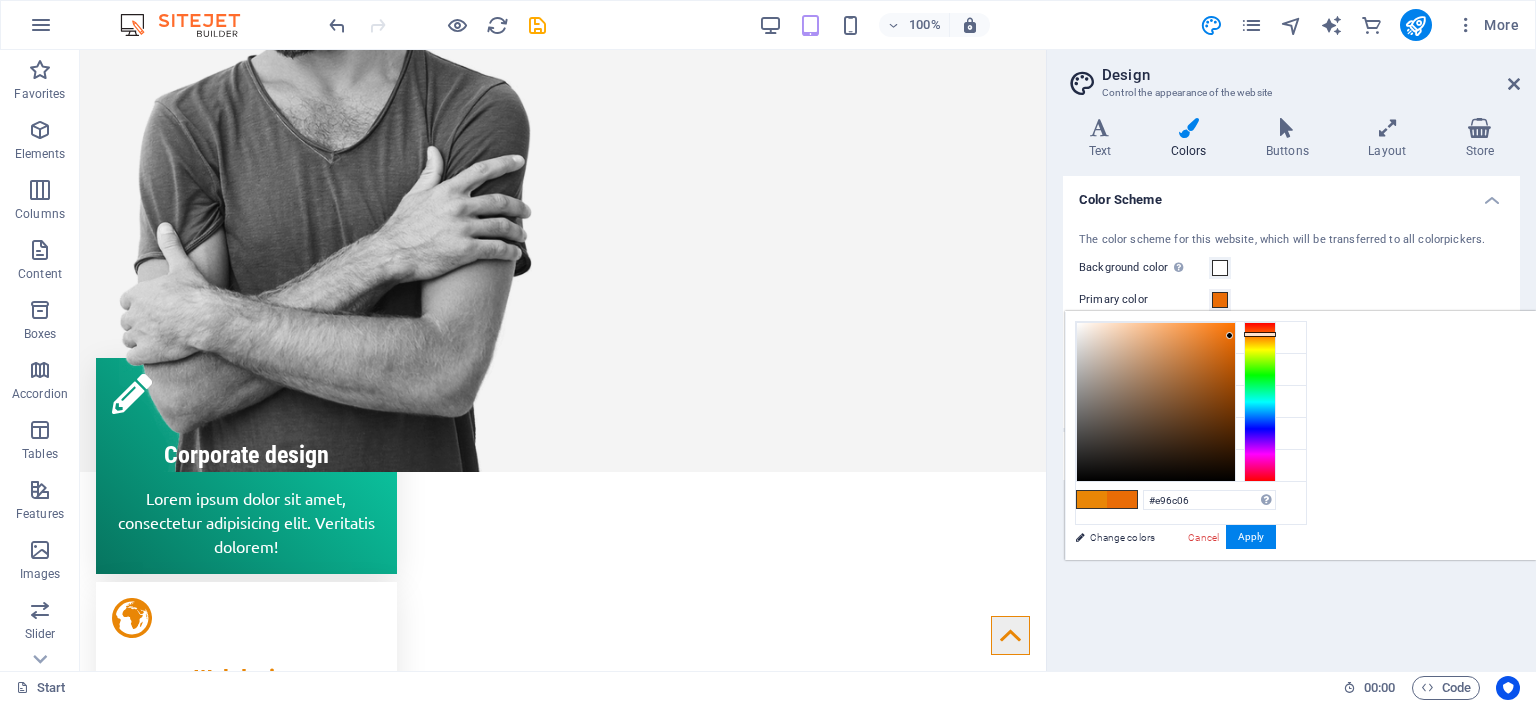 click at bounding box center [1260, 334] 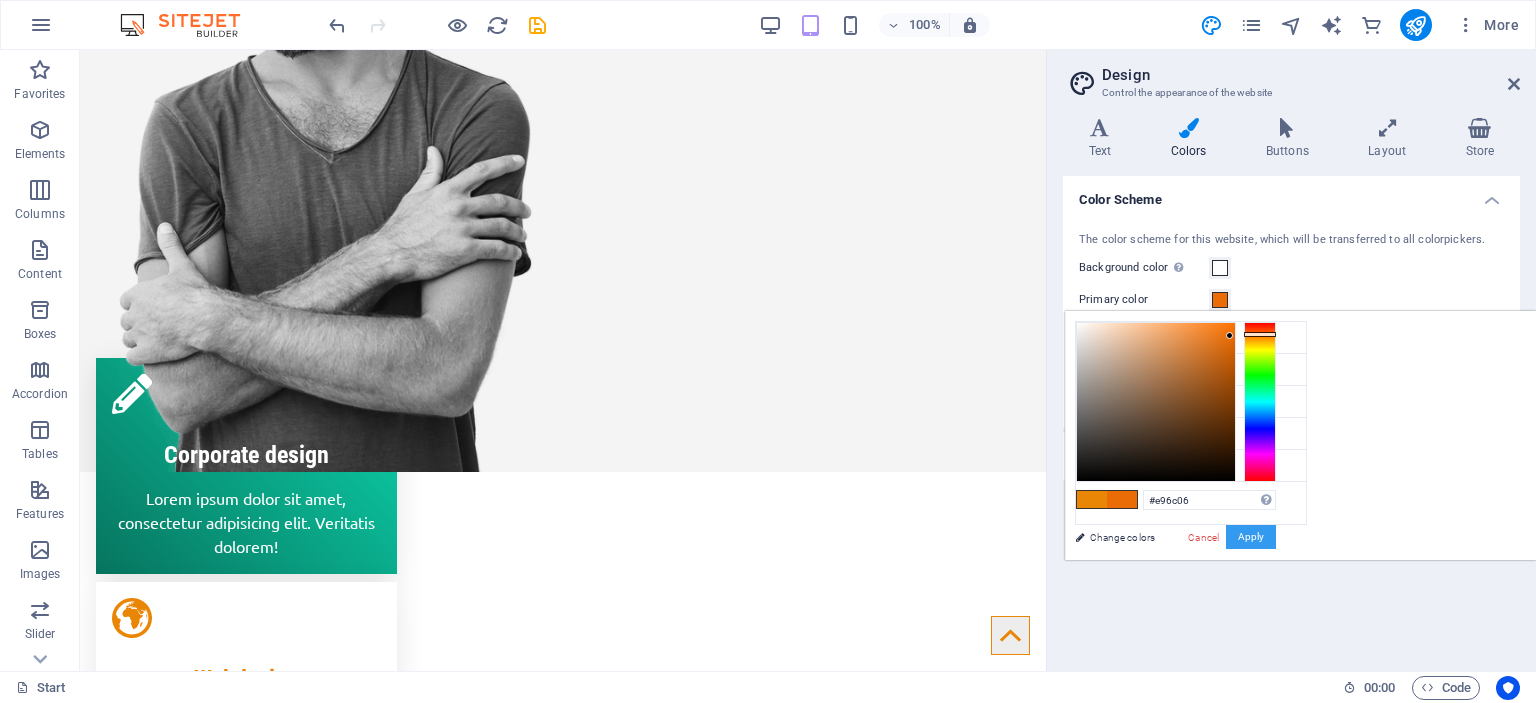 click on "Apply" at bounding box center [1251, 537] 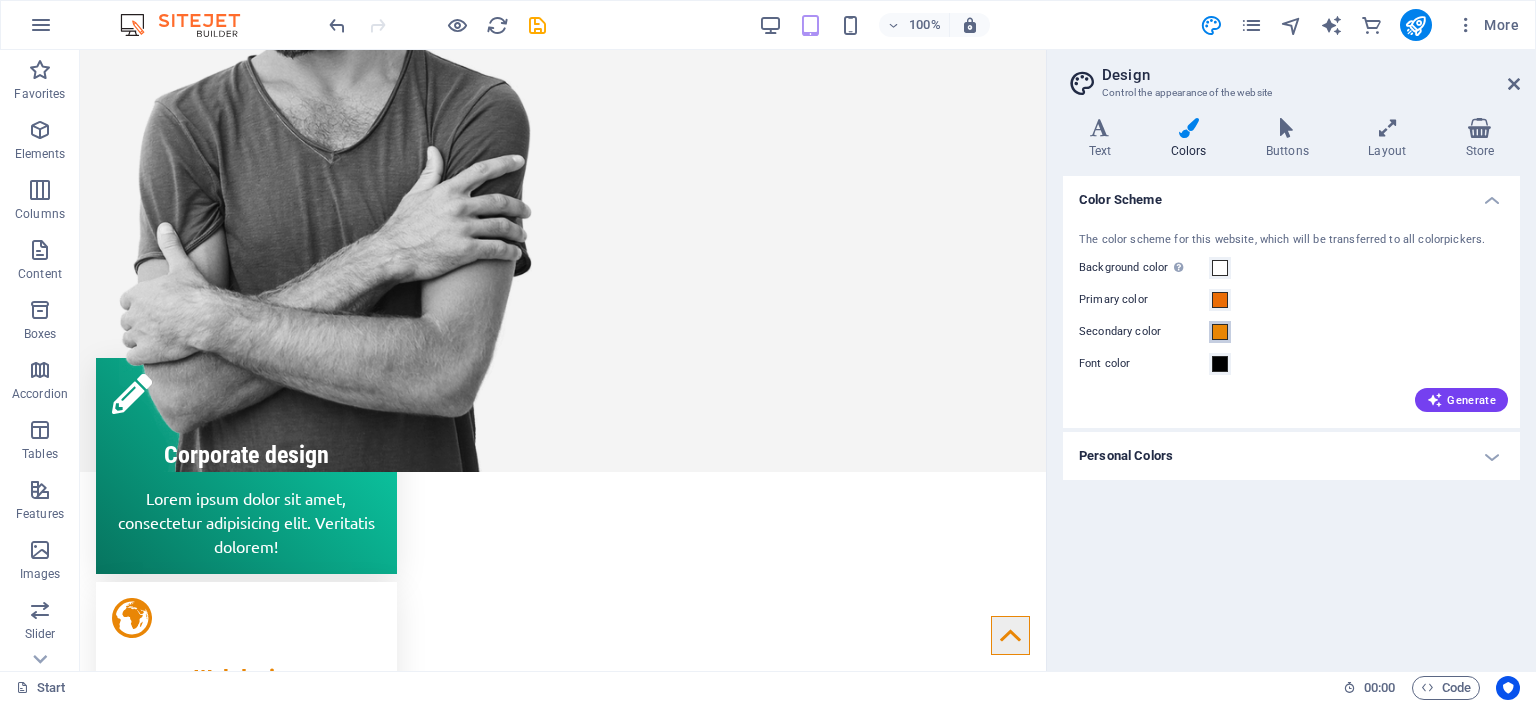 click at bounding box center (1220, 332) 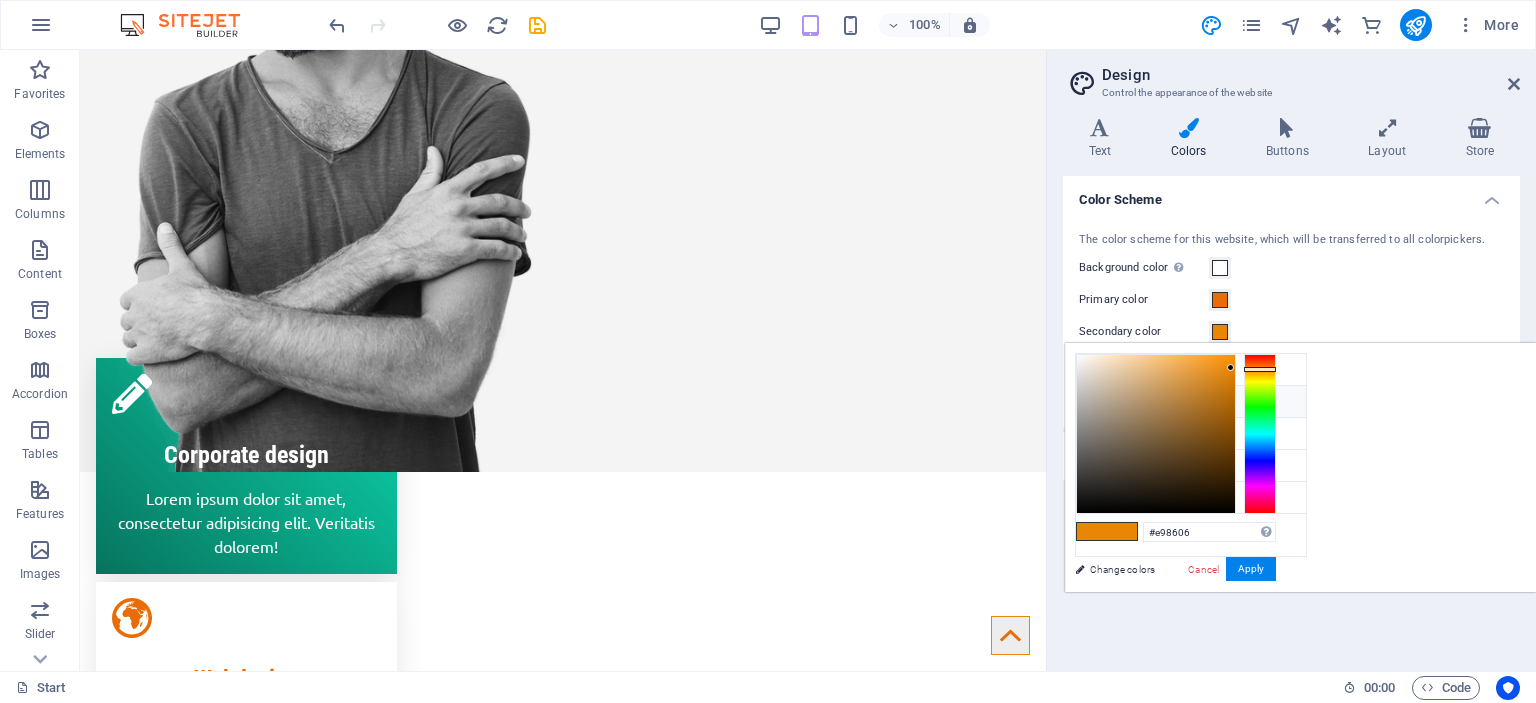 click on "Primary color
#e96c06" at bounding box center [1191, 402] 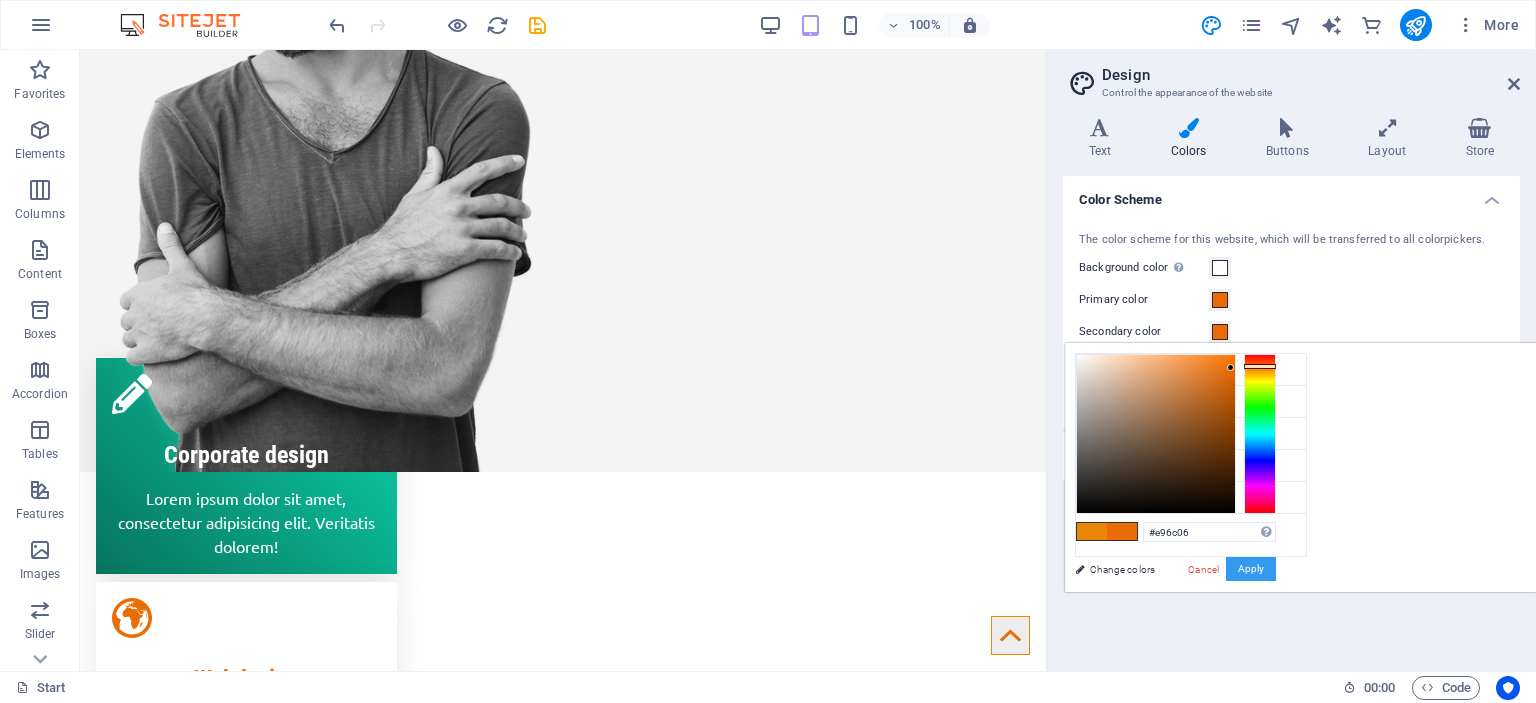 click on "Apply" at bounding box center [1251, 569] 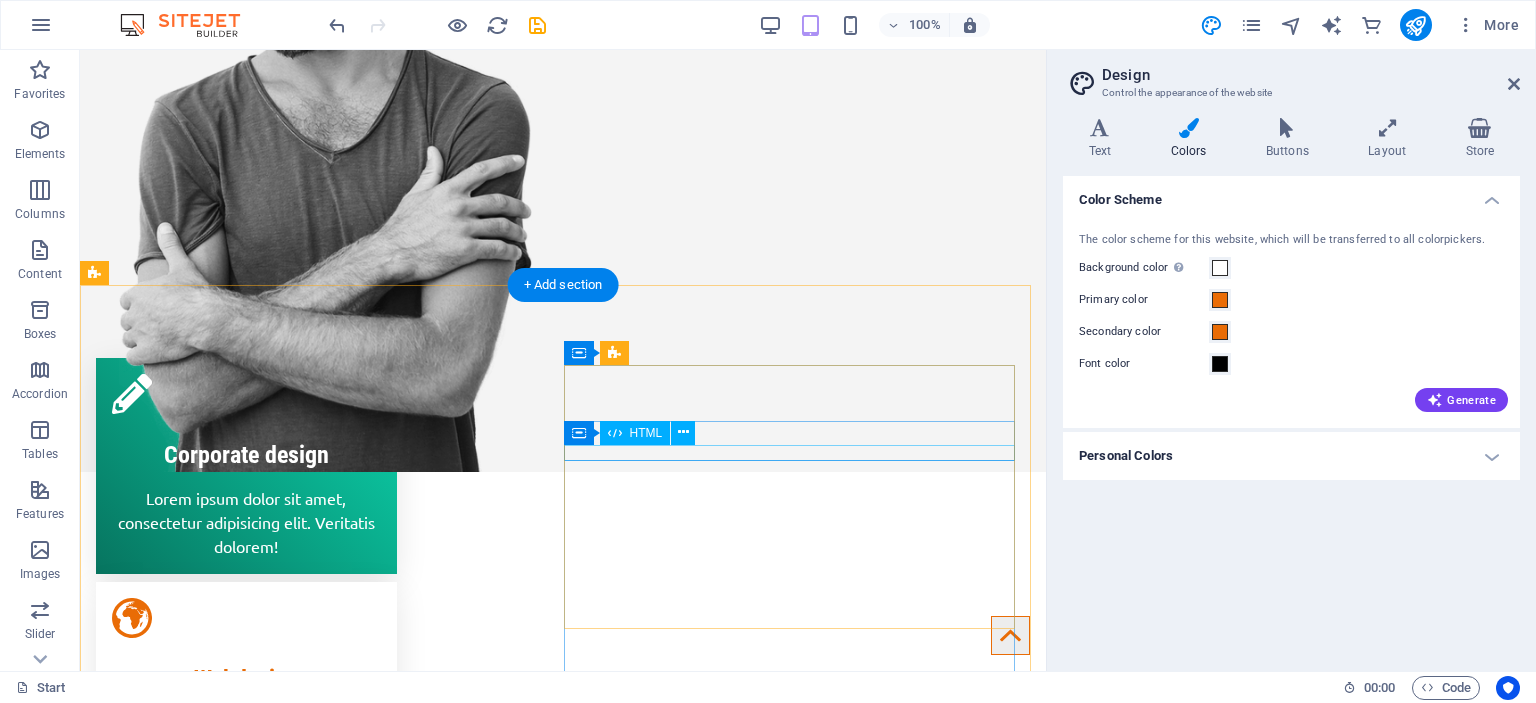 scroll, scrollTop: 700, scrollLeft: 0, axis: vertical 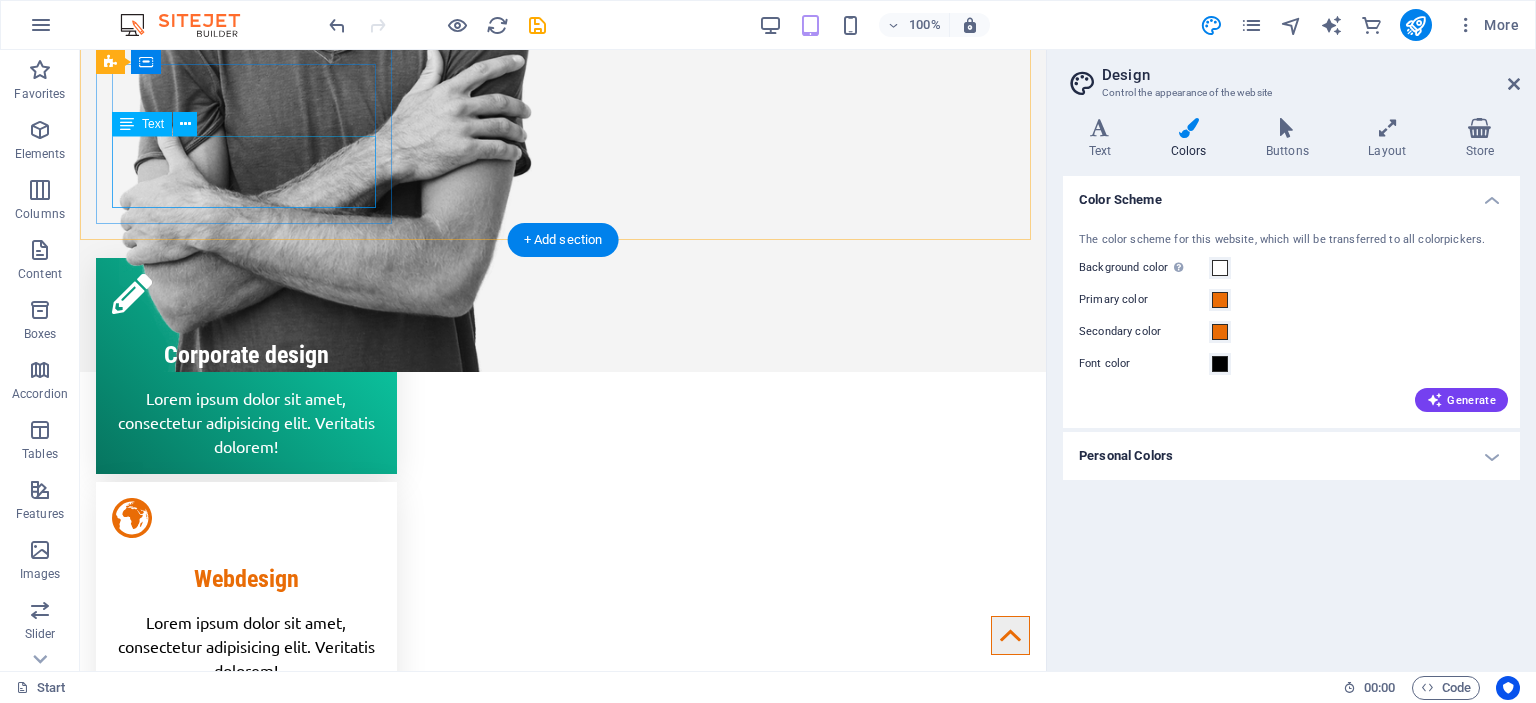 click on "Lorem ipsum dolor sit amet, consectetur adipisicing elit. Veritatis dolorem!" at bounding box center (246, 422) 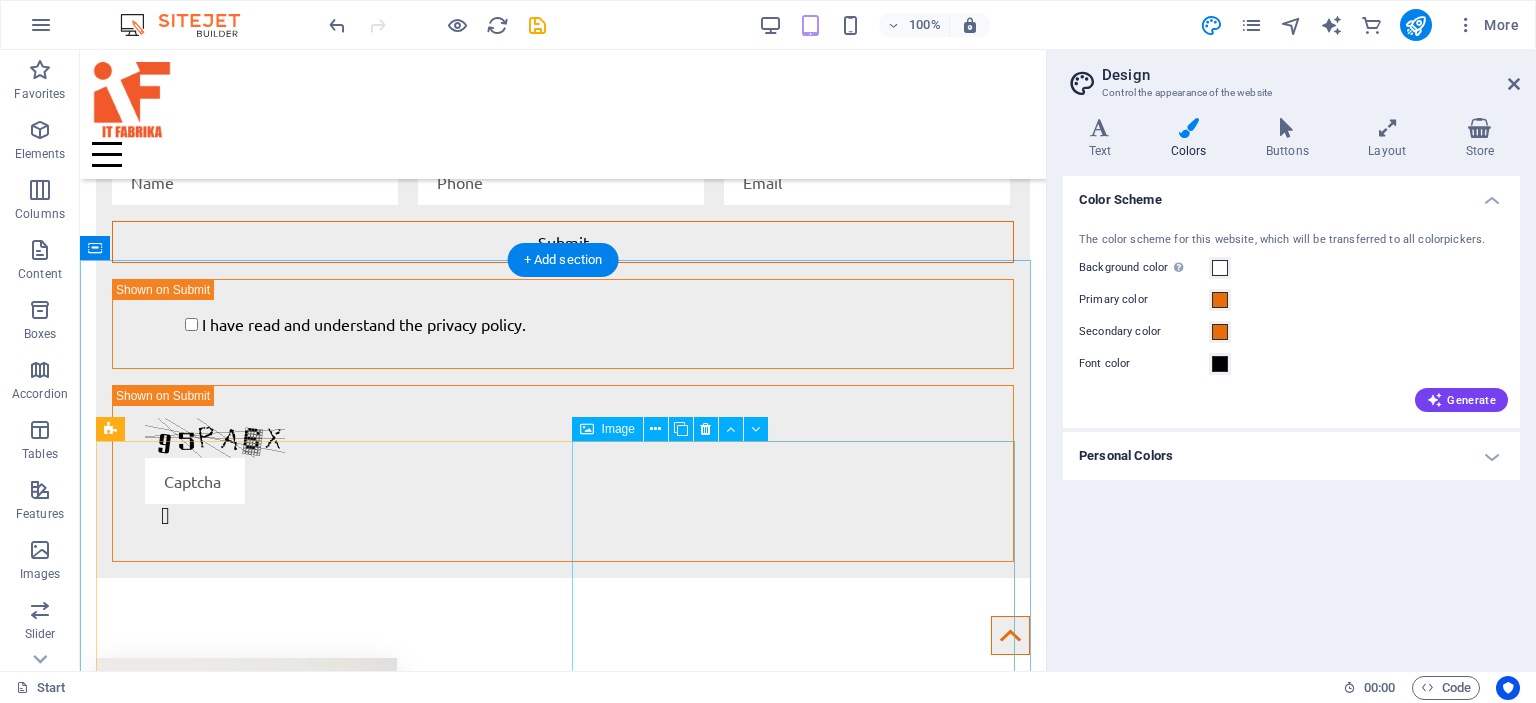 scroll, scrollTop: 3372, scrollLeft: 0, axis: vertical 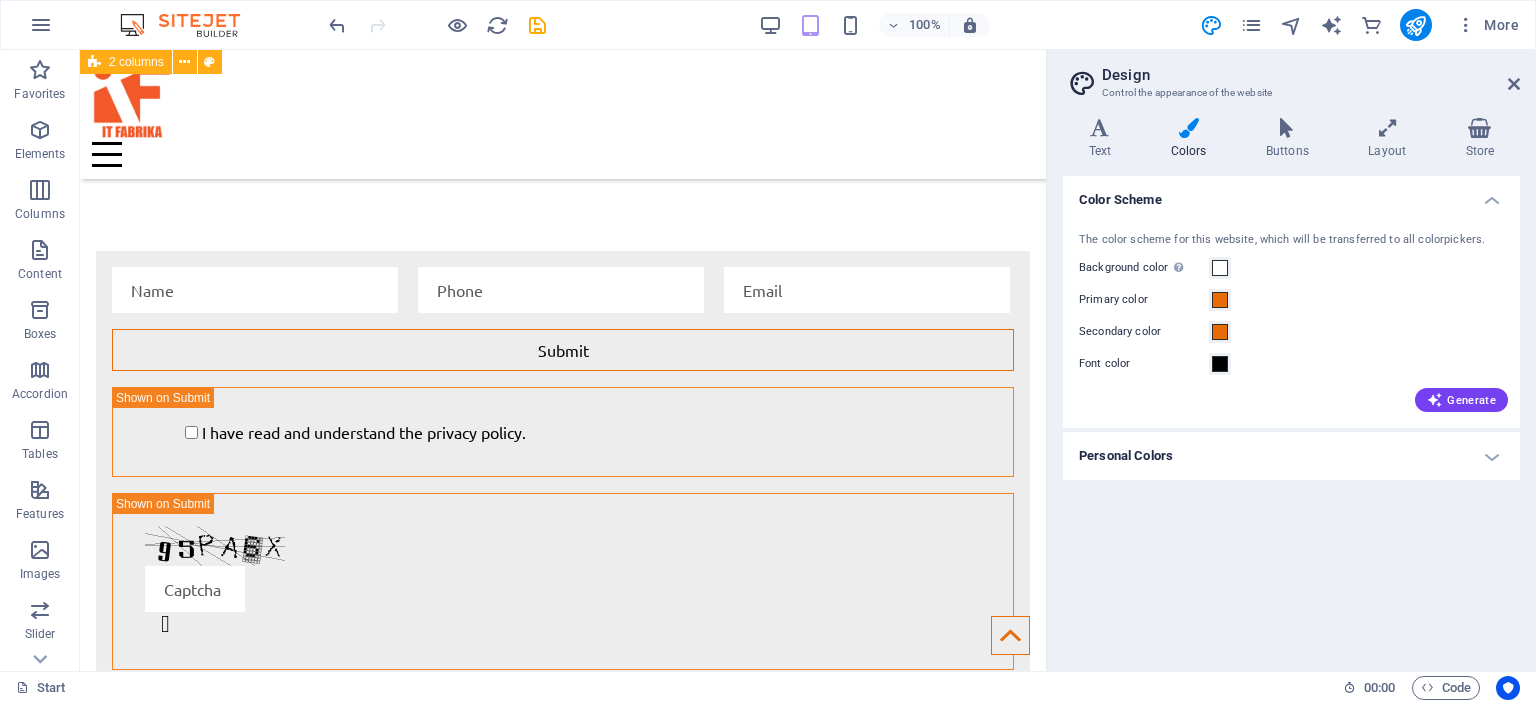 click on "Personal Colors" at bounding box center [1291, 456] 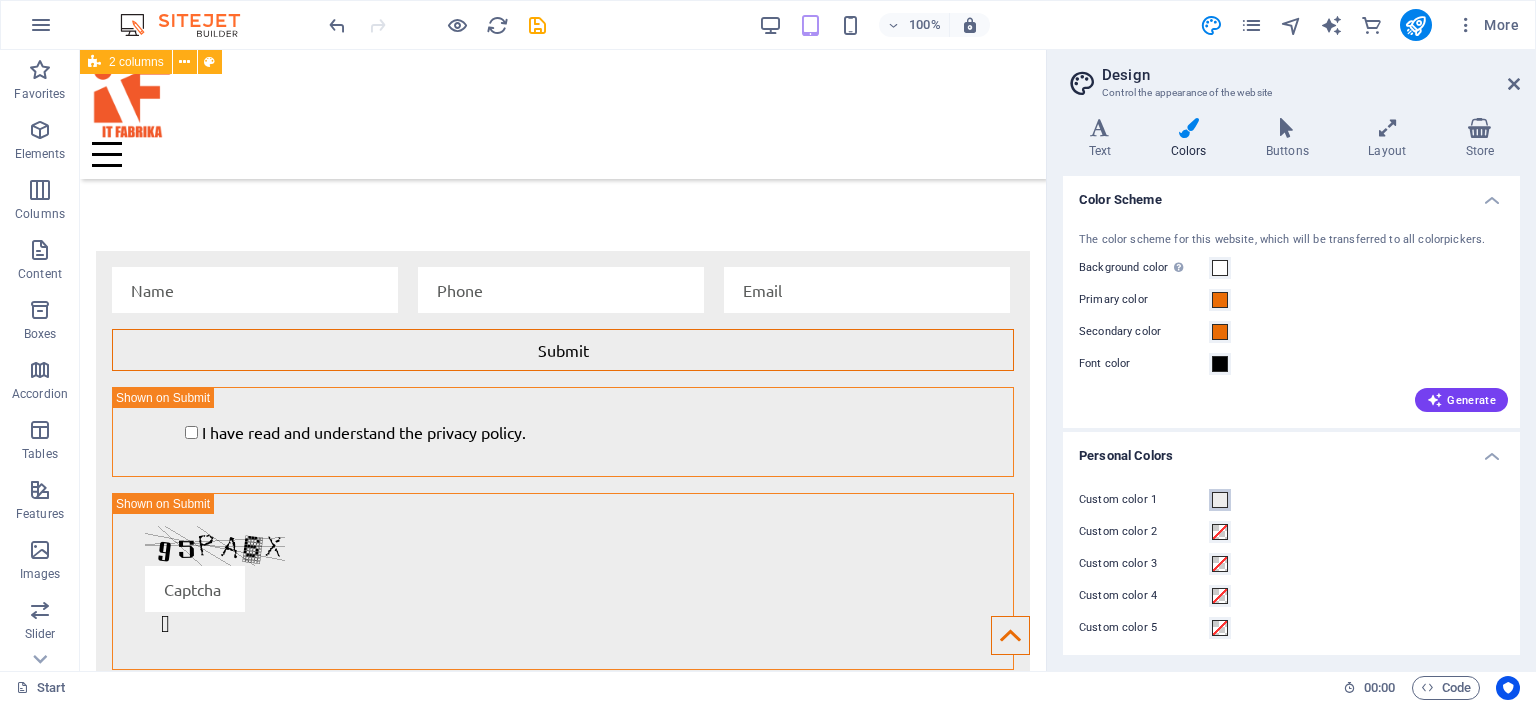 click at bounding box center (1220, 500) 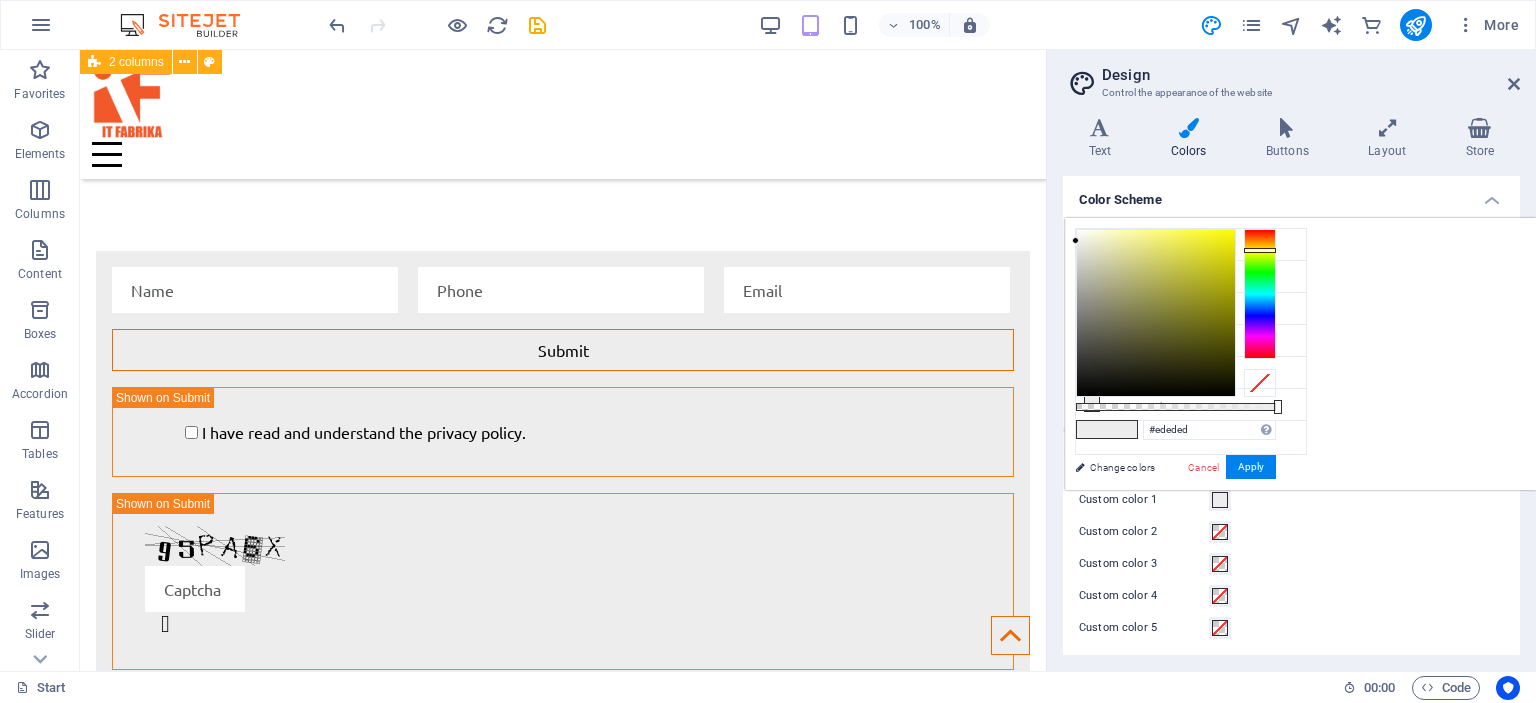 click at bounding box center (1260, 294) 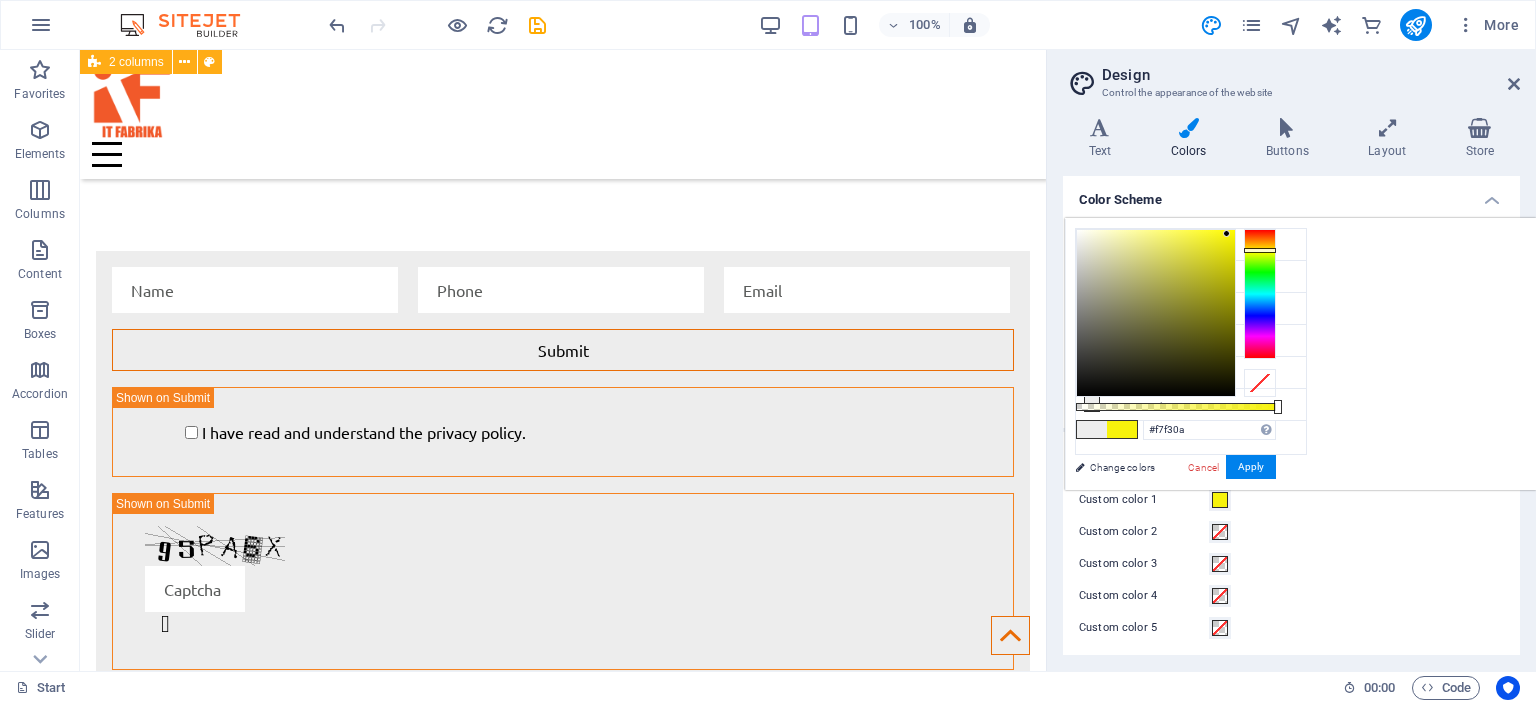 type on "#f7f308" 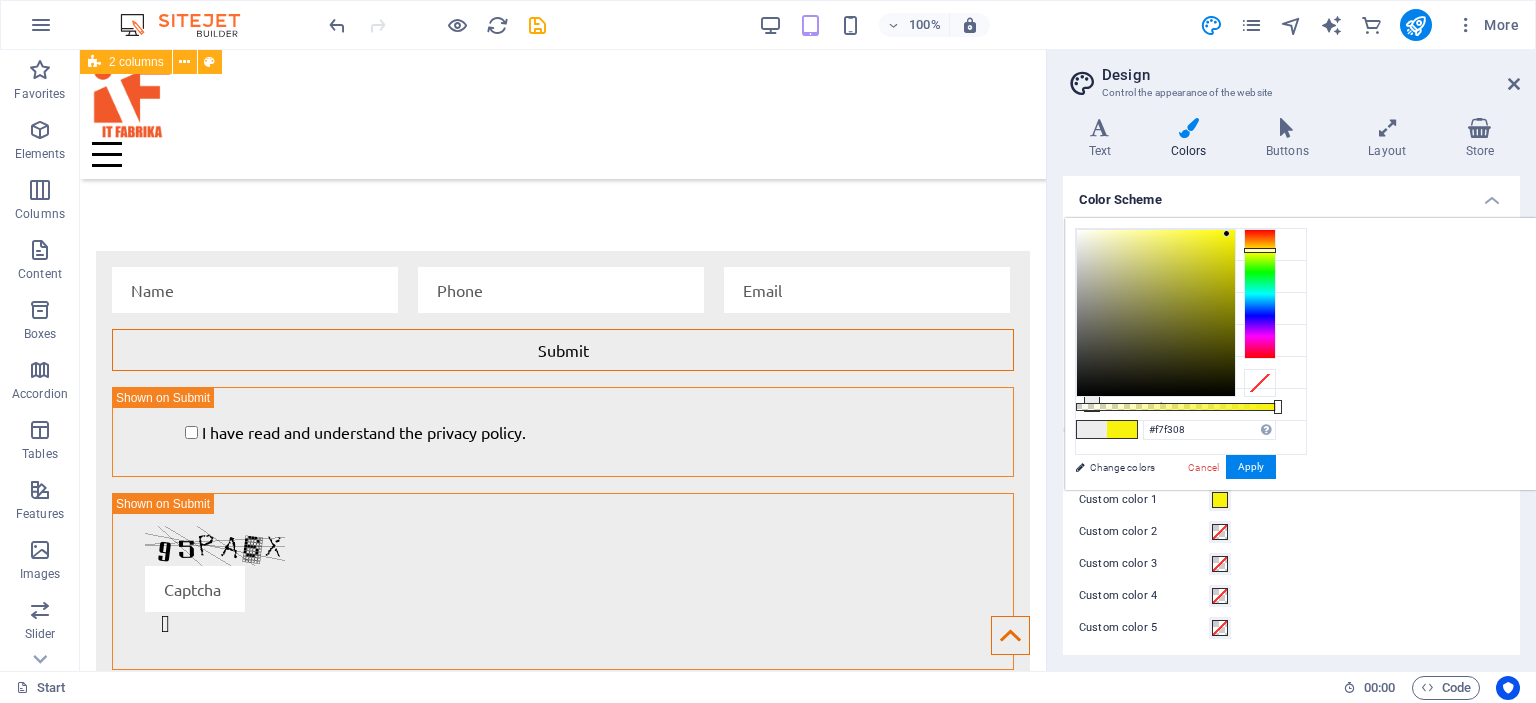 drag, startPoint x: 1324, startPoint y: 237, endPoint x: 1480, endPoint y: 233, distance: 156.05127 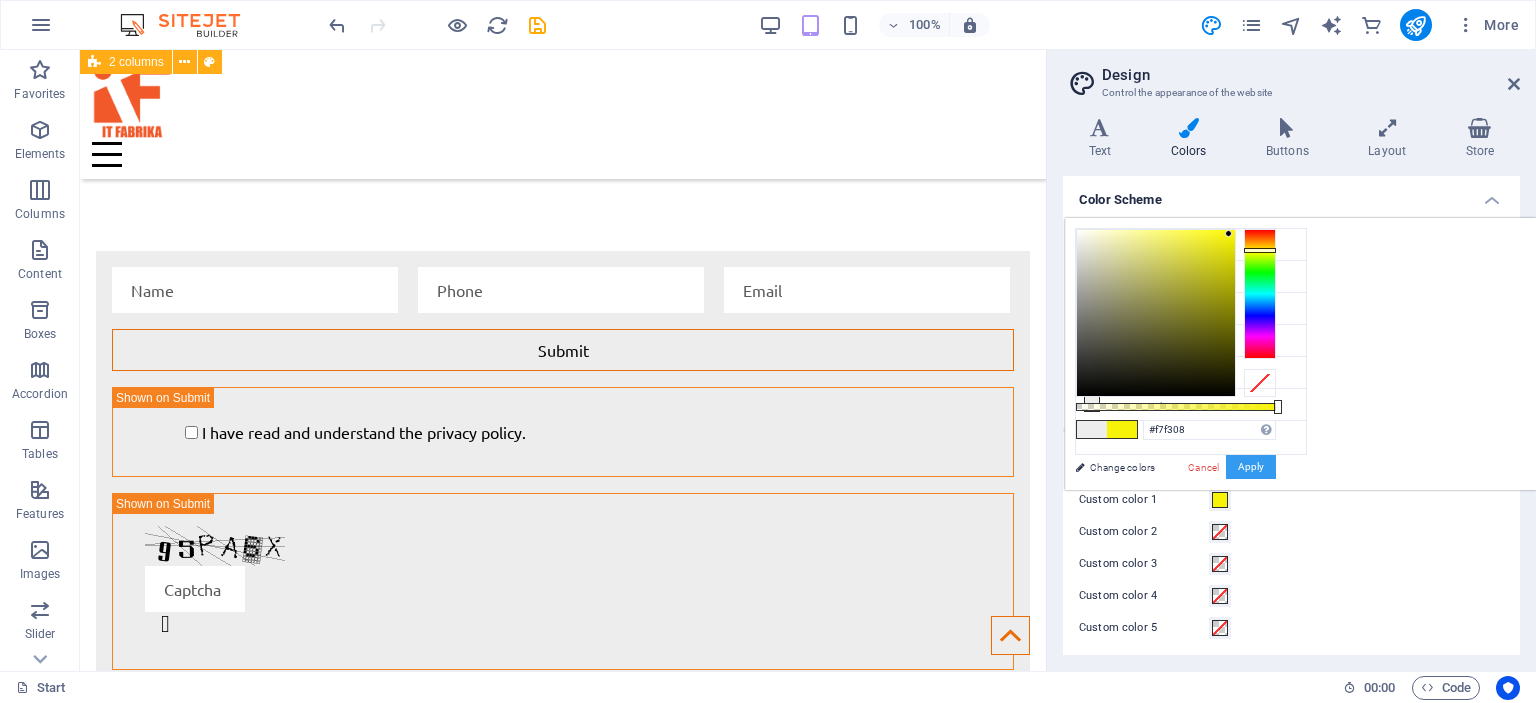 click on "Apply" at bounding box center [1251, 467] 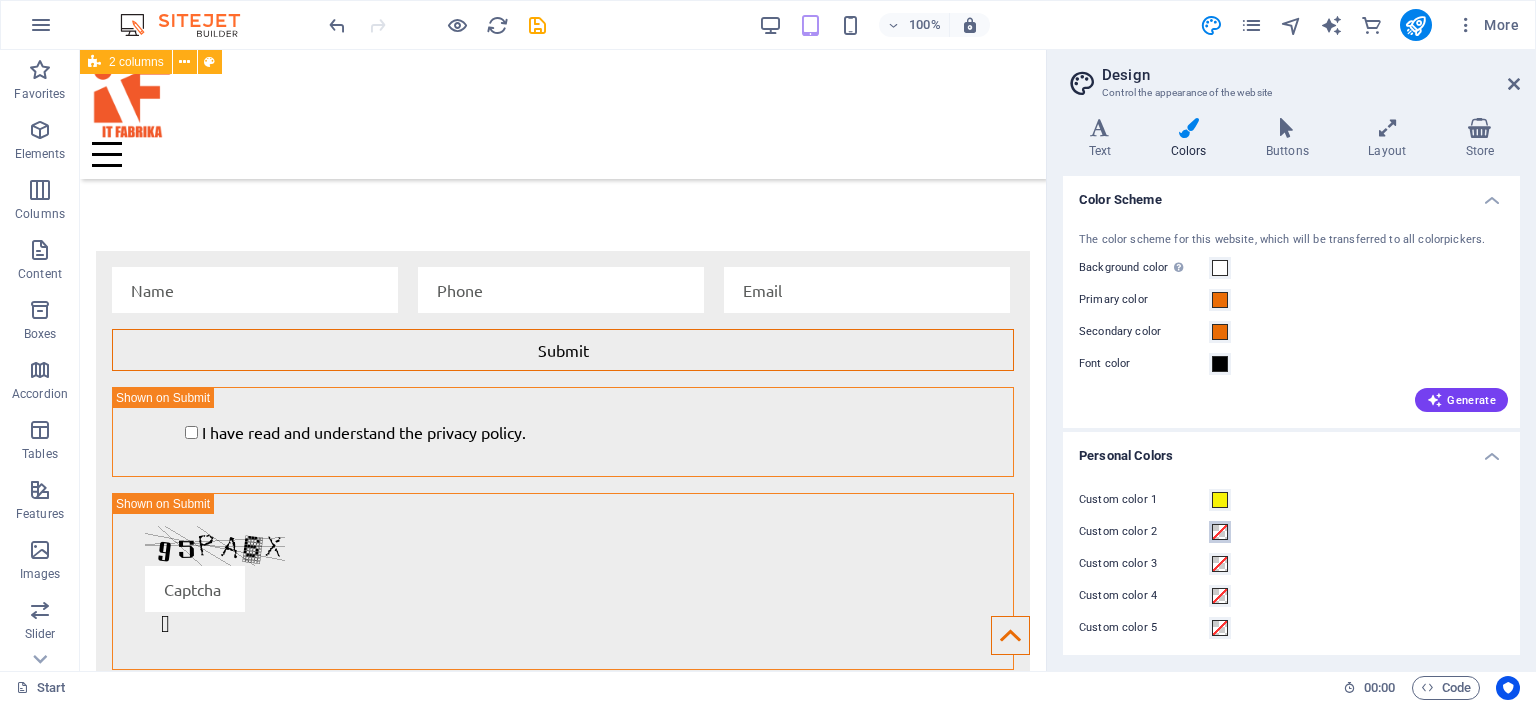 click at bounding box center [1220, 532] 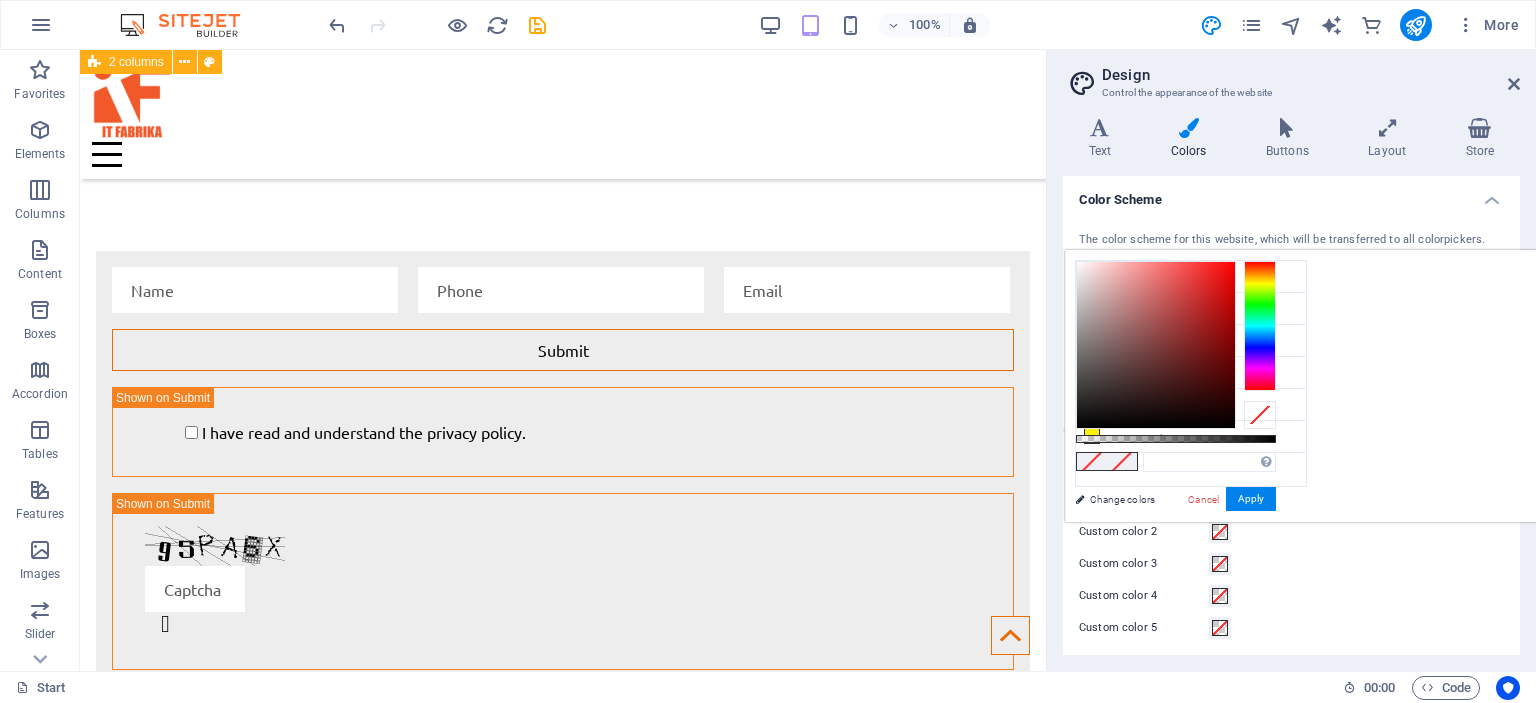 click at bounding box center (1156, 345) 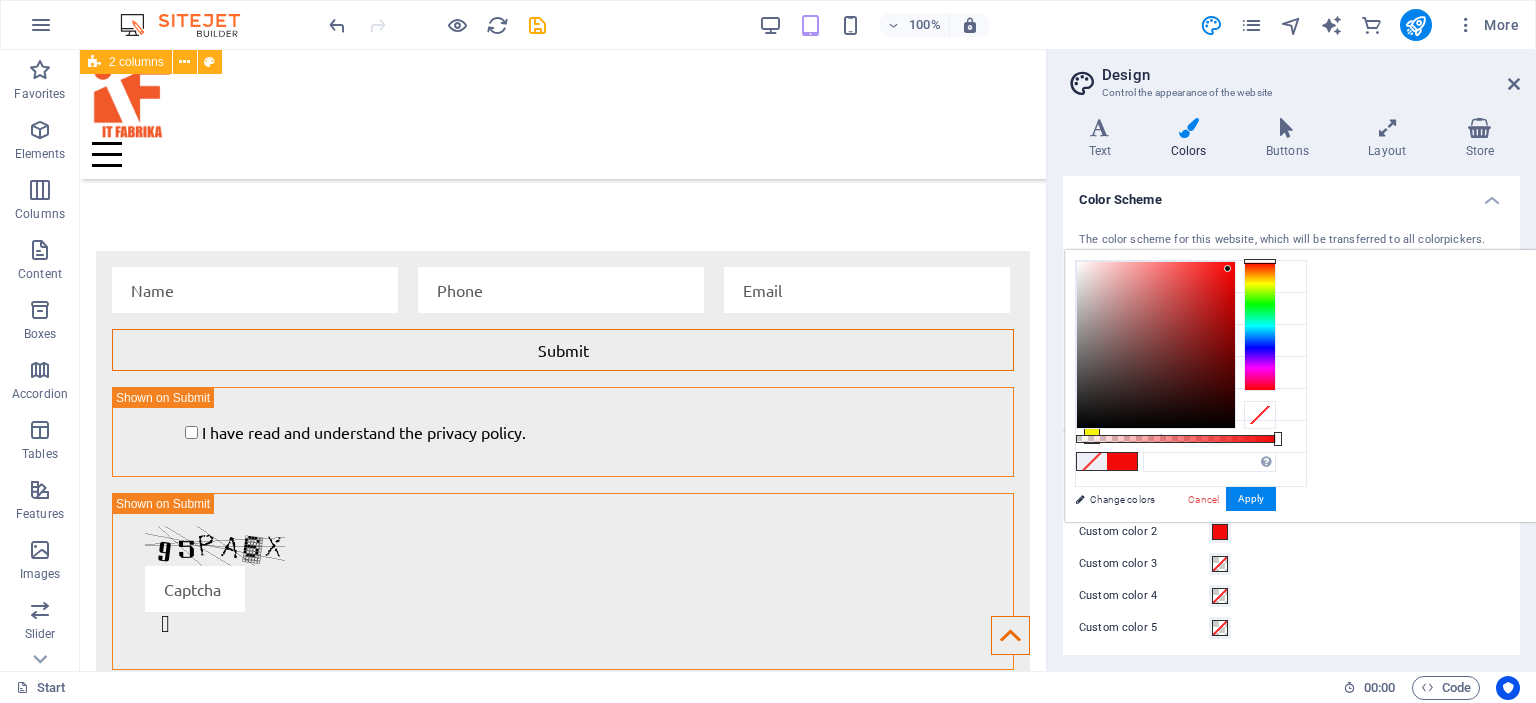type on "#f30a0a" 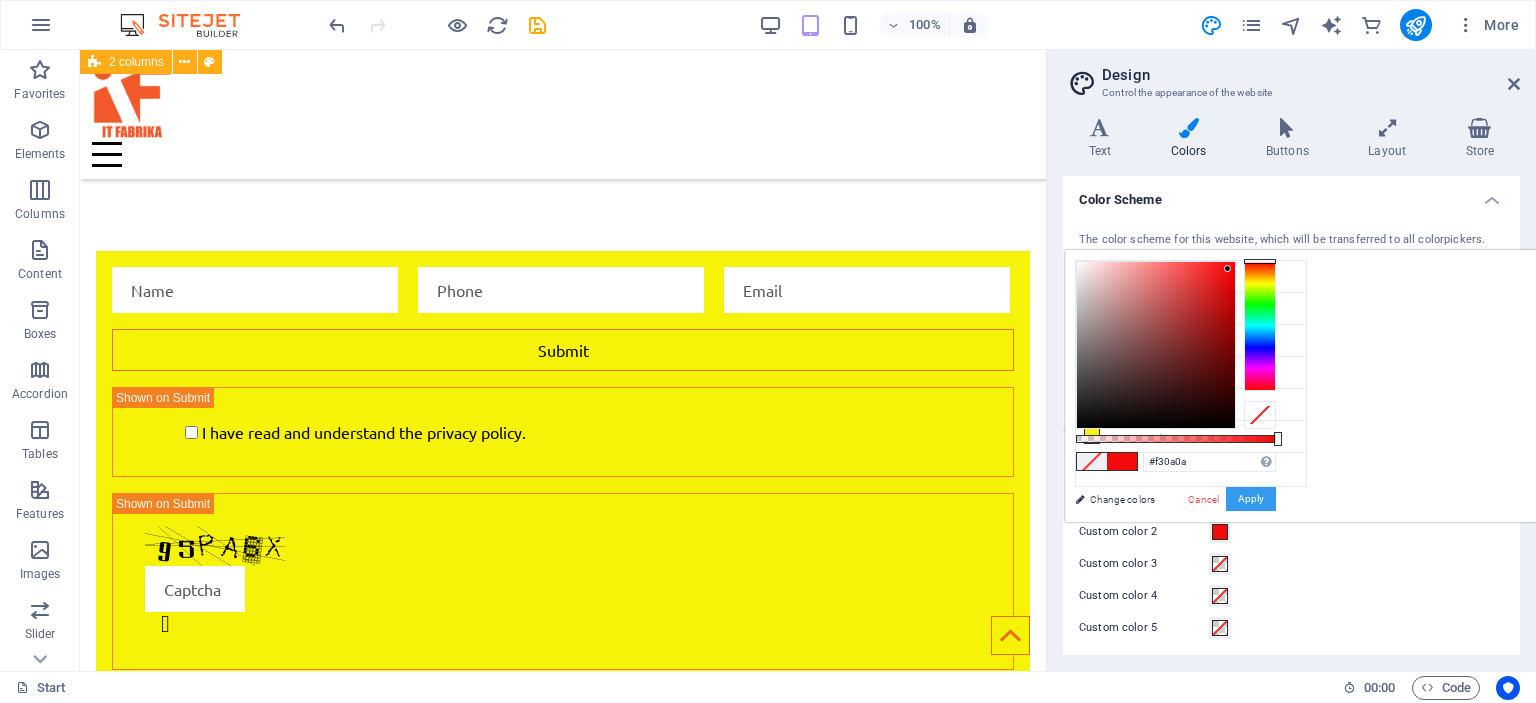 click on "Apply" at bounding box center [1251, 499] 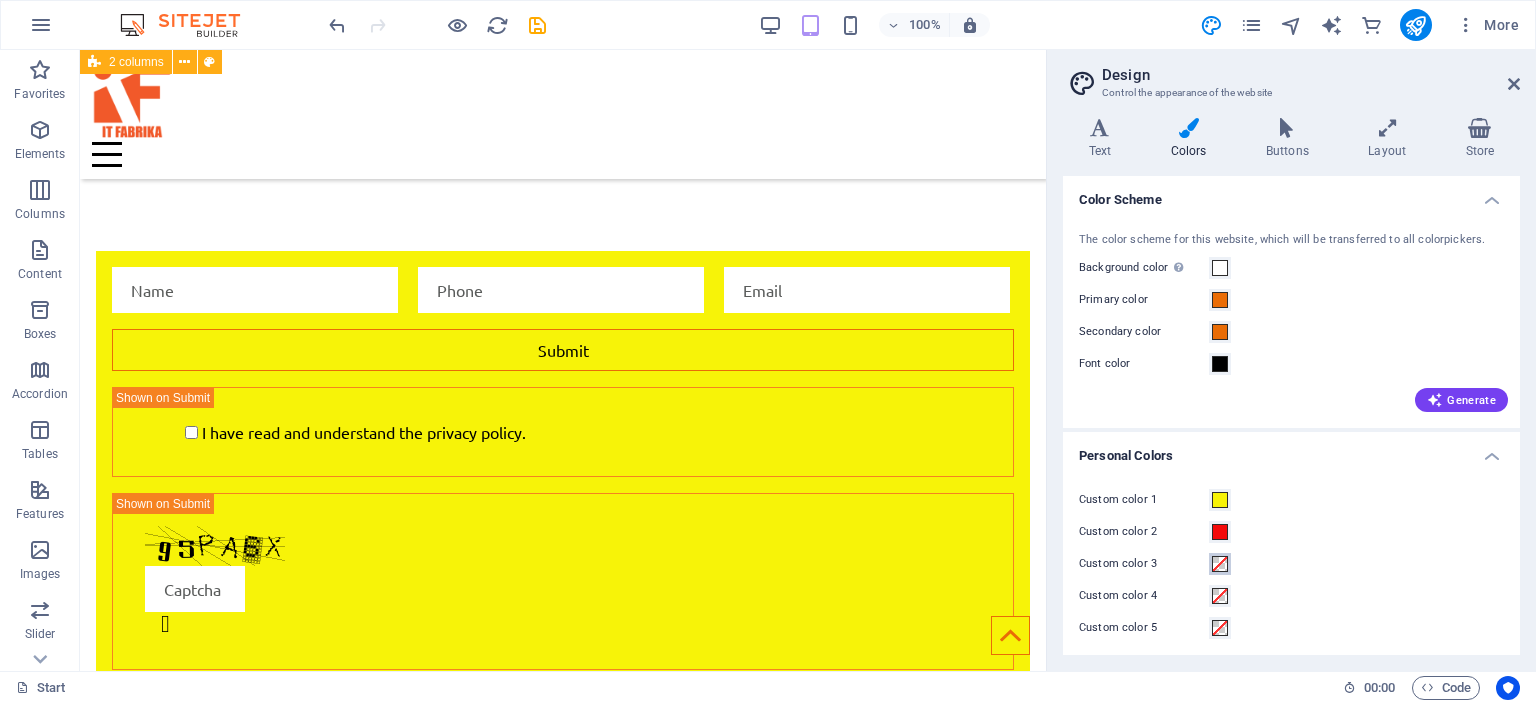 click at bounding box center (1220, 564) 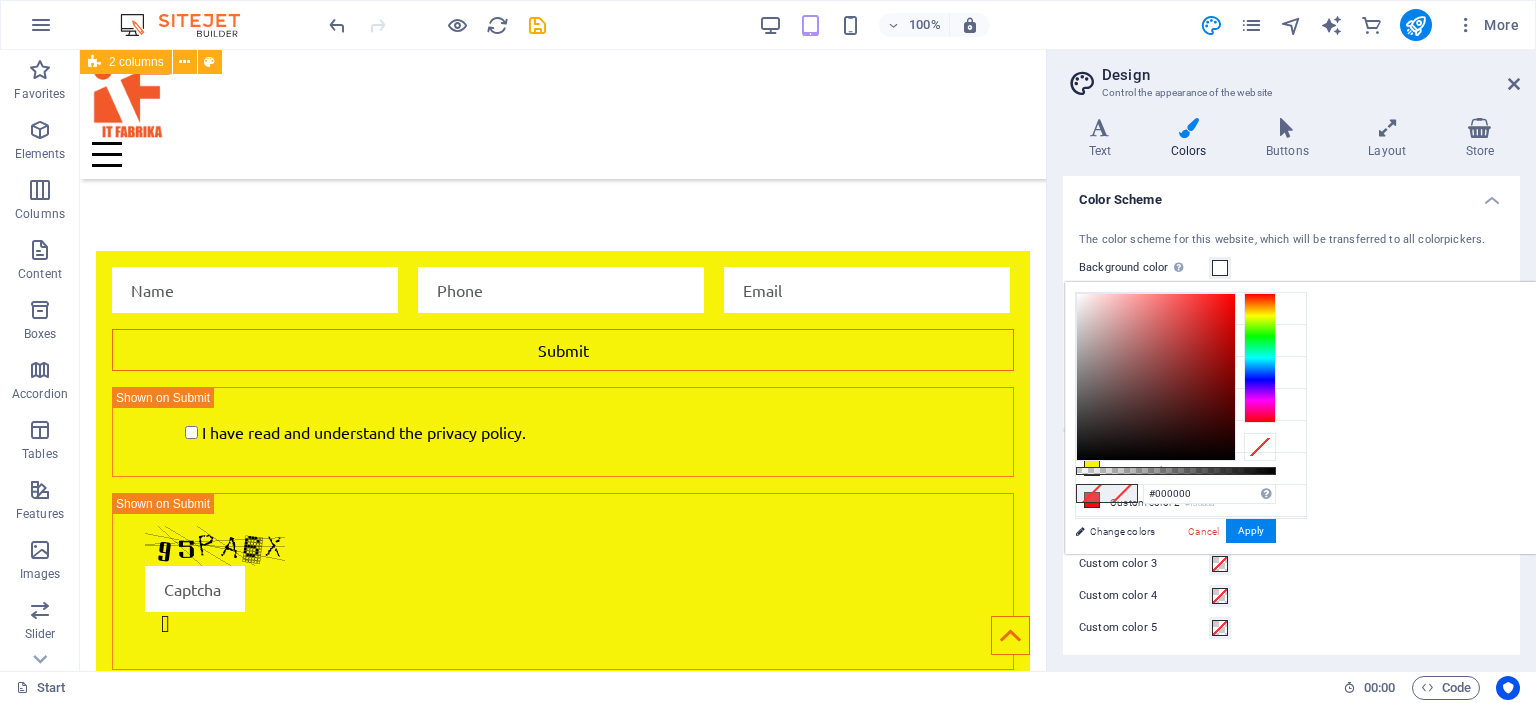 click at bounding box center [1260, 358] 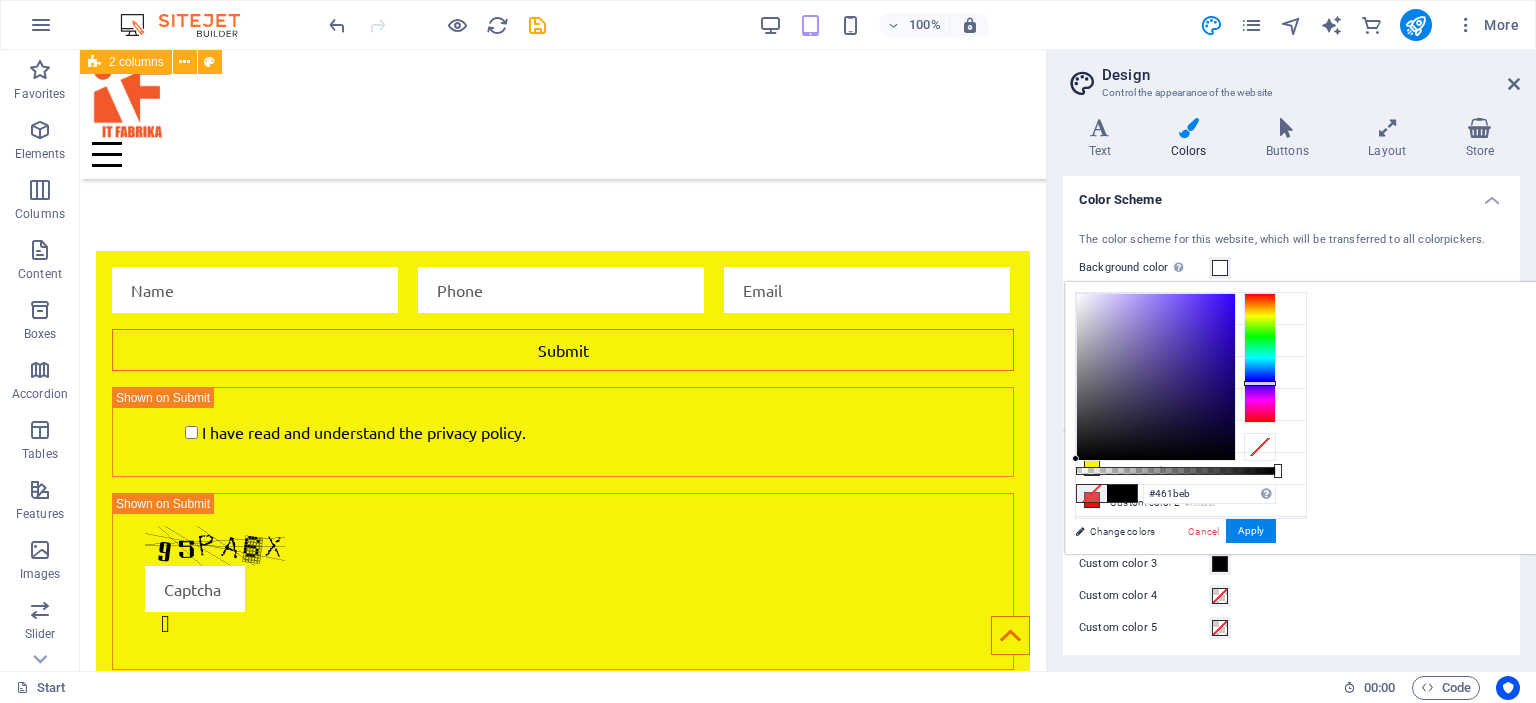 click at bounding box center (1156, 377) 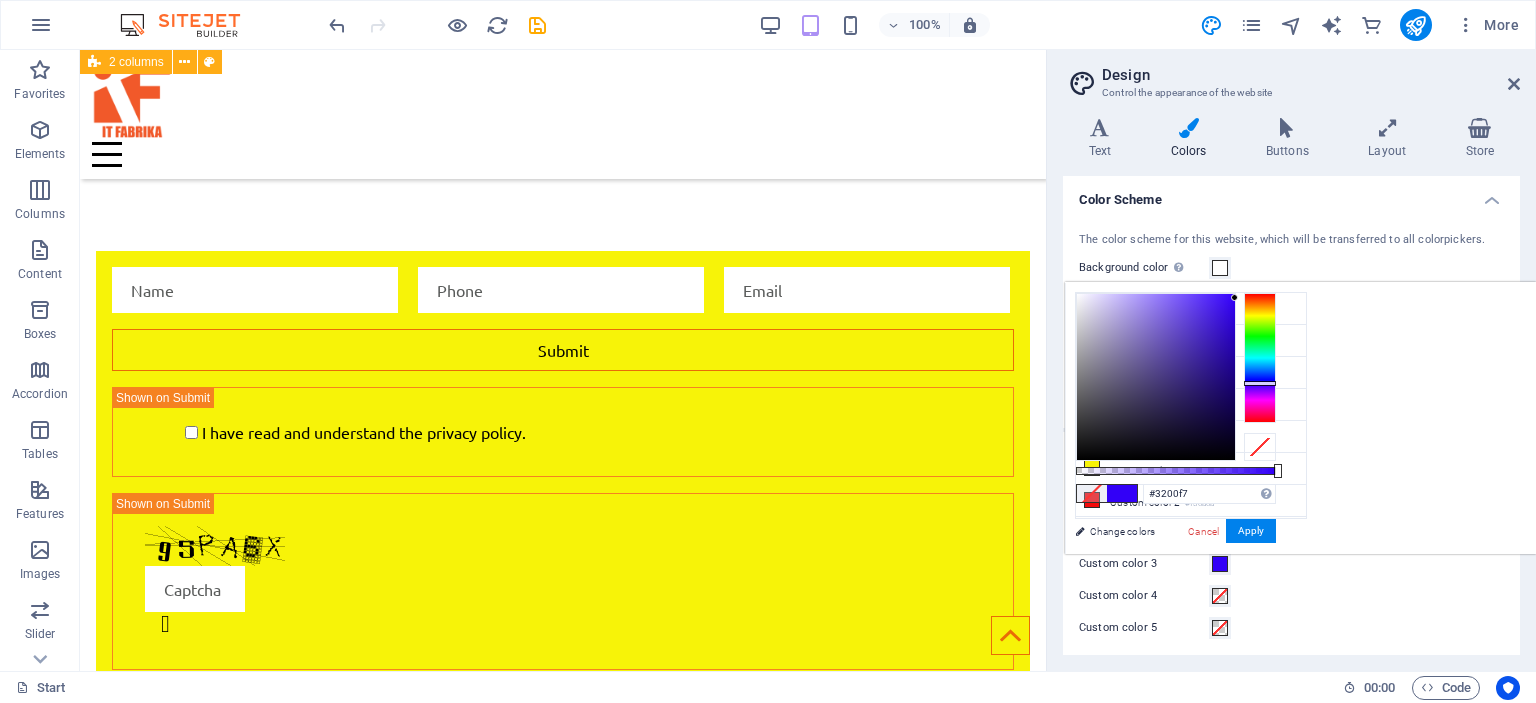 drag, startPoint x: 1476, startPoint y: 305, endPoint x: 1493, endPoint y: 297, distance: 18.788294 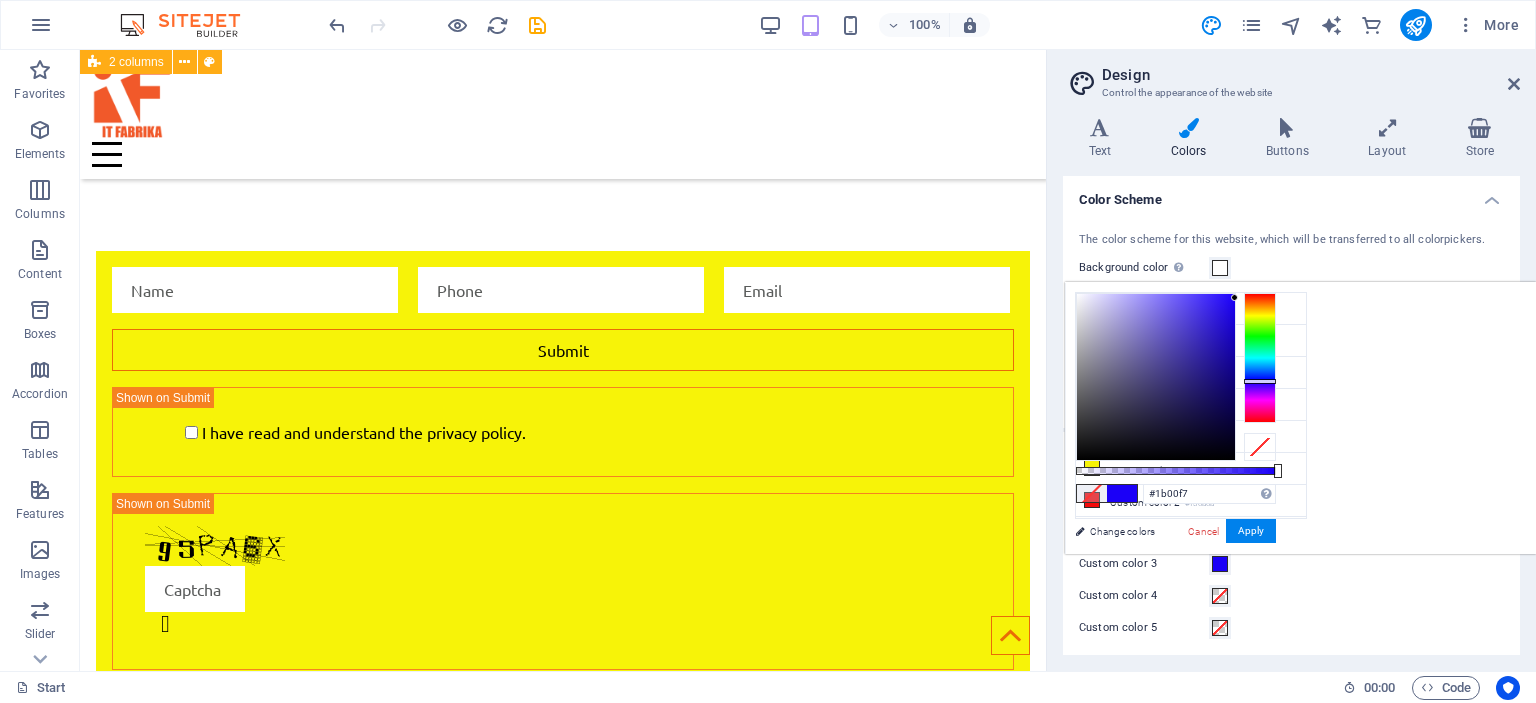 type on "#1000f7" 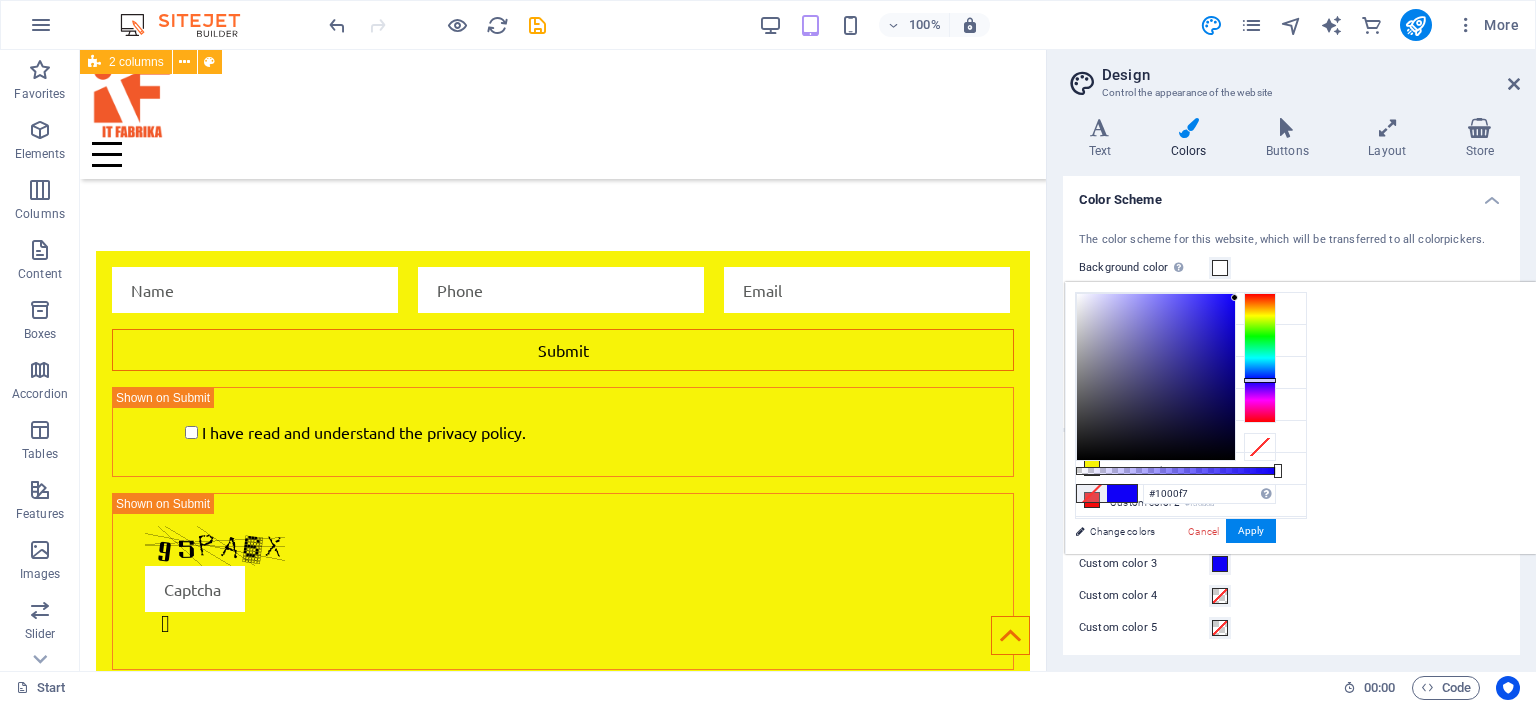 click at bounding box center [1260, 380] 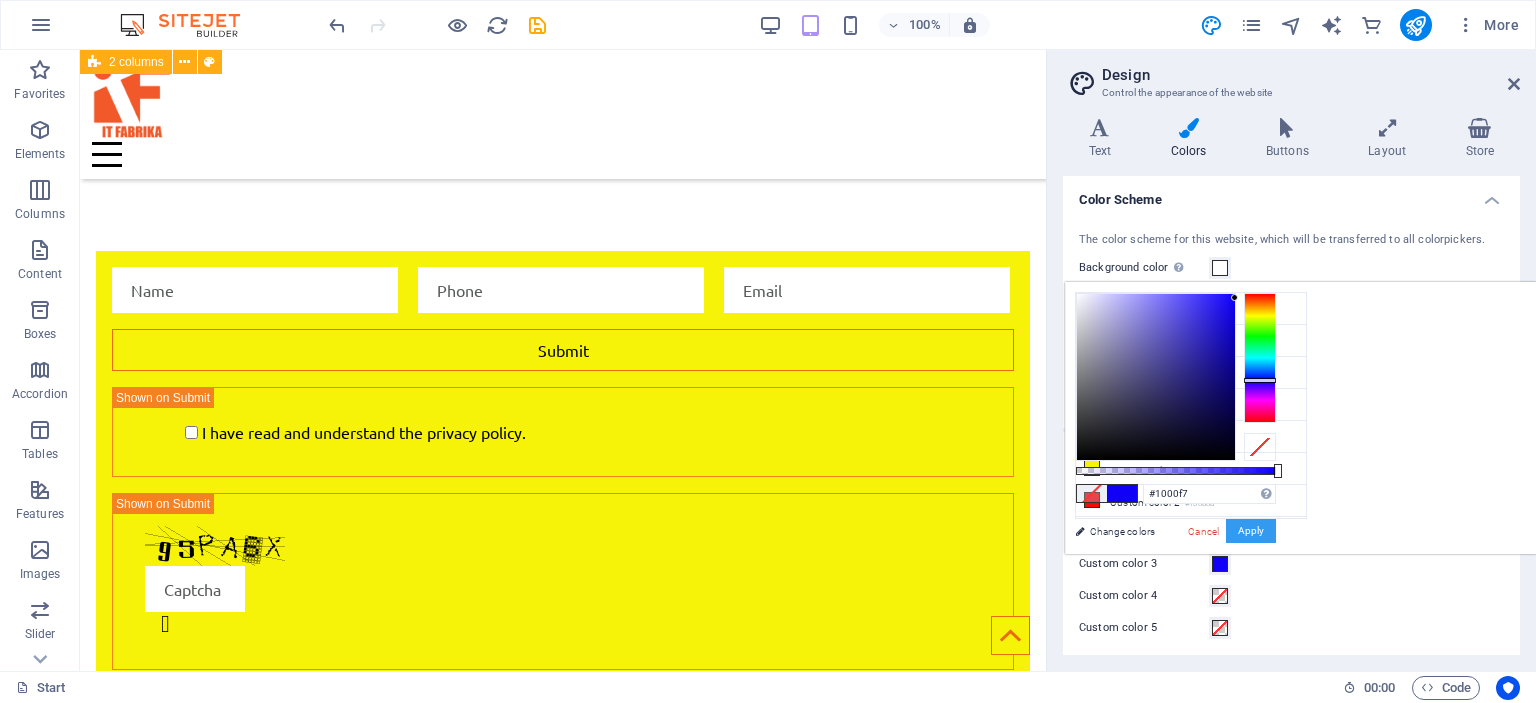 click on "Apply" at bounding box center (1251, 531) 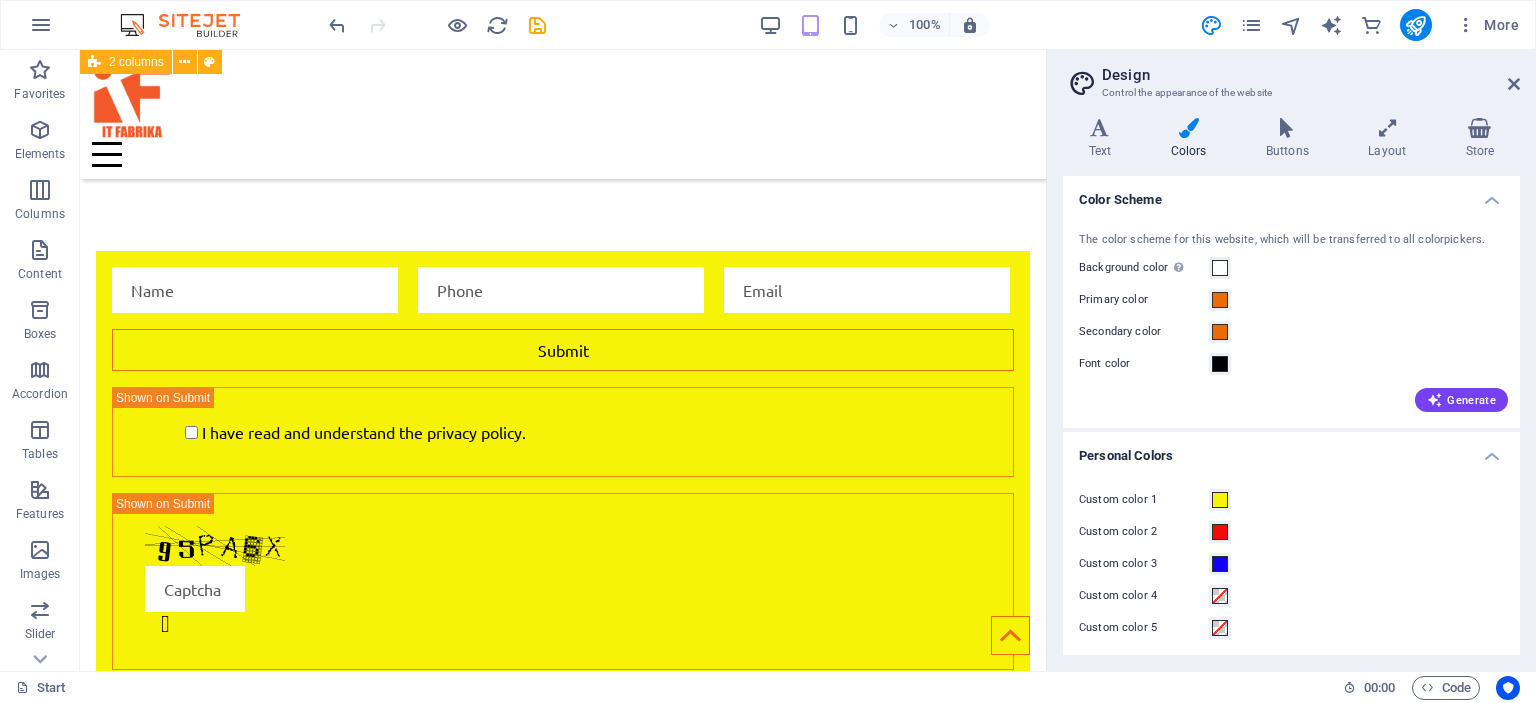 click on "Custom color 4" at bounding box center [1291, 596] 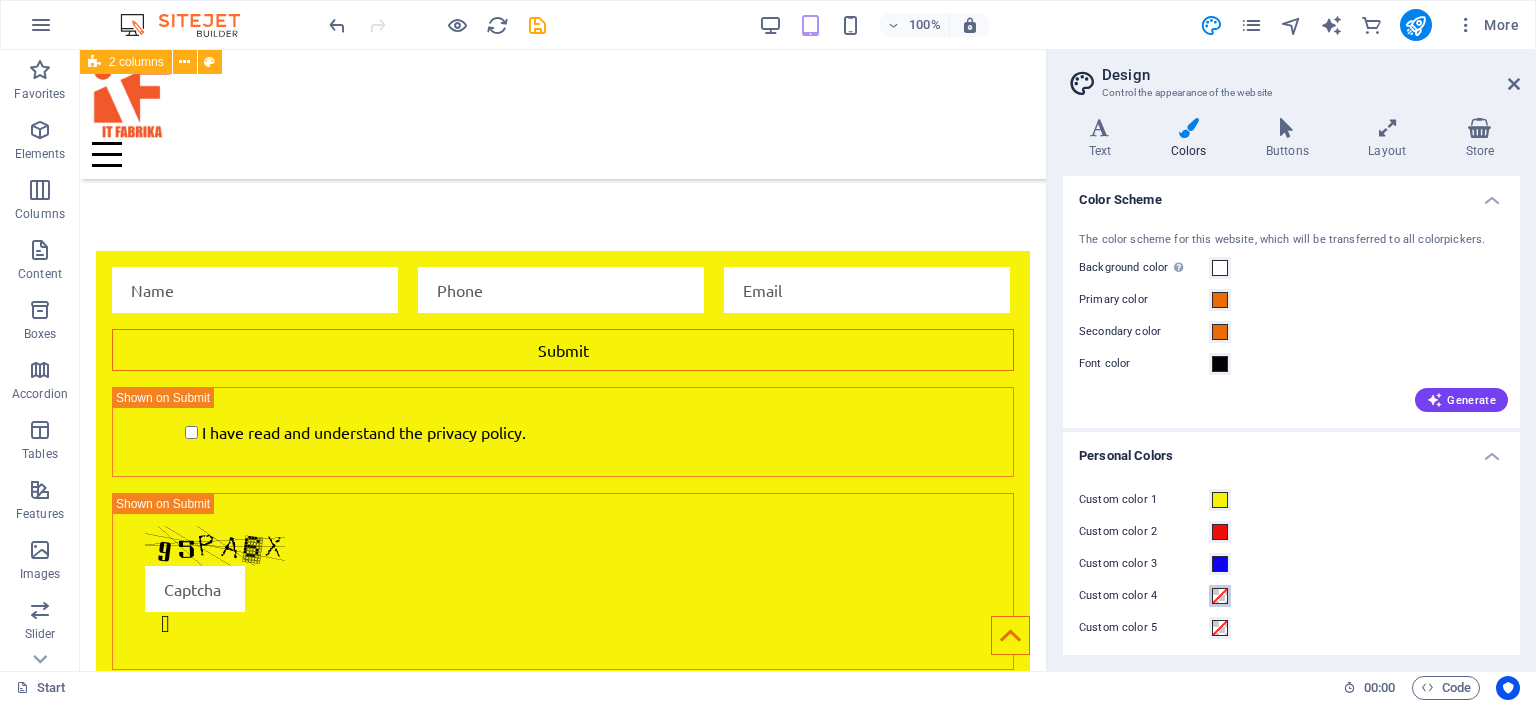 click on "Custom color 4" at bounding box center (1220, 596) 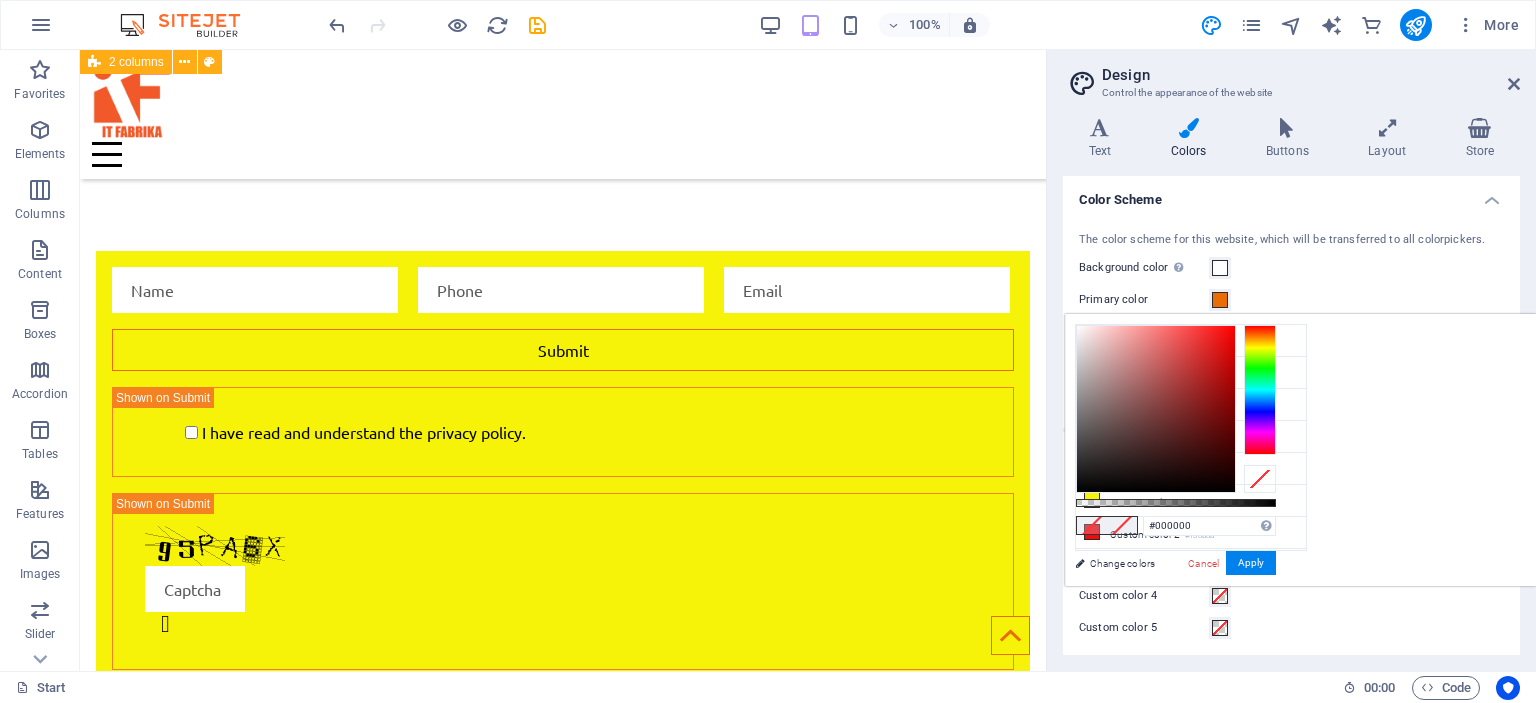 click at bounding box center (1260, 390) 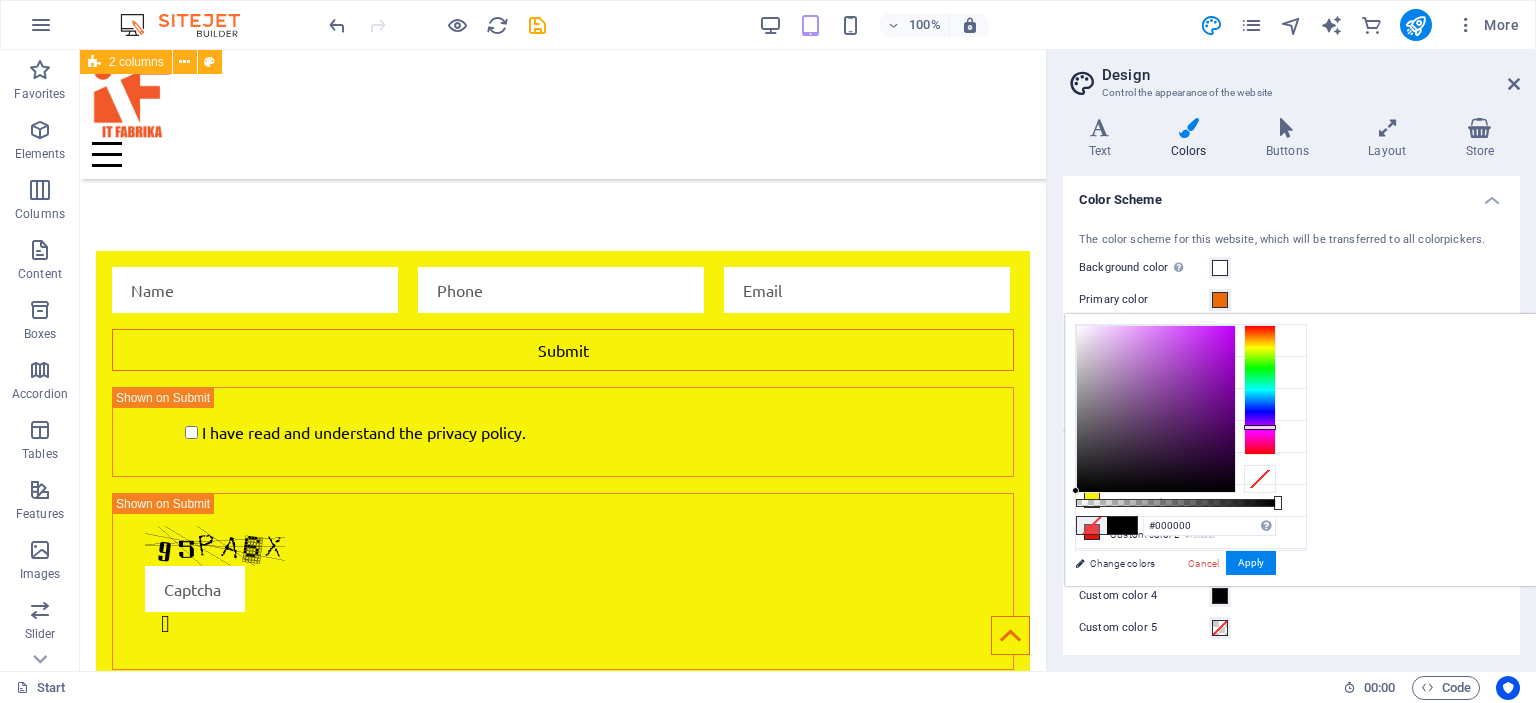 click at bounding box center (1260, 427) 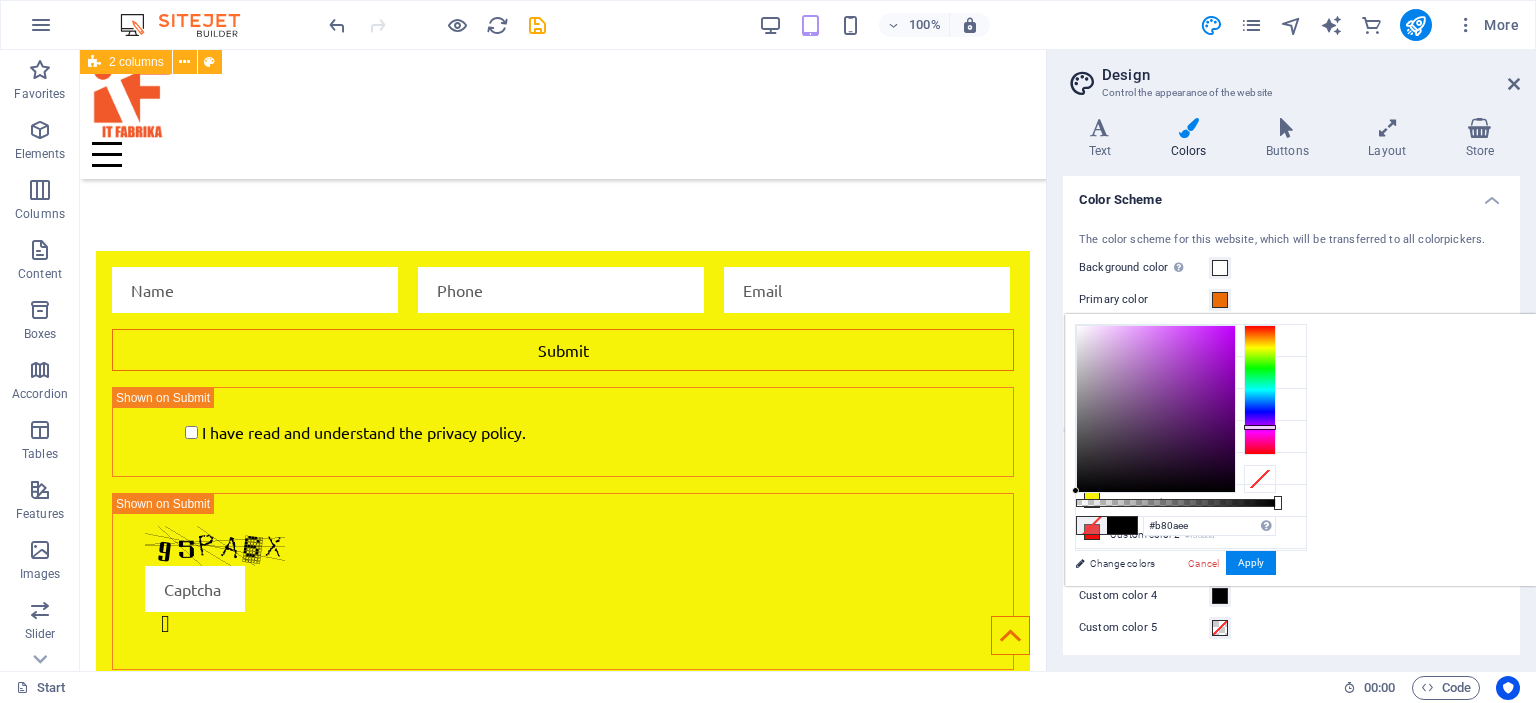 click at bounding box center [1156, 409] 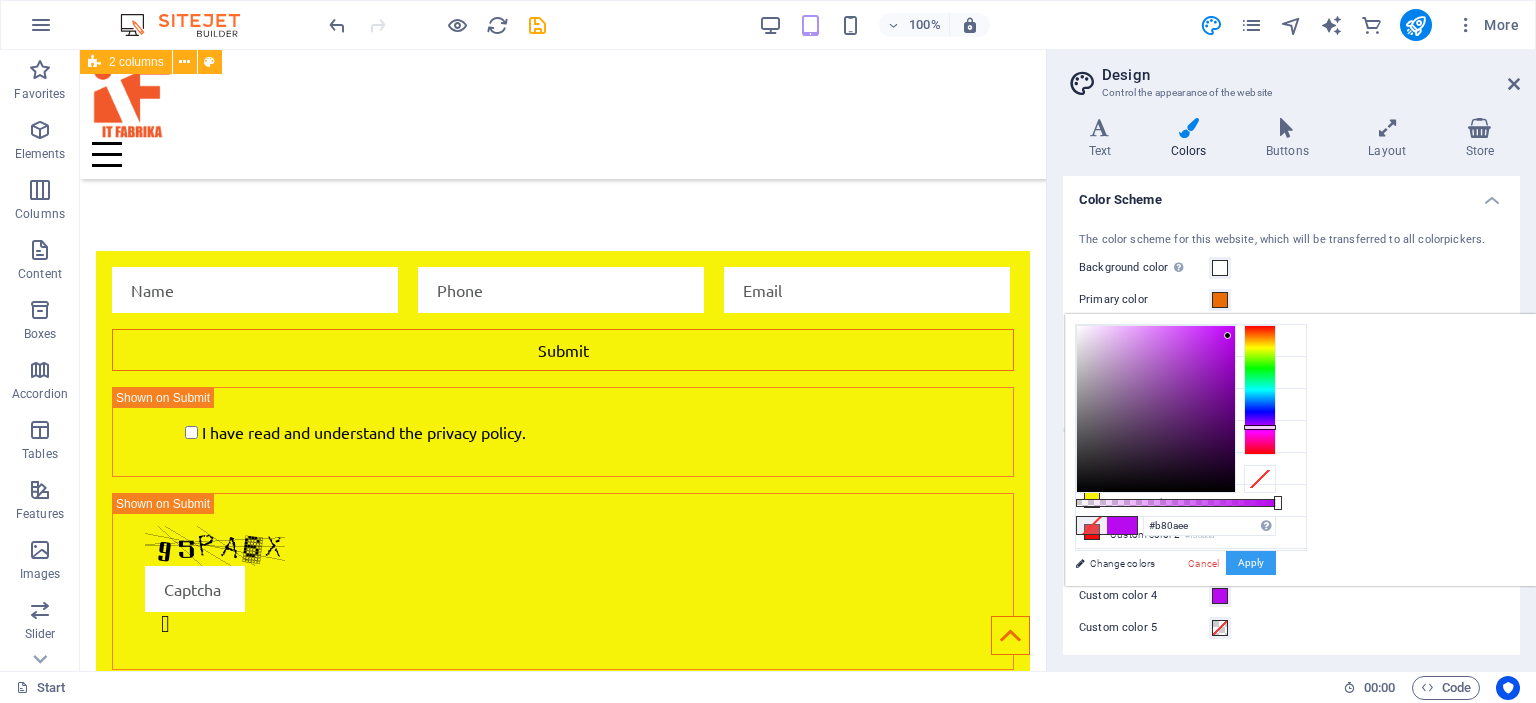 click on "Apply" at bounding box center [1251, 563] 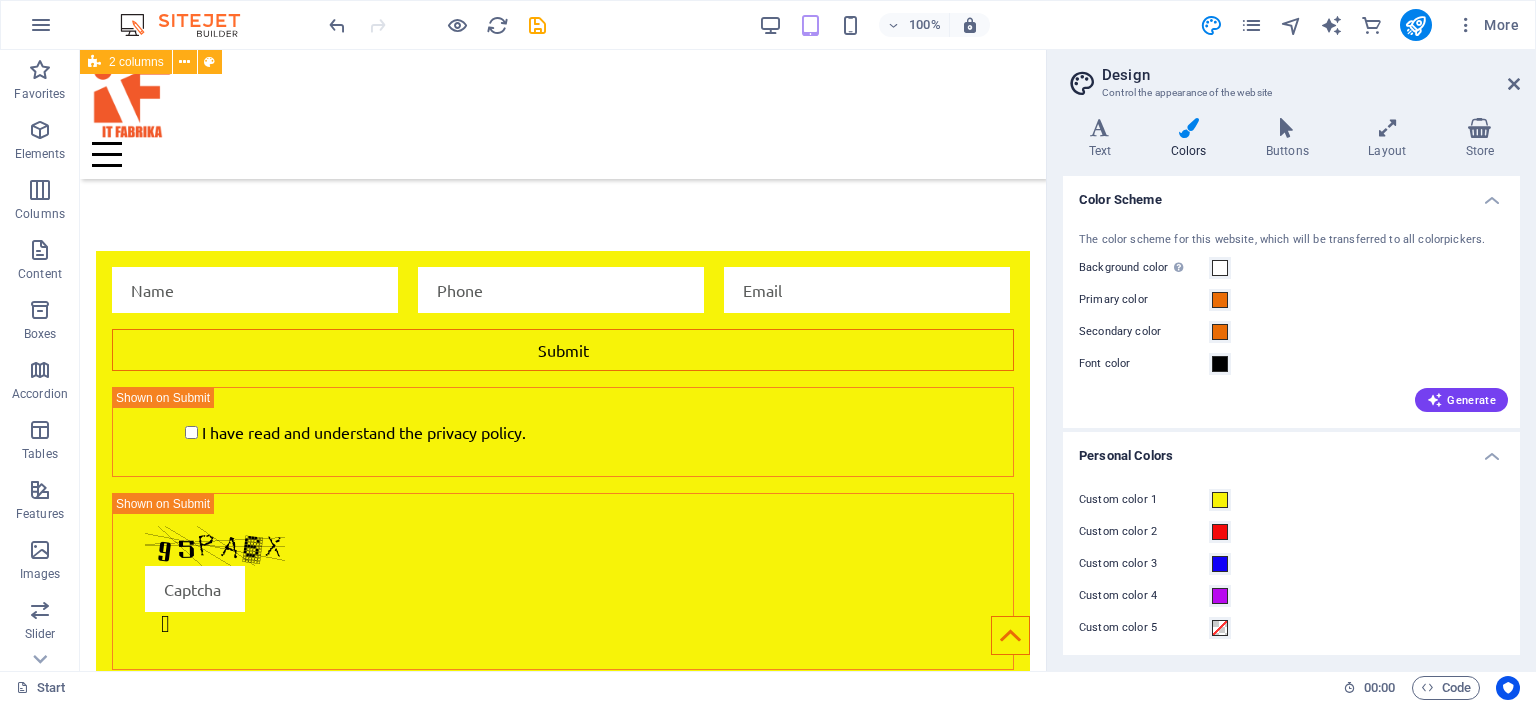 drag, startPoint x: 1240, startPoint y: 283, endPoint x: 1231, endPoint y: 254, distance: 30.364452 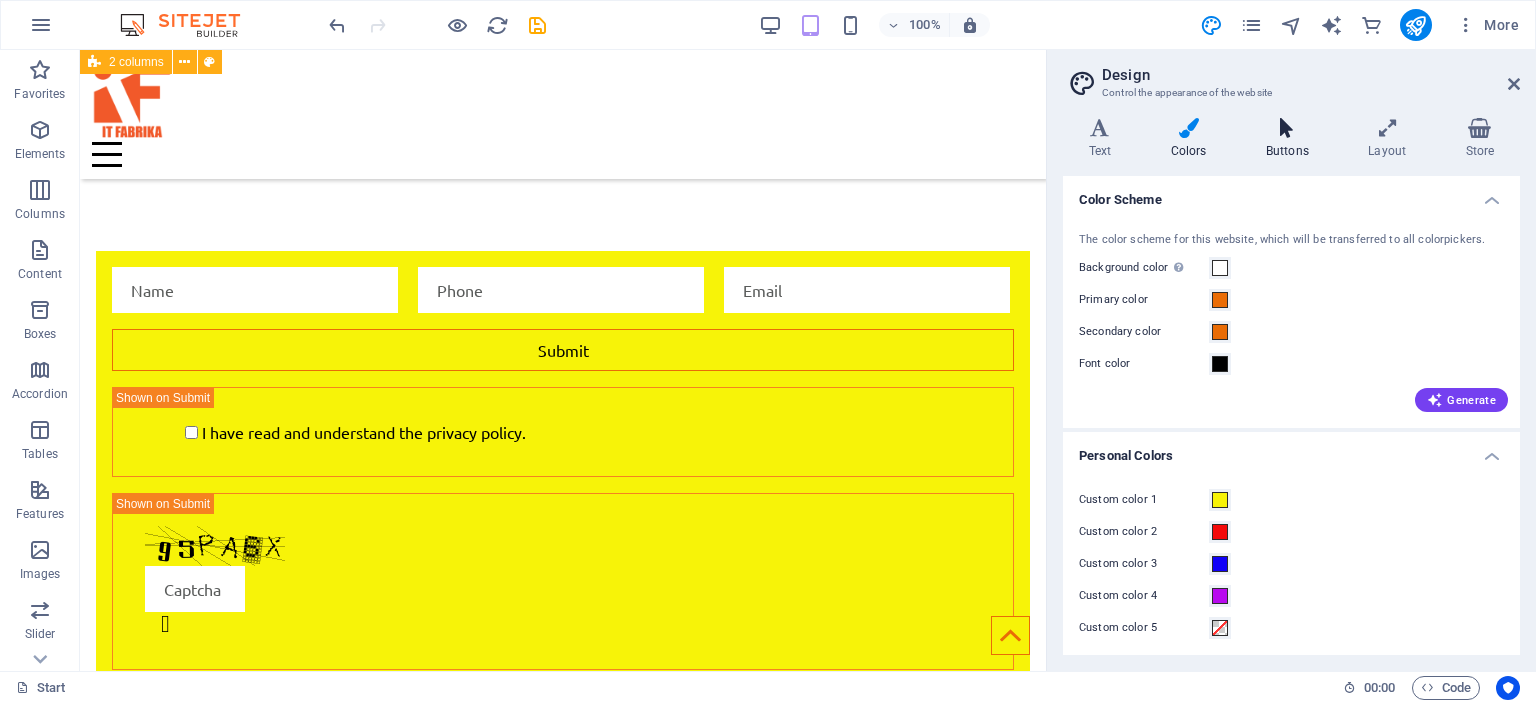 drag, startPoint x: 1231, startPoint y: 254, endPoint x: 1292, endPoint y: 126, distance: 141.7921 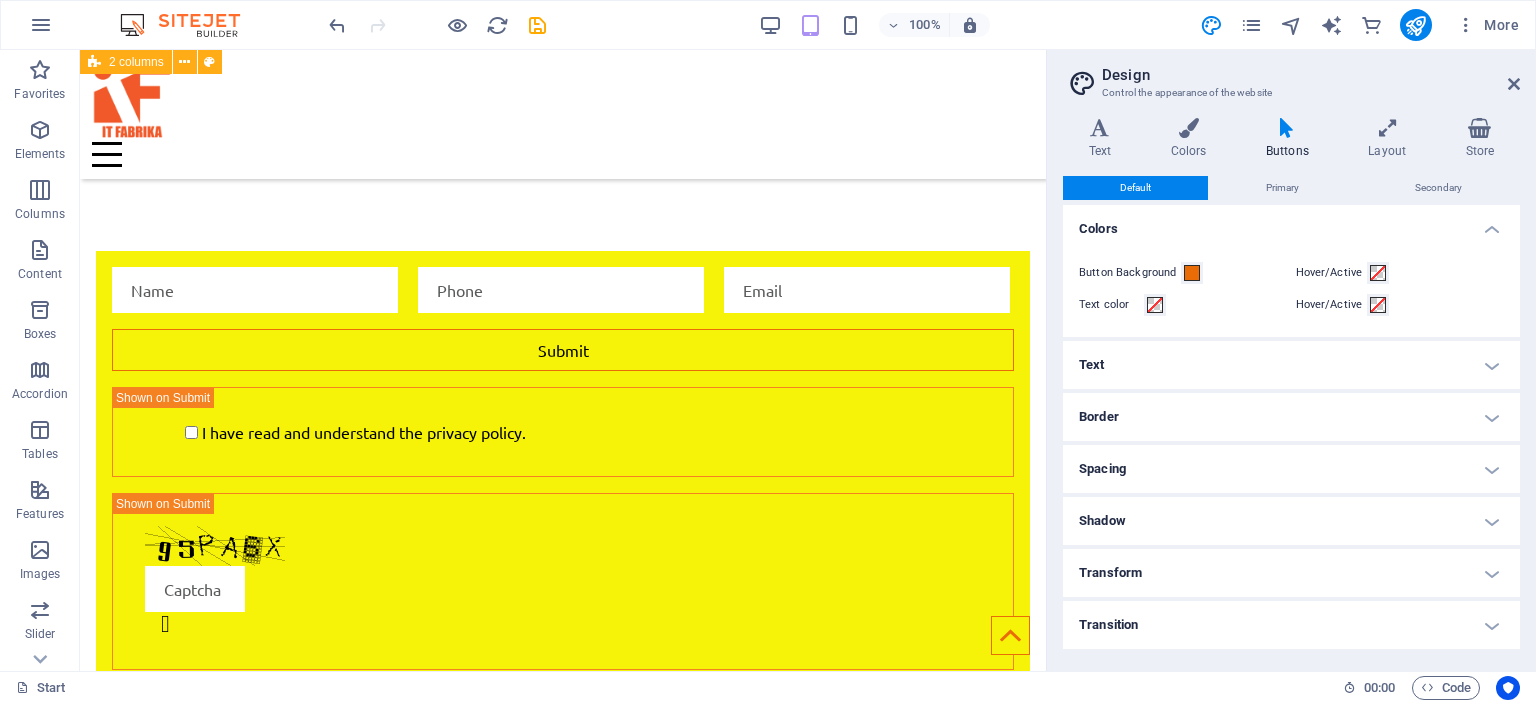 click on "Text" at bounding box center [1291, 365] 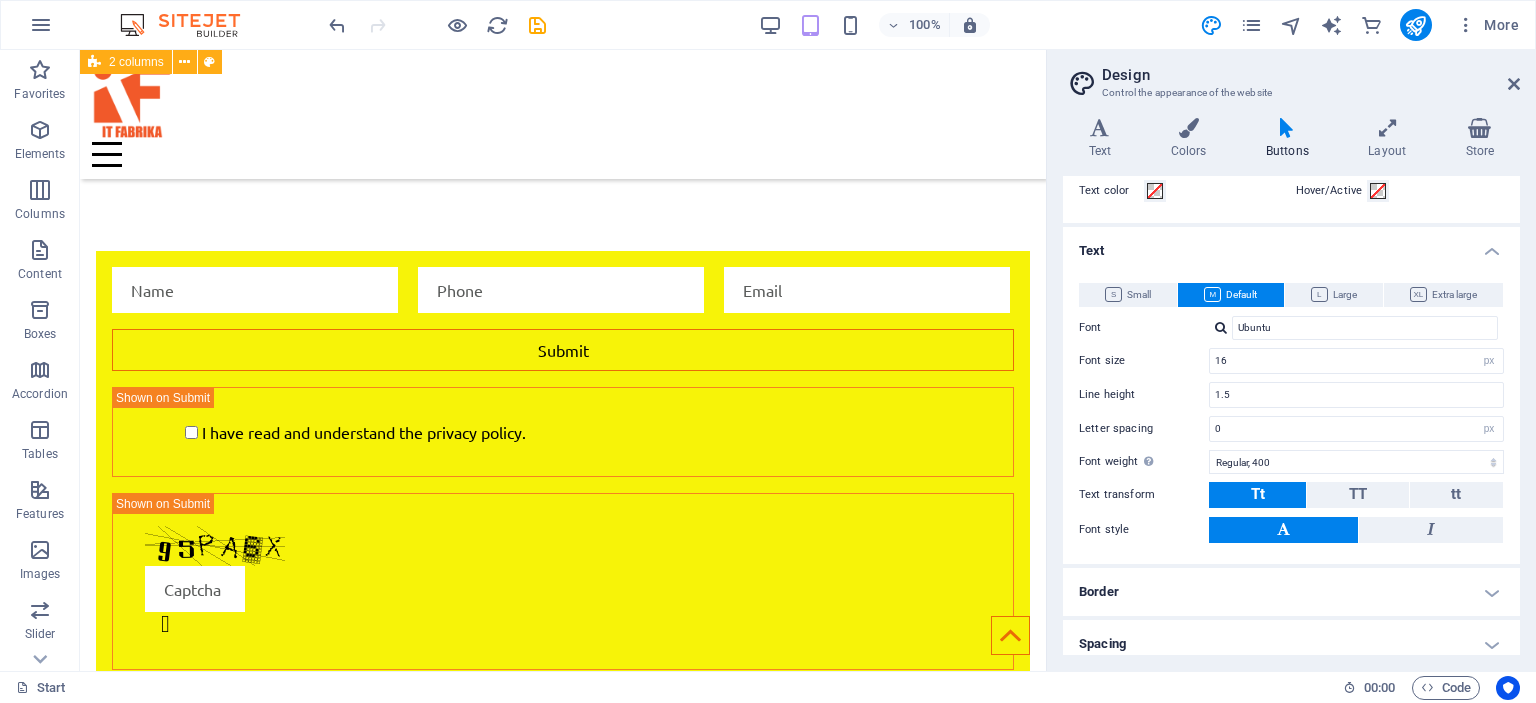 scroll, scrollTop: 280, scrollLeft: 0, axis: vertical 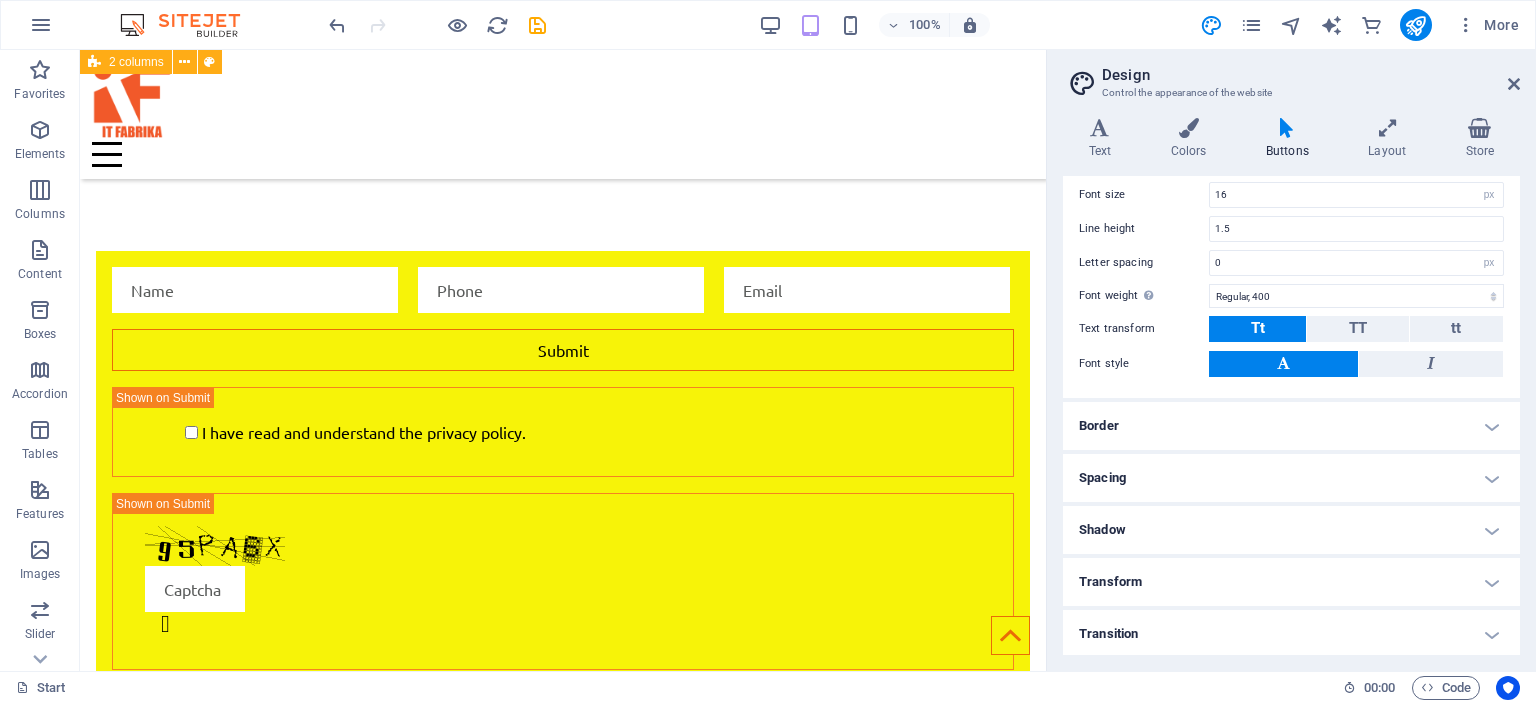 click on "Border" at bounding box center (1291, 426) 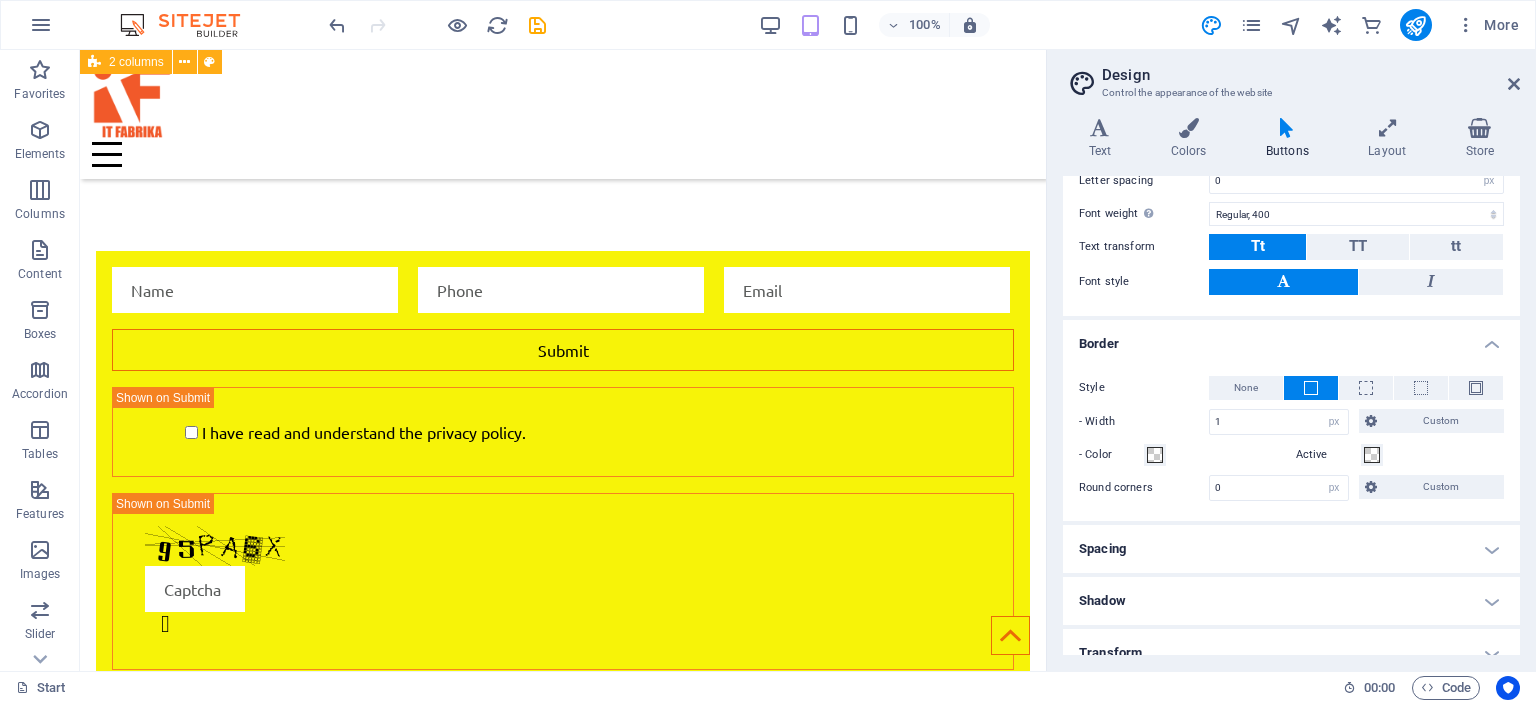 scroll, scrollTop: 432, scrollLeft: 0, axis: vertical 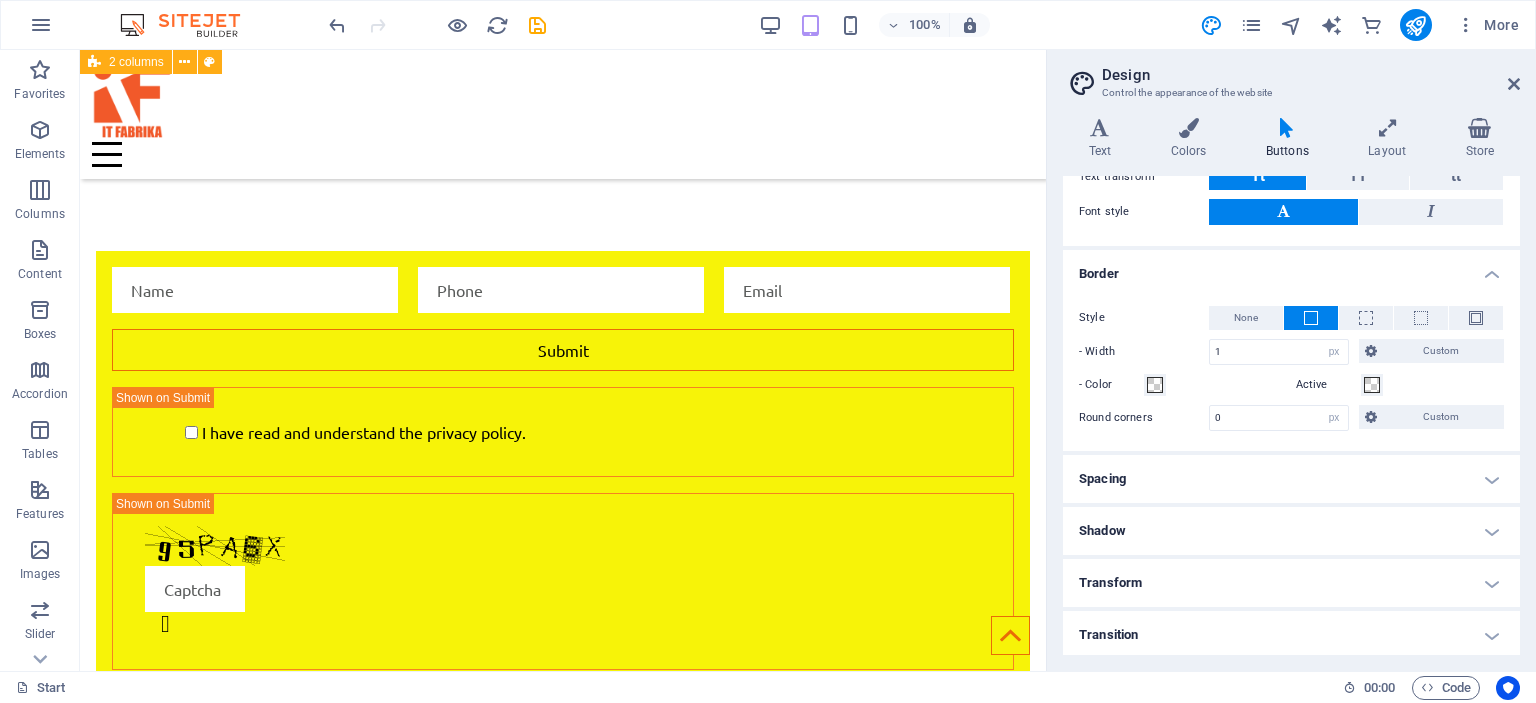 click on "Spacing" at bounding box center [1291, 479] 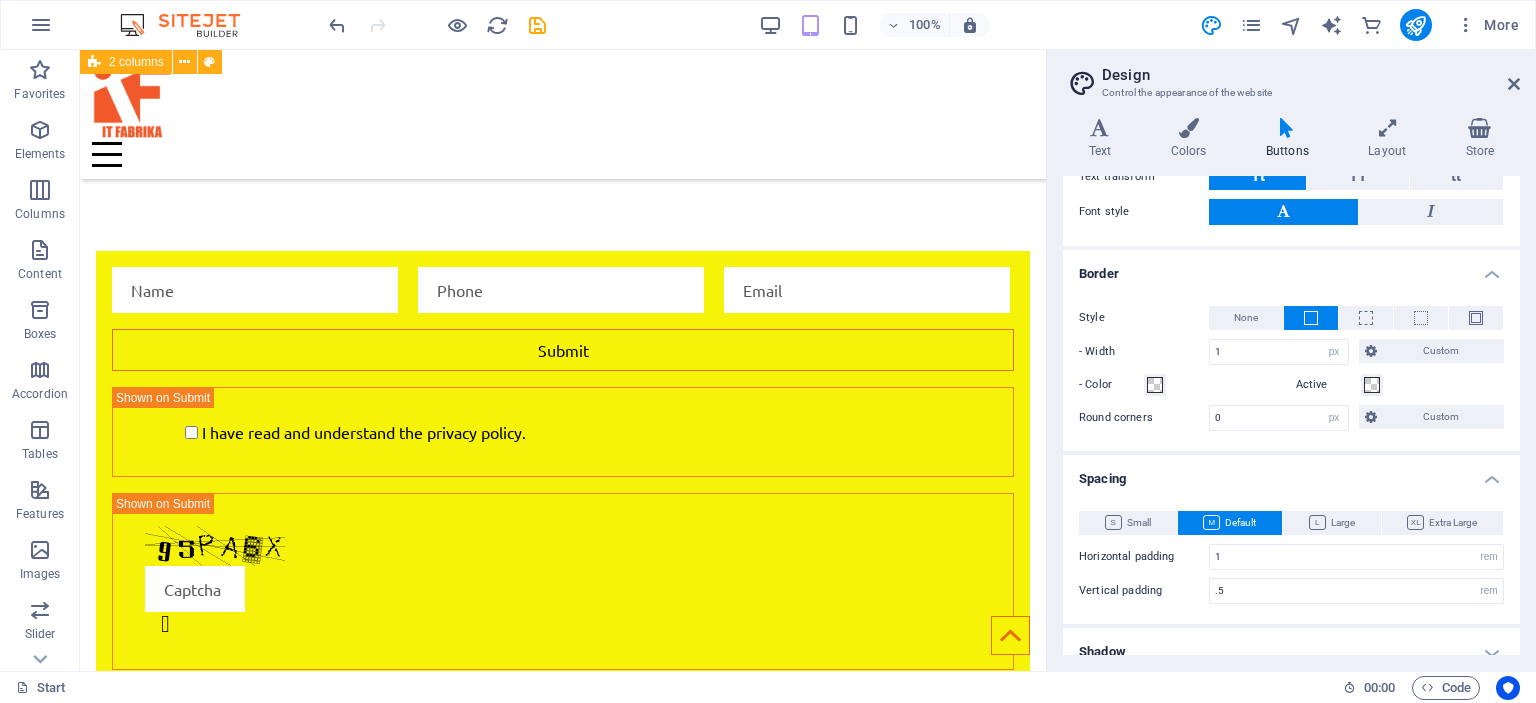 scroll, scrollTop: 552, scrollLeft: 0, axis: vertical 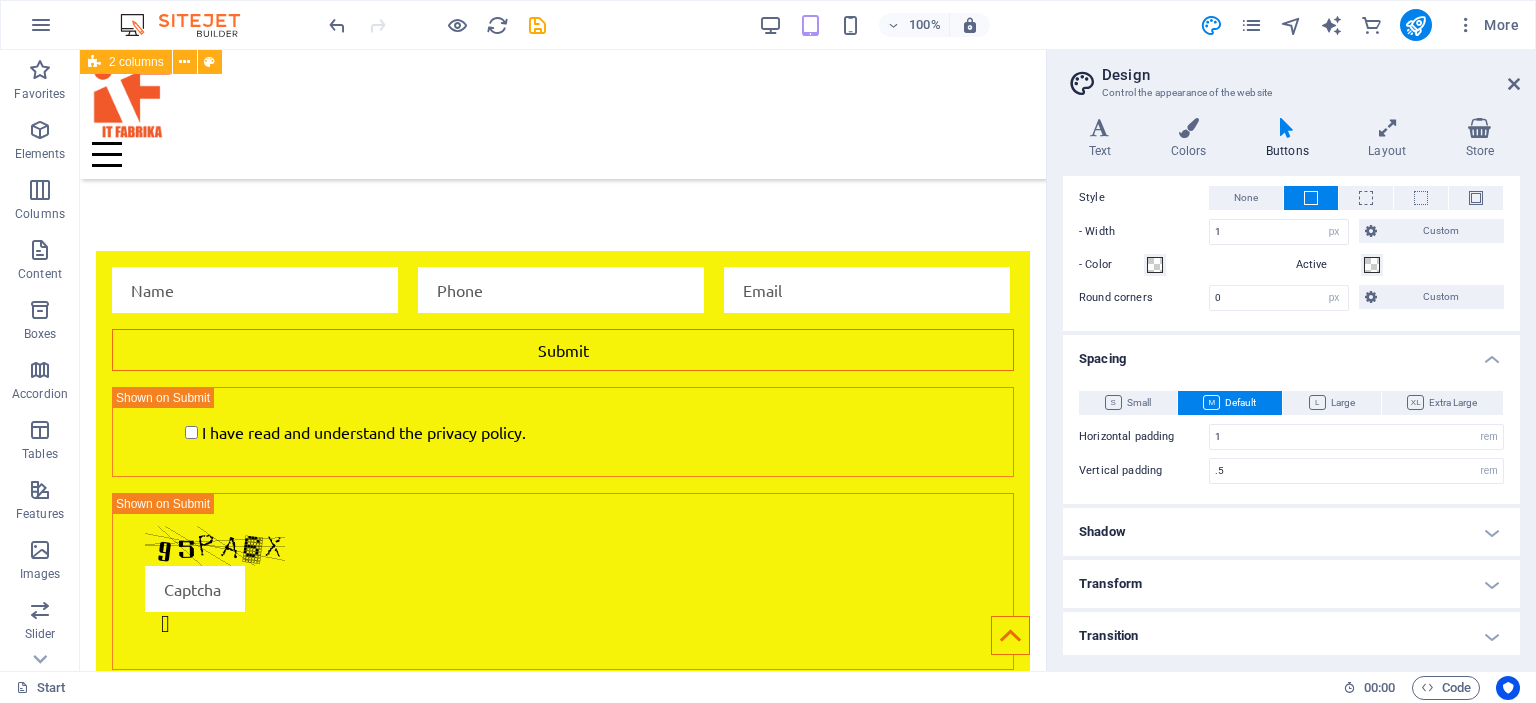 click on "Shadow" at bounding box center [1291, 532] 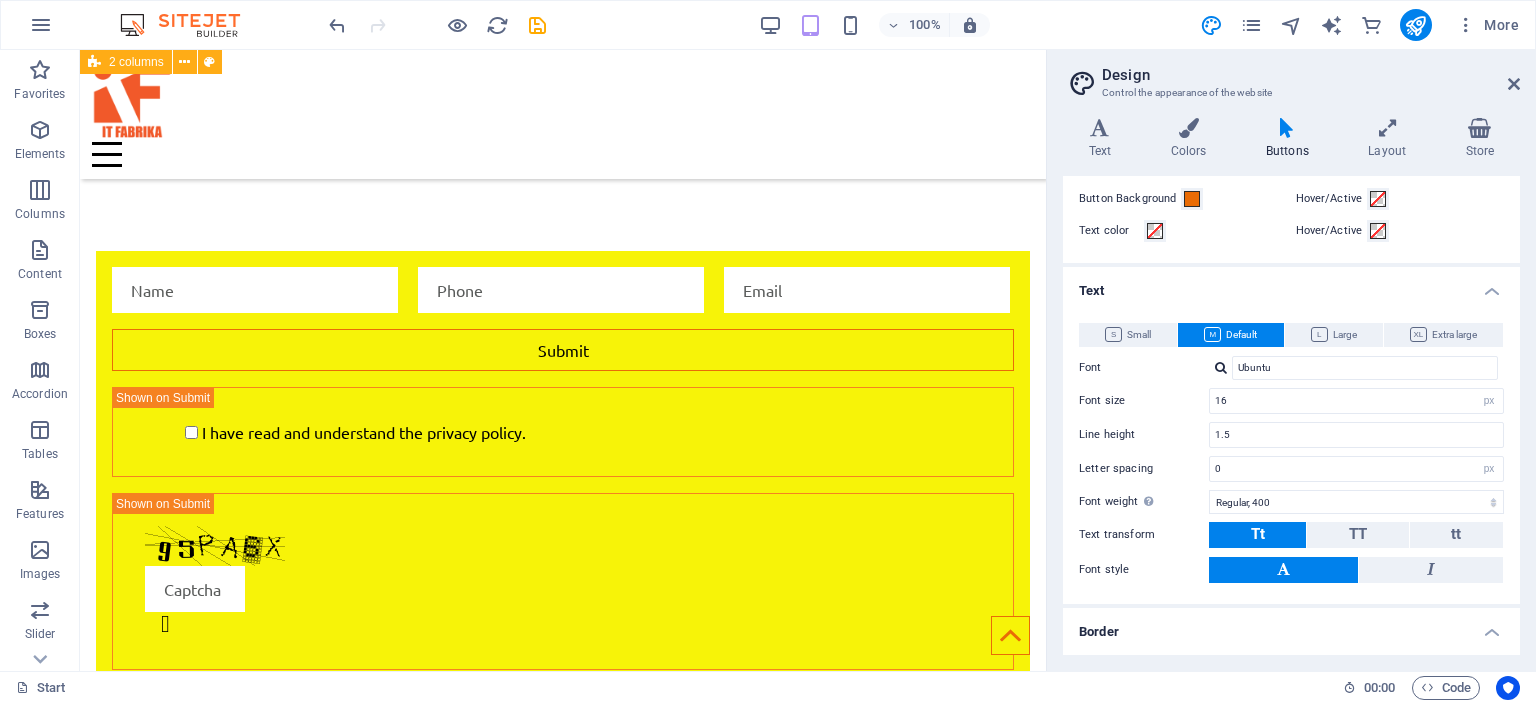 scroll, scrollTop: 0, scrollLeft: 0, axis: both 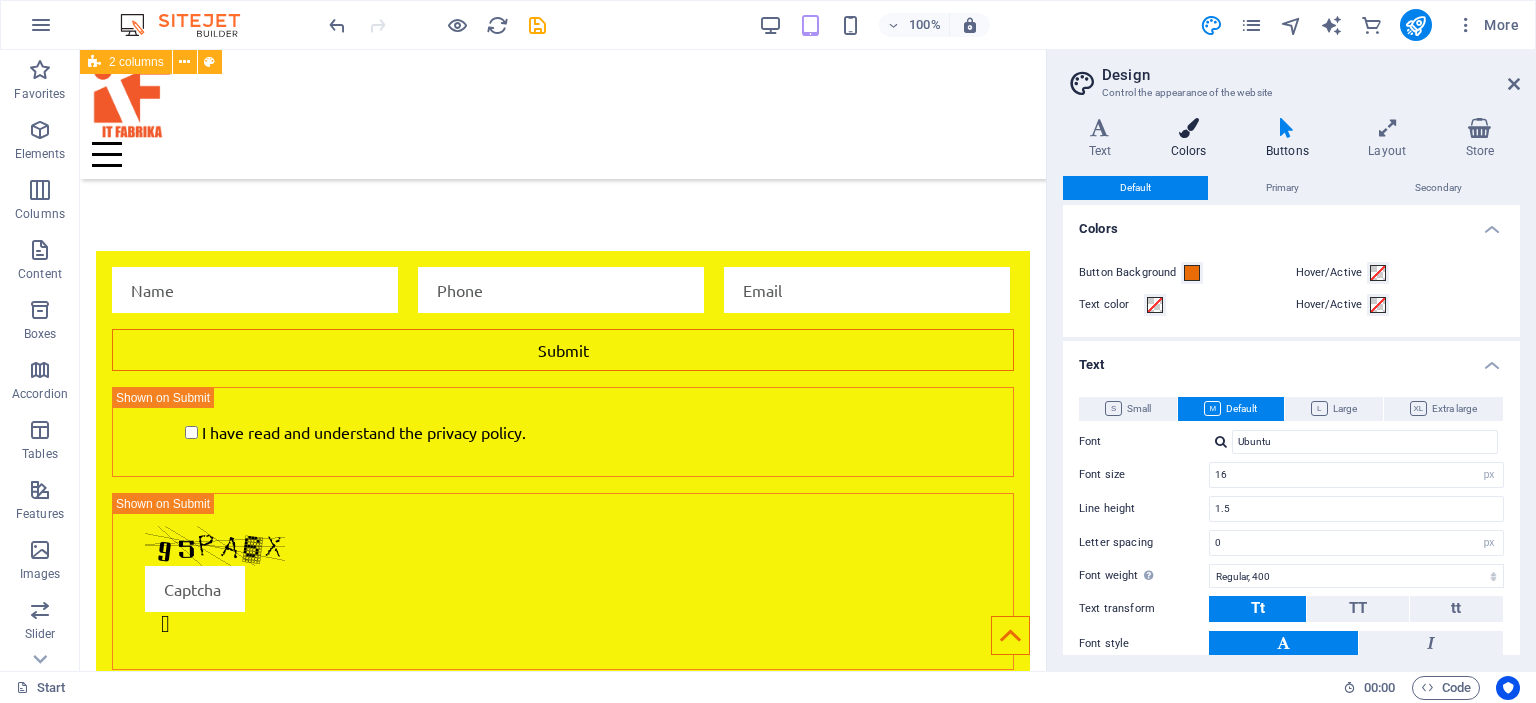 click at bounding box center [1188, 128] 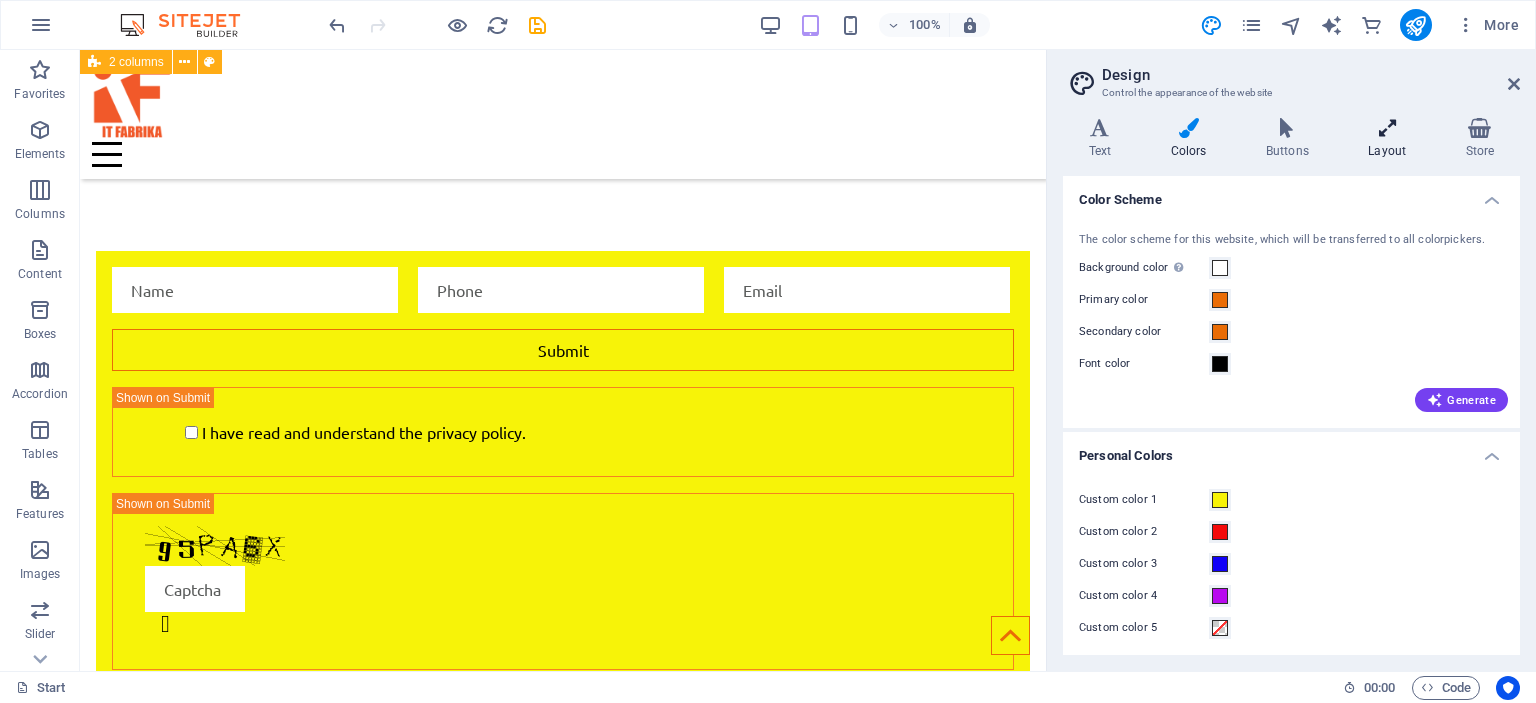 click on "Layout" at bounding box center [1391, 139] 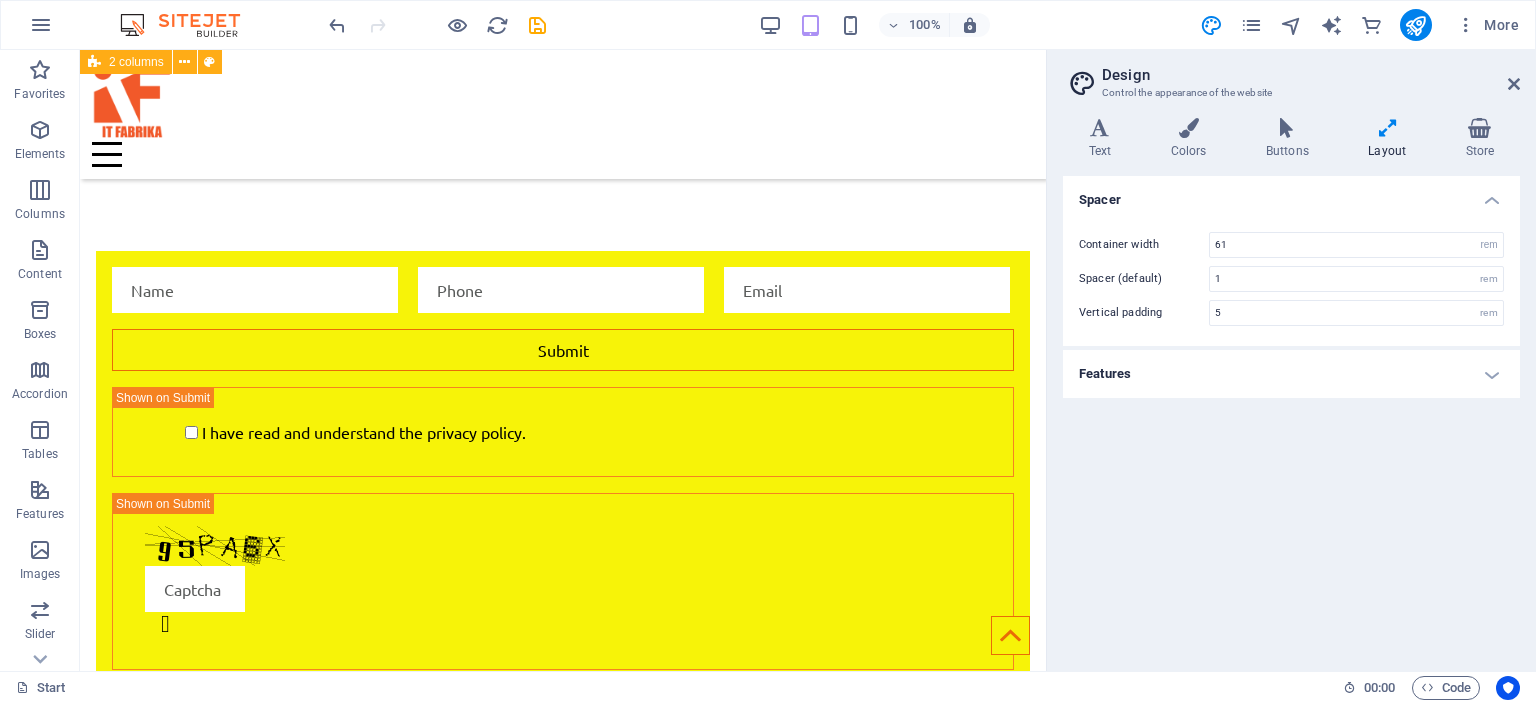 click on "Features" at bounding box center (1291, 374) 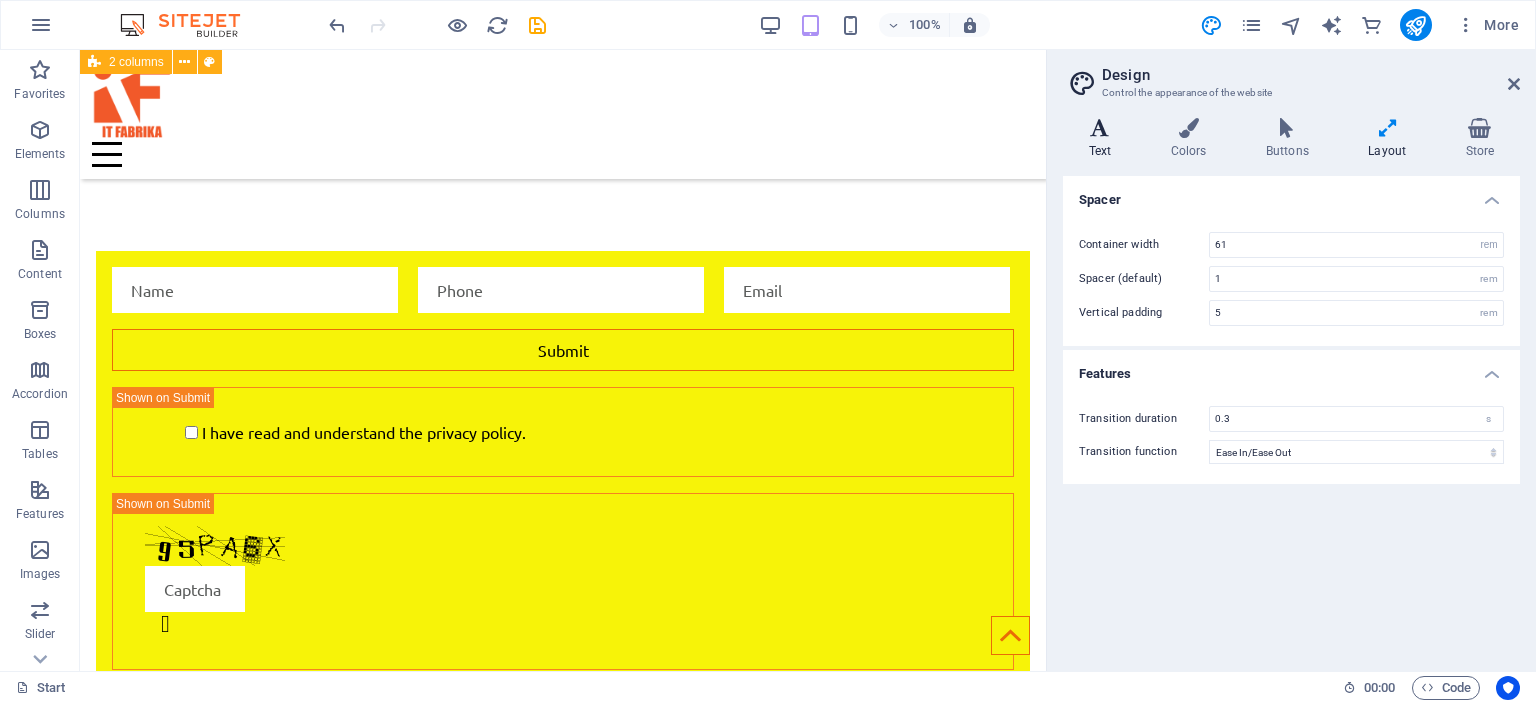 click on "Text" at bounding box center (1104, 139) 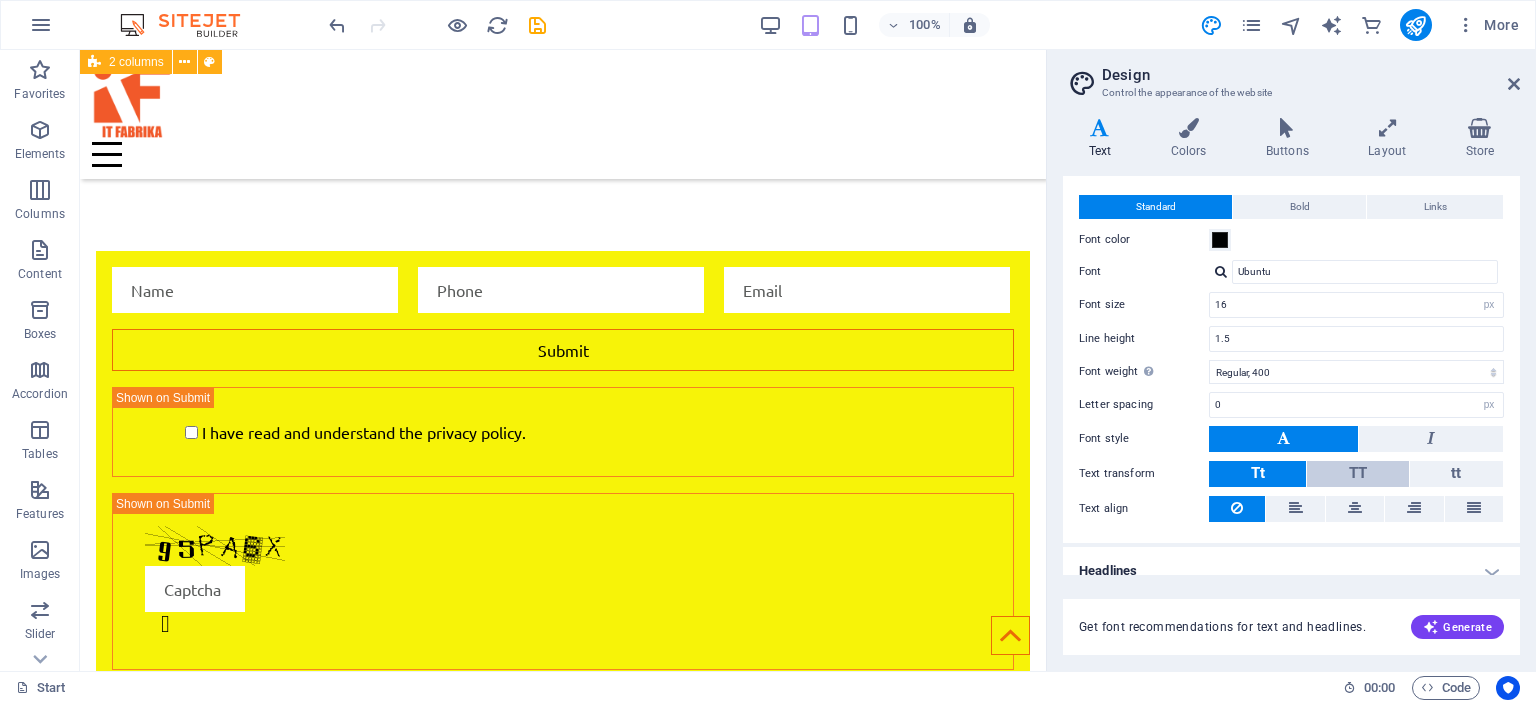 scroll, scrollTop: 53, scrollLeft: 0, axis: vertical 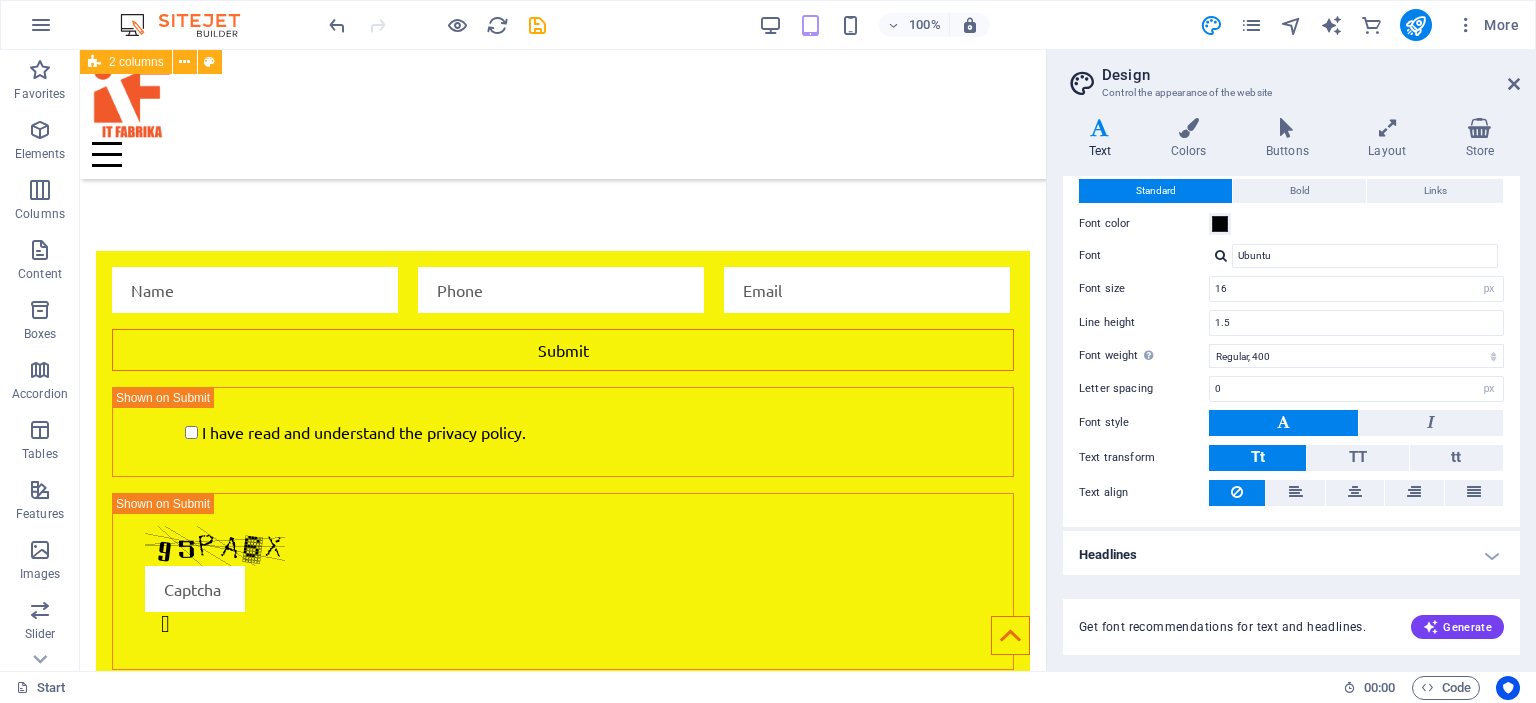 click on "Headlines" at bounding box center [1291, 555] 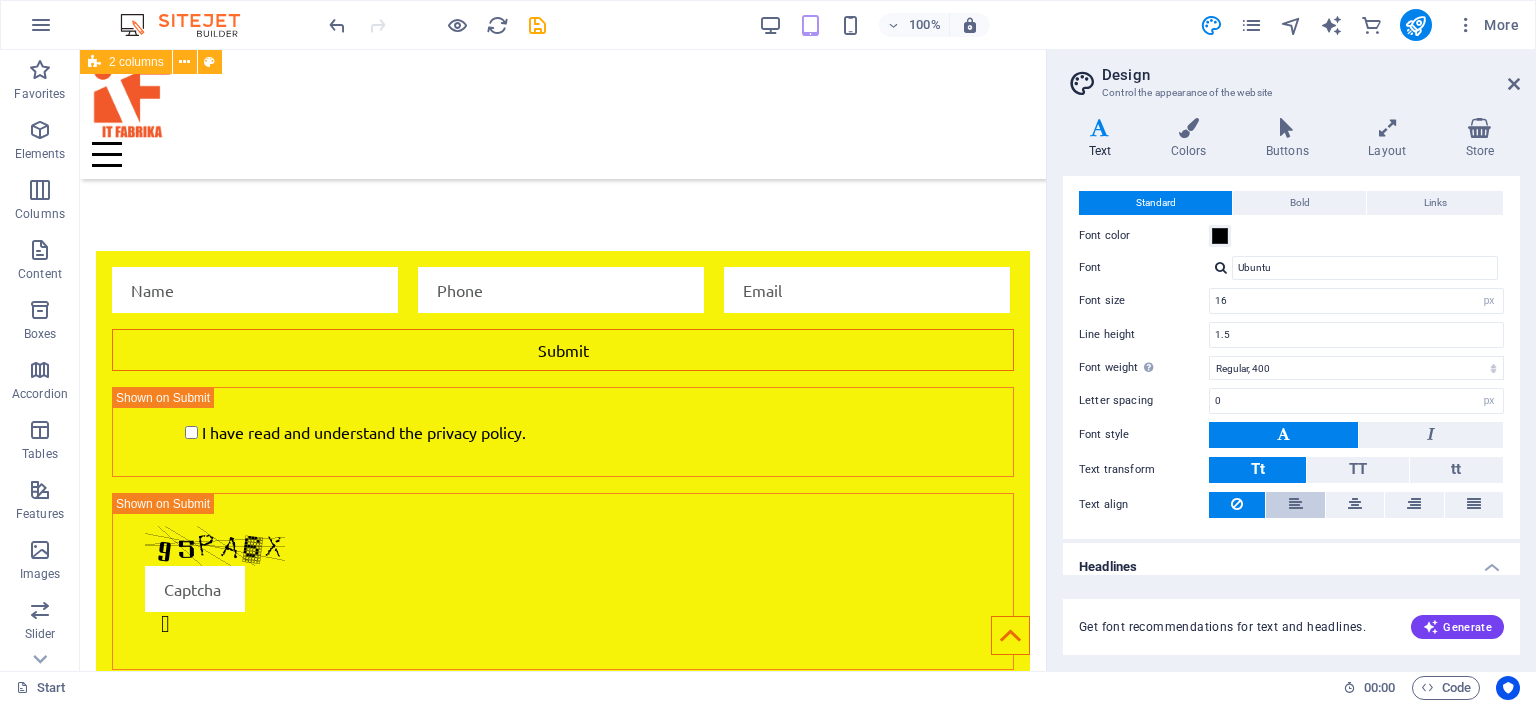scroll, scrollTop: 0, scrollLeft: 0, axis: both 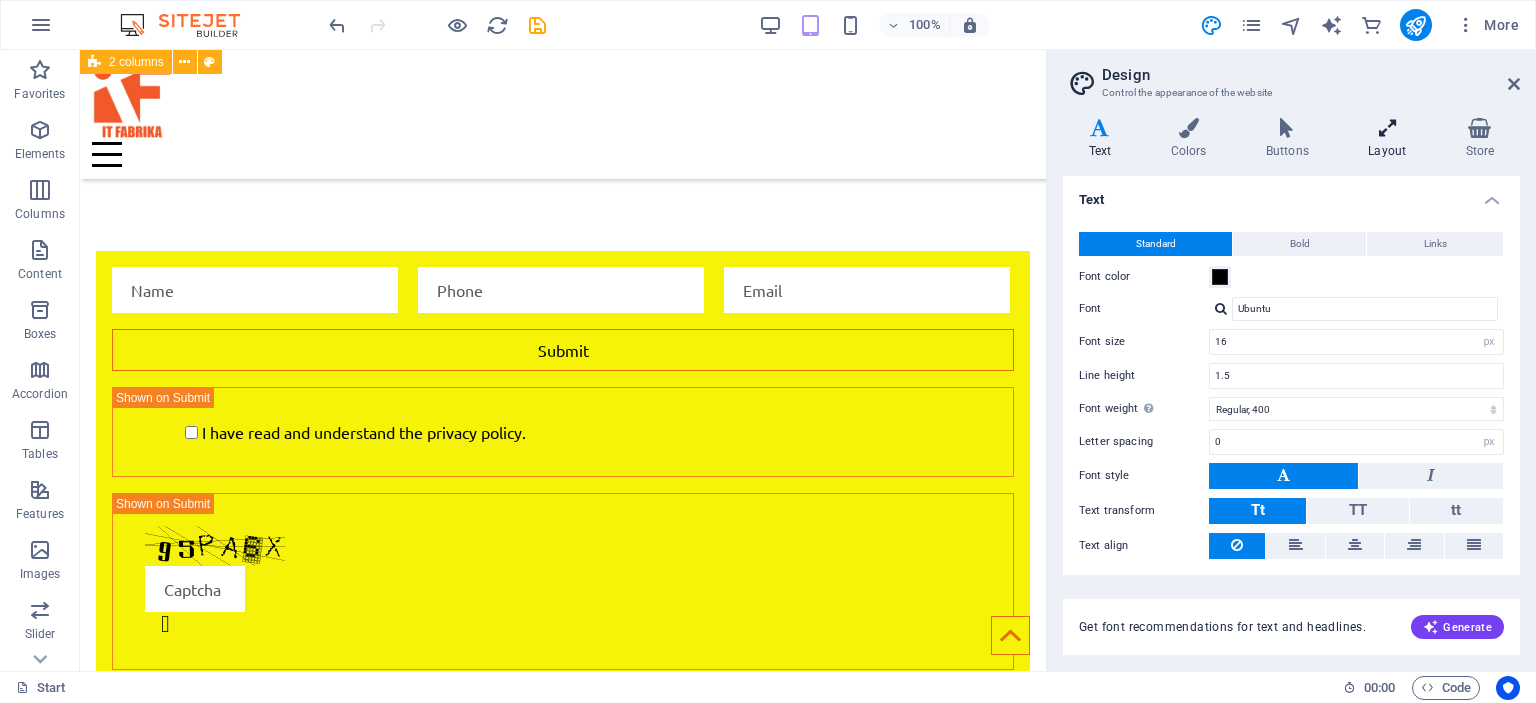 click on "Layout" at bounding box center (1391, 139) 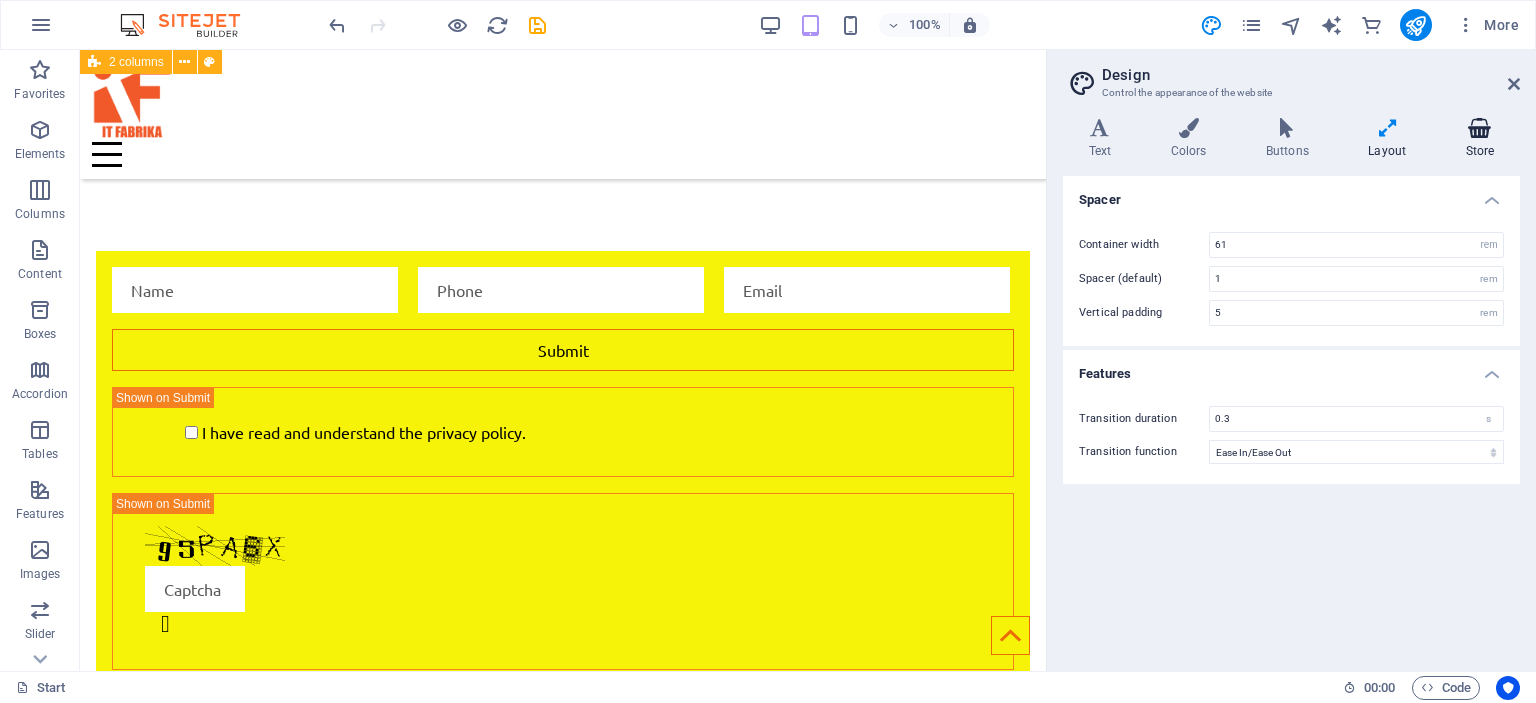 click at bounding box center (1480, 128) 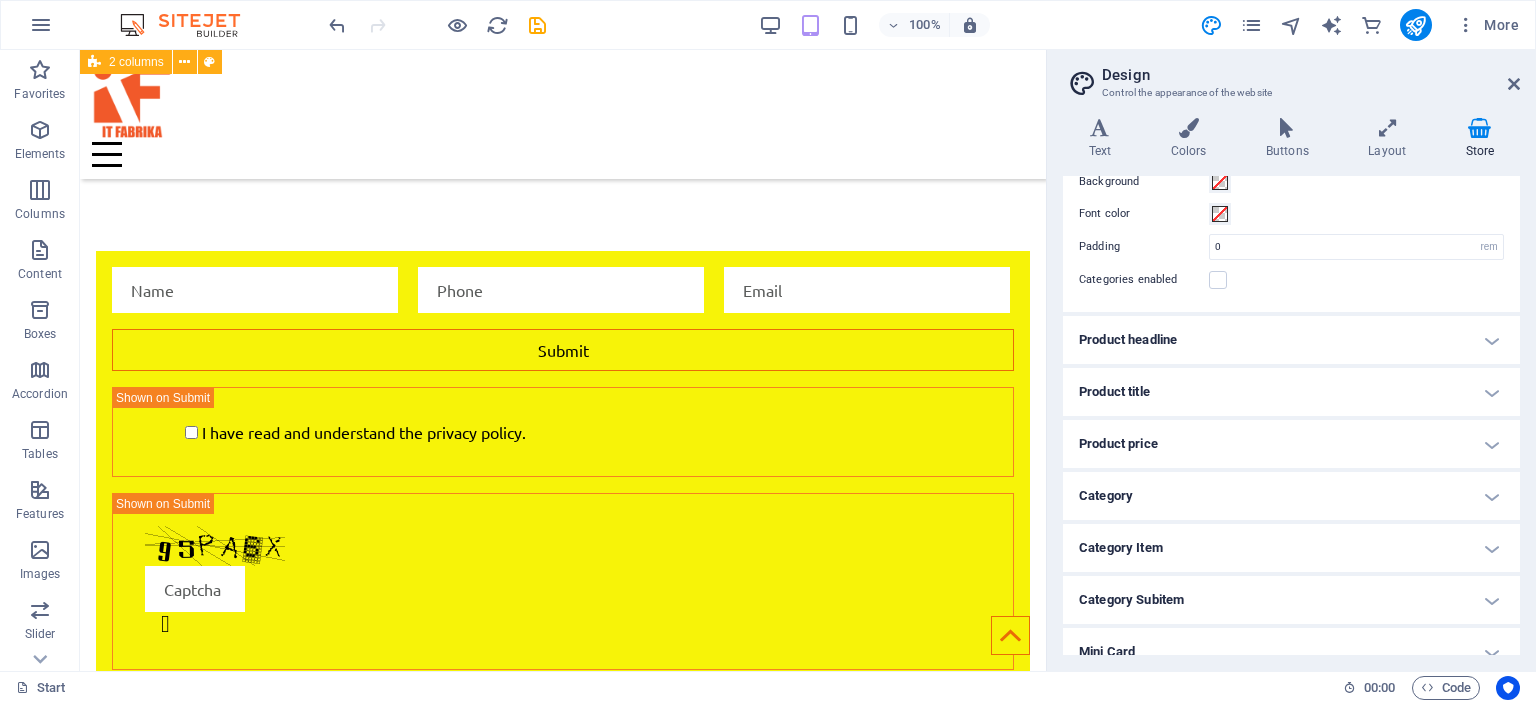 scroll, scrollTop: 133, scrollLeft: 0, axis: vertical 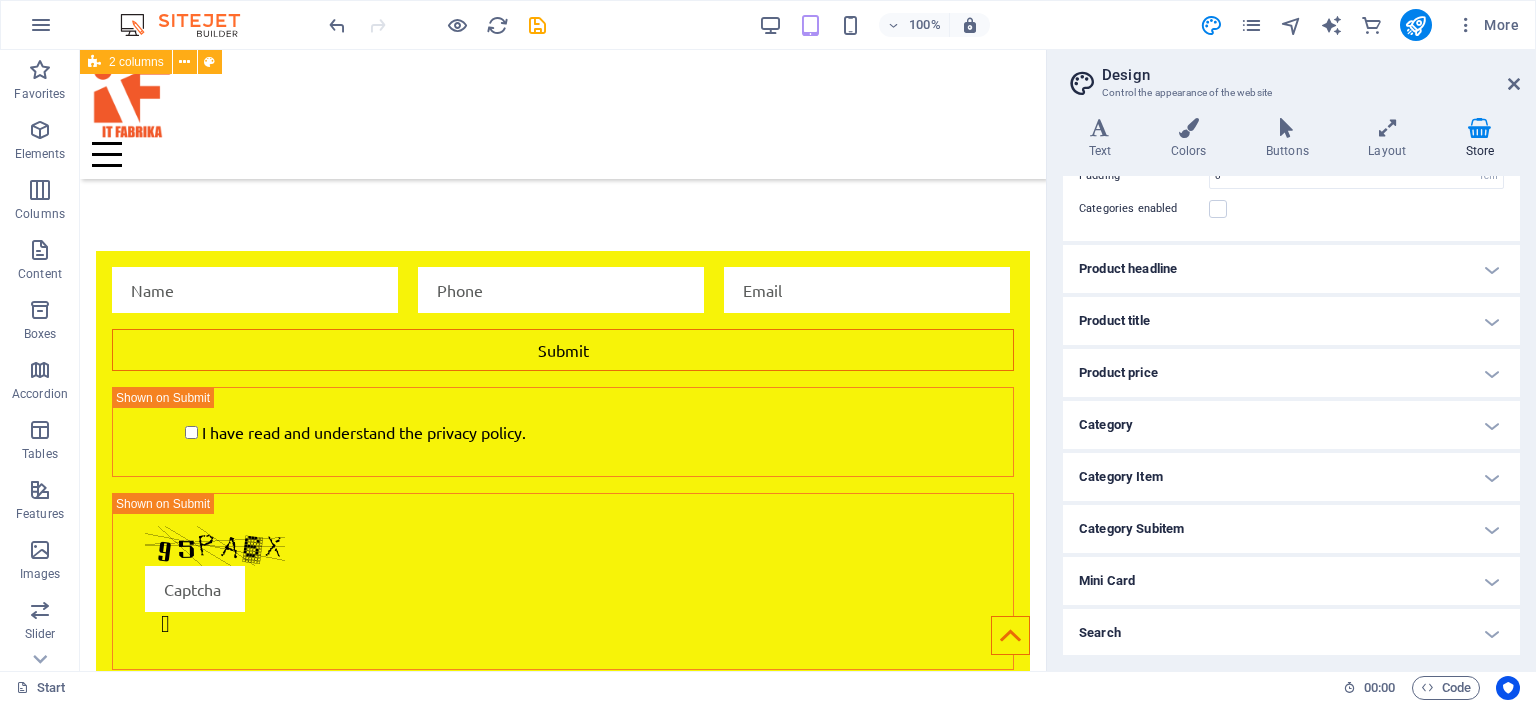 click on "Product headline" at bounding box center [1291, 269] 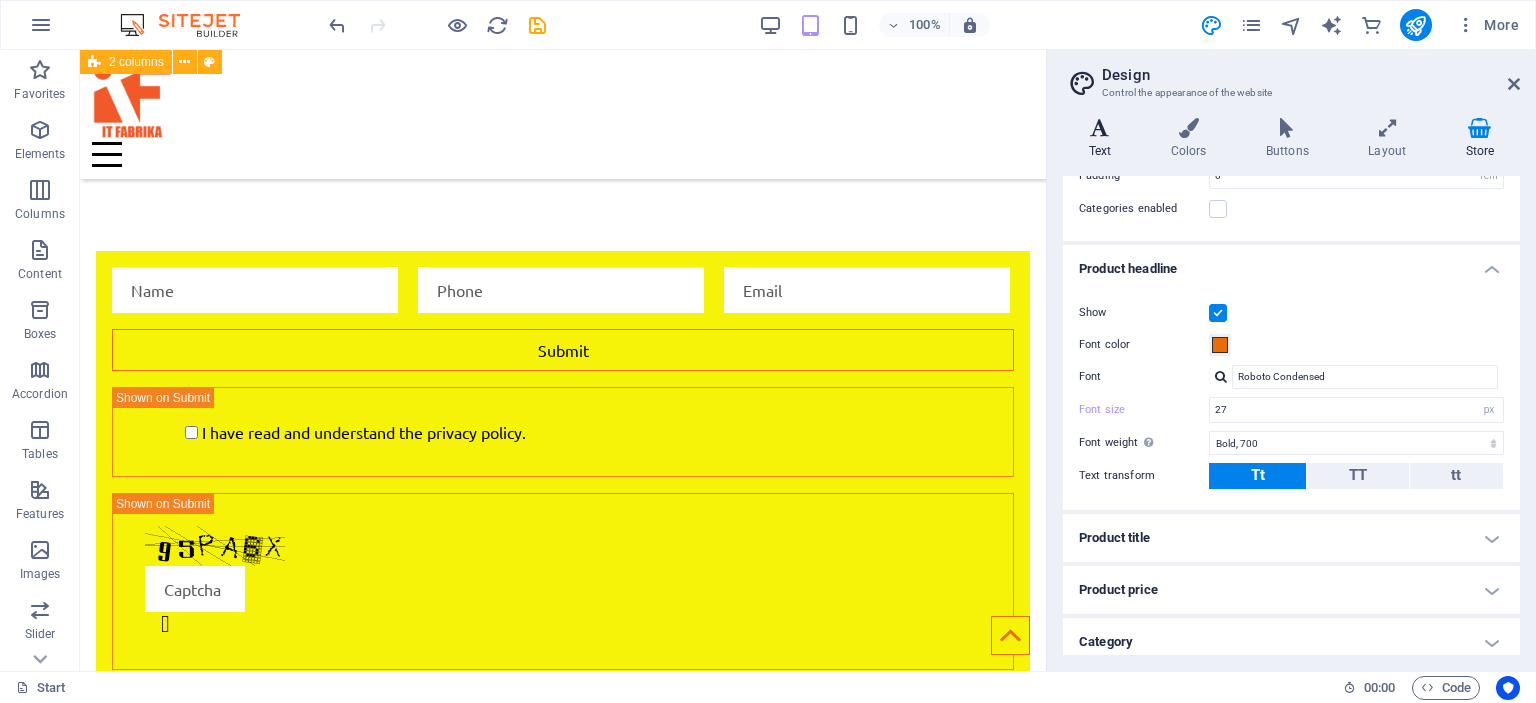 click on "Text" at bounding box center [1104, 139] 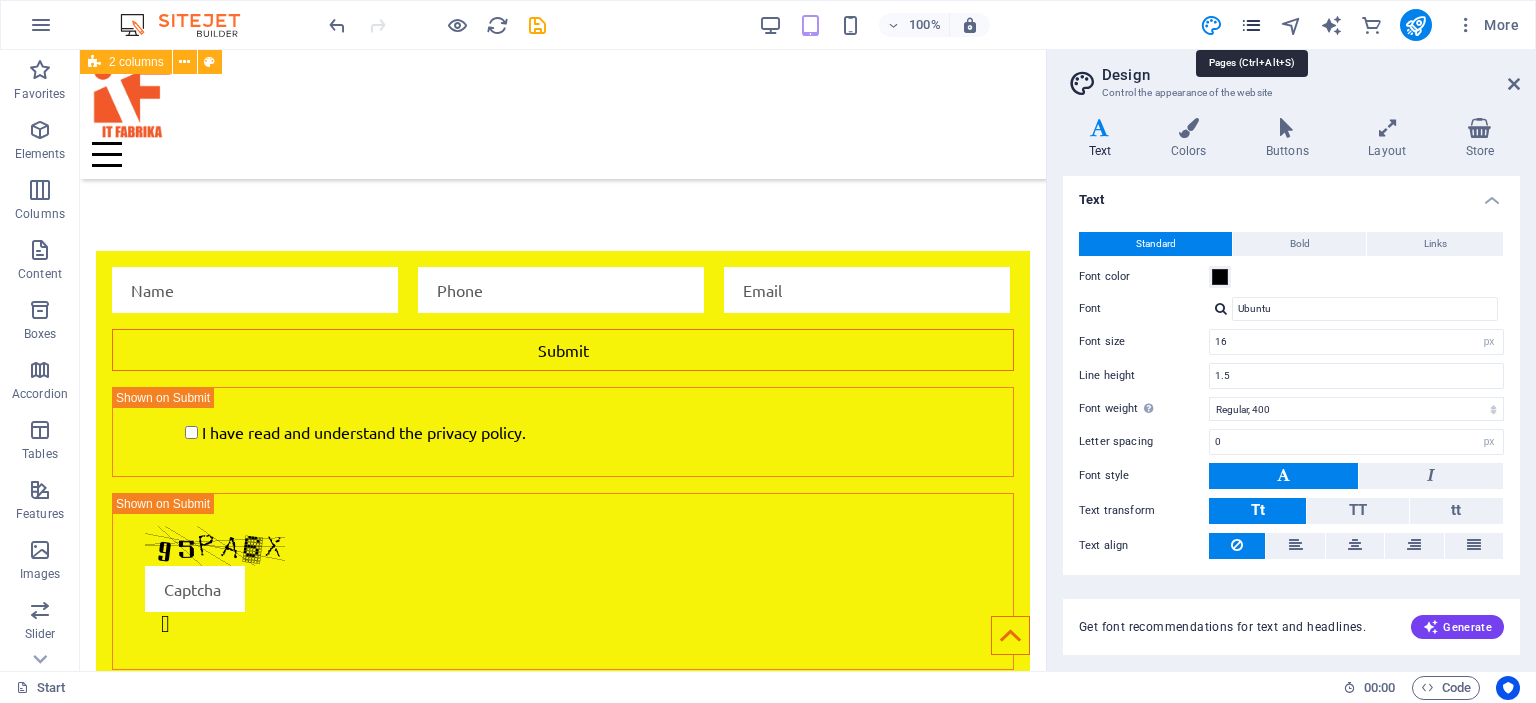 click at bounding box center (1251, 25) 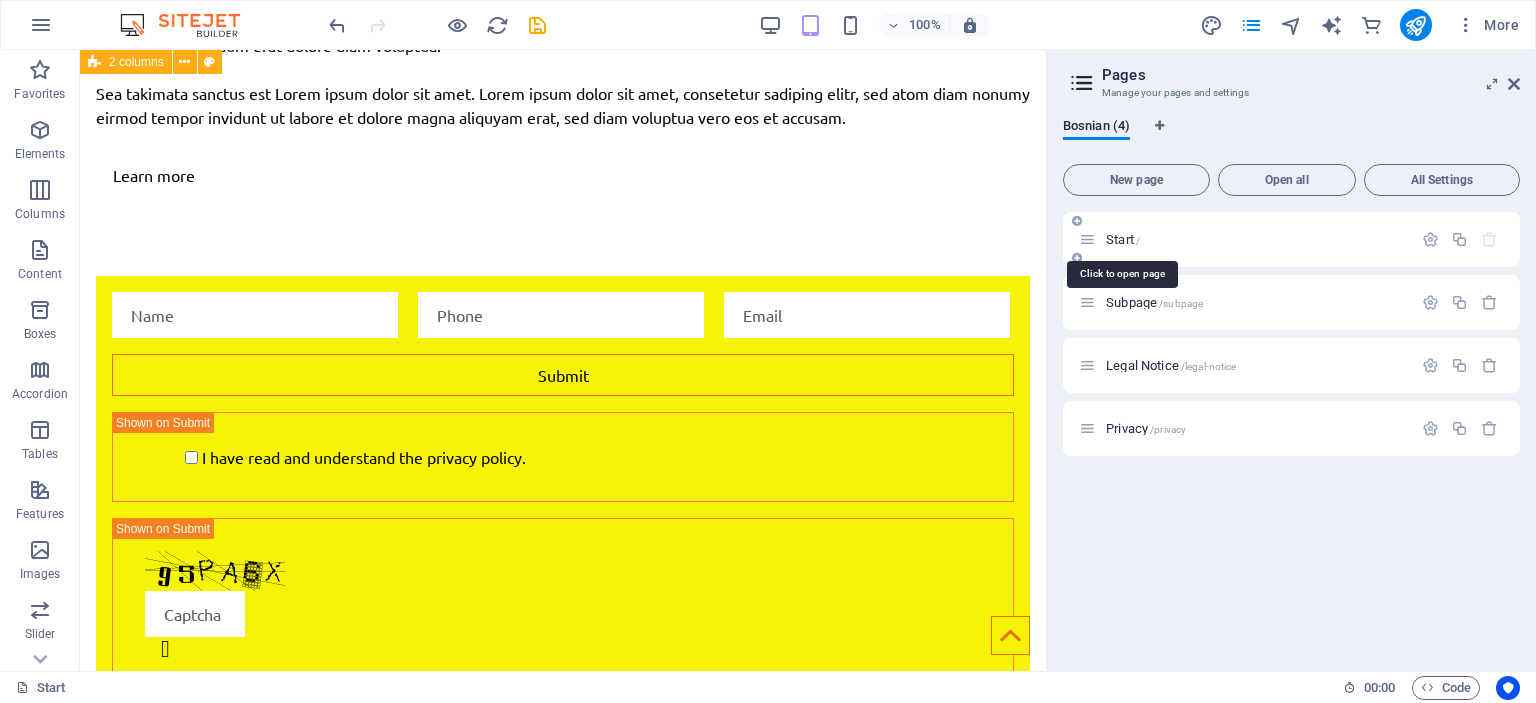 click on "Start /" at bounding box center (1123, 239) 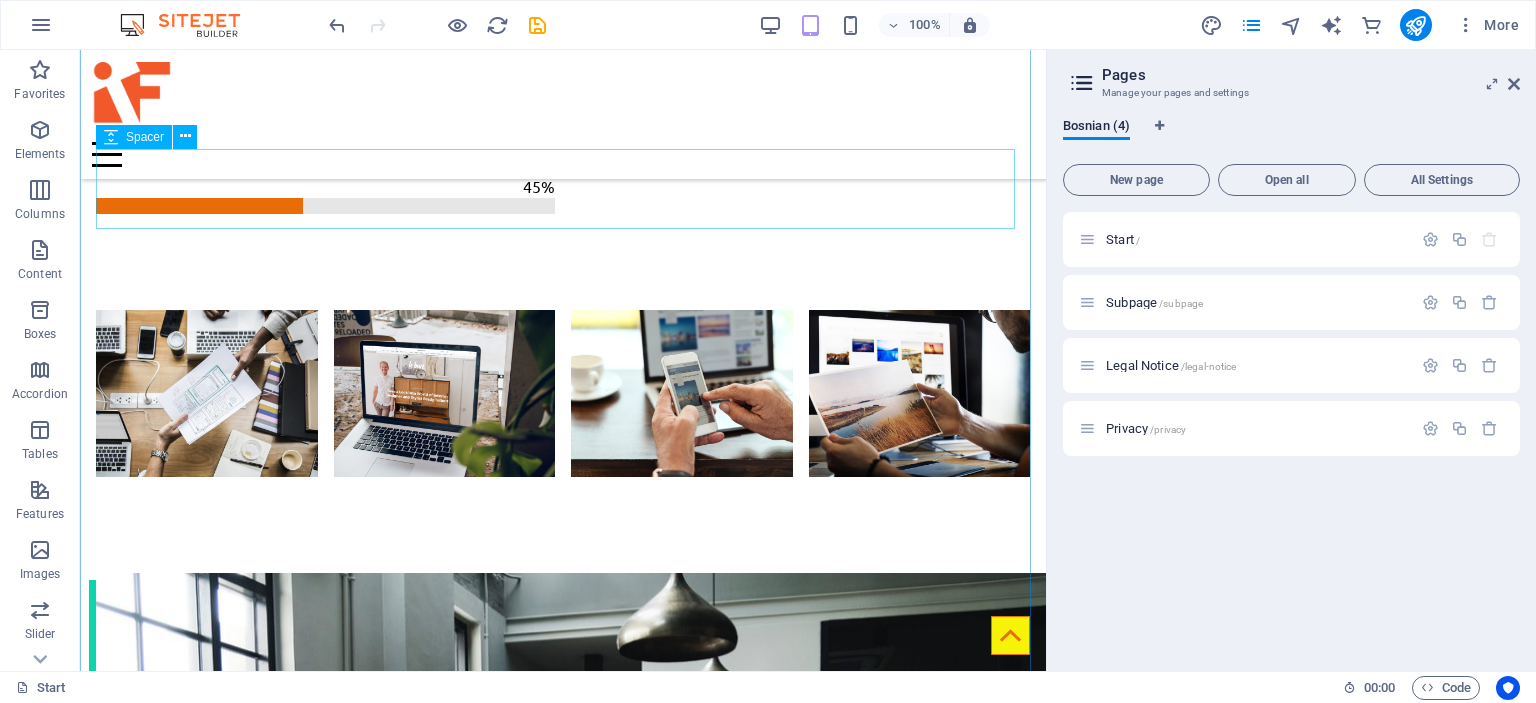 scroll, scrollTop: 1572, scrollLeft: 0, axis: vertical 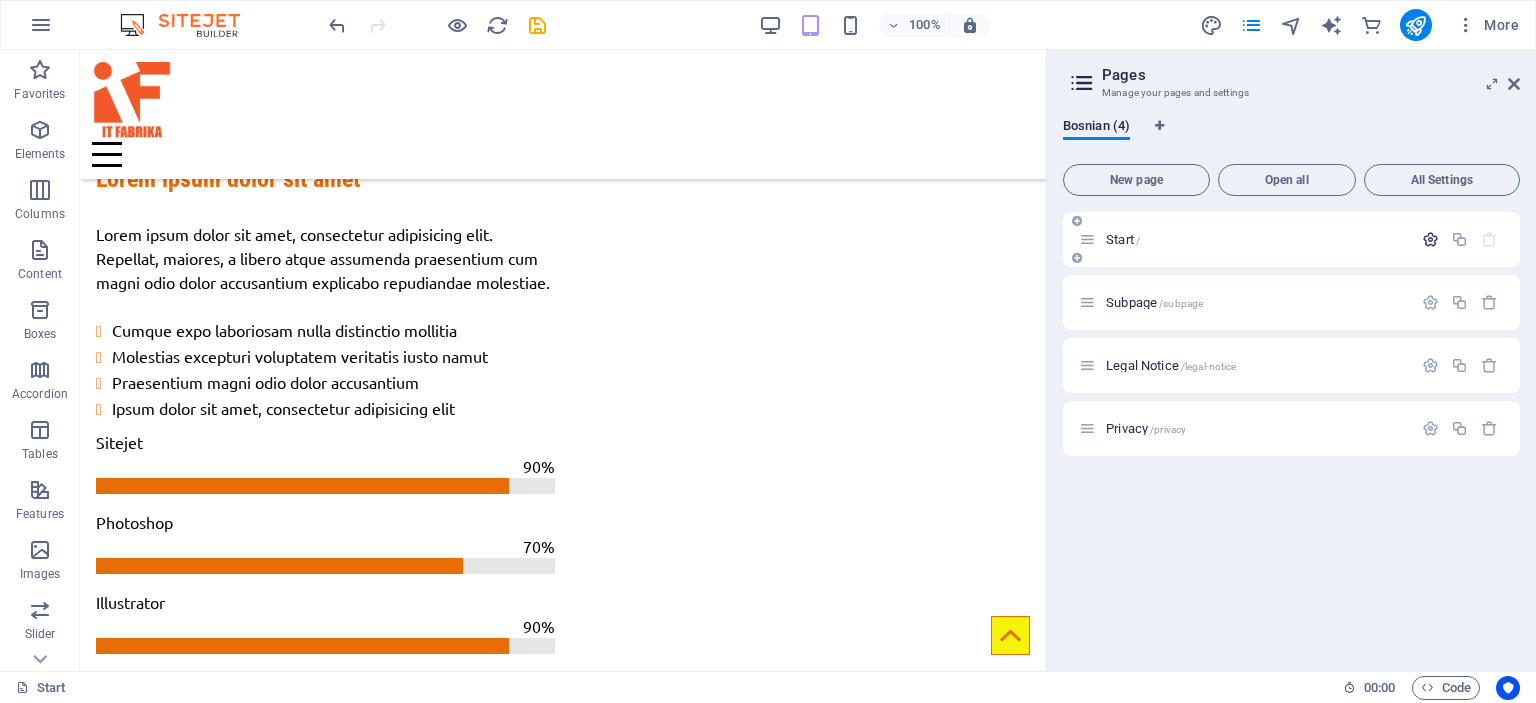 click at bounding box center (1430, 239) 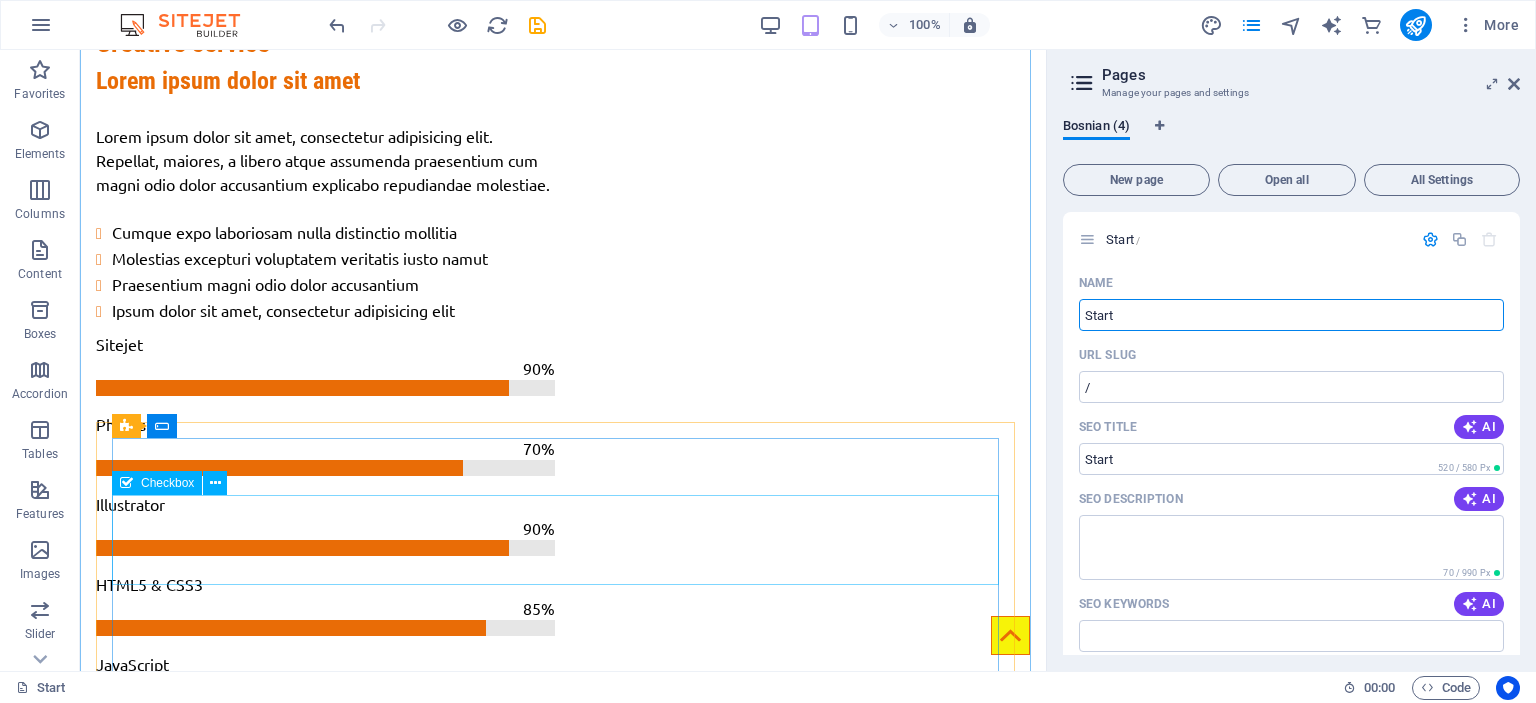 scroll, scrollTop: 1872, scrollLeft: 0, axis: vertical 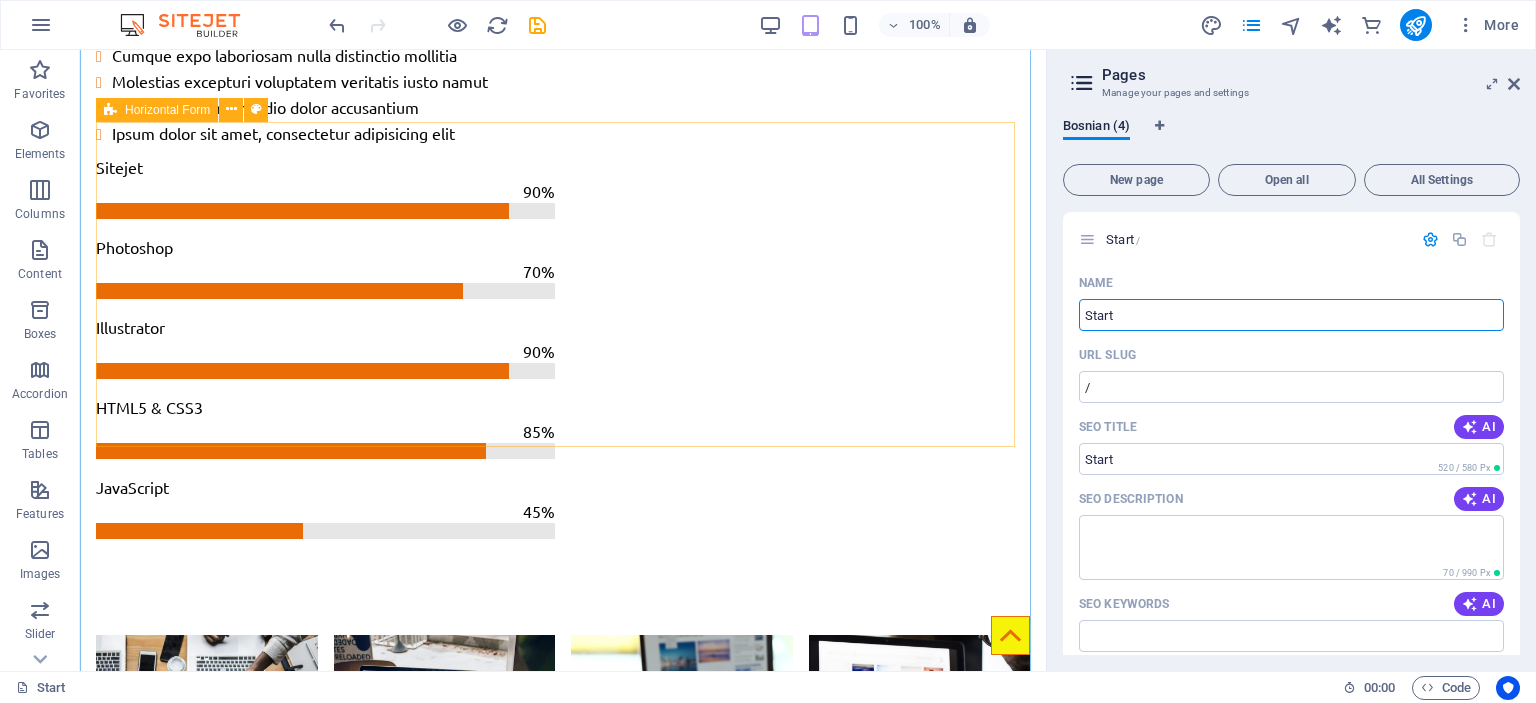 click on "Submit   I have read and understand the privacy policy. Unreadable? Load new" at bounding box center [563, 1993] 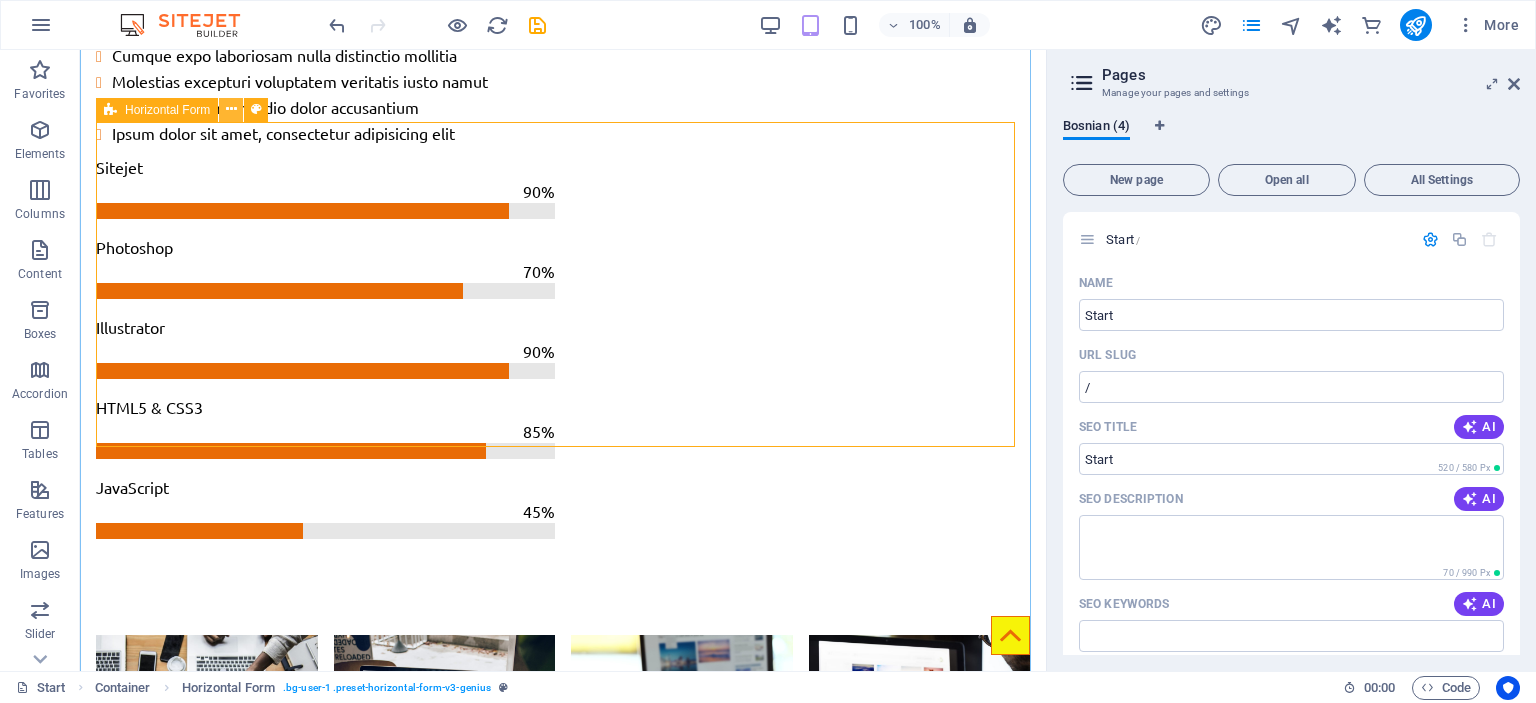 click at bounding box center (231, 109) 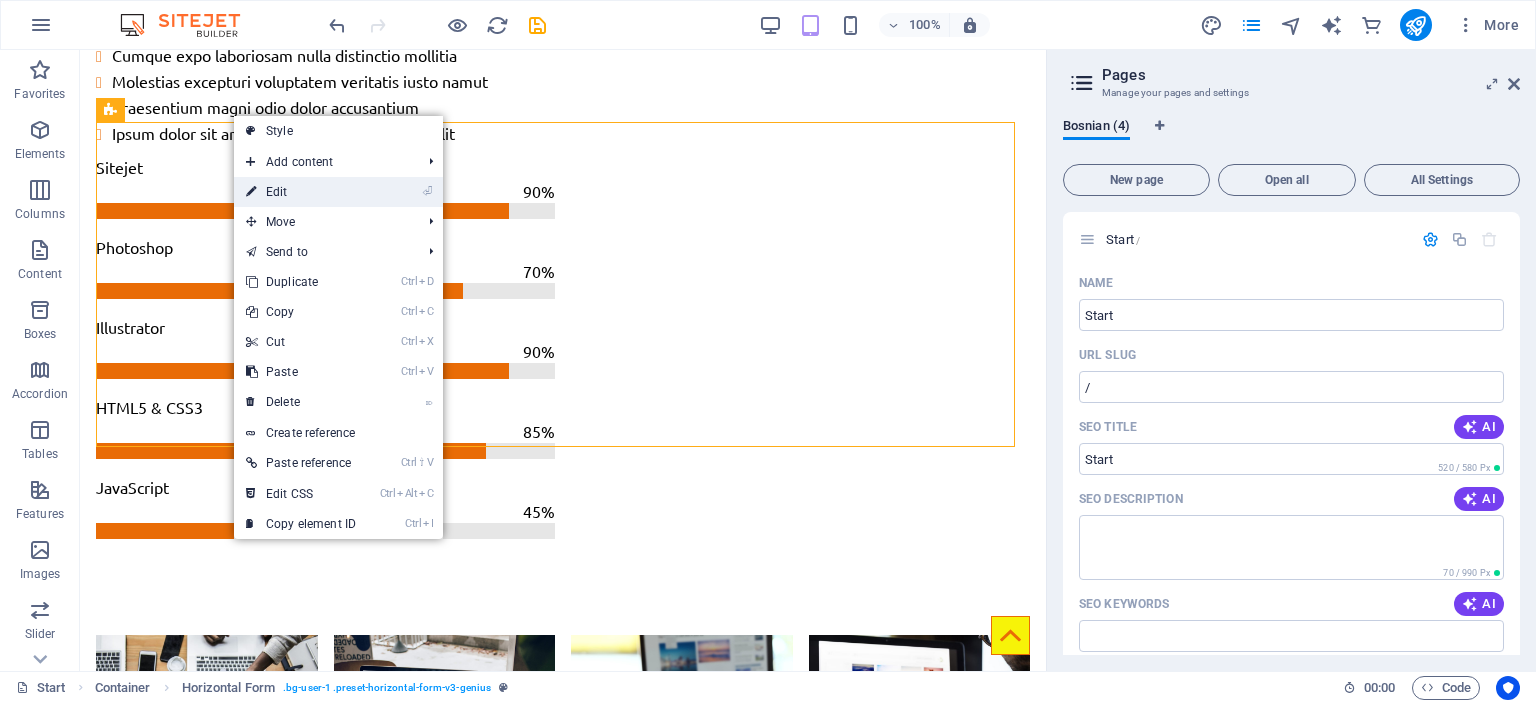 click on "⏎  Edit" at bounding box center [301, 192] 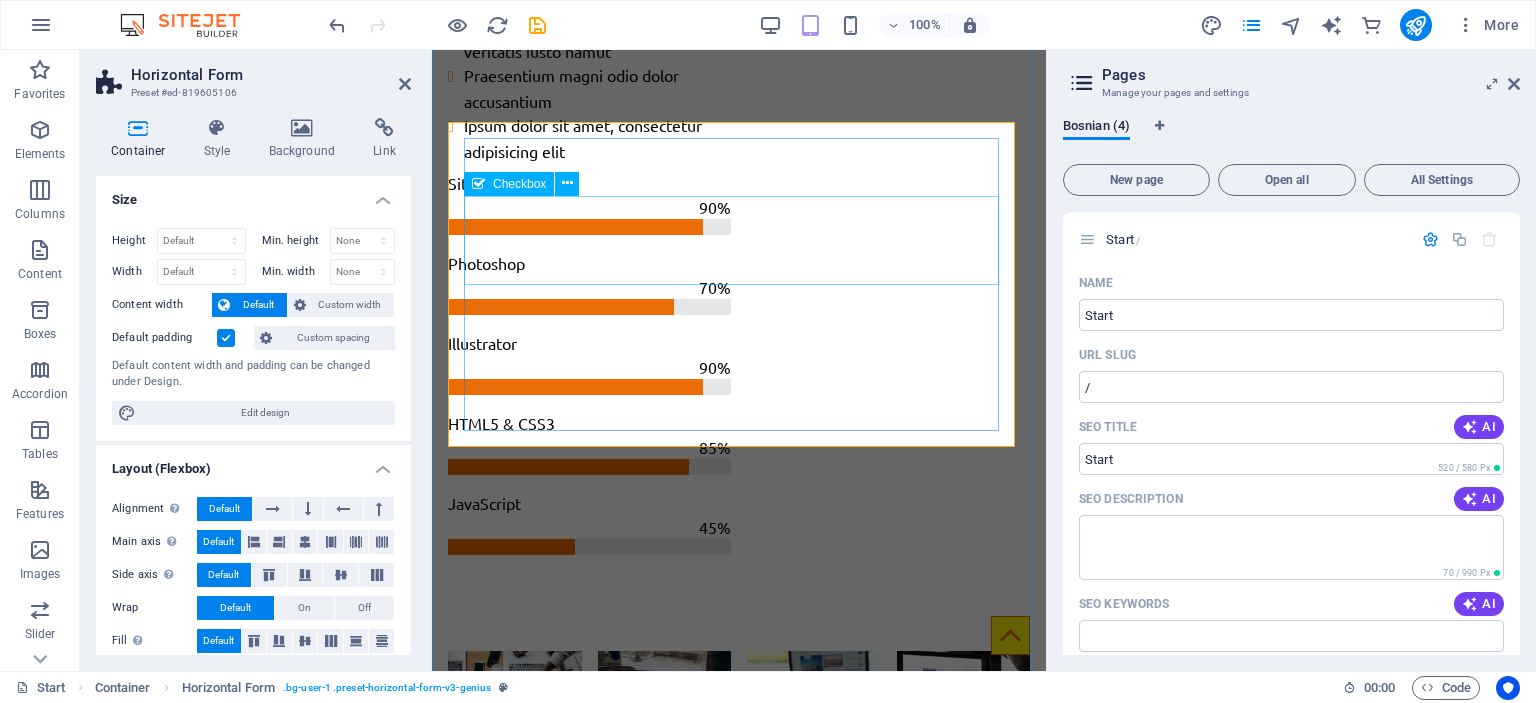 scroll, scrollTop: 1983, scrollLeft: 0, axis: vertical 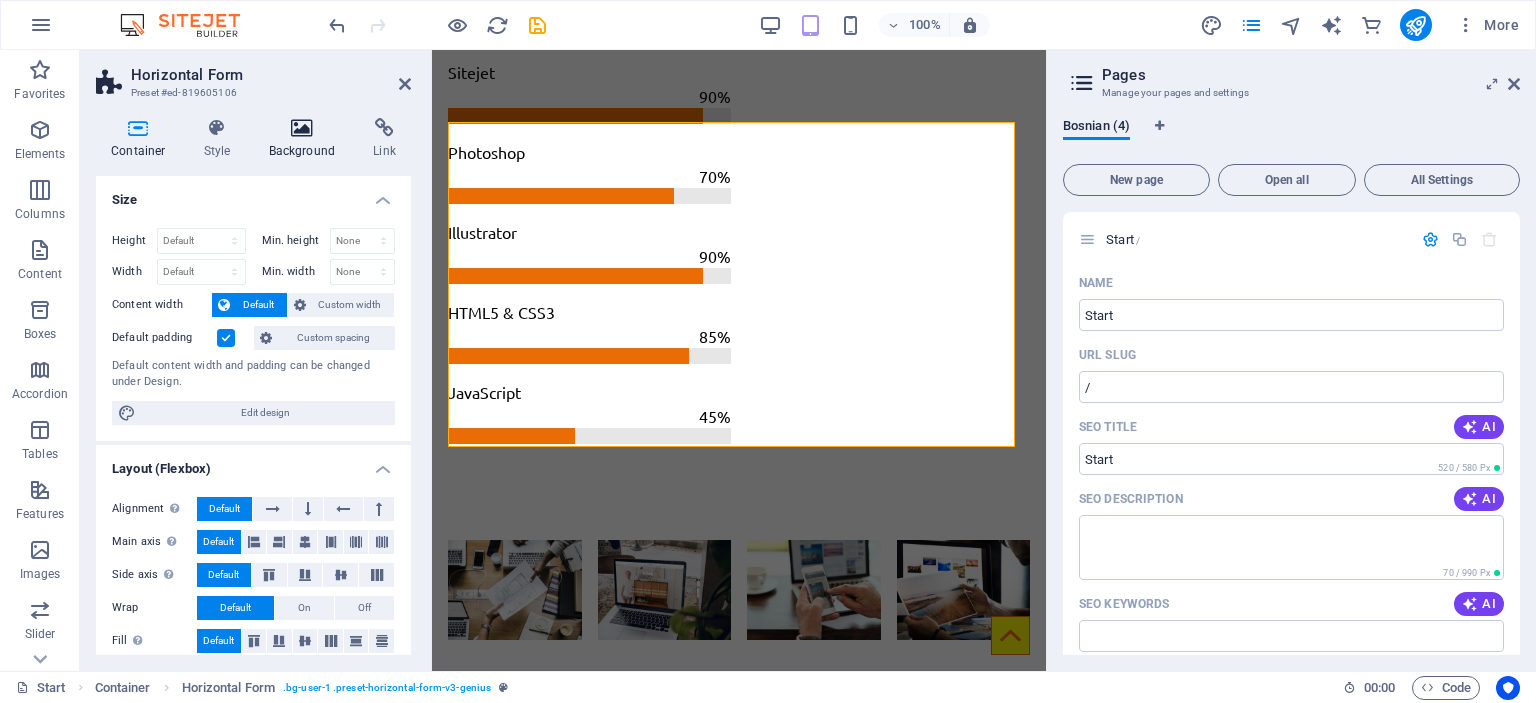 click on "Background" at bounding box center [306, 139] 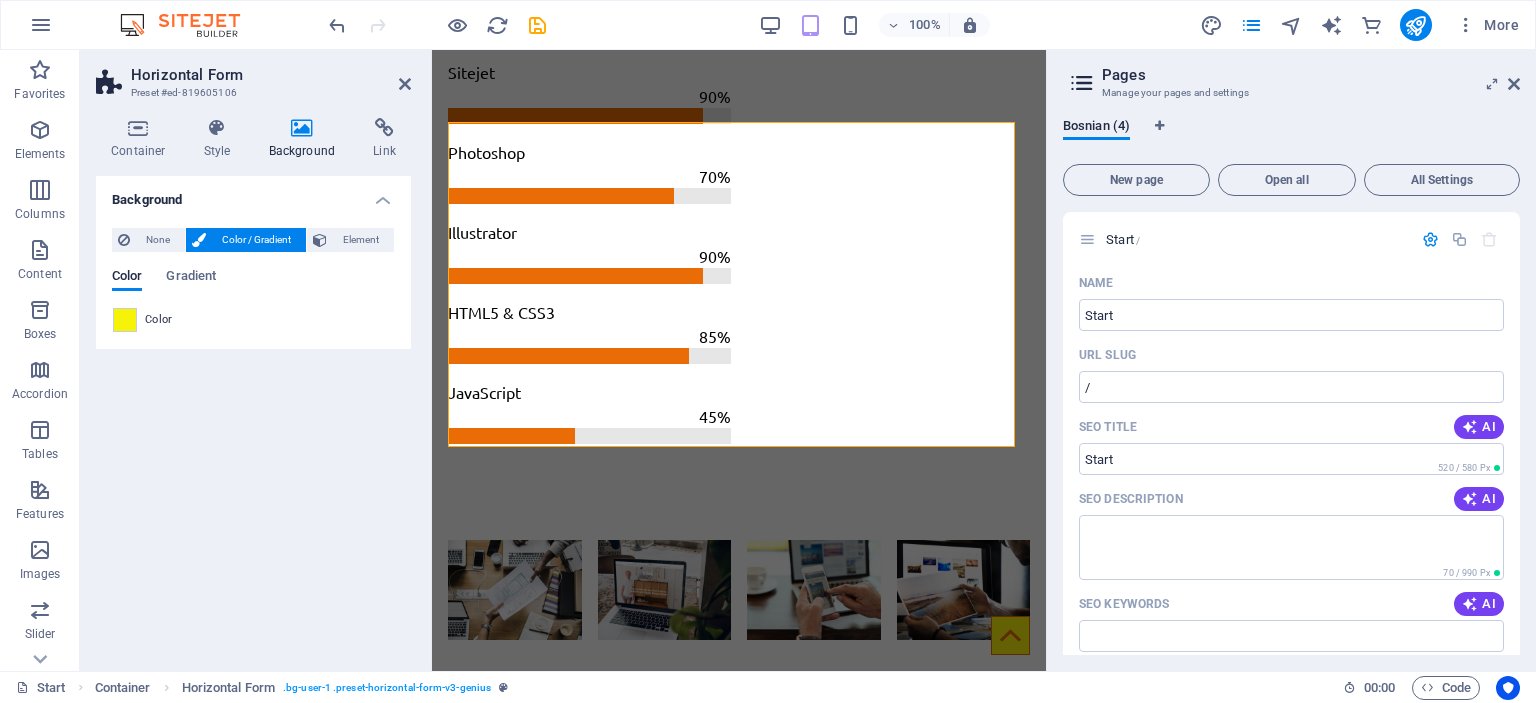click at bounding box center (125, 320) 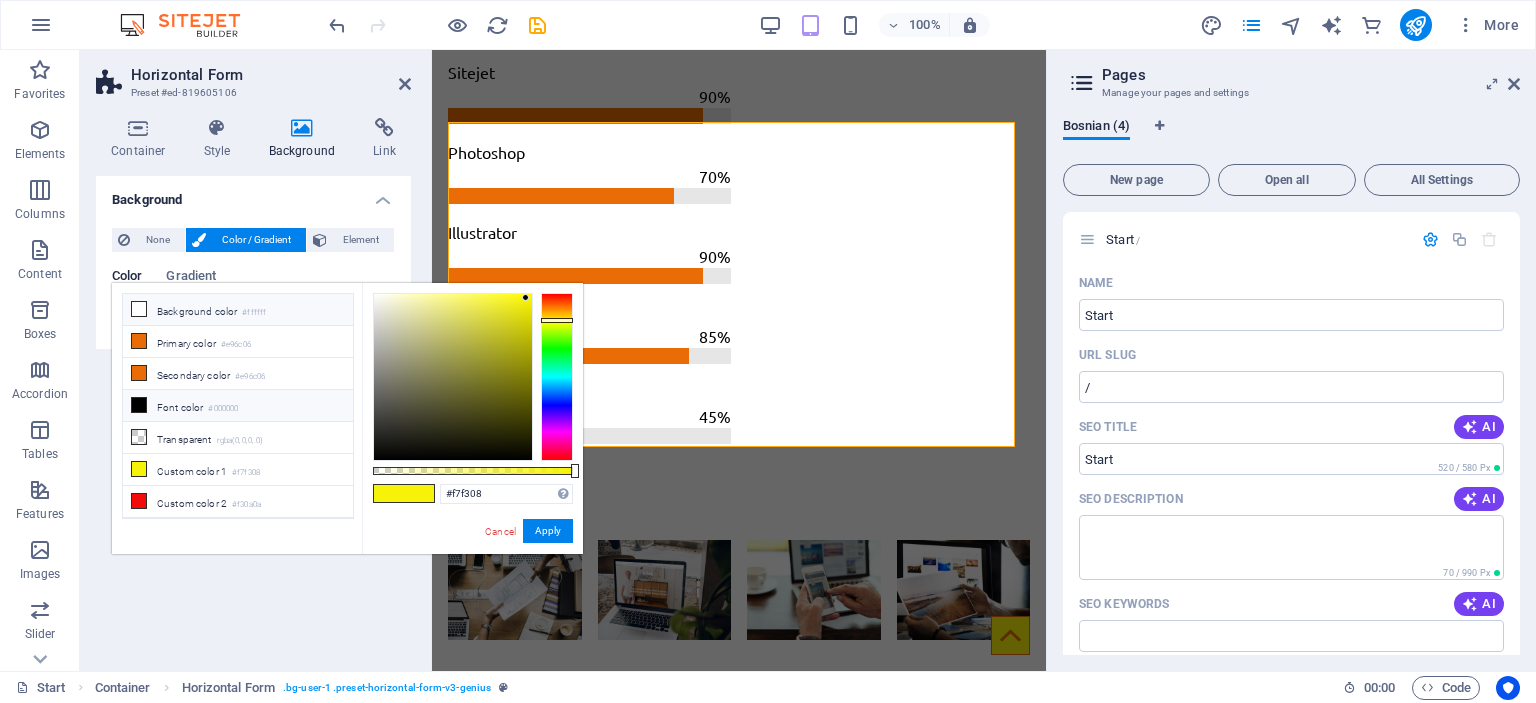 click on "Background color
#ffffff" at bounding box center (238, 310) 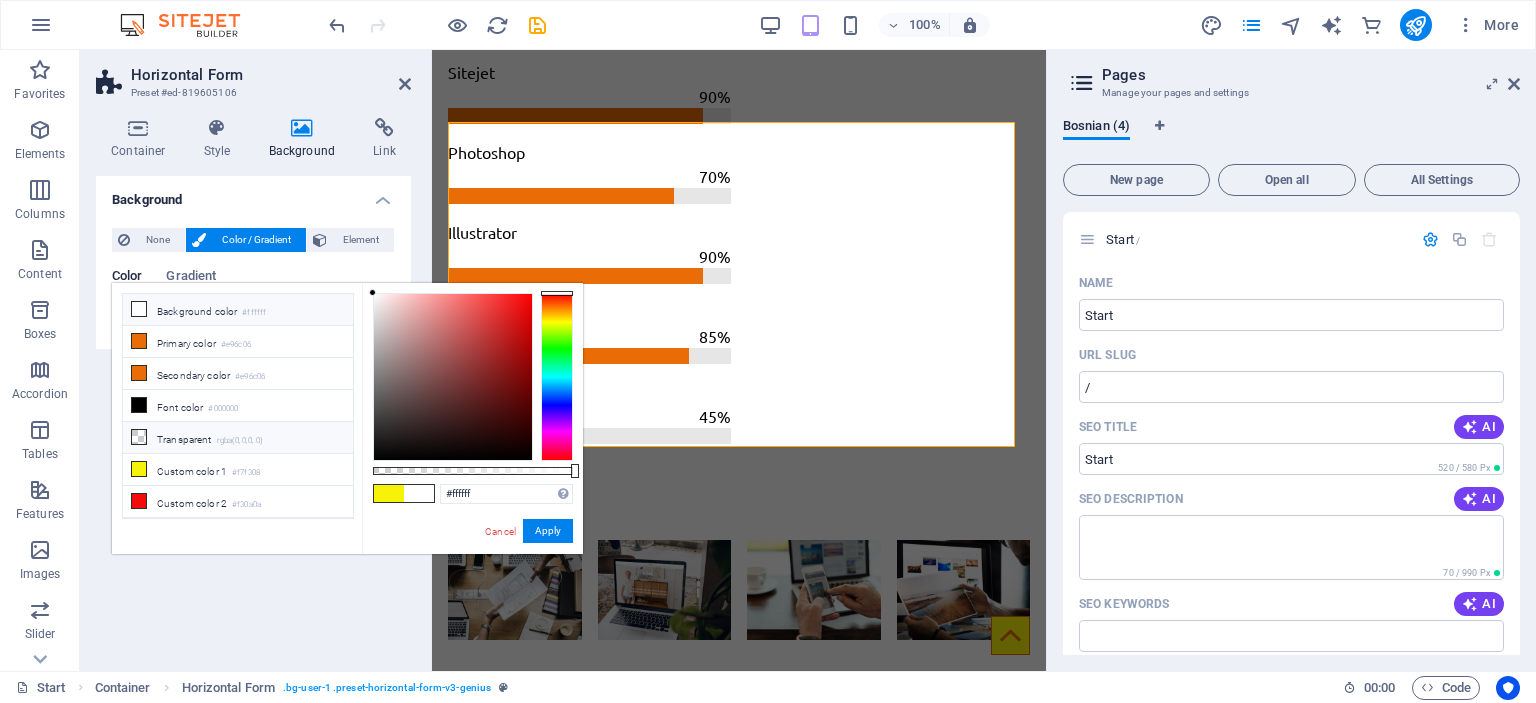 scroll, scrollTop: 52, scrollLeft: 0, axis: vertical 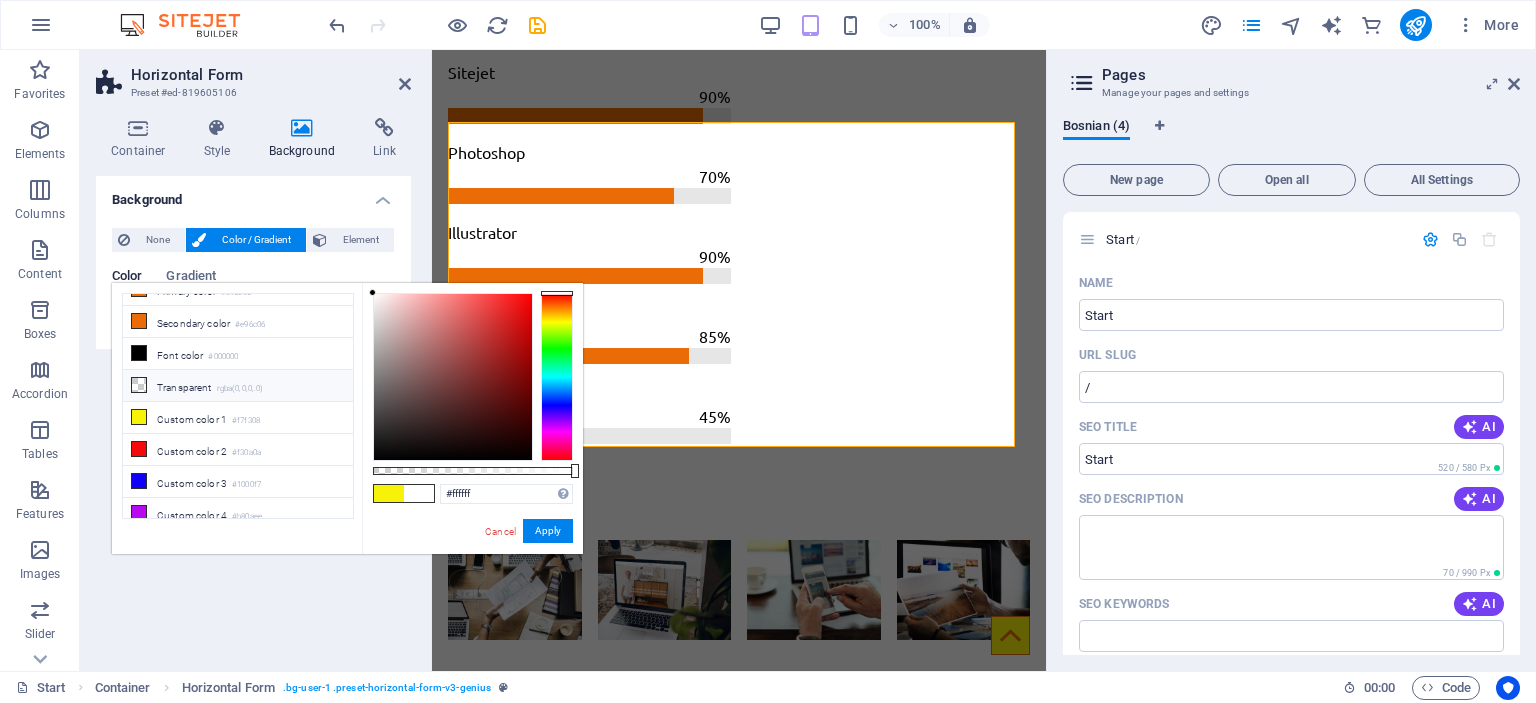 click on "rgba(0,0,0,.0)" at bounding box center [240, 389] 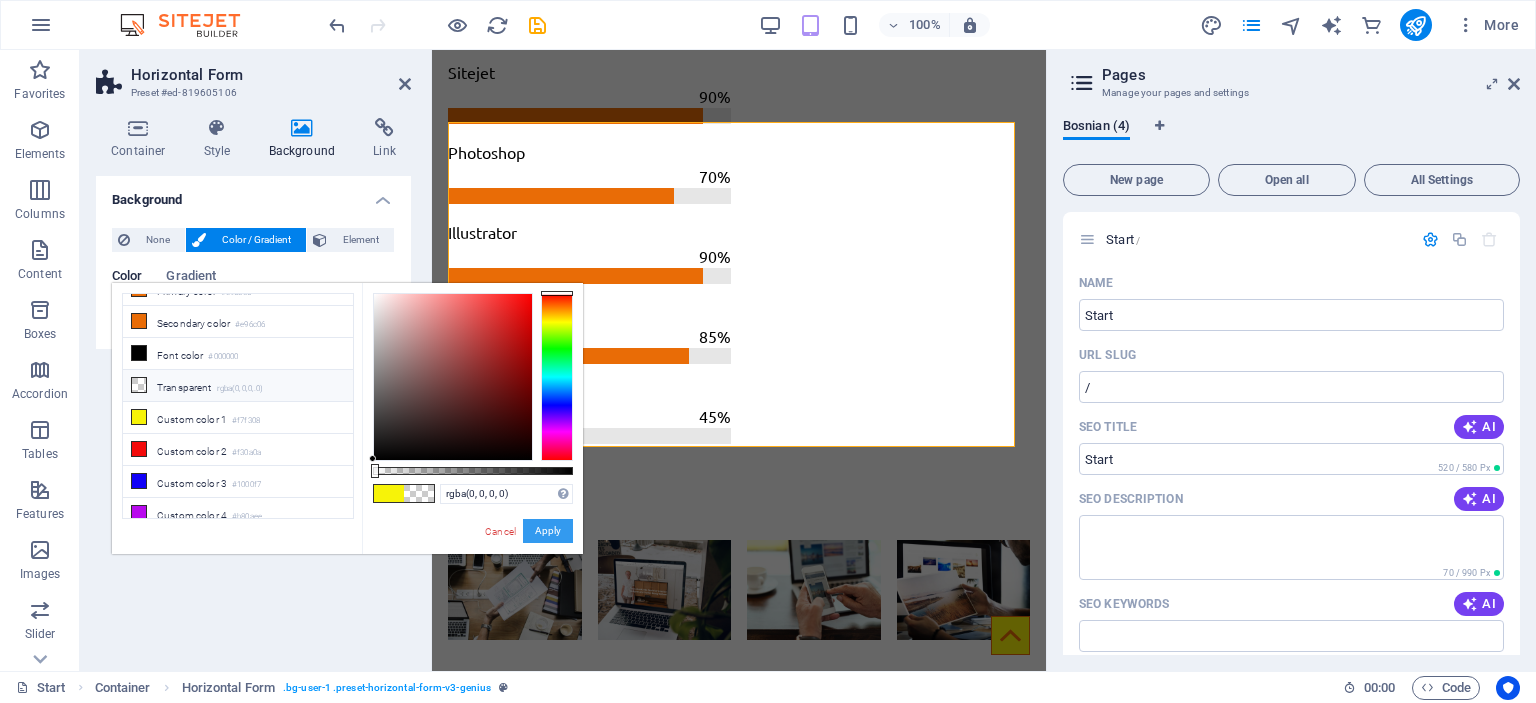 click on "Apply" at bounding box center (548, 531) 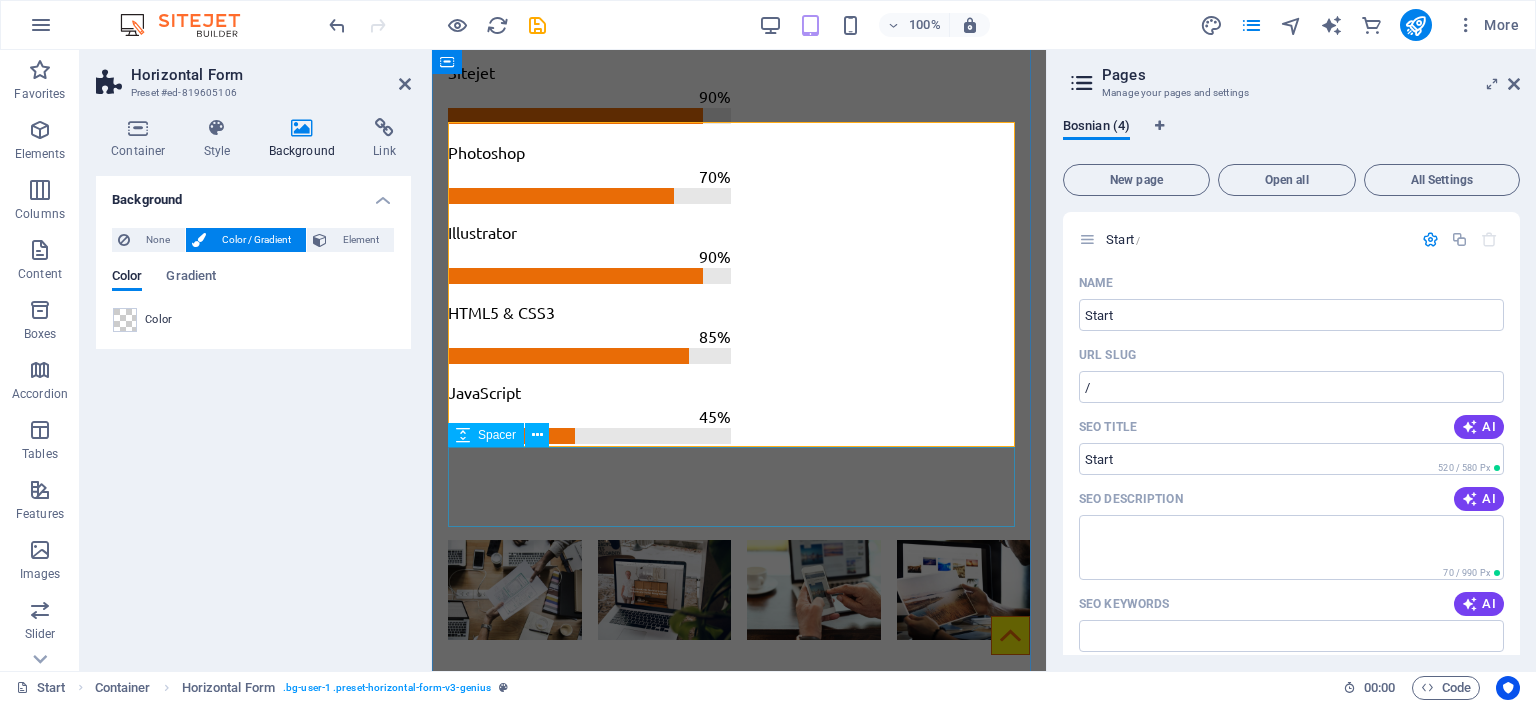 click at bounding box center (739, 2348) 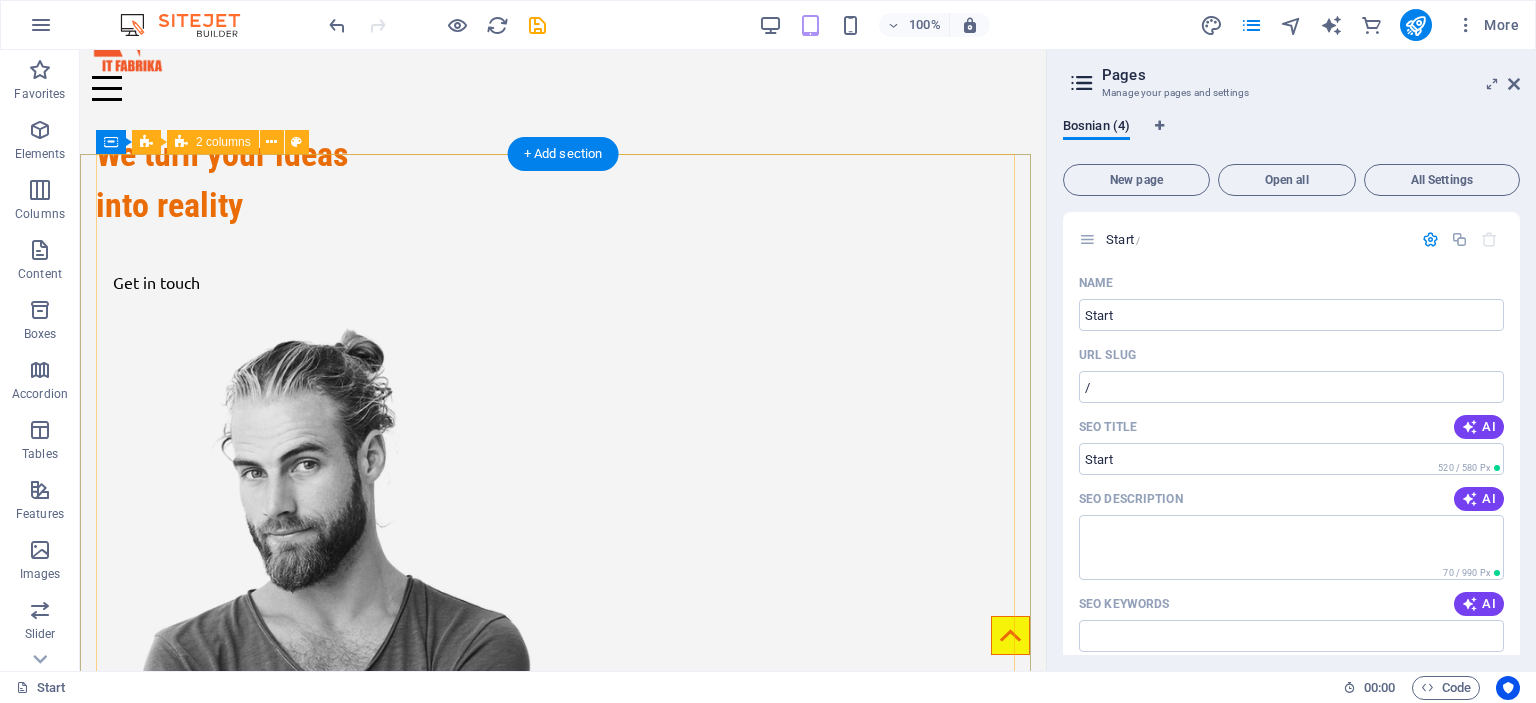 scroll, scrollTop: 0, scrollLeft: 0, axis: both 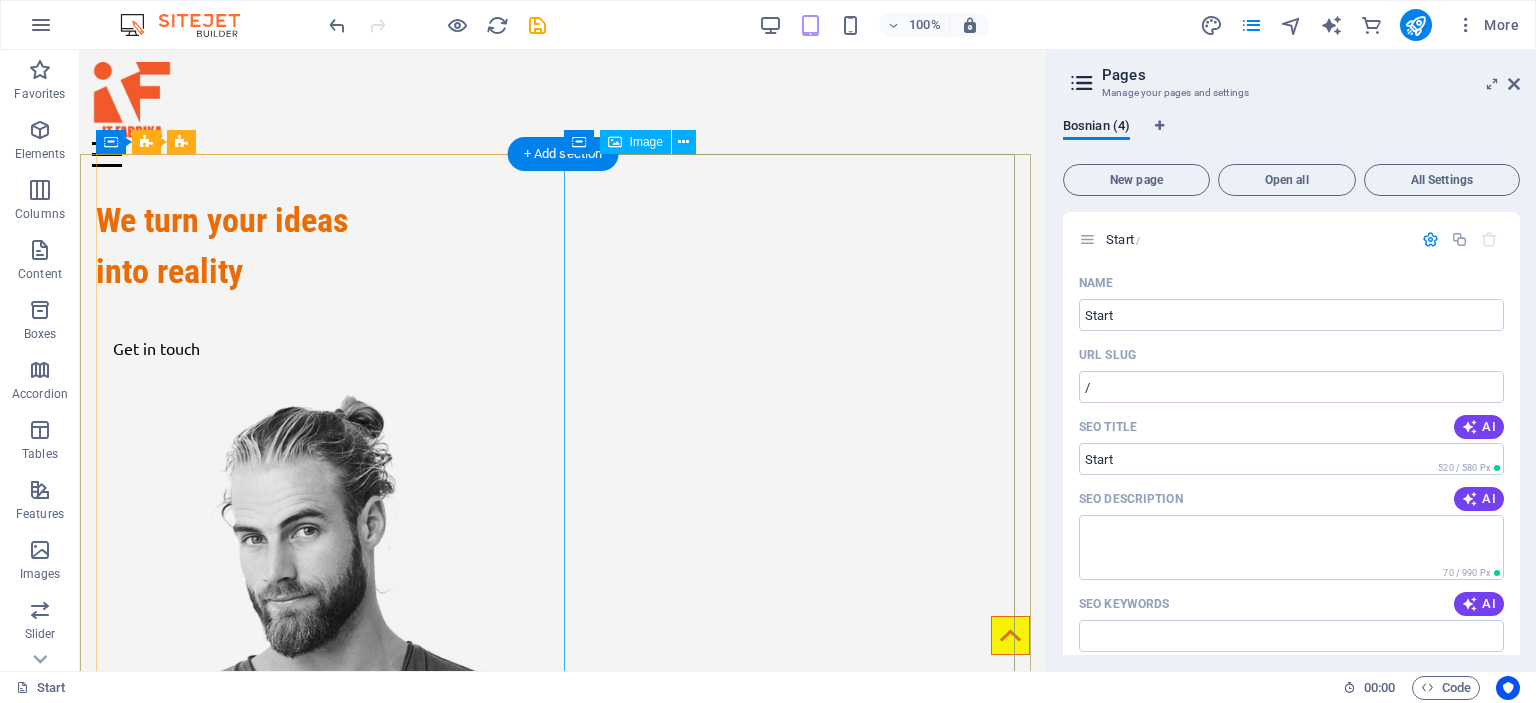 click at bounding box center (325, 732) 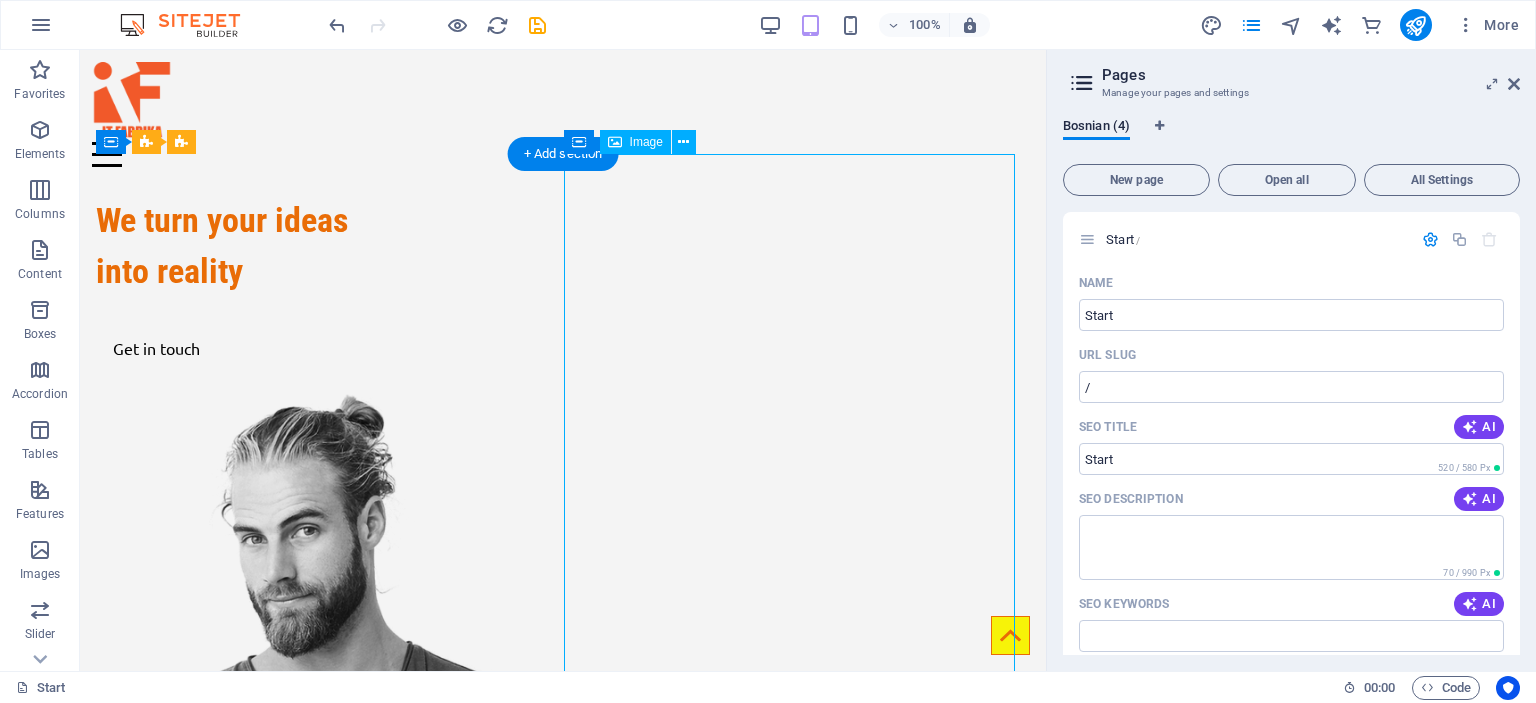 click at bounding box center (325, 732) 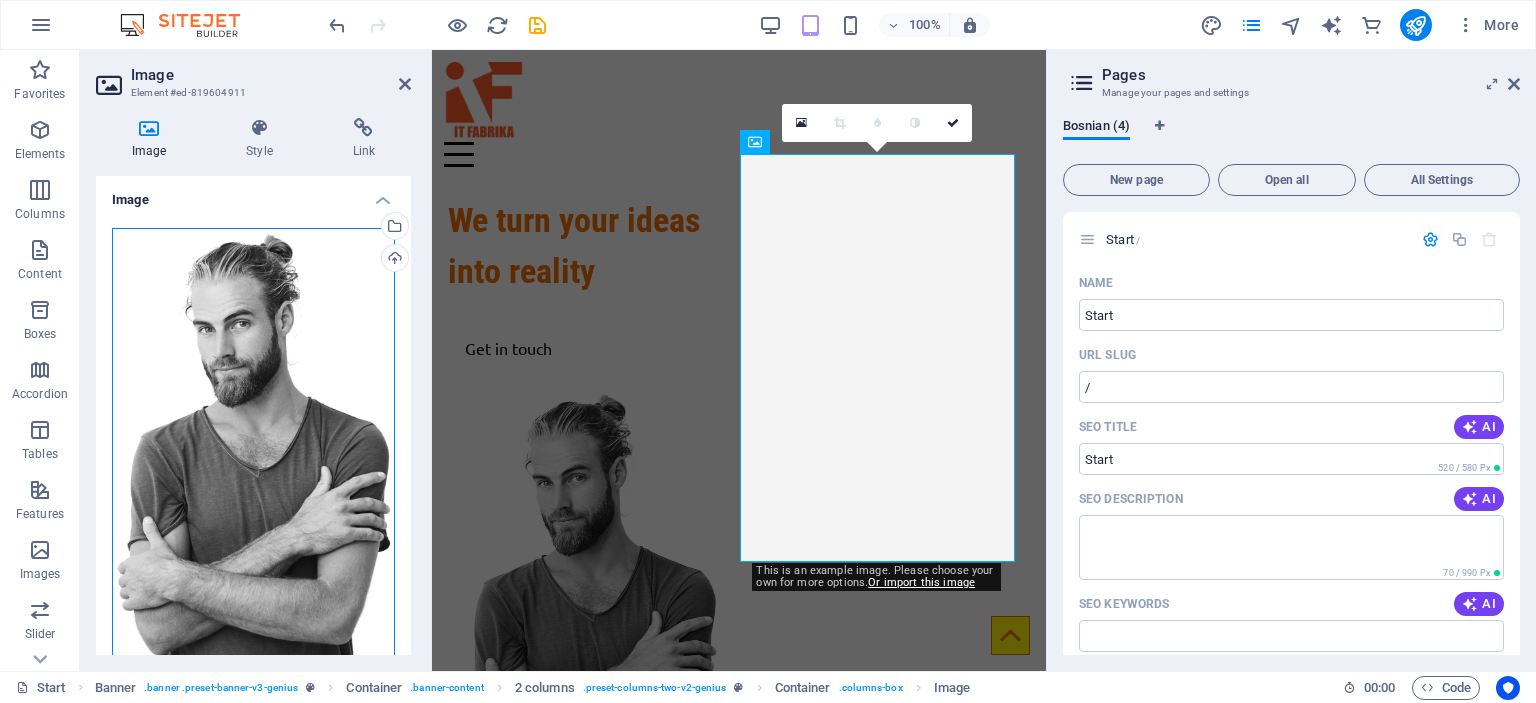 click on "Drag files here, click to choose files or select files from Files or our free stock photos & videos" at bounding box center [253, 457] 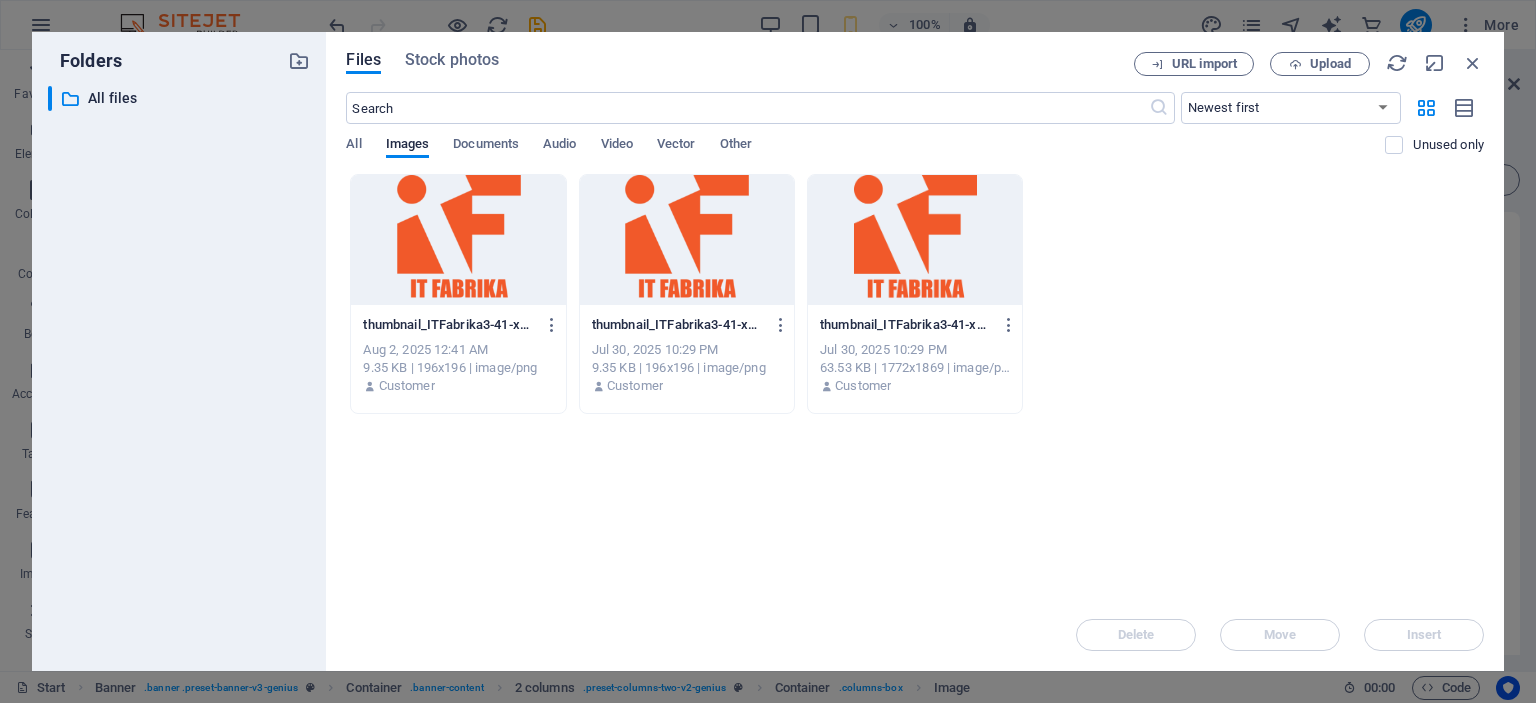 select on "%" 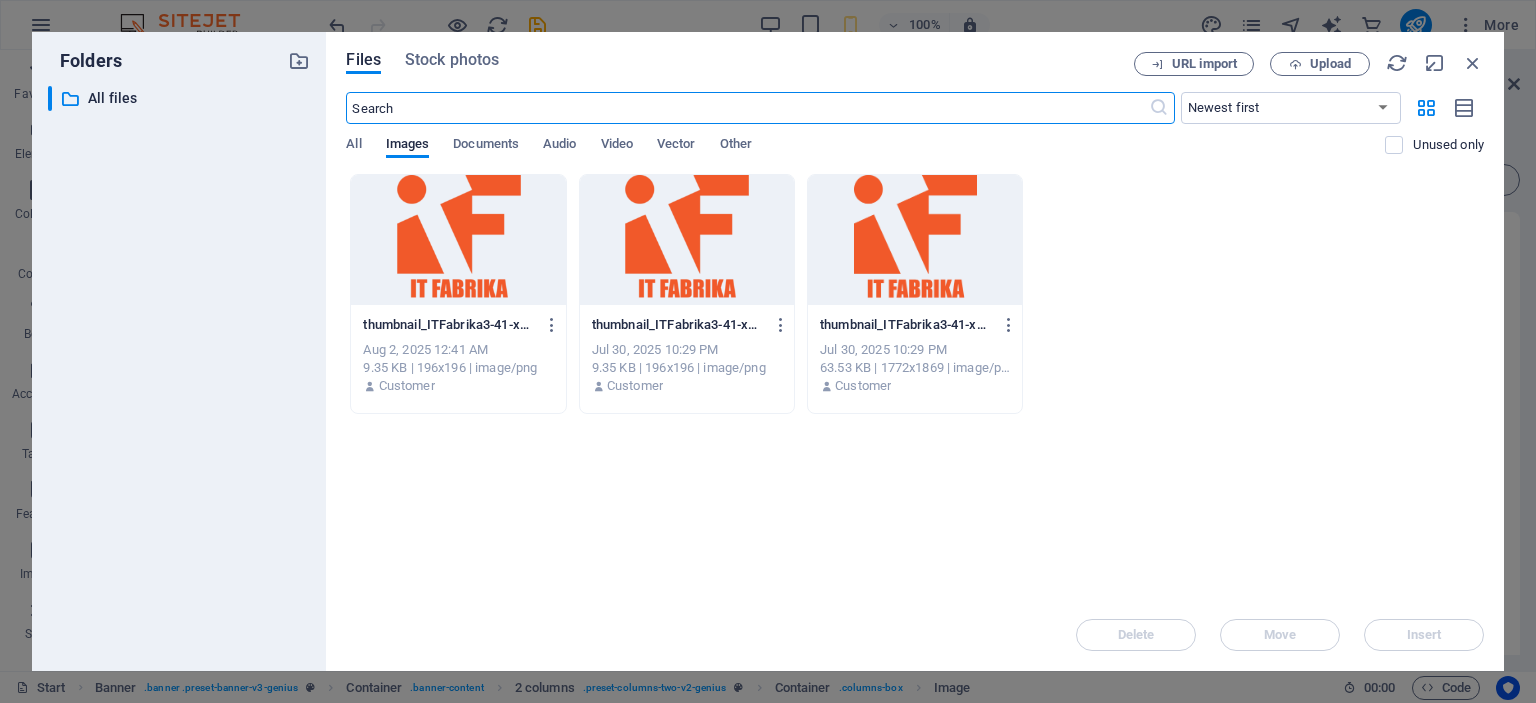 scroll, scrollTop: 0, scrollLeft: 0, axis: both 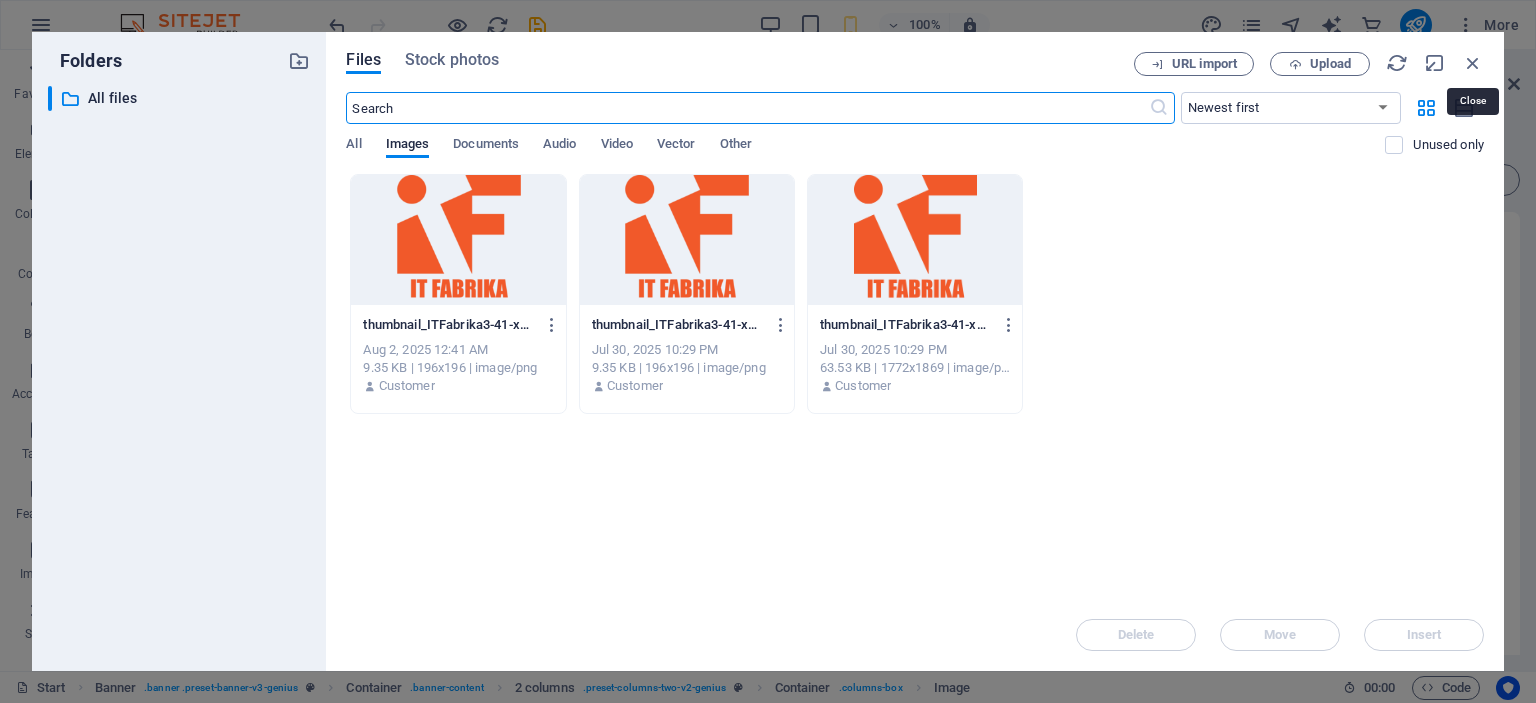 click at bounding box center [1473, 63] 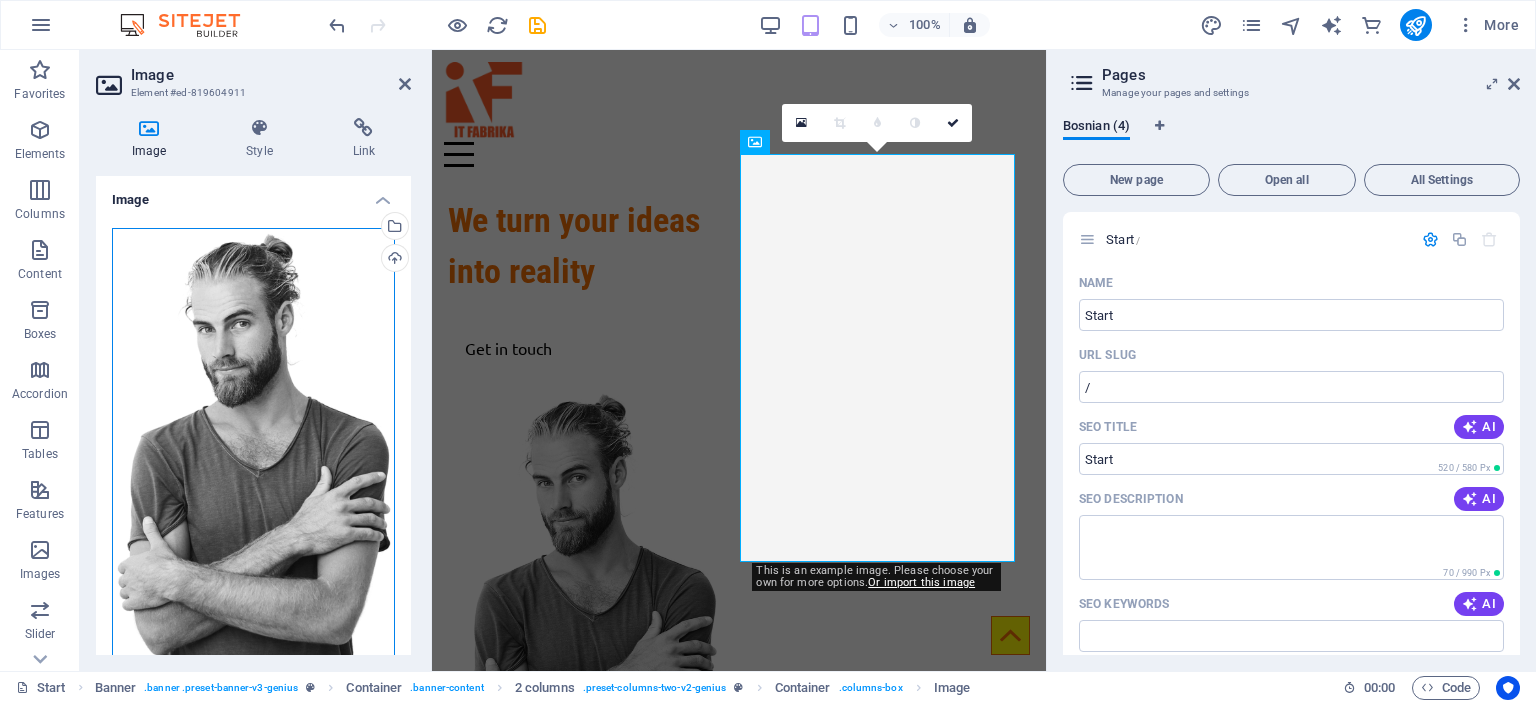 click on "Drag files here, click to choose files or select files from Files or our free stock photos & videos" at bounding box center [253, 457] 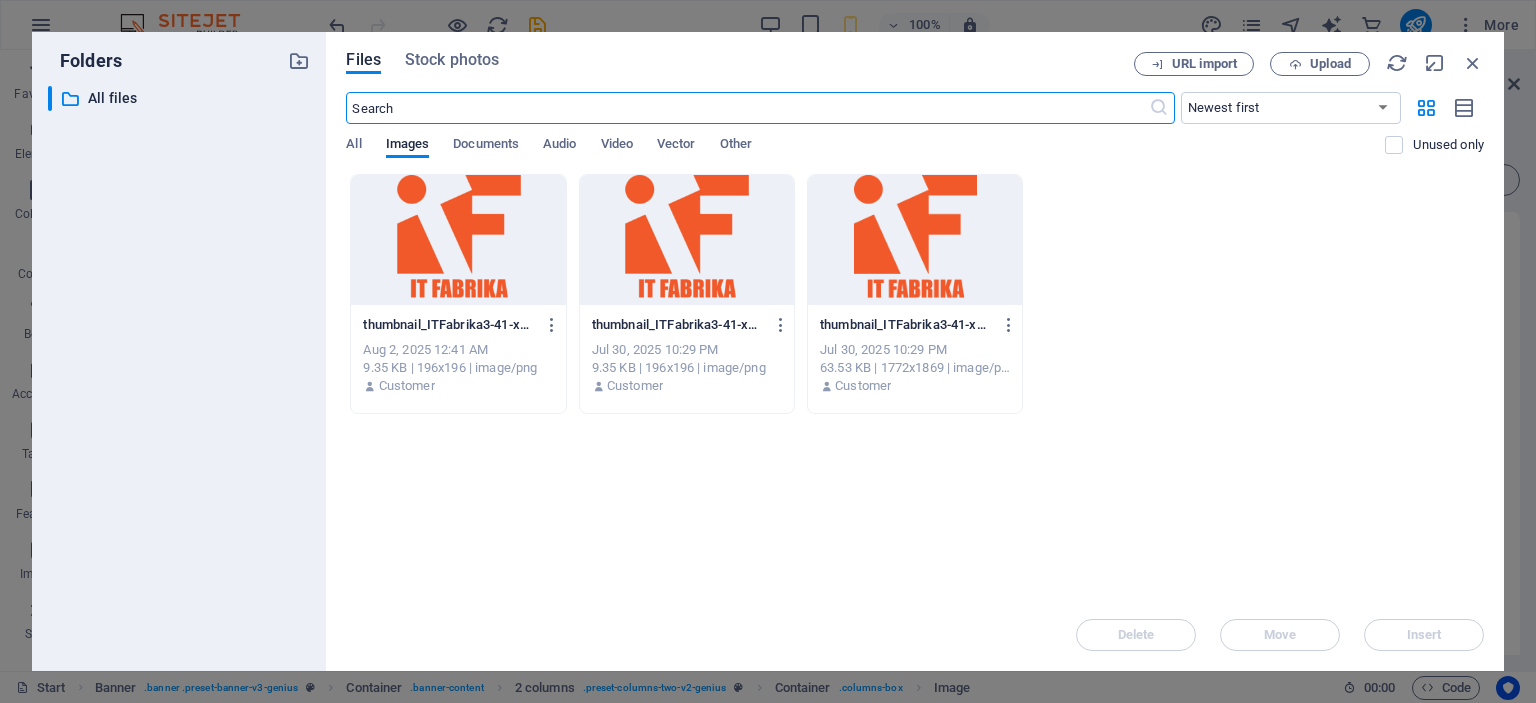click on "Files Stock photos URL import Upload ​ Newest first Oldest first Name (A-Z) Name (Z-A) Size (0-9) Size (9-0) Resolution (0-9) Resolution (9-0) All Images Documents Audio Video Vector Other Unused only Drop files here to upload them instantly thumbnail_ITFabrika3-41-xqvAjfL2m7ri8YK8JRa7fg-U3Xz1398bCG0boytqHIHGg-VrO3gkAiHr6RfdS7ay7bNw.png thumbnail_ITFabrika3-41-xqvAjfL2m7ri8YK8JRa7fg-U3Xz1398bCG0boytqHIHGg-VrO3gkAiHr6RfdS7ay7bNw.png Aug 2, 2025 12:41 AM 9.35 KB | 196x196 | image/png Customer thumbnail_ITFabrika3-41-xqvAjfL2m7ri8YK8JRa7fg-U3Xz1398bCG0boytqHIHGg.png thumbnail_ITFabrika3-41-xqvAjfL2m7ri8YK8JRa7fg-U3Xz1398bCG0boytqHIHGg.png Jul 30, 2025 10:29 PM 9.35 KB | 196x196 | image/png Customer thumbnail_ITFabrika3-41-xqvAjfL2m7ri8YK8JRa7fg.png thumbnail_ITFabrika3-41-xqvAjfL2m7ri8YK8JRa7fg.png Jul 30, 2025 10:29 PM 63.53 KB | 1772x1869 | image/png Customer Delete Move Insert" at bounding box center (915, 351) 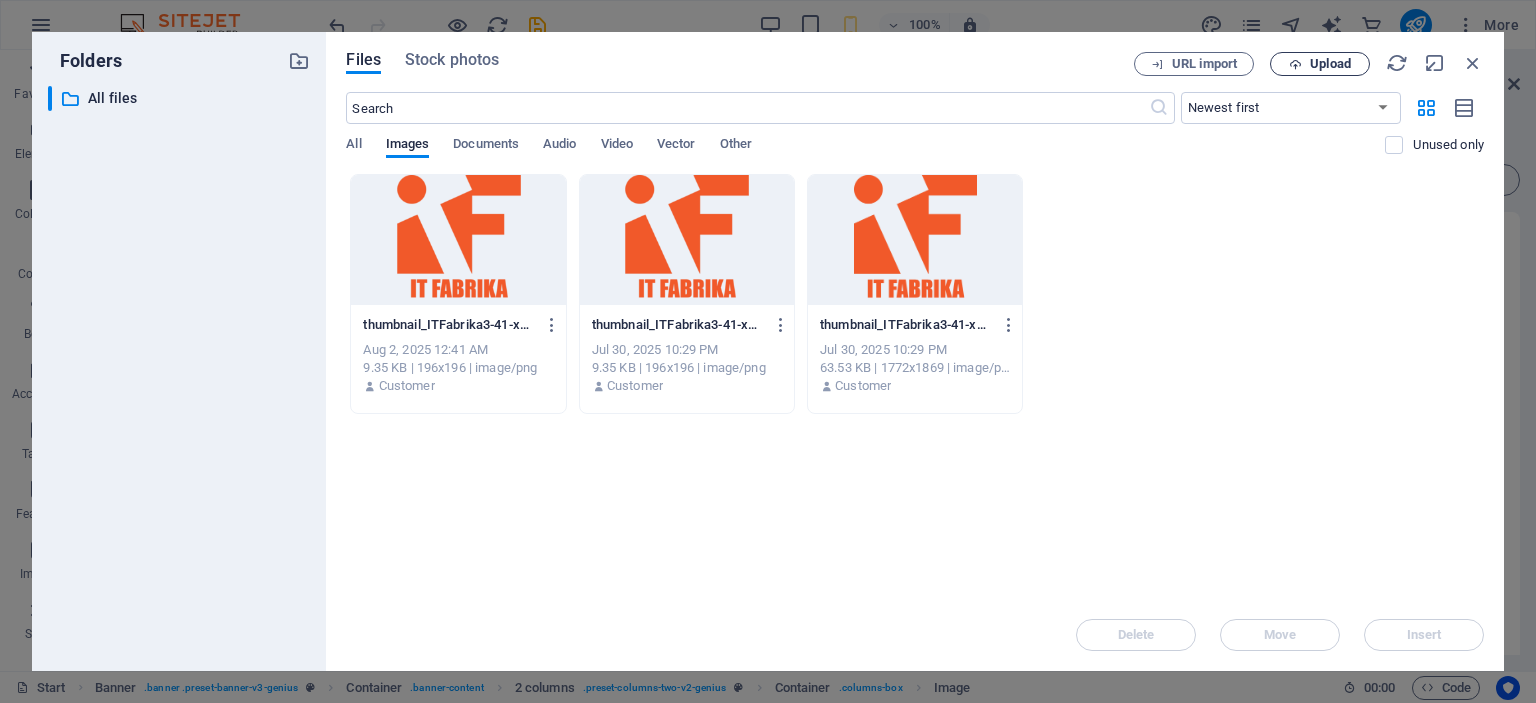 click on "Upload" at bounding box center (1330, 64) 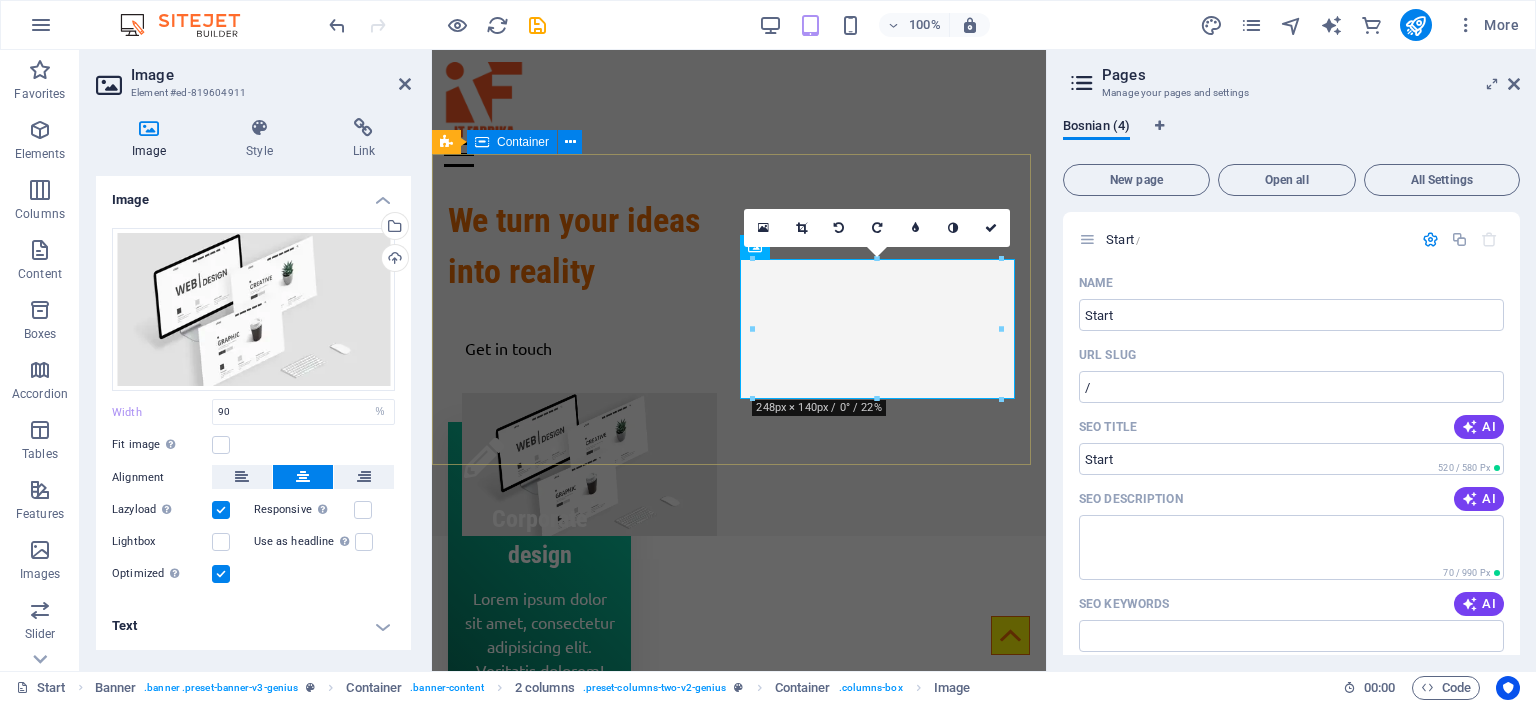 drag, startPoint x: 641, startPoint y: 243, endPoint x: 998, endPoint y: 239, distance: 357.0224 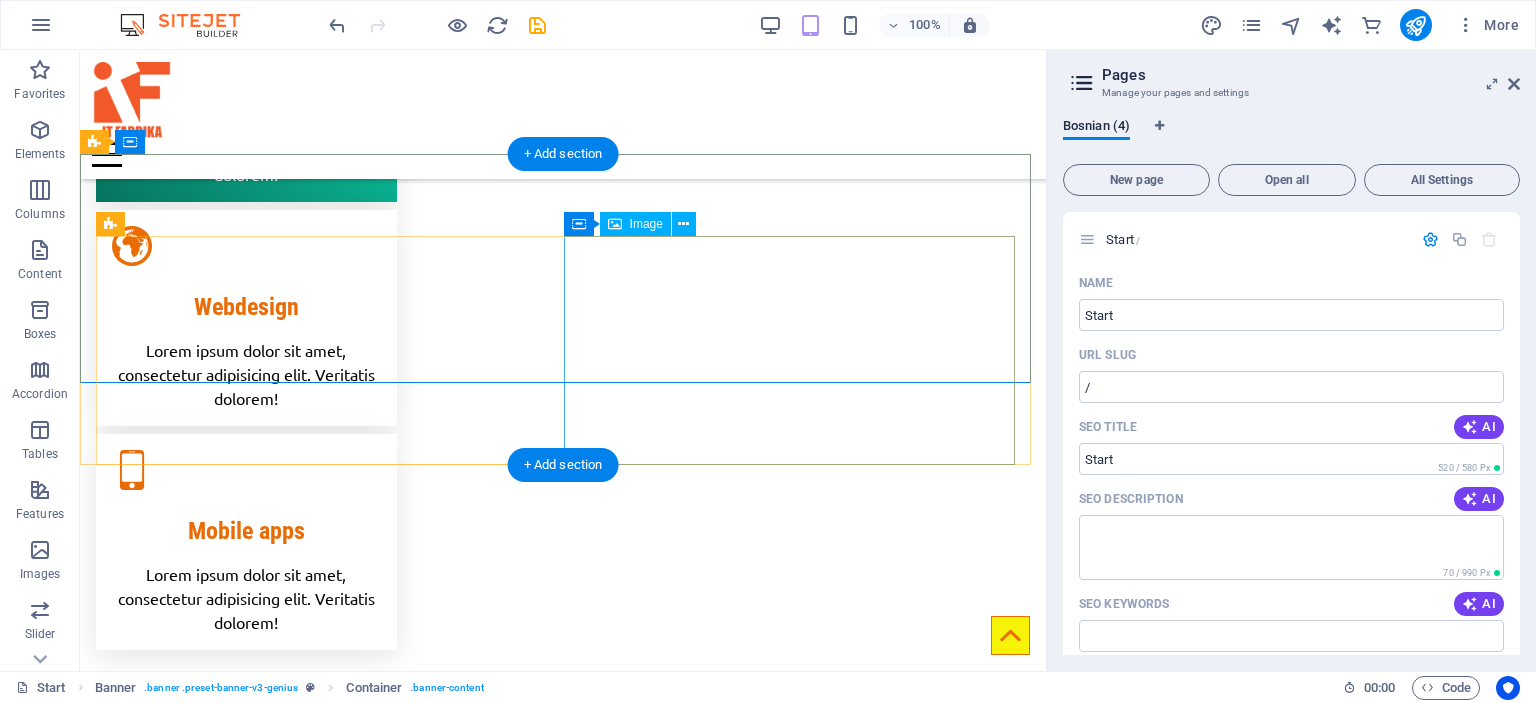 scroll, scrollTop: 0, scrollLeft: 0, axis: both 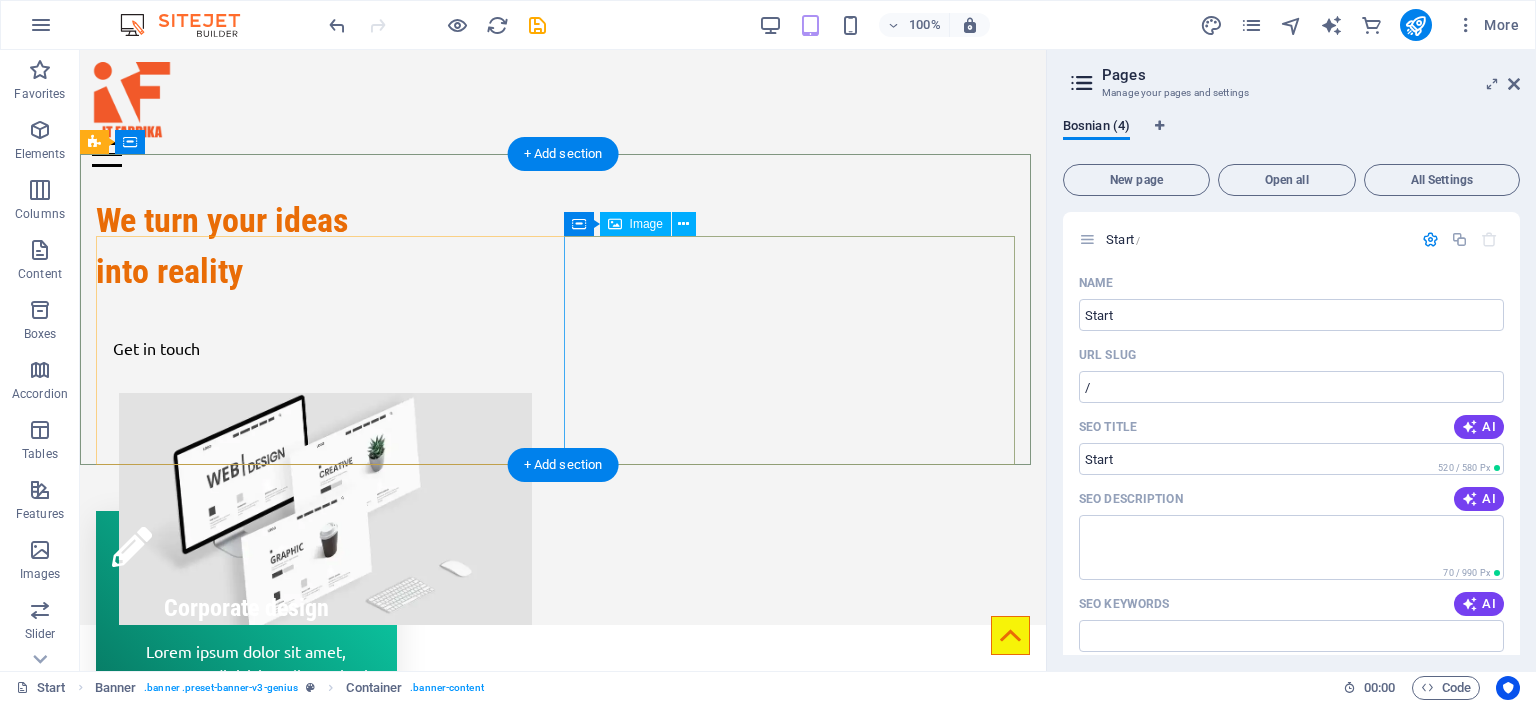 click at bounding box center [325, 509] 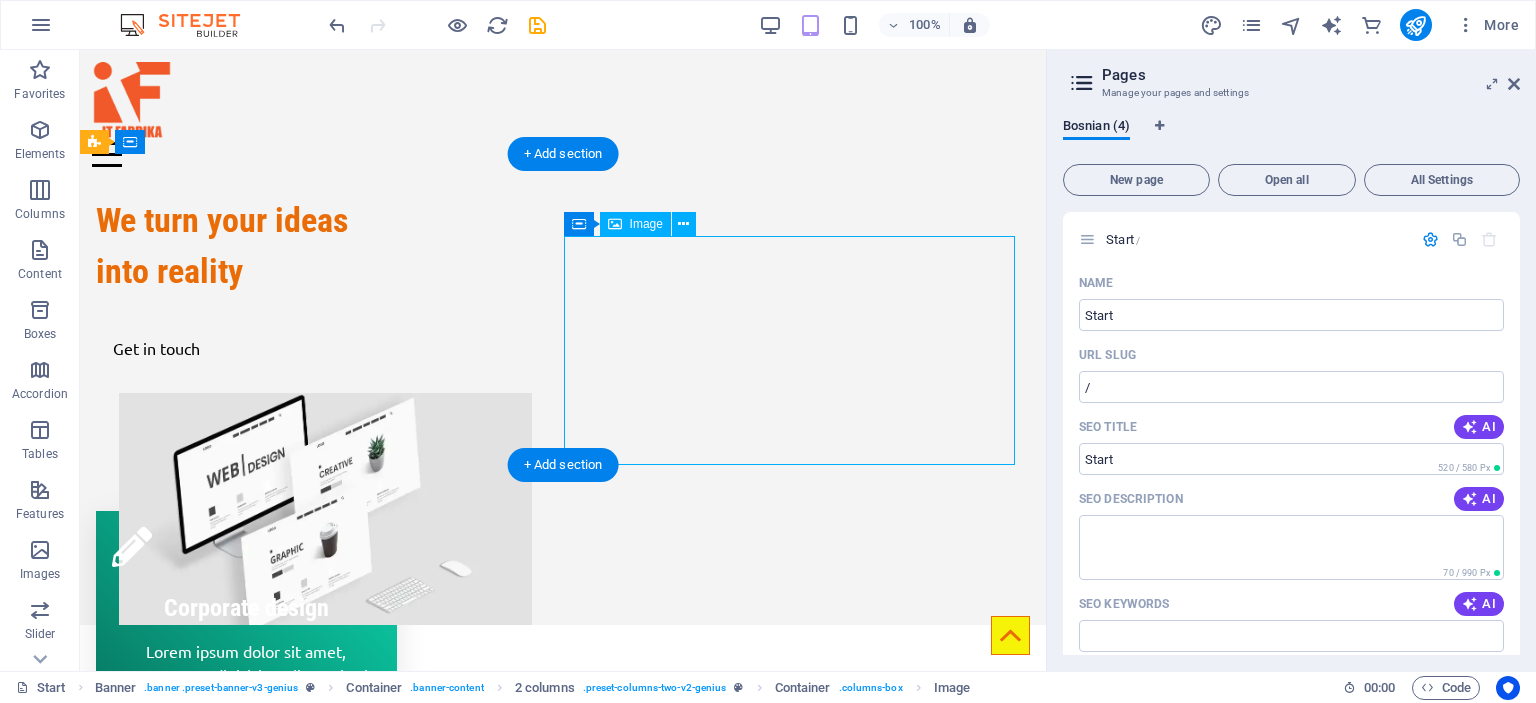 click at bounding box center [325, 509] 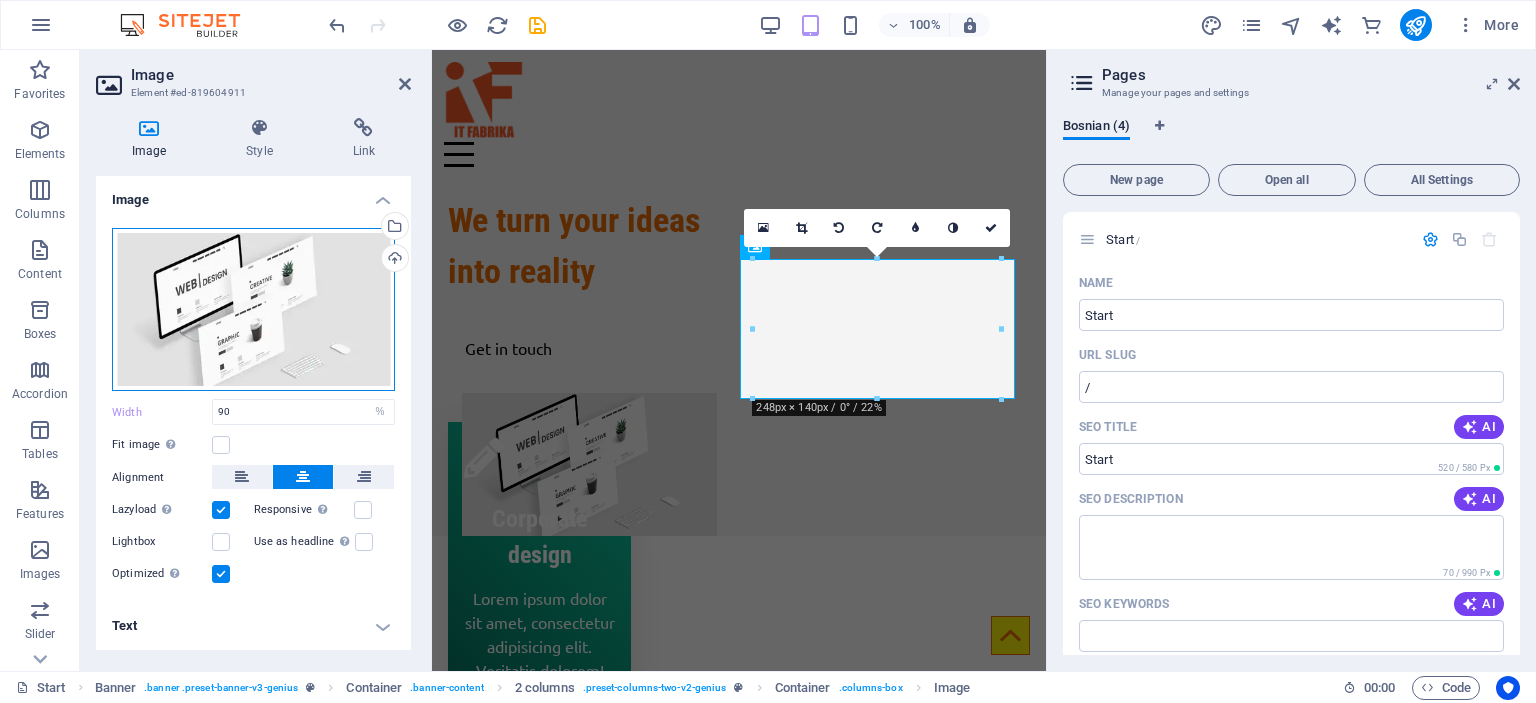 click on "Drag files here, click to choose files or select files from Files or our free stock photos & videos" at bounding box center (253, 310) 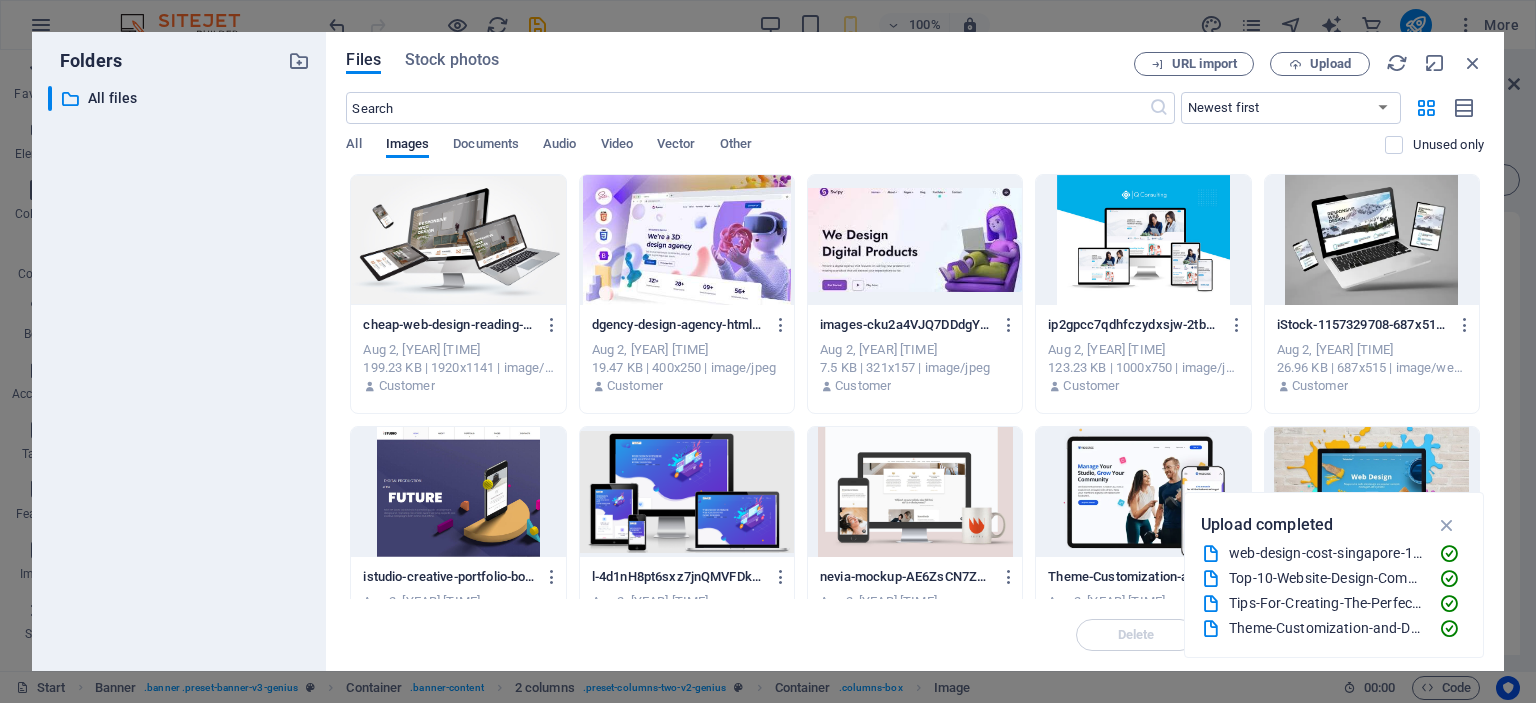 click at bounding box center [1372, 240] 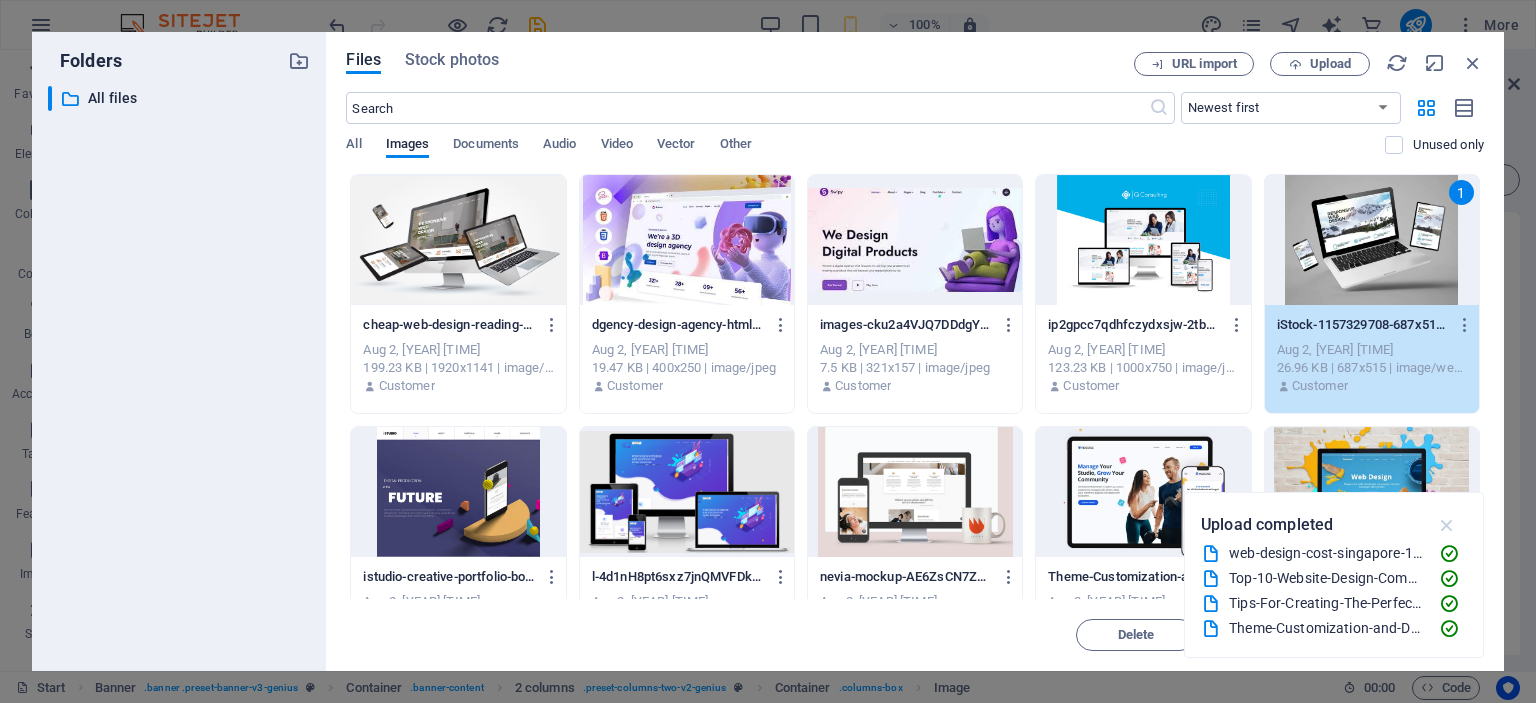 click at bounding box center (1447, 525) 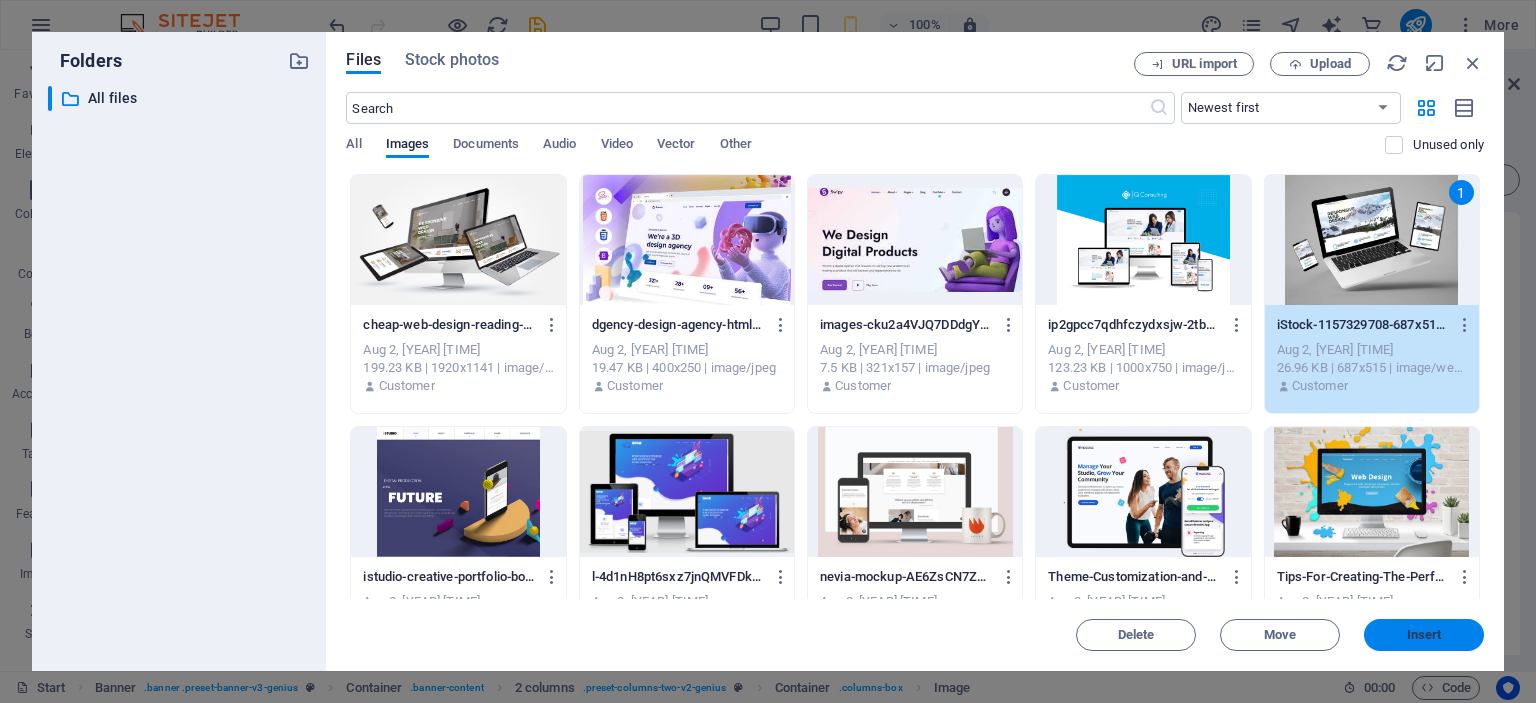 click on "Insert" at bounding box center [1424, 635] 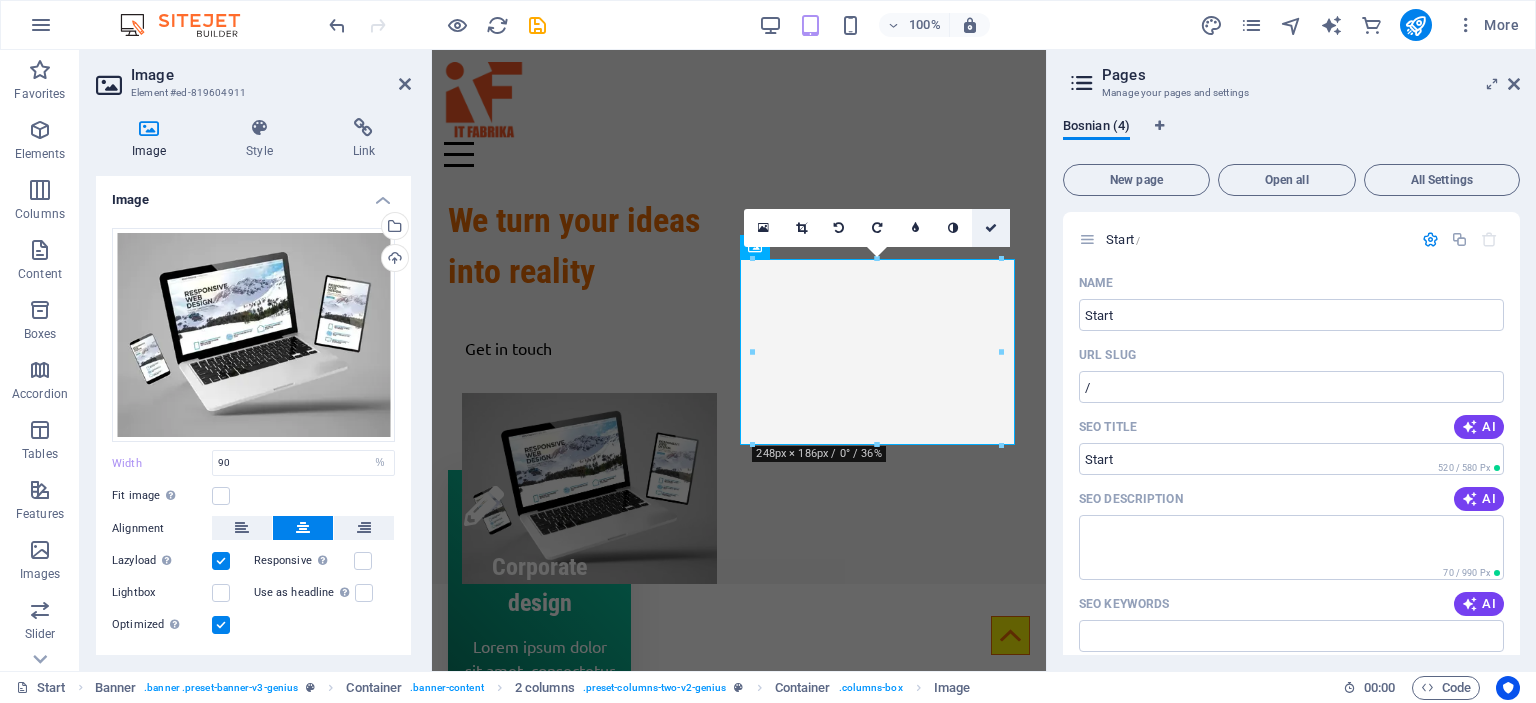click at bounding box center (991, 228) 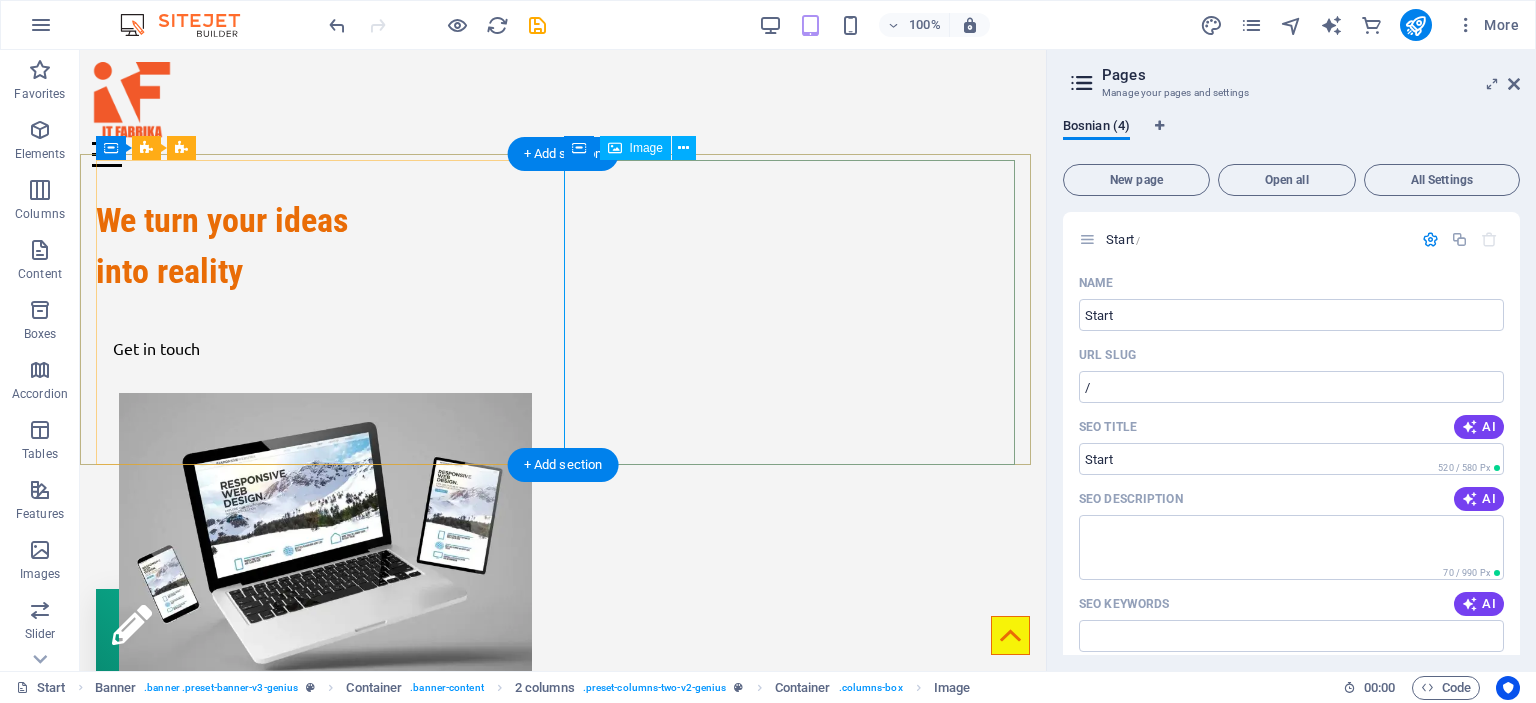 click at bounding box center (325, 548) 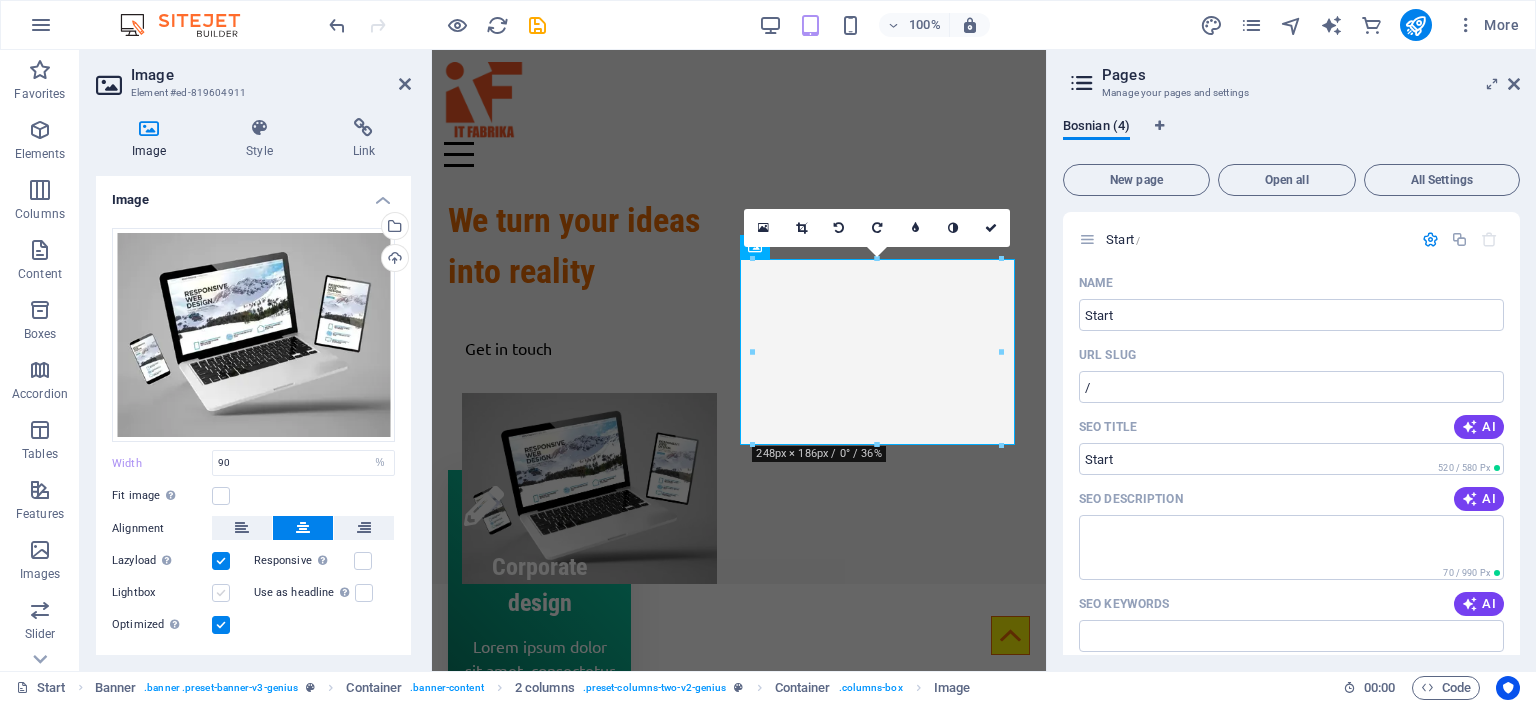 click at bounding box center (221, 593) 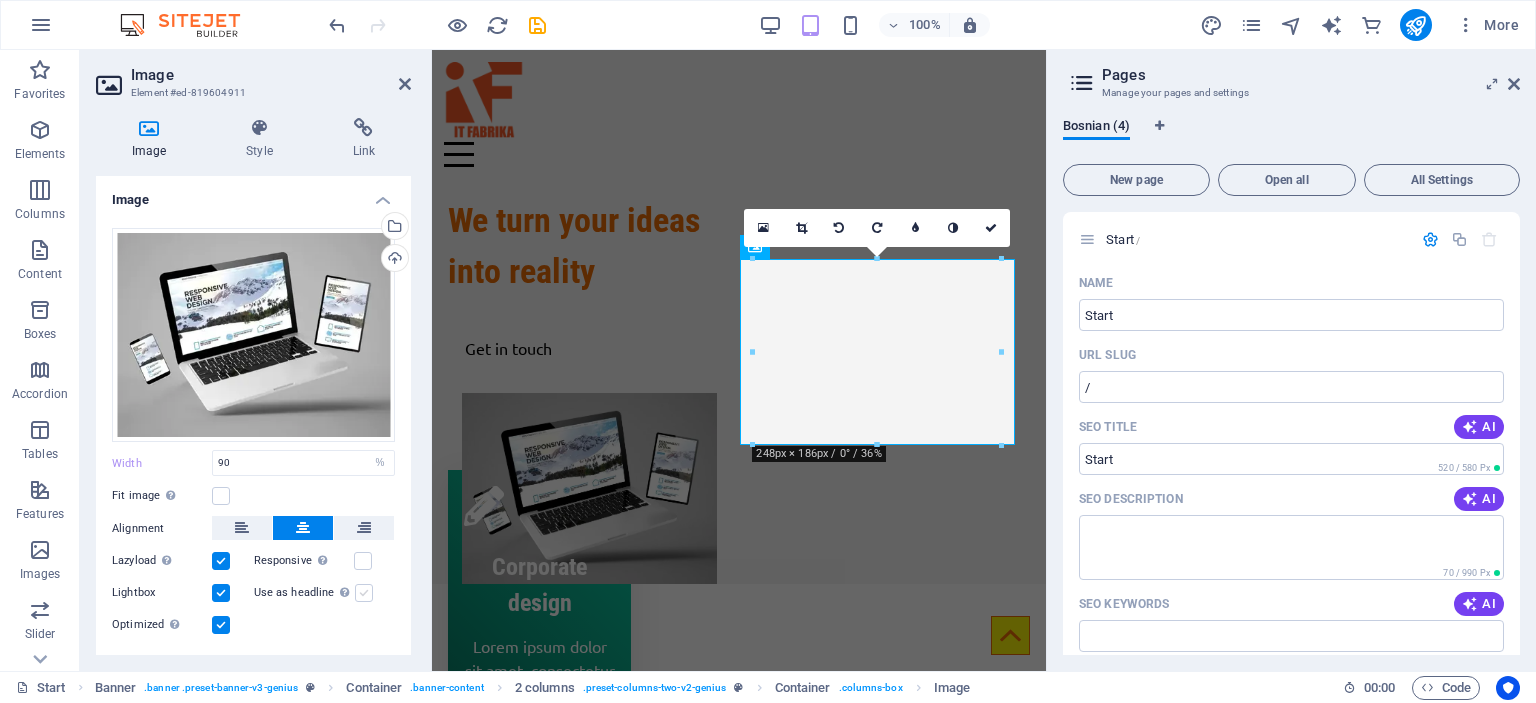 click at bounding box center (364, 593) 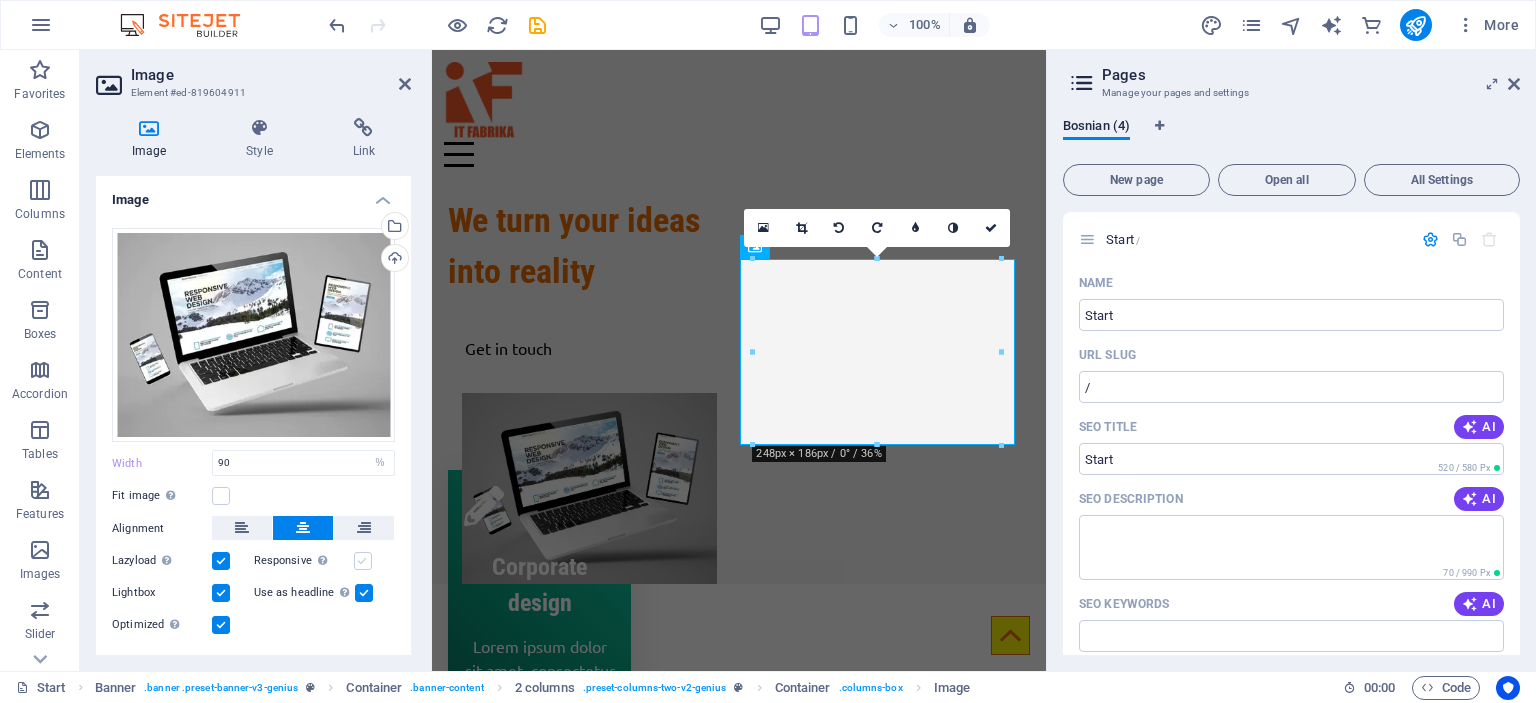 click at bounding box center (363, 561) 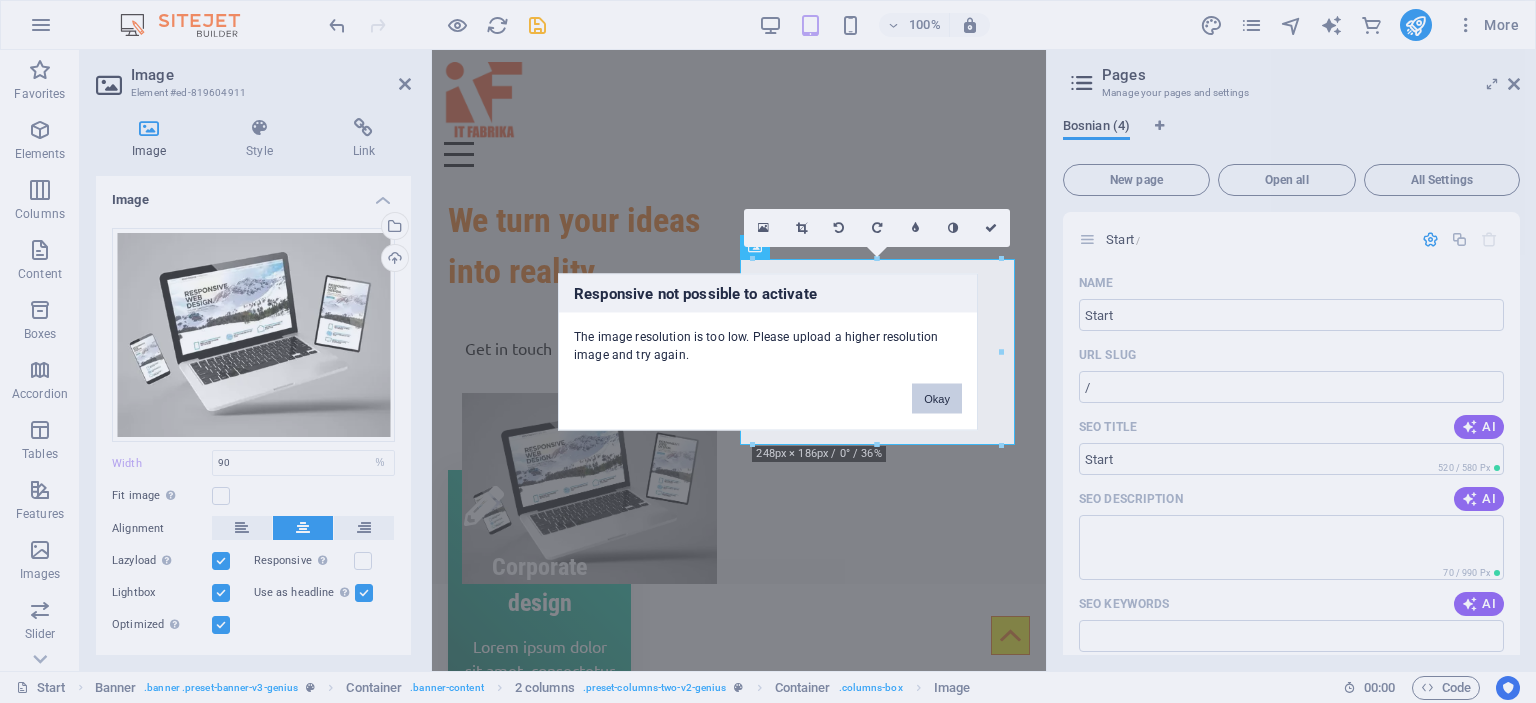 click on "Okay" at bounding box center (937, 398) 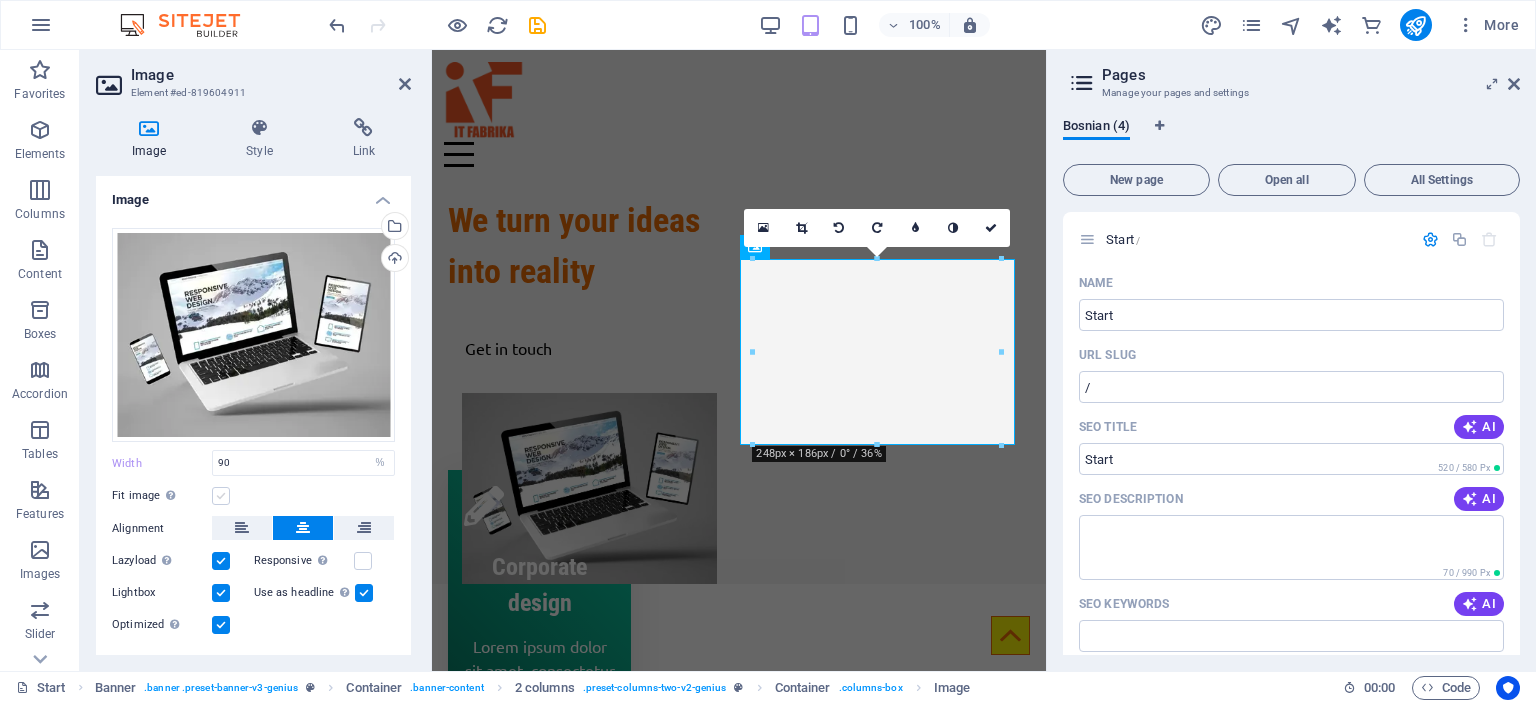 click at bounding box center [221, 496] 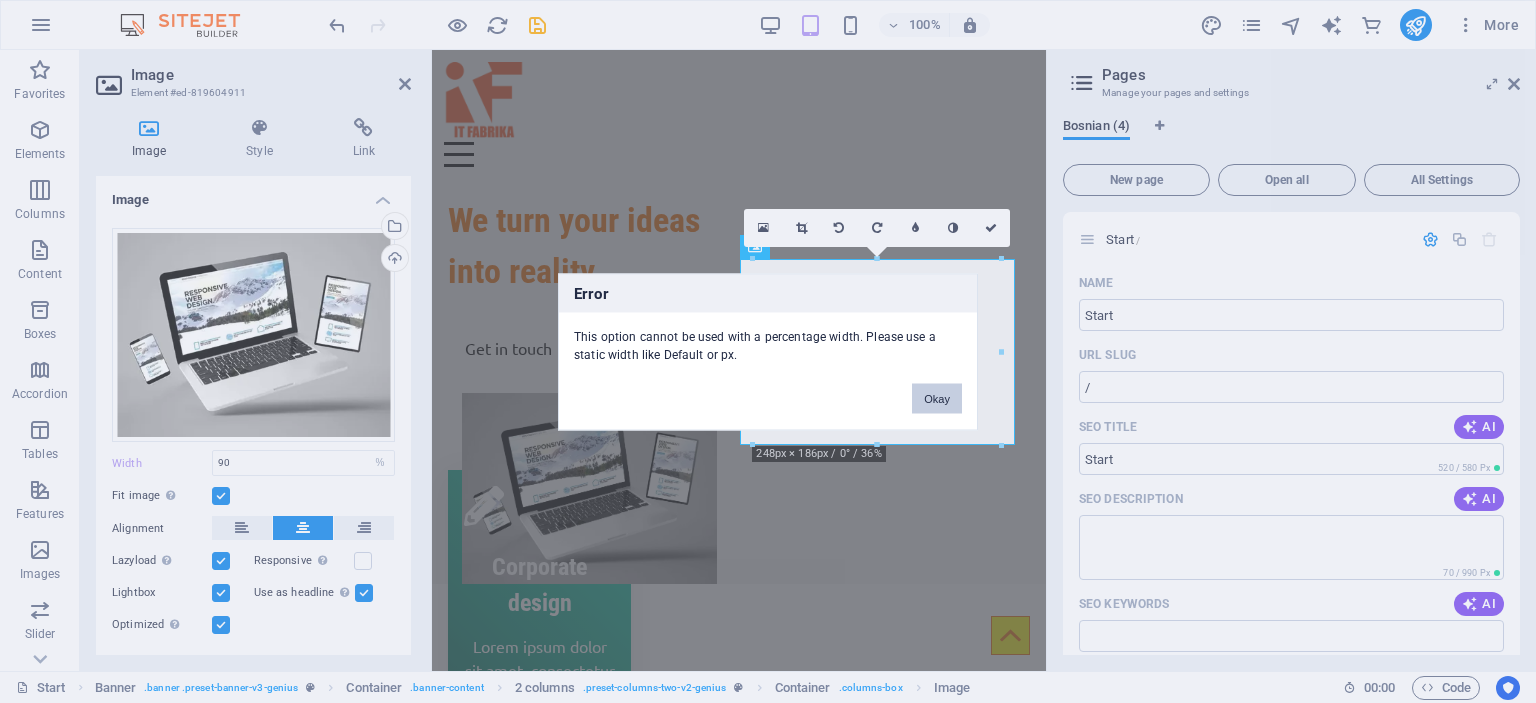 click on "Okay" at bounding box center [937, 398] 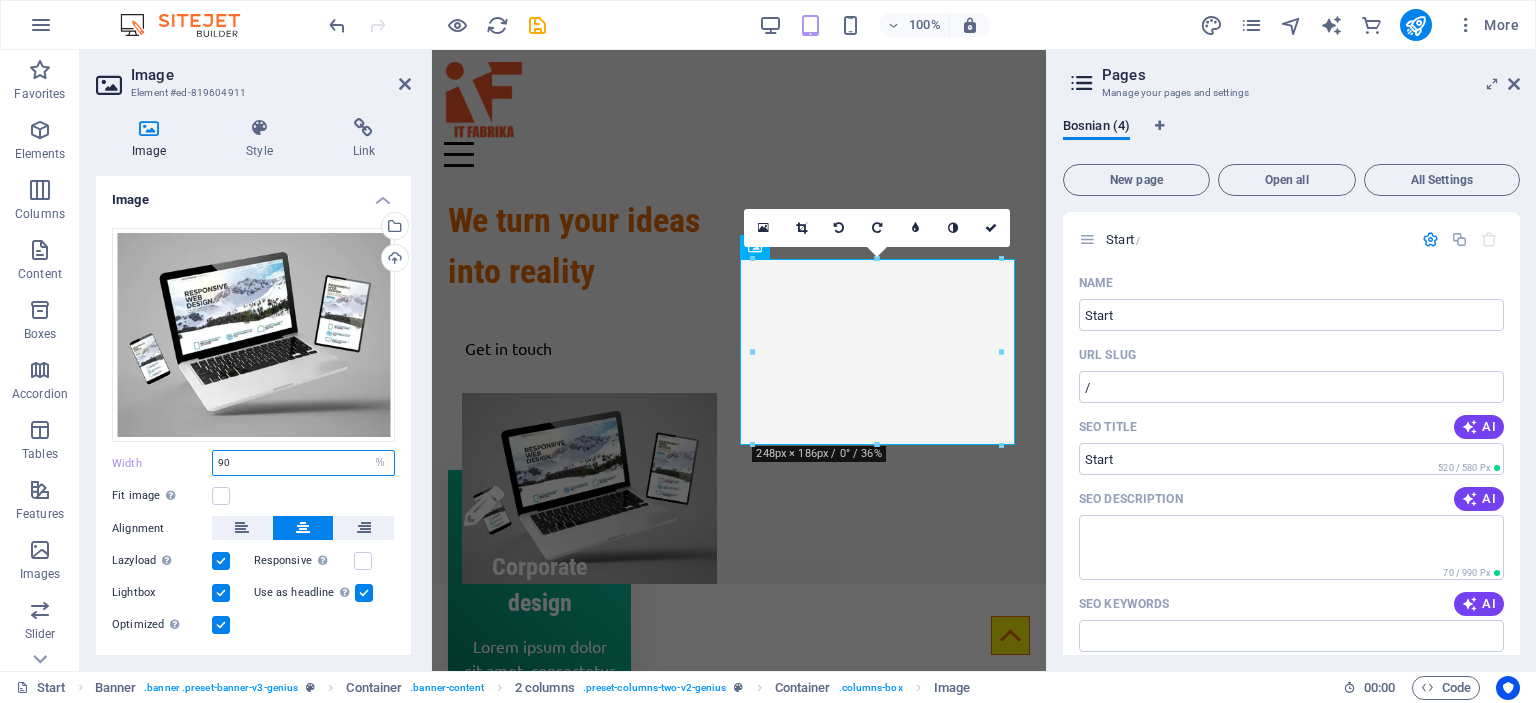 drag, startPoint x: 262, startPoint y: 457, endPoint x: 120, endPoint y: 443, distance: 142.68848 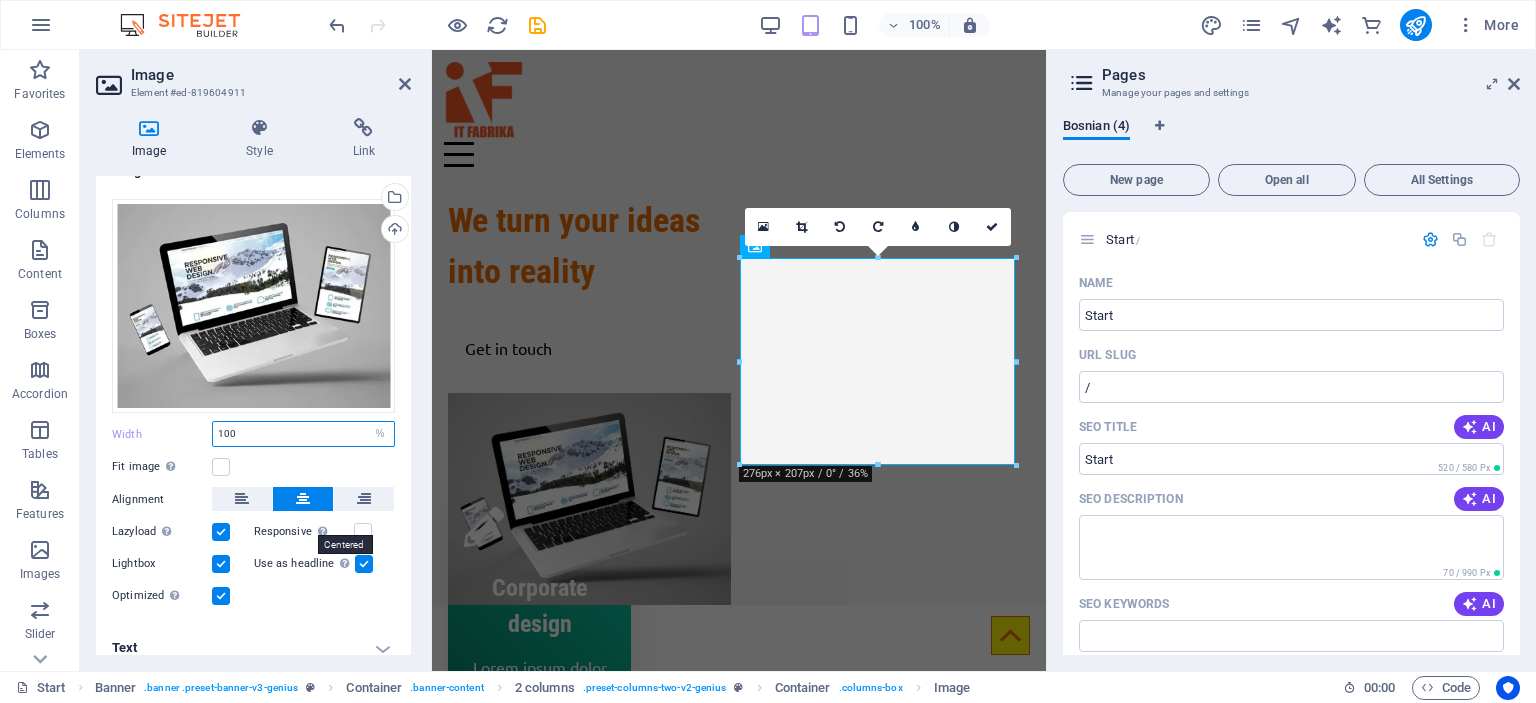 scroll, scrollTop: 42, scrollLeft: 0, axis: vertical 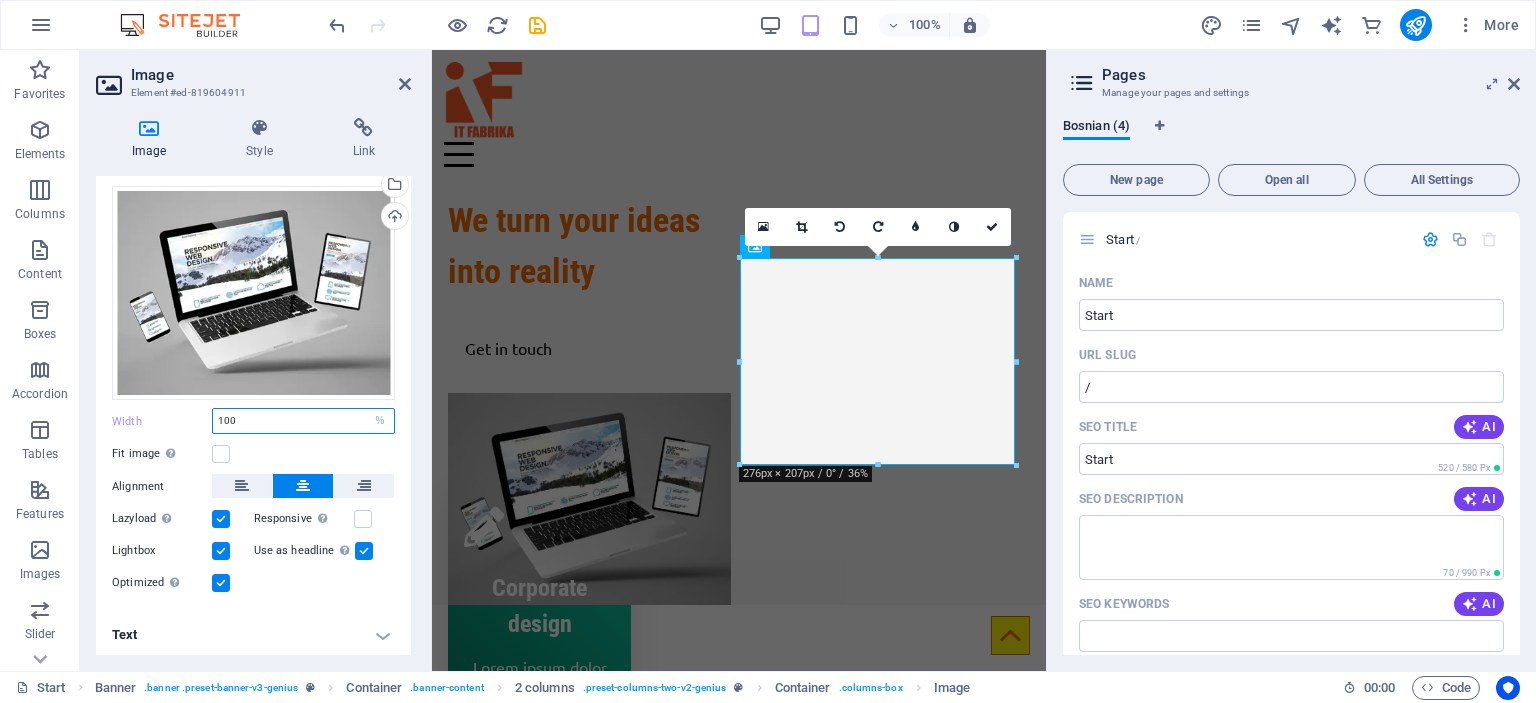 type on "100" 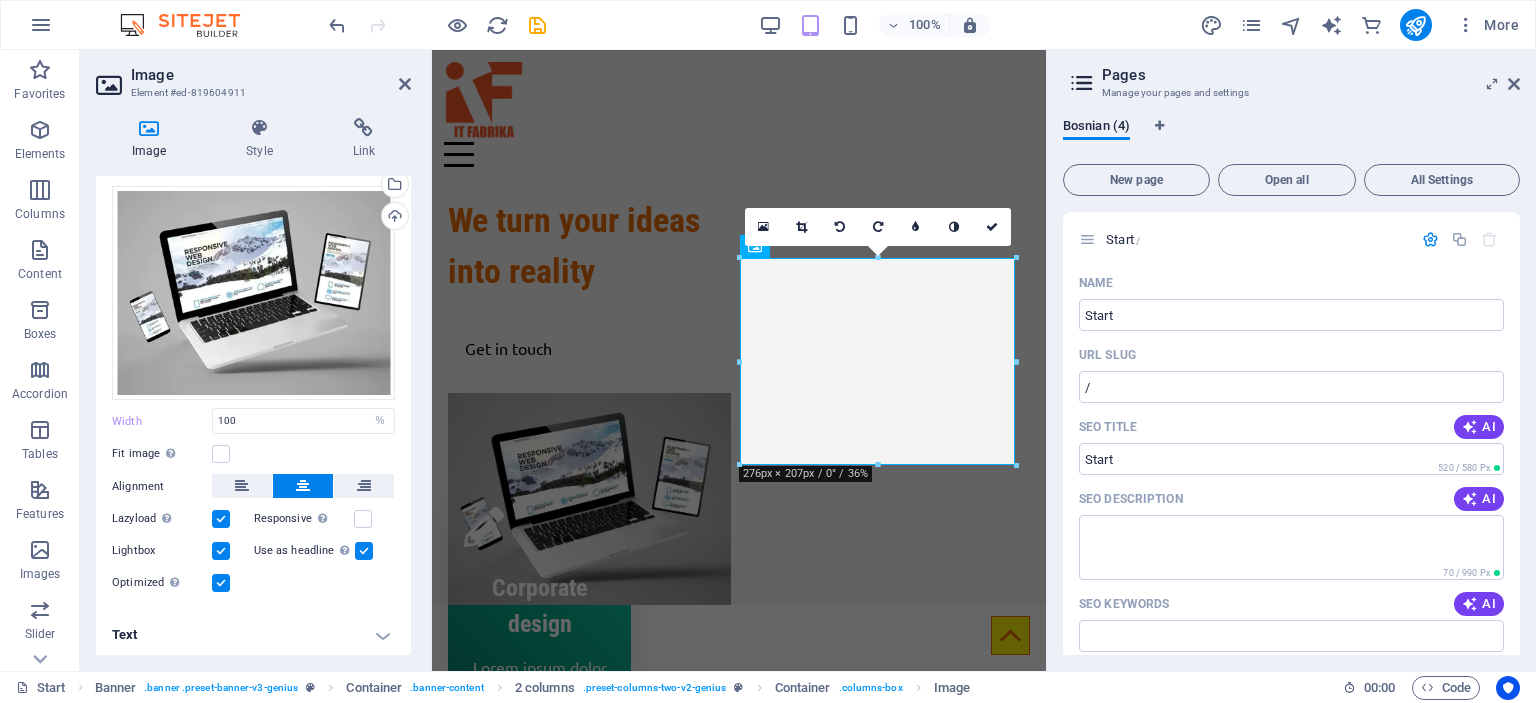 click on "Text" at bounding box center (253, 635) 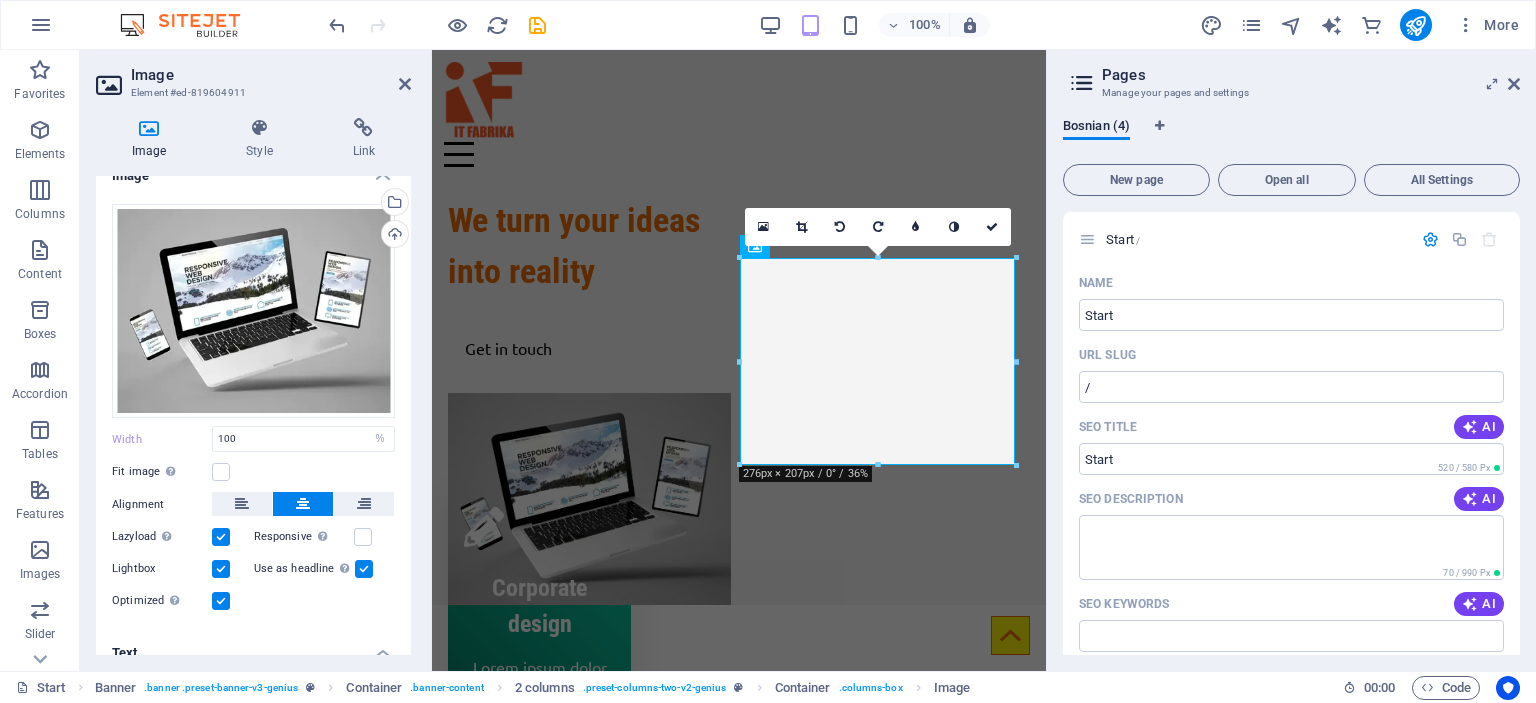scroll, scrollTop: 0, scrollLeft: 0, axis: both 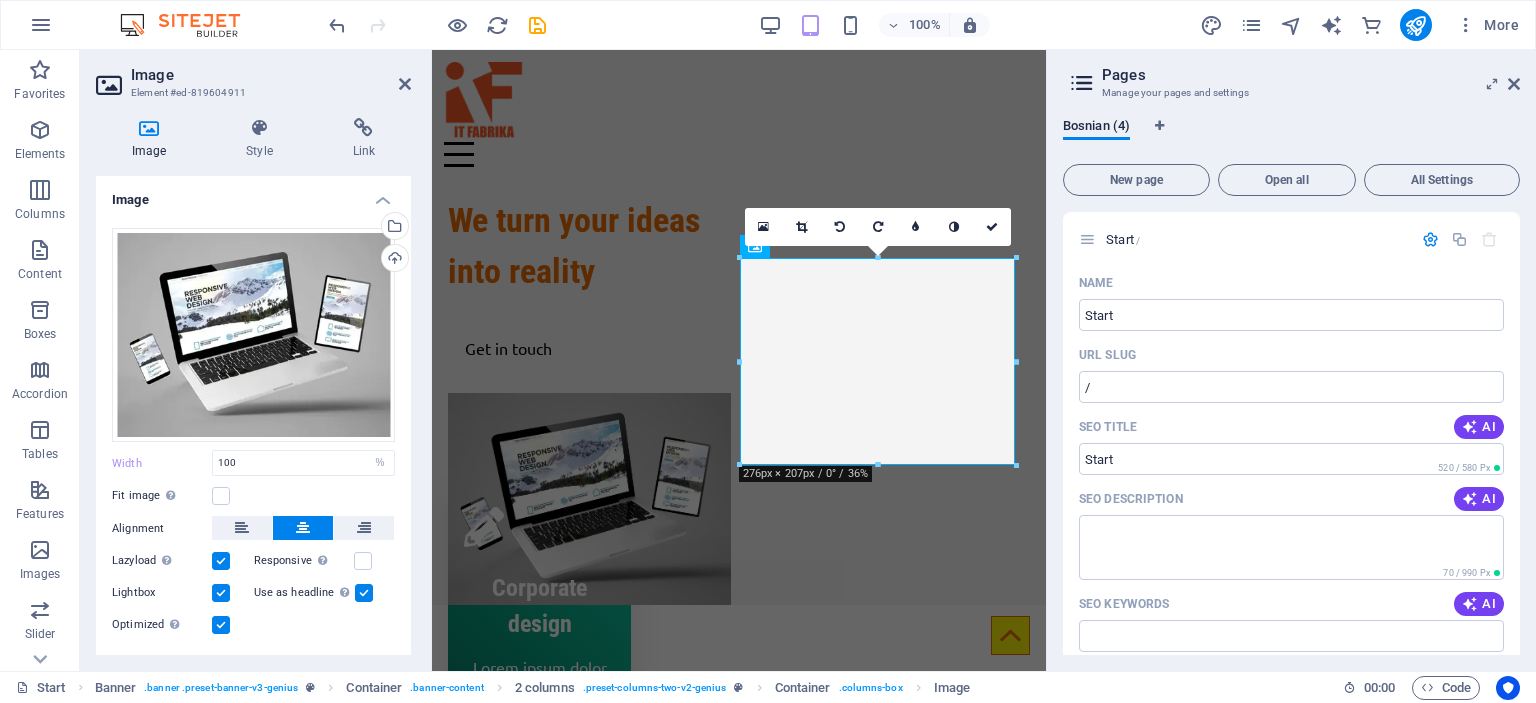 click at bounding box center [221, 625] 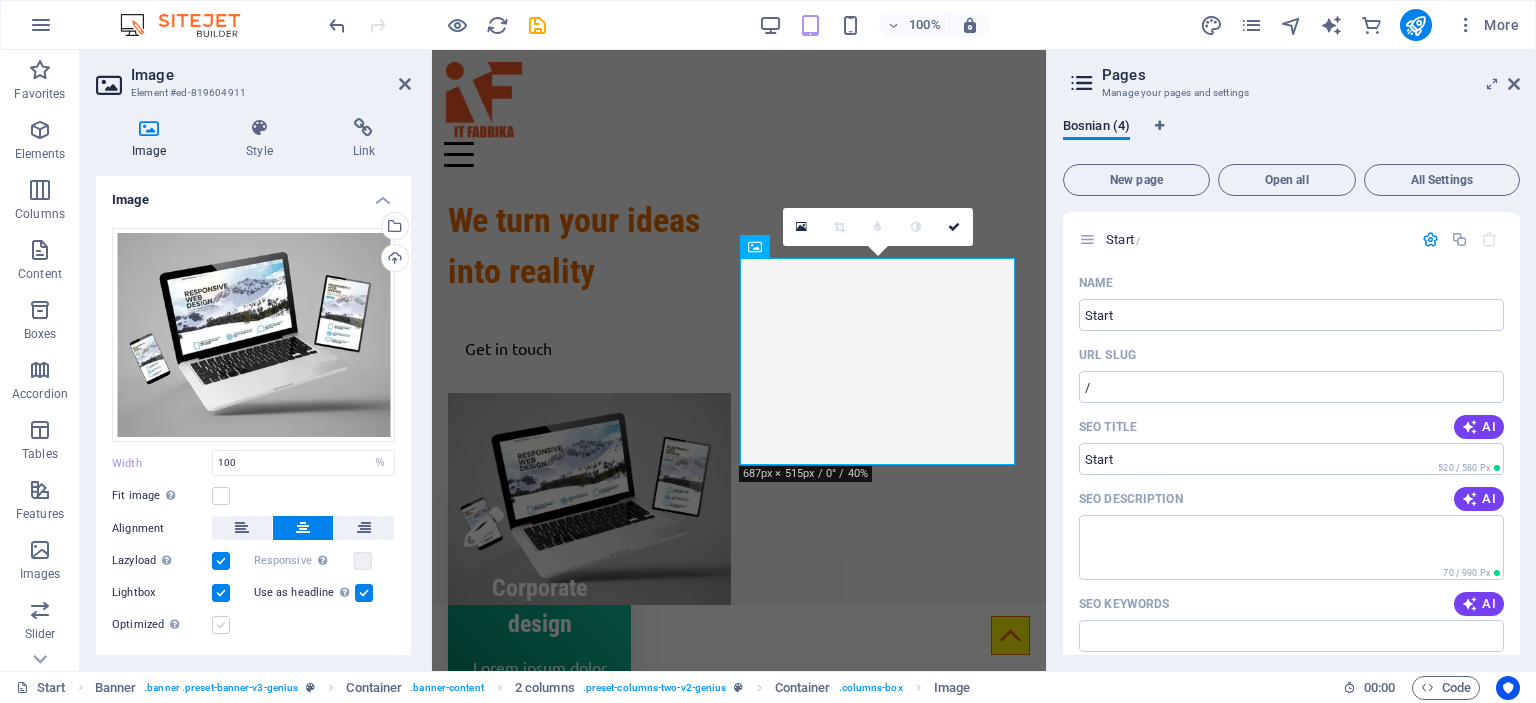 click at bounding box center (221, 625) 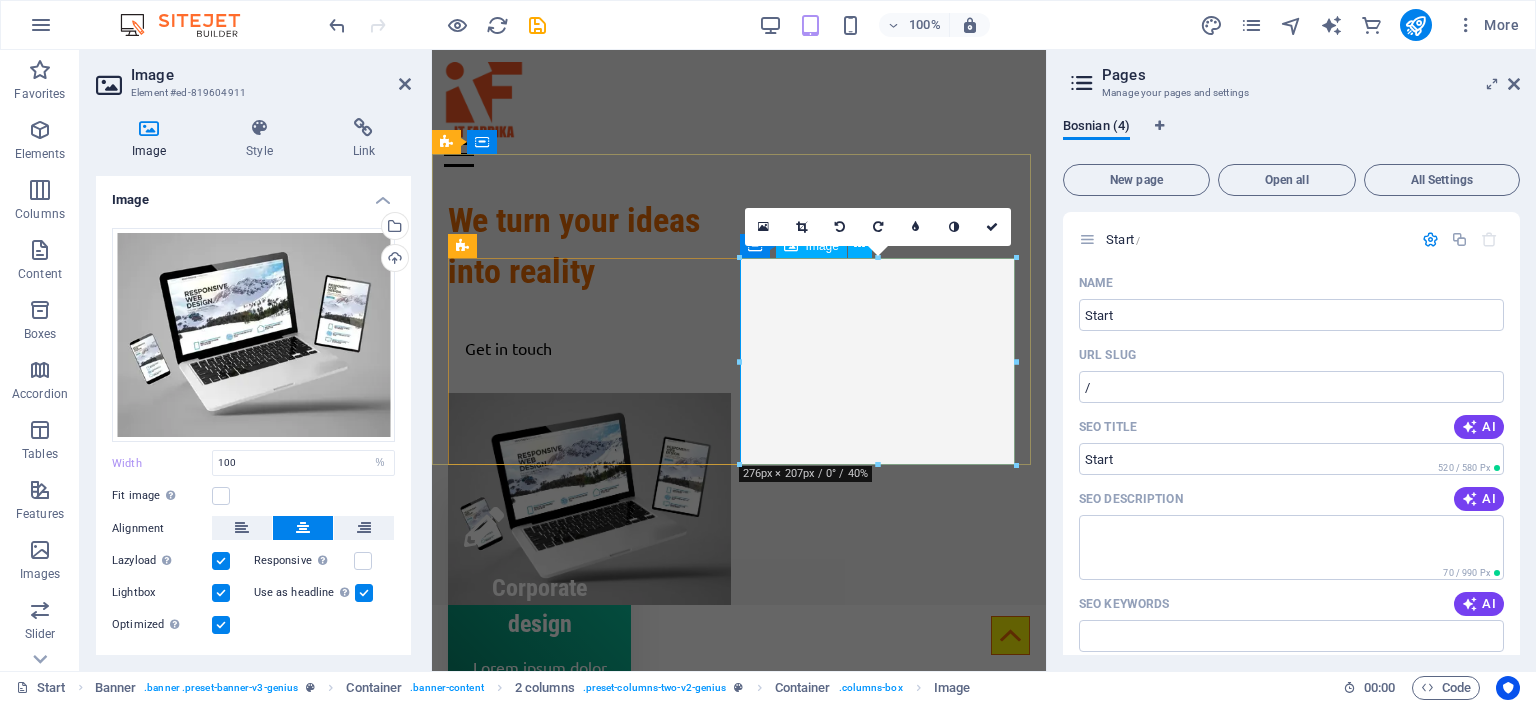 click at bounding box center [589, 499] 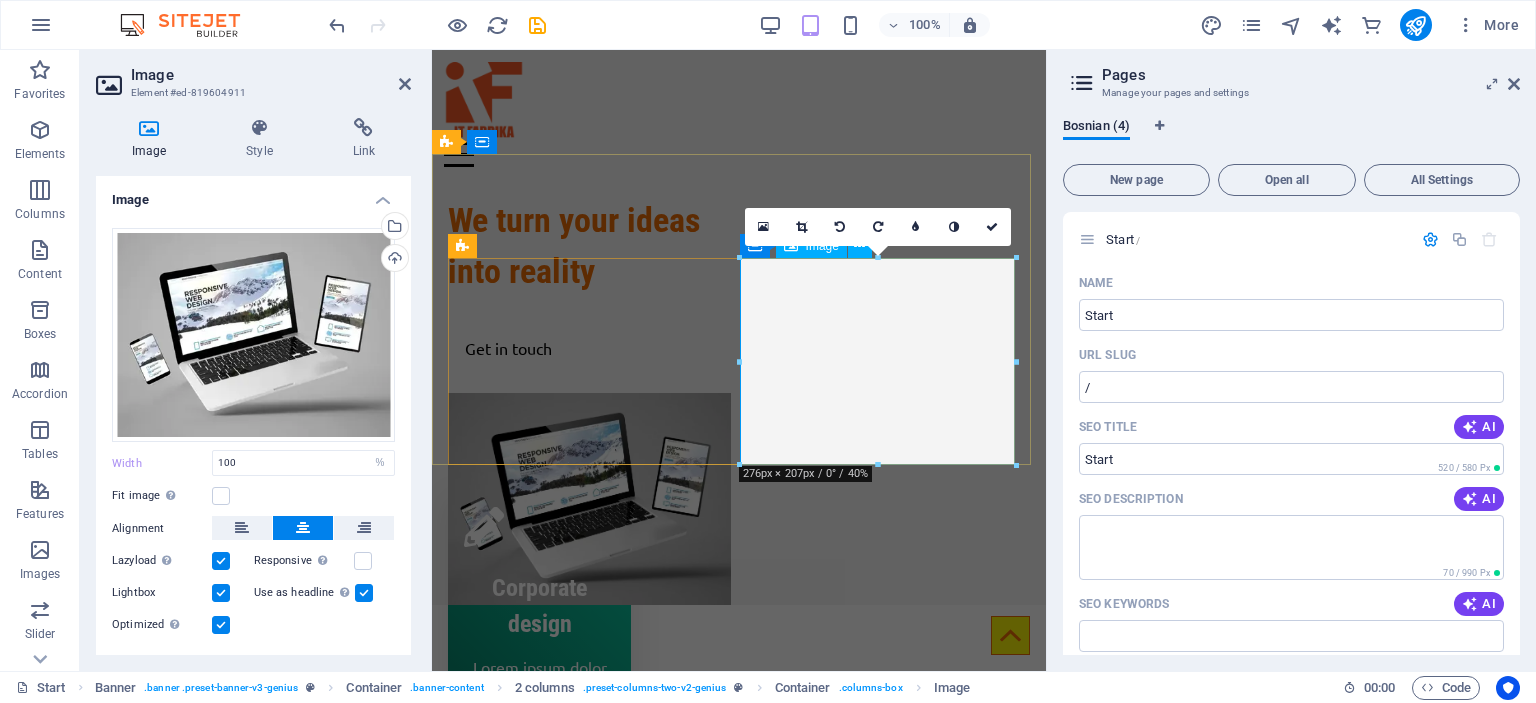 click at bounding box center (589, 499) 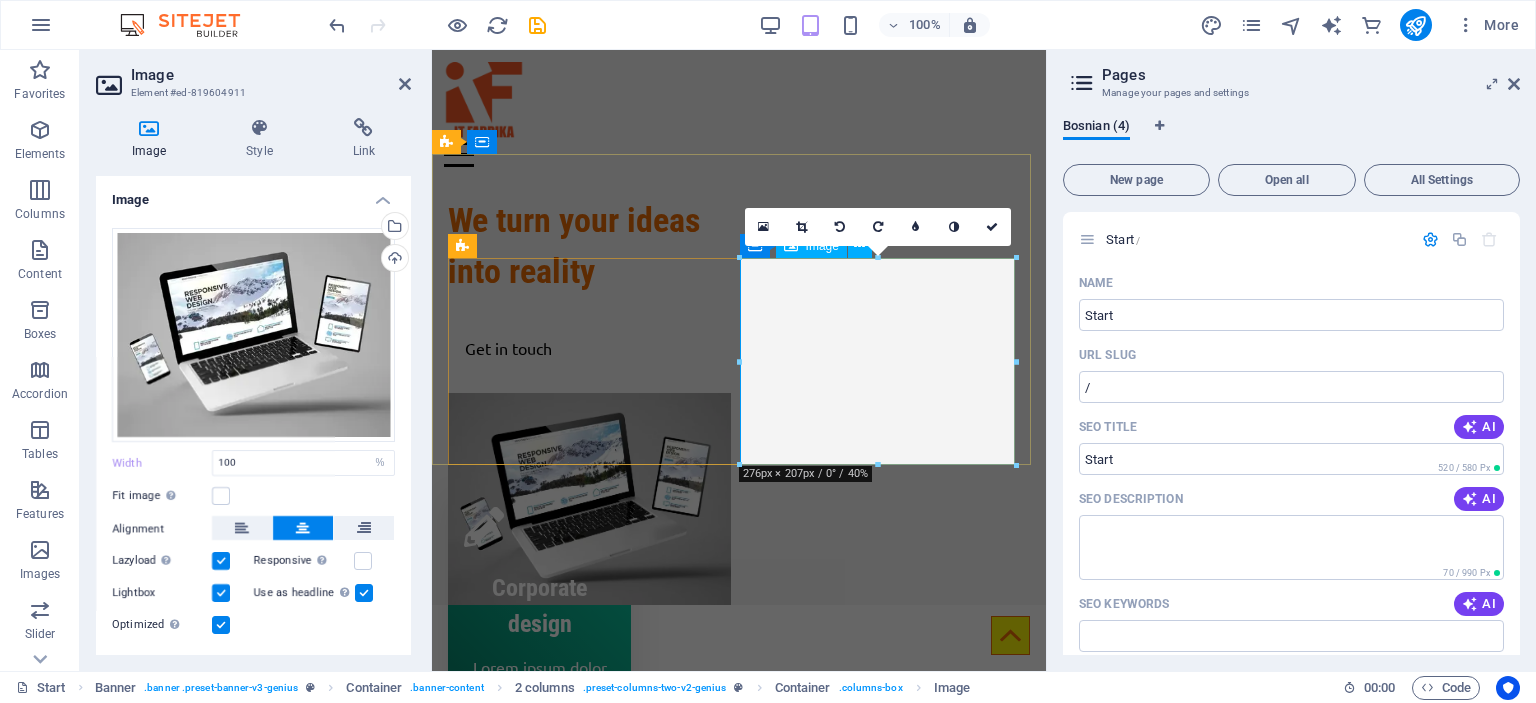 click at bounding box center (589, 499) 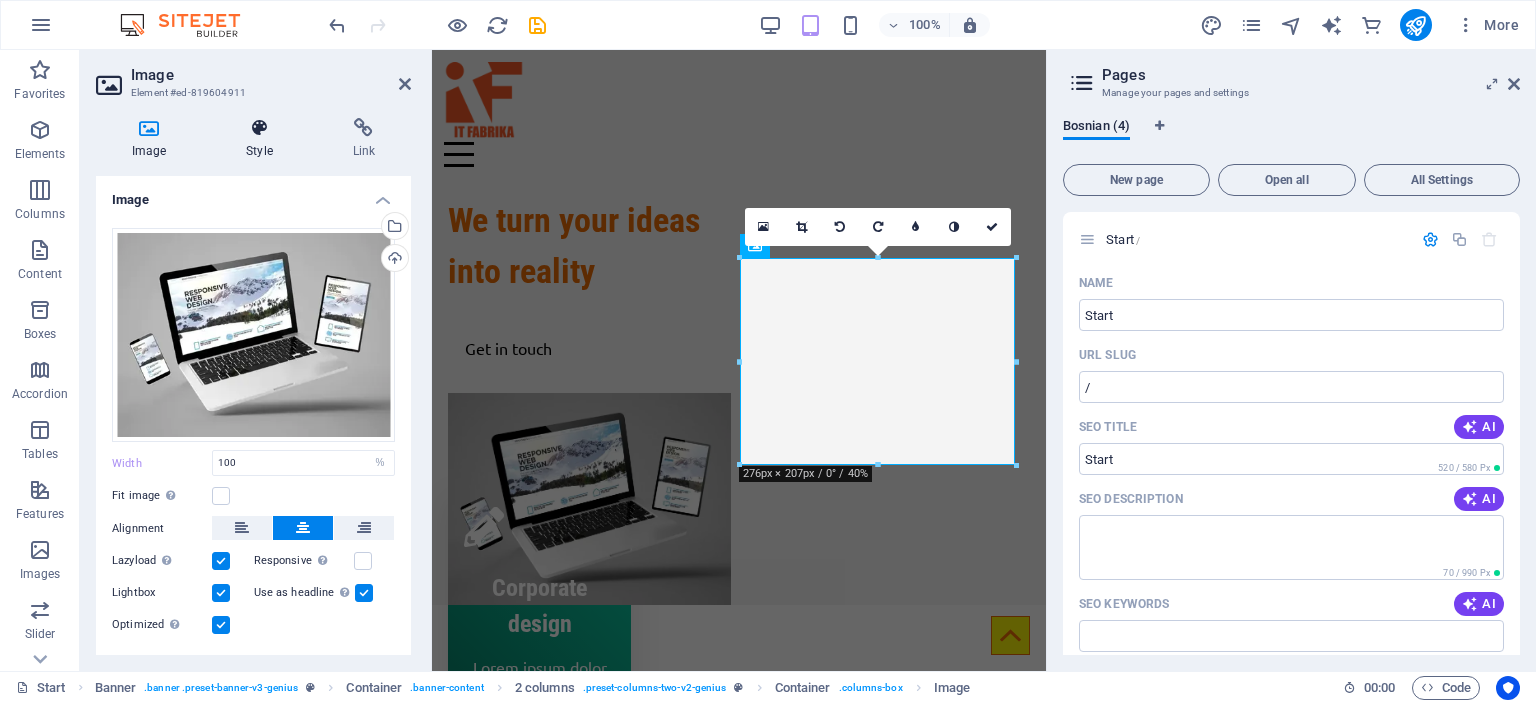 click on "Style" at bounding box center (263, 139) 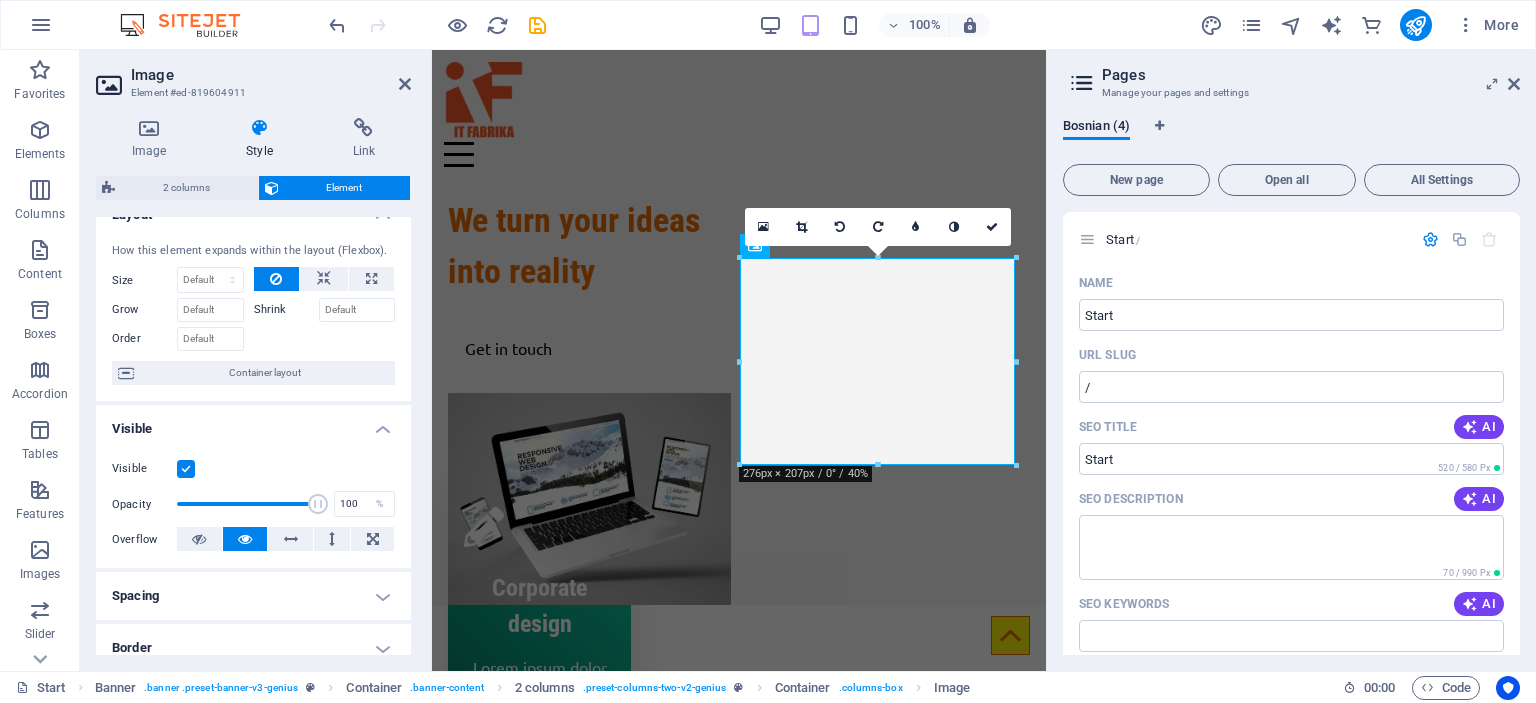 scroll, scrollTop: 0, scrollLeft: 0, axis: both 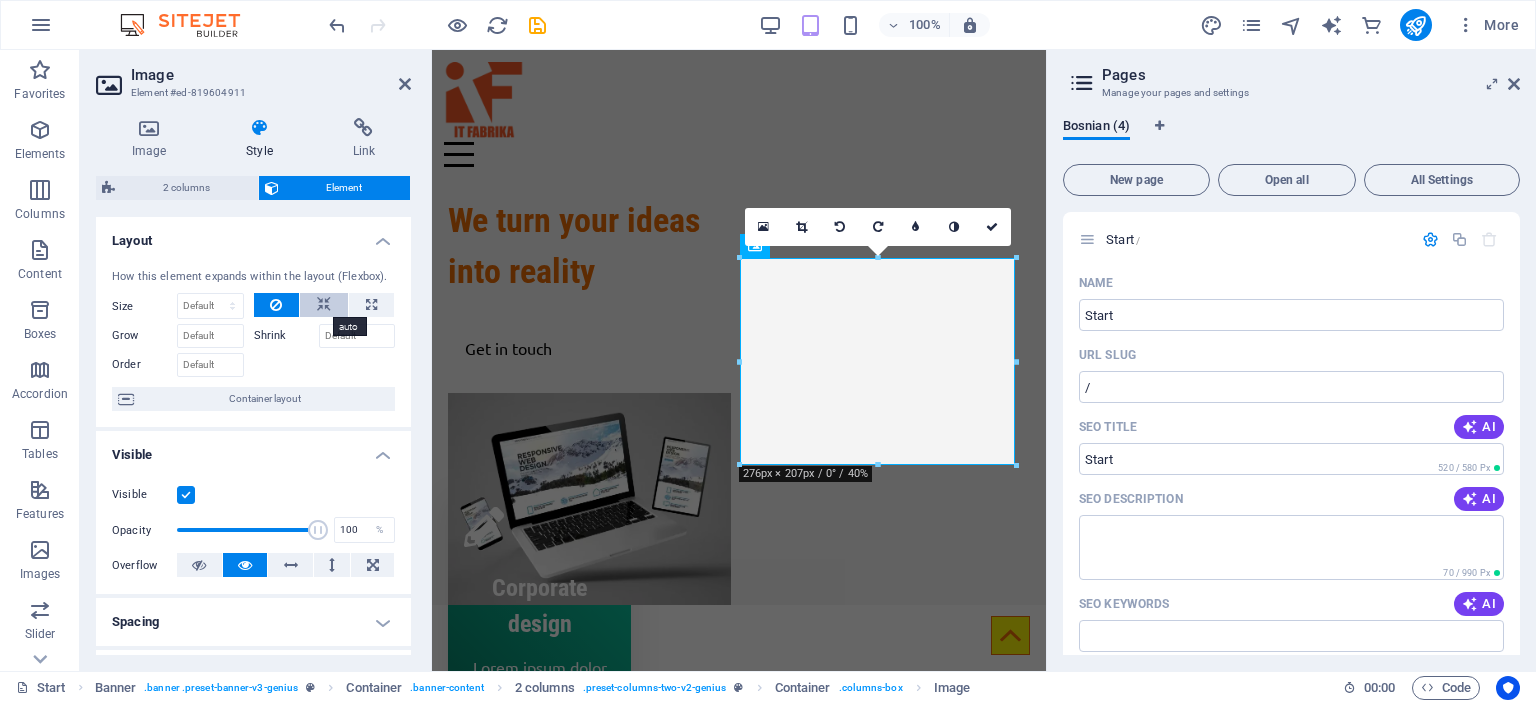 click at bounding box center (324, 305) 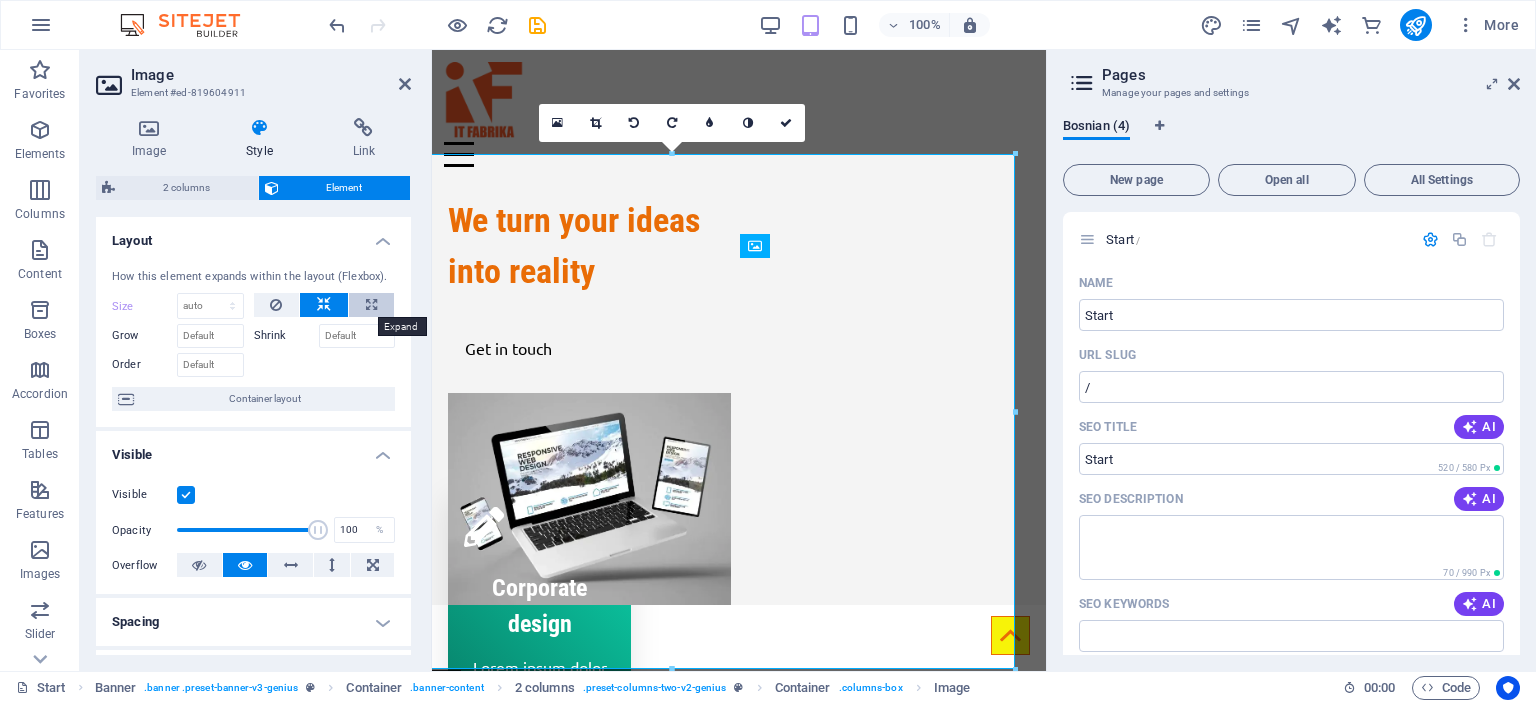 click at bounding box center [371, 305] 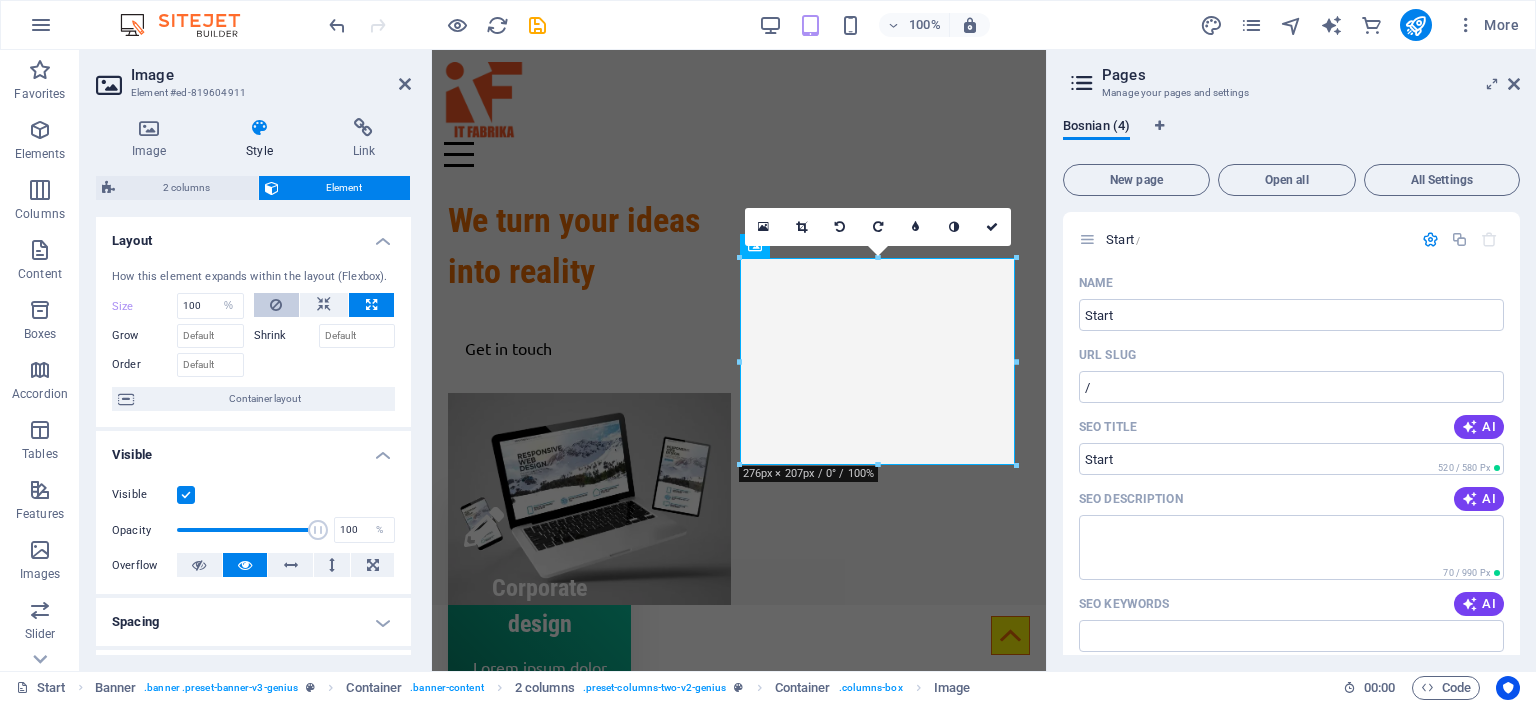 click at bounding box center (276, 305) 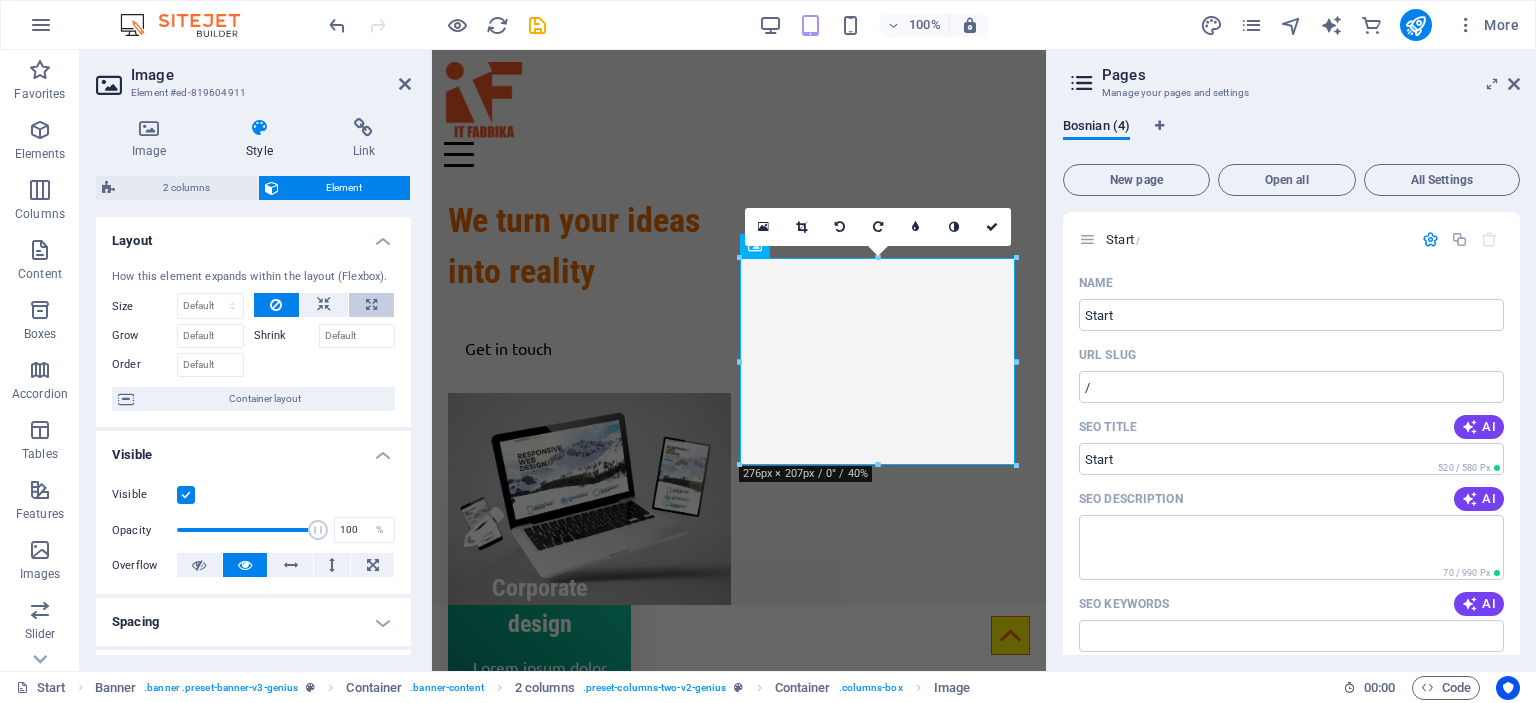 click at bounding box center (371, 305) 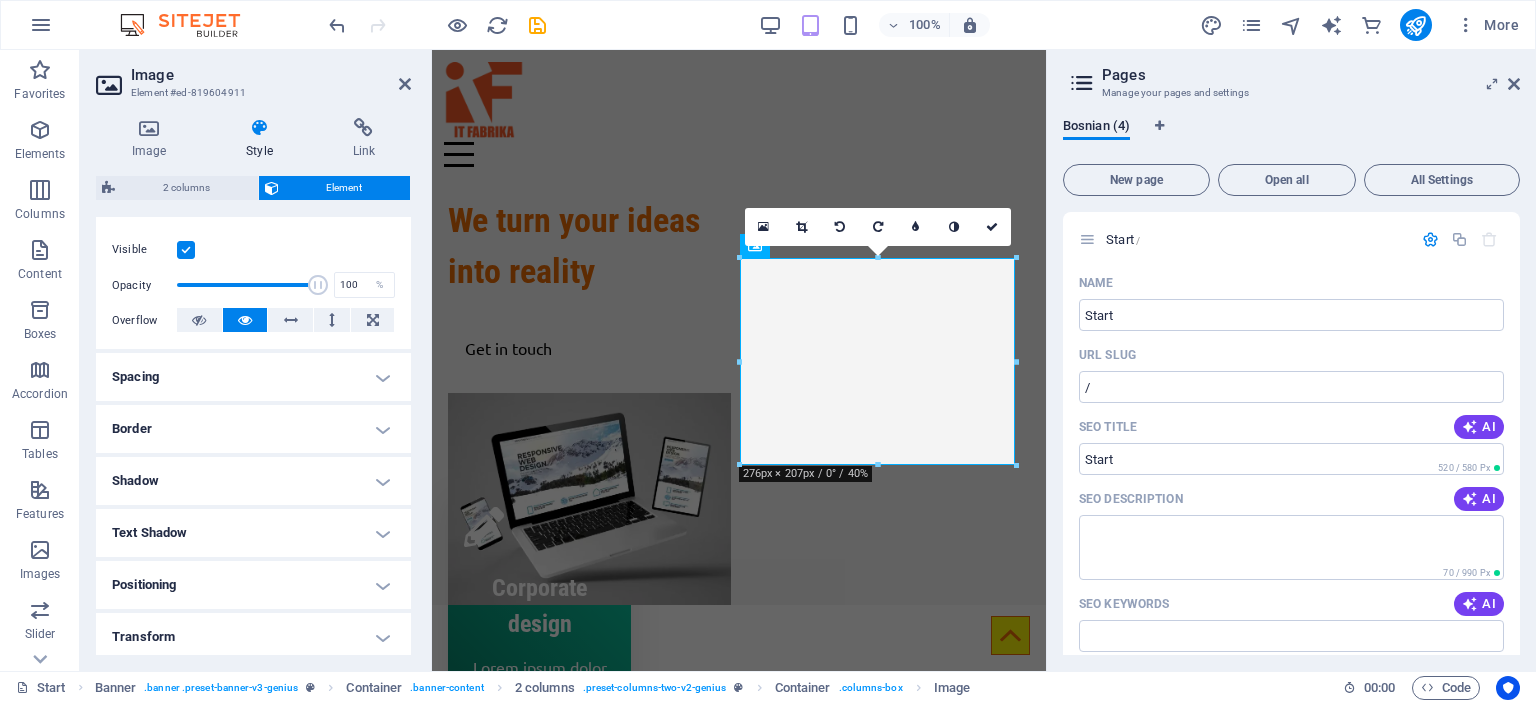 scroll, scrollTop: 200, scrollLeft: 0, axis: vertical 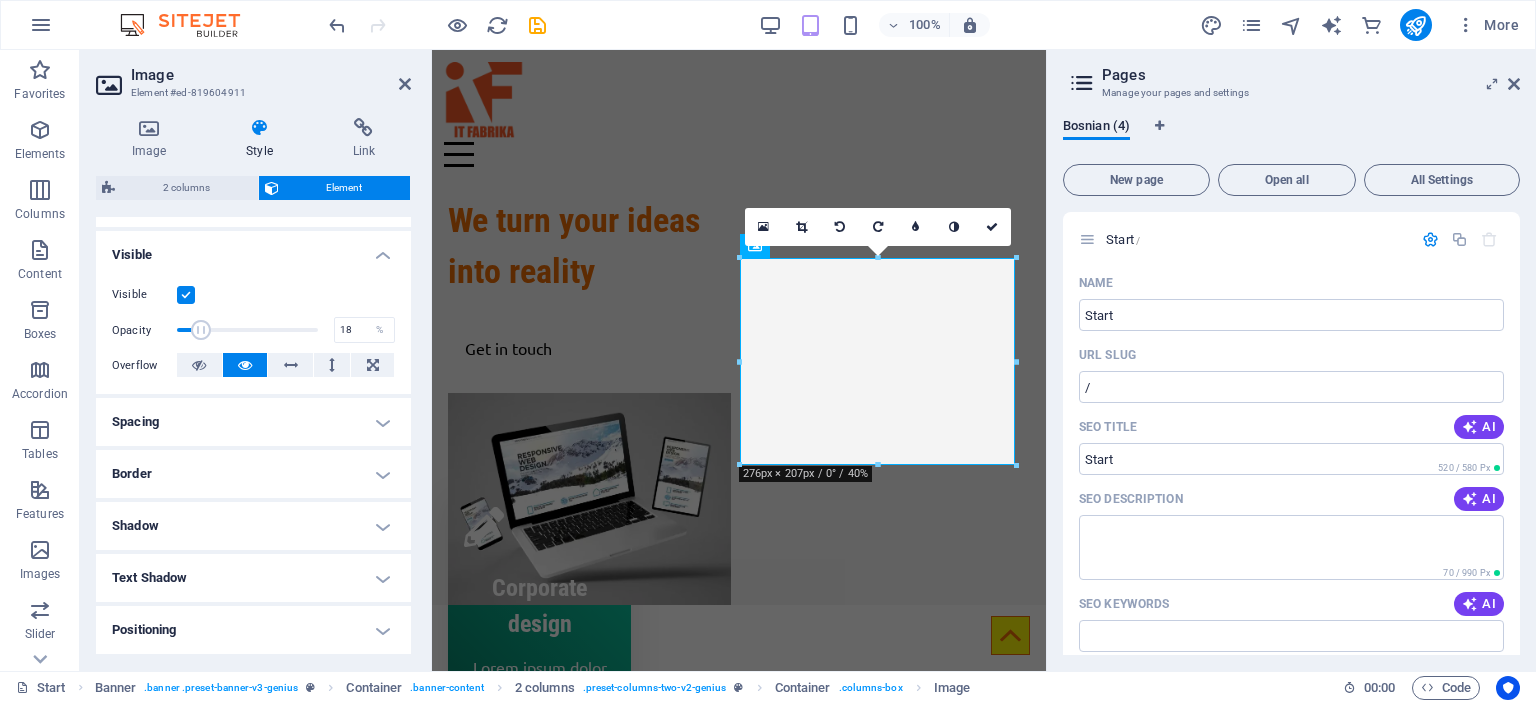 drag, startPoint x: 309, startPoint y: 326, endPoint x: 201, endPoint y: 319, distance: 108.226616 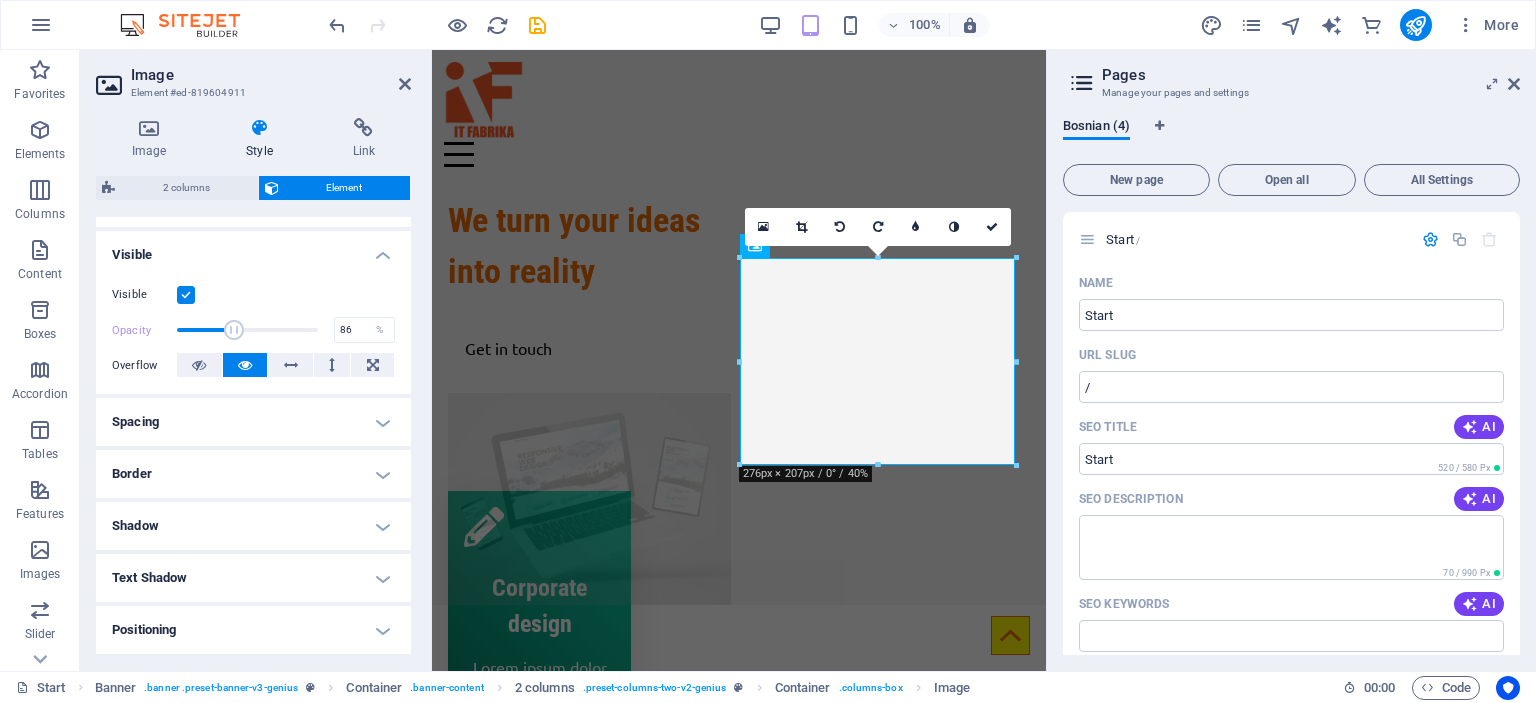 type on "100" 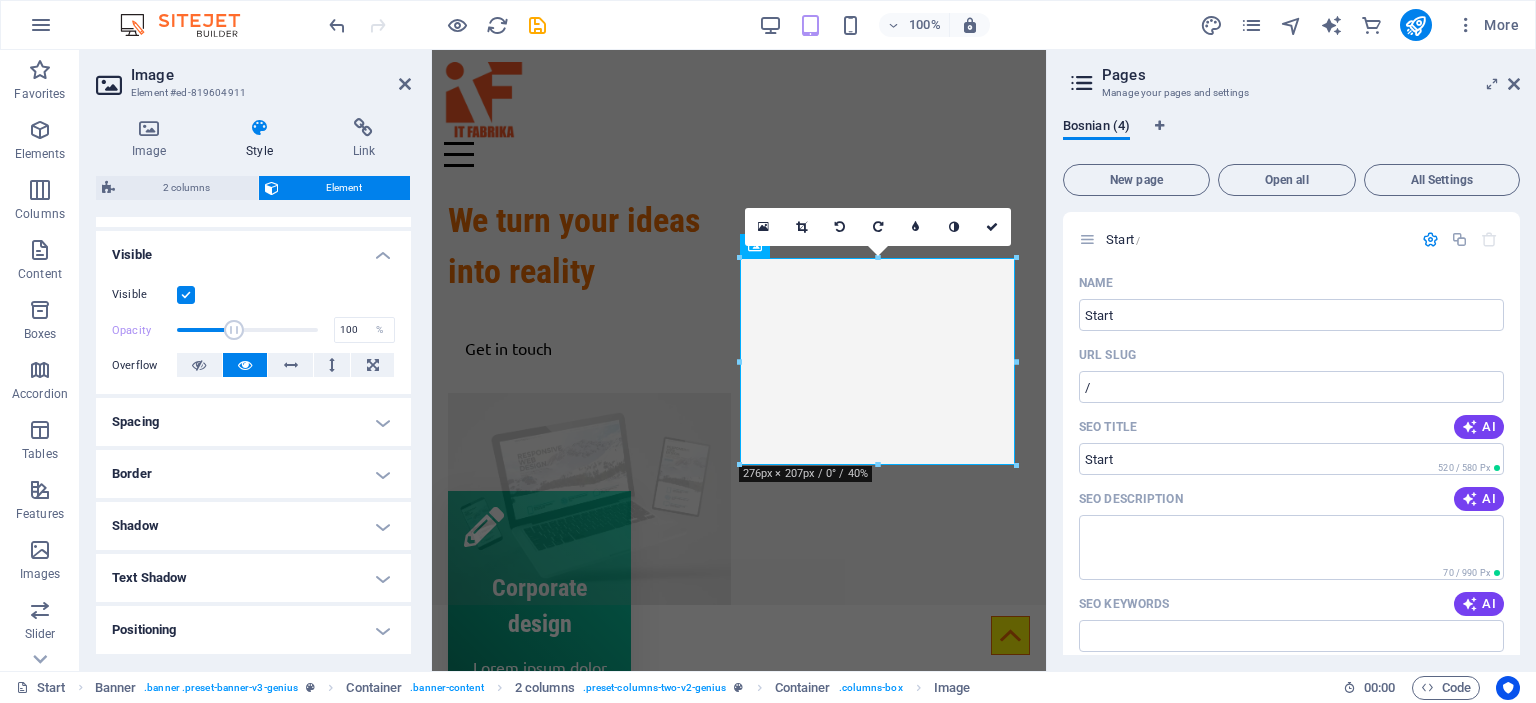 drag, startPoint x: 197, startPoint y: 327, endPoint x: 489, endPoint y: 335, distance: 292.10956 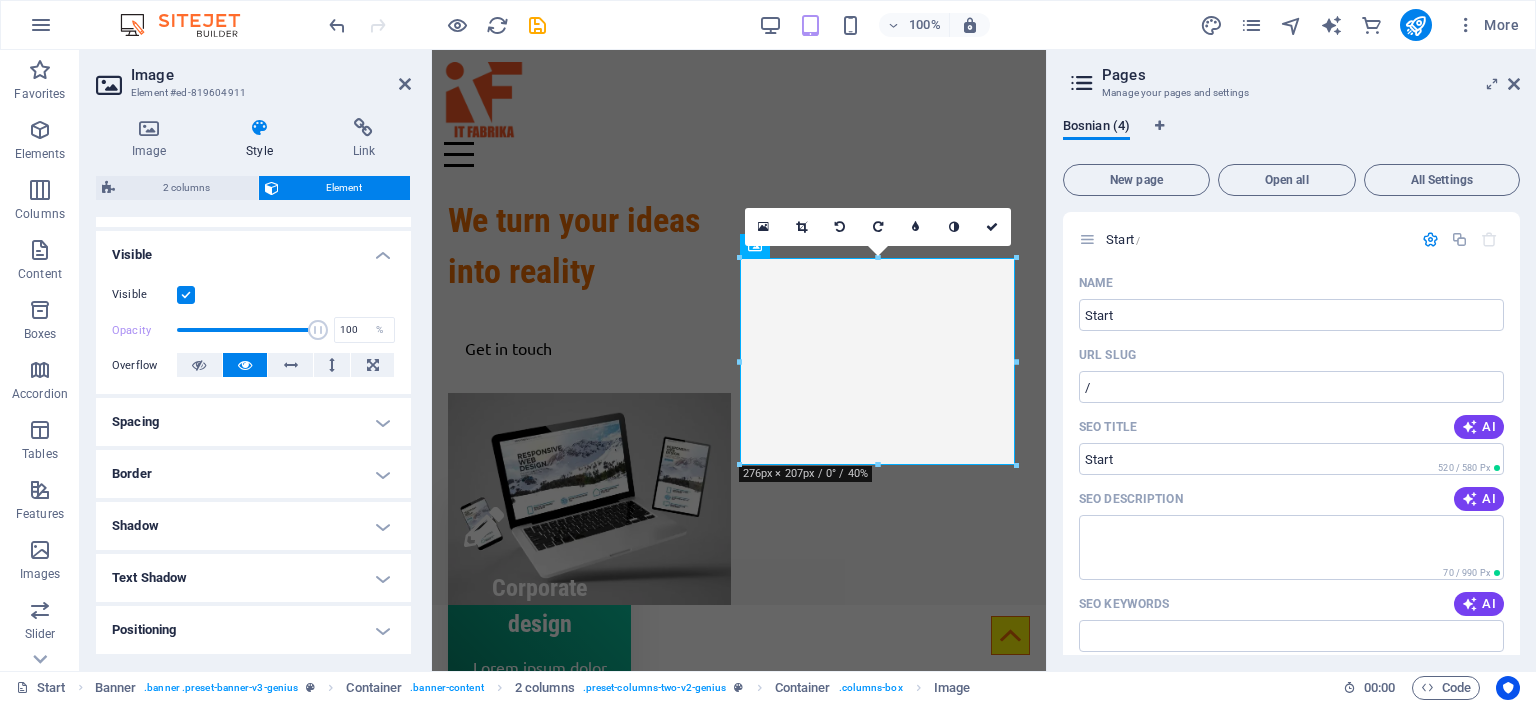 click on "Spacing" at bounding box center (253, 422) 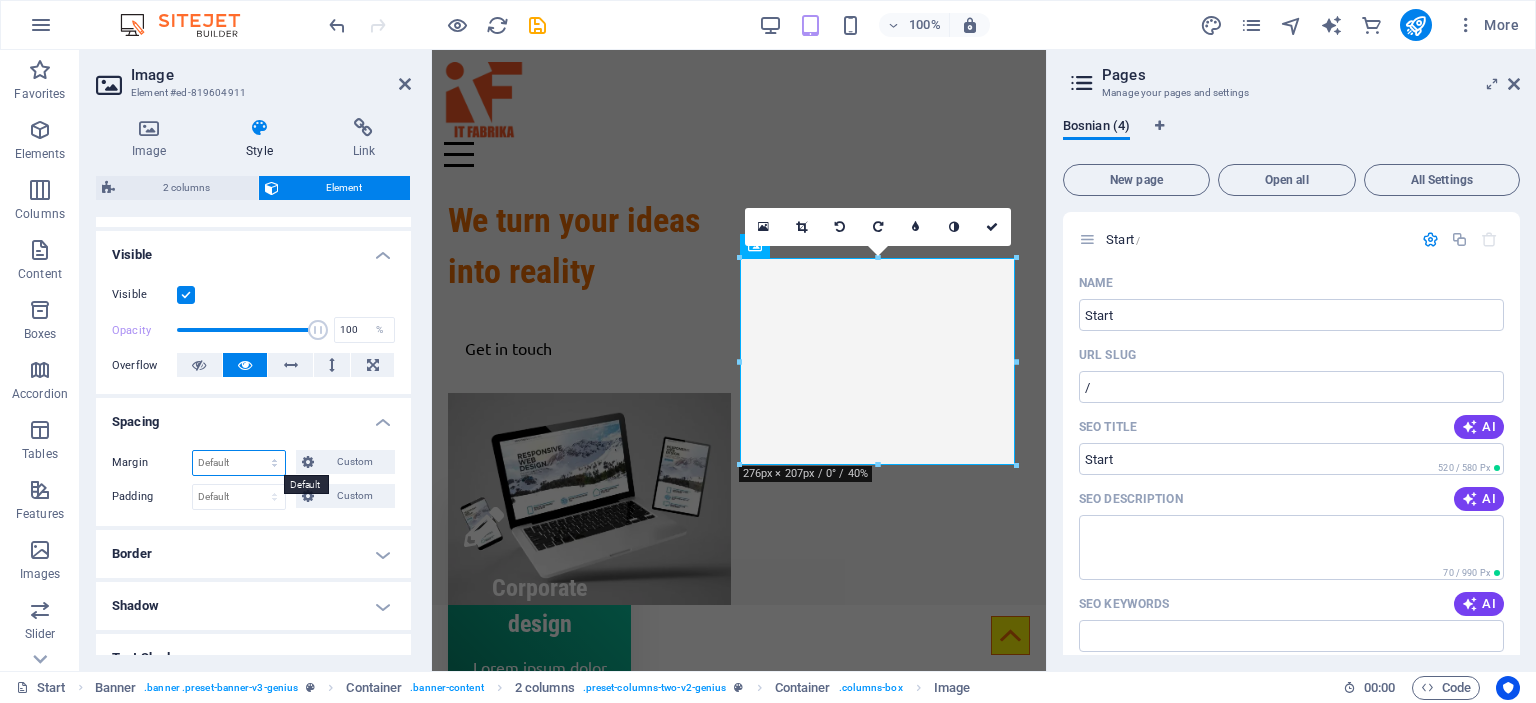 click on "Default auto px % rem vw vh Custom" at bounding box center (239, 463) 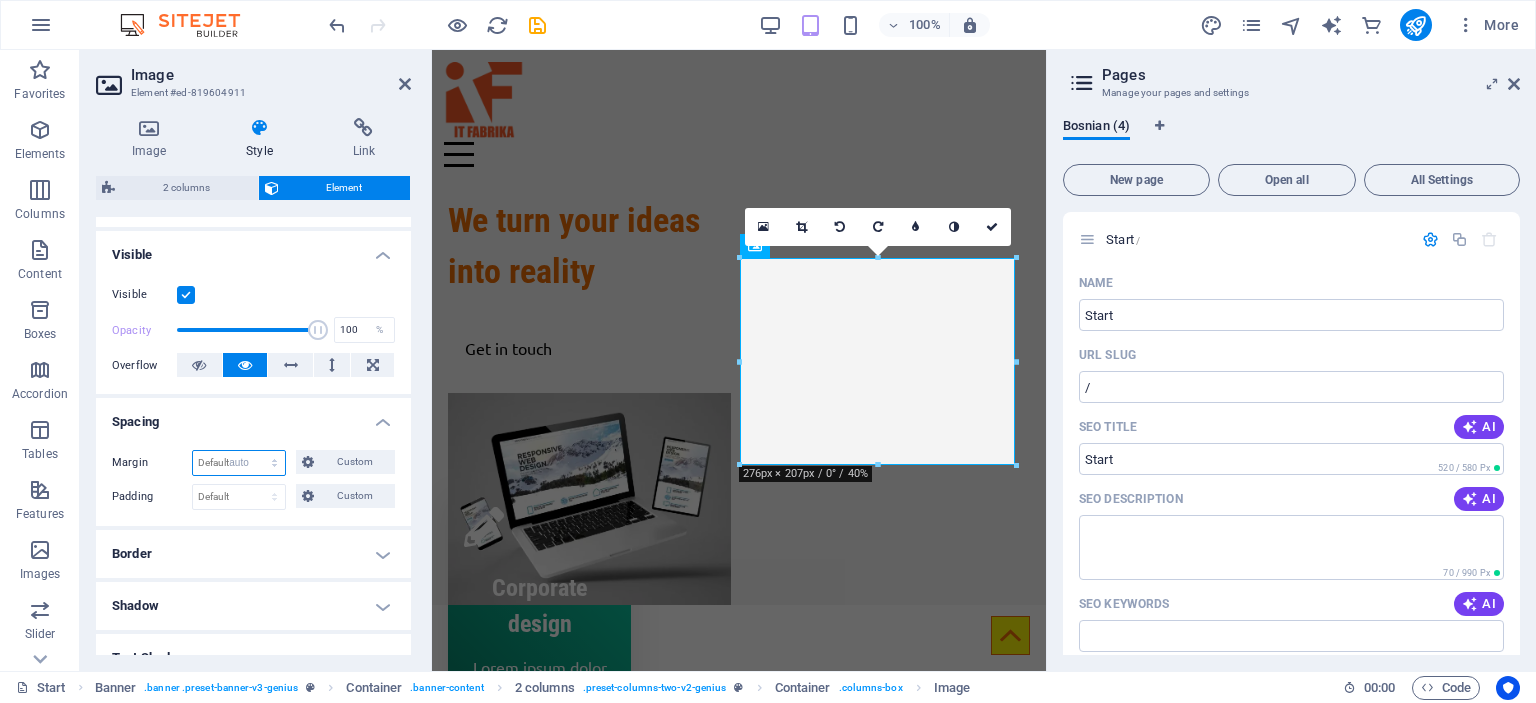 click on "Default auto px % rem vw vh Custom" at bounding box center (239, 463) 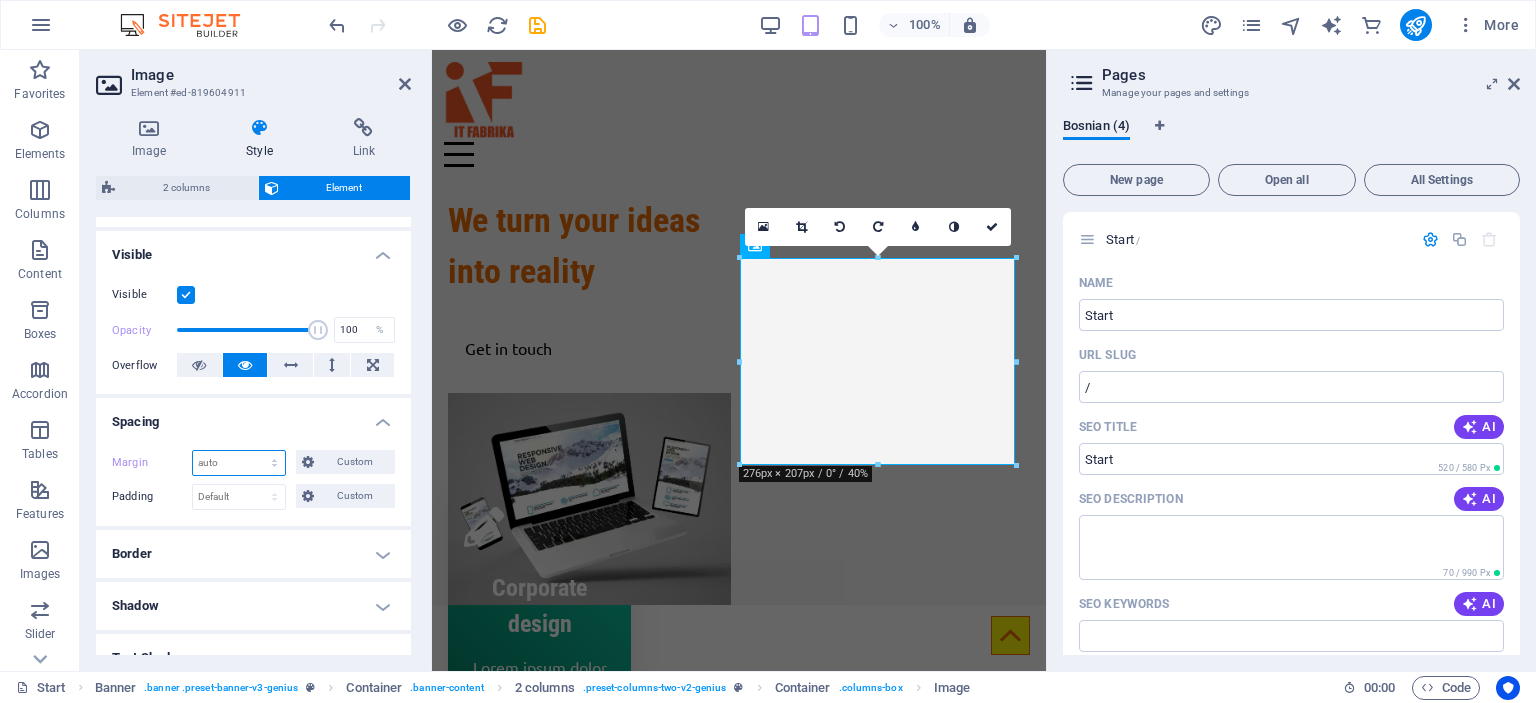 click on "Default auto px % rem vw vh Custom" at bounding box center (239, 463) 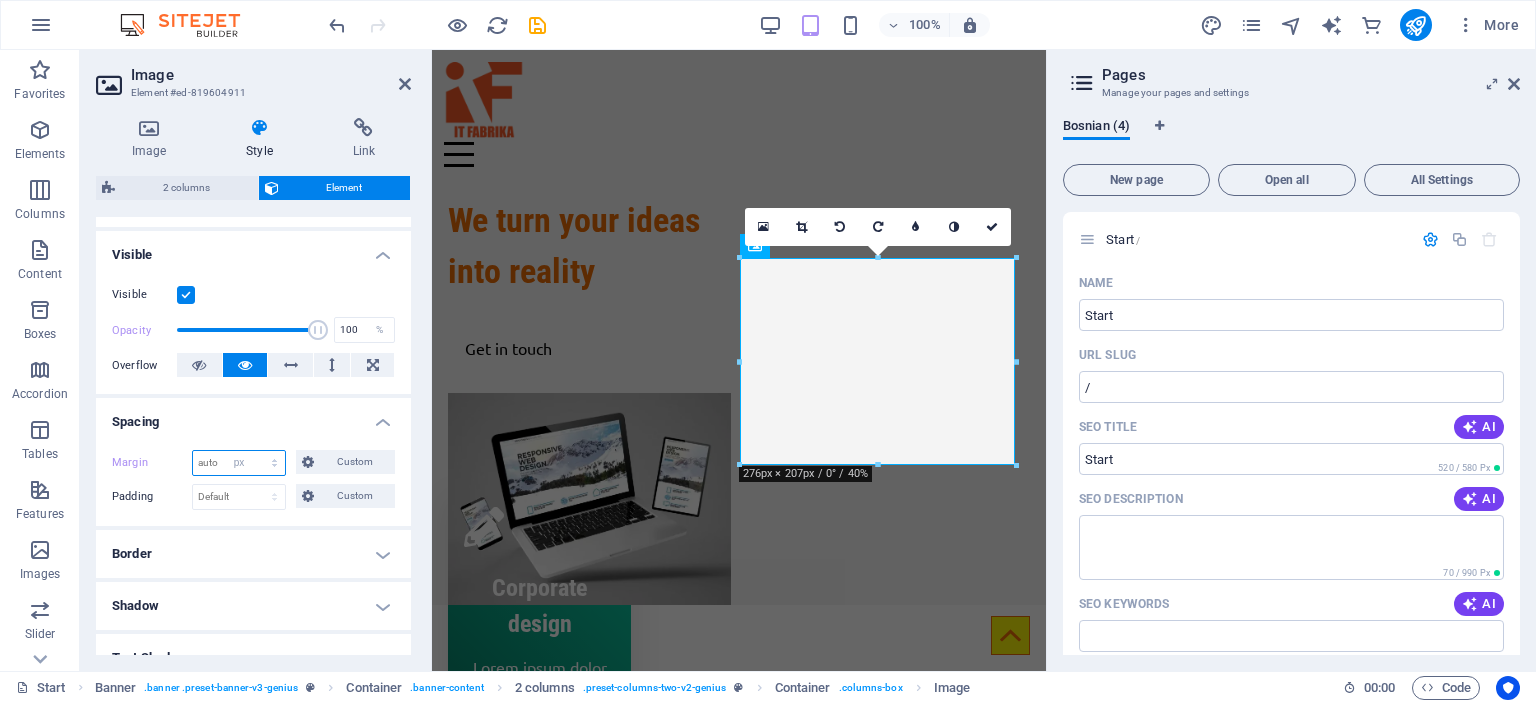 click on "Default auto px % rem vw vh Custom" at bounding box center (239, 463) 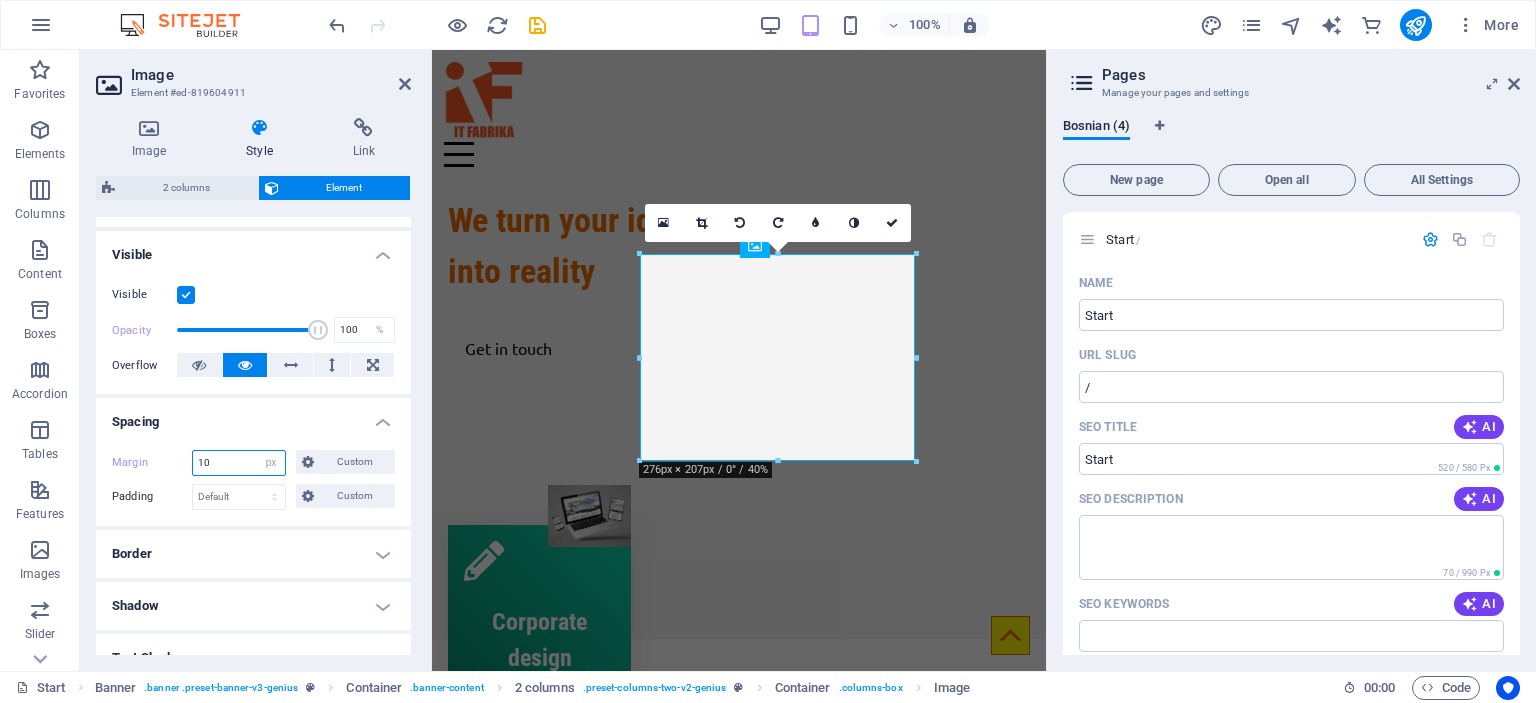 type on "1" 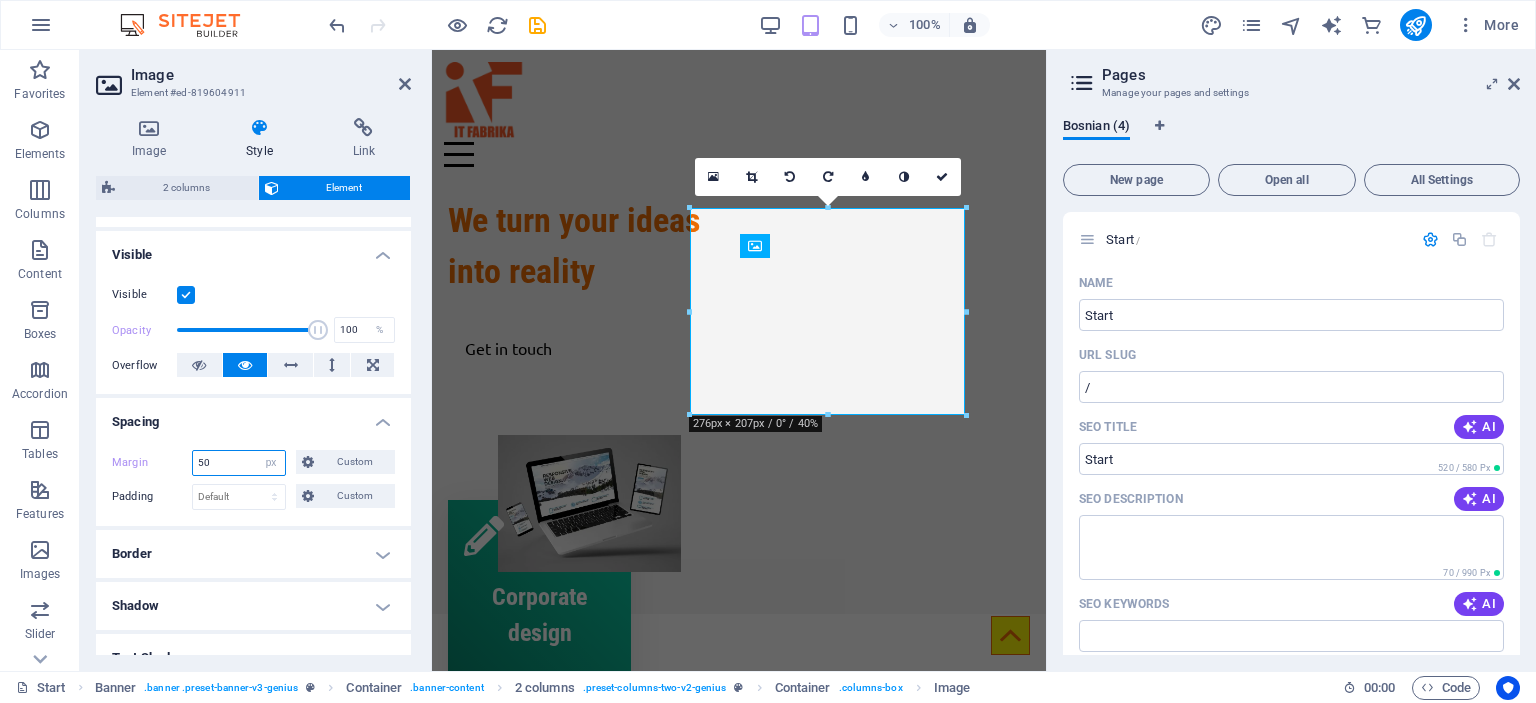 type on "5" 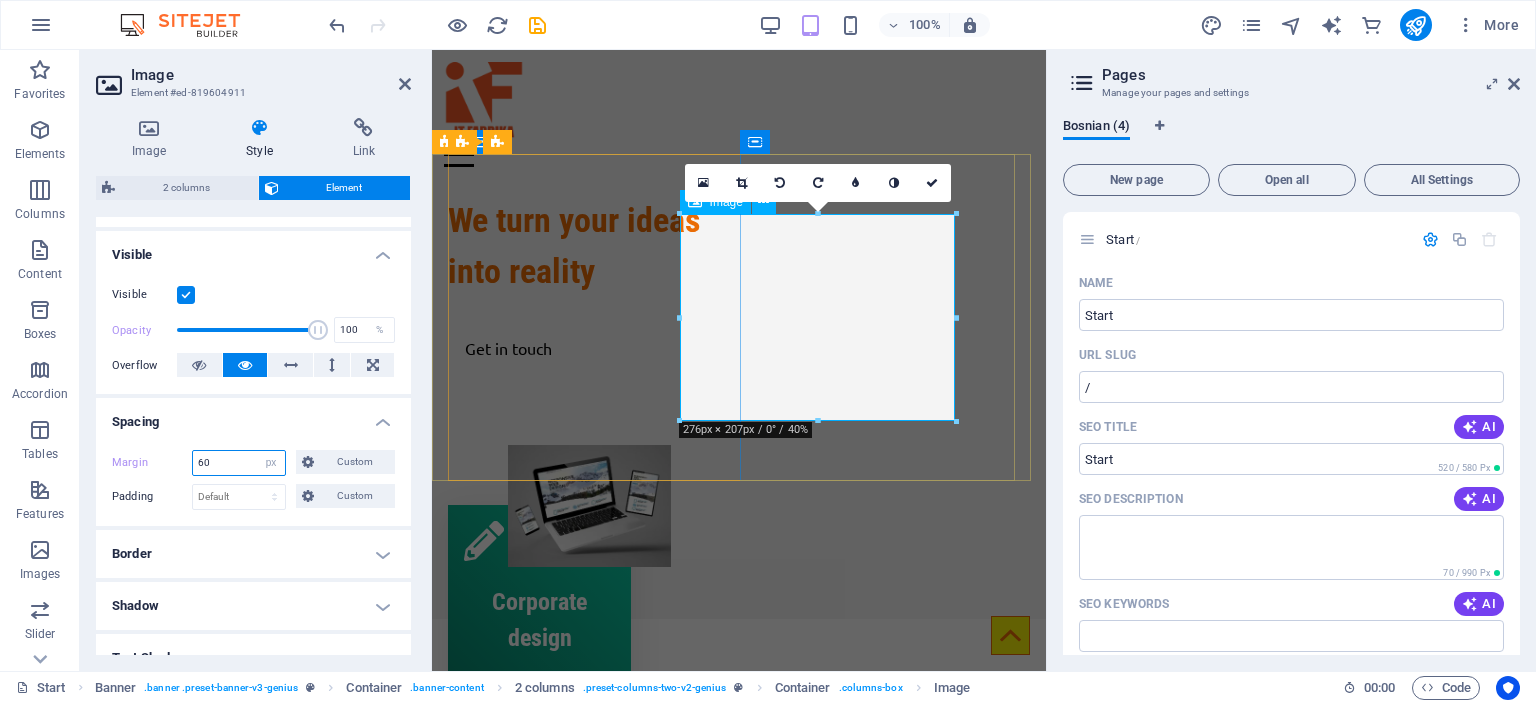 type on "6" 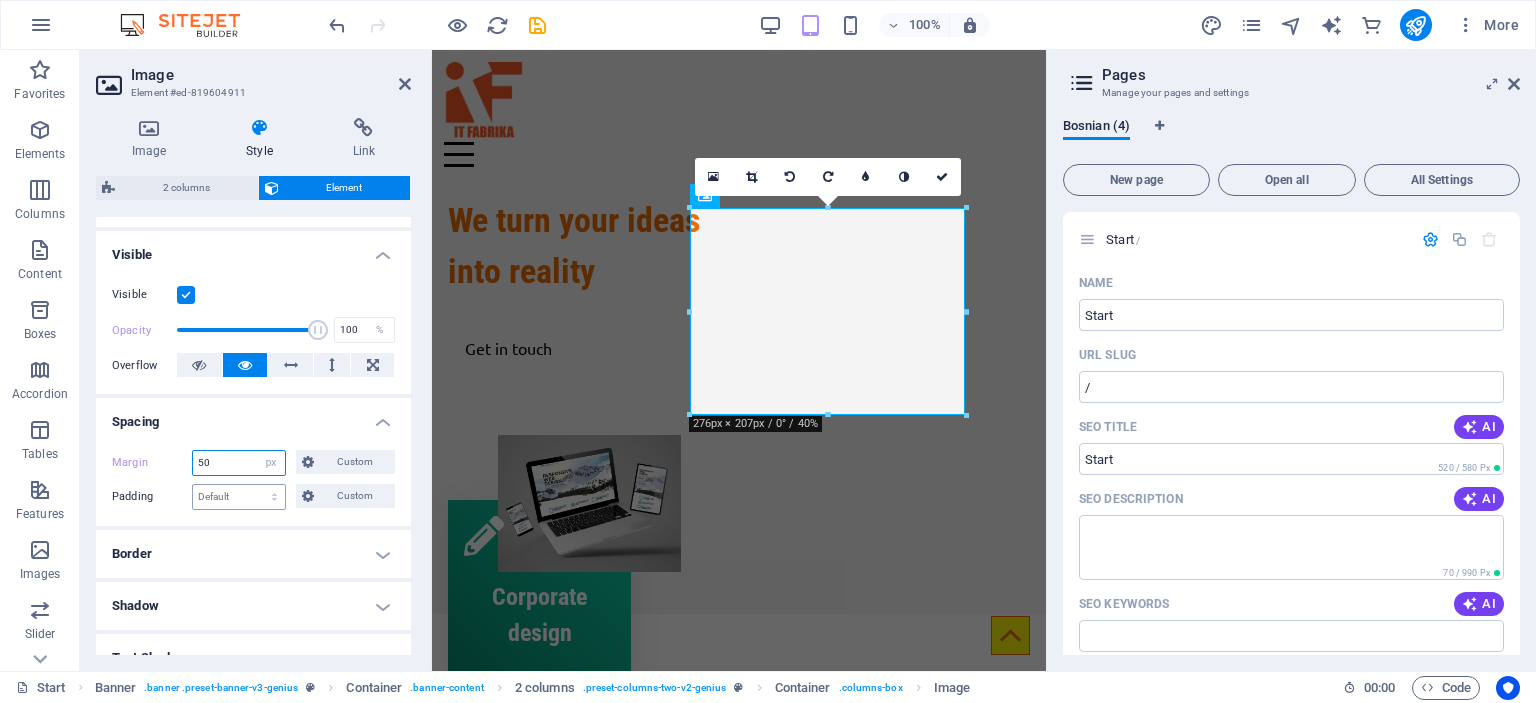 type on "50" 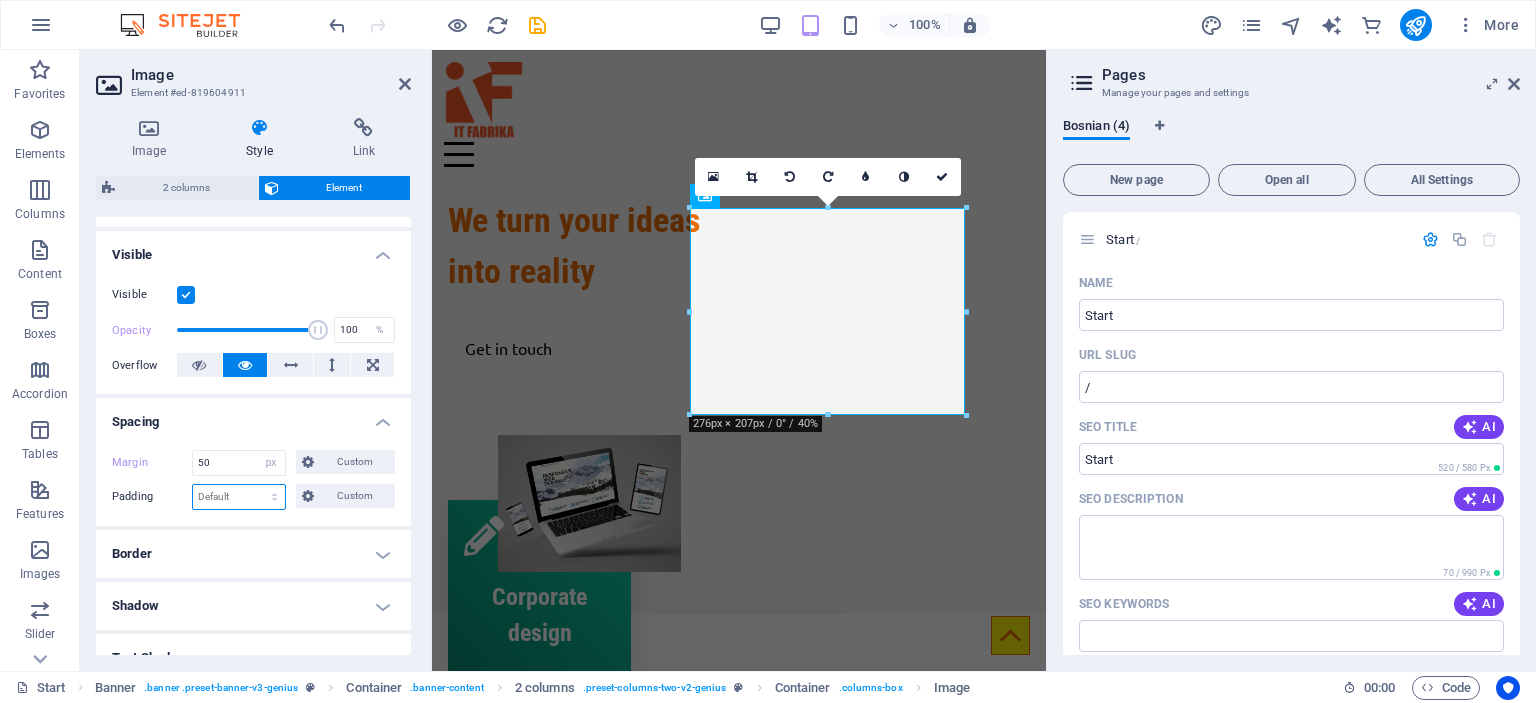 click on "Default px rem % vh vw Custom" at bounding box center [239, 497] 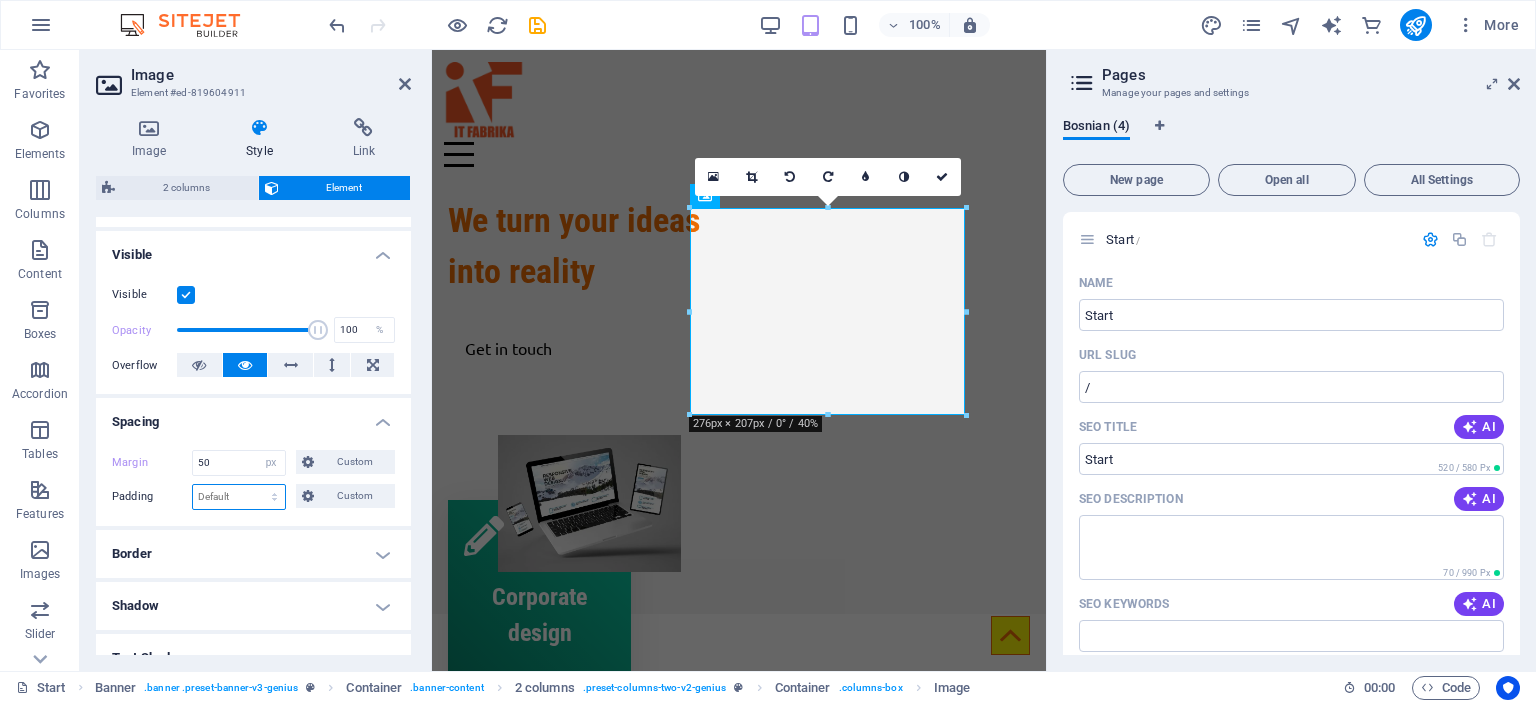 select on "px" 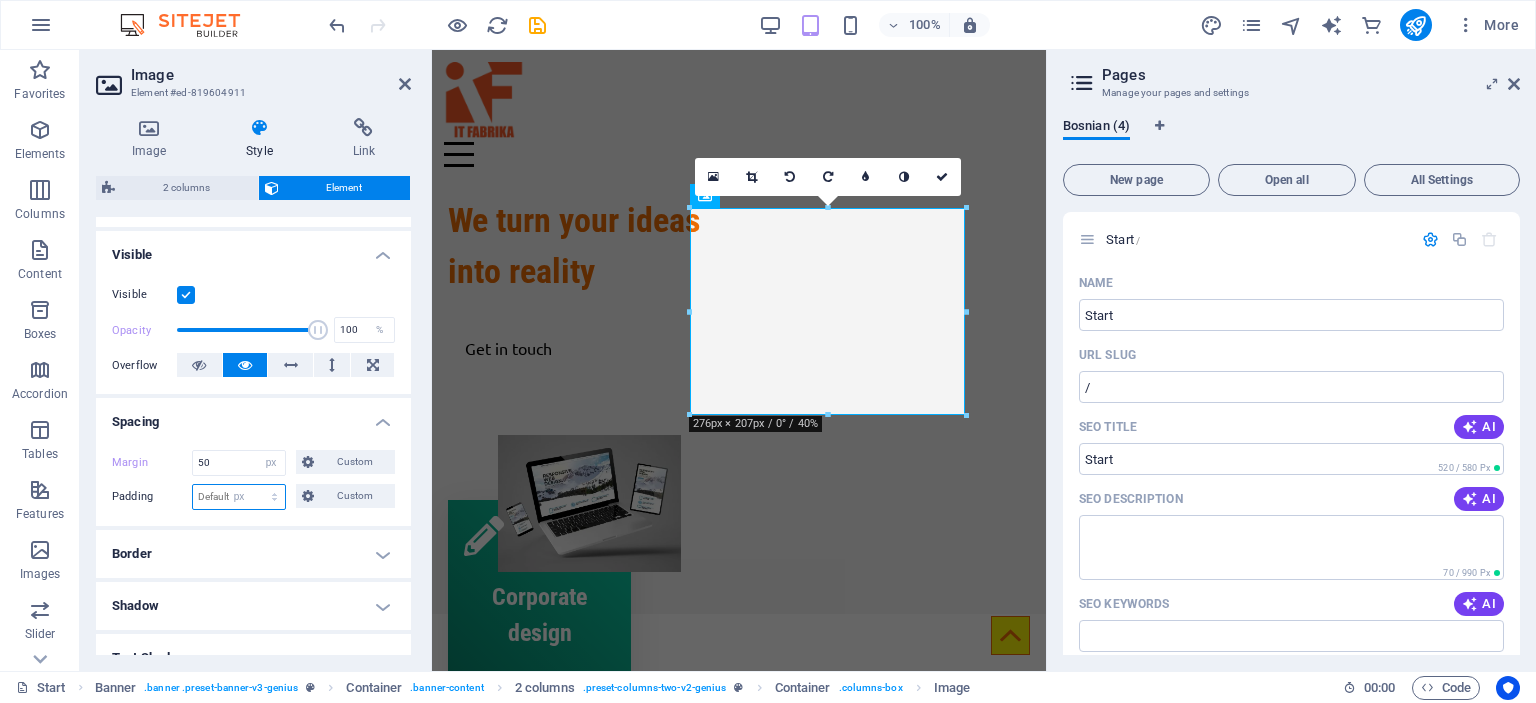 click on "Default px rem % vh vw Custom" at bounding box center [239, 497] 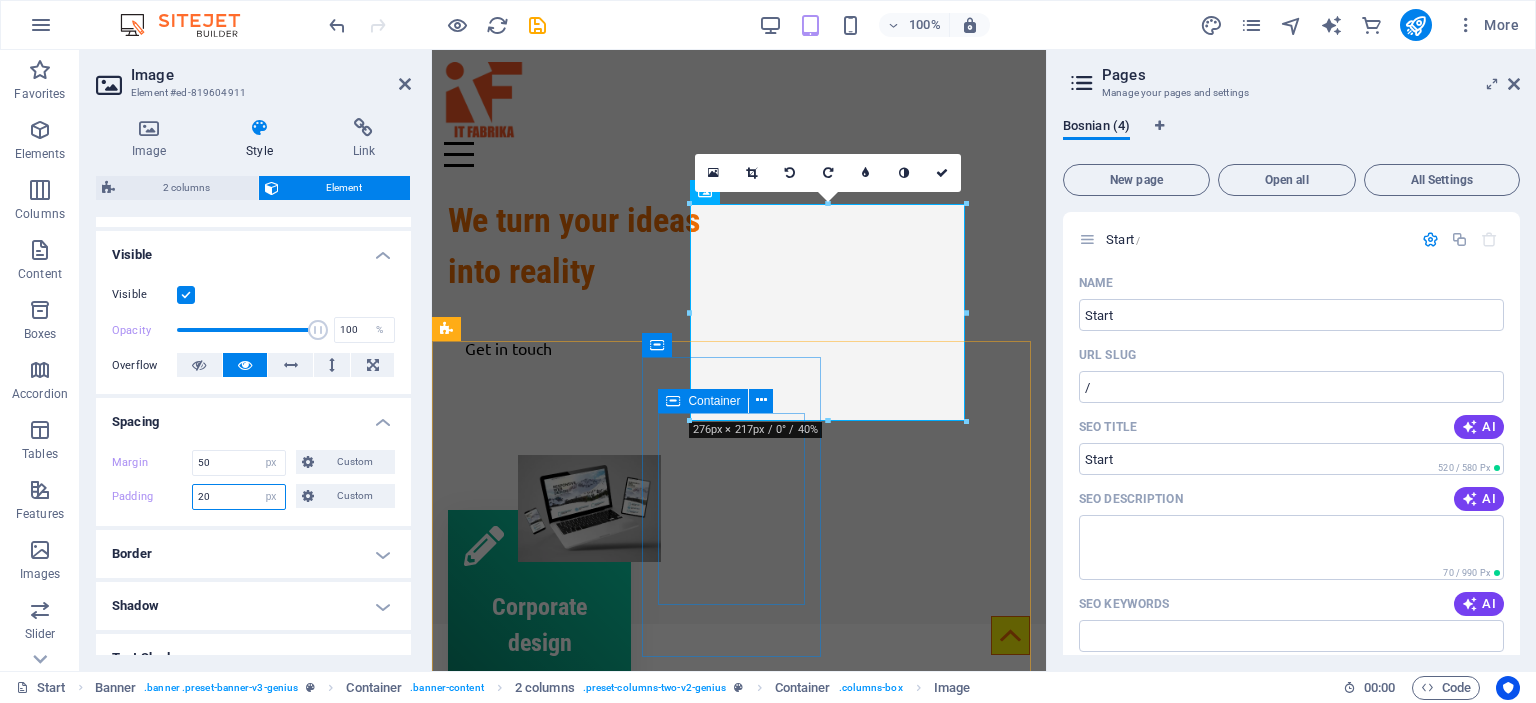 type on "2" 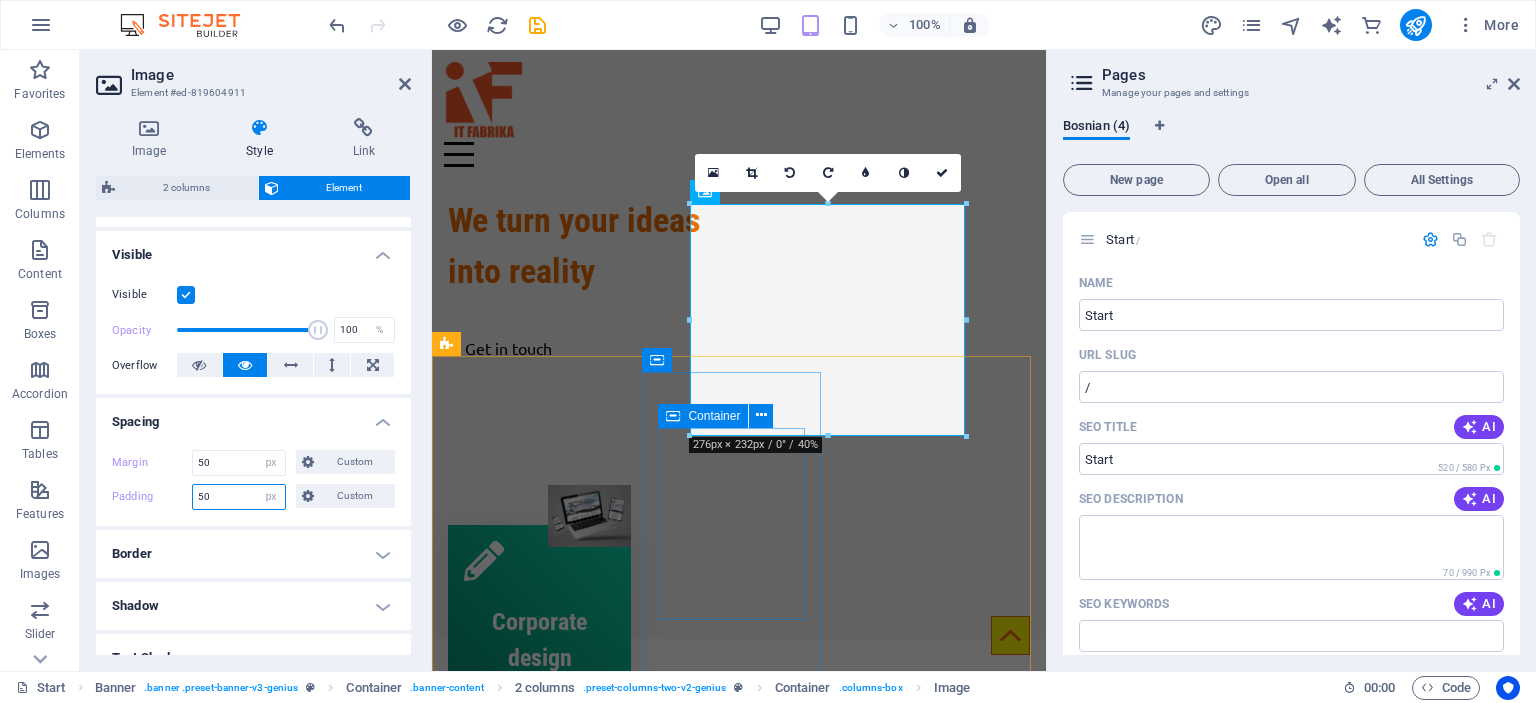 type on "5" 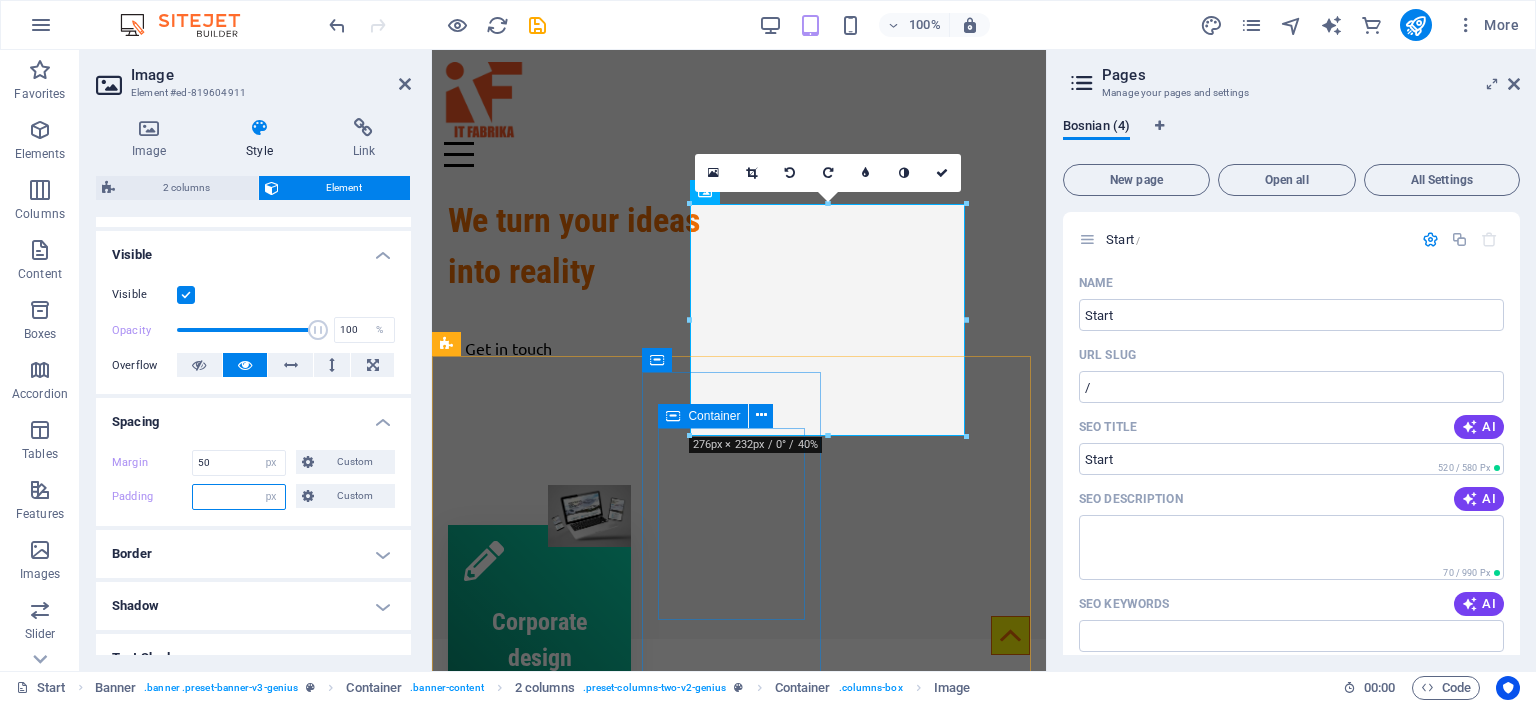 type on "0" 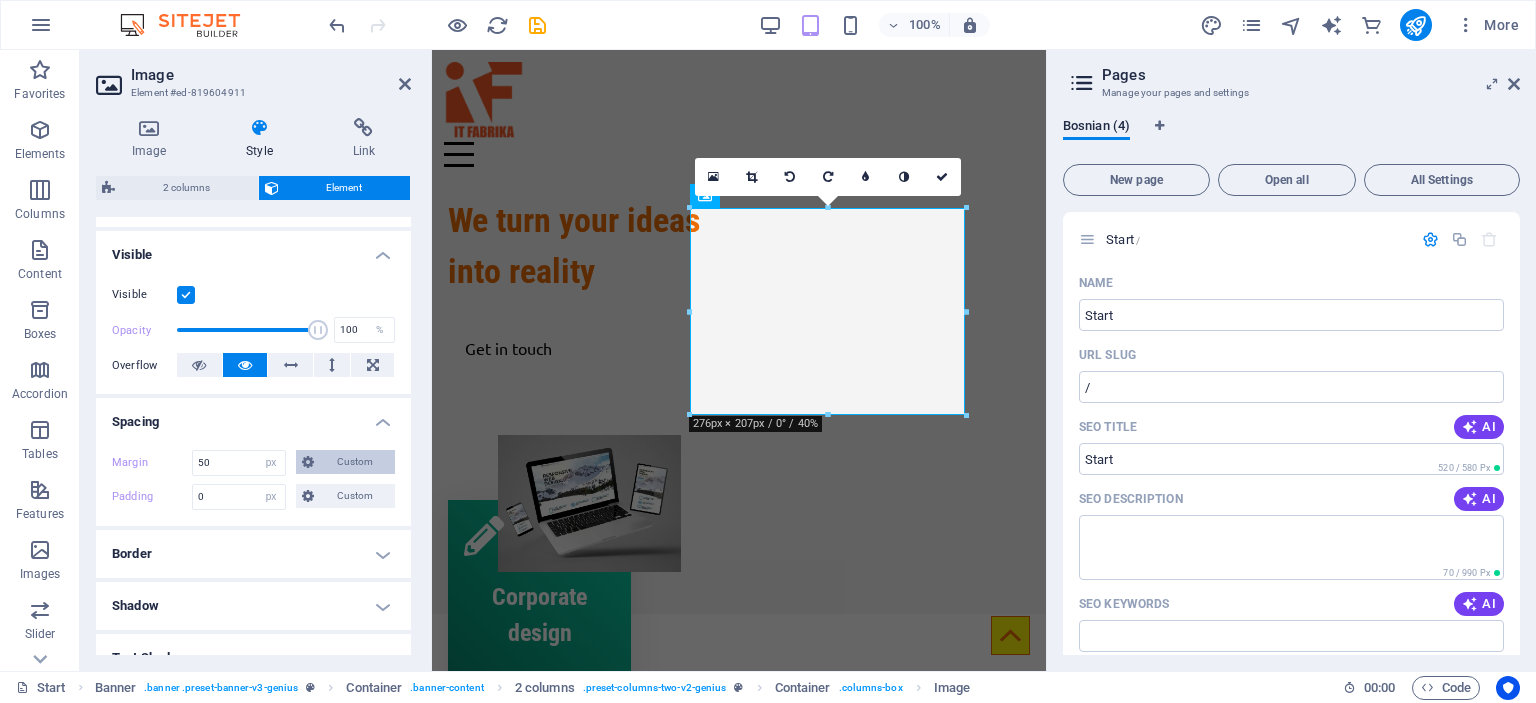 click on "Custom" at bounding box center [345, 462] 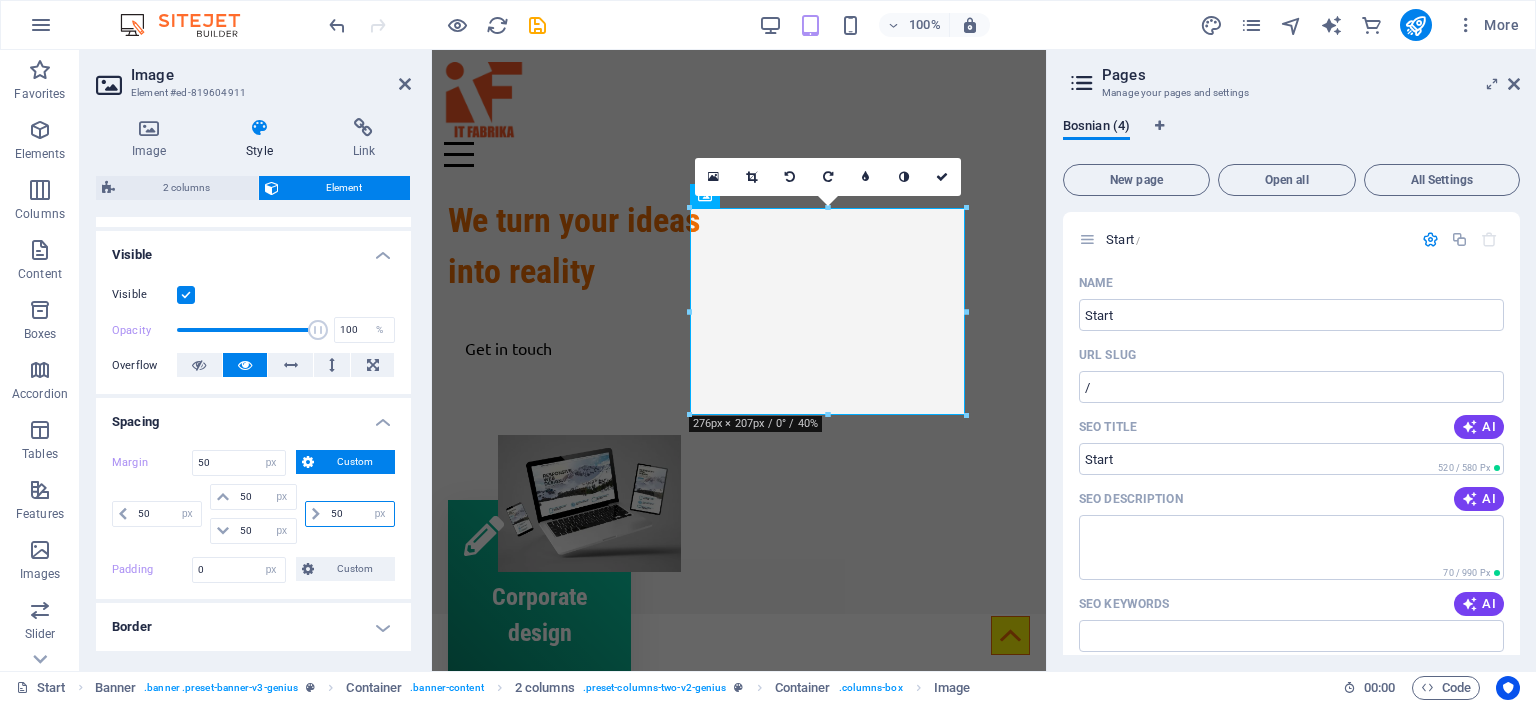 drag, startPoint x: 759, startPoint y: 563, endPoint x: 483, endPoint y: 509, distance: 281.233 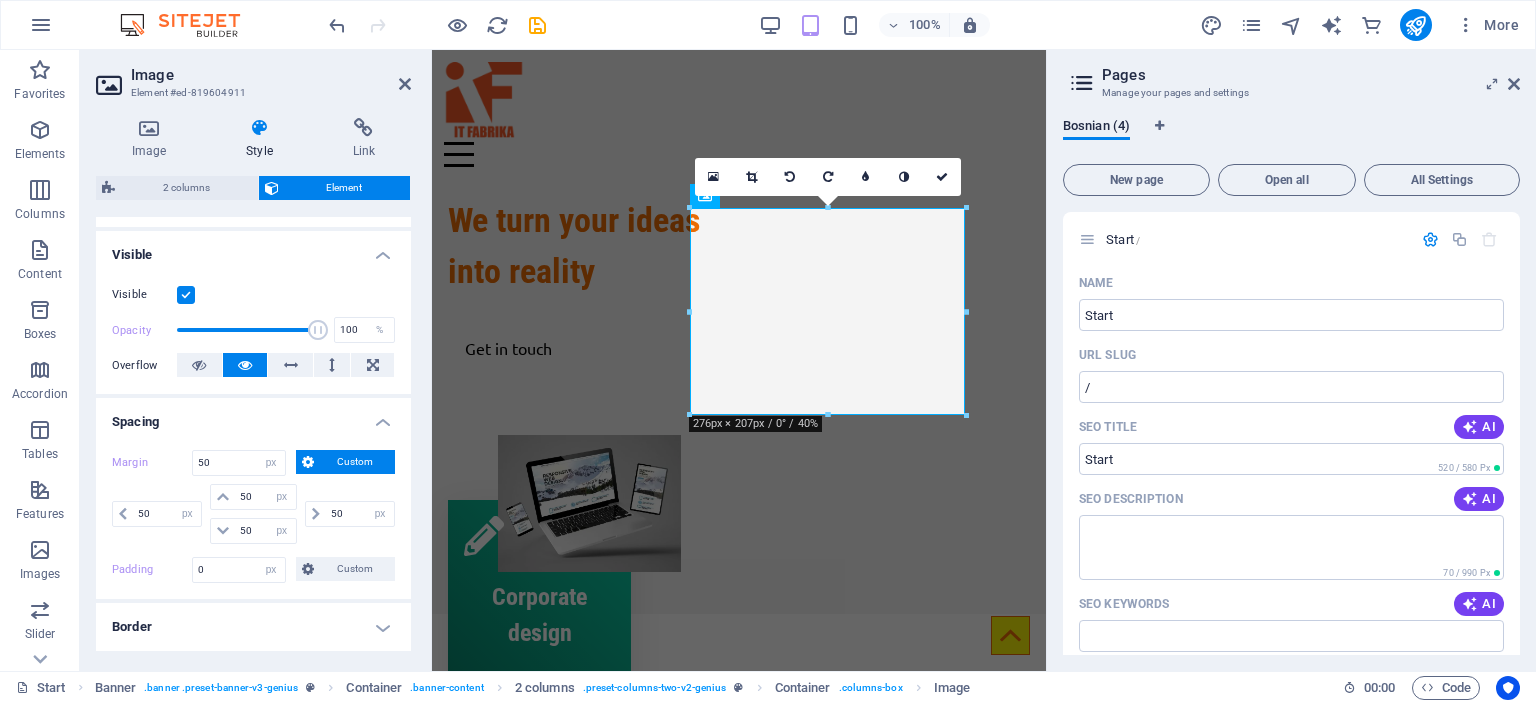 click on "Spacing" at bounding box center [253, 416] 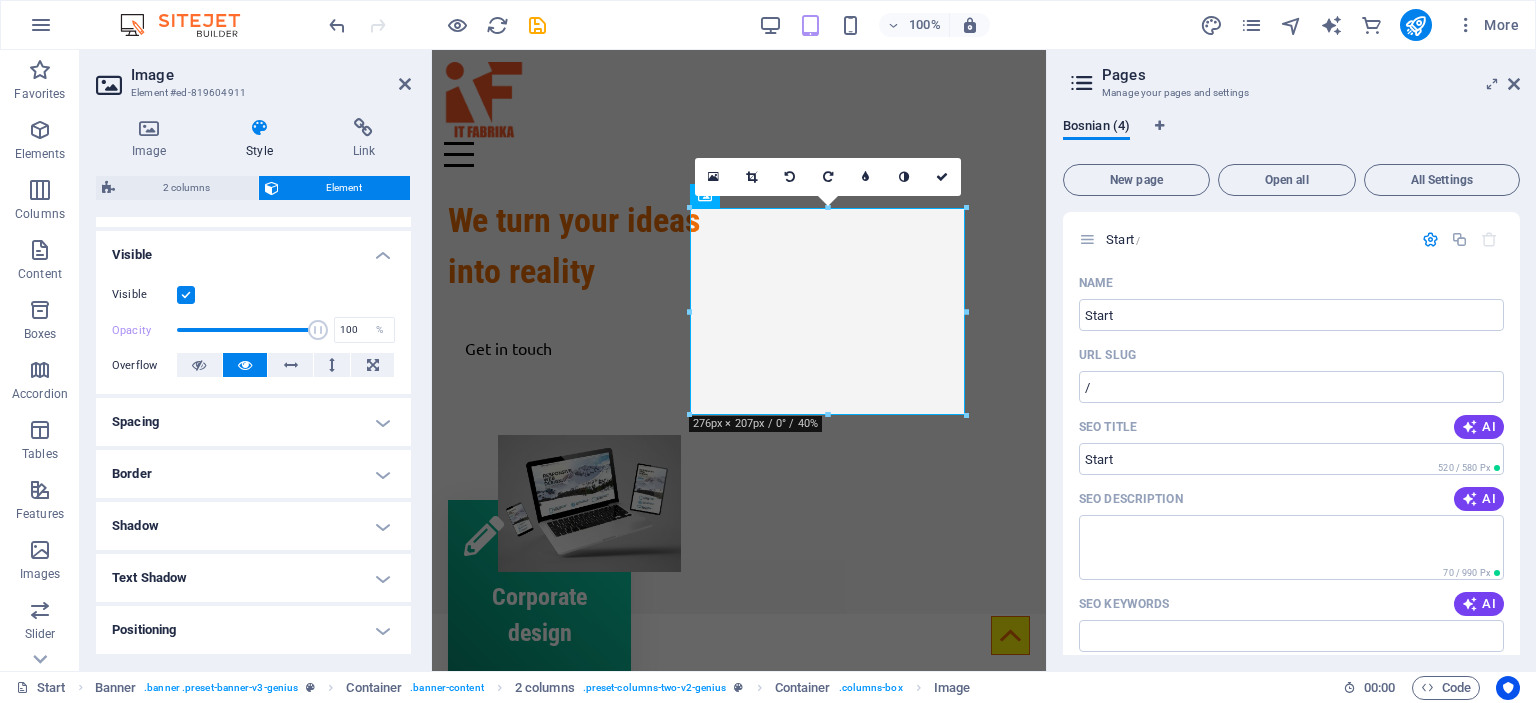 click on "Spacing" at bounding box center [253, 422] 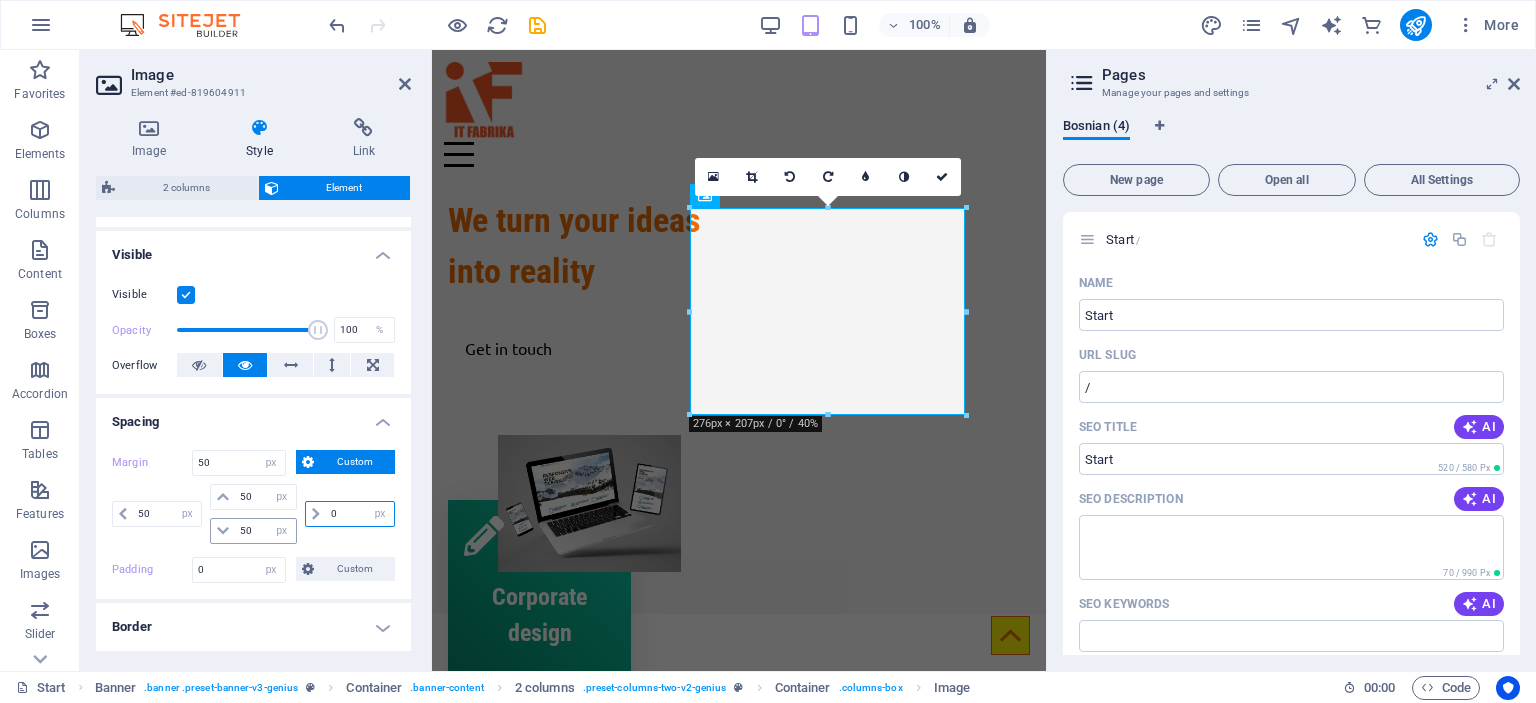 type on "0" 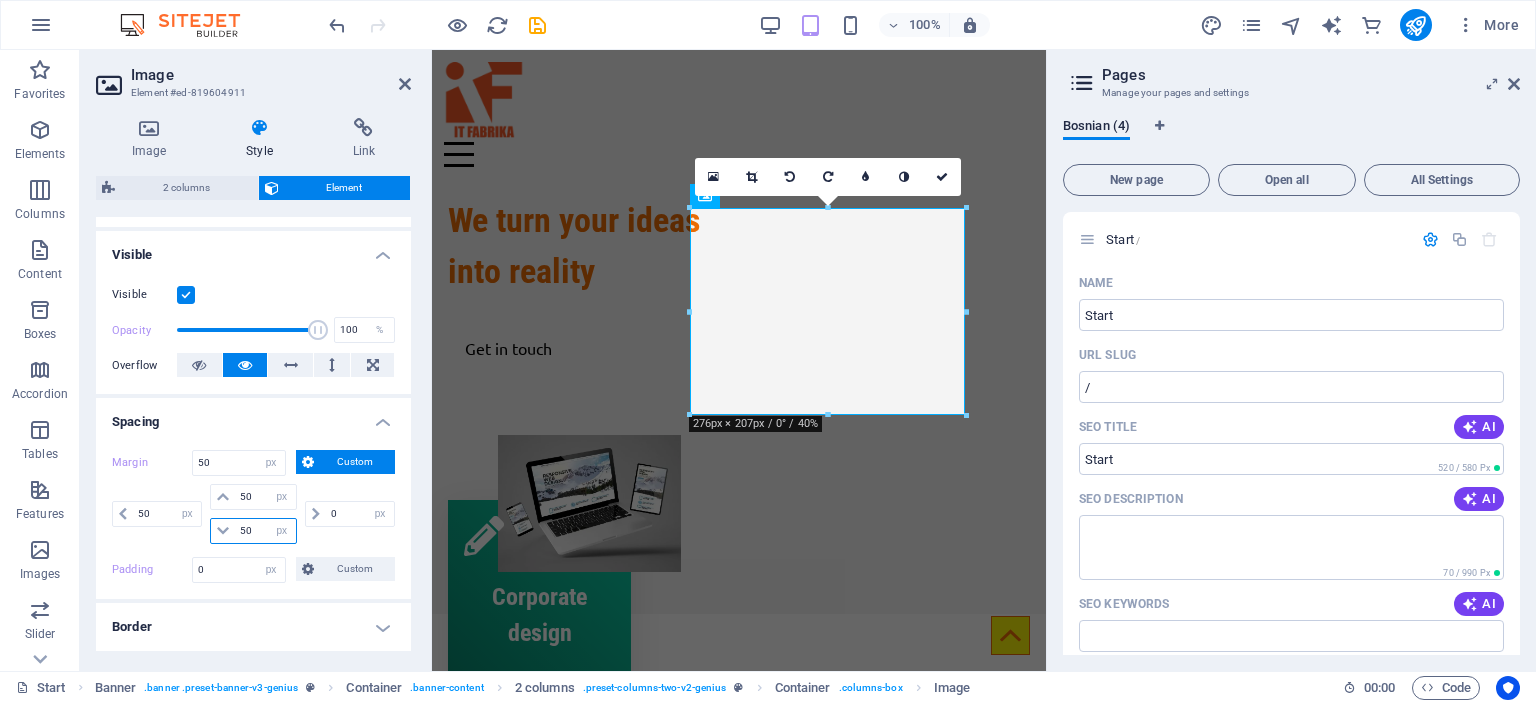 type 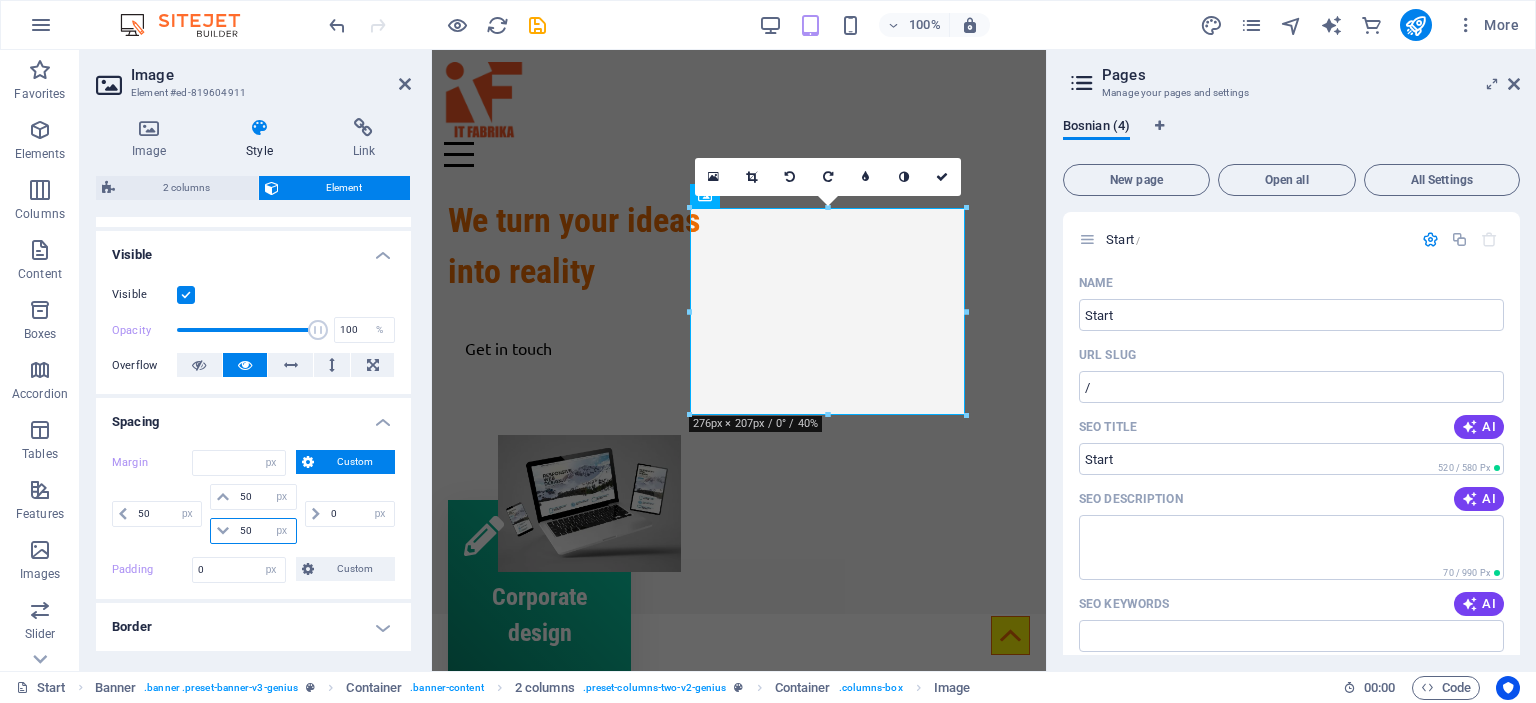 select on "DISABLED_OPTION_VALUE" 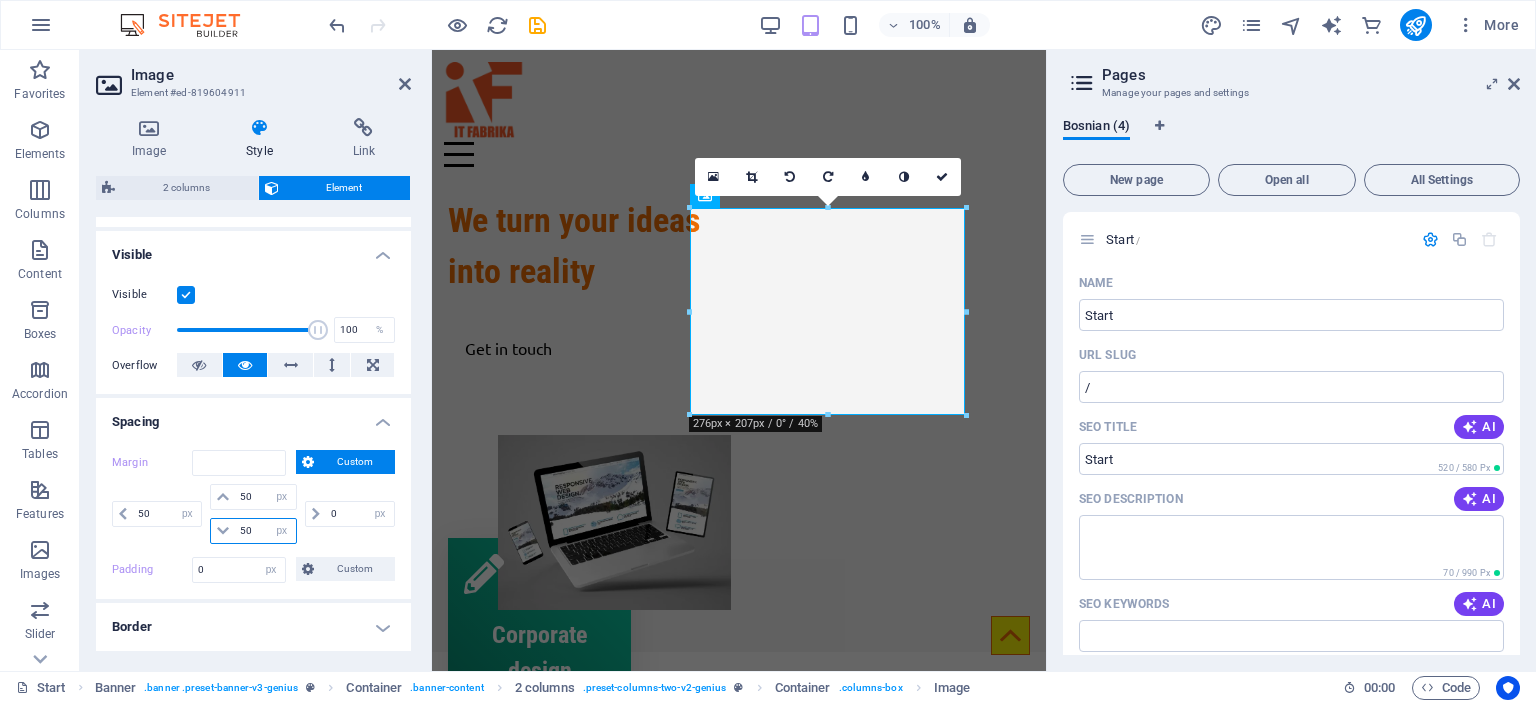 click on "50" at bounding box center (265, 531) 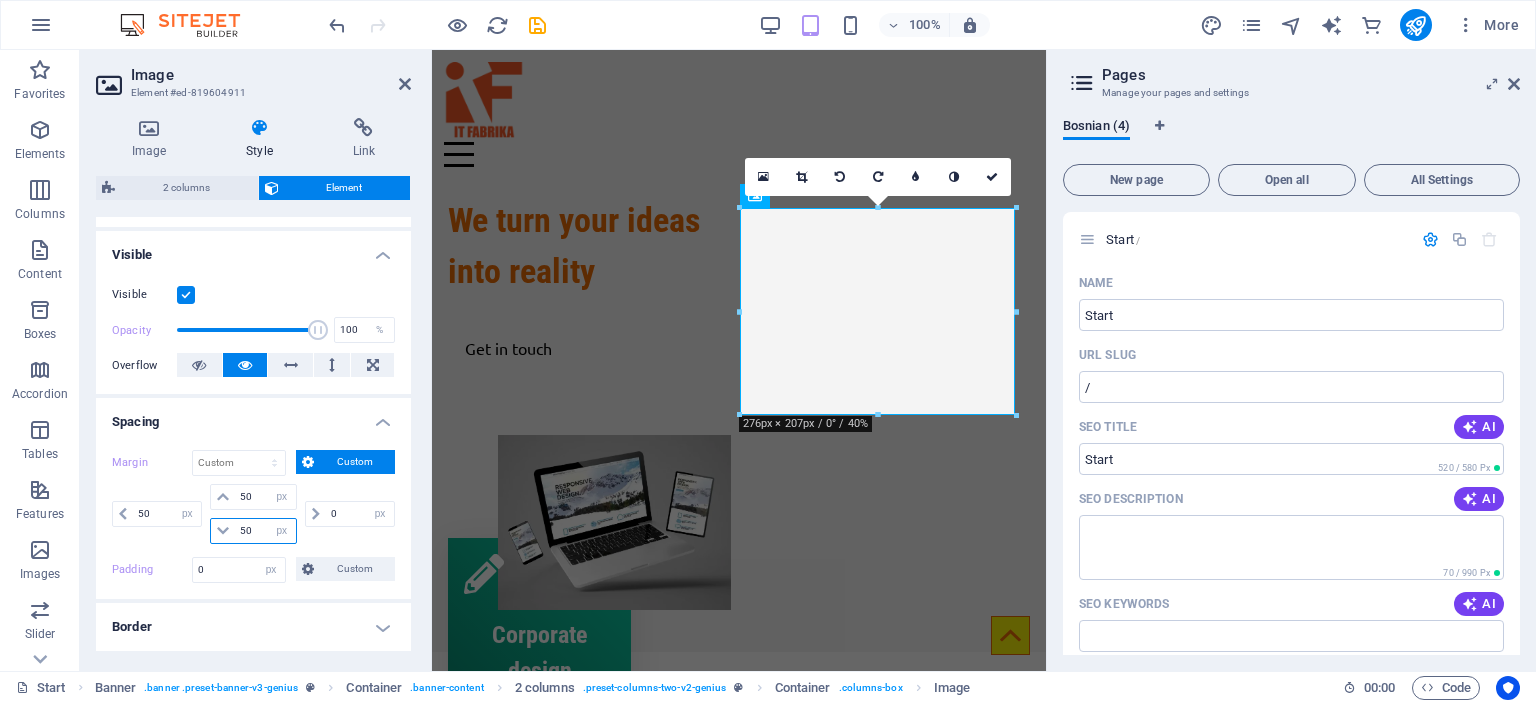 drag, startPoint x: 244, startPoint y: 525, endPoint x: 229, endPoint y: 523, distance: 15.132746 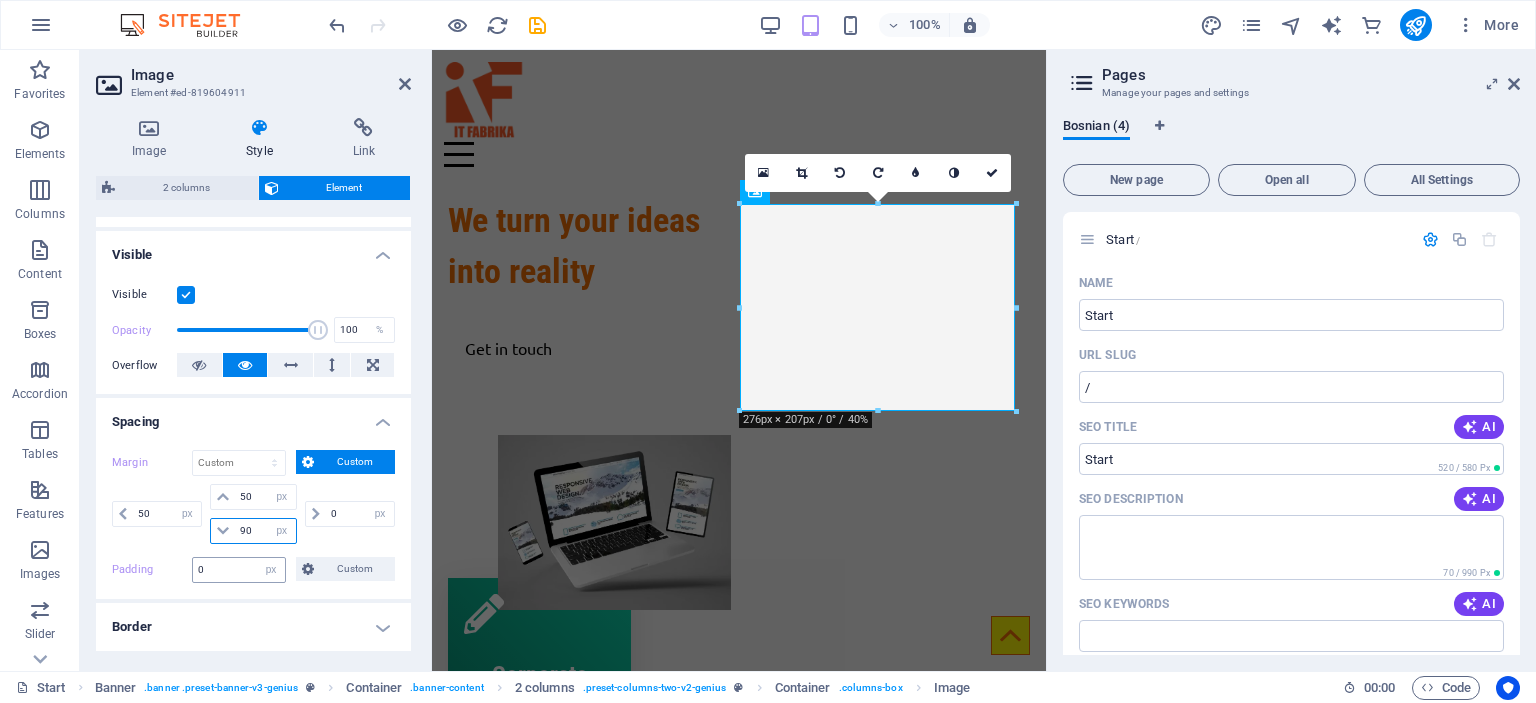 type on "90" 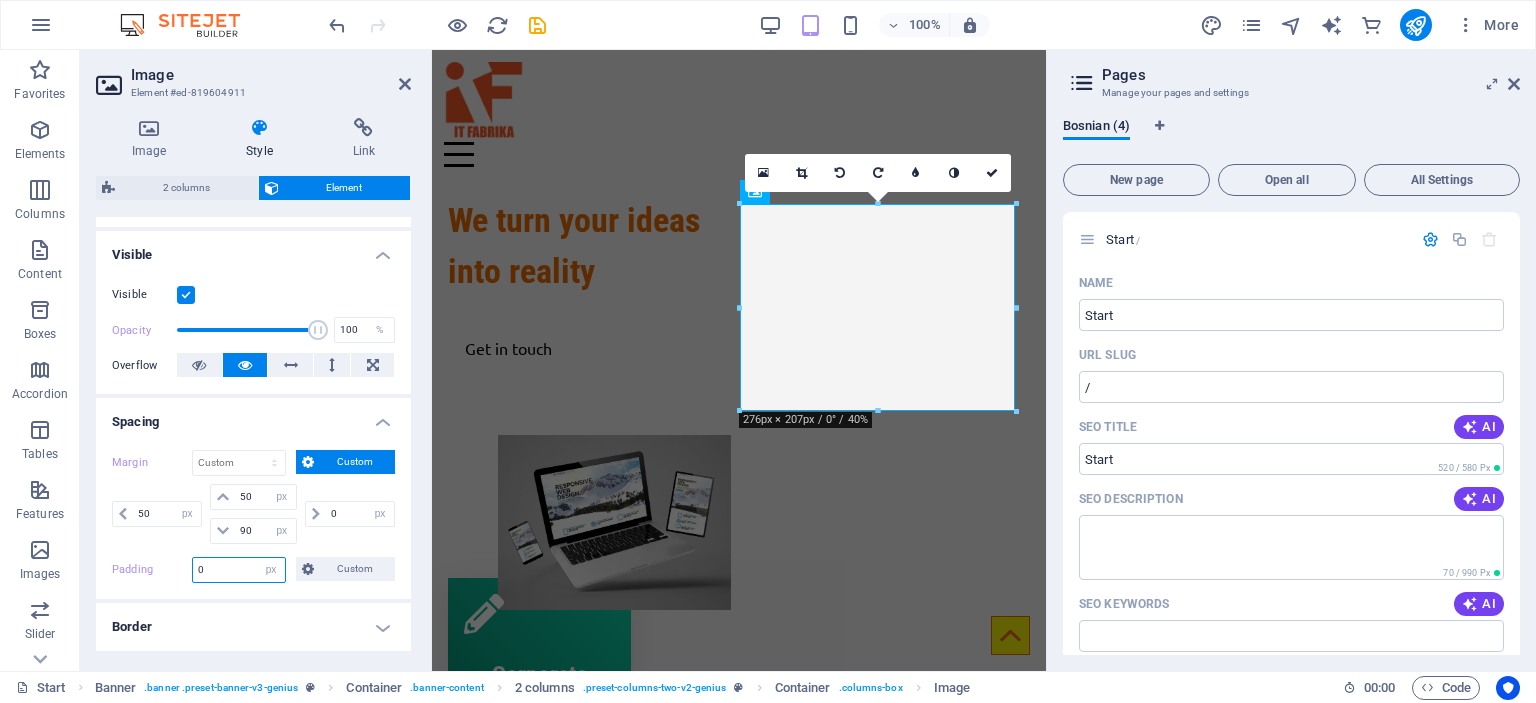 click on "0" at bounding box center (239, 570) 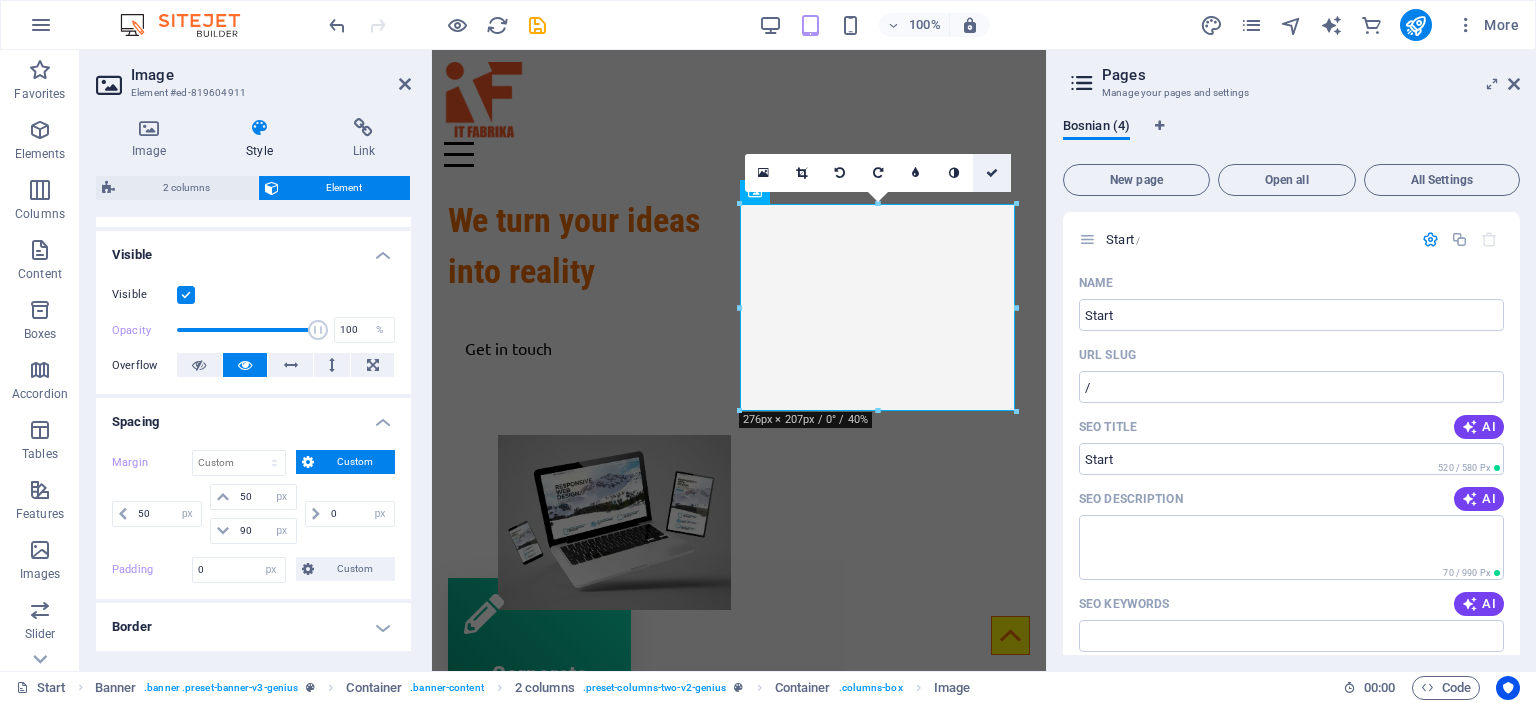 click at bounding box center [992, 173] 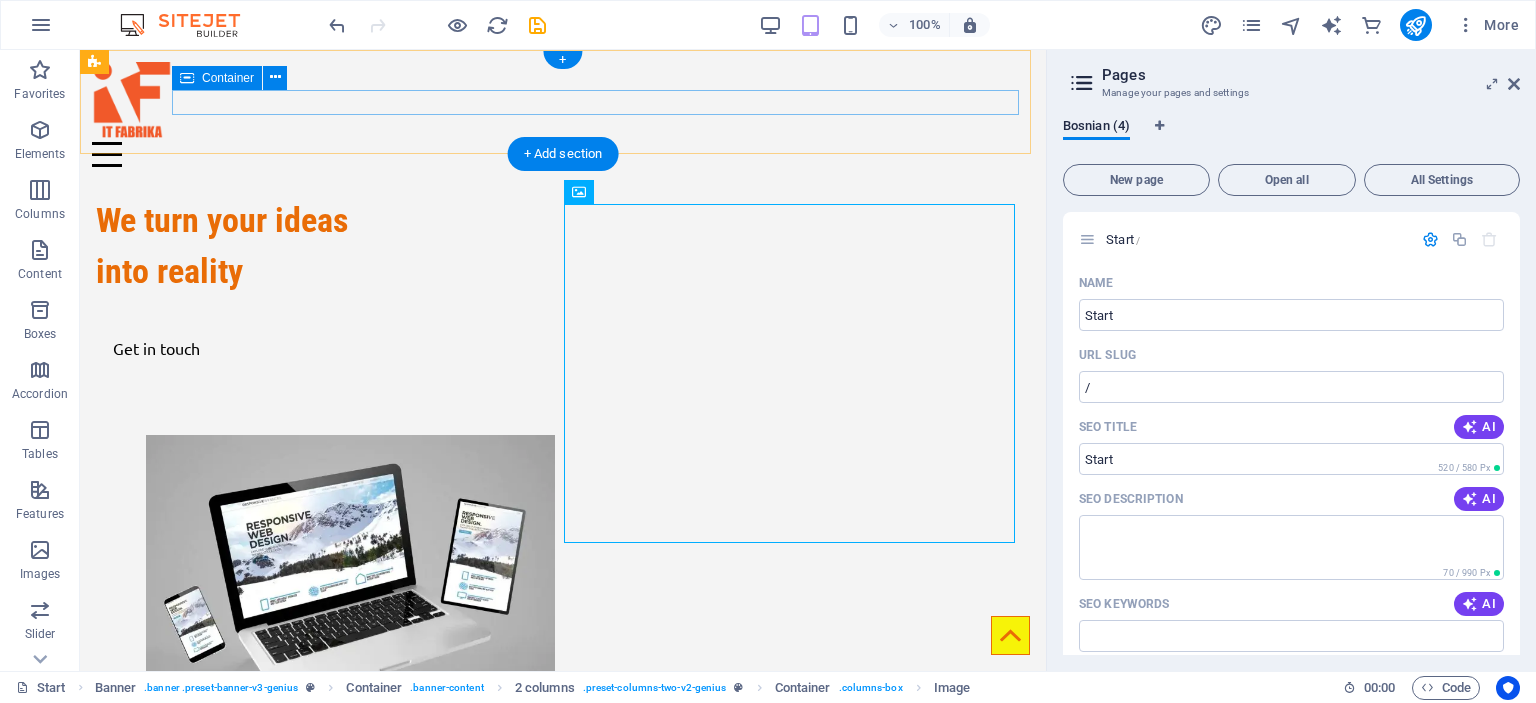 click at bounding box center (563, 154) 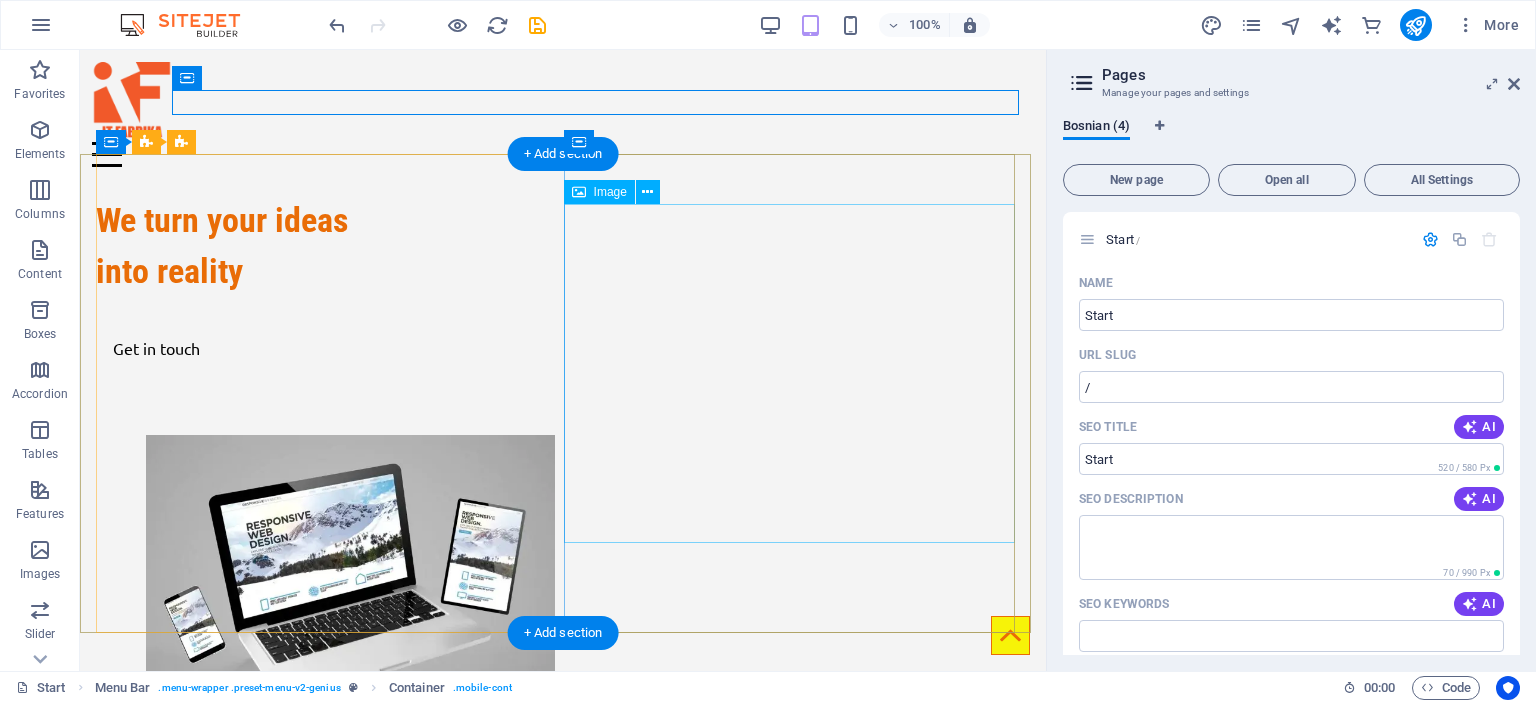 click at bounding box center (350, 588) 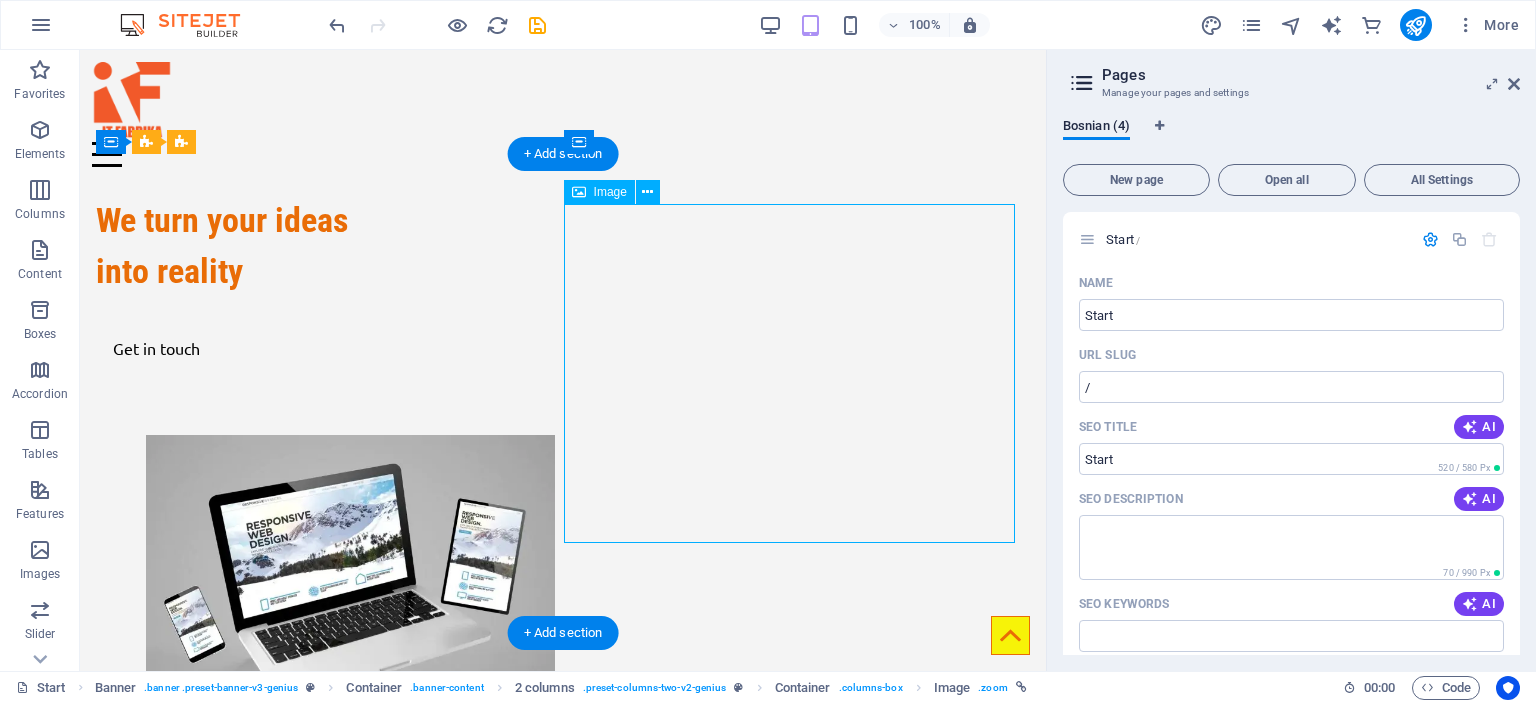 click at bounding box center (350, 588) 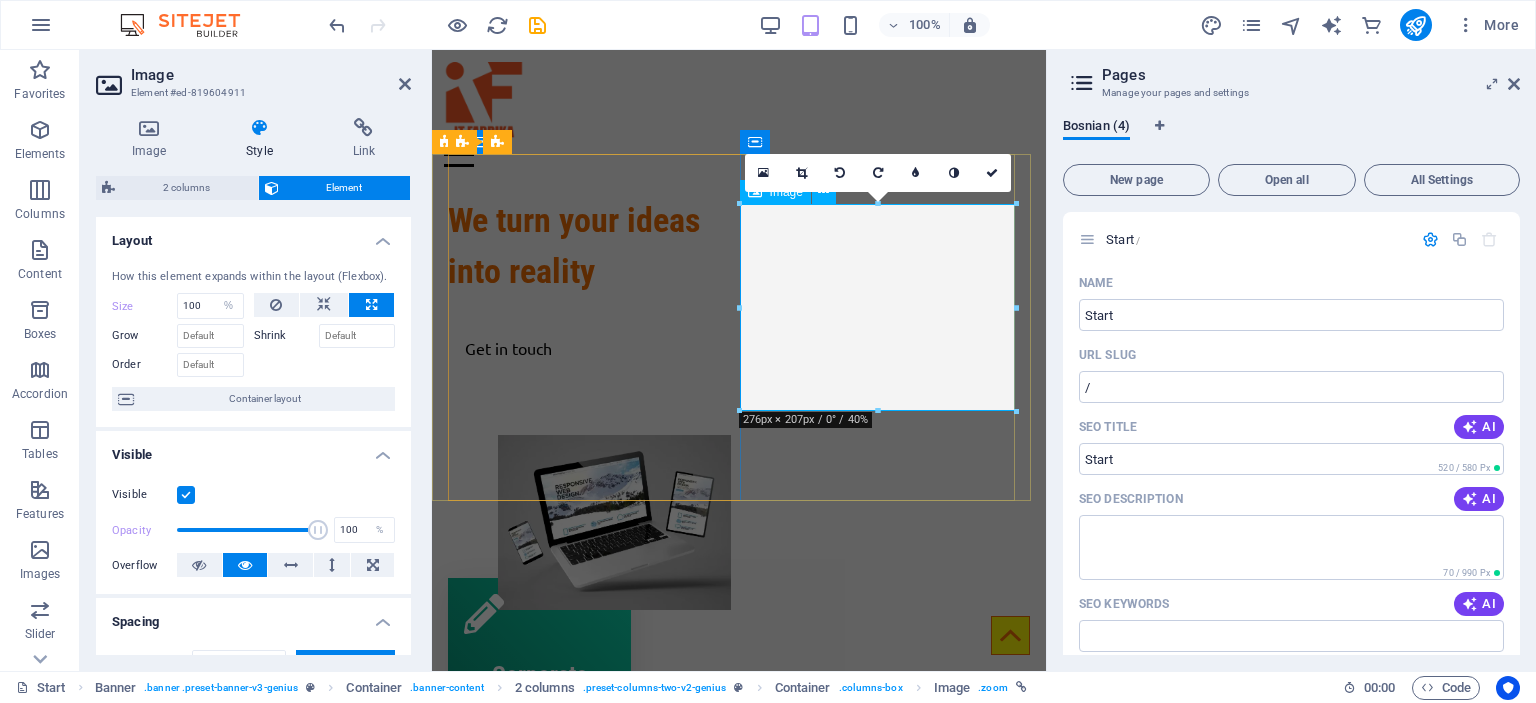 click at bounding box center (614, 522) 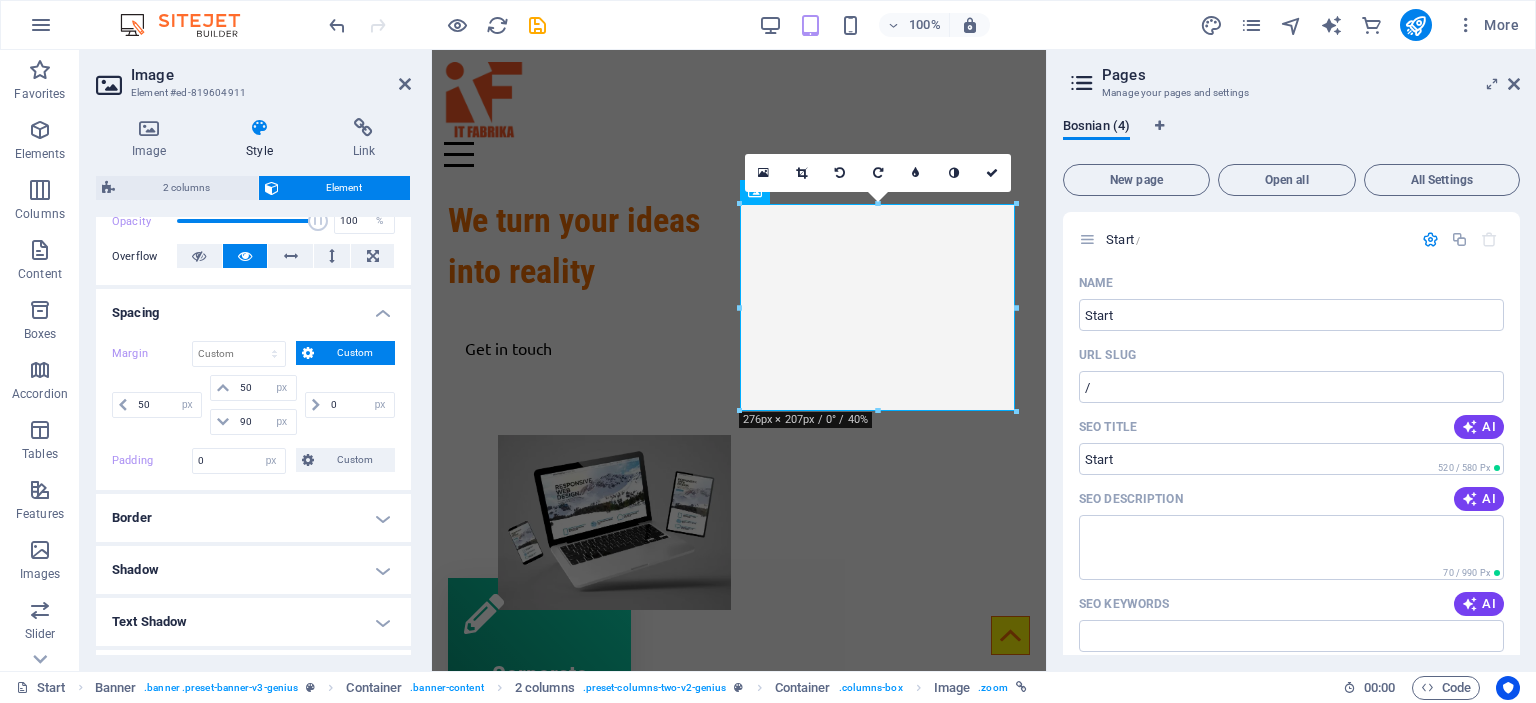 scroll, scrollTop: 0, scrollLeft: 0, axis: both 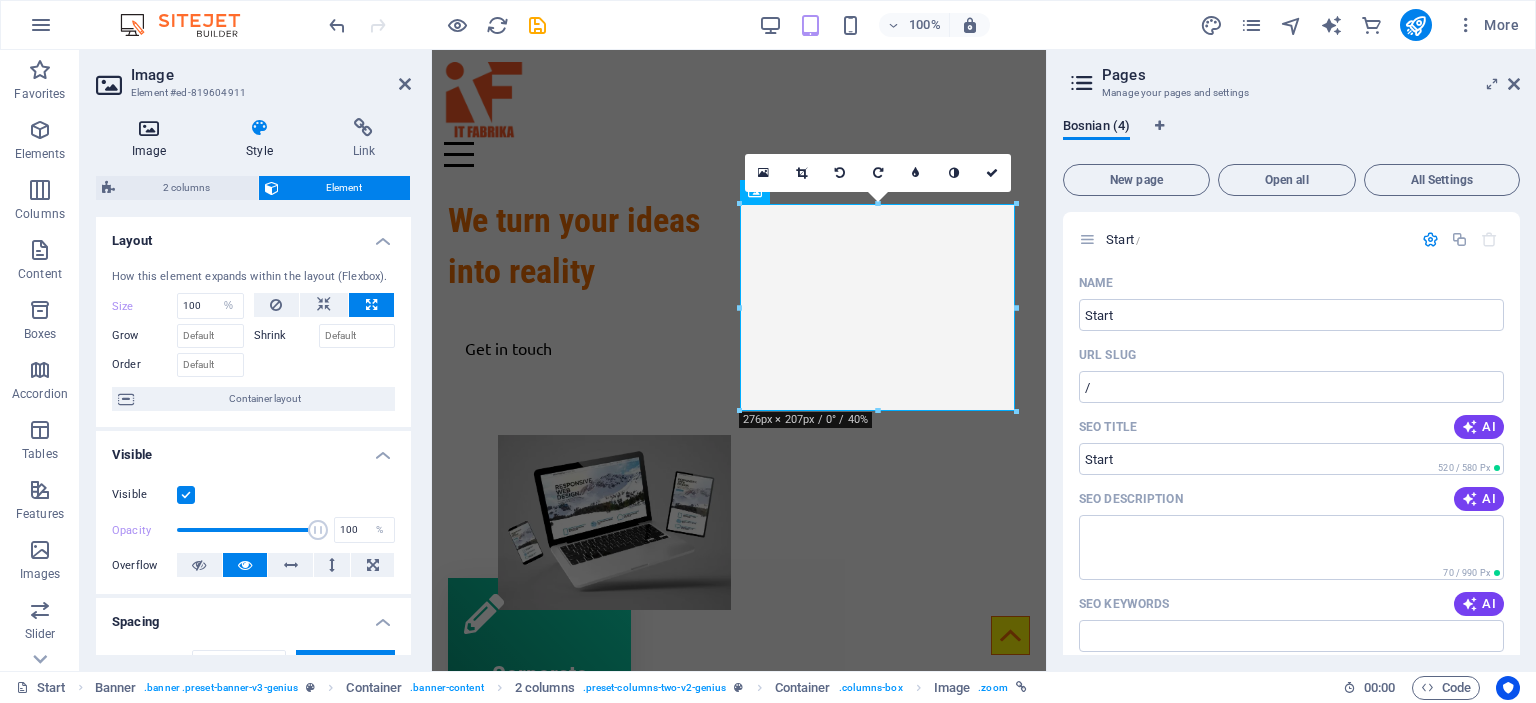 click at bounding box center [149, 128] 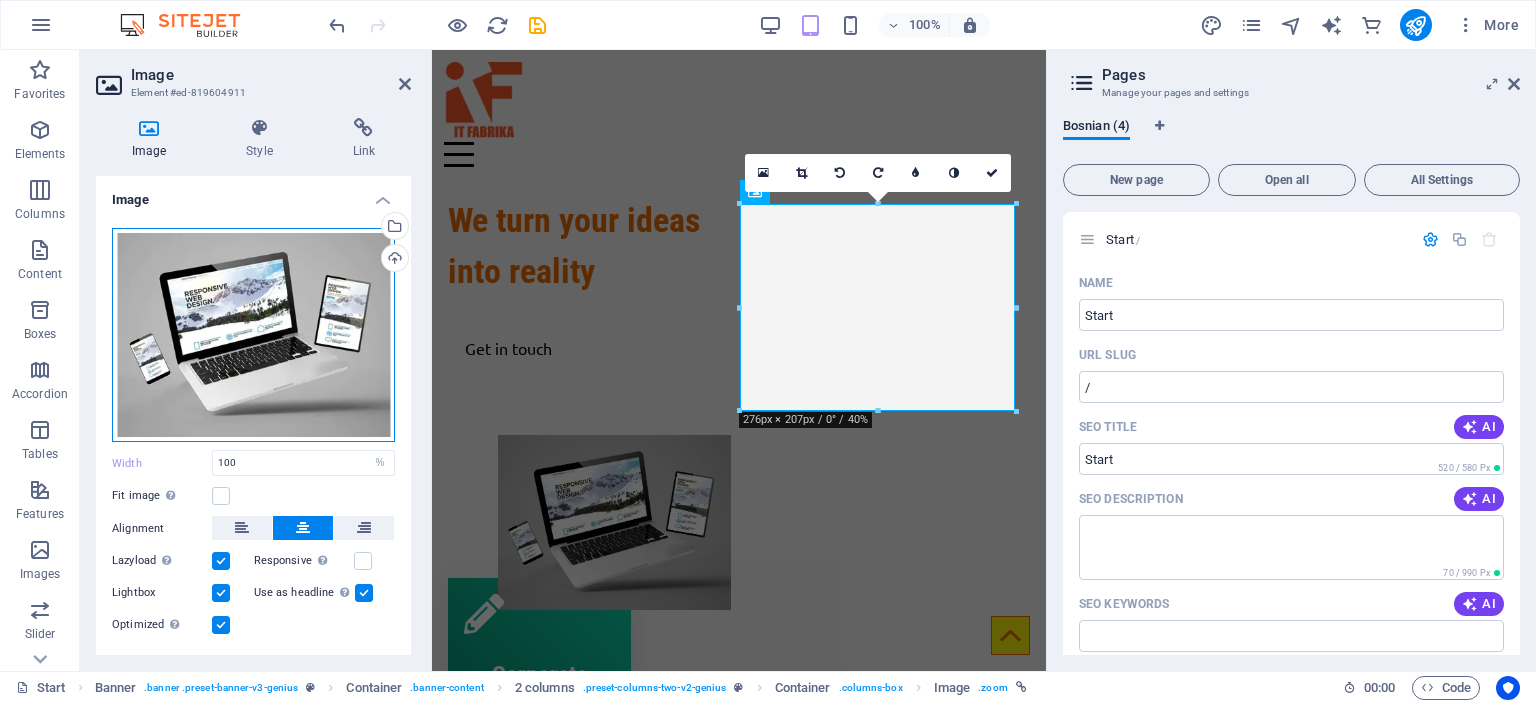 click on "Drag files here, click to choose files or select files from Files or our free stock photos & videos" at bounding box center [253, 335] 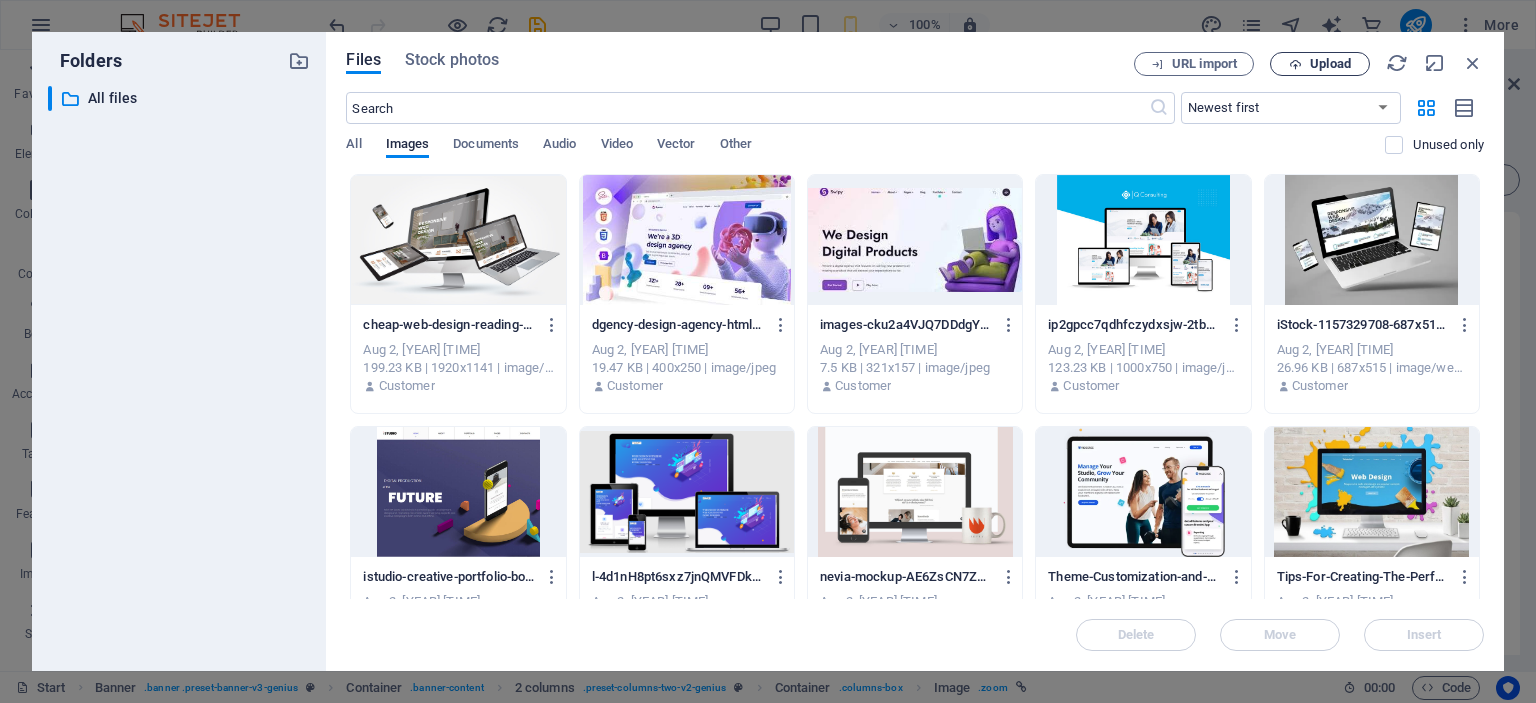 click on "Upload" at bounding box center [1320, 64] 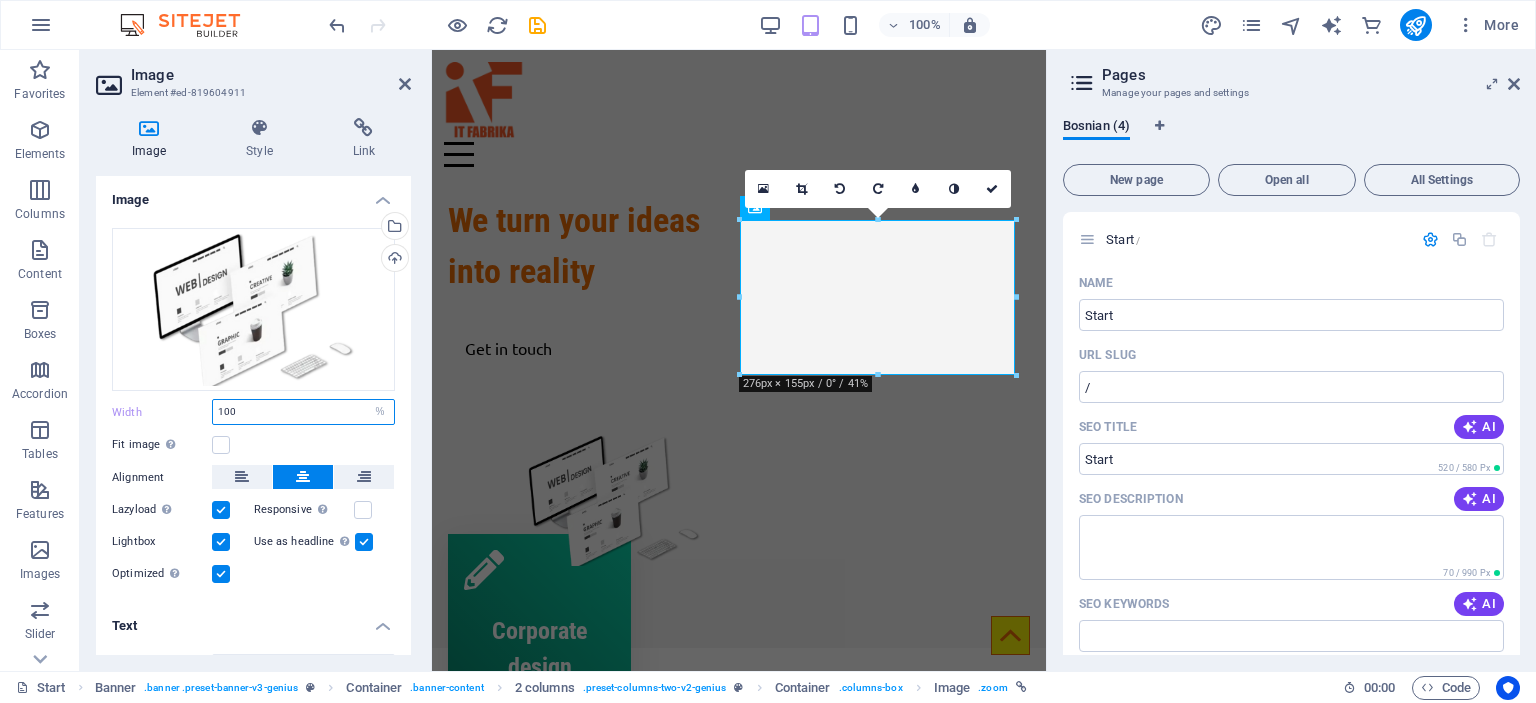 drag, startPoint x: 272, startPoint y: 407, endPoint x: 99, endPoint y: 369, distance: 177.12425 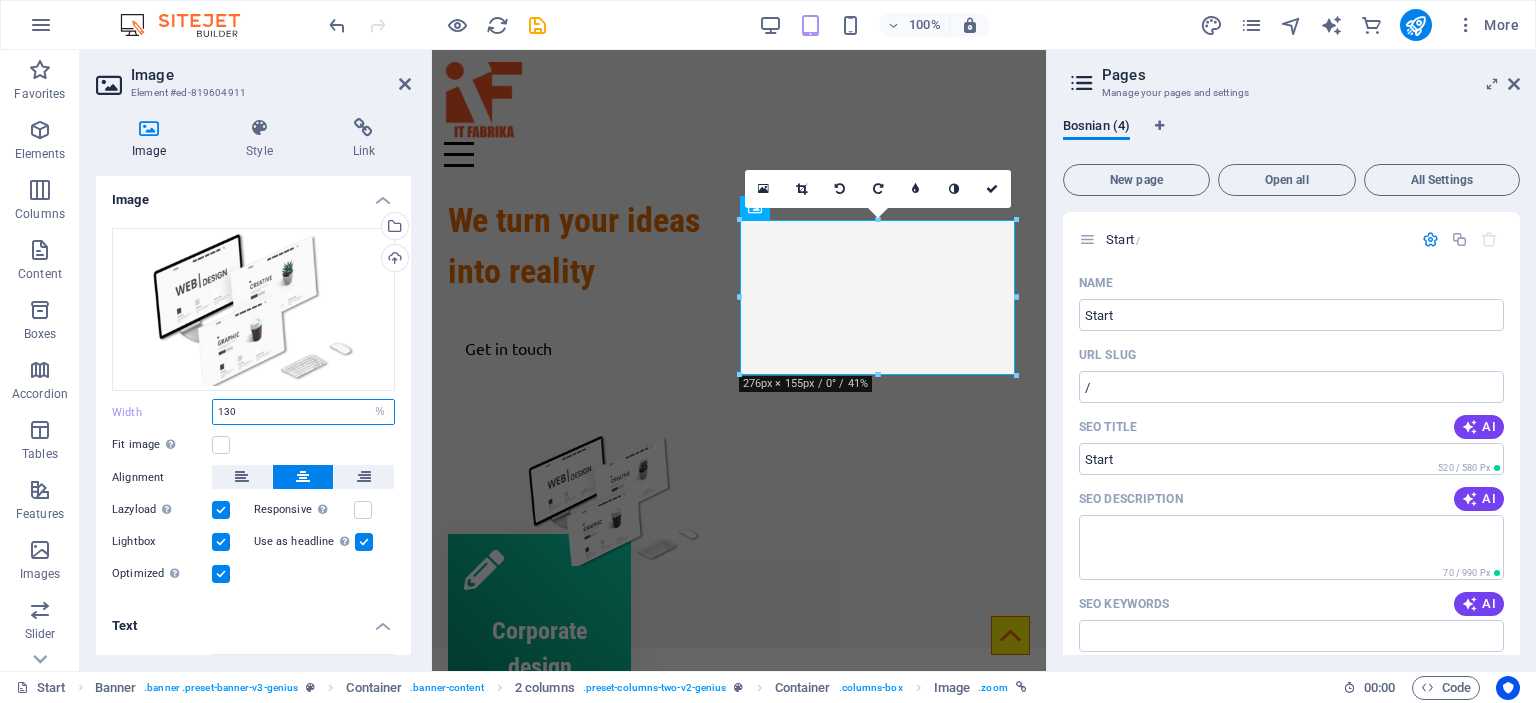type on "100" 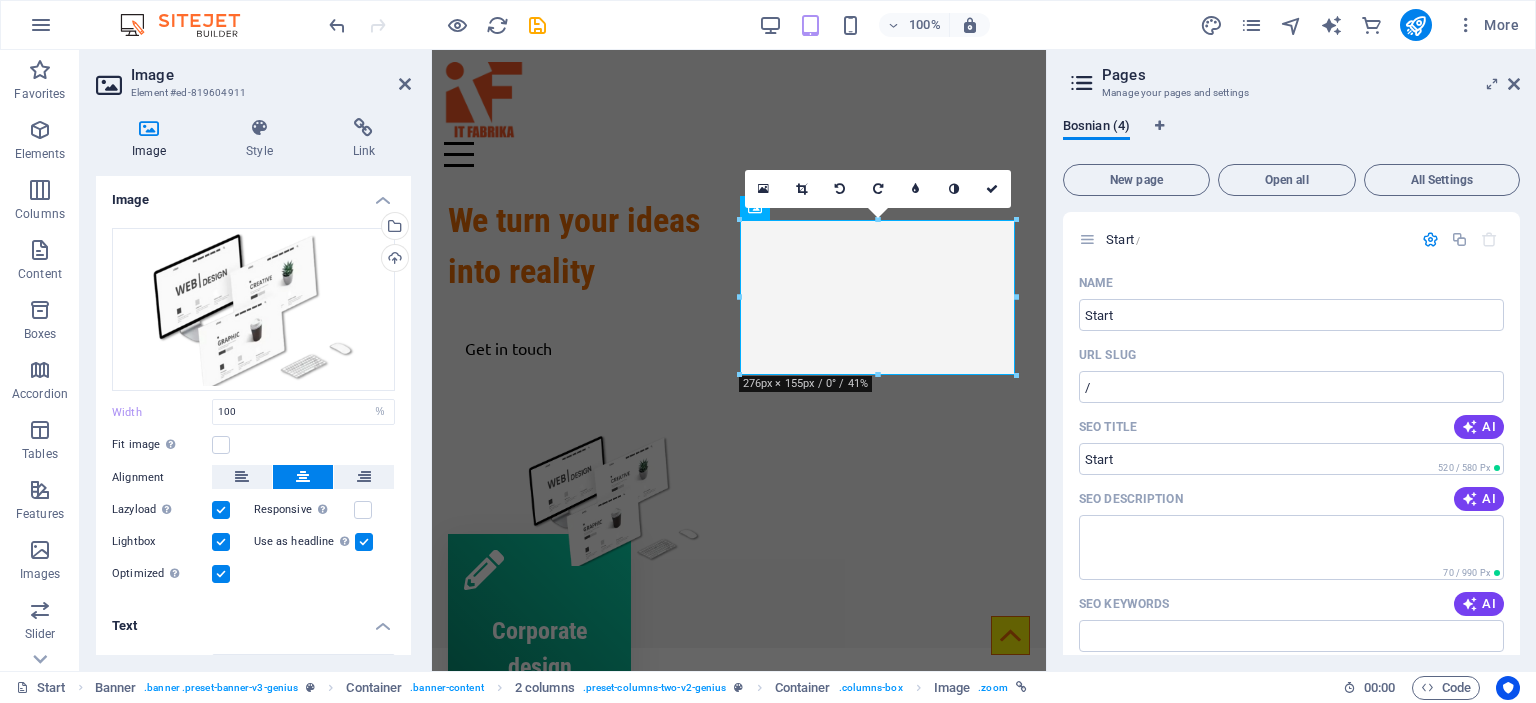 click on "Fit image Automatically fit image to a fixed width and height" at bounding box center (253, 445) 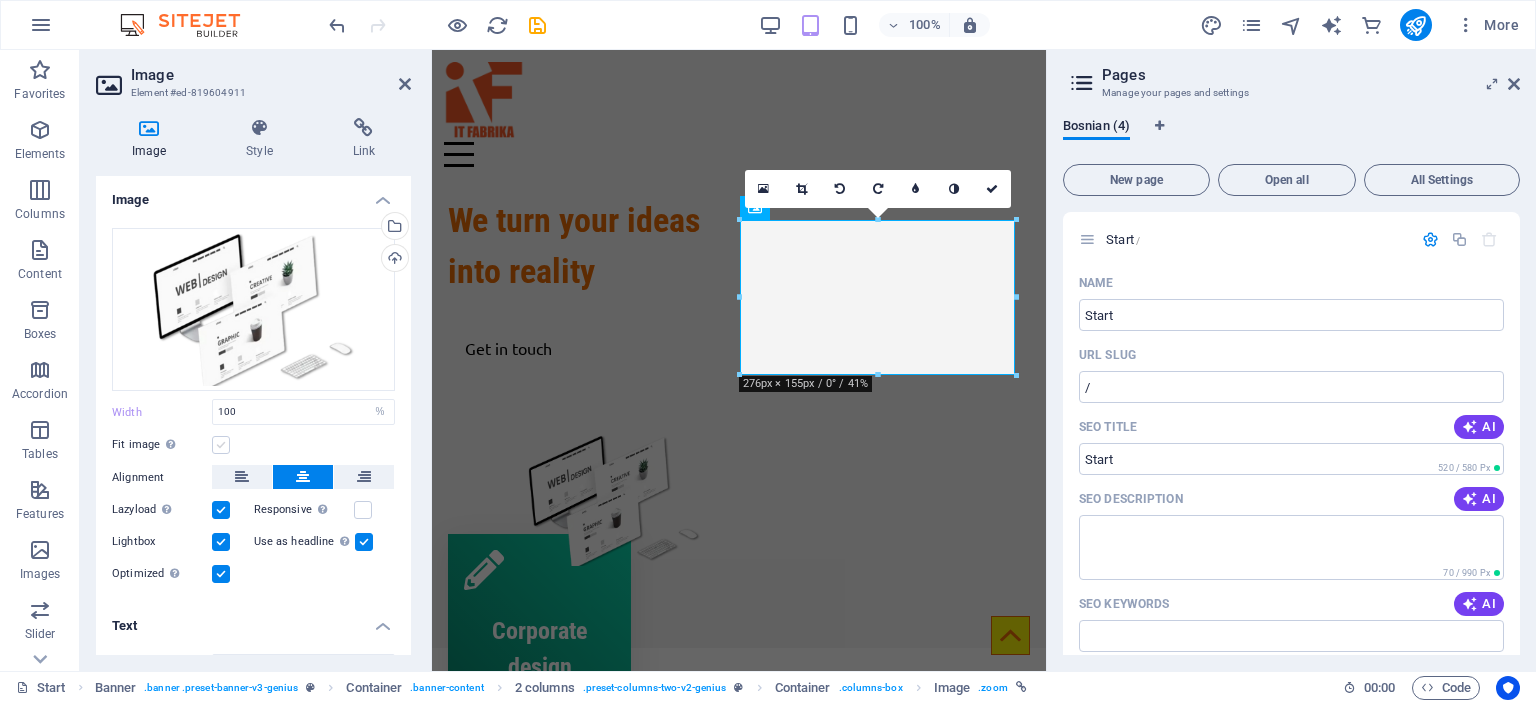 click at bounding box center (221, 445) 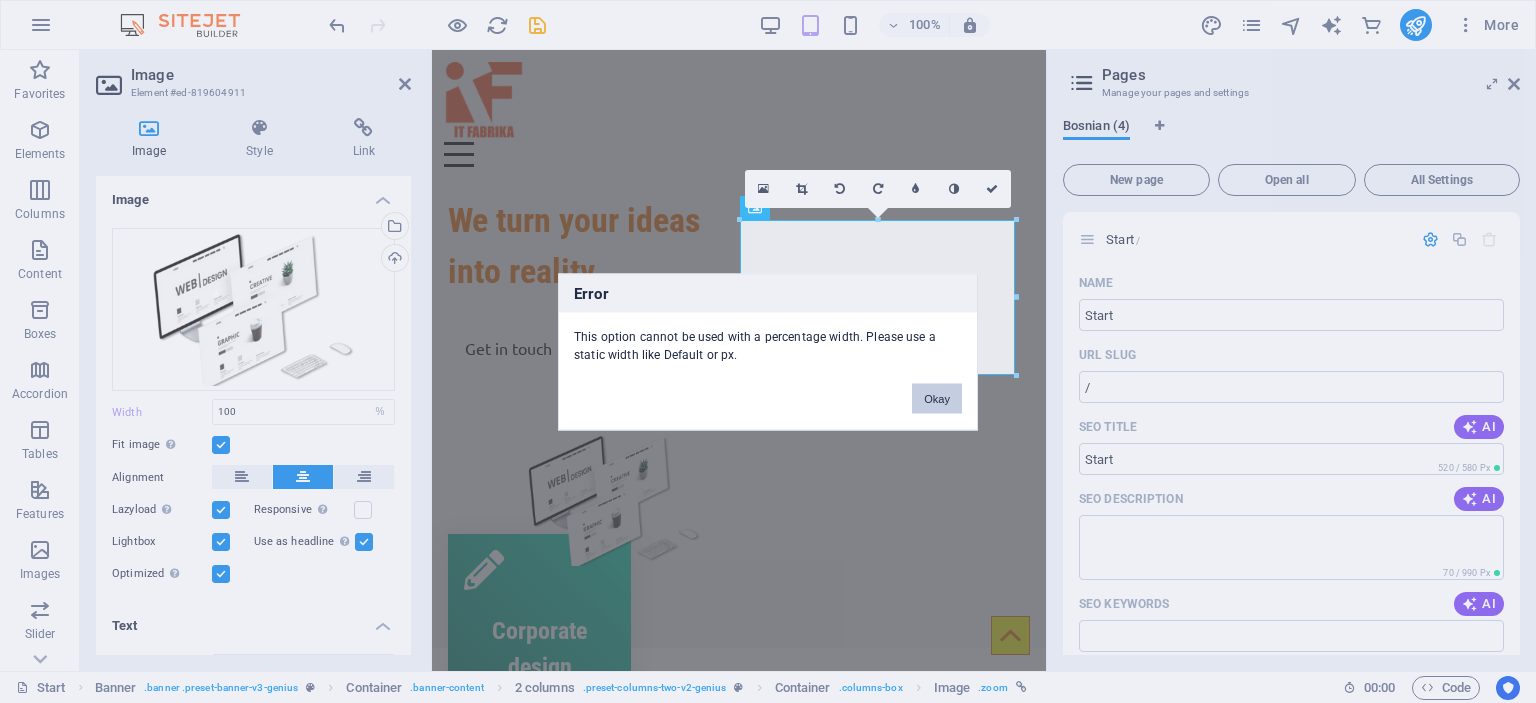 click on "Okay" at bounding box center (937, 398) 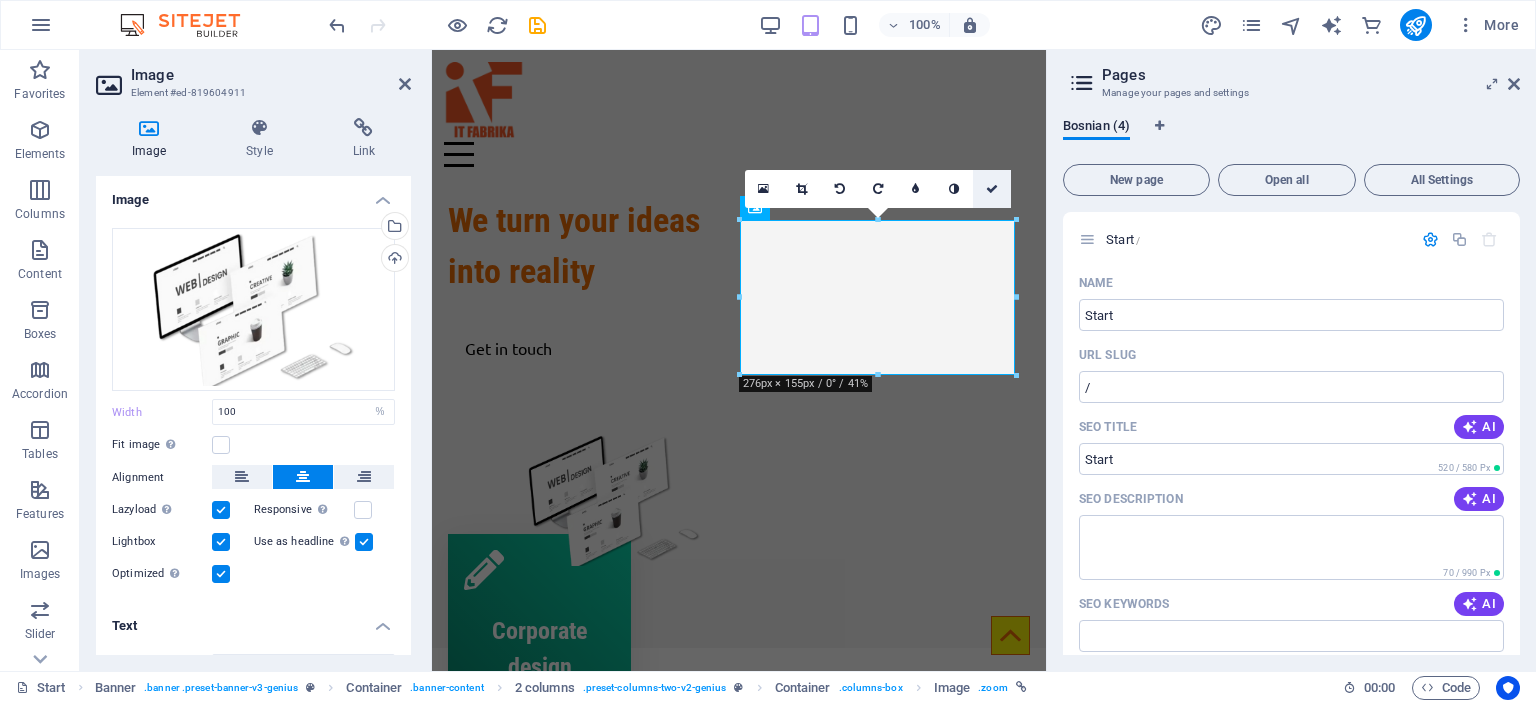 click at bounding box center (992, 189) 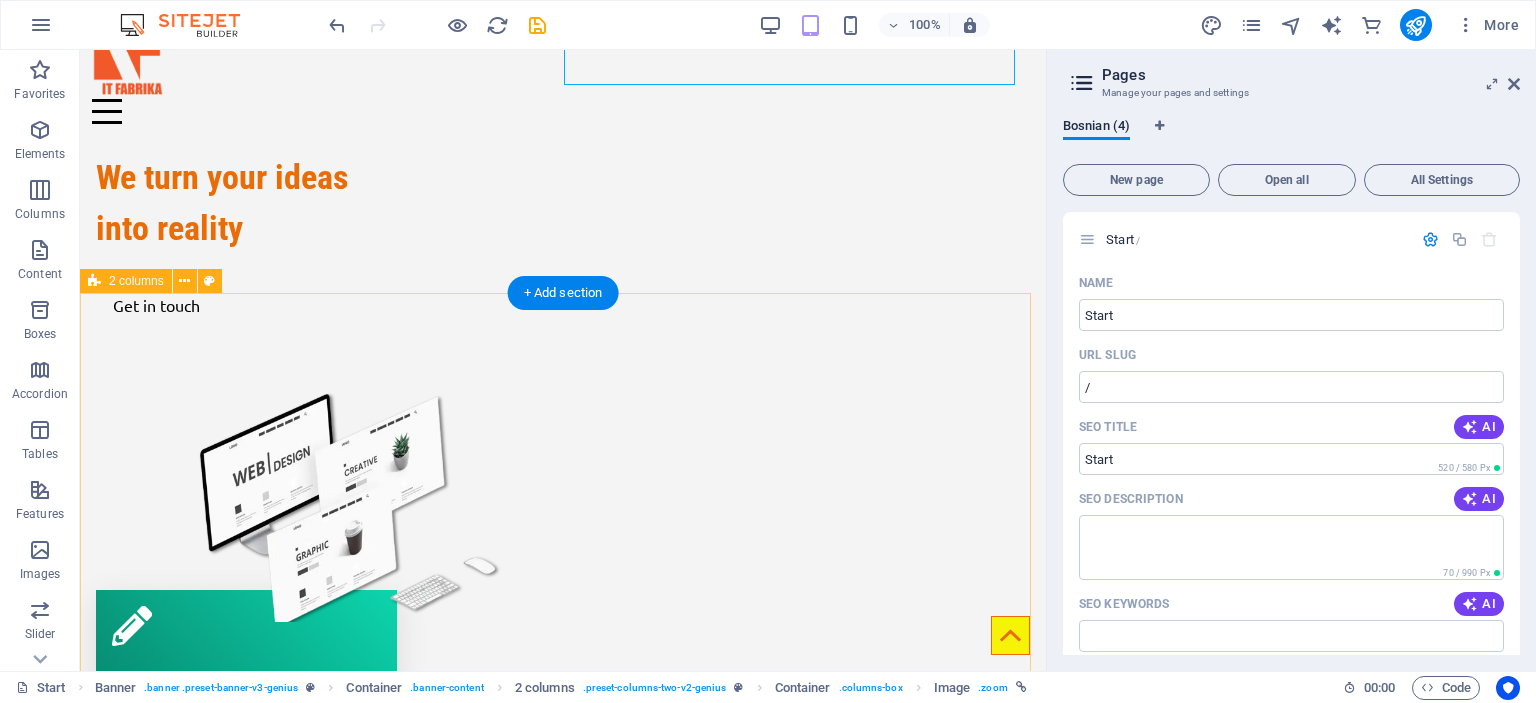 scroll, scrollTop: 0, scrollLeft: 0, axis: both 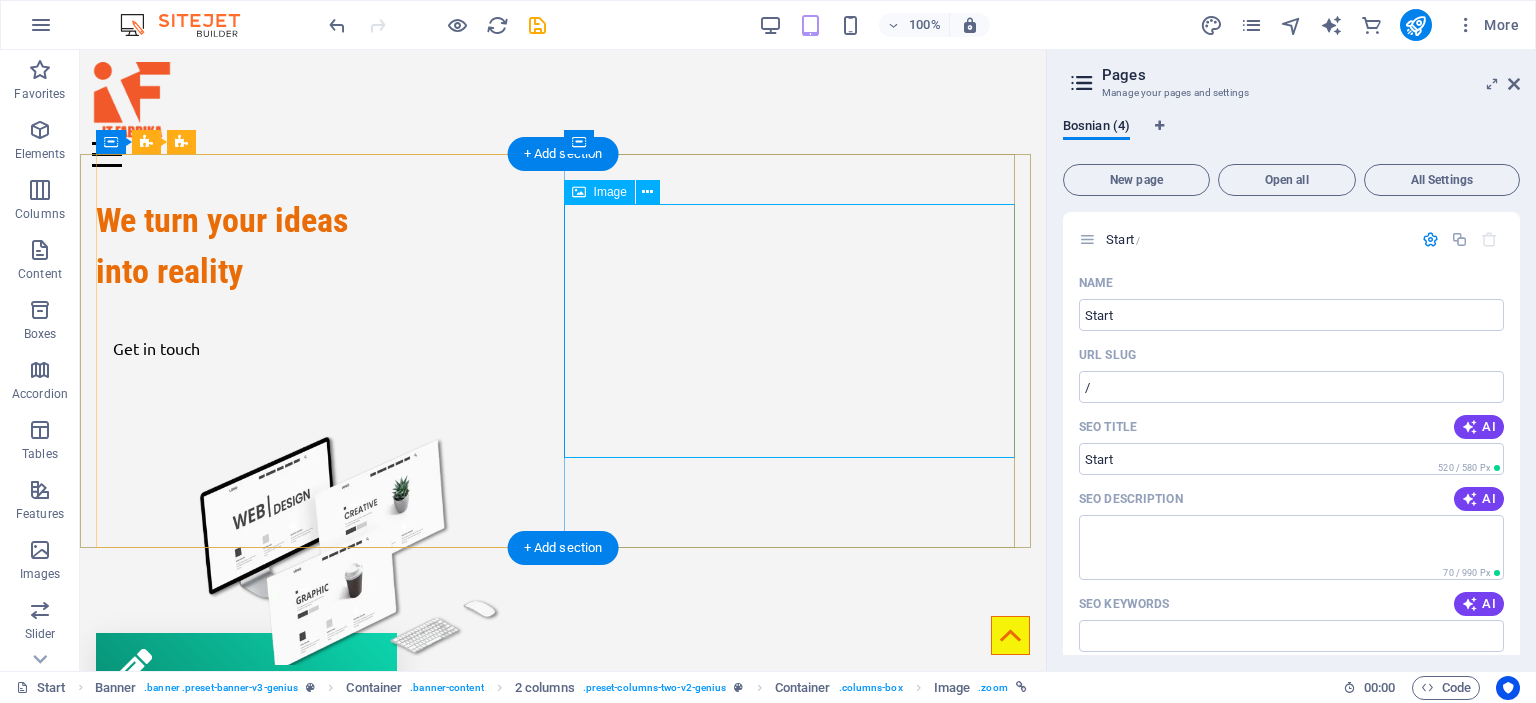 click at bounding box center [350, 550] 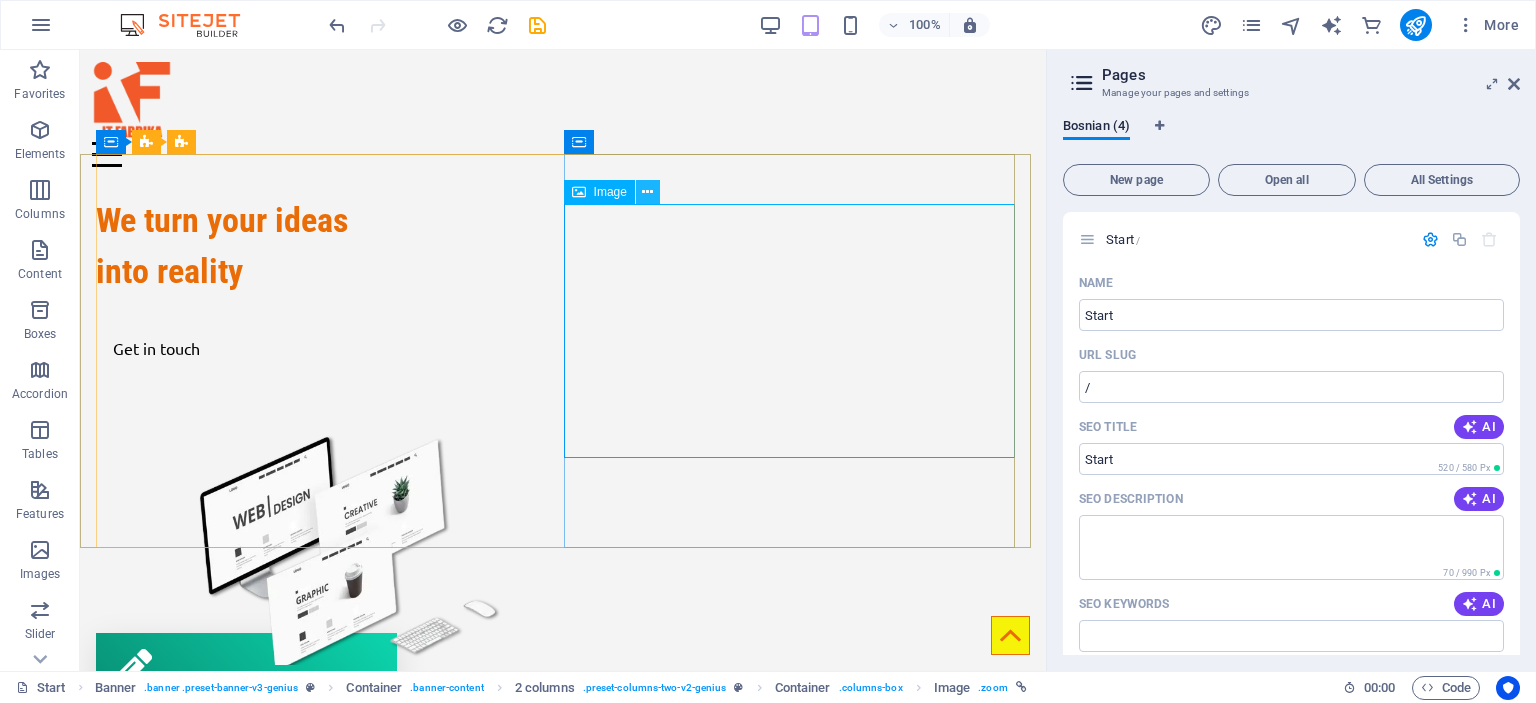 click at bounding box center (647, 192) 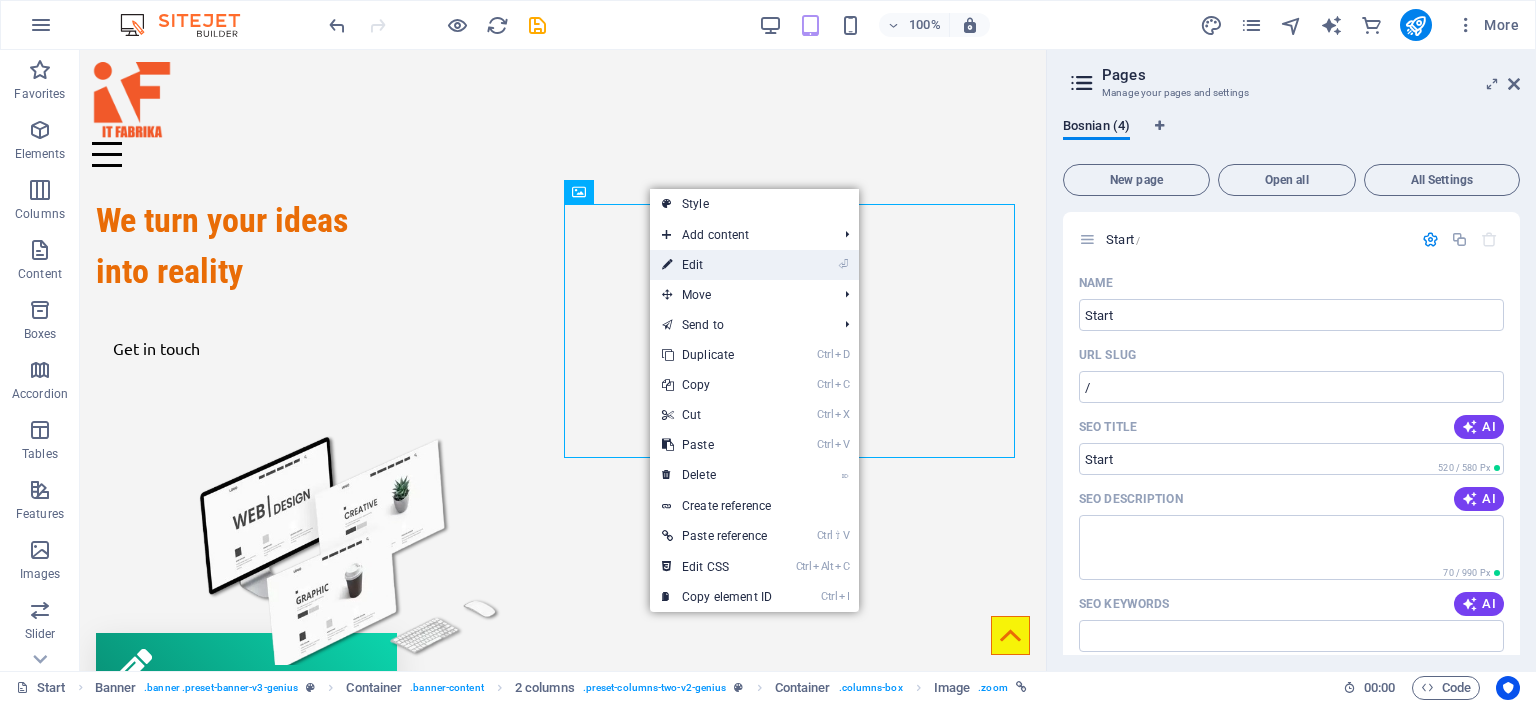 drag, startPoint x: 684, startPoint y: 260, endPoint x: 252, endPoint y: 211, distance: 434.77005 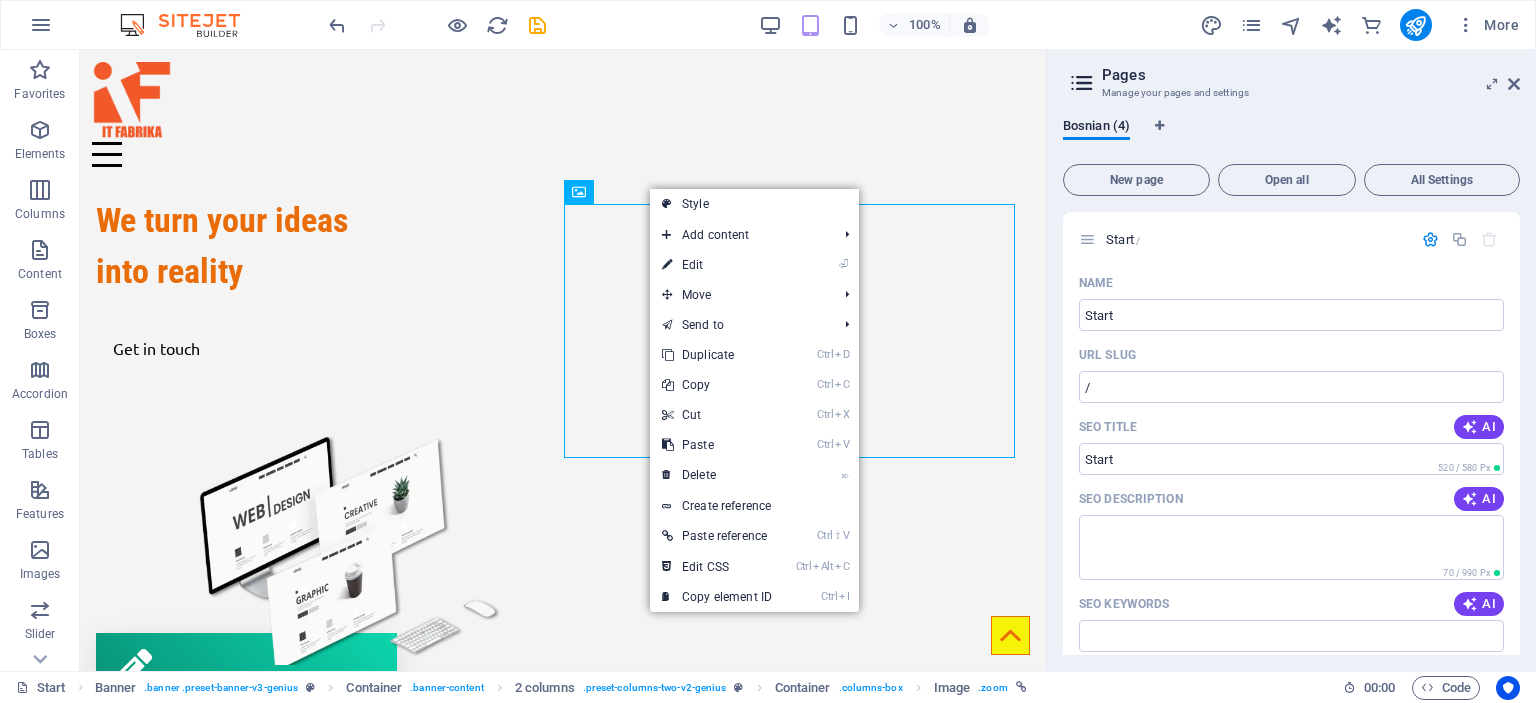 select on "%" 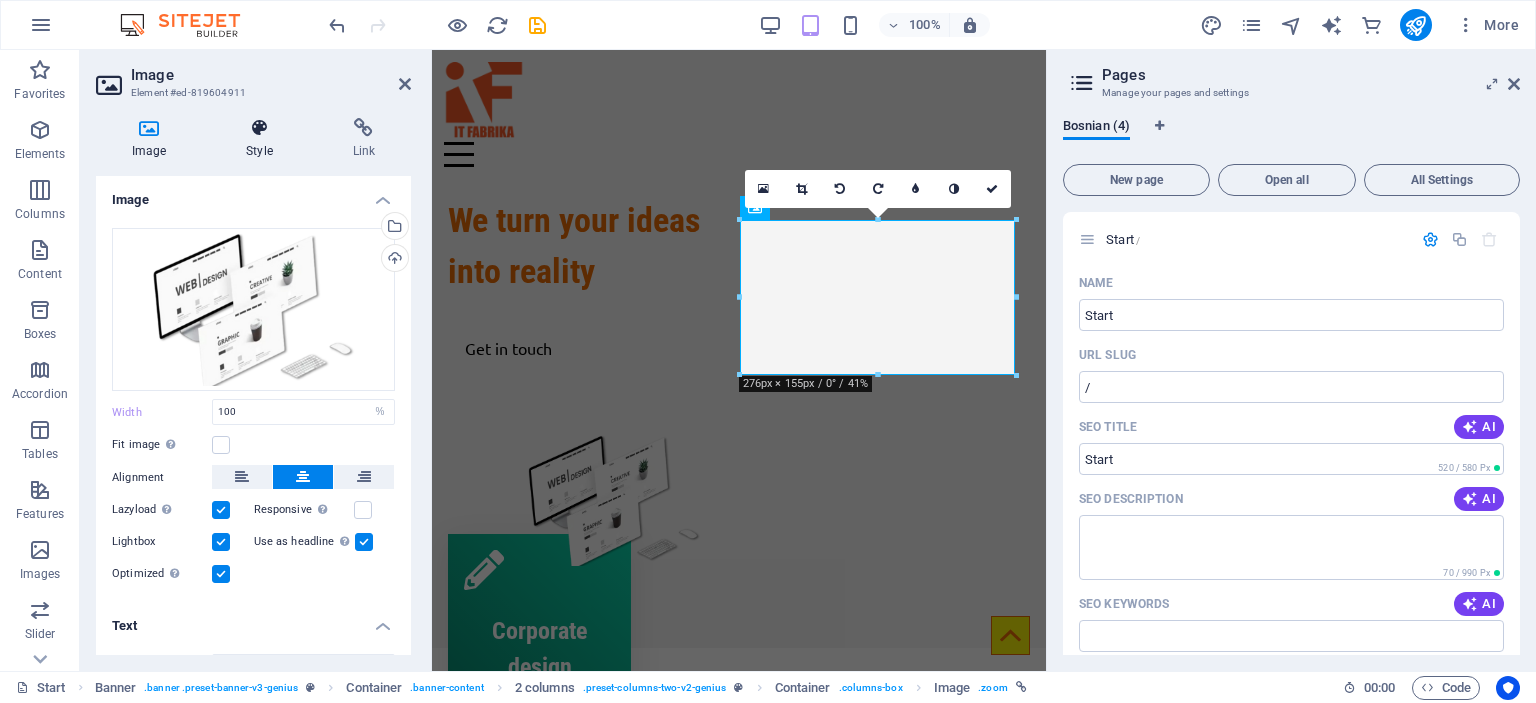 click at bounding box center [259, 128] 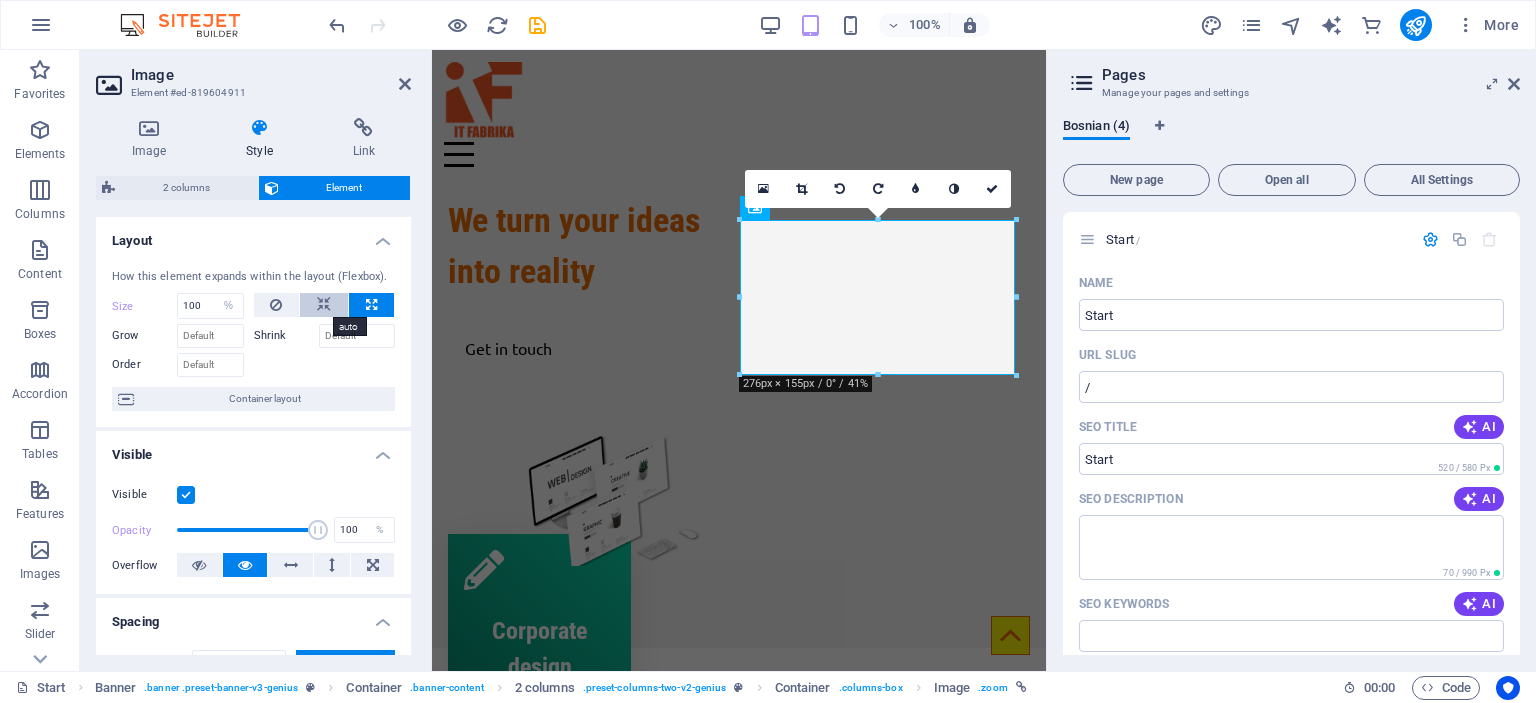 click at bounding box center (324, 305) 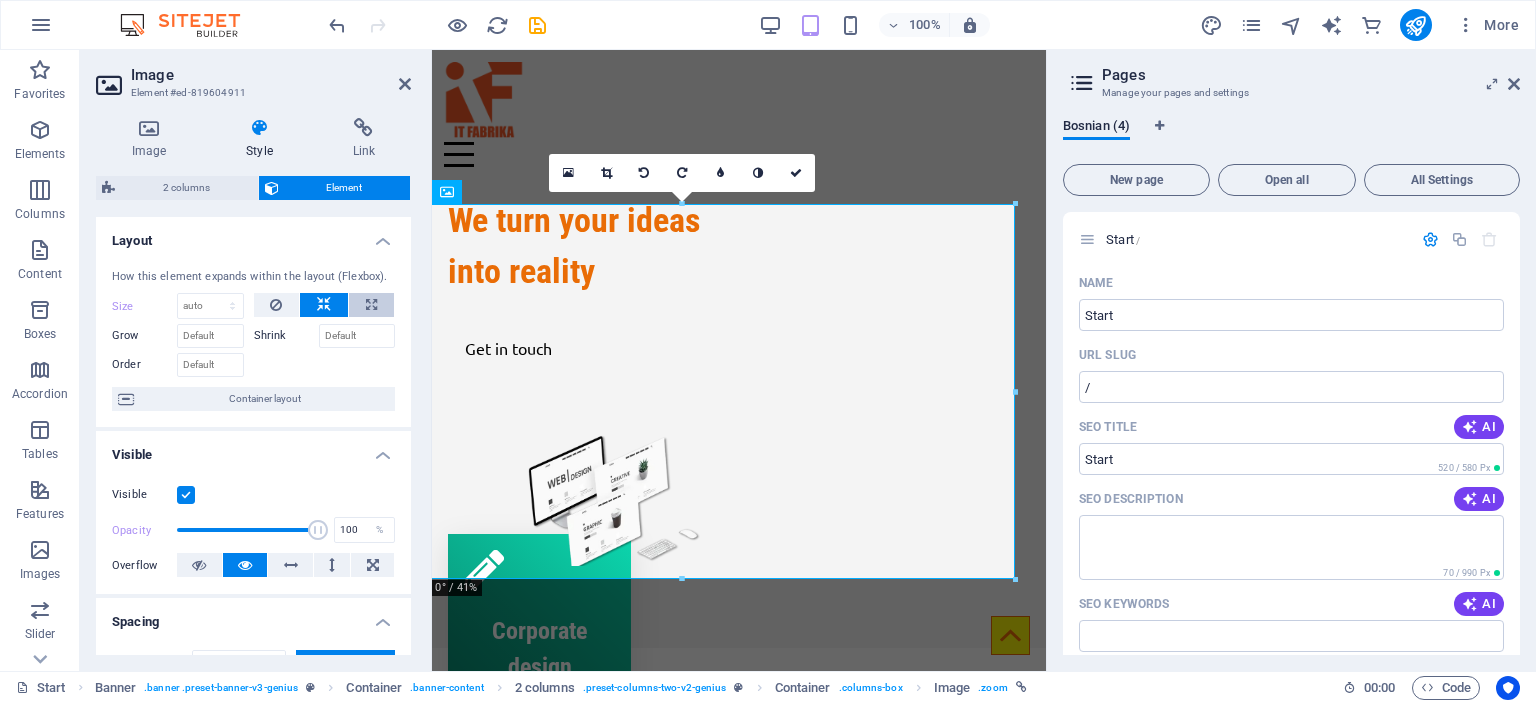 click at bounding box center (371, 305) 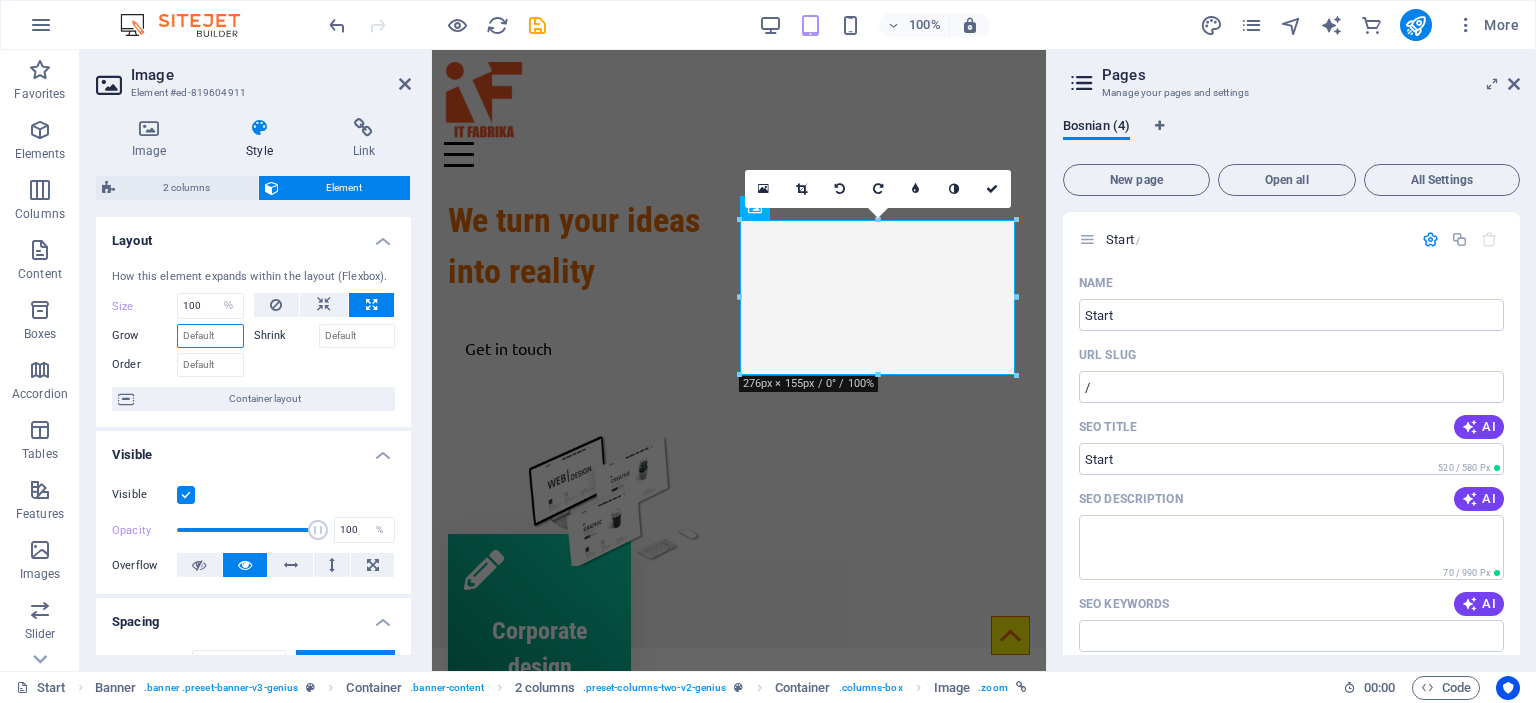 click on "Grow" at bounding box center [210, 336] 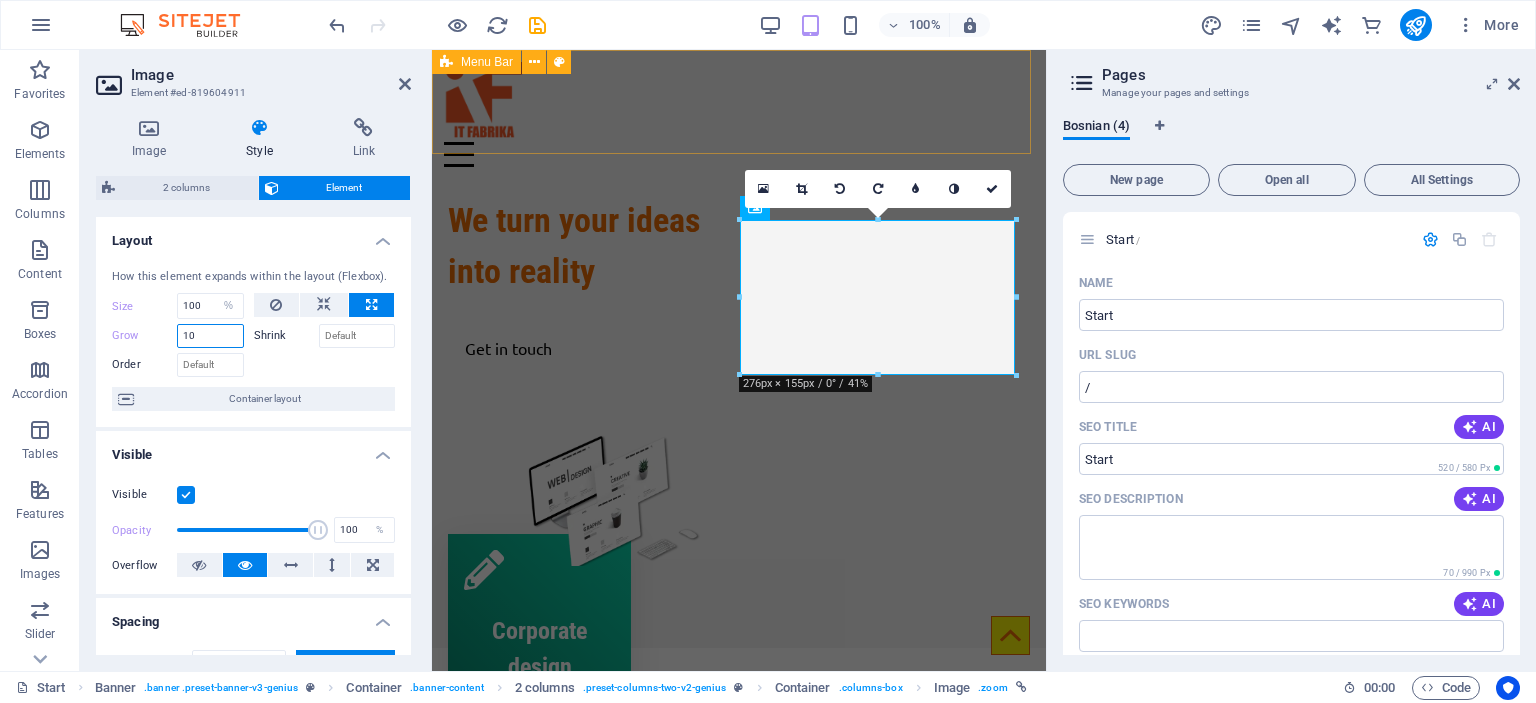 type on "10" 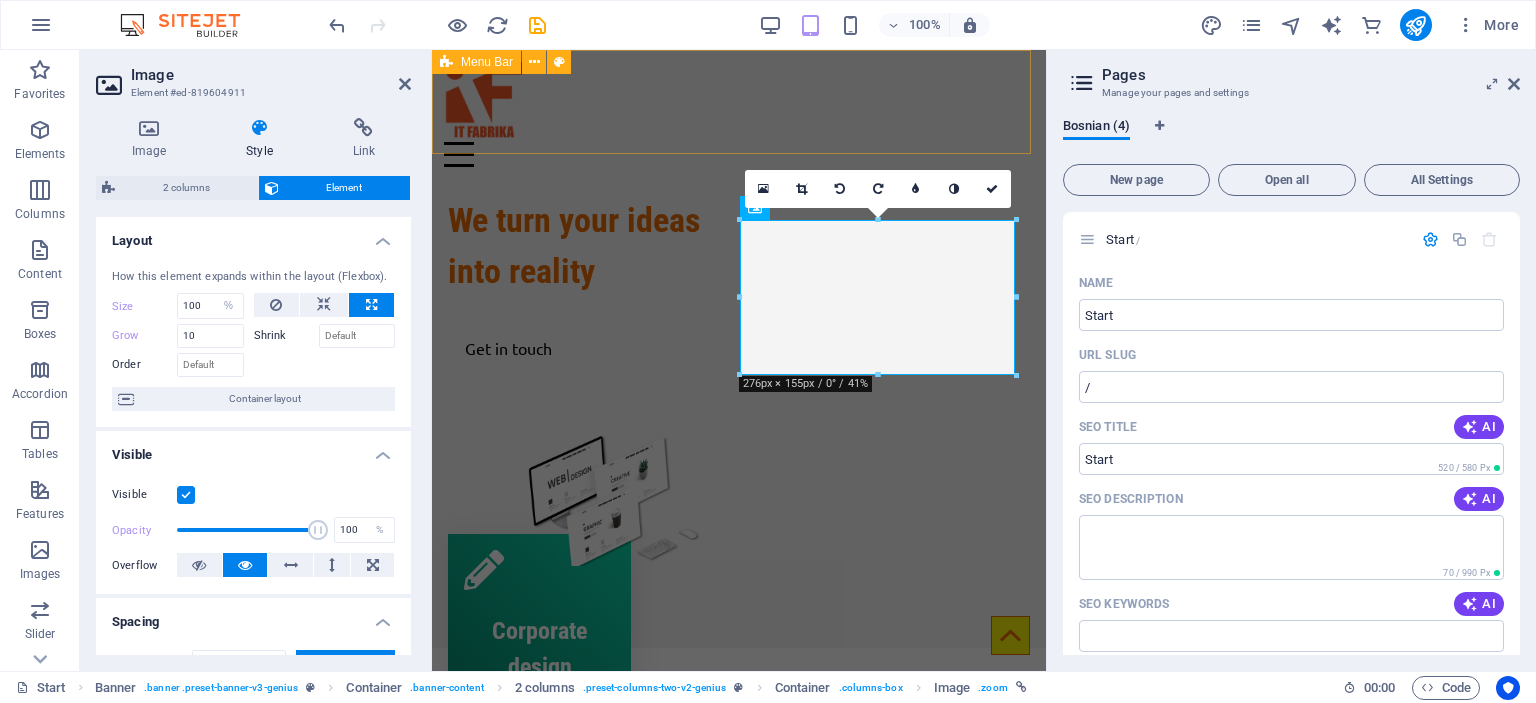 click on "Home Service About us Clients Contact" at bounding box center (739, 114) 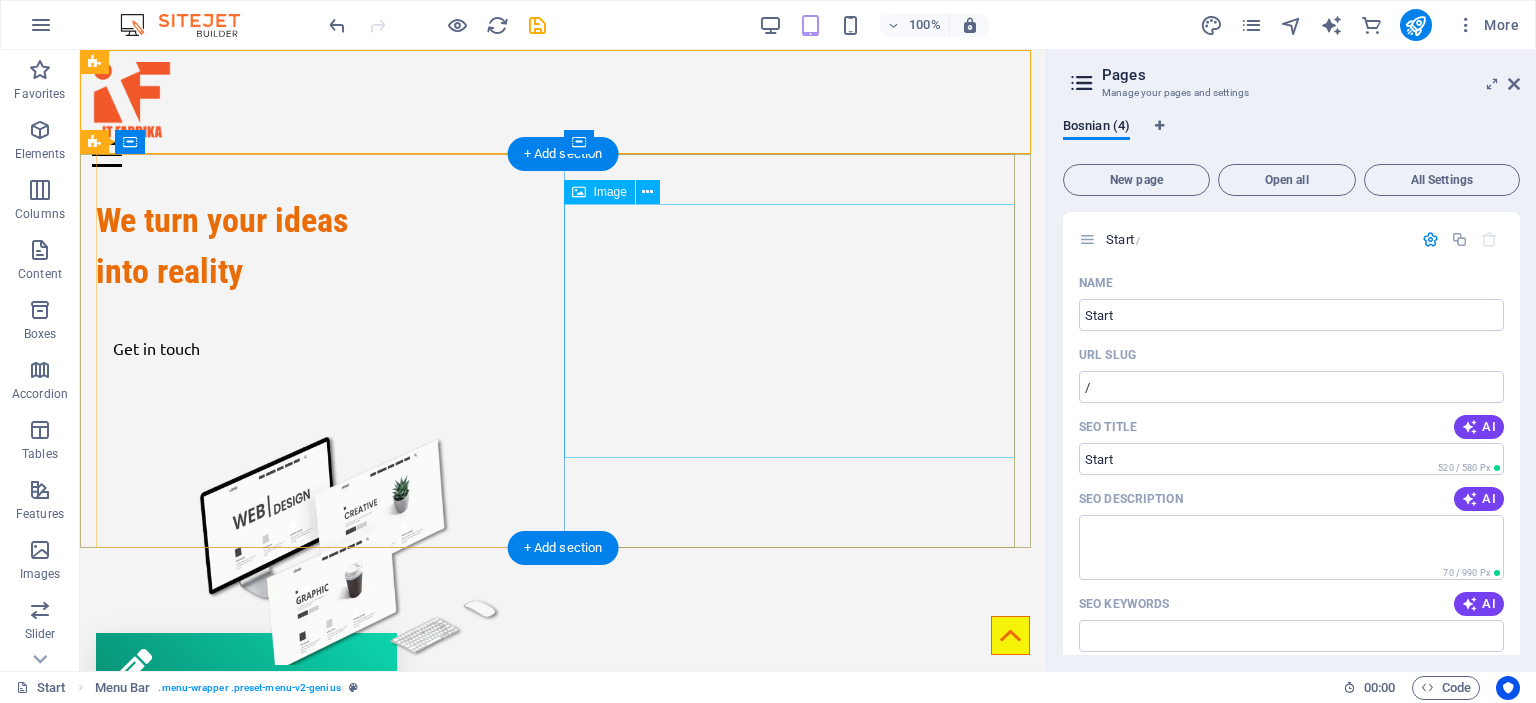click at bounding box center (350, 550) 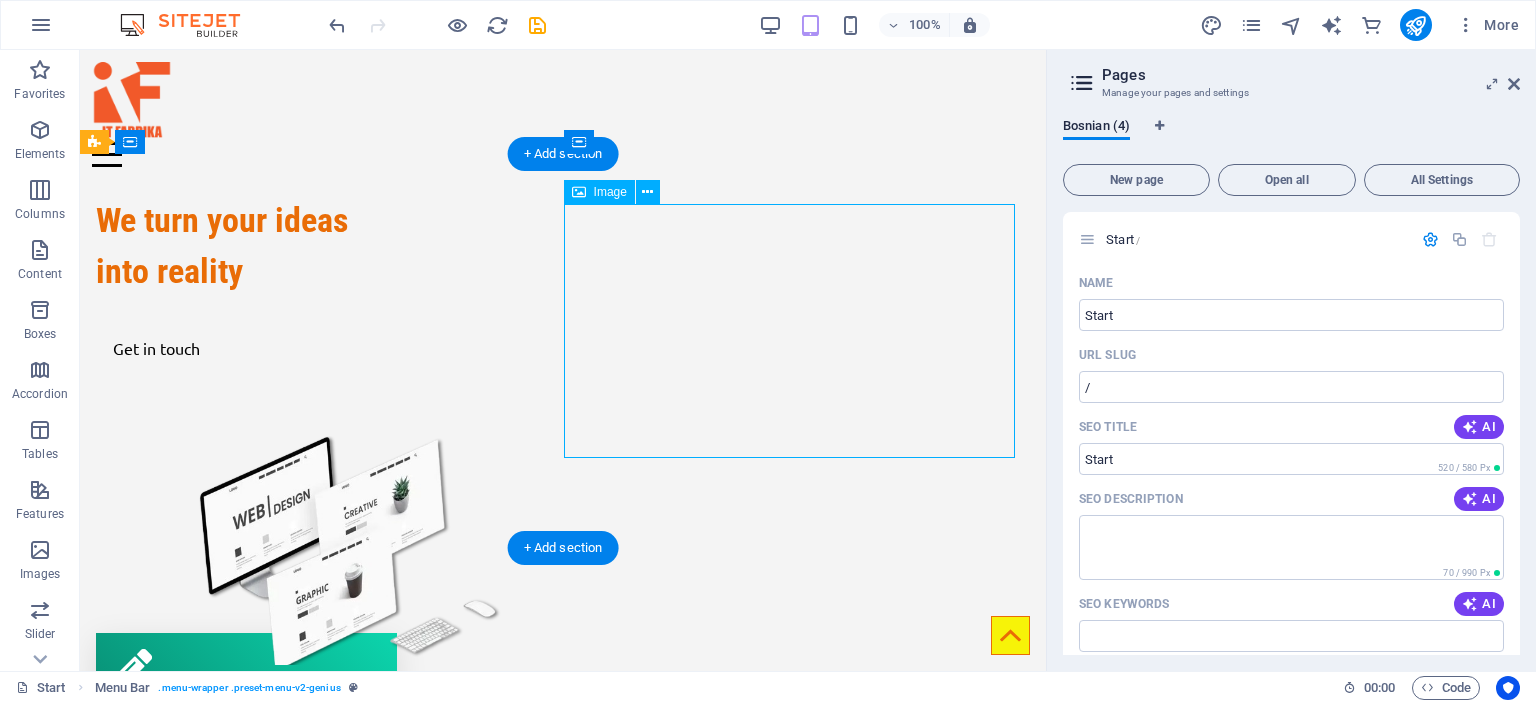 click at bounding box center [350, 550] 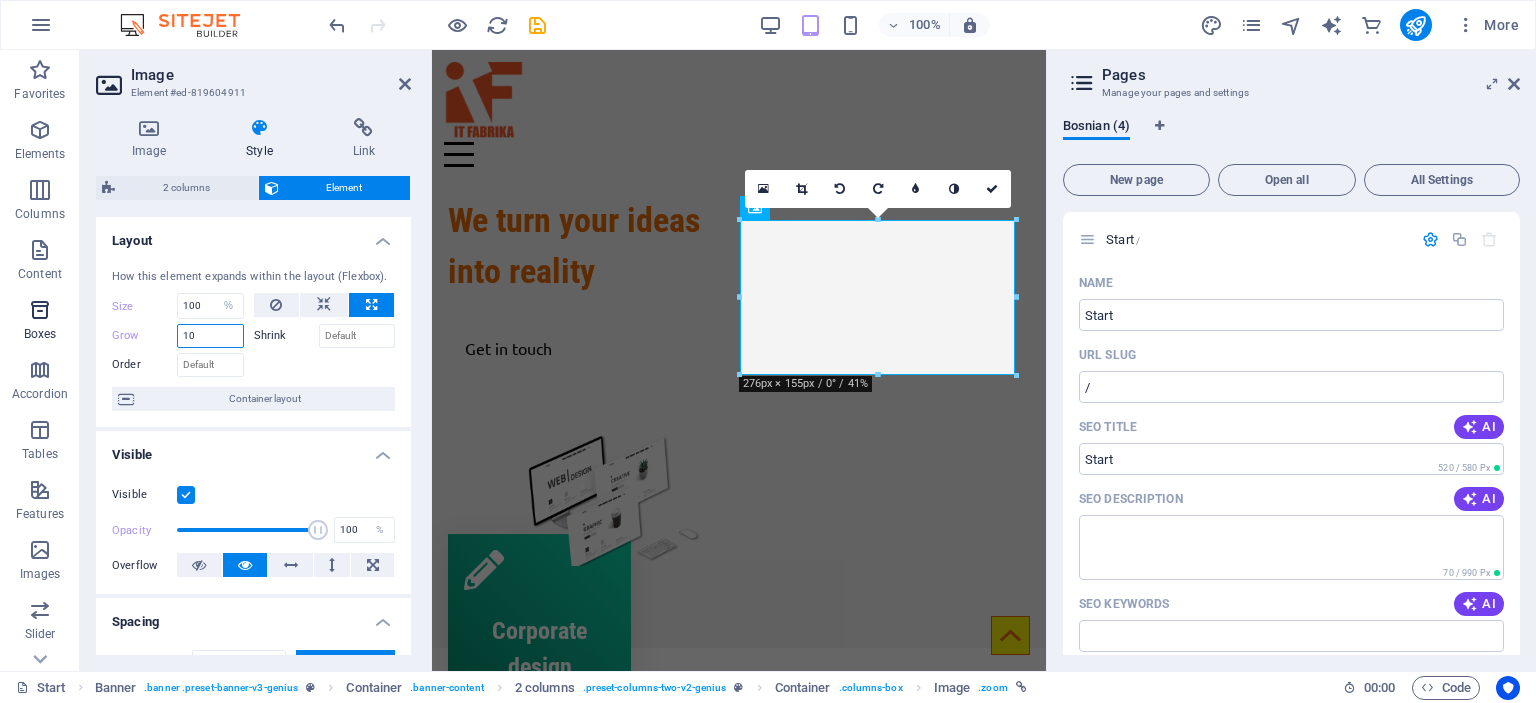drag, startPoint x: 210, startPoint y: 338, endPoint x: 64, endPoint y: 327, distance: 146.4138 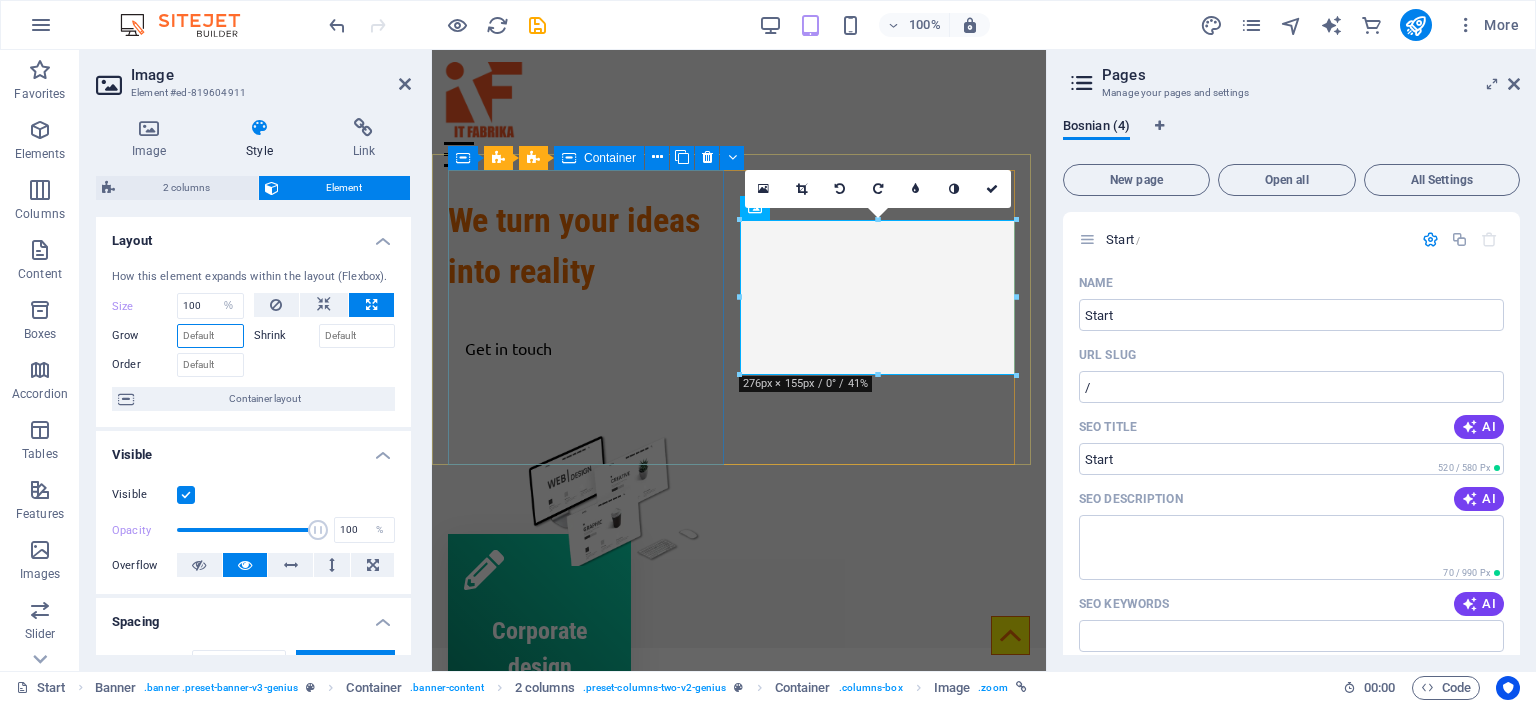 type 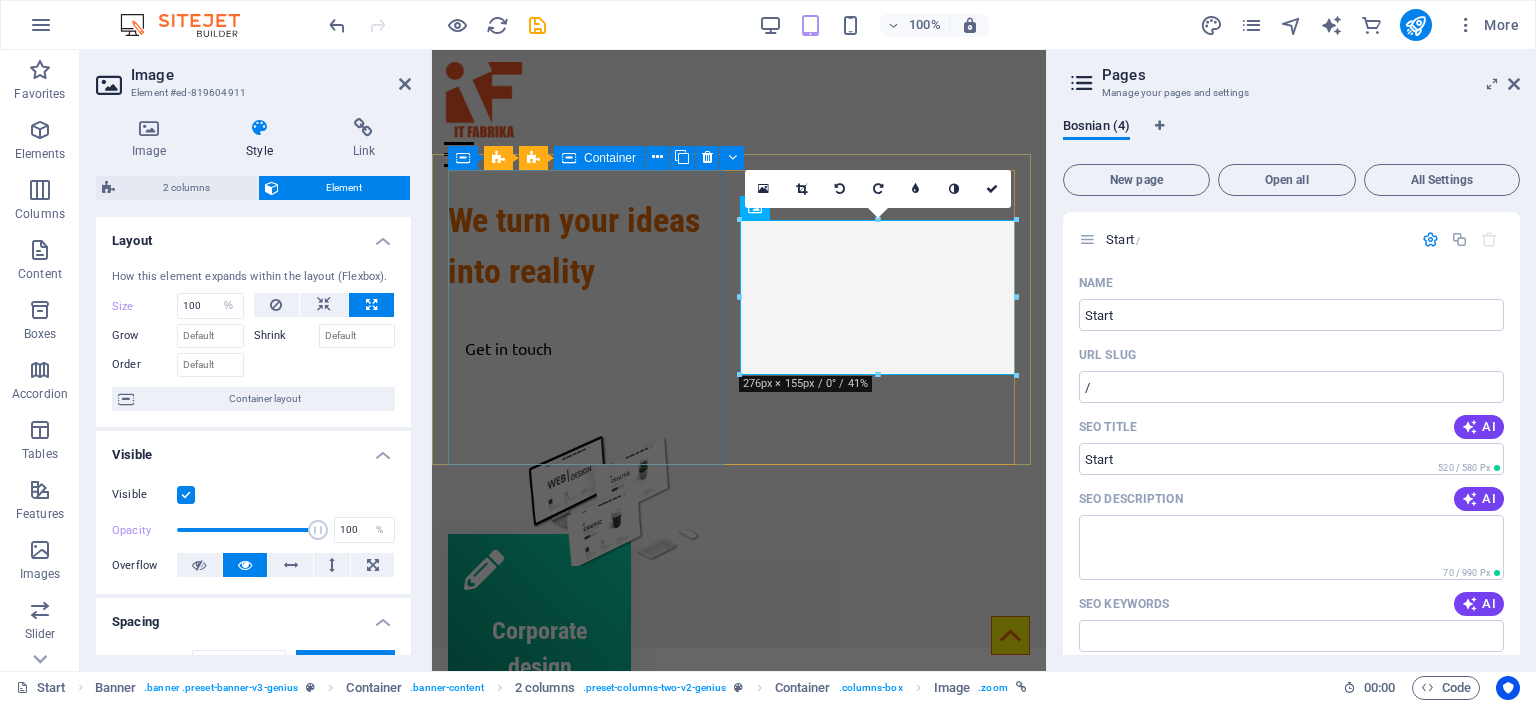 click on "We turn your ideas into reality  Get in touch" at bounding box center [589, 282] 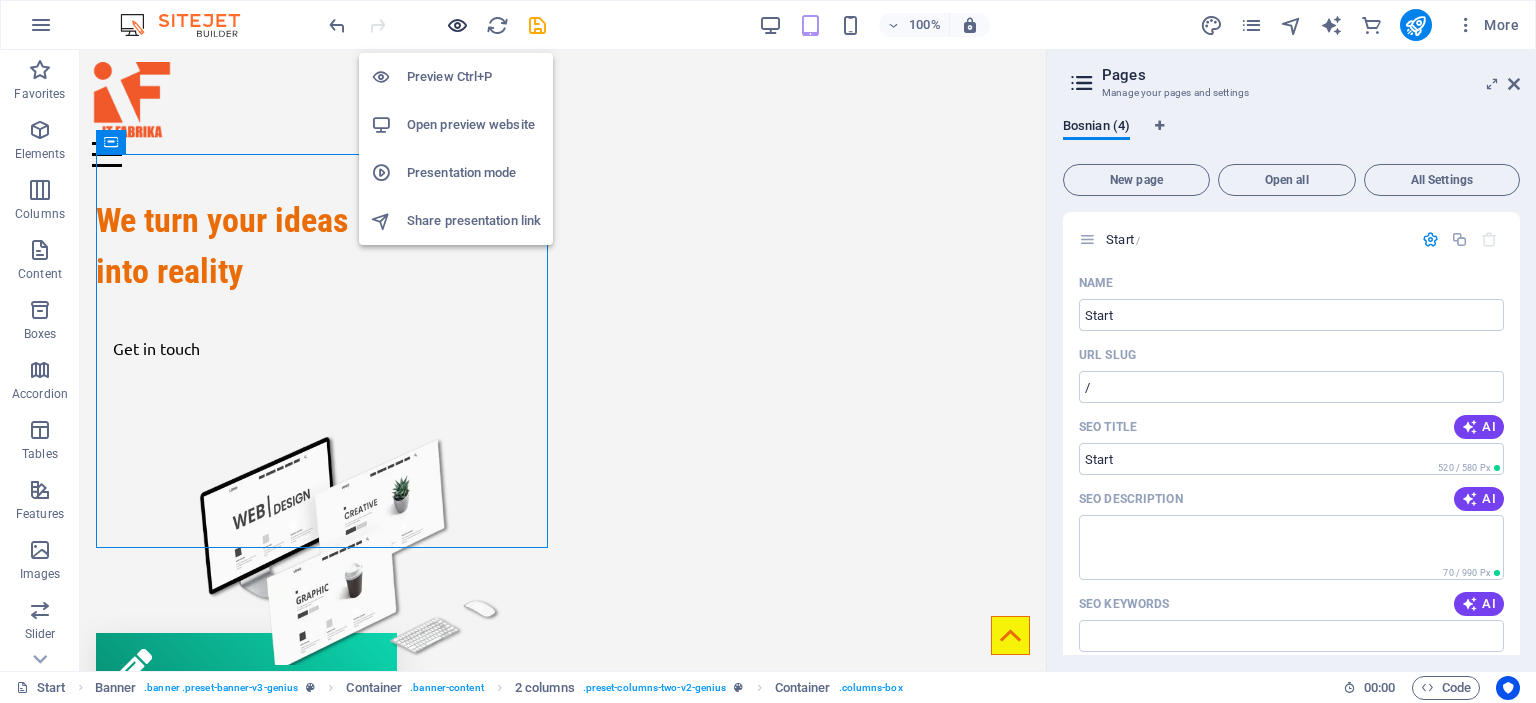 click at bounding box center [457, 25] 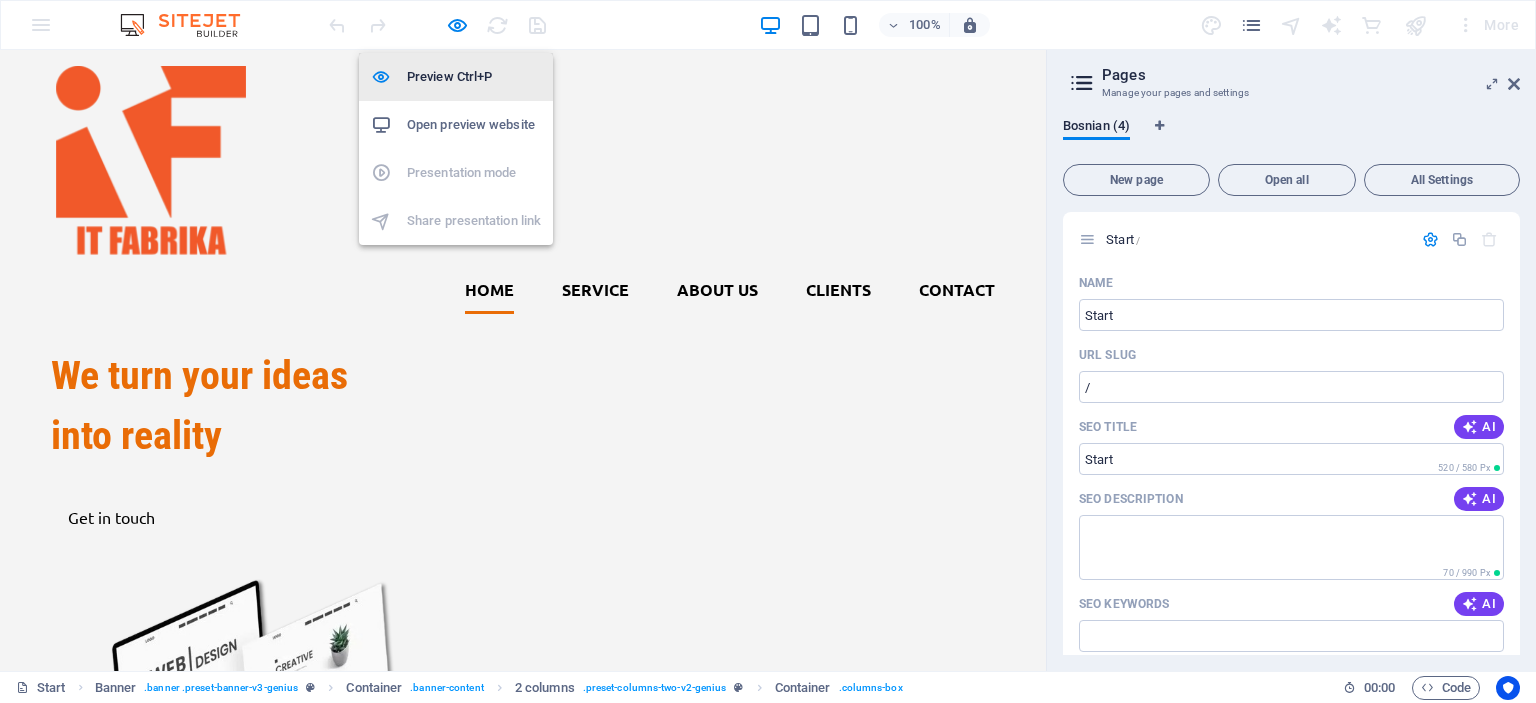 click on "Preview Ctrl+P" at bounding box center [474, 77] 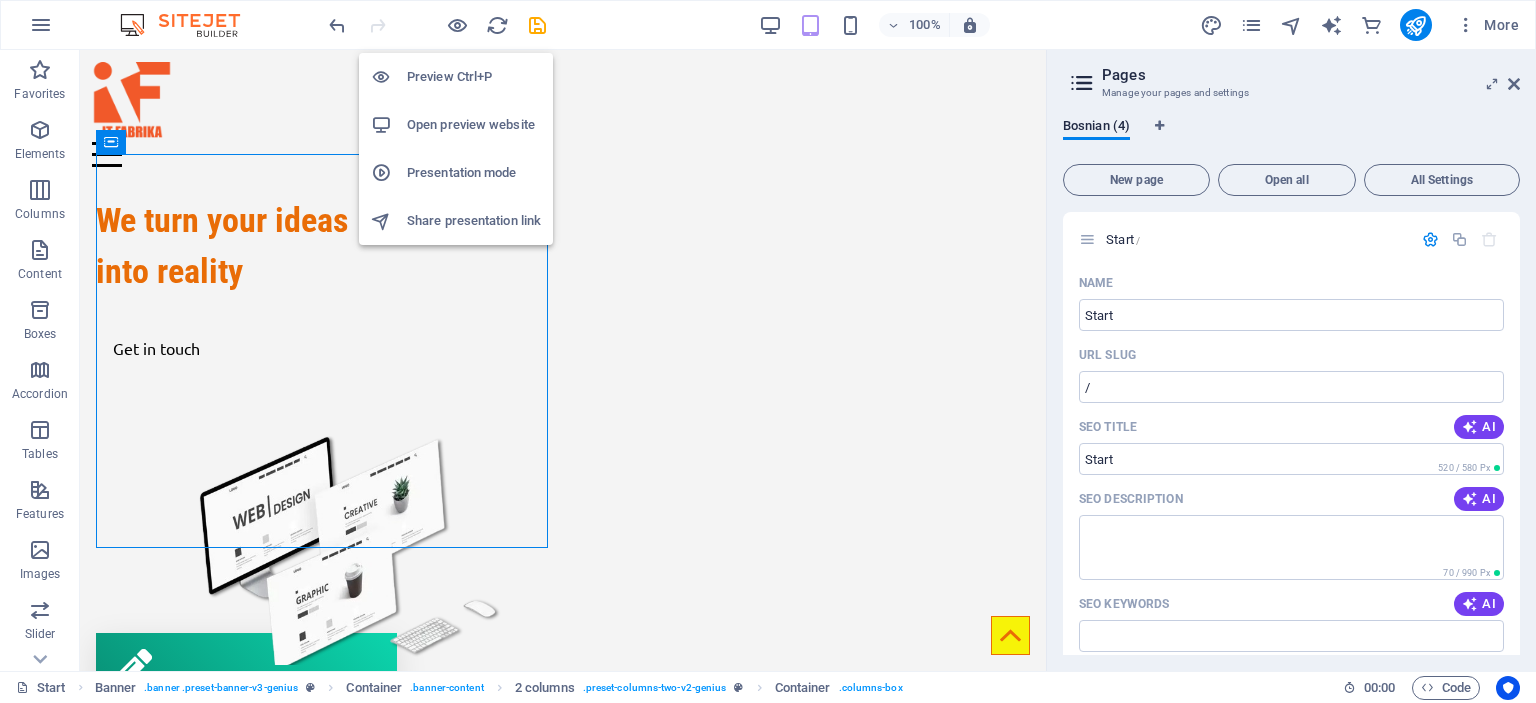drag, startPoint x: 472, startPoint y: 79, endPoint x: 440, endPoint y: 83, distance: 32.24903 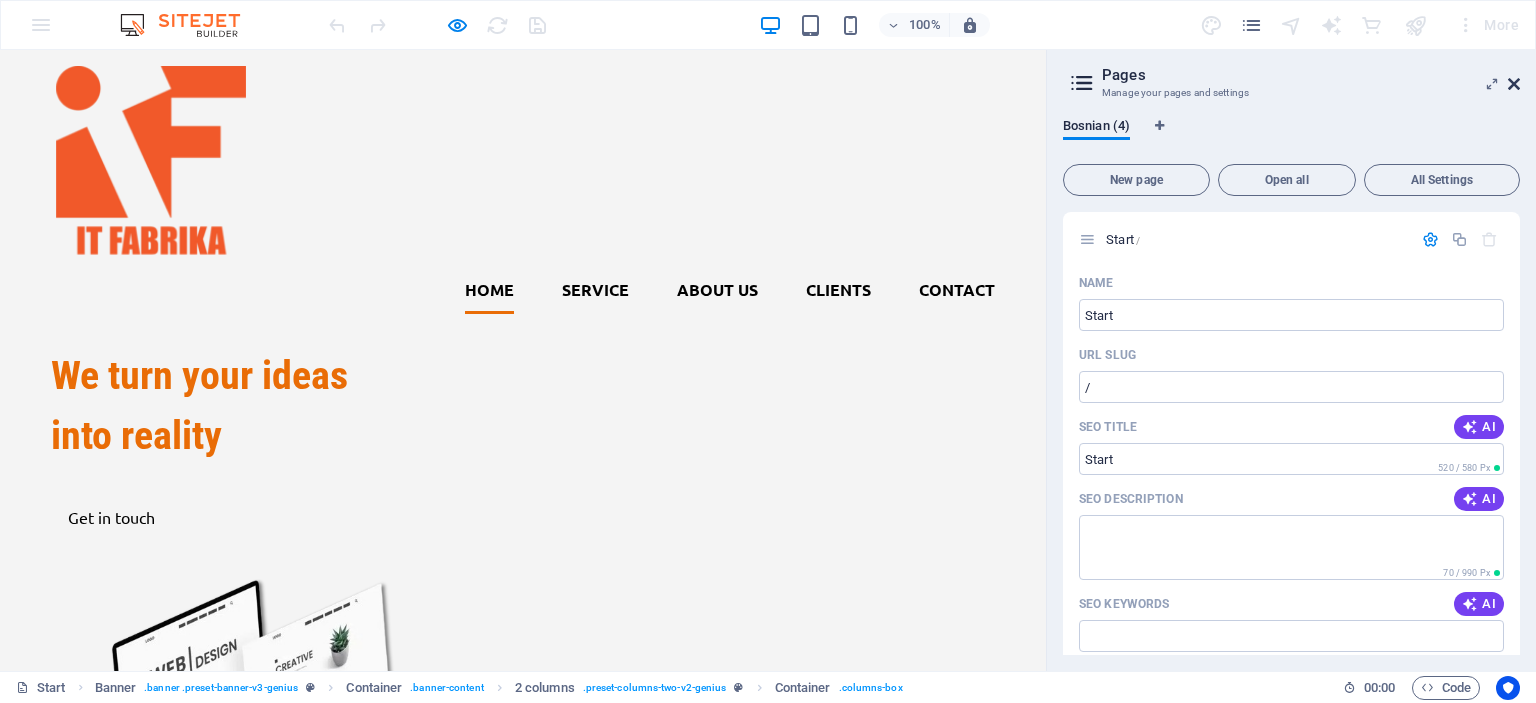 click at bounding box center [1514, 84] 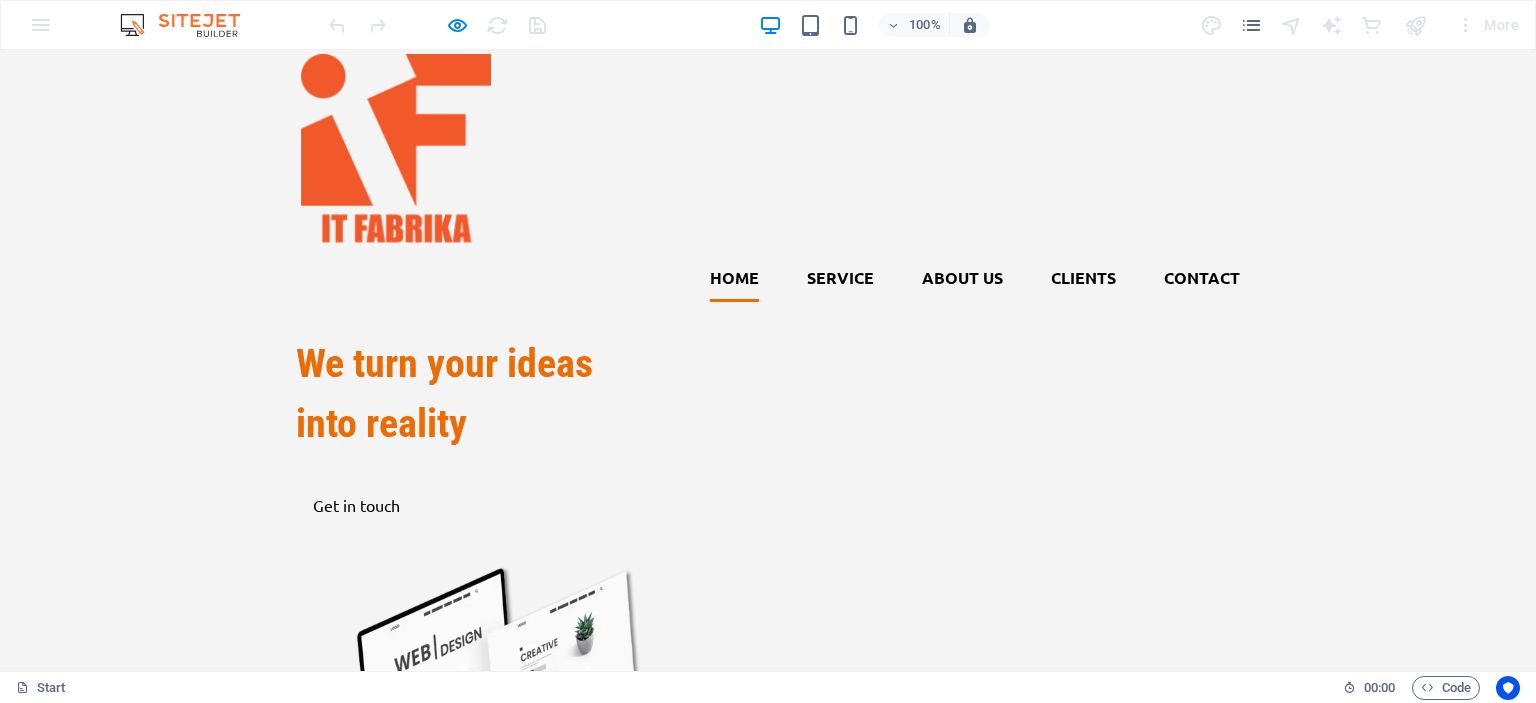 scroll, scrollTop: 0, scrollLeft: 0, axis: both 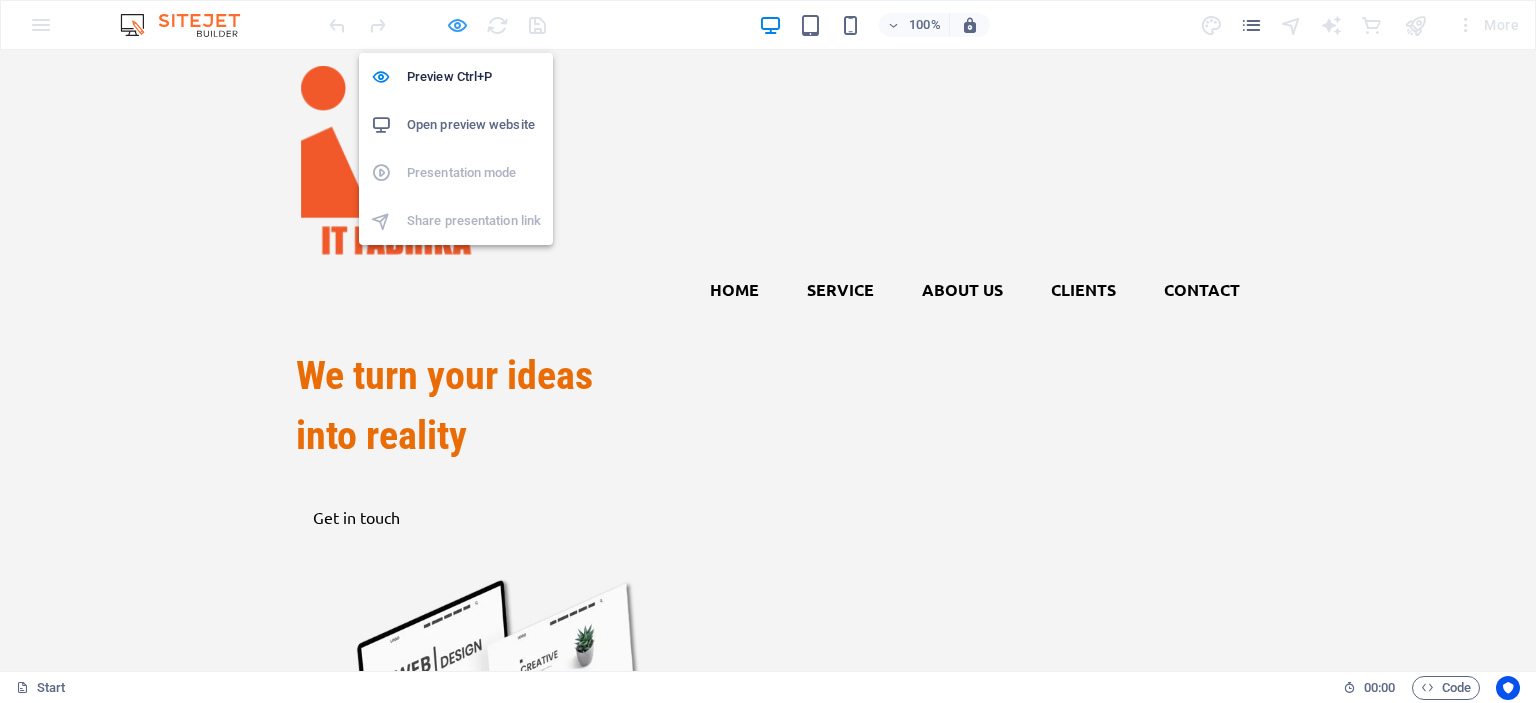 click at bounding box center [457, 25] 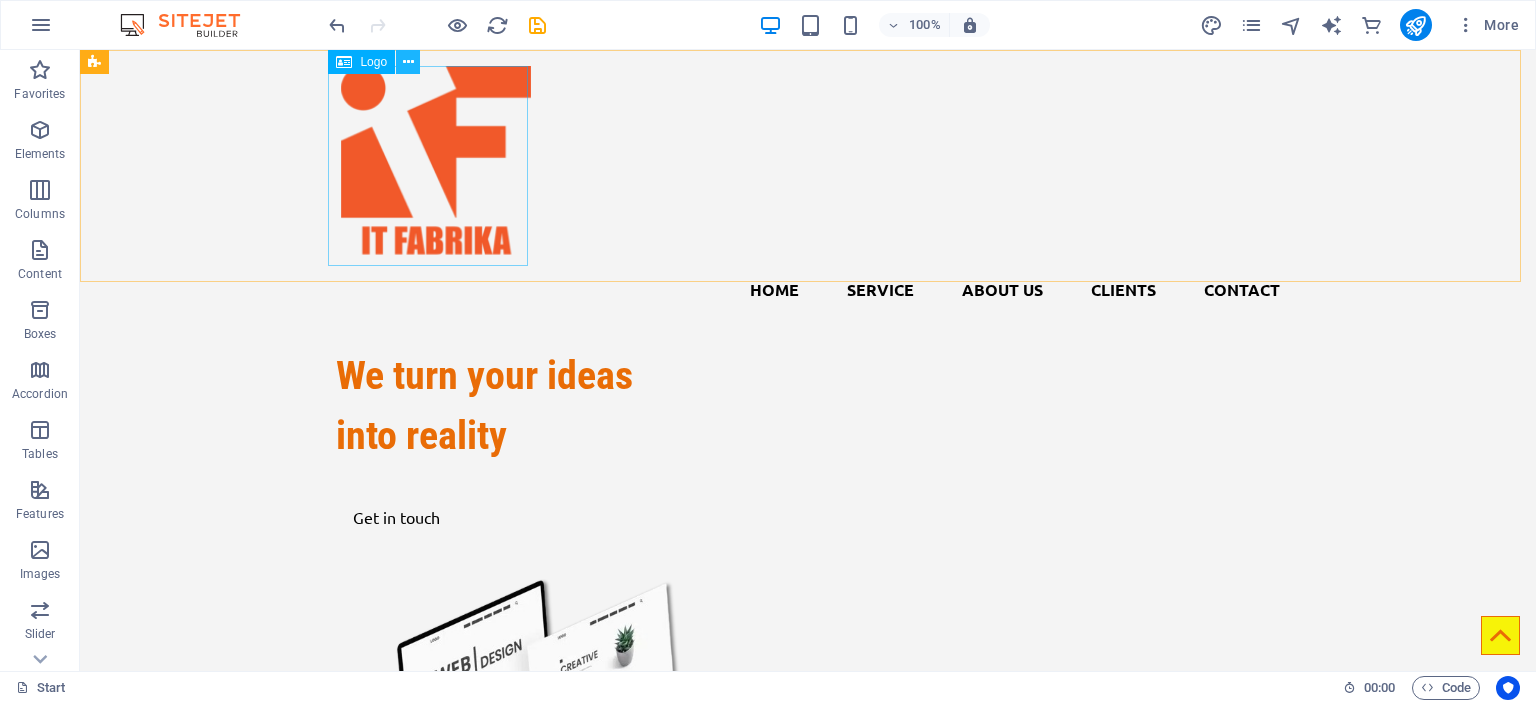 click at bounding box center [408, 62] 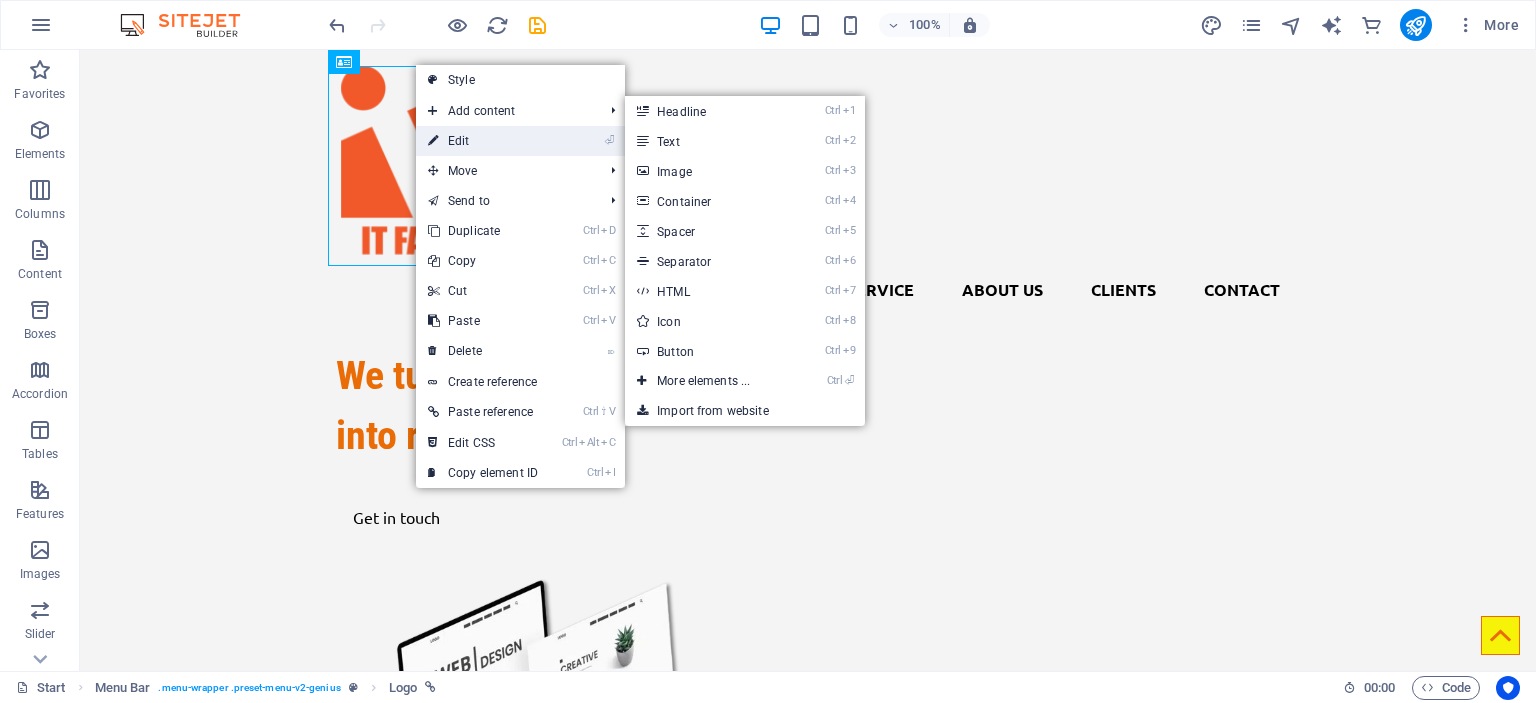 click on "⏎  Edit" at bounding box center (483, 141) 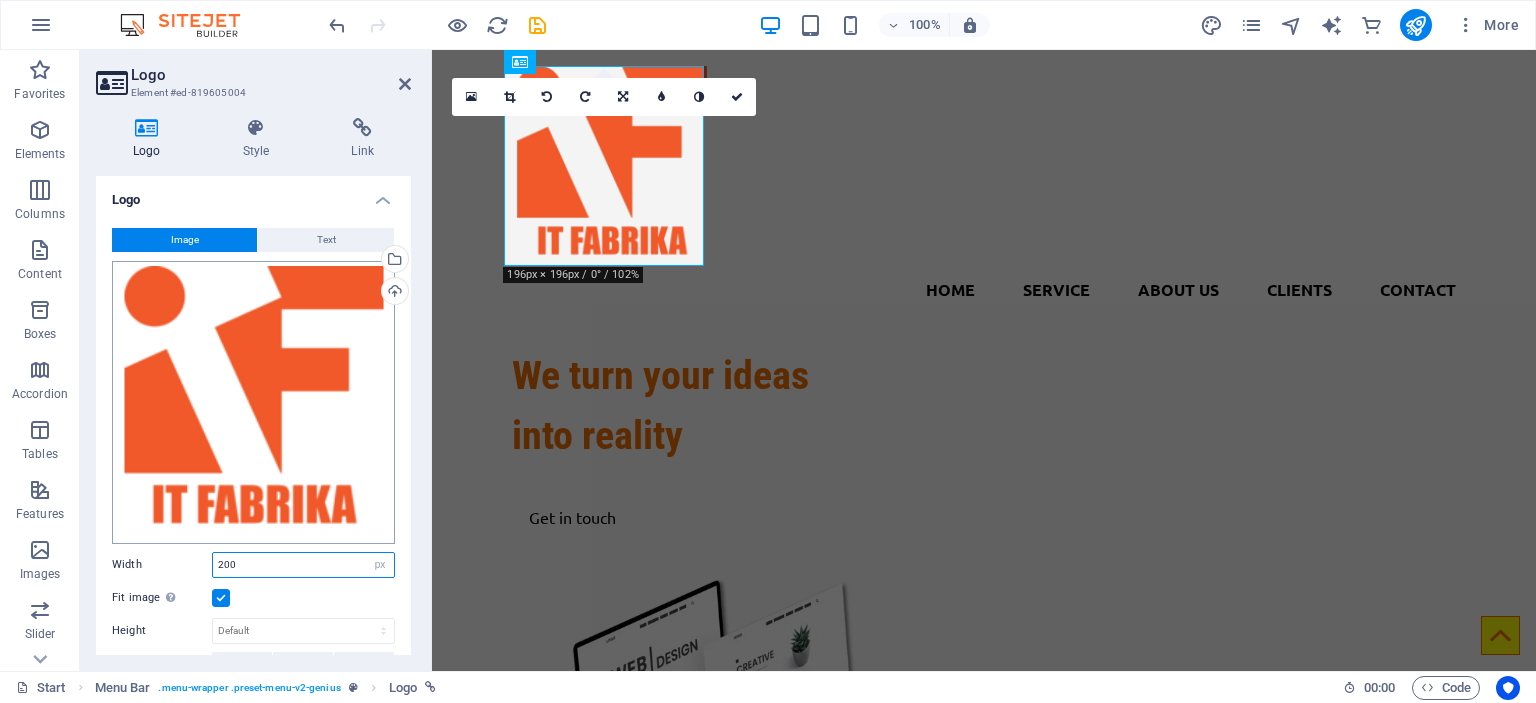 drag, startPoint x: 204, startPoint y: 546, endPoint x: 138, endPoint y: 537, distance: 66.61081 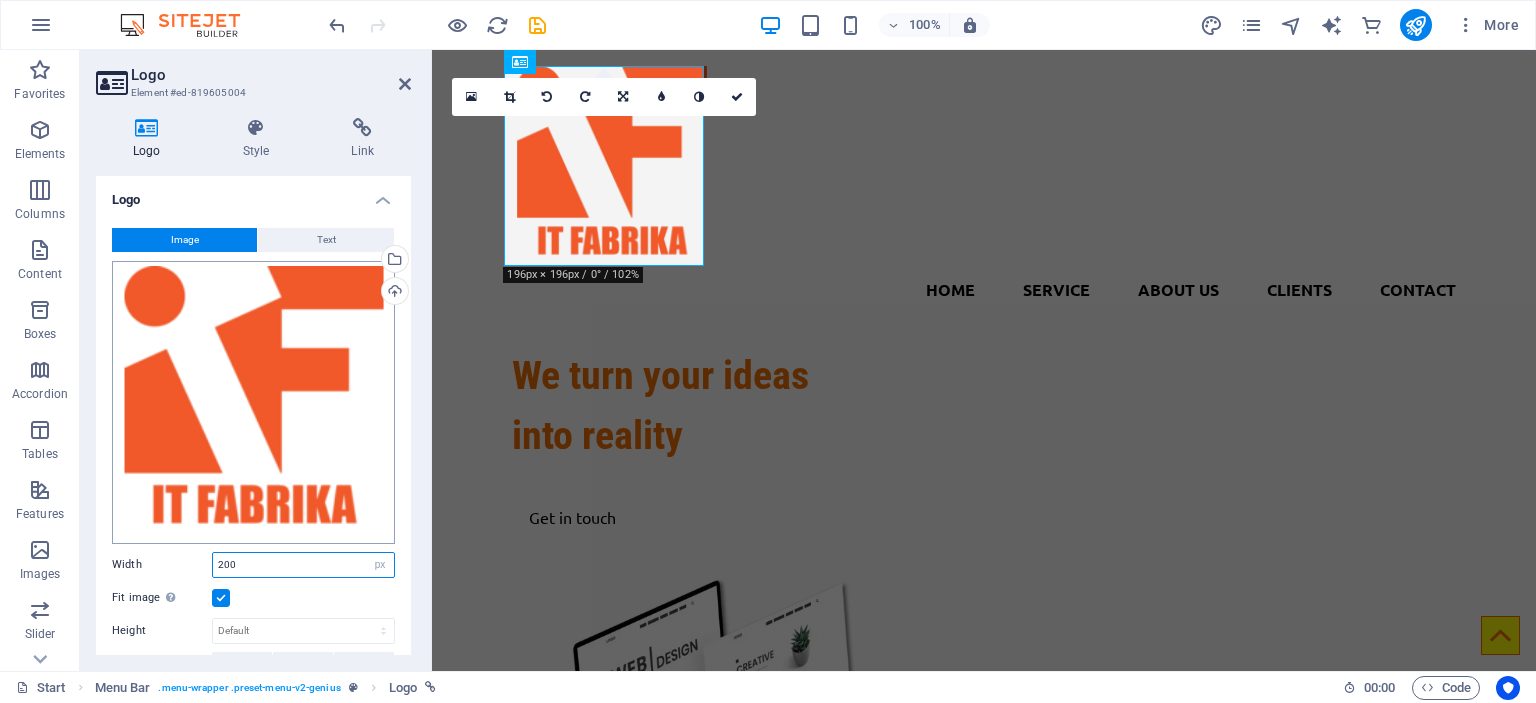 click on "Image Text Drag files here, click to choose files or select files from Files or our free stock photos & videos Select files from the file manager, stock photos, or upload file(s) Upload Width 200 Default auto px rem % em vh vw Fit image Automatically fit image to a fixed width and height Height Default auto px Alignment Lazyload Loading images after the page loads improves page speed. Responsive Automatically load retina image and smartphone optimized sizes. Lightbox Use as headline The image will be wrapped in an H1 headline tag. Useful for giving alternative text the weight of an H1 headline, e.g. for the logo. Leave unchecked if uncertain. Optimized Images are compressed to improve page speed. Position Direction Custom X offset 50 px rem % vh vw Y offset 50 px rem % vh vw Edit design" at bounding box center (253, 551) 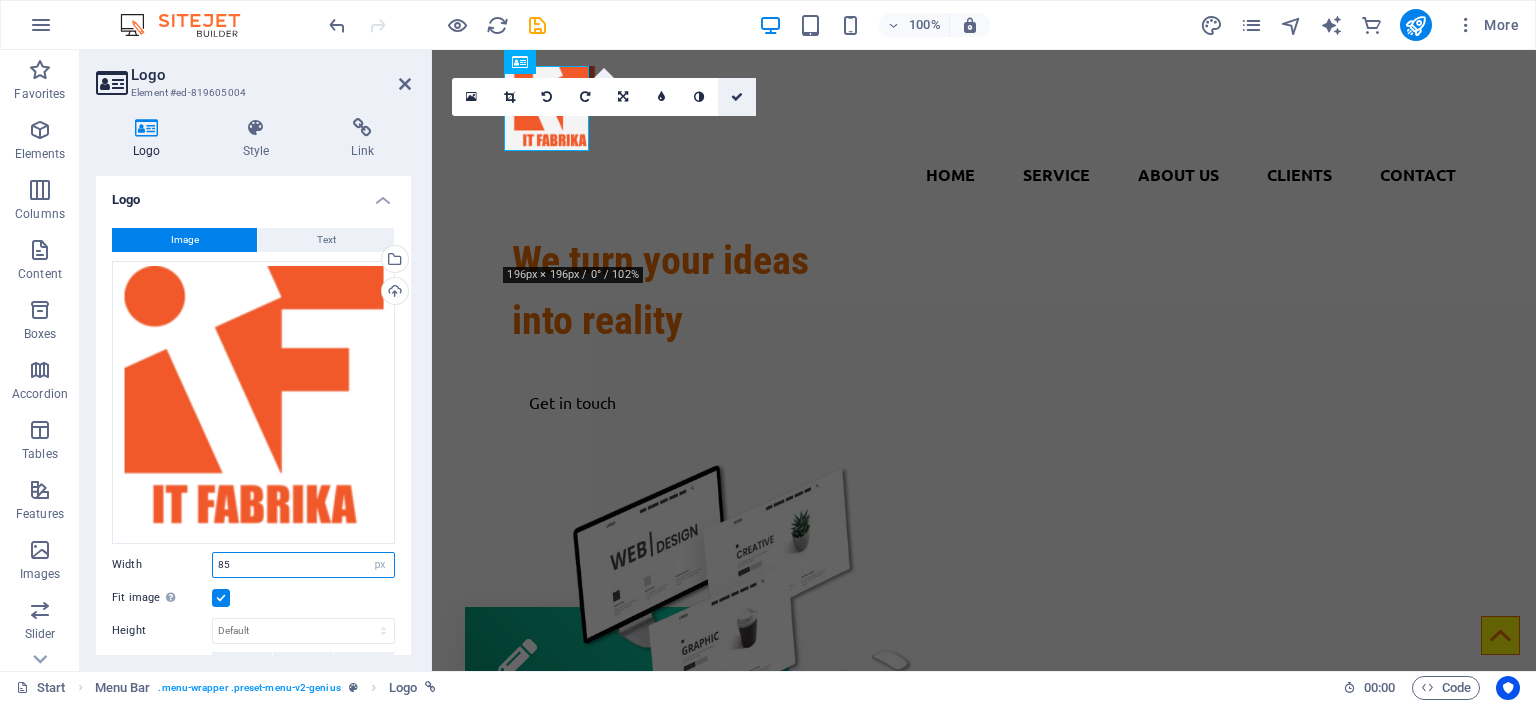 type on "8" 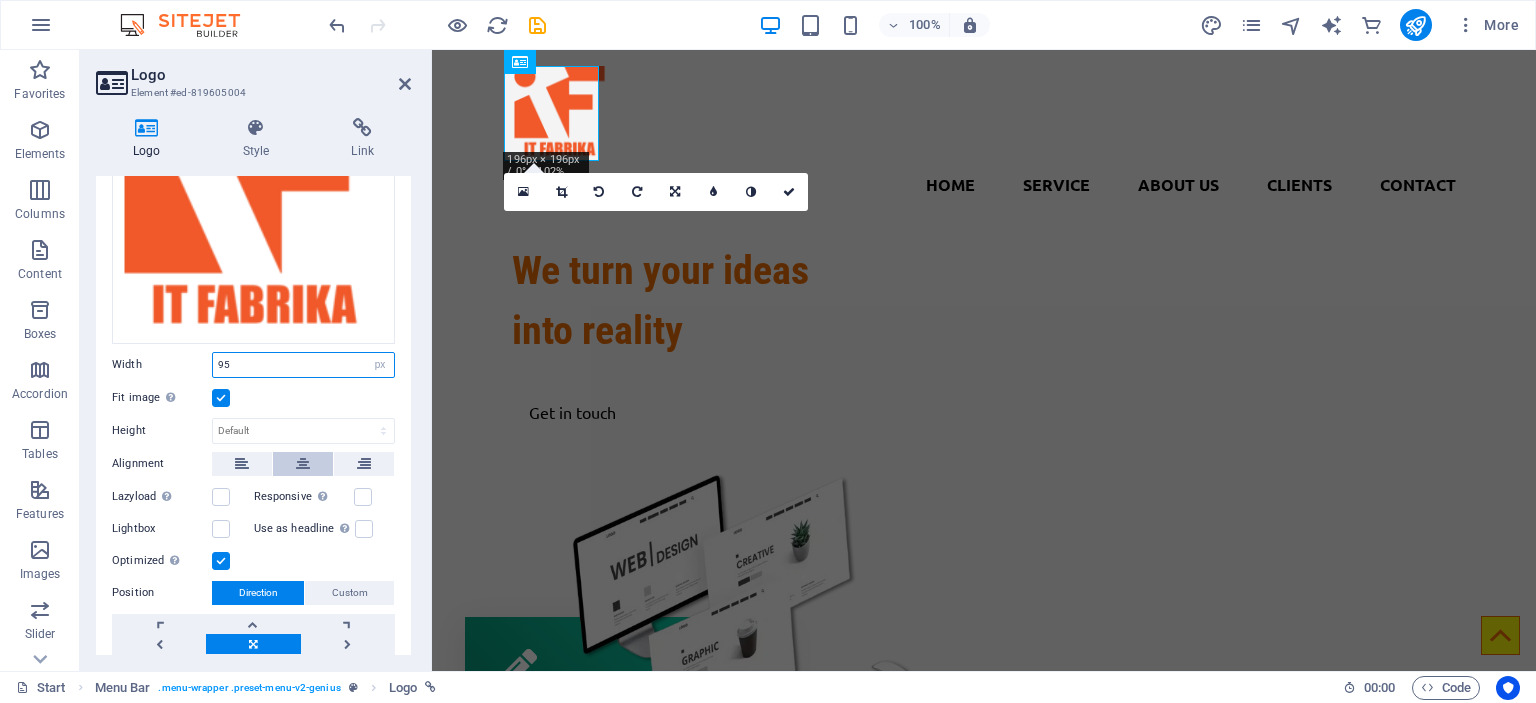 scroll, scrollTop: 277, scrollLeft: 0, axis: vertical 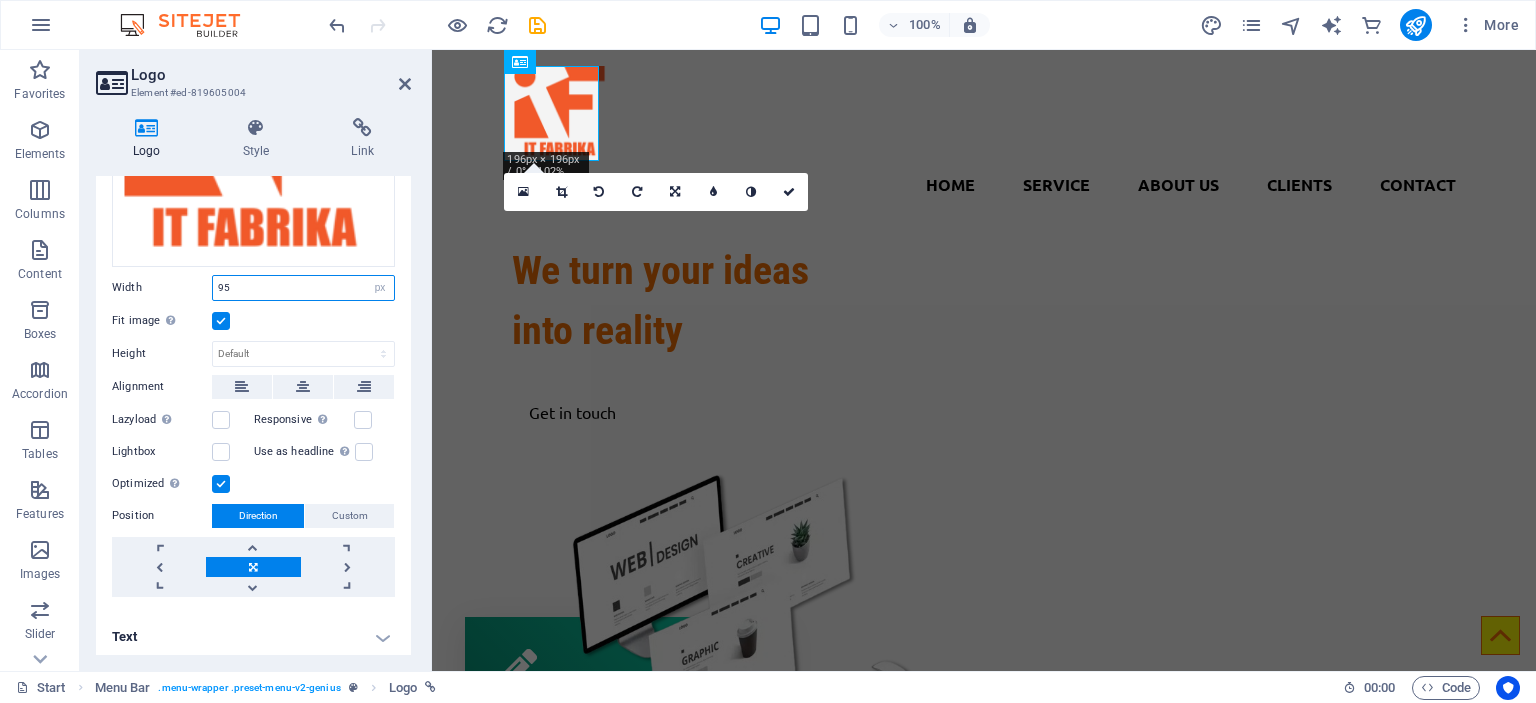 type on "95" 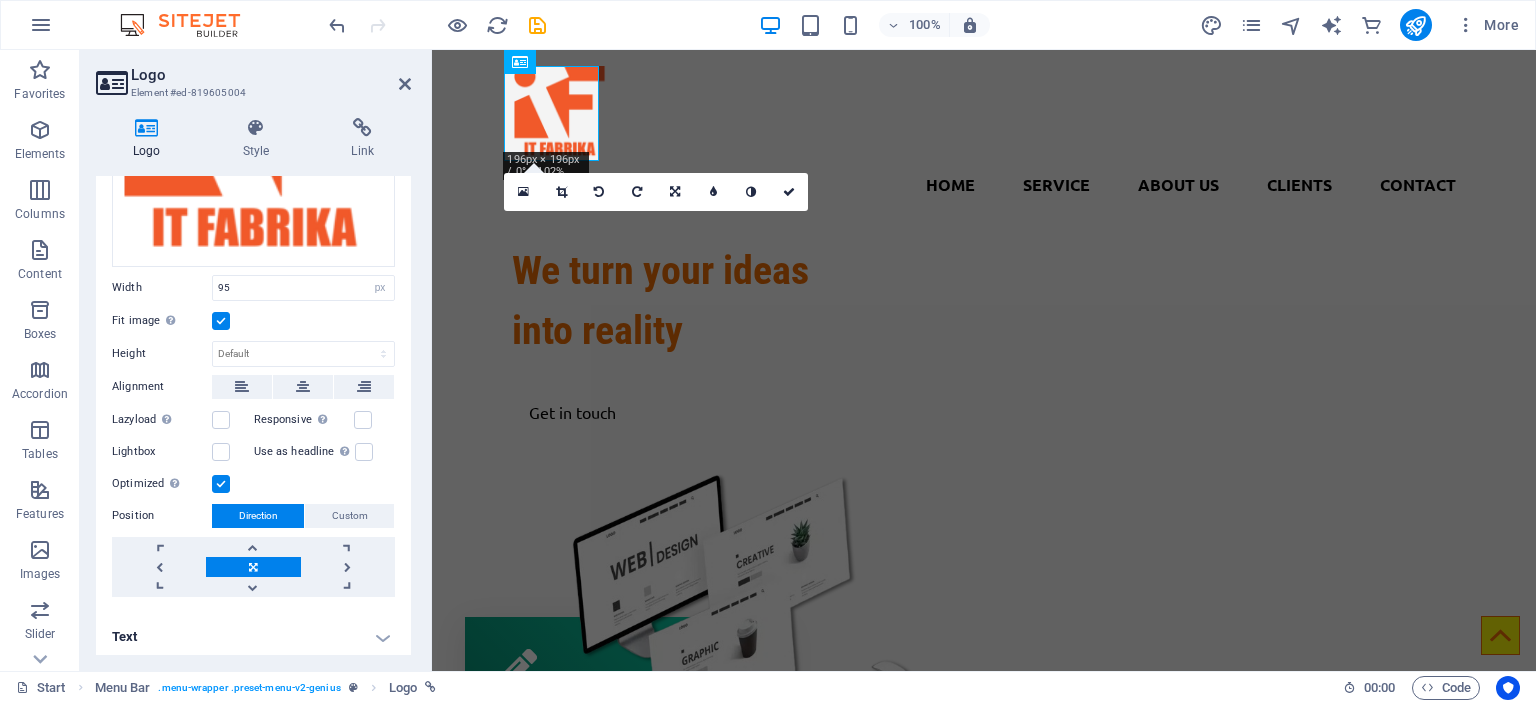 click on "Text" at bounding box center [253, 637] 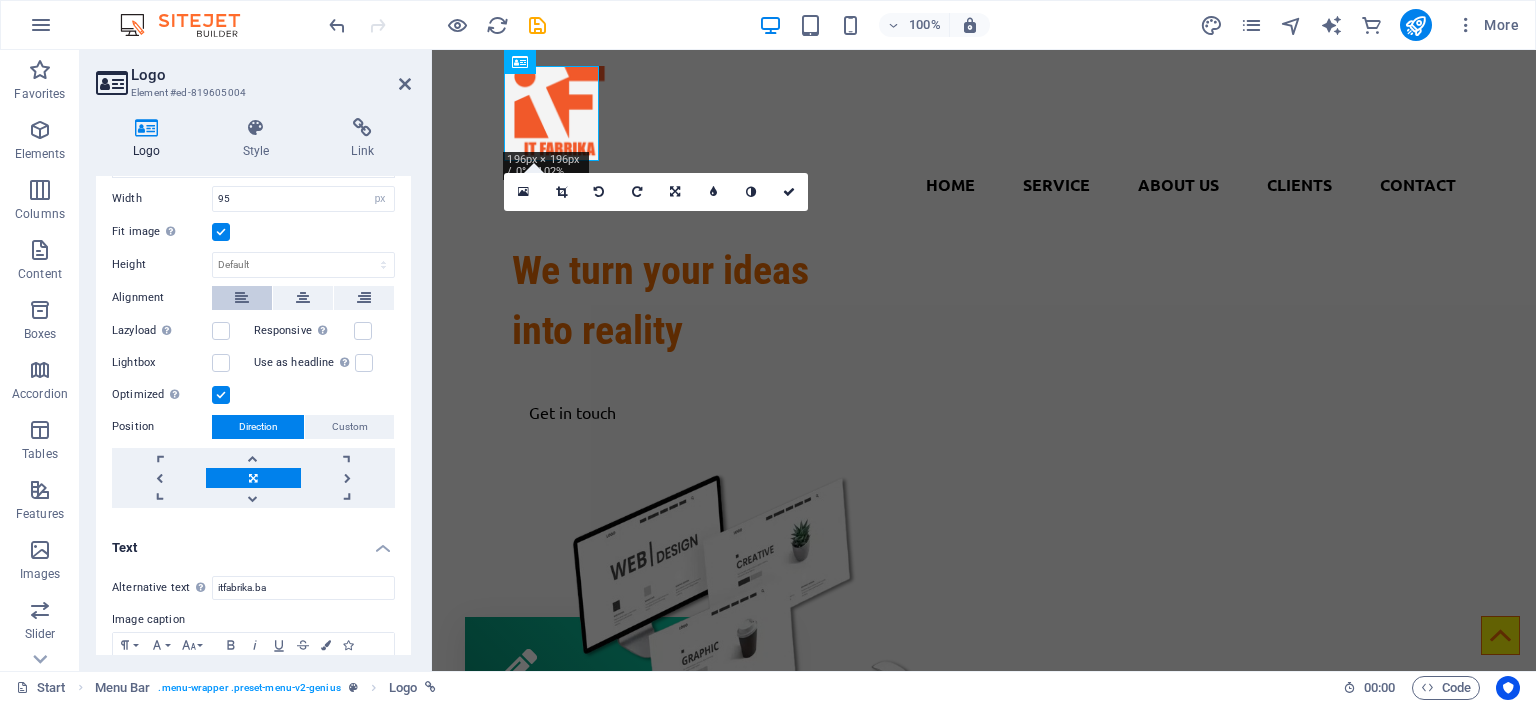 scroll, scrollTop: 365, scrollLeft: 0, axis: vertical 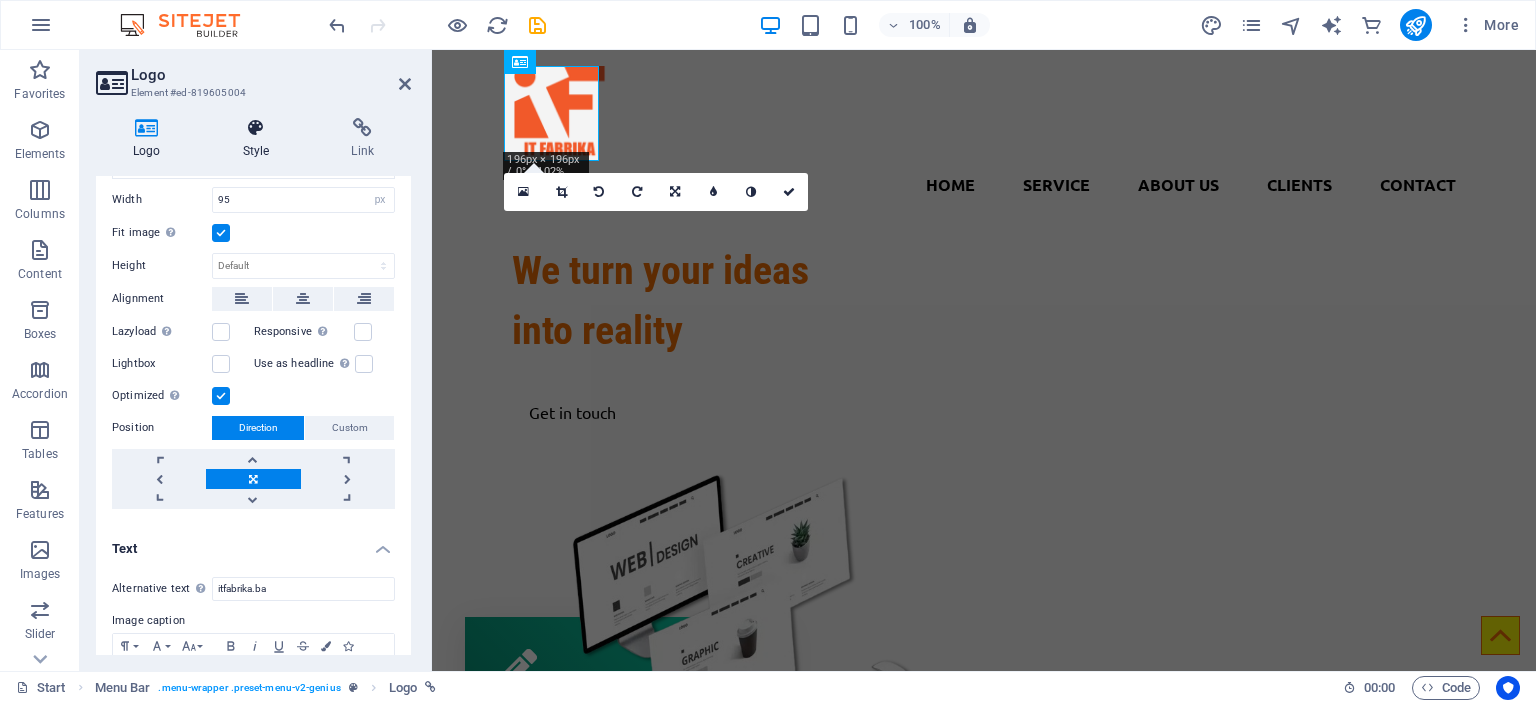 click on "Style" at bounding box center [260, 139] 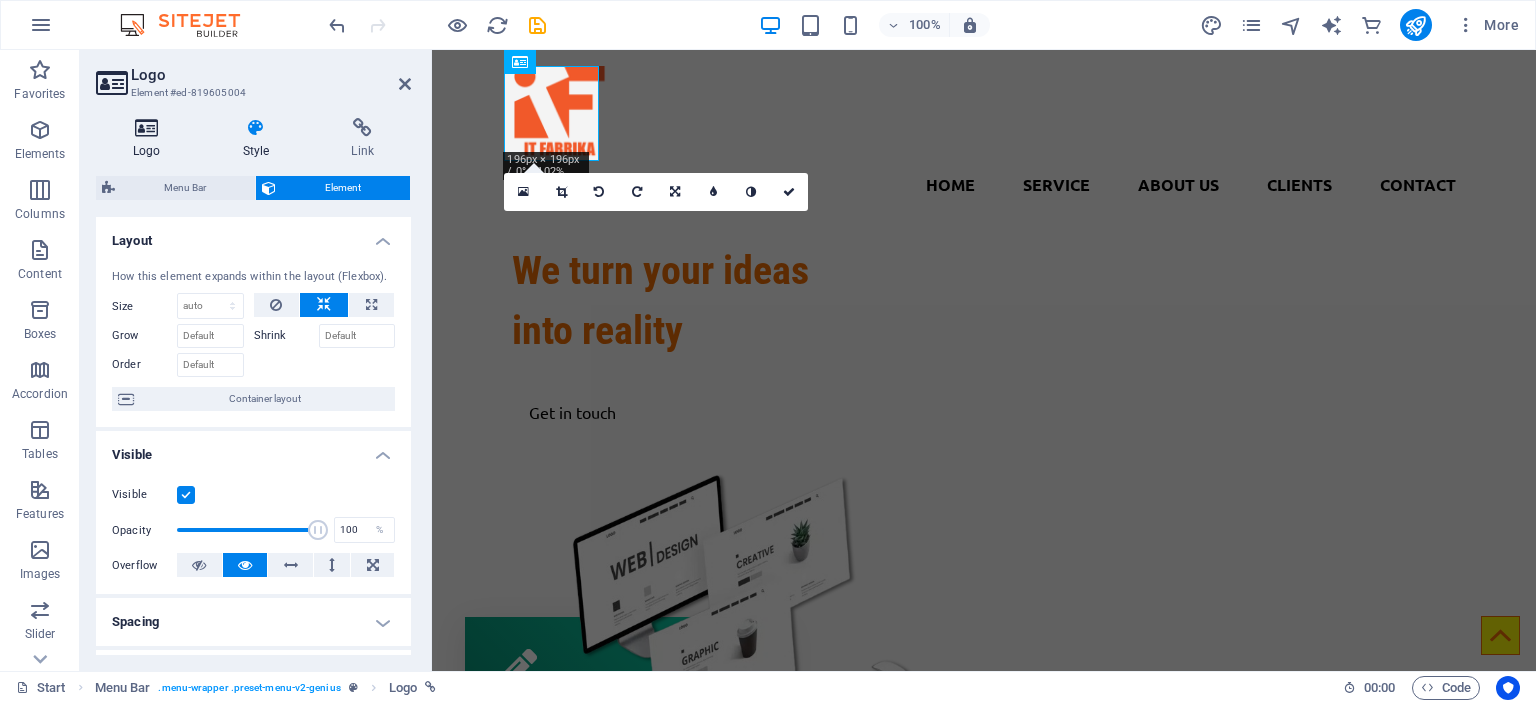 click on "Logo" at bounding box center (151, 139) 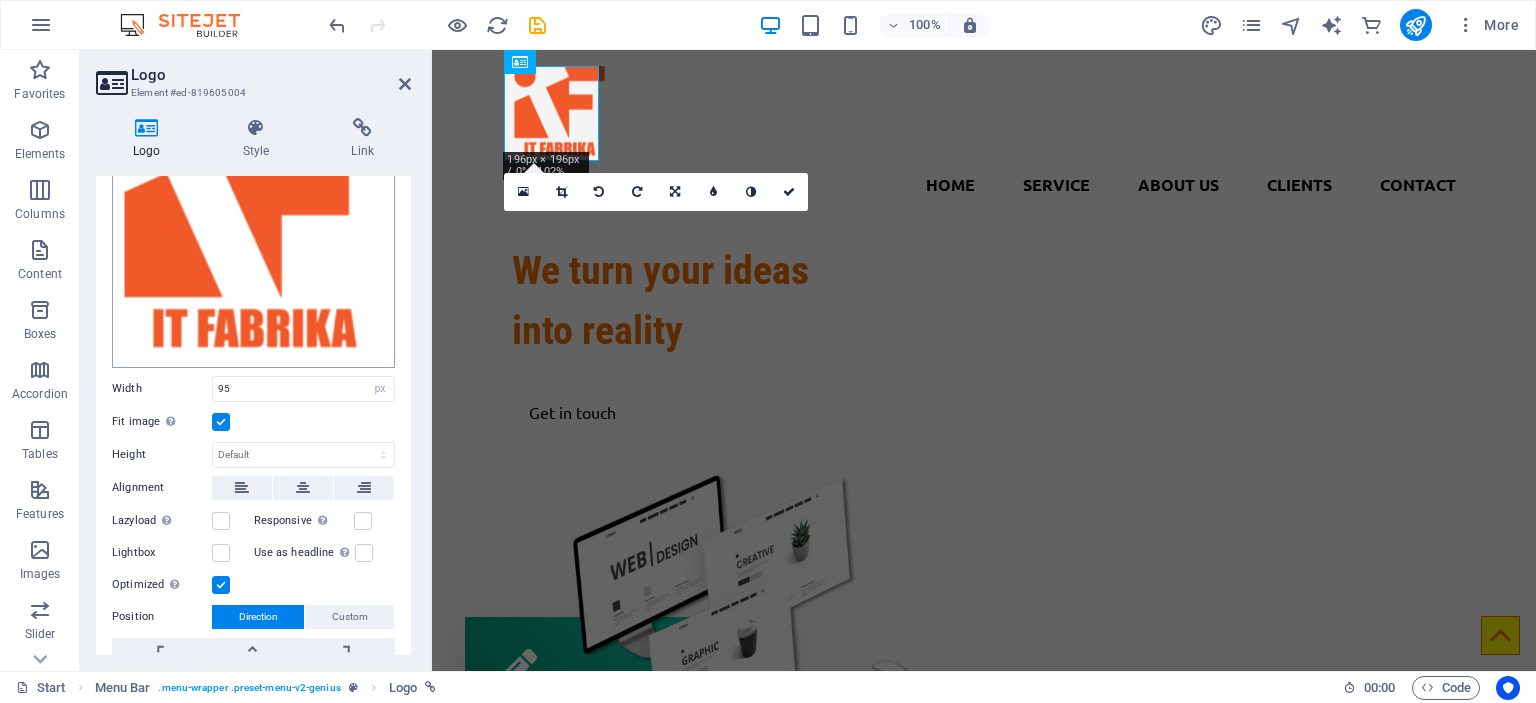 scroll, scrollTop: 165, scrollLeft: 0, axis: vertical 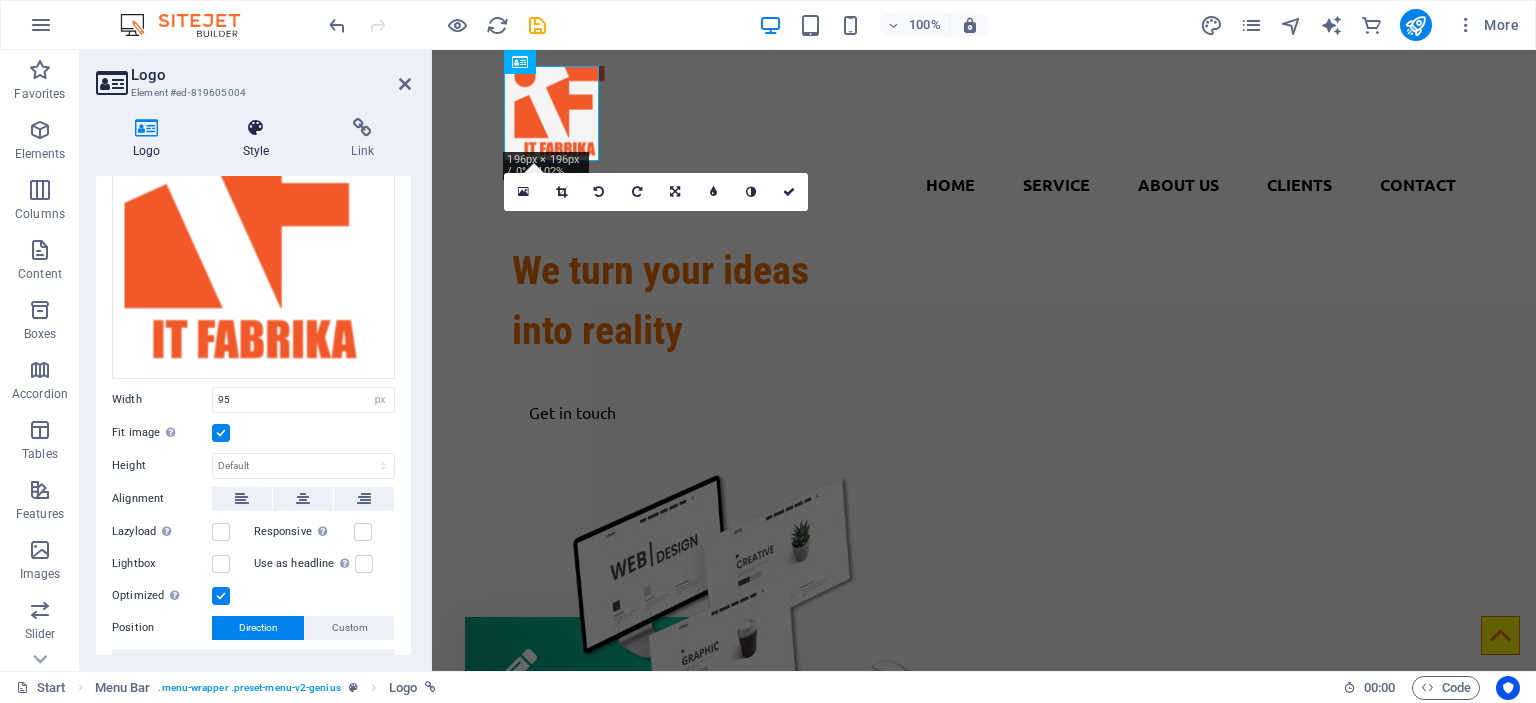 click at bounding box center [256, 128] 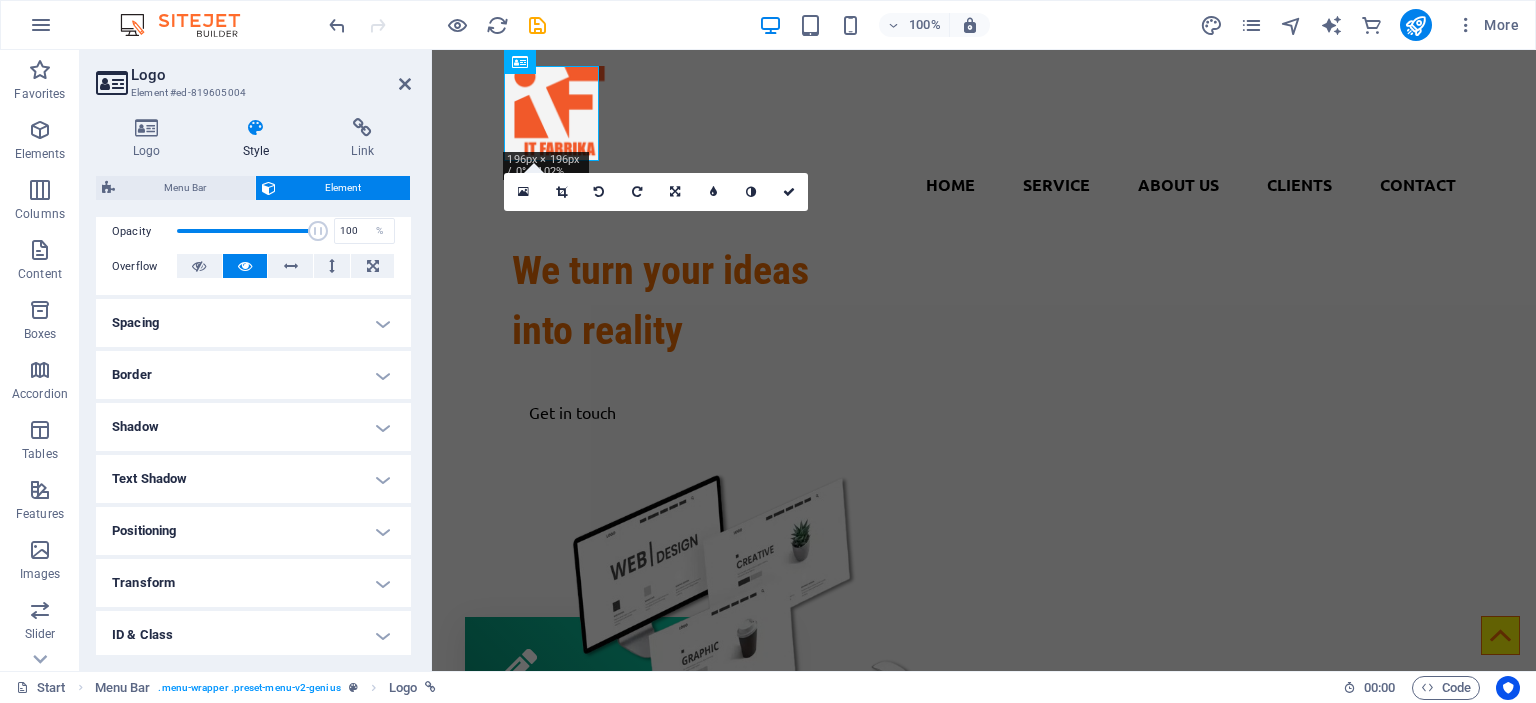 scroll, scrollTop: 300, scrollLeft: 0, axis: vertical 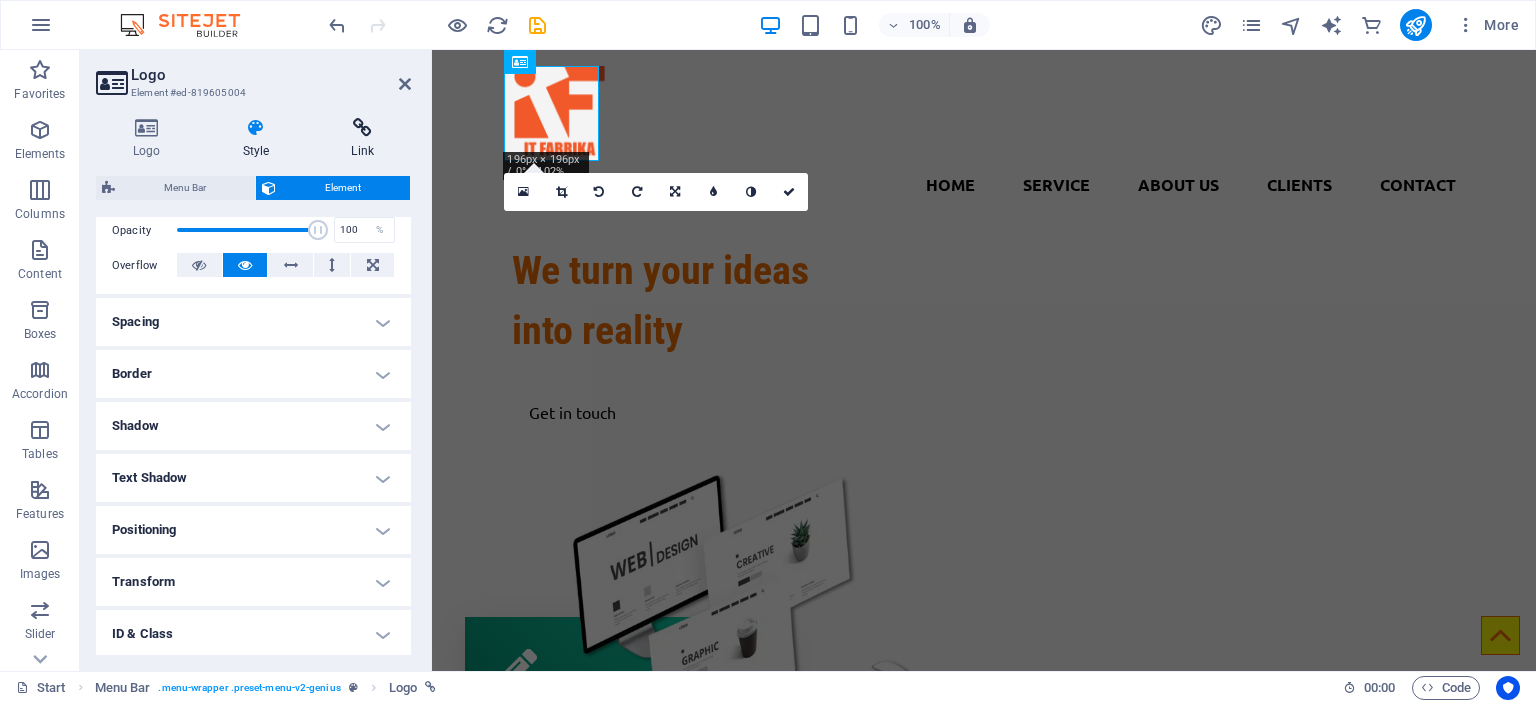 click at bounding box center (362, 128) 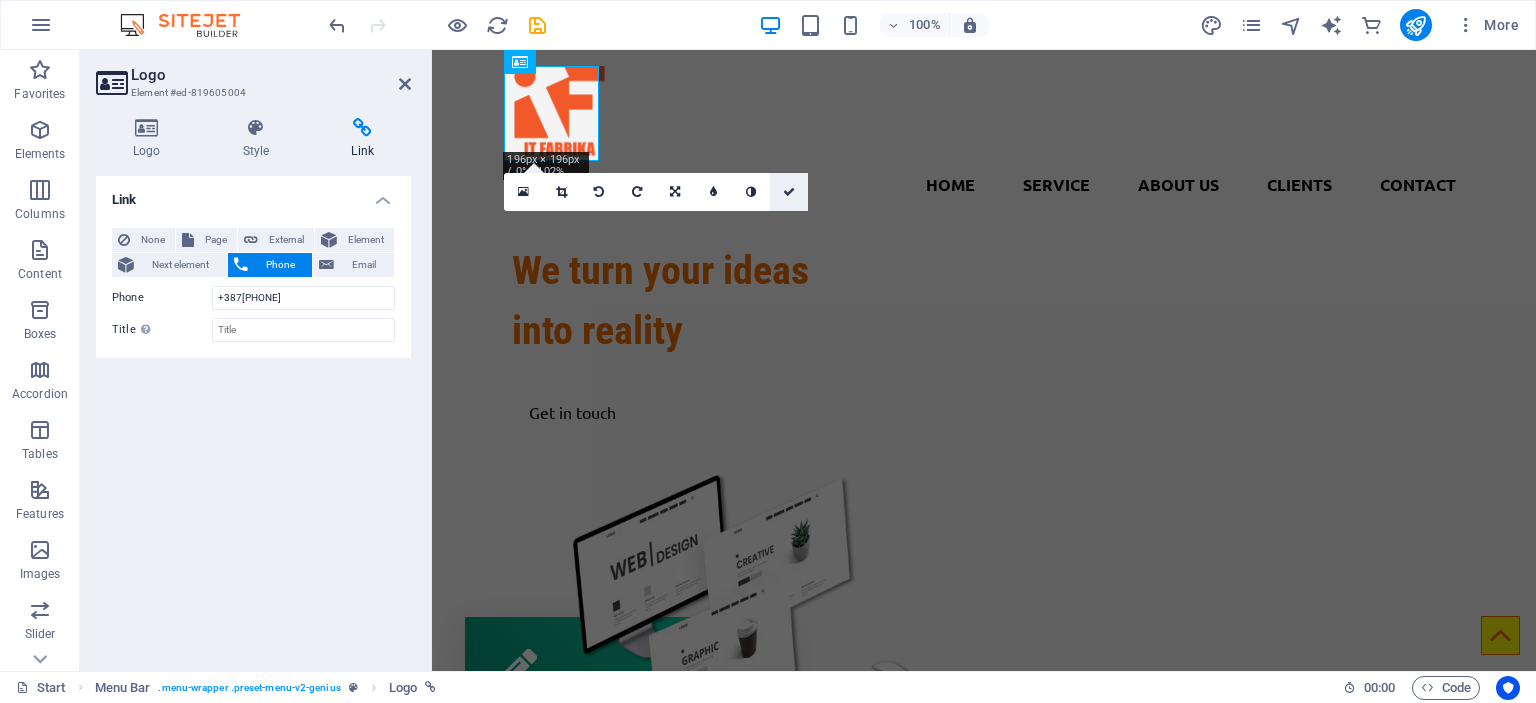 click at bounding box center (789, 192) 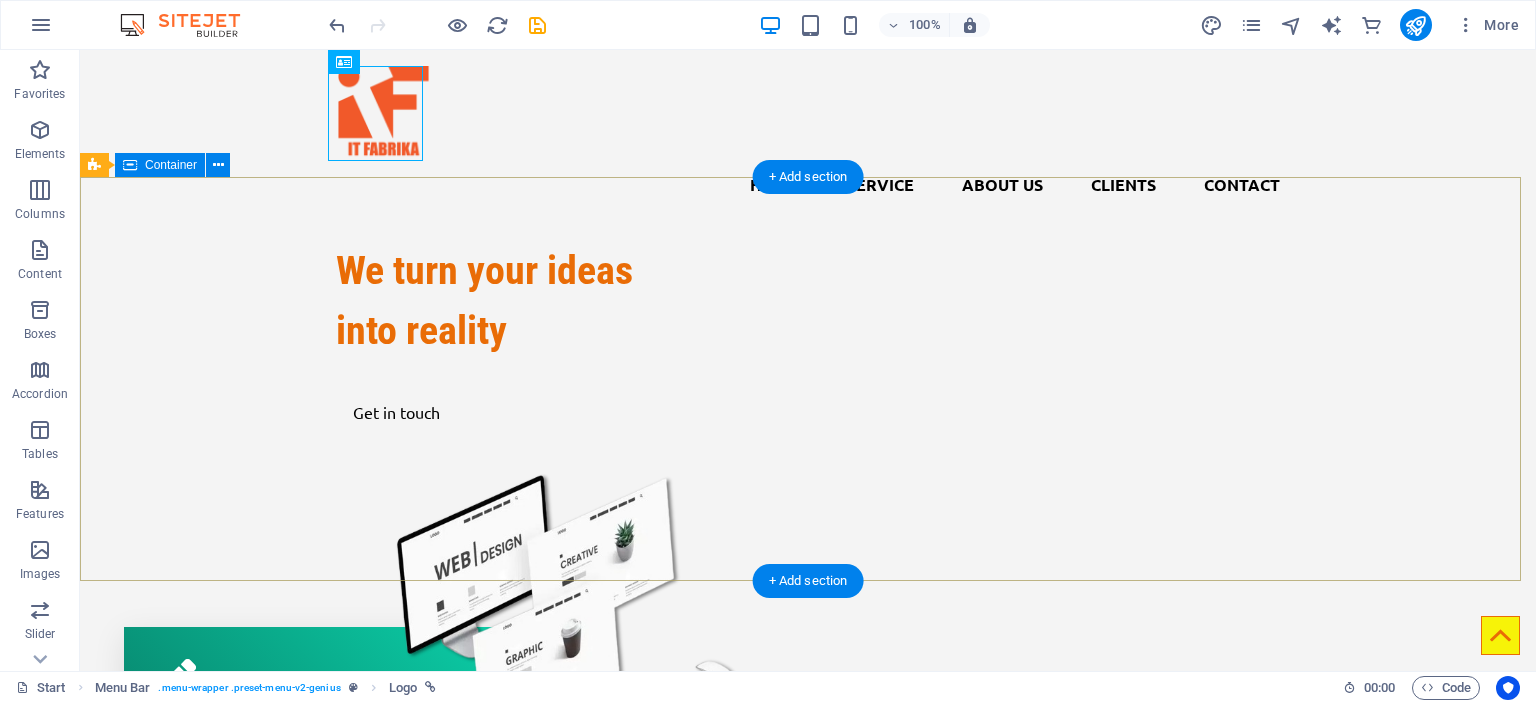 click on "We turn your ideas into reality  Get in touch" at bounding box center [808, 479] 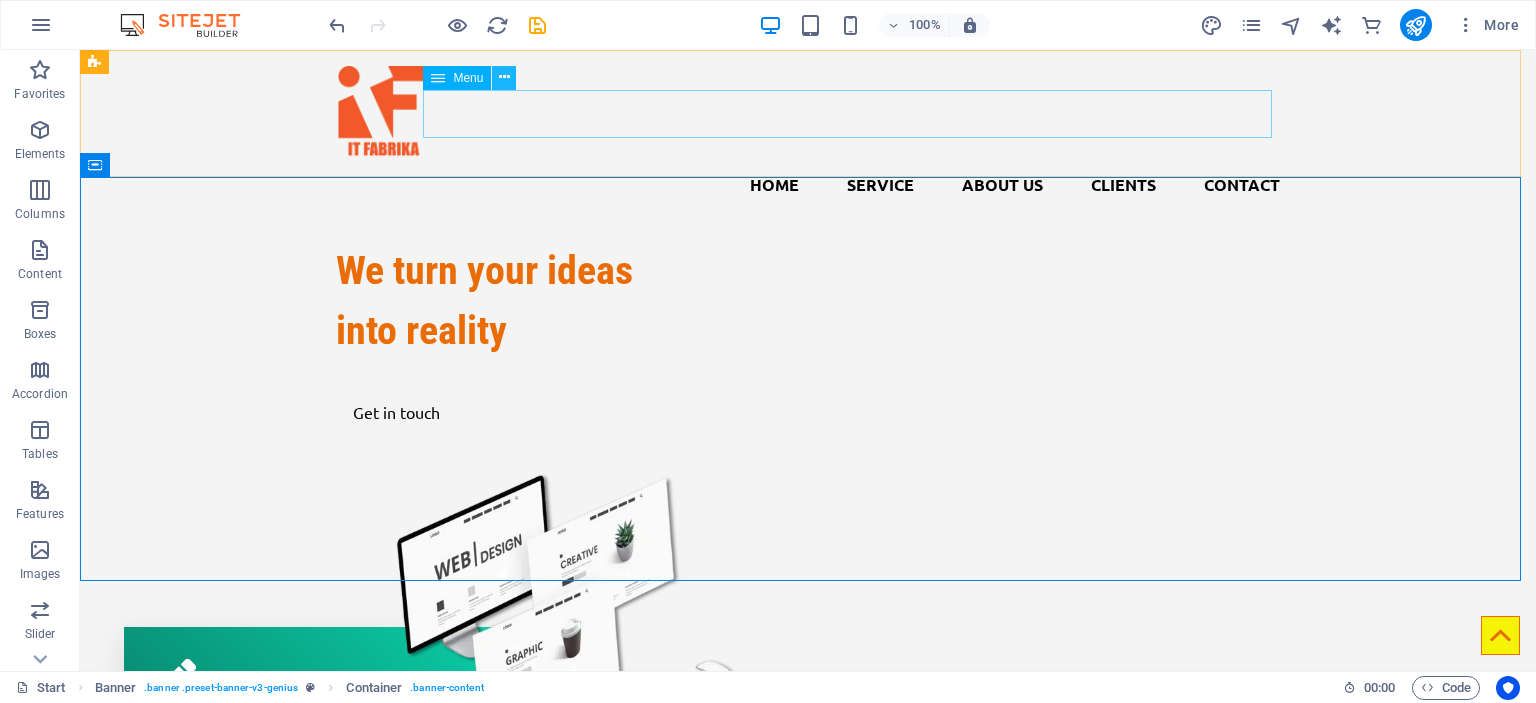 click at bounding box center [504, 77] 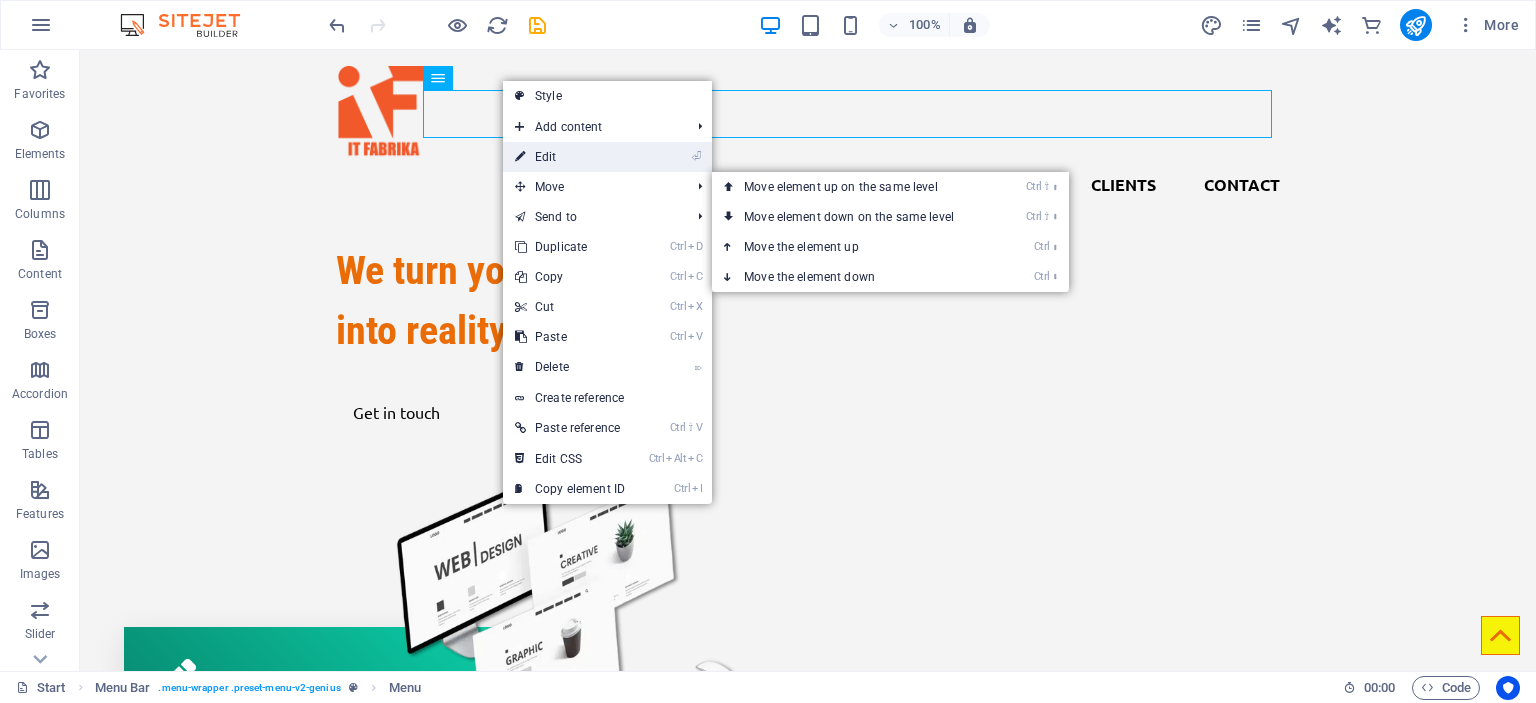 click on "⏎  Edit" at bounding box center (570, 157) 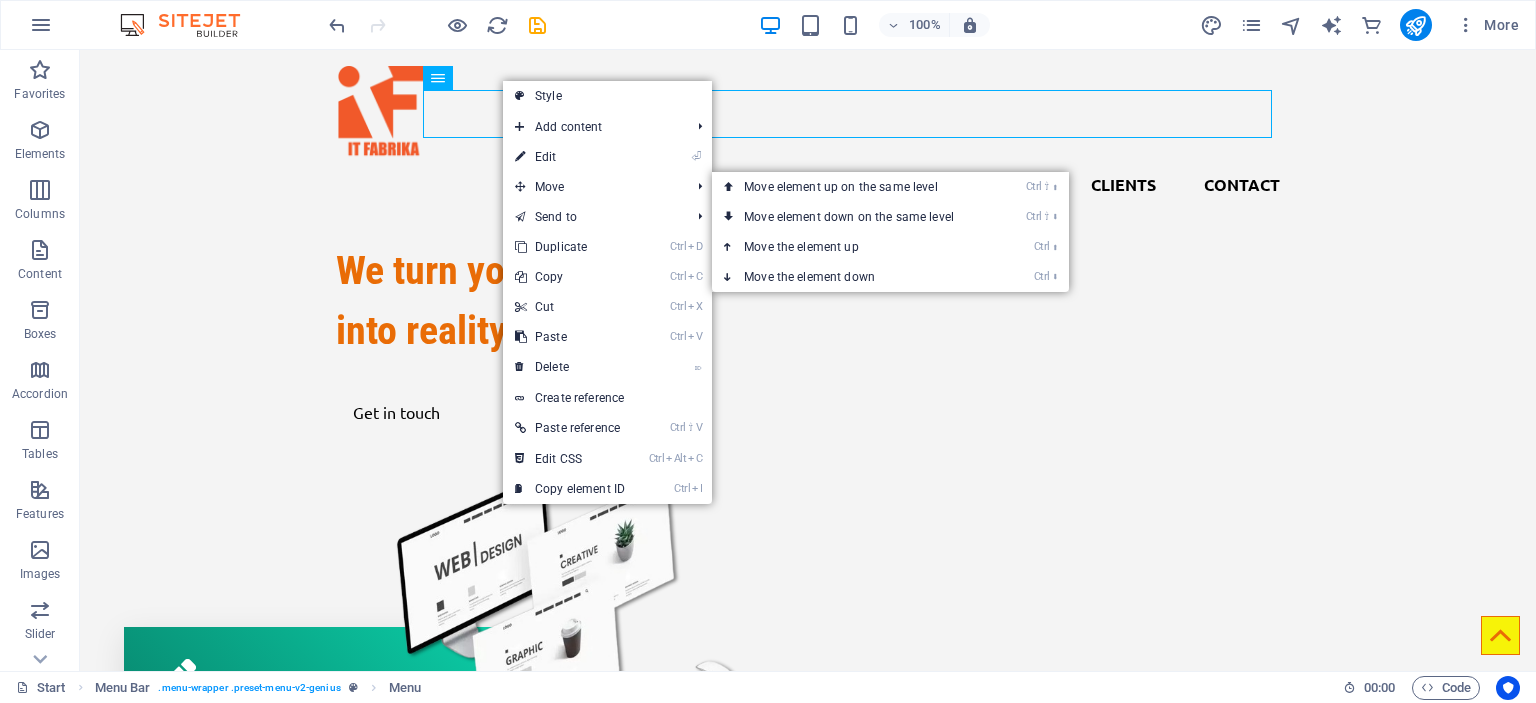 select 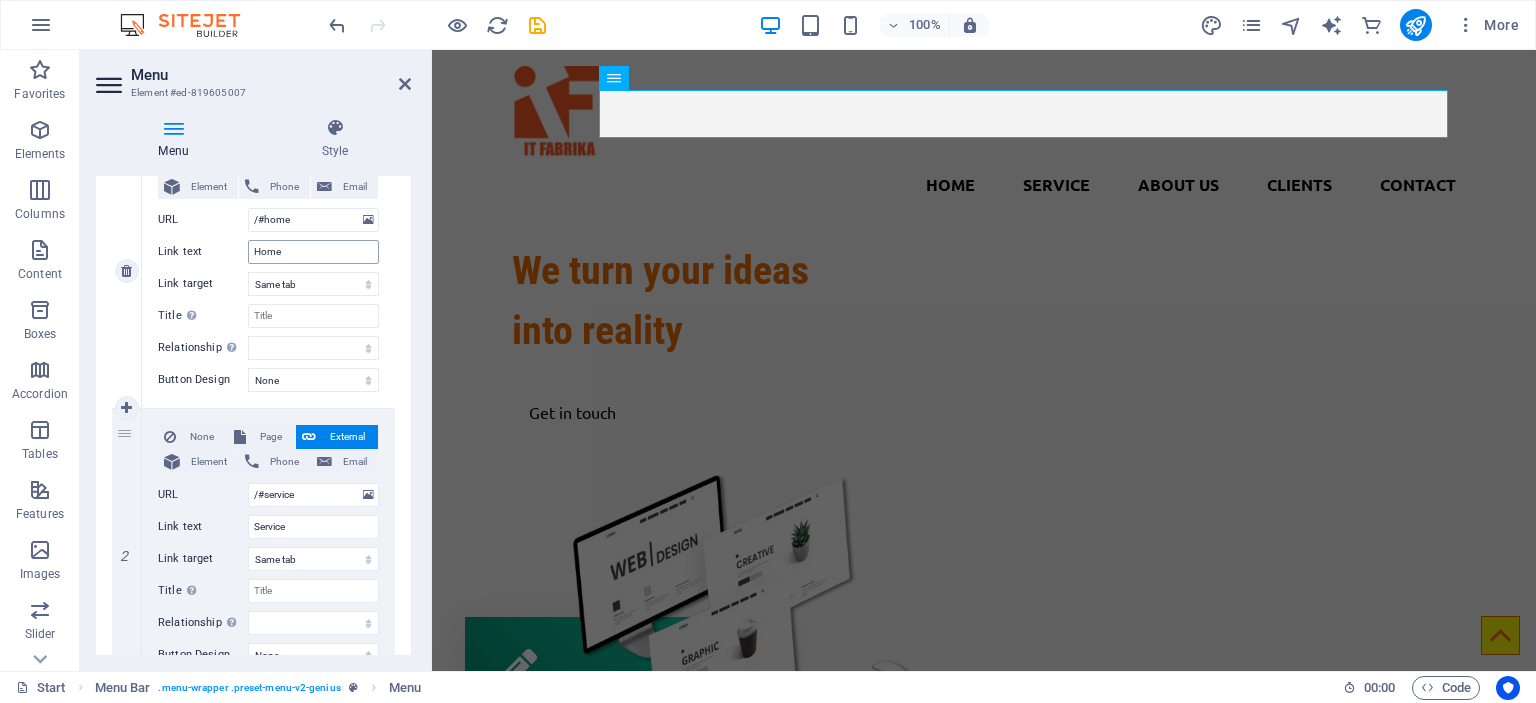 scroll, scrollTop: 200, scrollLeft: 0, axis: vertical 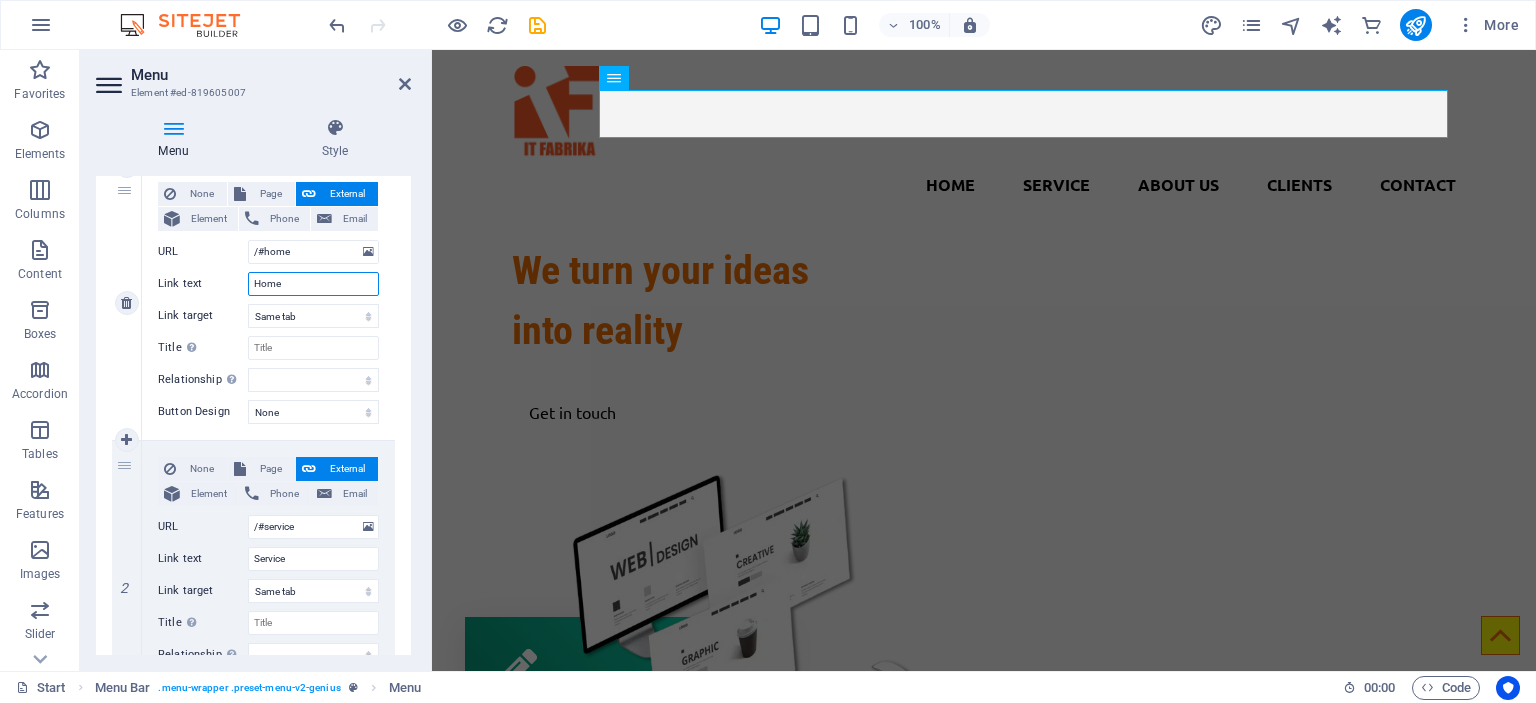 drag, startPoint x: 288, startPoint y: 286, endPoint x: 198, endPoint y: 293, distance: 90.27181 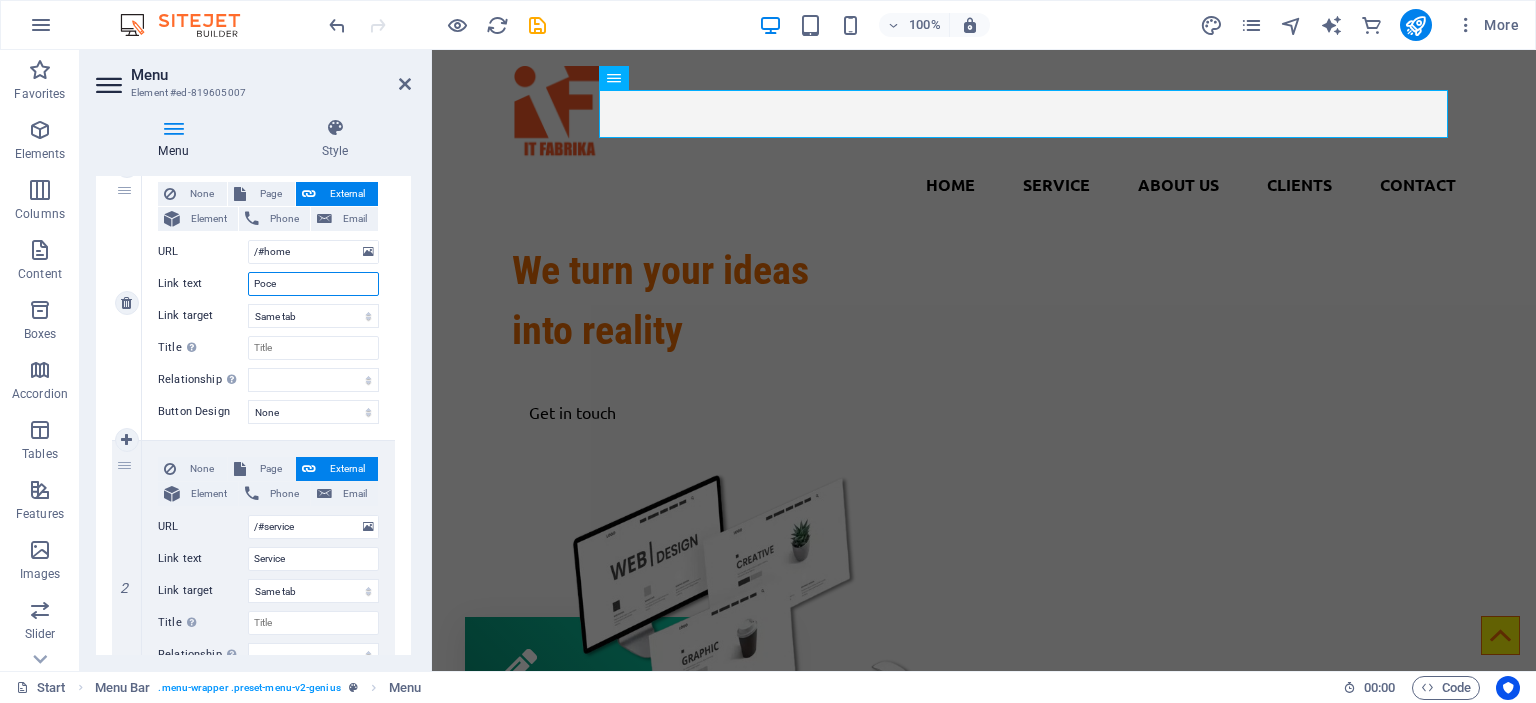 type on "Pocet" 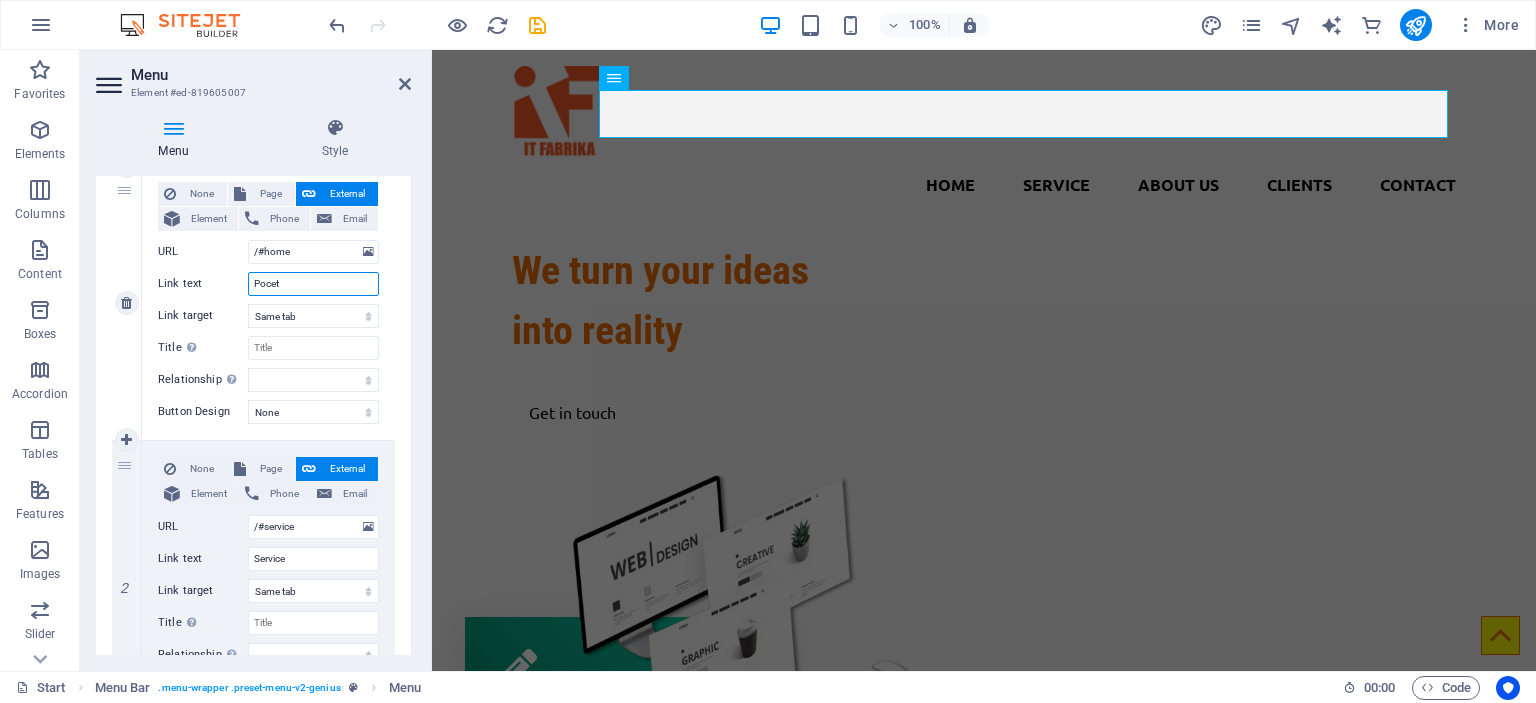 select 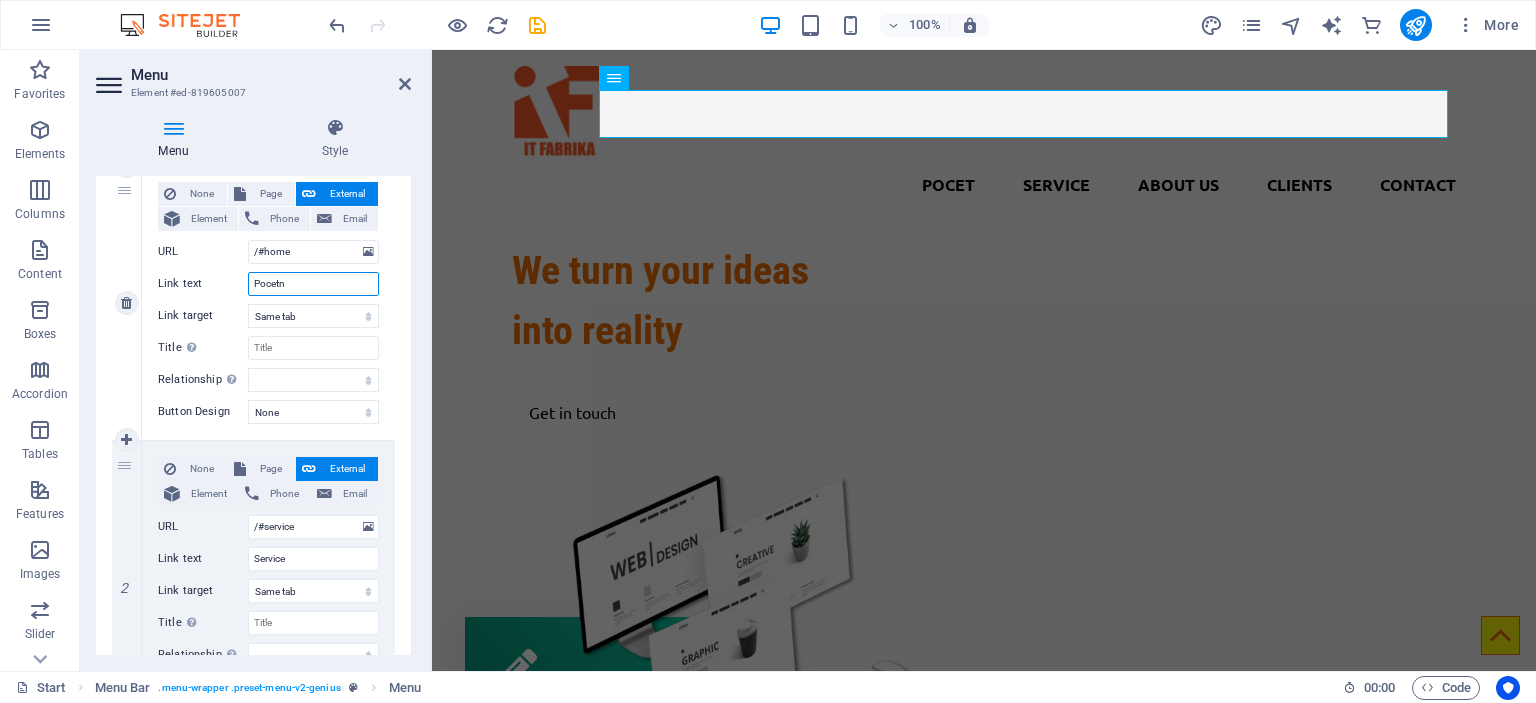 type on "Pocetna" 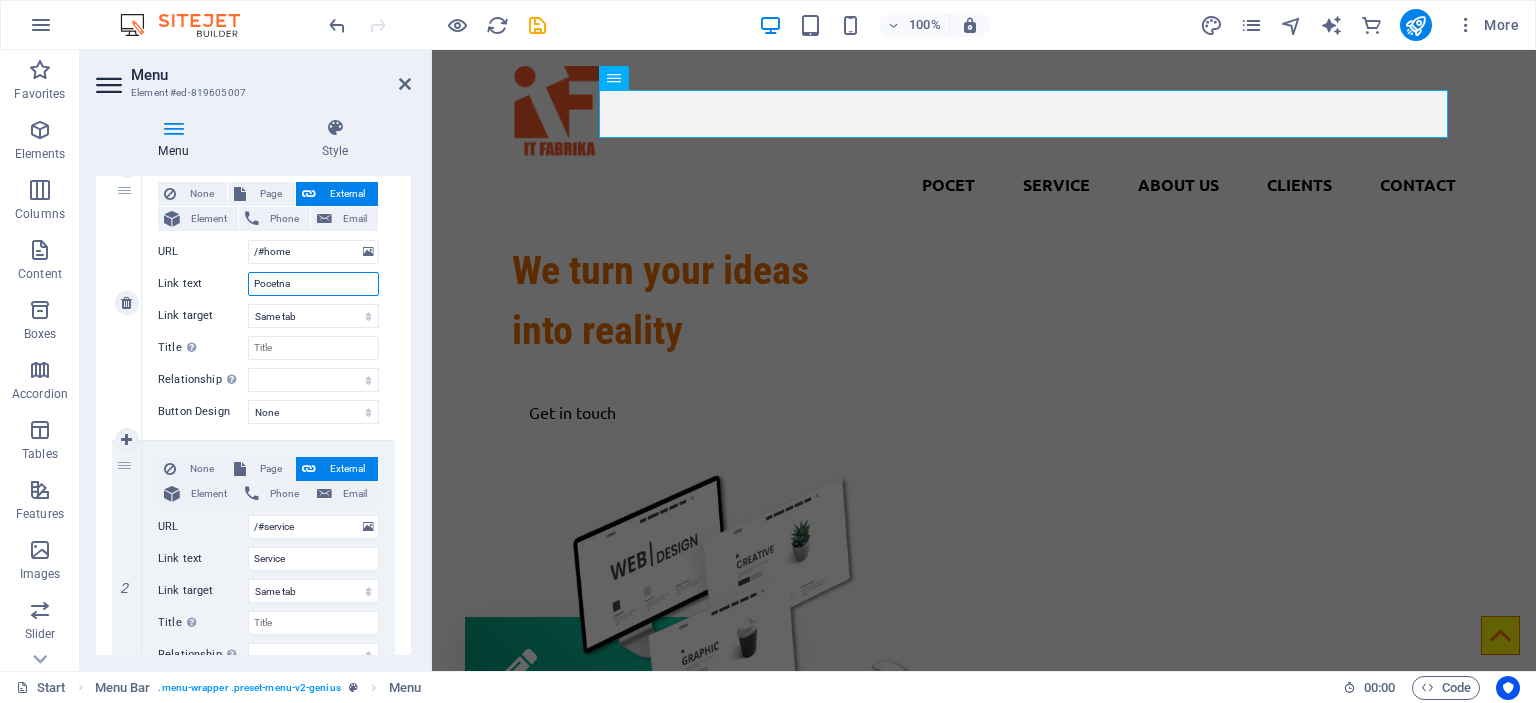 select 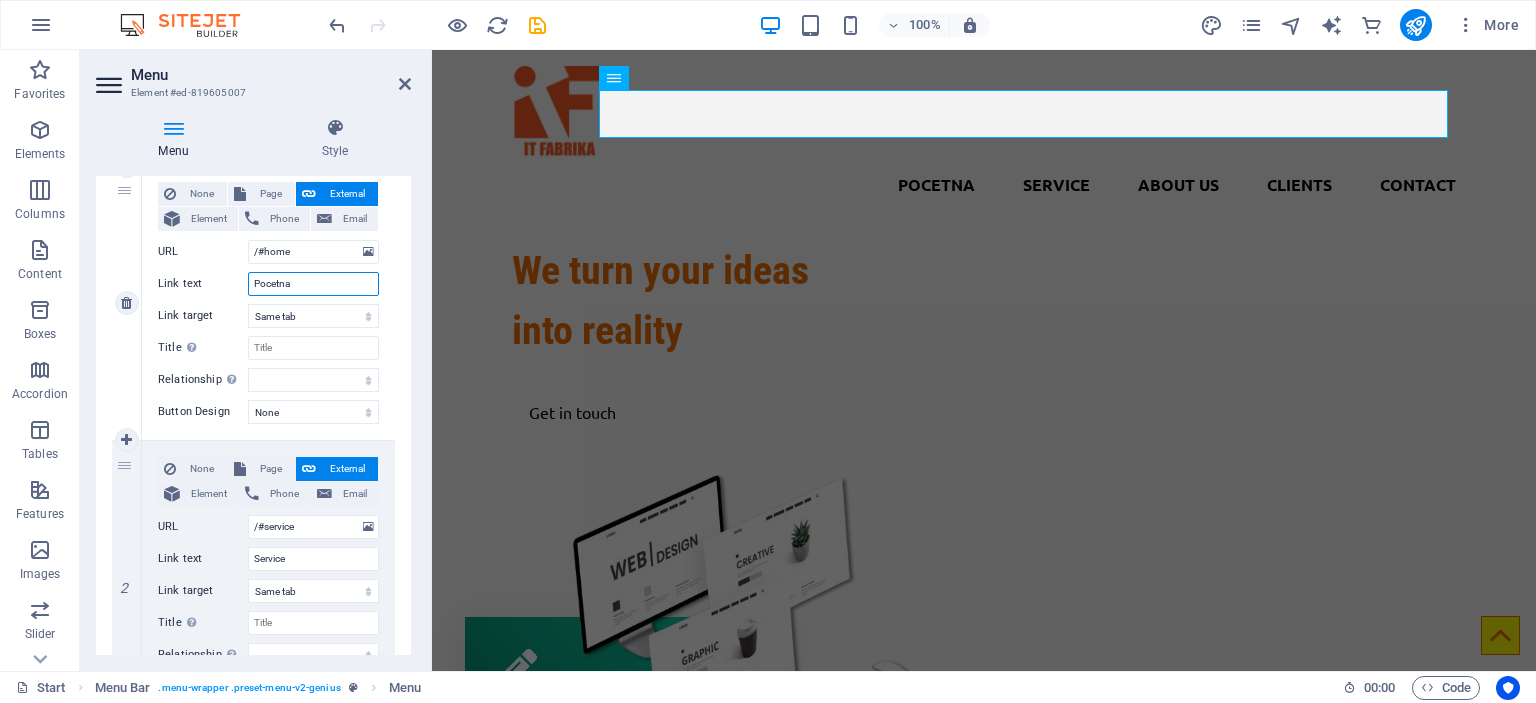 type on "Pocetna" 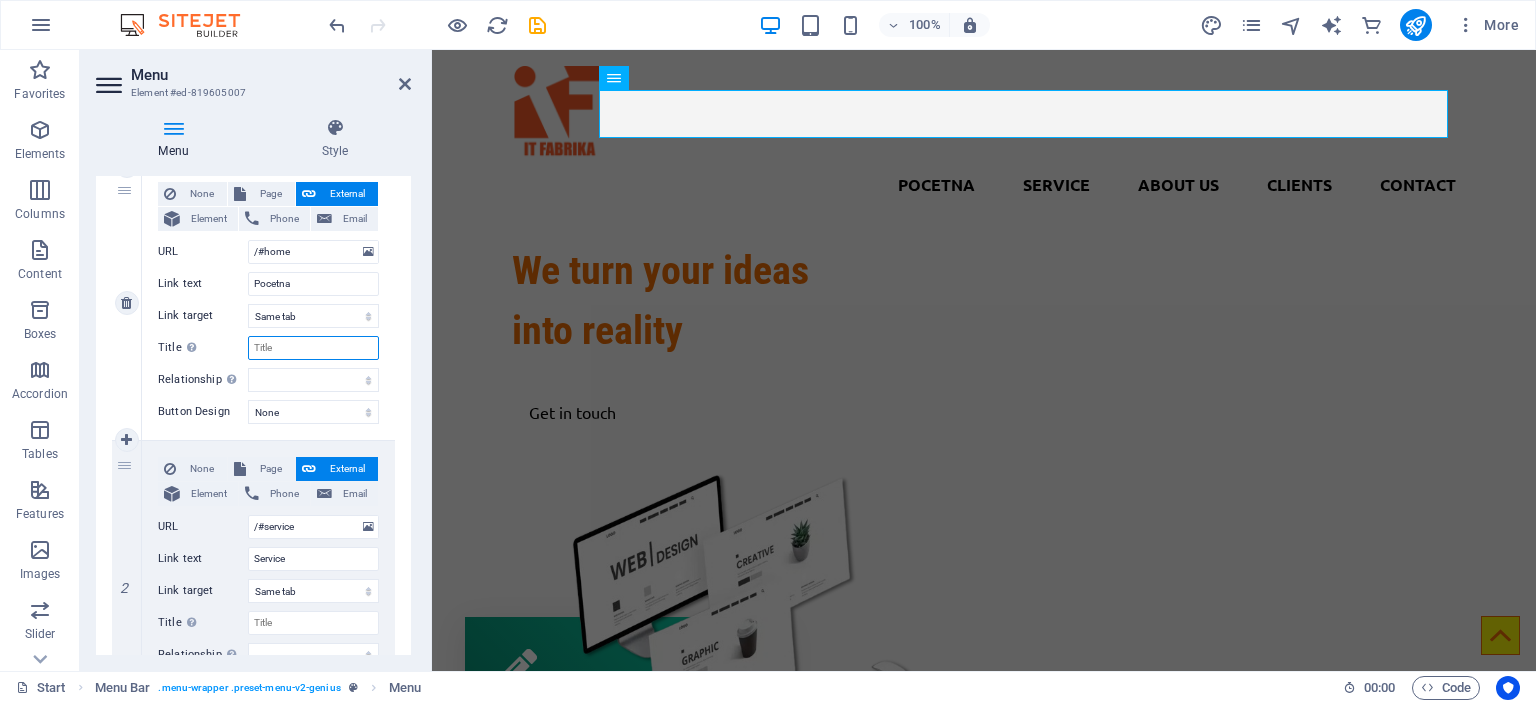 select 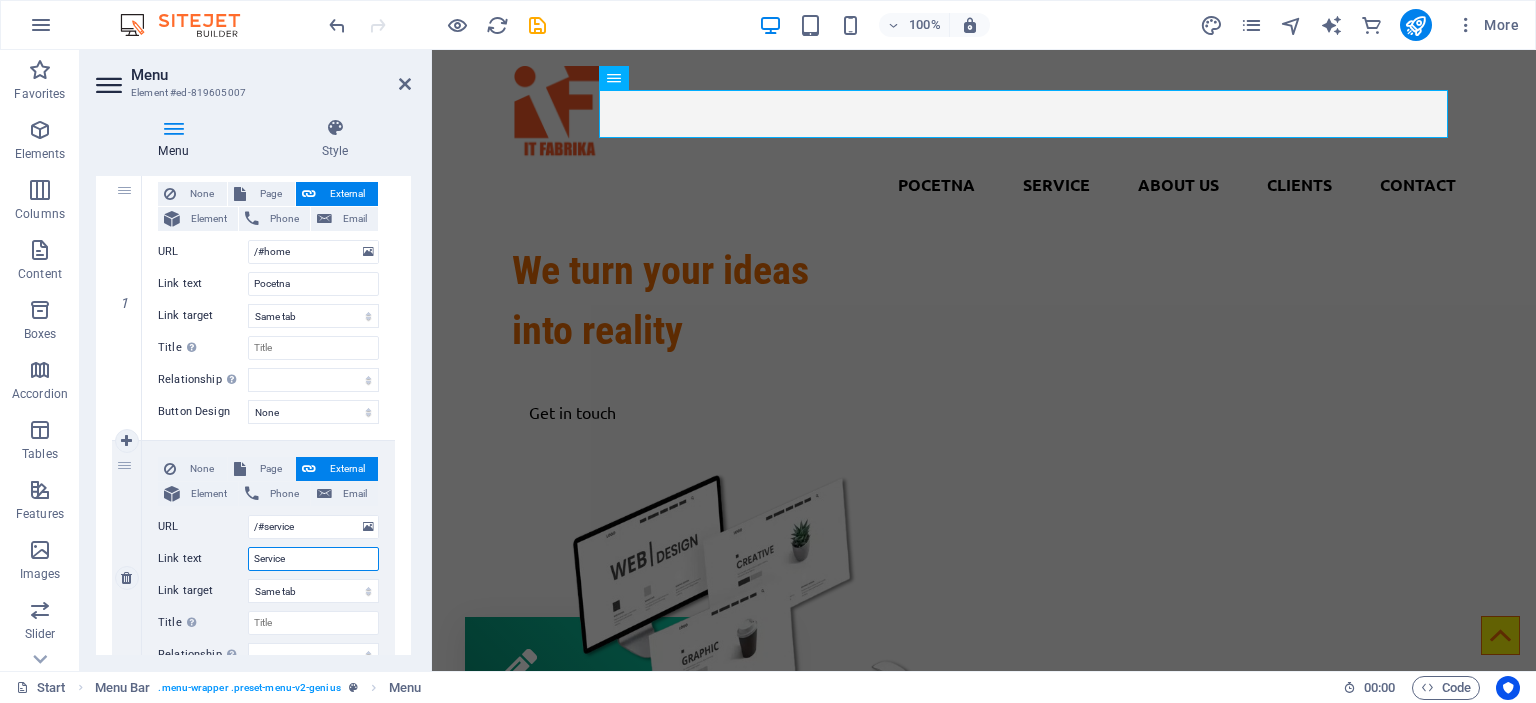 drag, startPoint x: 300, startPoint y: 556, endPoint x: 156, endPoint y: 554, distance: 144.01389 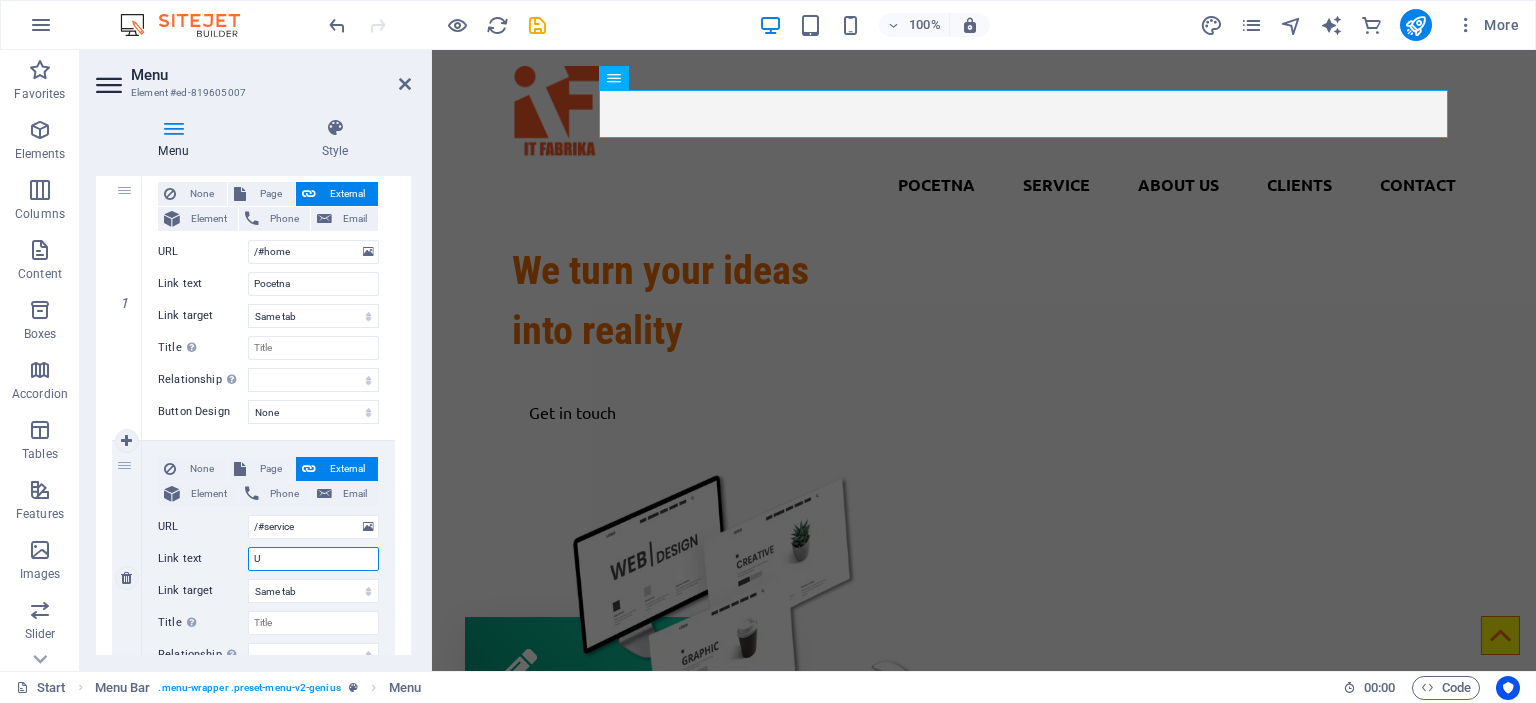 select 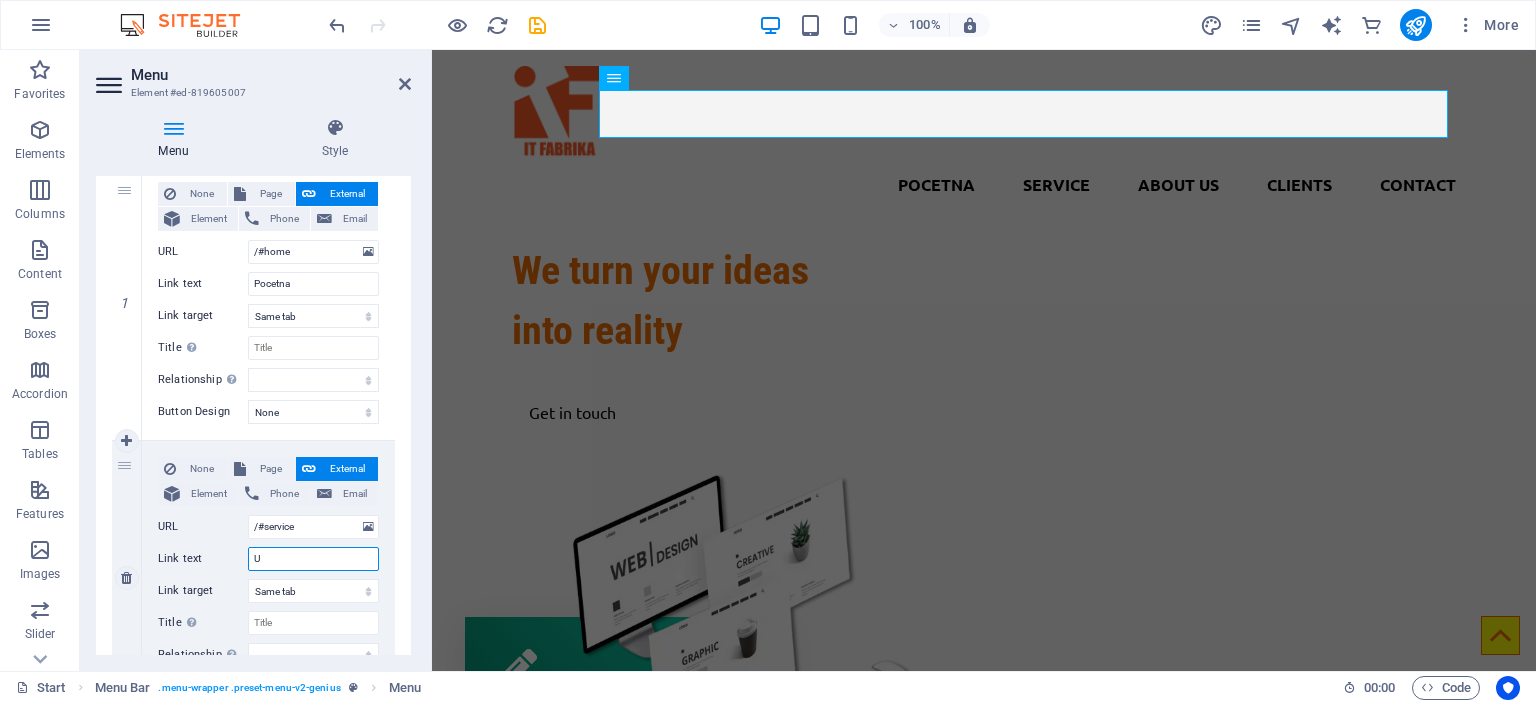 select 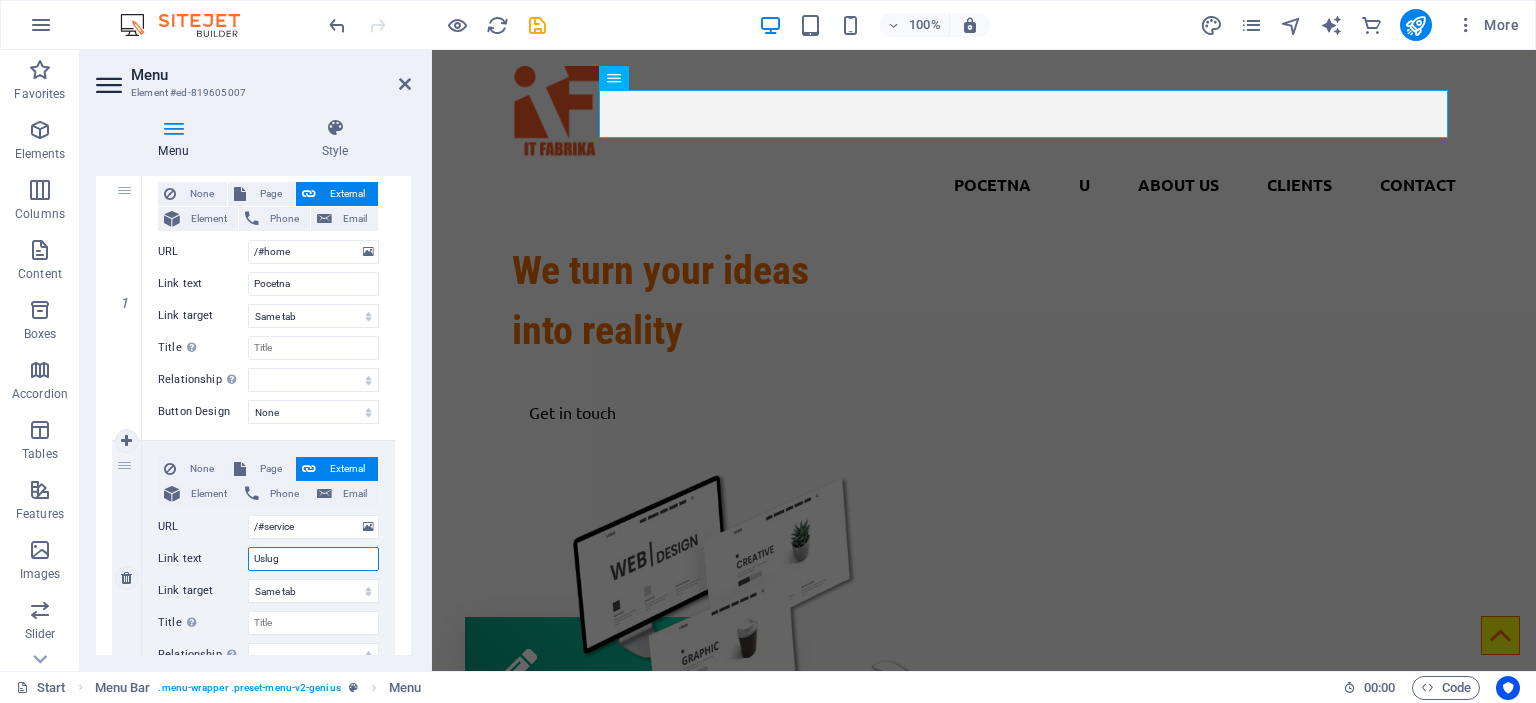 type on "Usluge" 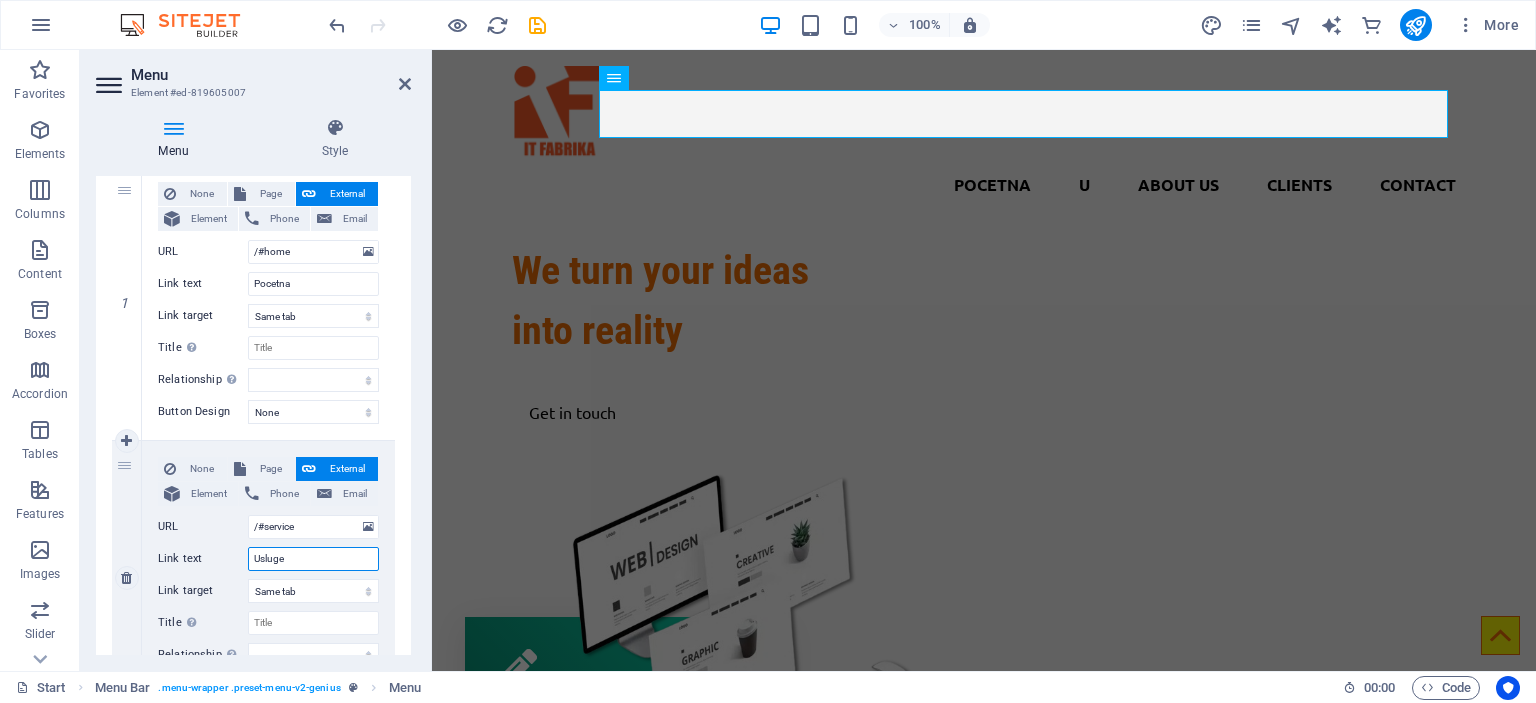 select 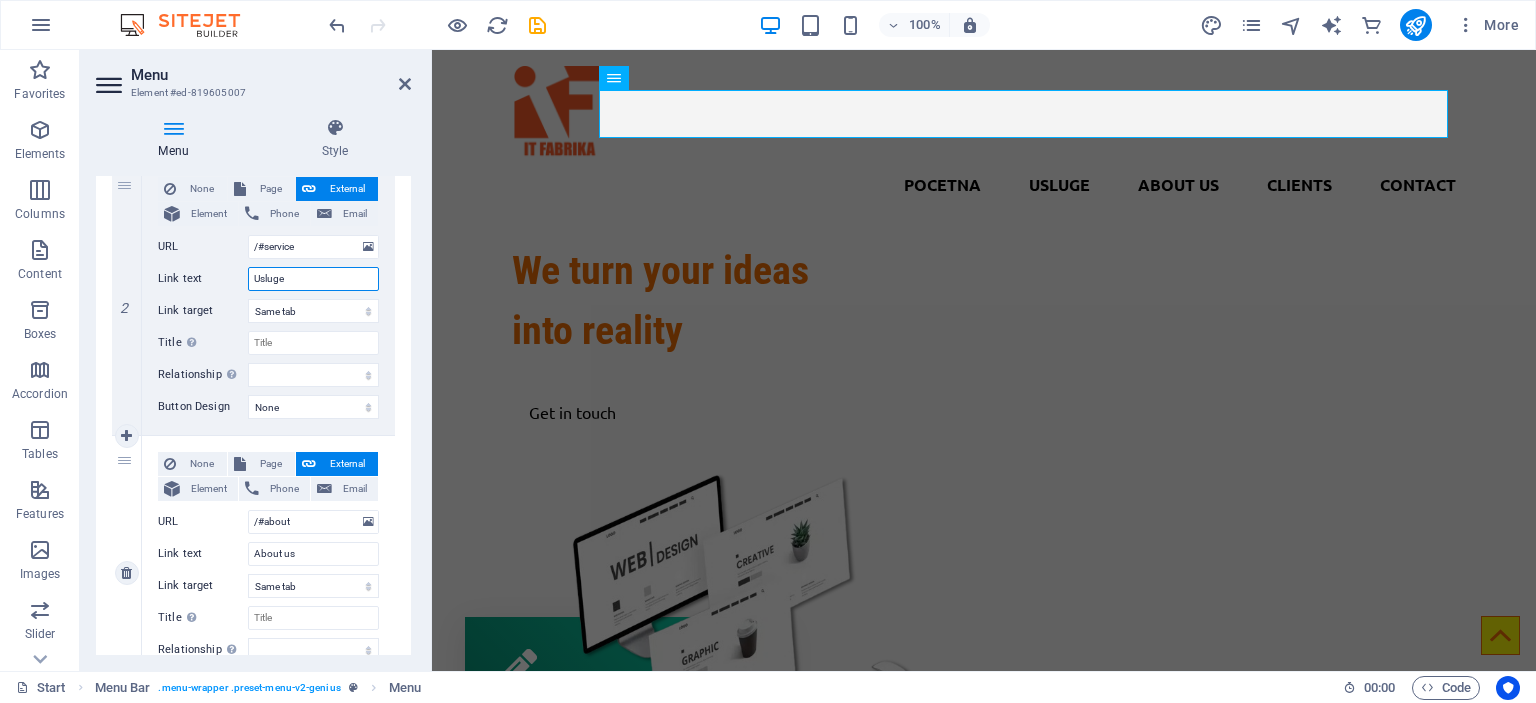 scroll, scrollTop: 600, scrollLeft: 0, axis: vertical 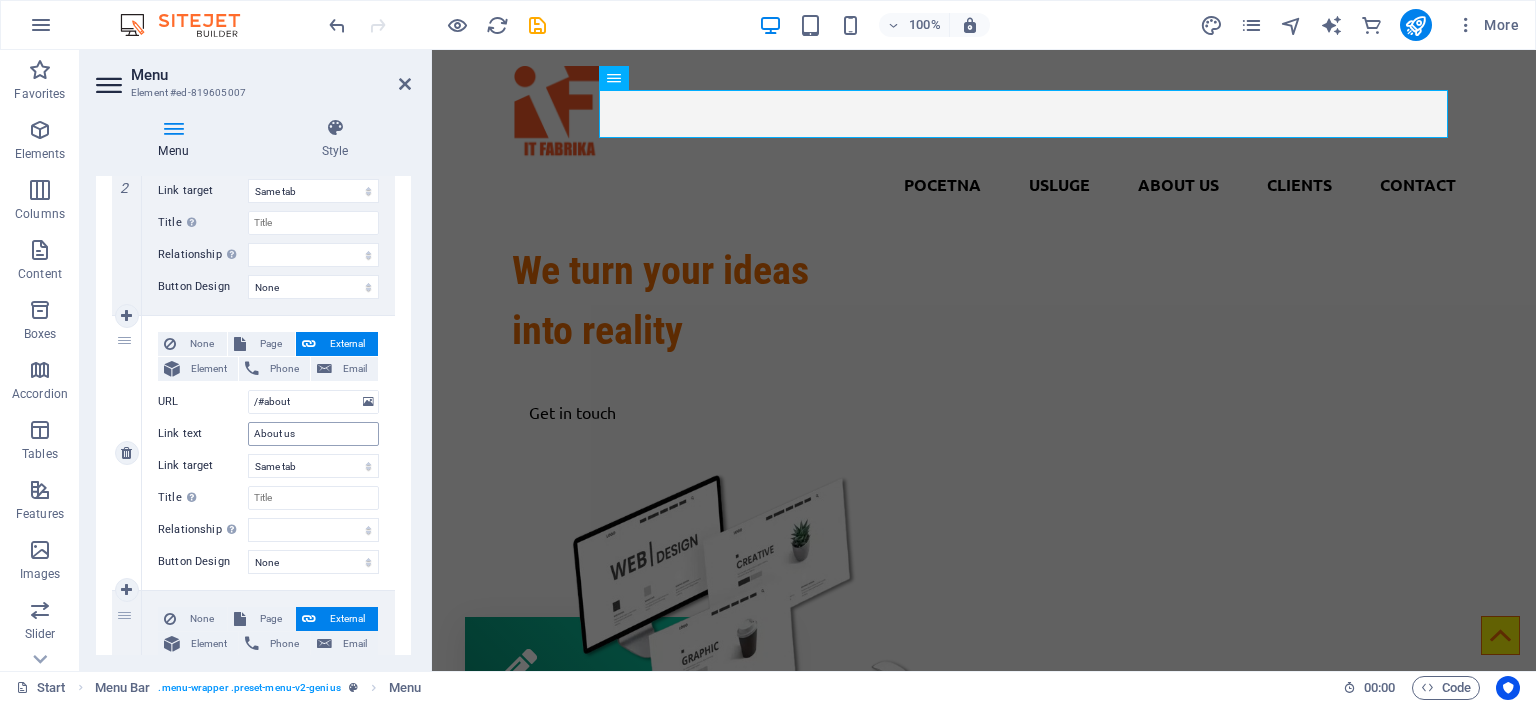 type on "Usluge" 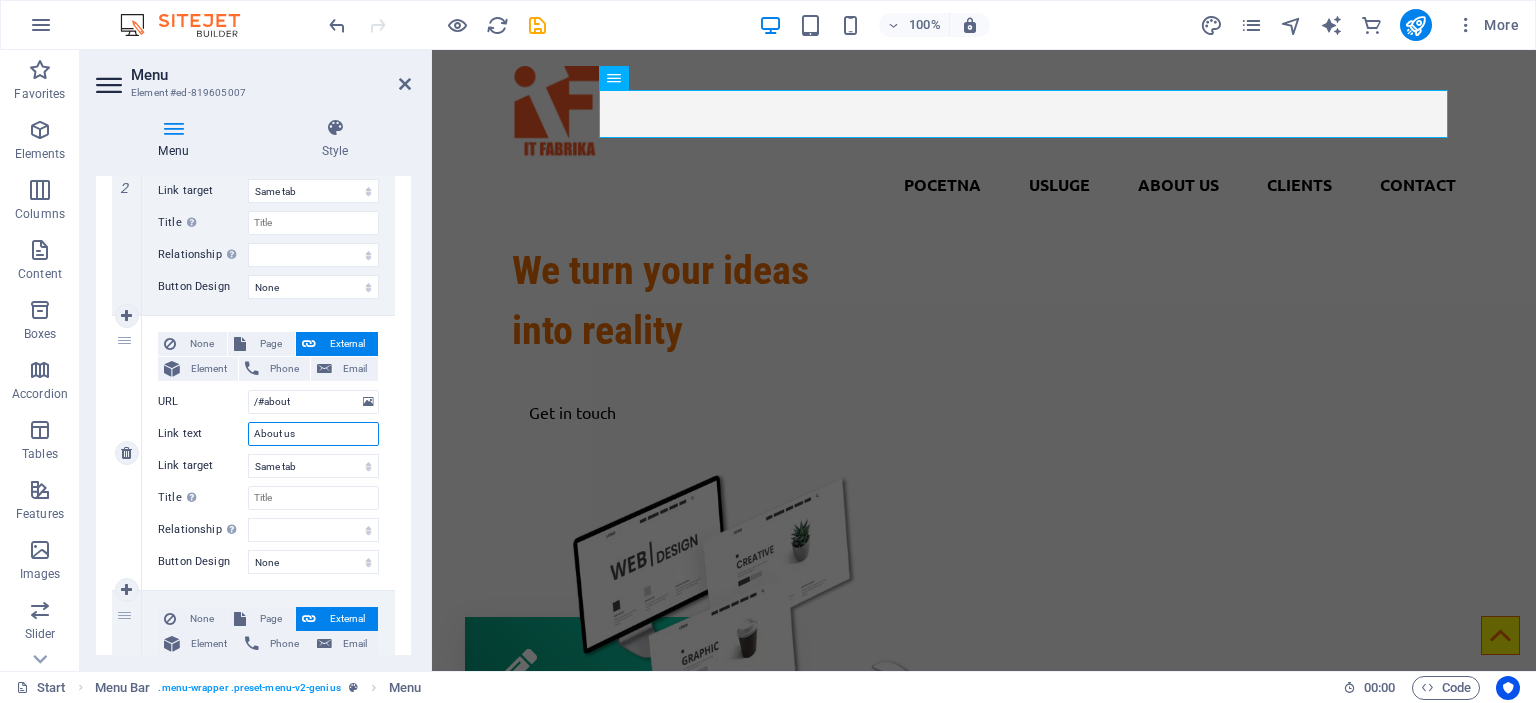 drag, startPoint x: 296, startPoint y: 434, endPoint x: 167, endPoint y: 439, distance: 129.09686 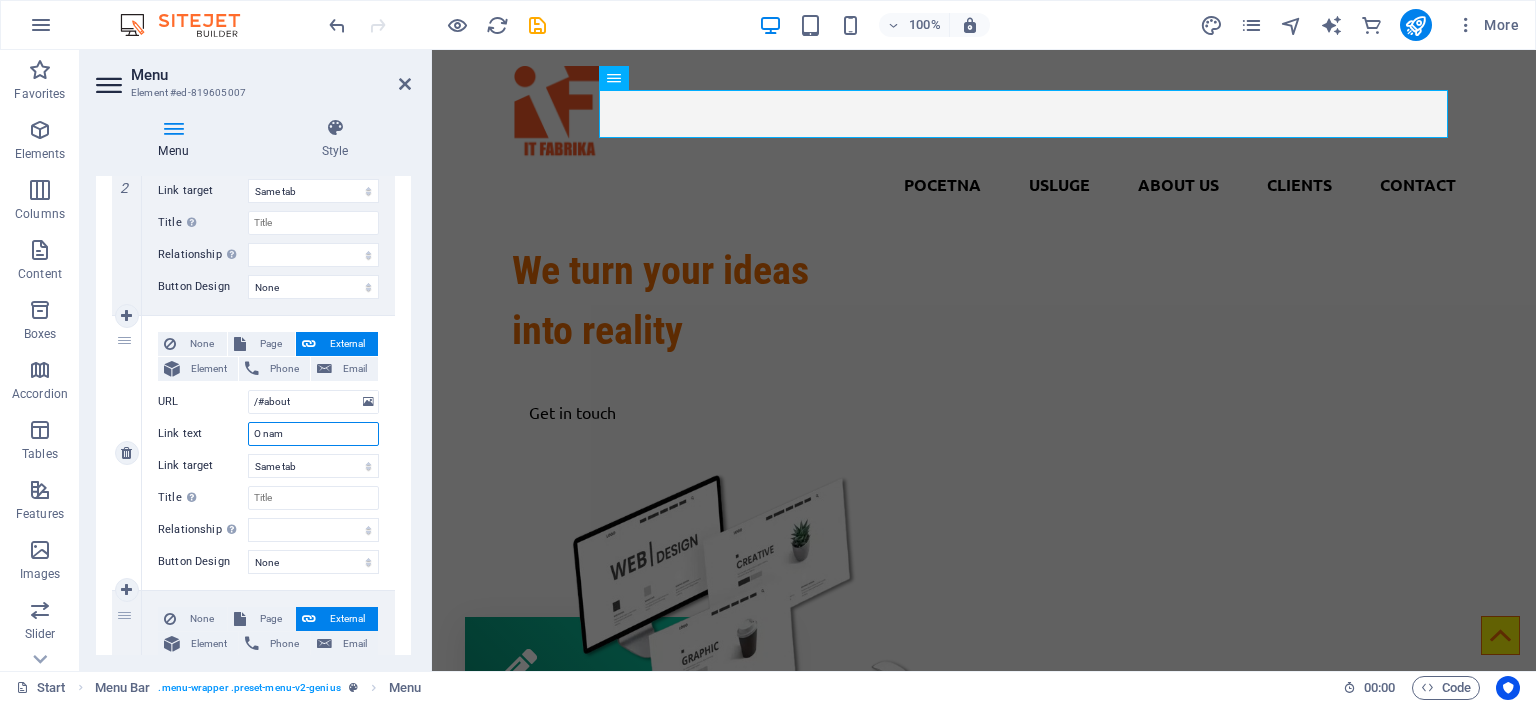 type on "O nama" 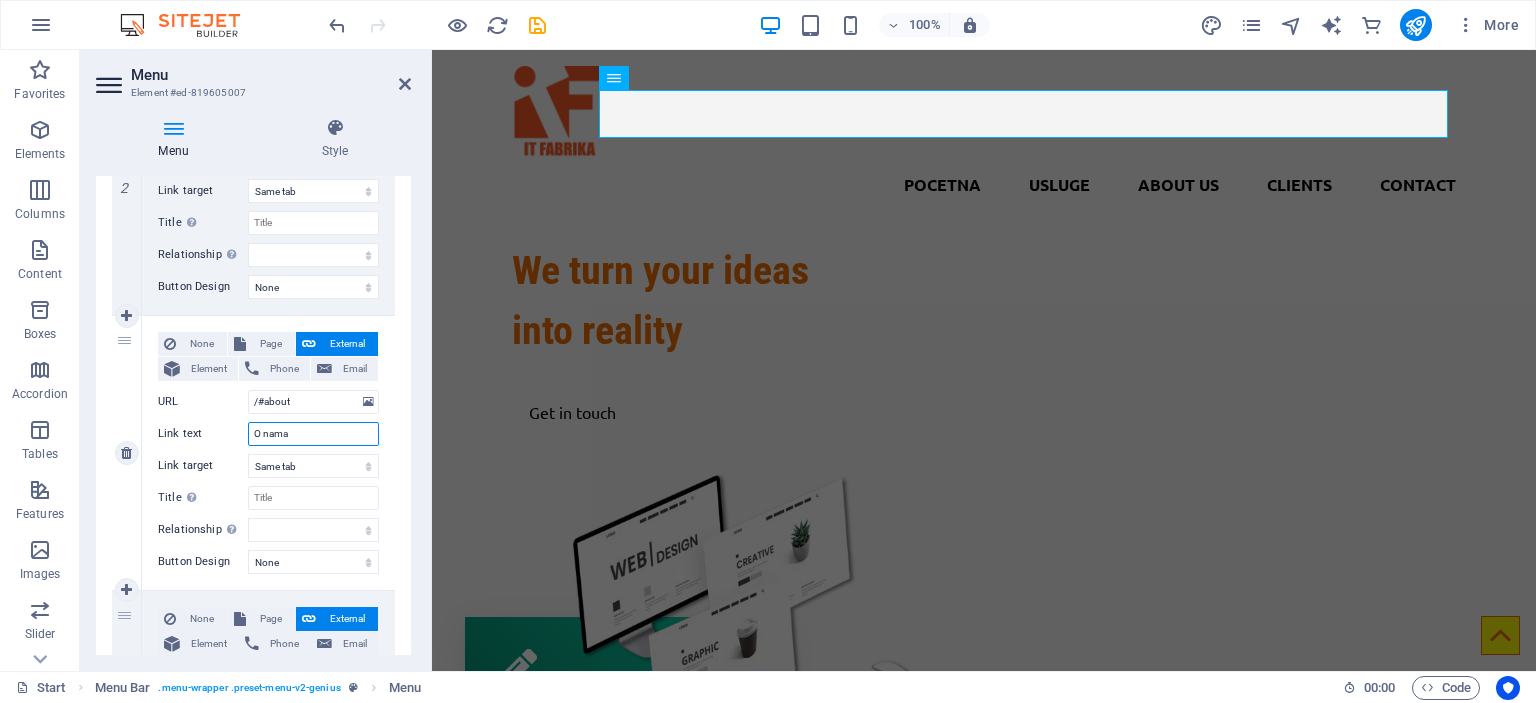 select 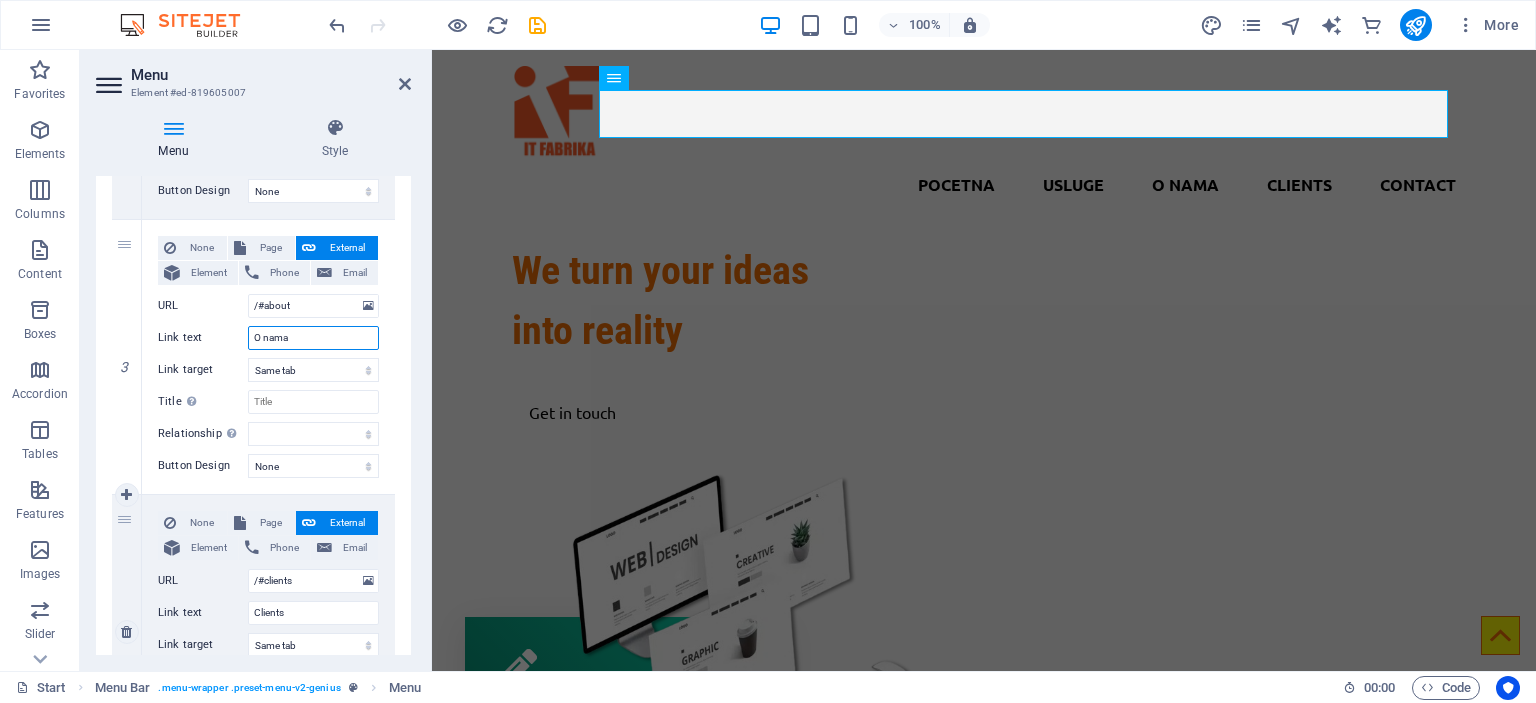 scroll, scrollTop: 800, scrollLeft: 0, axis: vertical 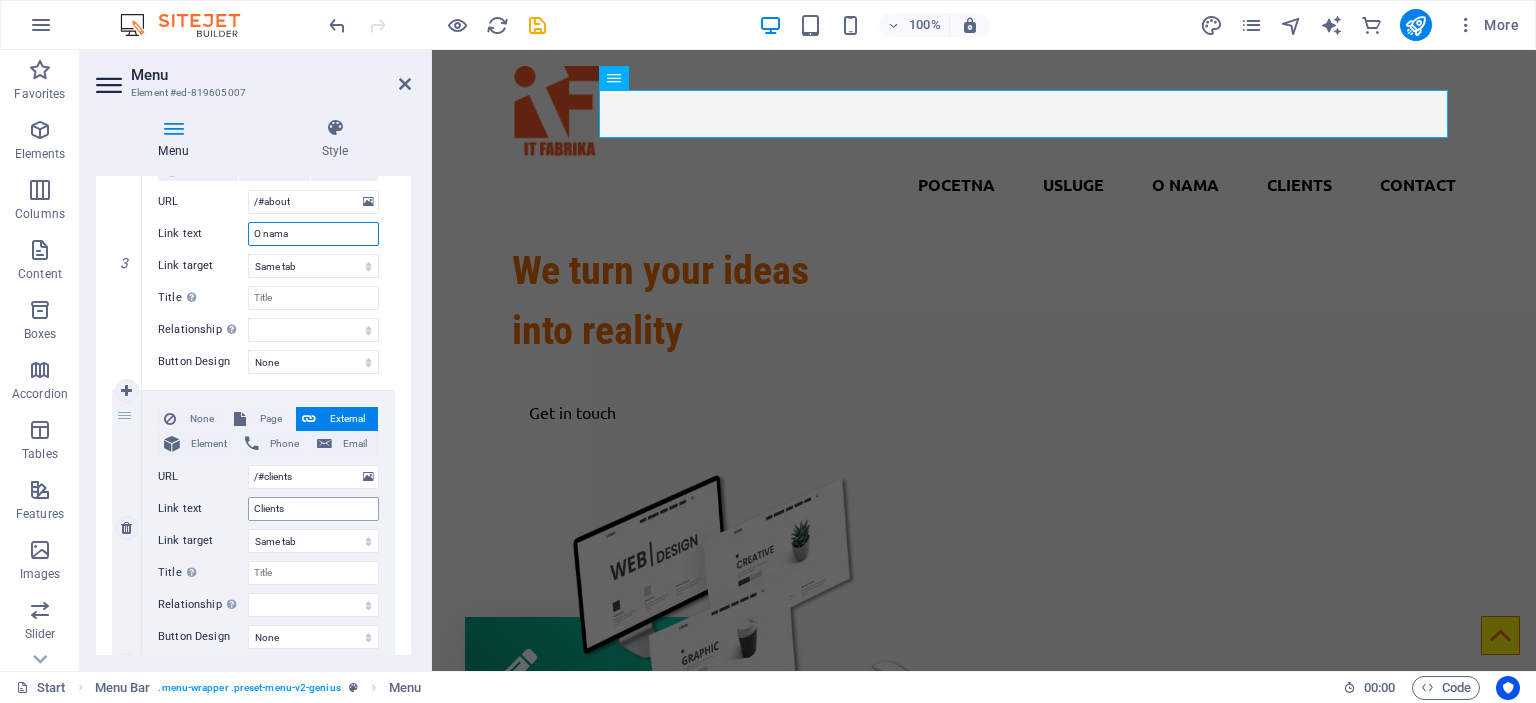 type on "O nama" 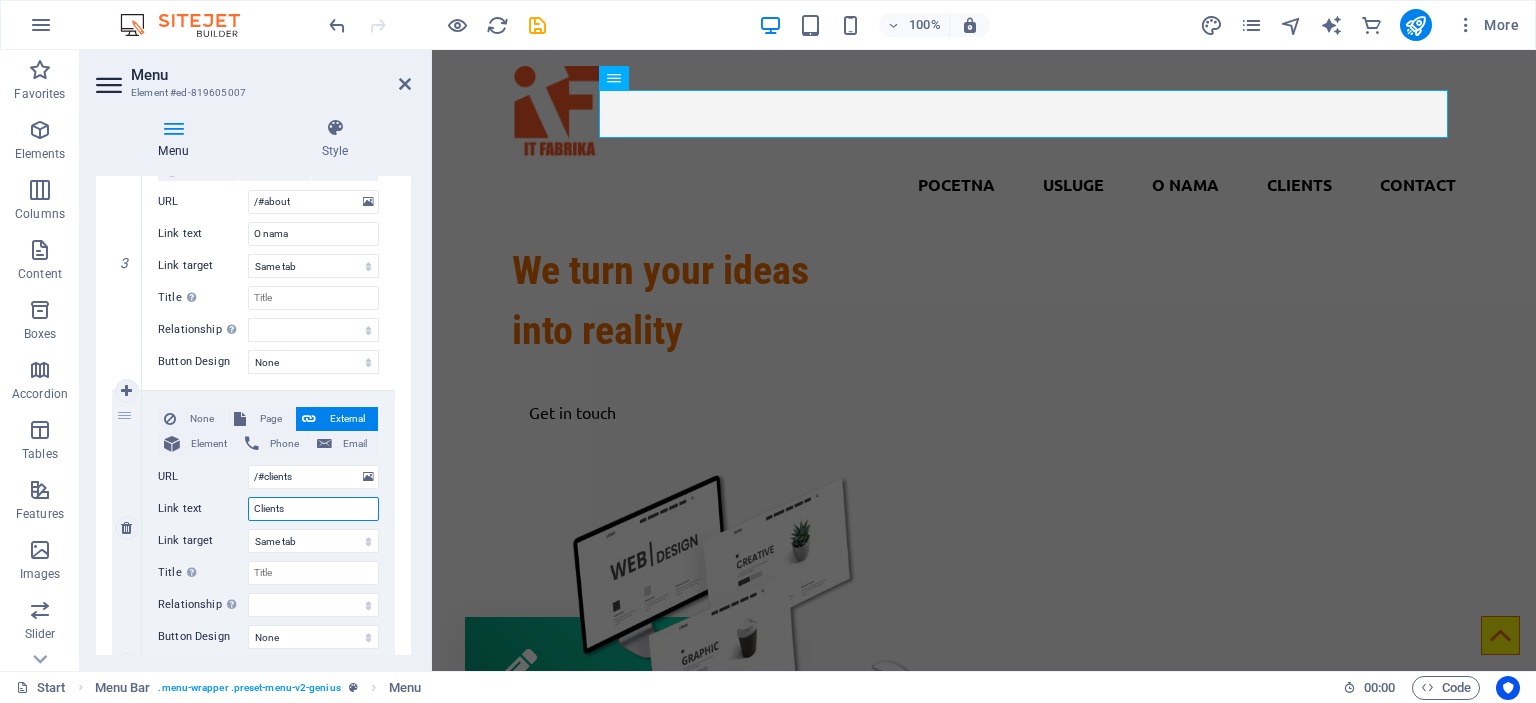 drag, startPoint x: 304, startPoint y: 505, endPoint x: 187, endPoint y: 506, distance: 117.00427 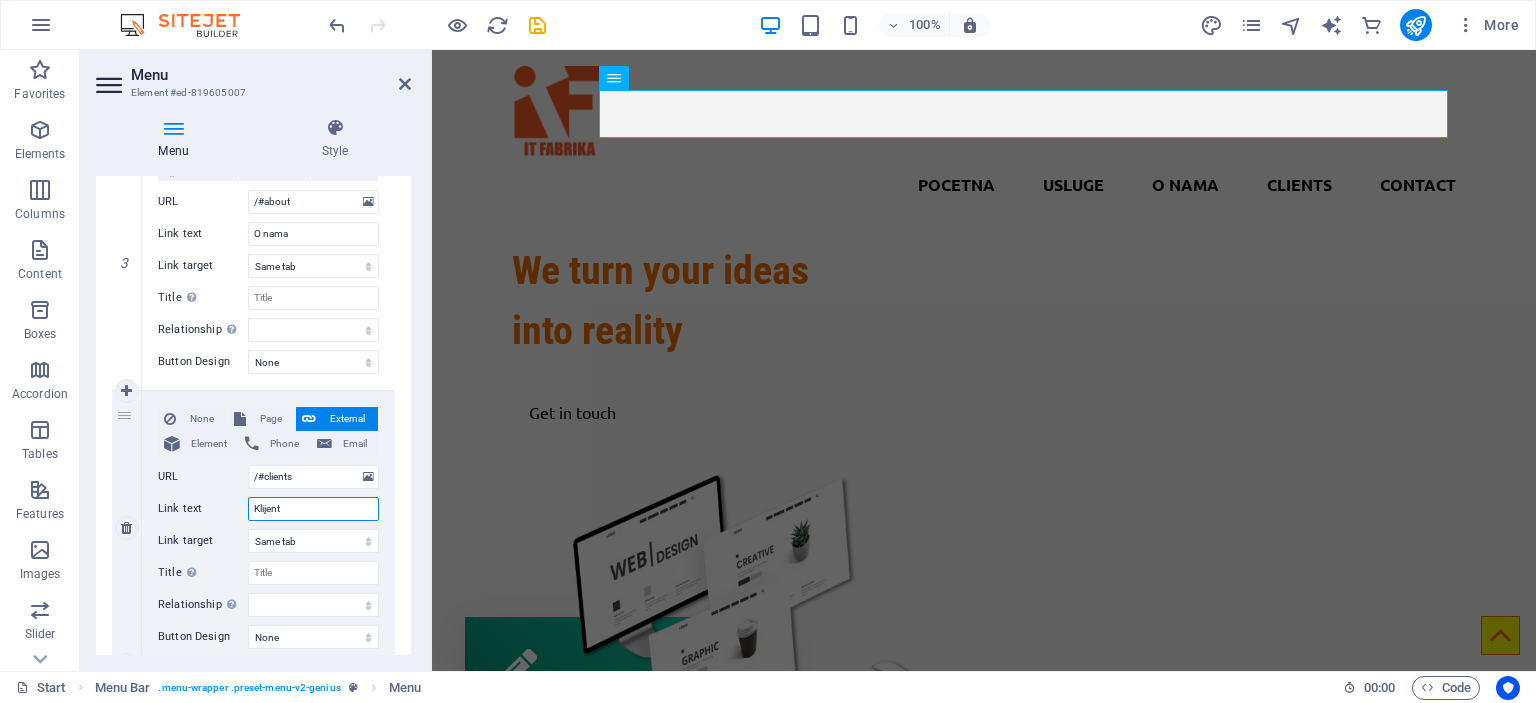 type on "Klijenti" 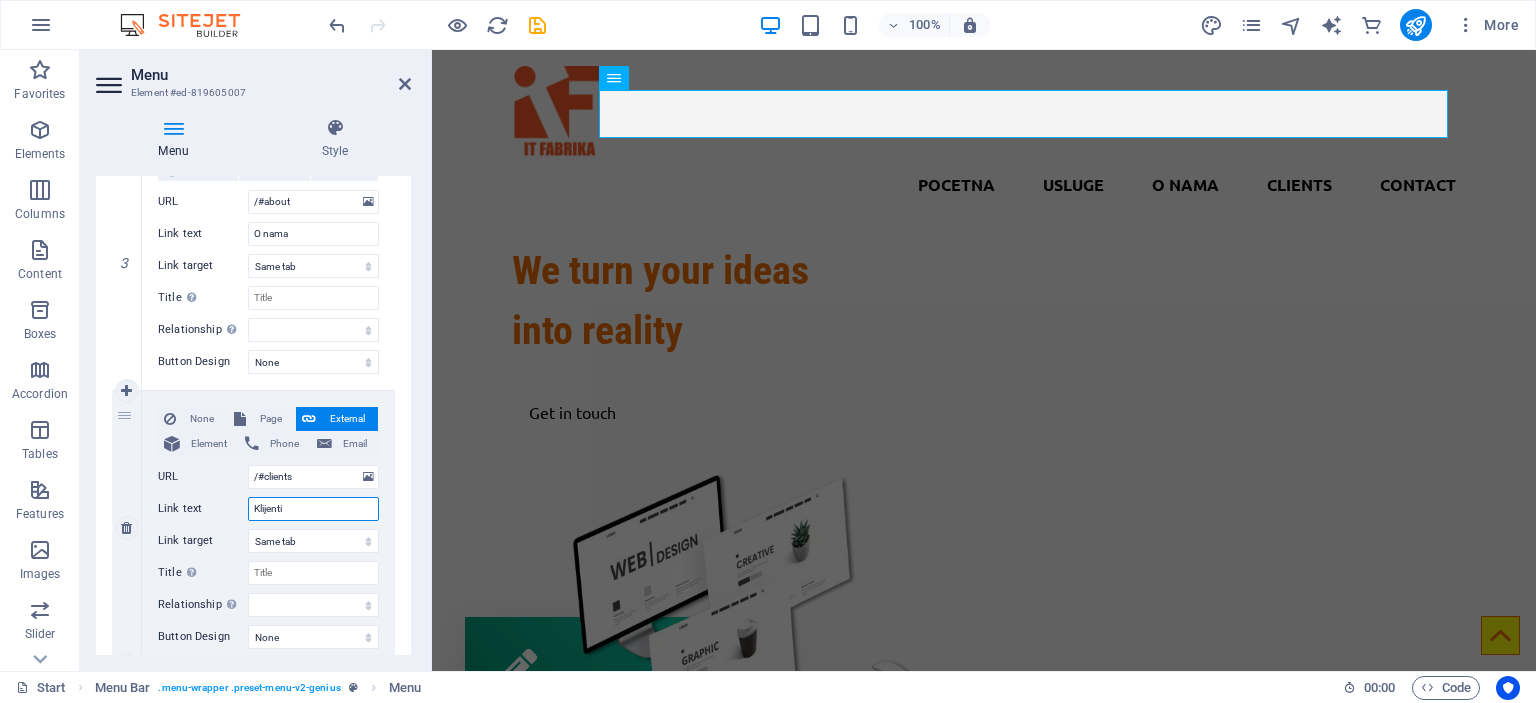 select 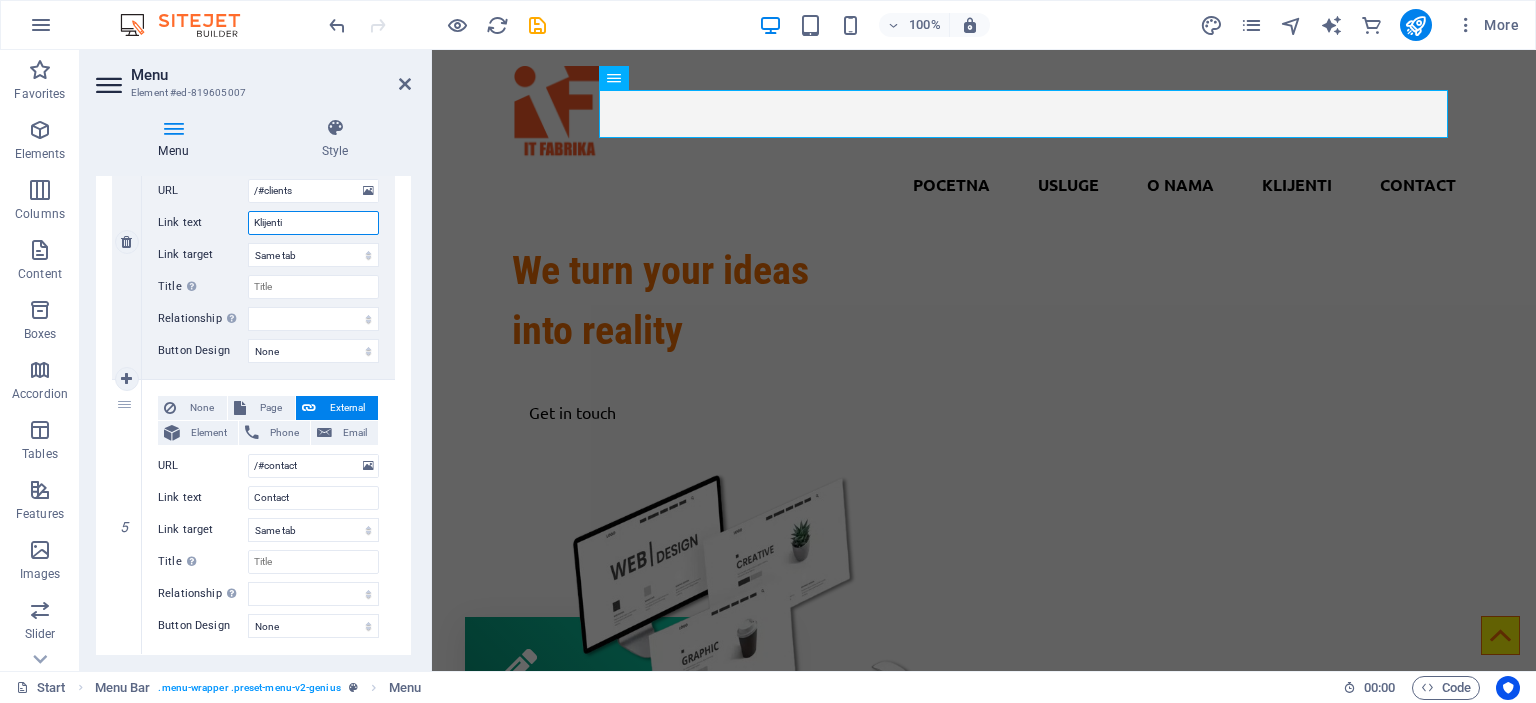 scroll, scrollTop: 1100, scrollLeft: 0, axis: vertical 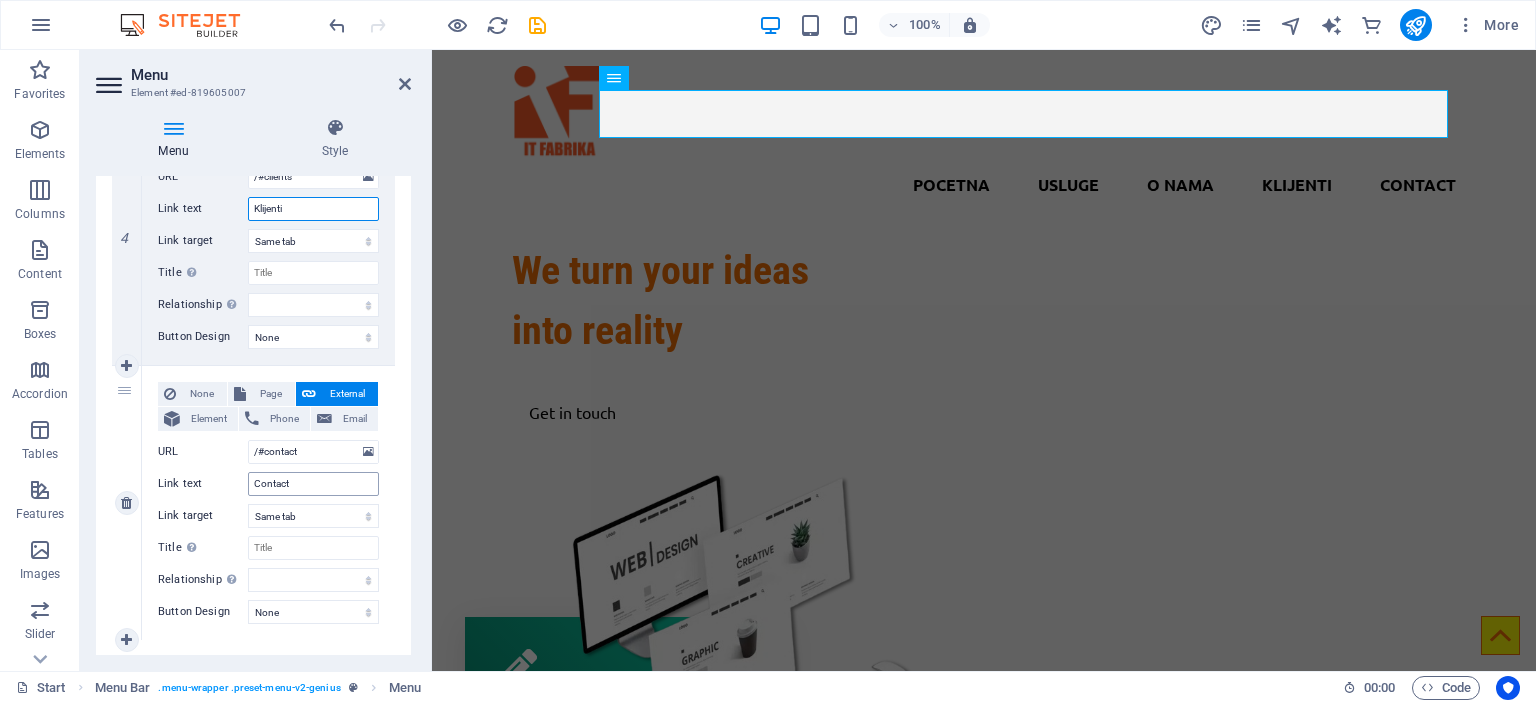 type on "Klijenti" 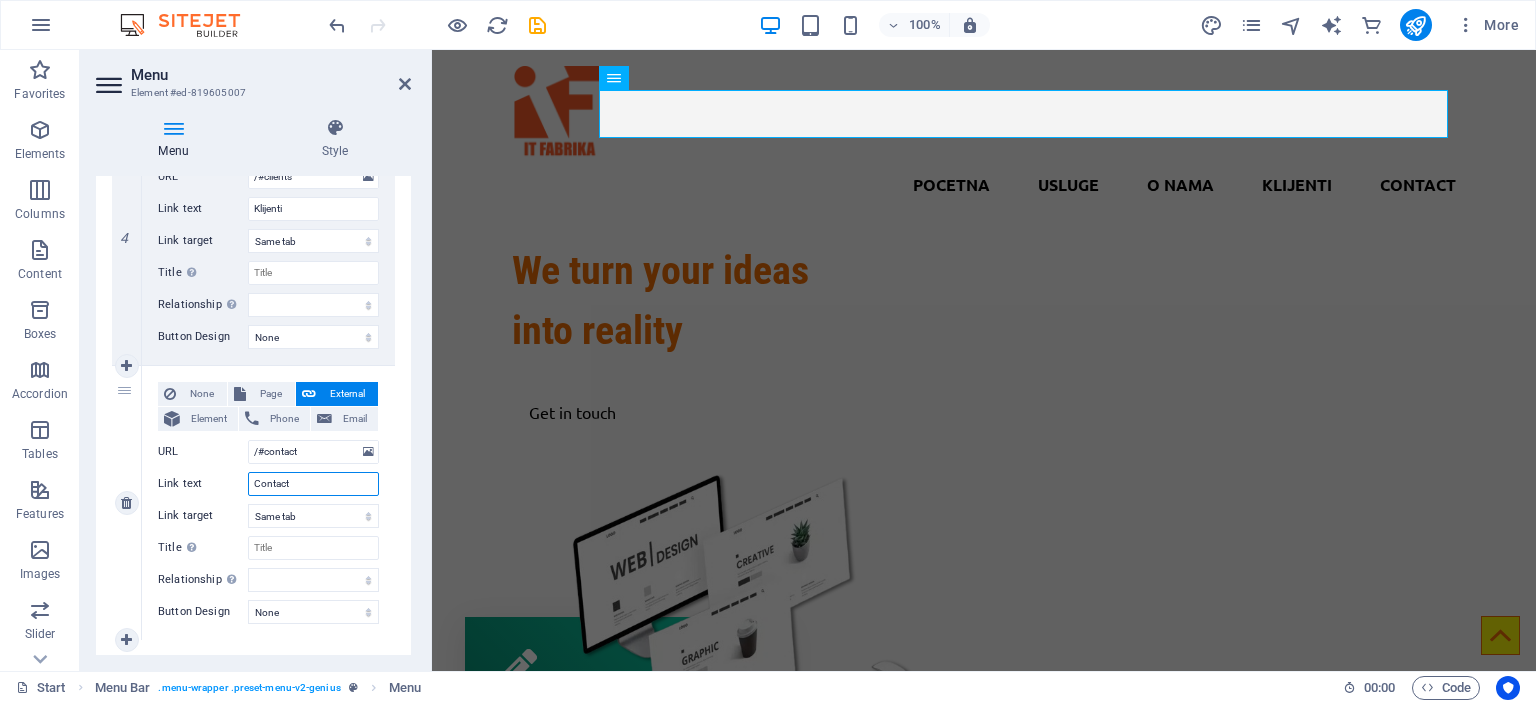 drag, startPoint x: 304, startPoint y: 479, endPoint x: 132, endPoint y: 475, distance: 172.04651 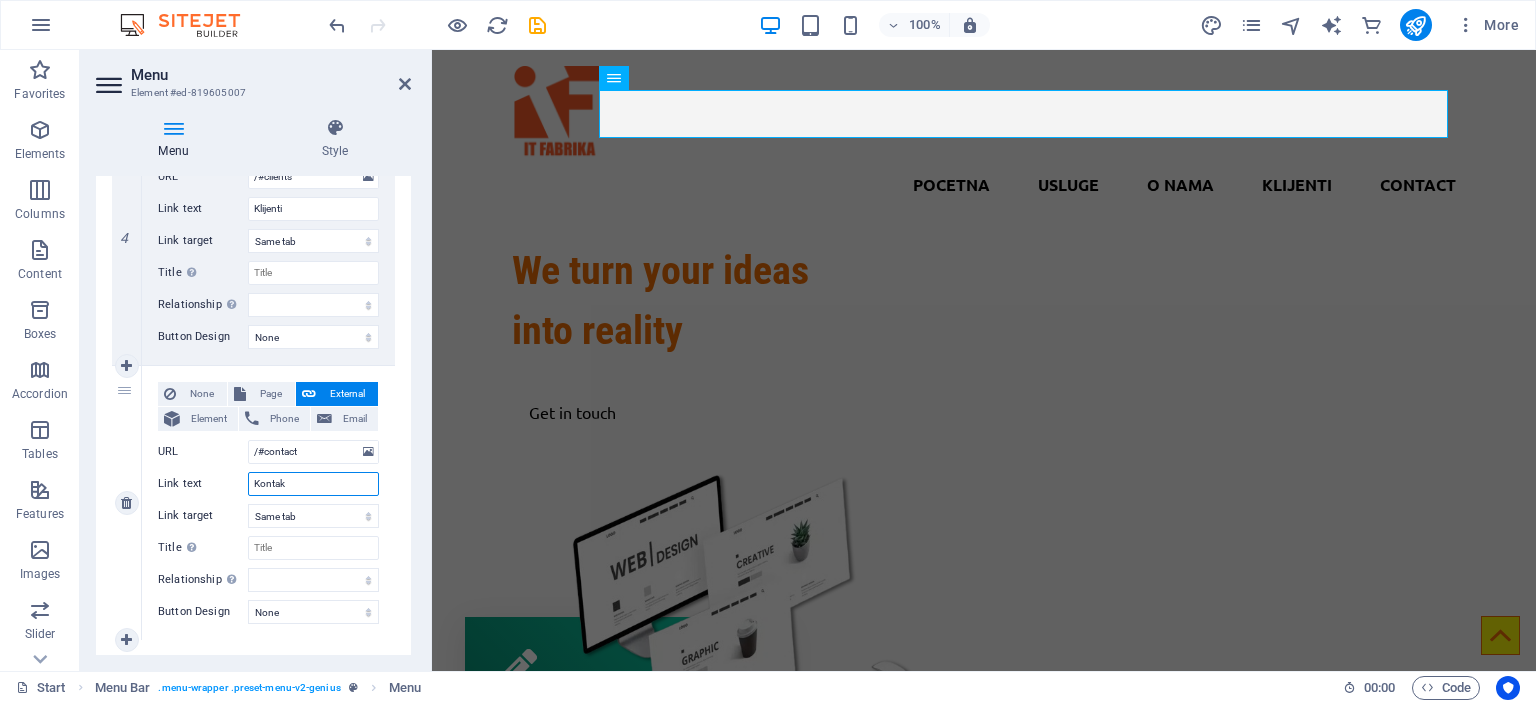type on "Kontakt" 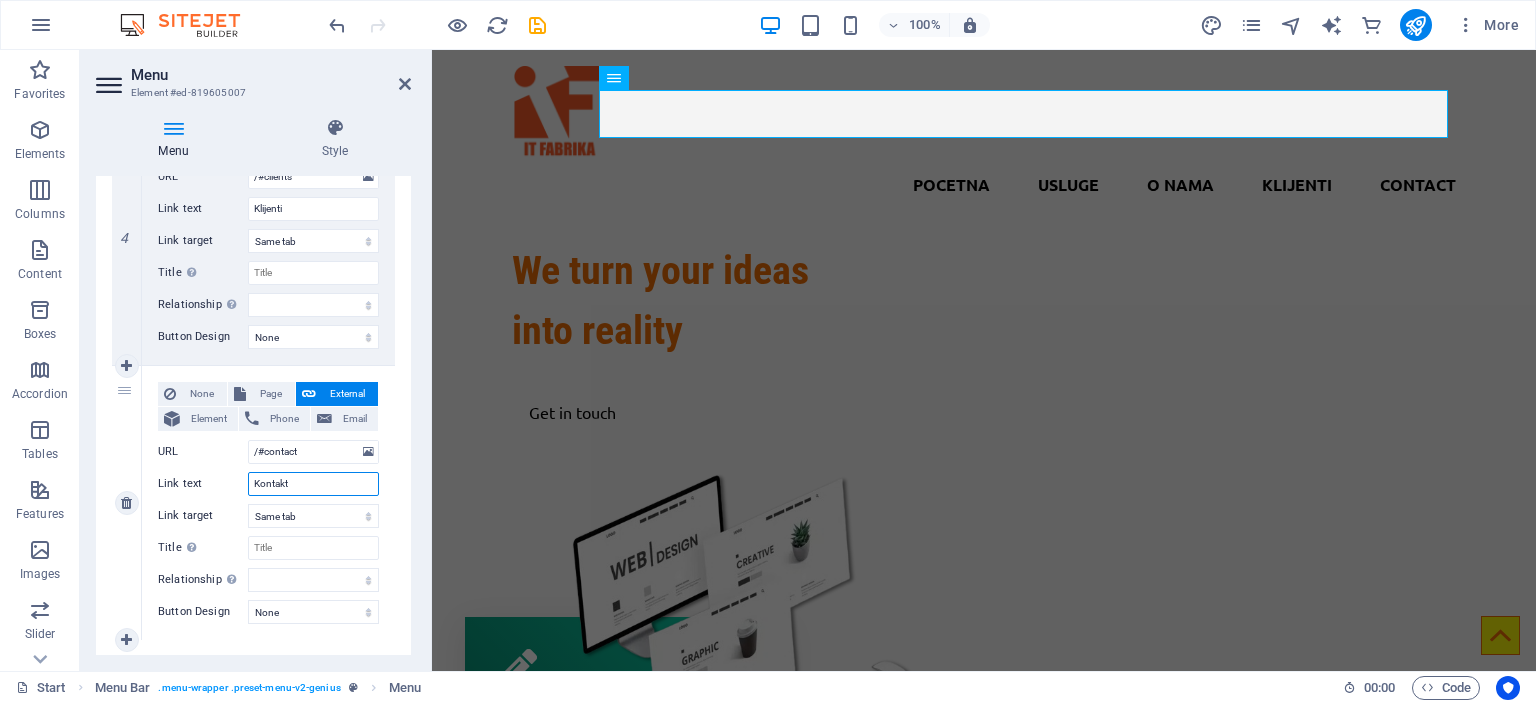select 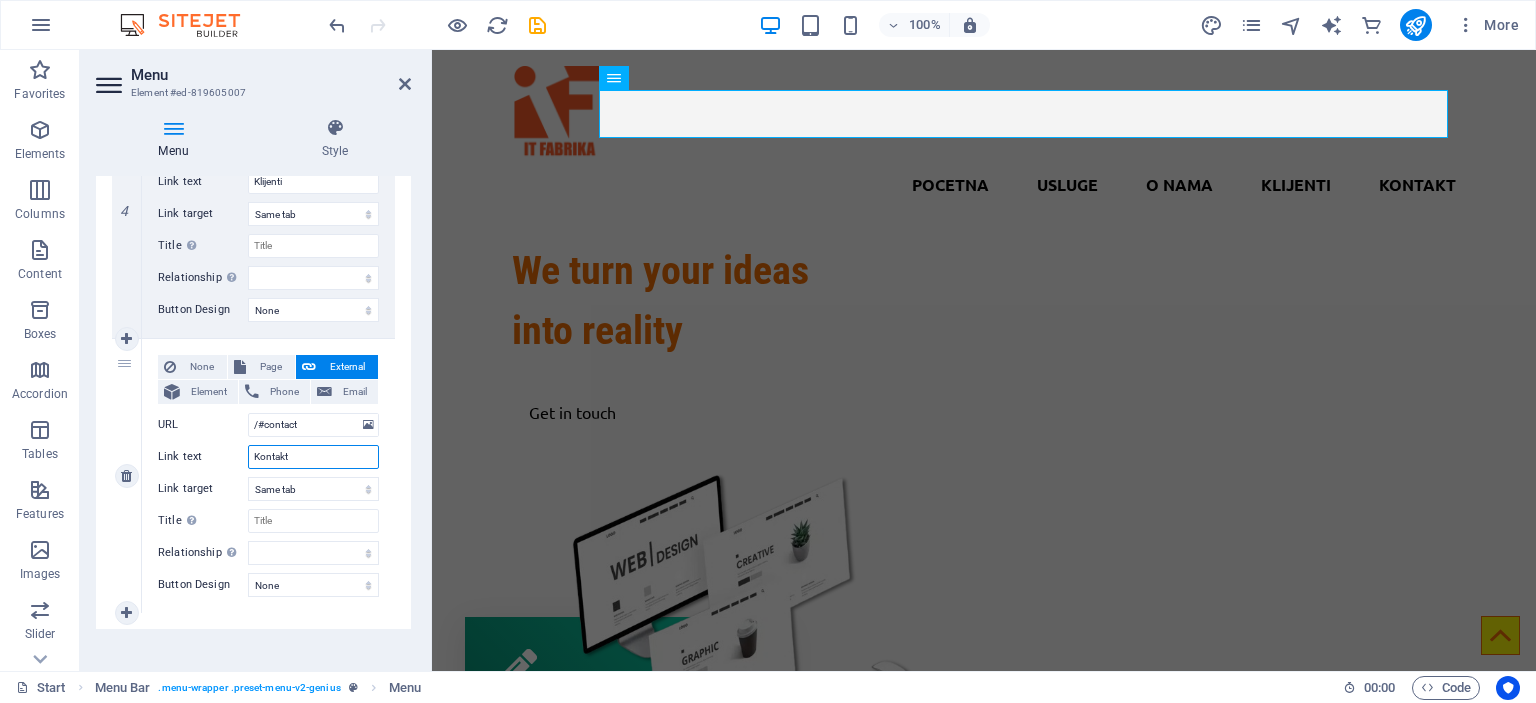 scroll, scrollTop: 1140, scrollLeft: 0, axis: vertical 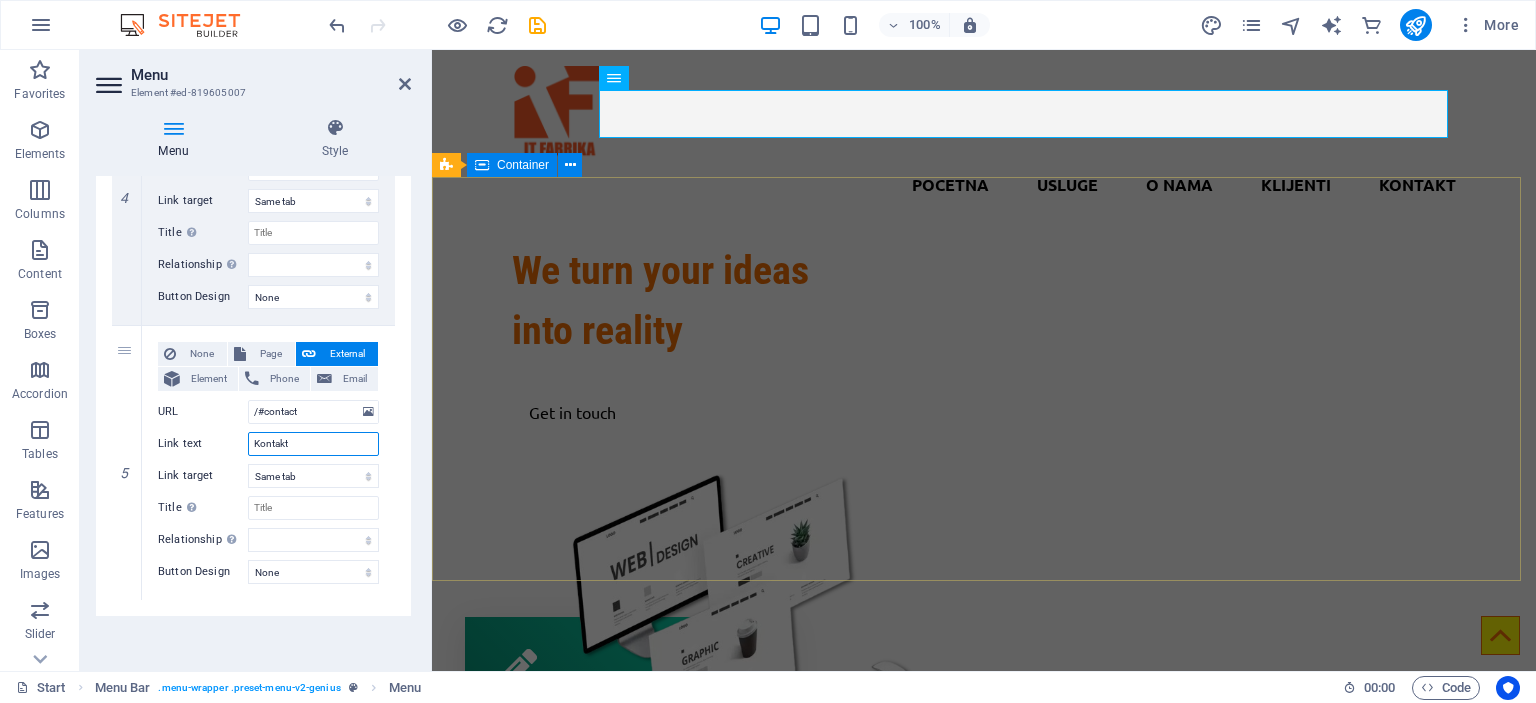 type on "Kontakt" 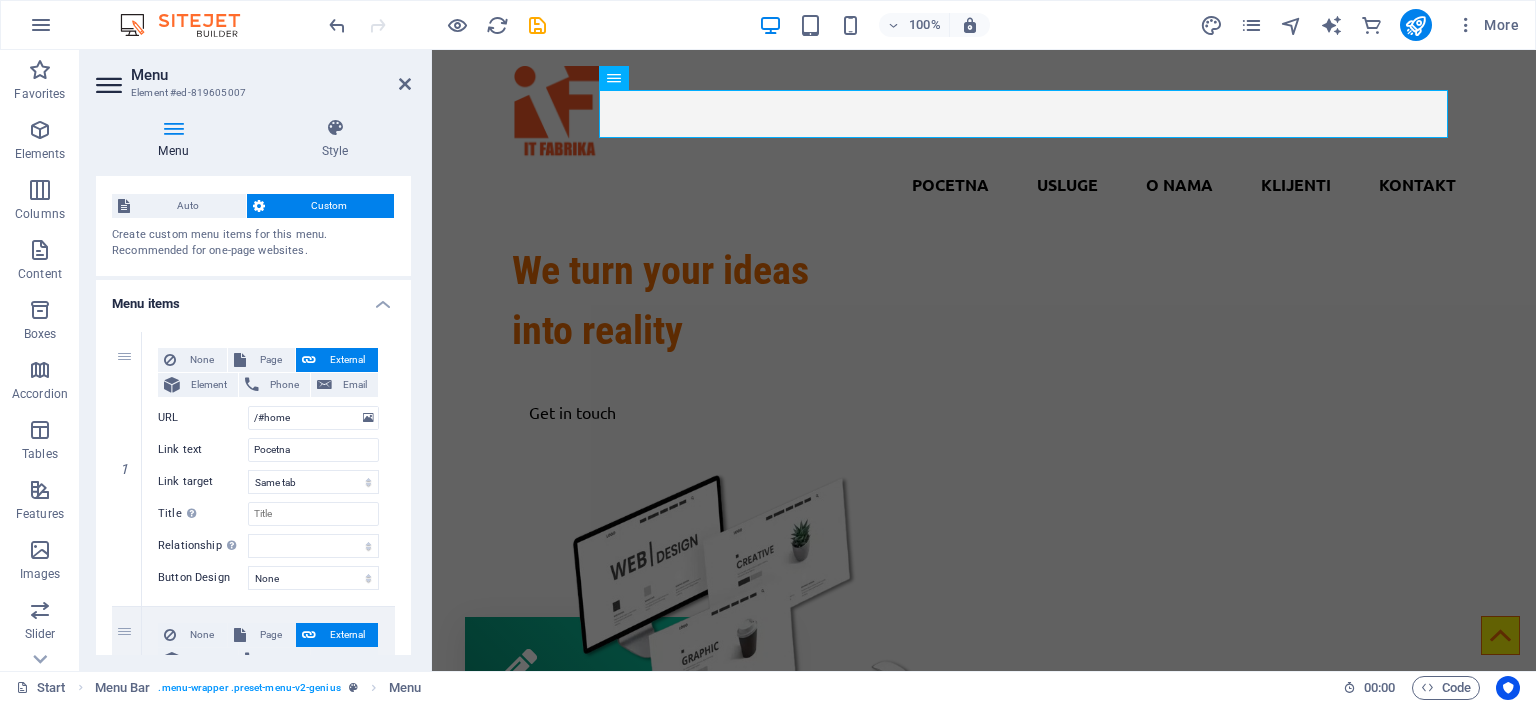 scroll, scrollTop: 0, scrollLeft: 0, axis: both 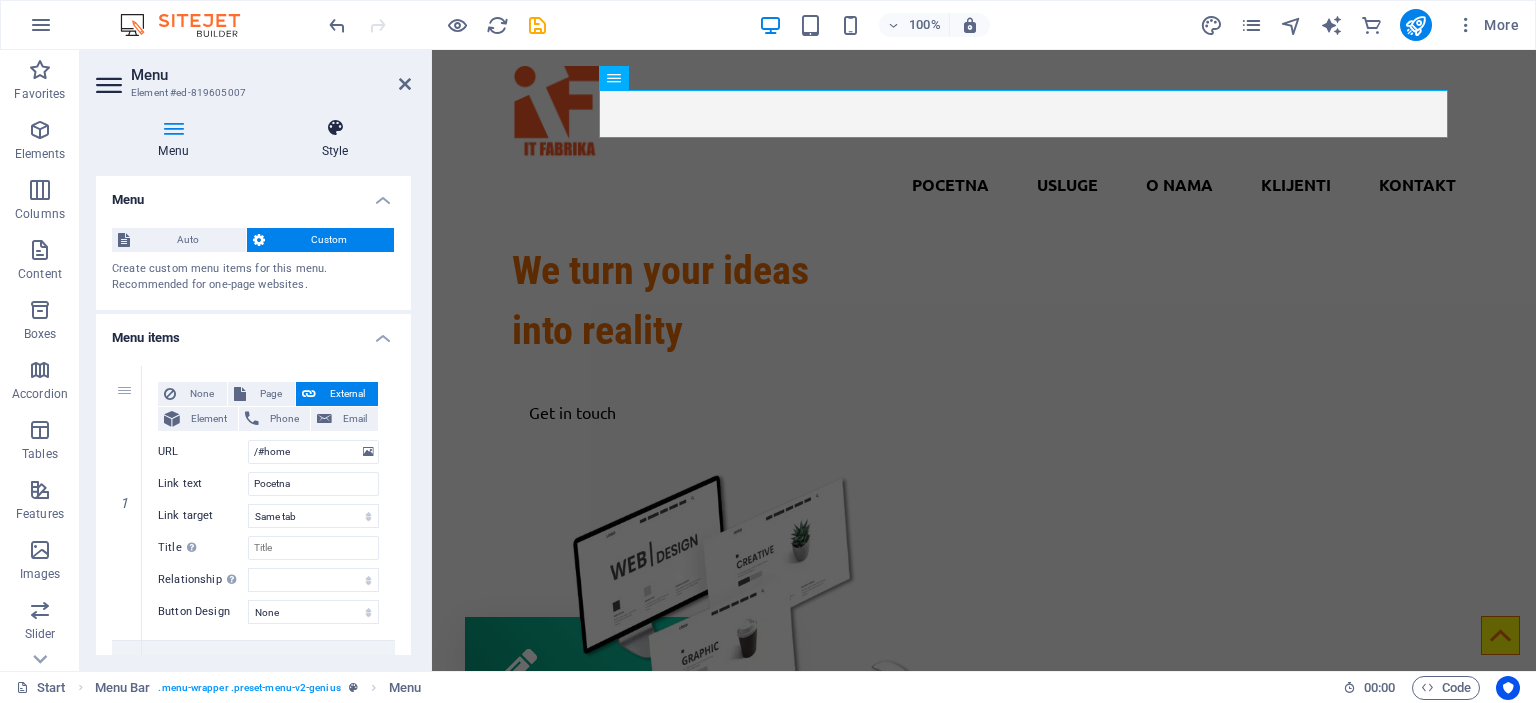 click on "Style" at bounding box center (335, 139) 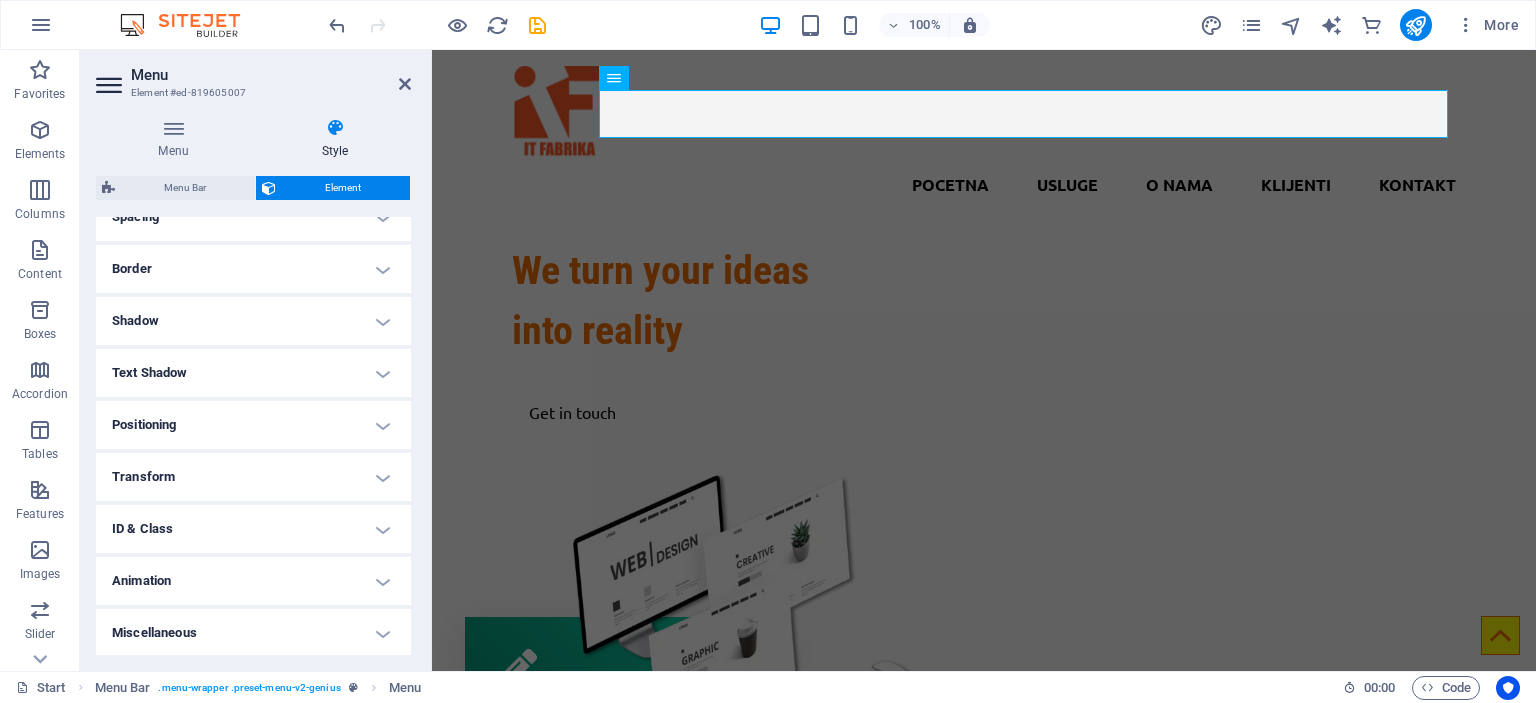 scroll, scrollTop: 406, scrollLeft: 0, axis: vertical 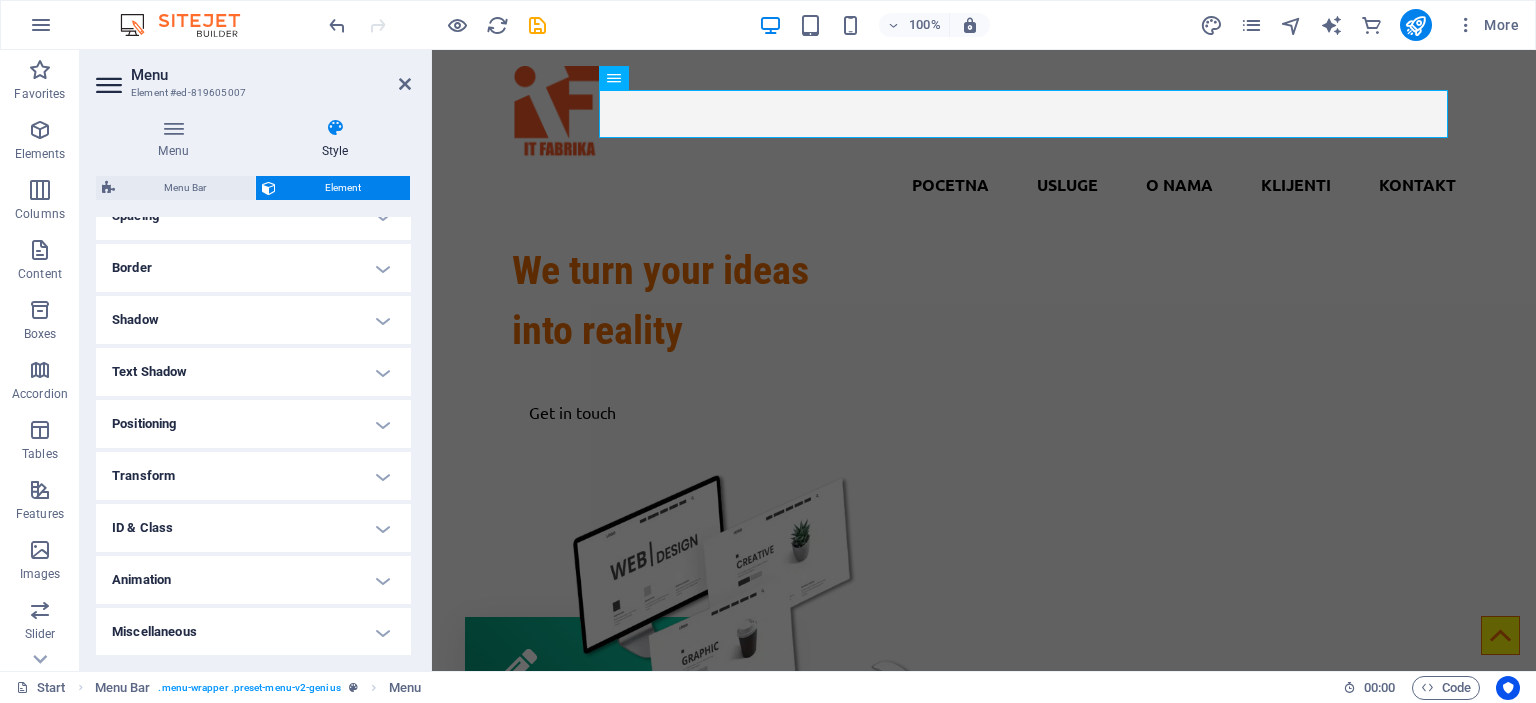 click on "Border" at bounding box center [253, 268] 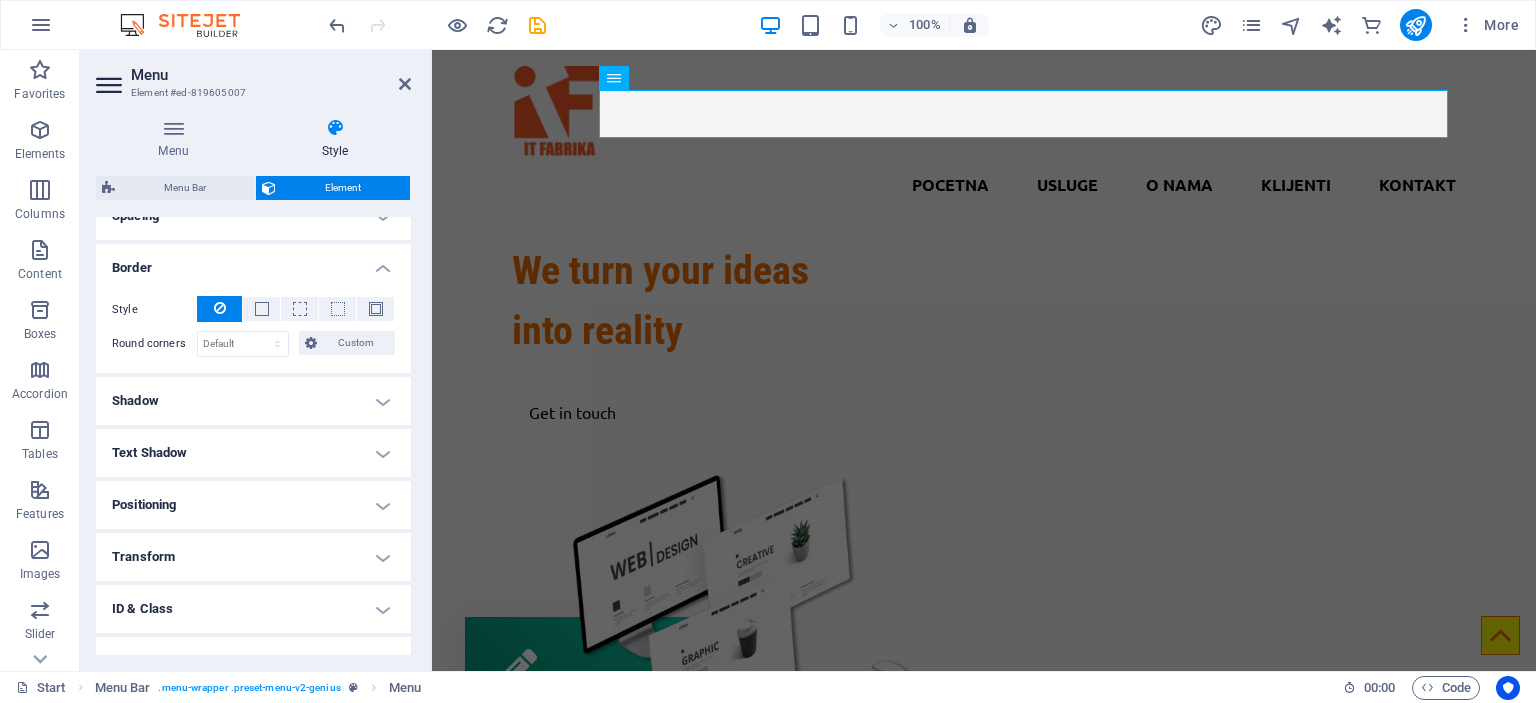 click on "Shadow" at bounding box center [253, 401] 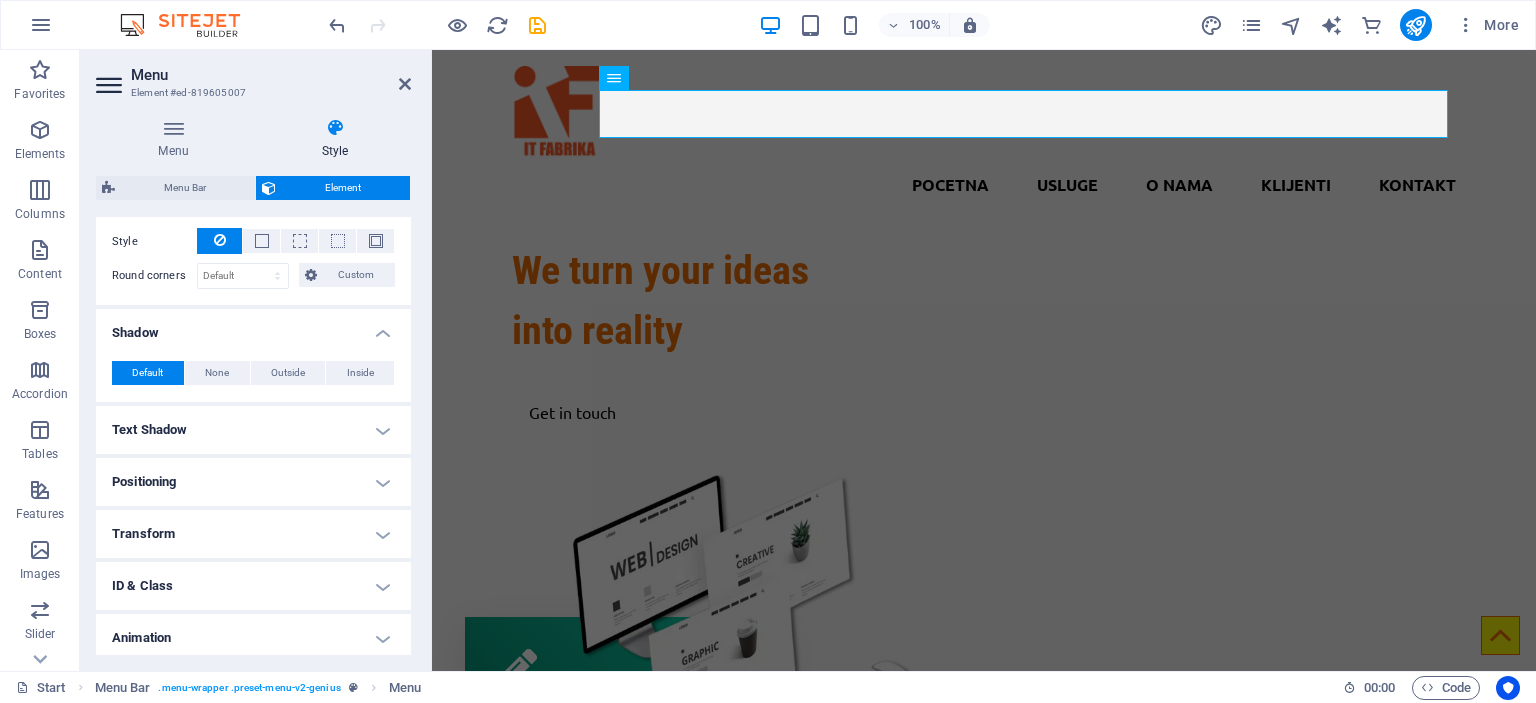 scroll, scrollTop: 532, scrollLeft: 0, axis: vertical 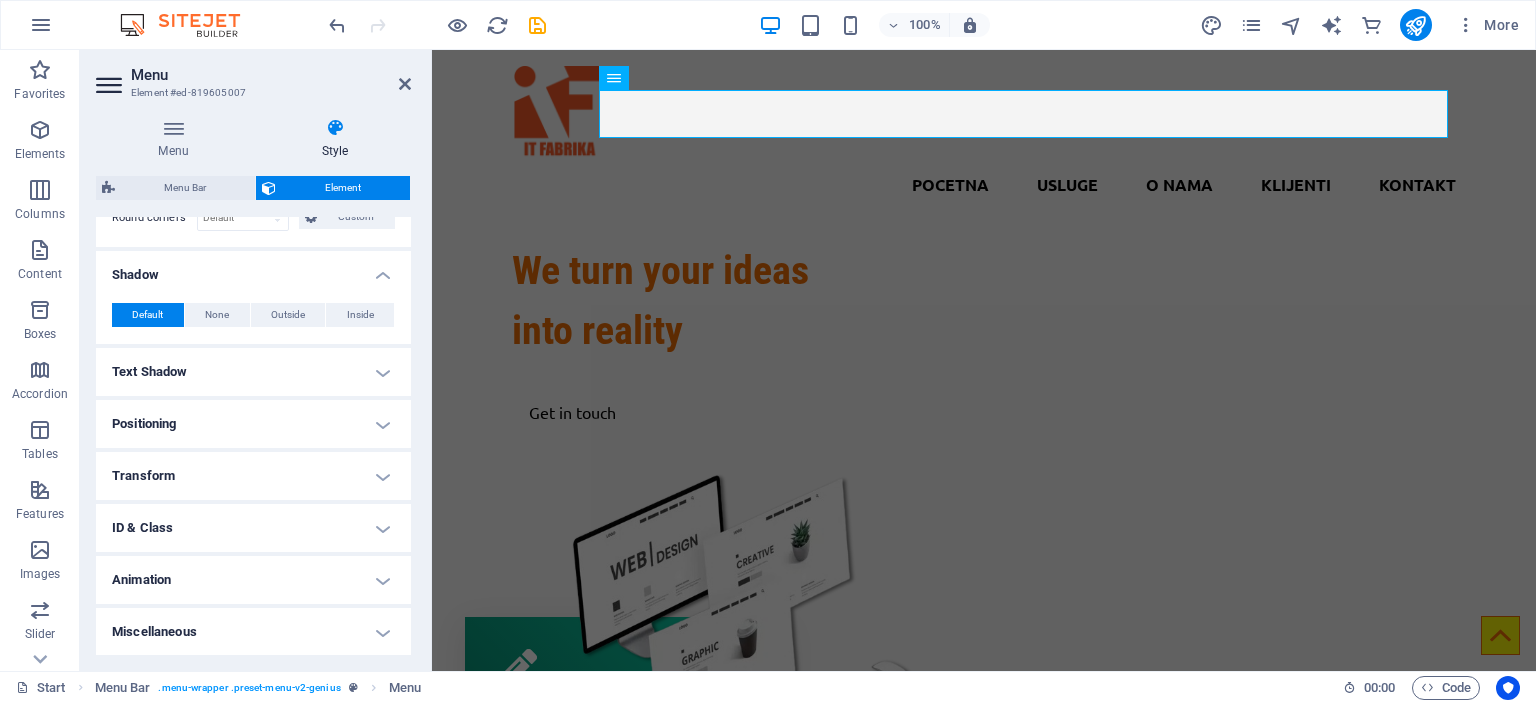 click on "Text Shadow" at bounding box center (253, 372) 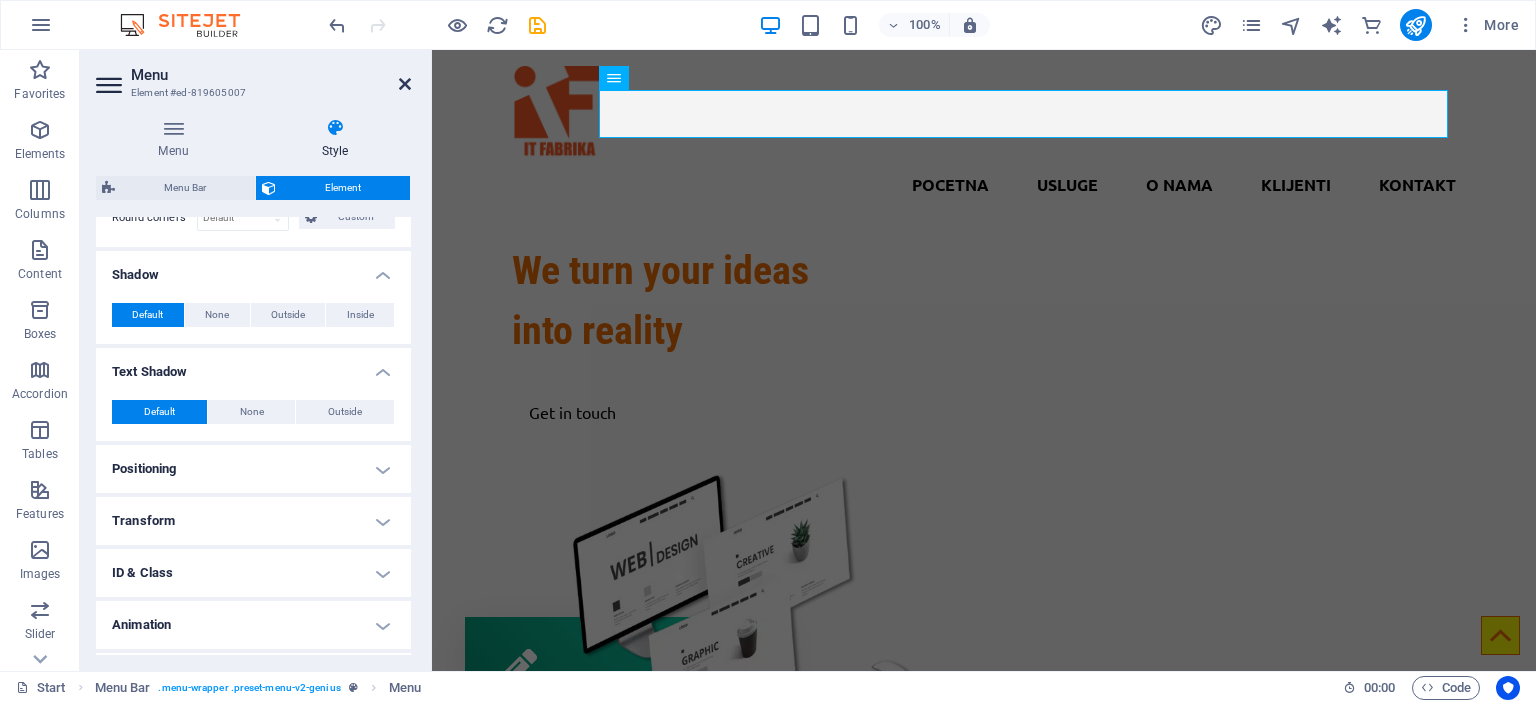 click at bounding box center (405, 84) 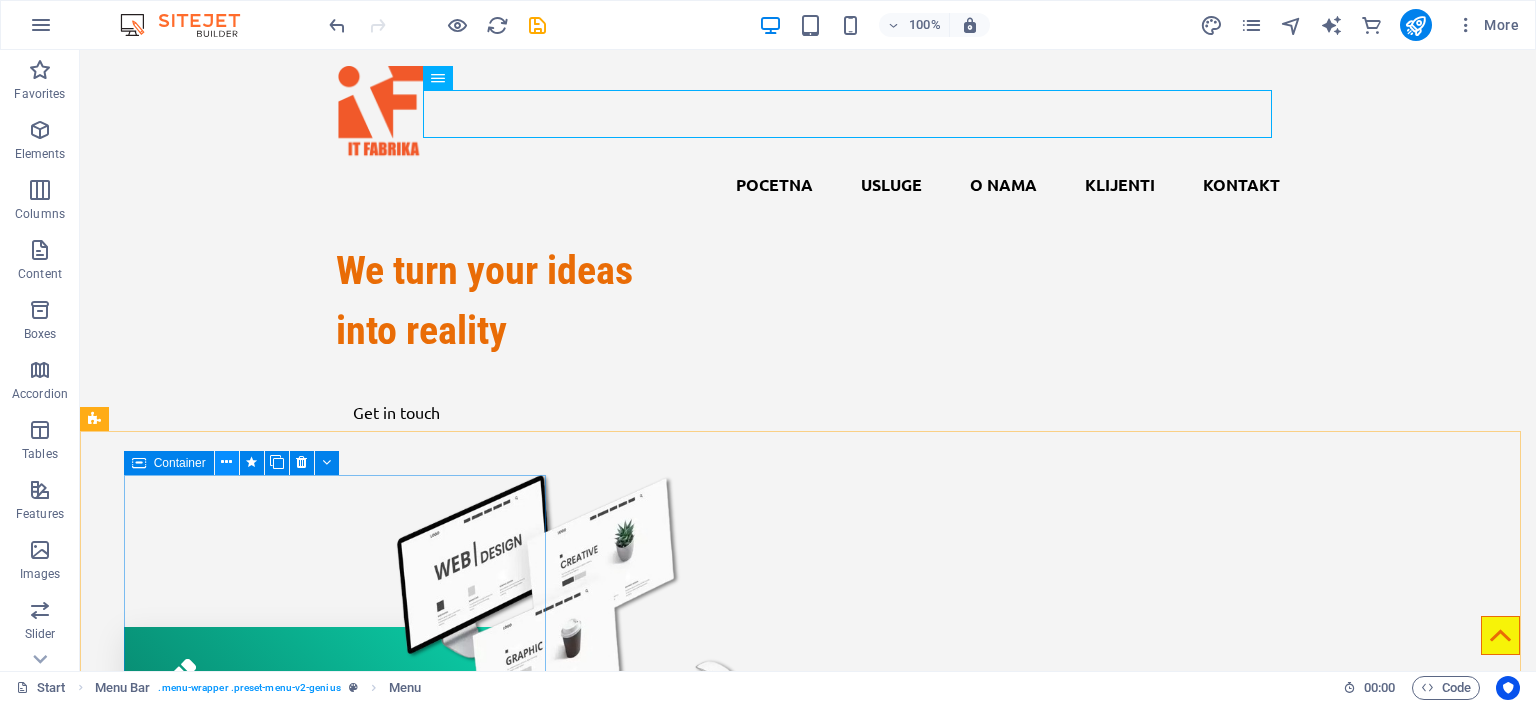 click at bounding box center [226, 462] 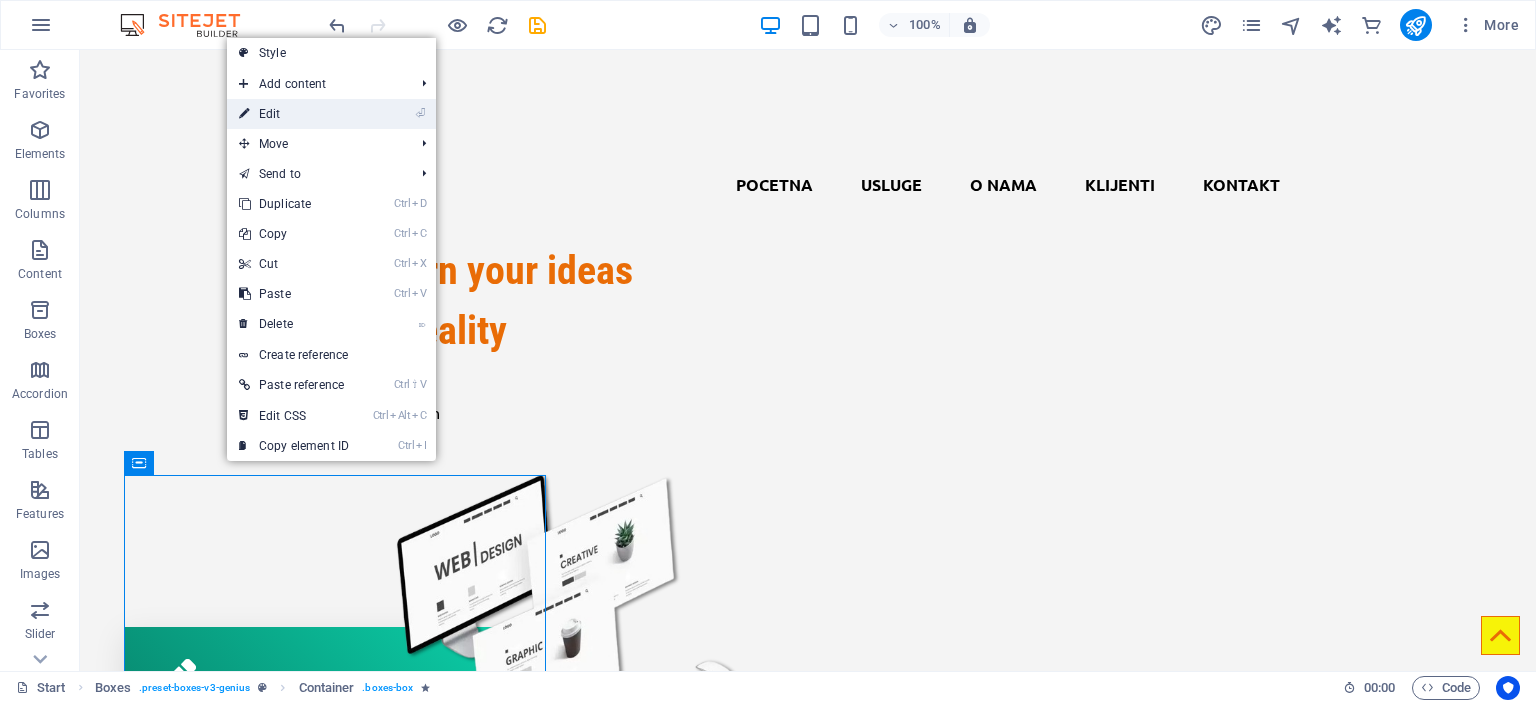 drag, startPoint x: 312, startPoint y: 110, endPoint x: 628, endPoint y: 361, distance: 403.55545 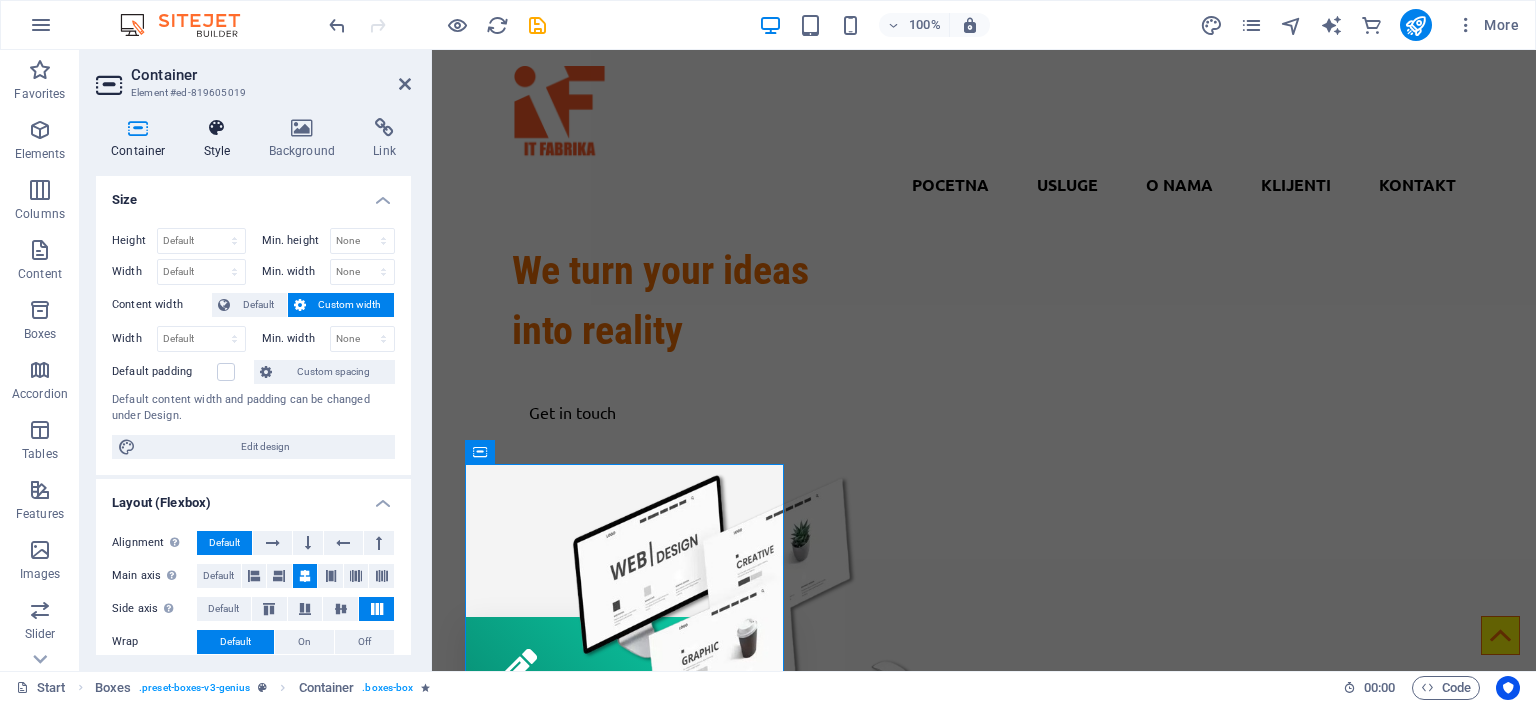 click on "Style" at bounding box center [221, 139] 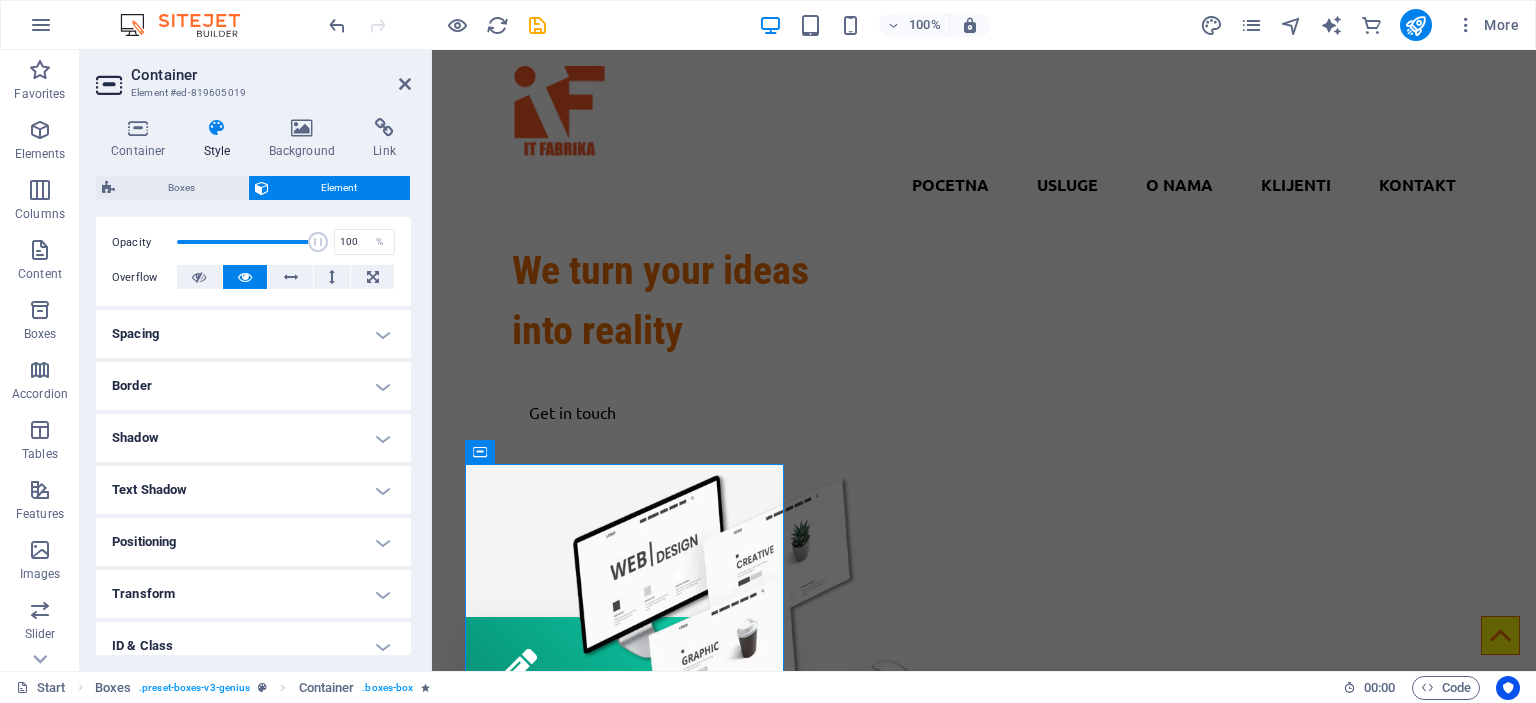 scroll, scrollTop: 406, scrollLeft: 0, axis: vertical 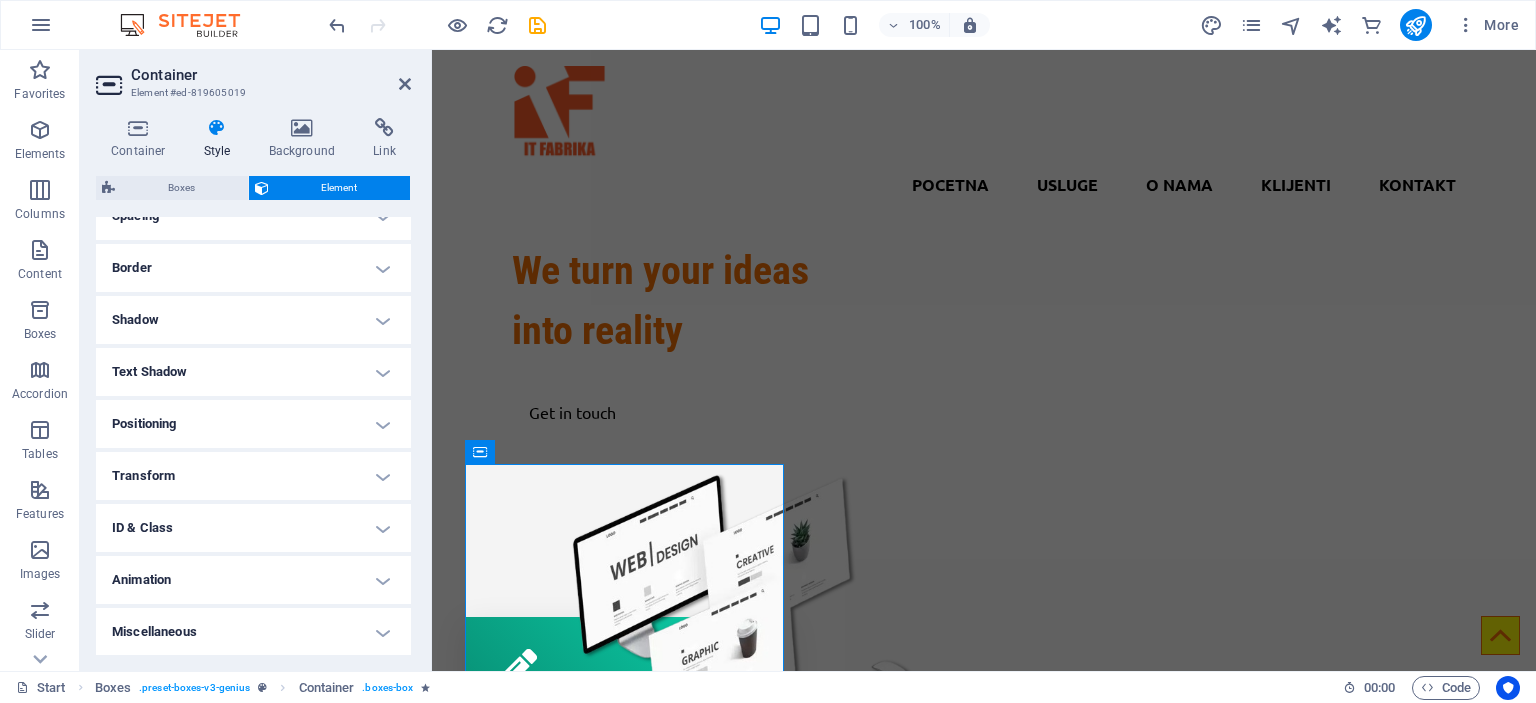 click on "Border" at bounding box center [253, 268] 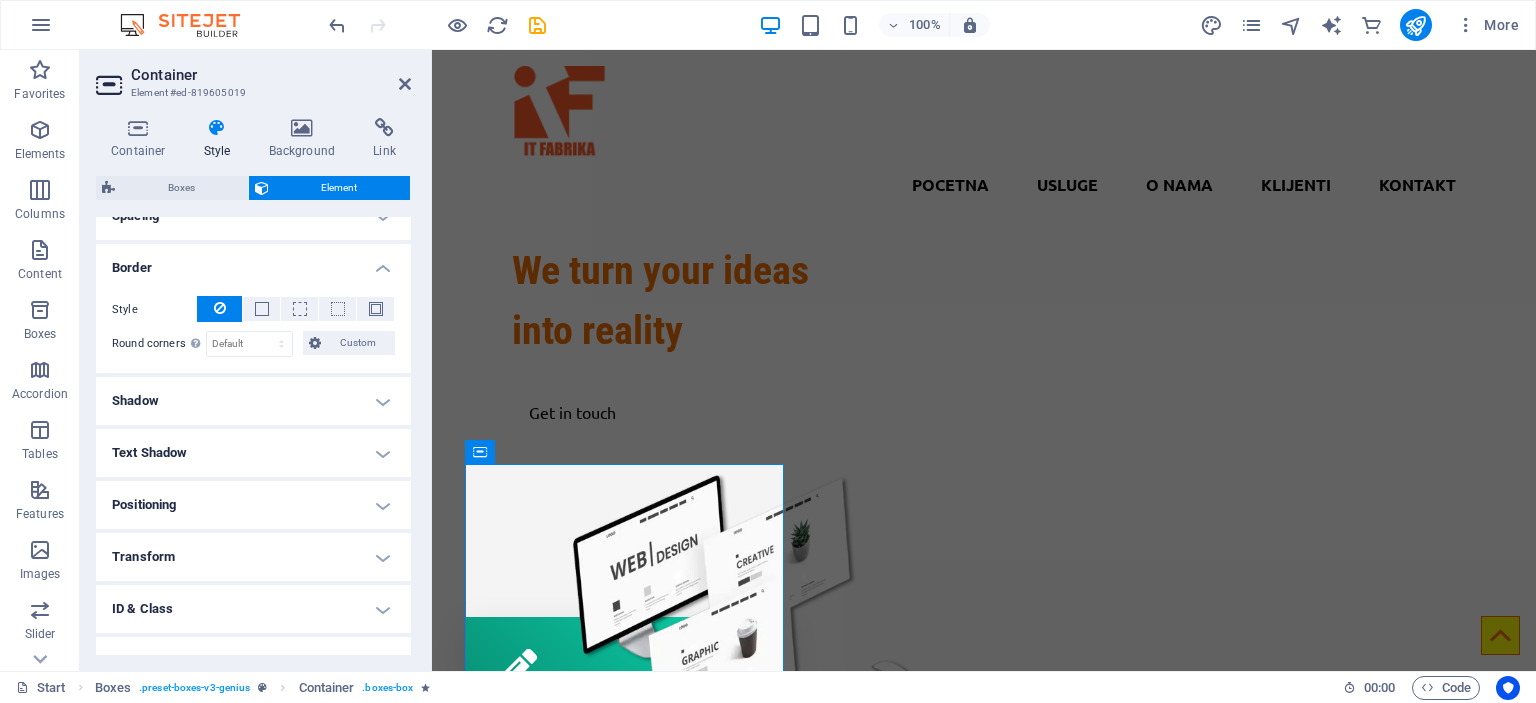 scroll, scrollTop: 106, scrollLeft: 0, axis: vertical 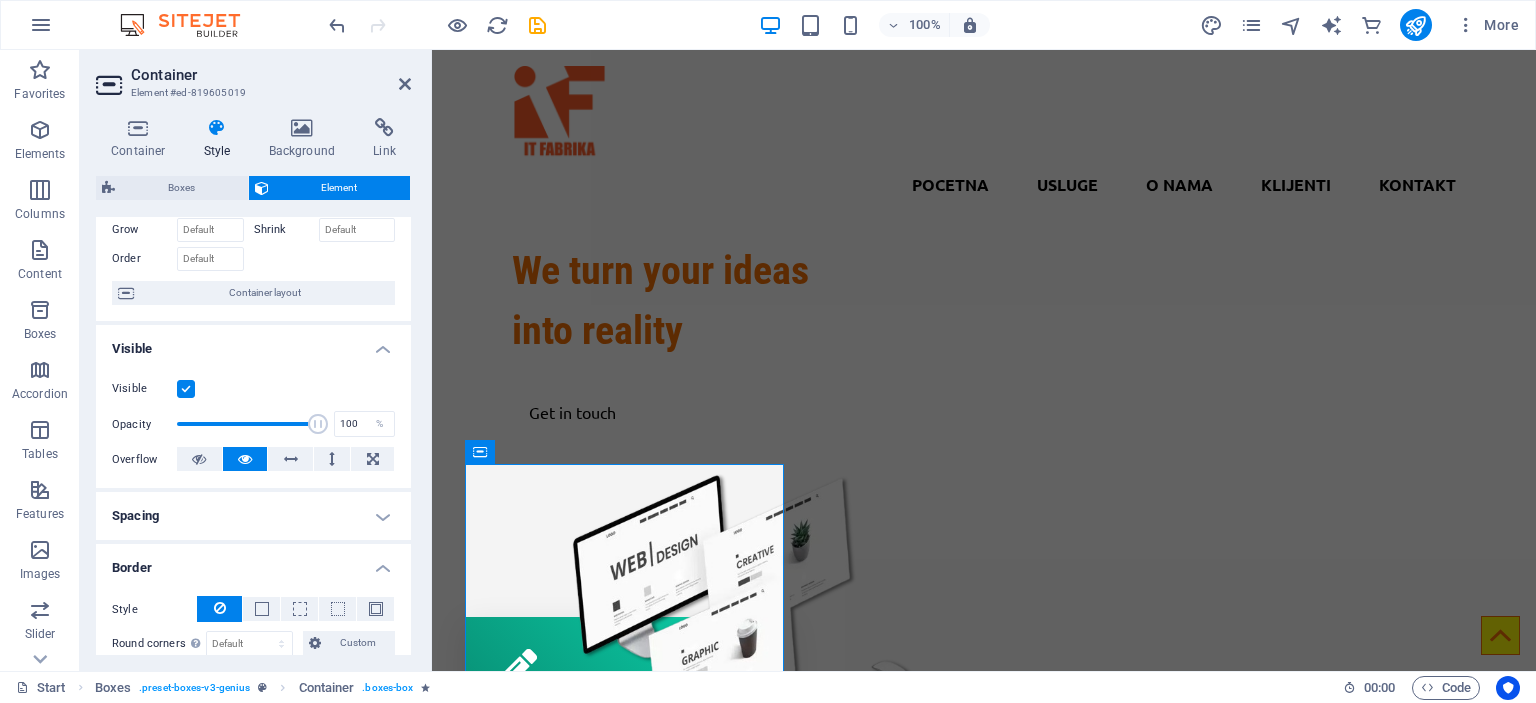 click on "Spacing" at bounding box center (253, 516) 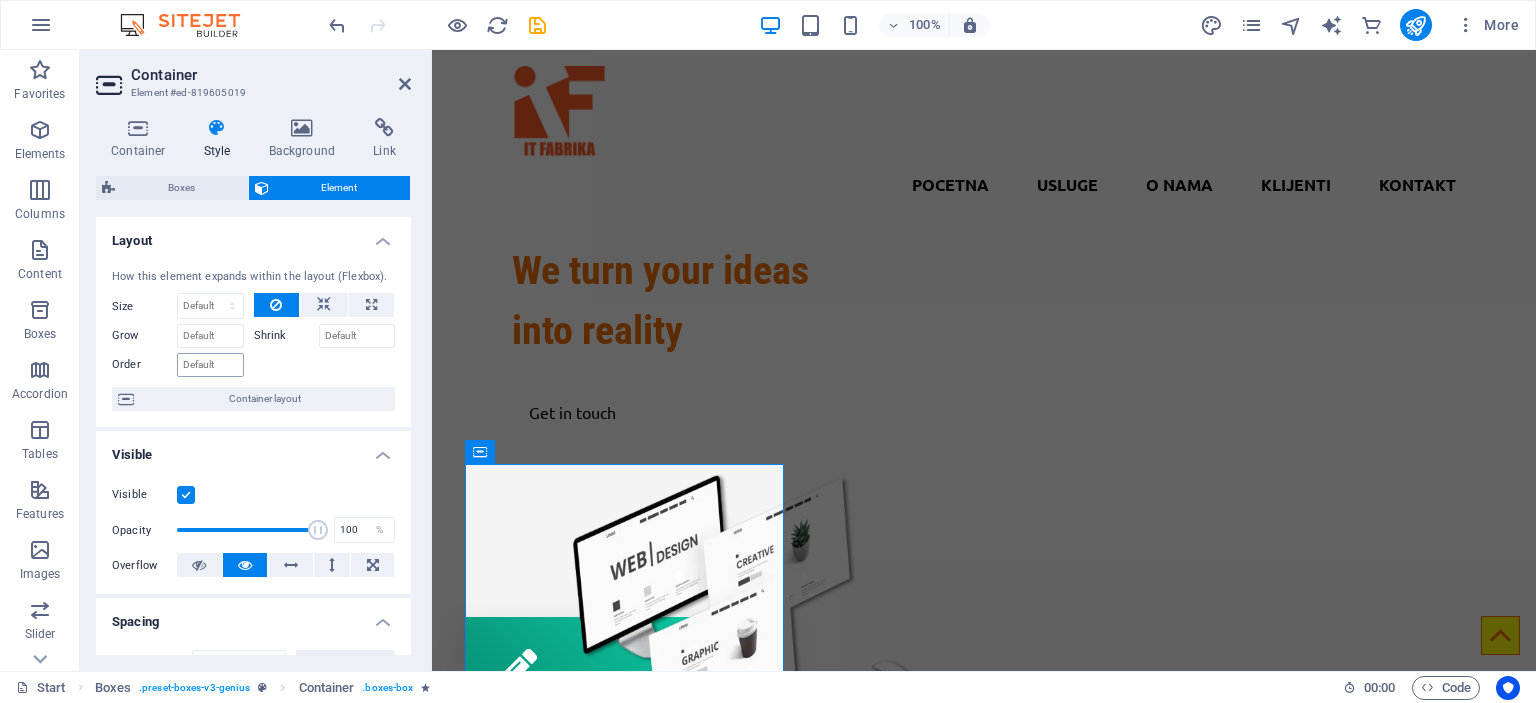 scroll, scrollTop: 0, scrollLeft: 0, axis: both 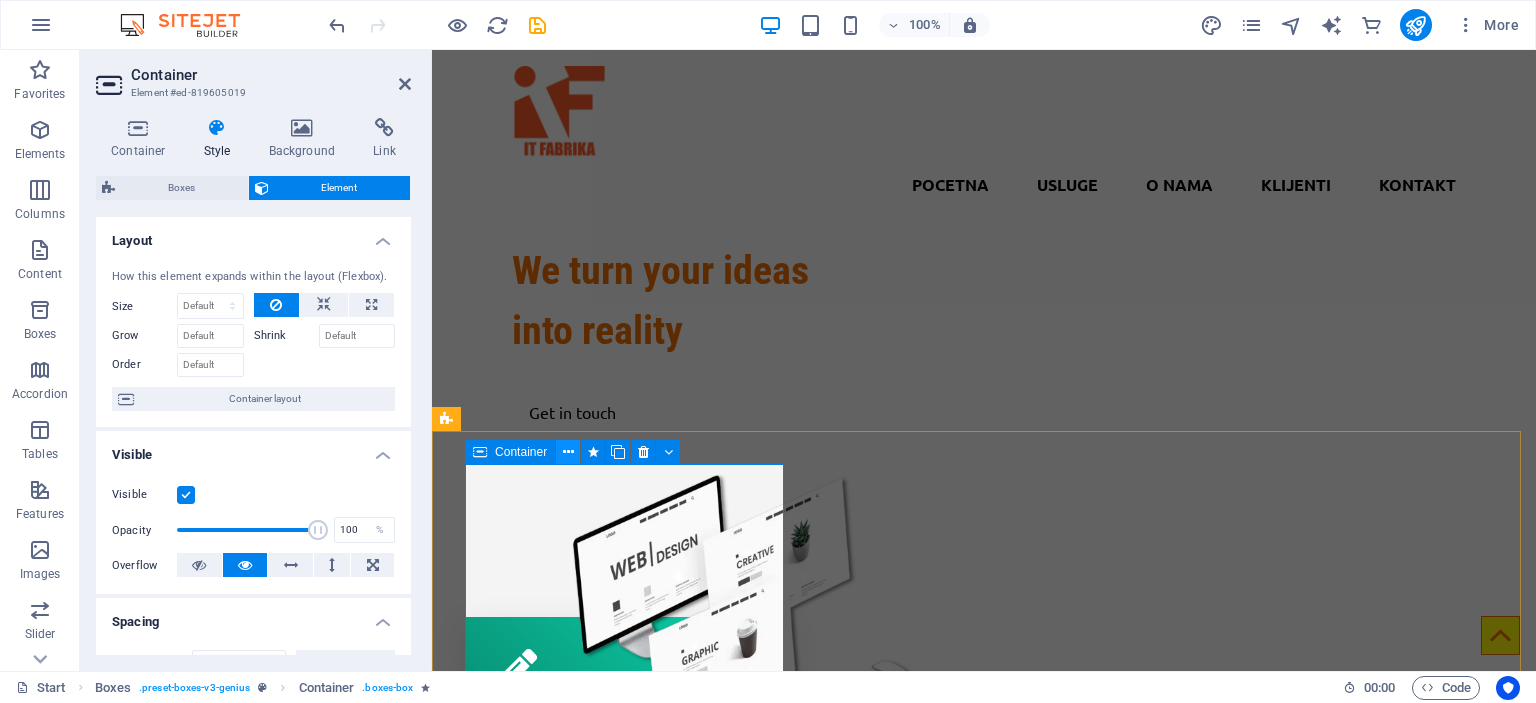 click at bounding box center (568, 452) 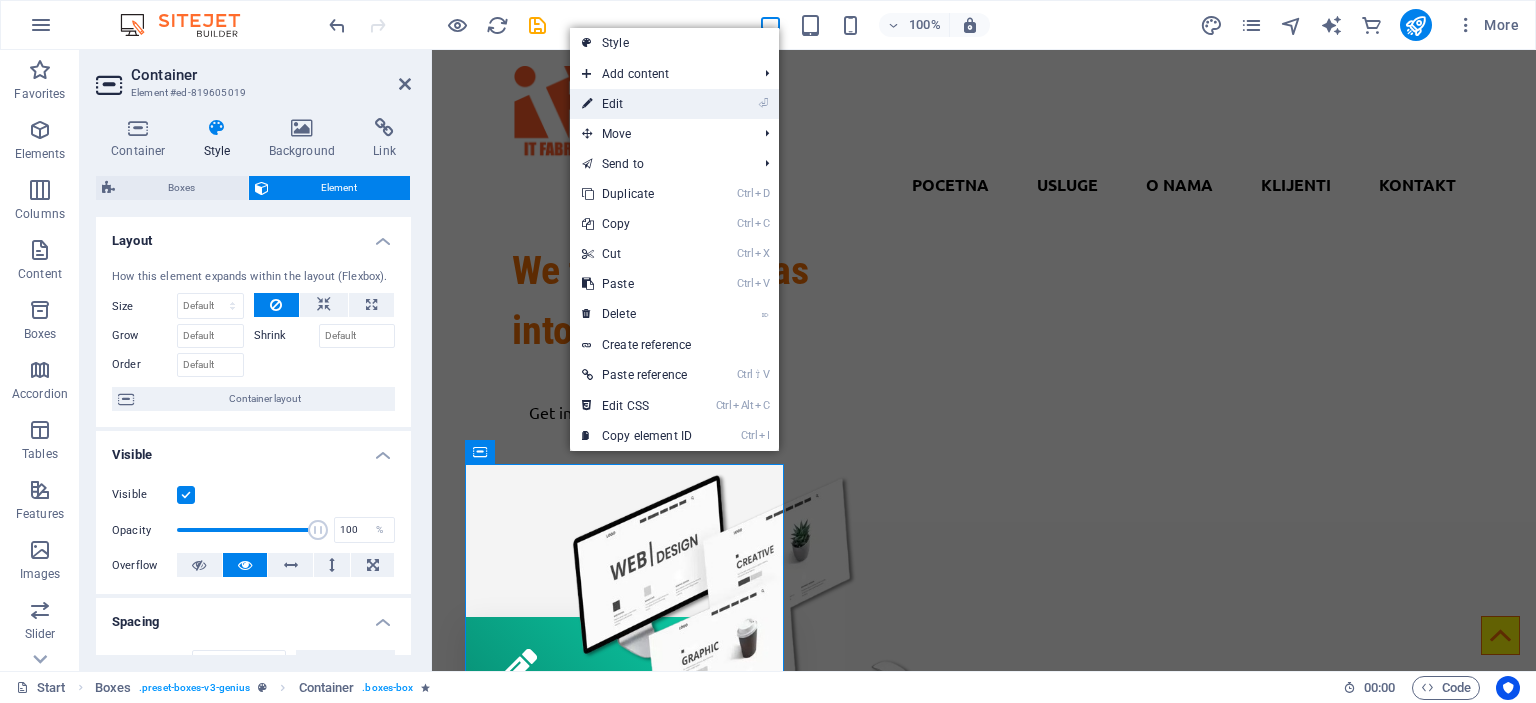 drag, startPoint x: 660, startPoint y: 107, endPoint x: 229, endPoint y: 57, distance: 433.89053 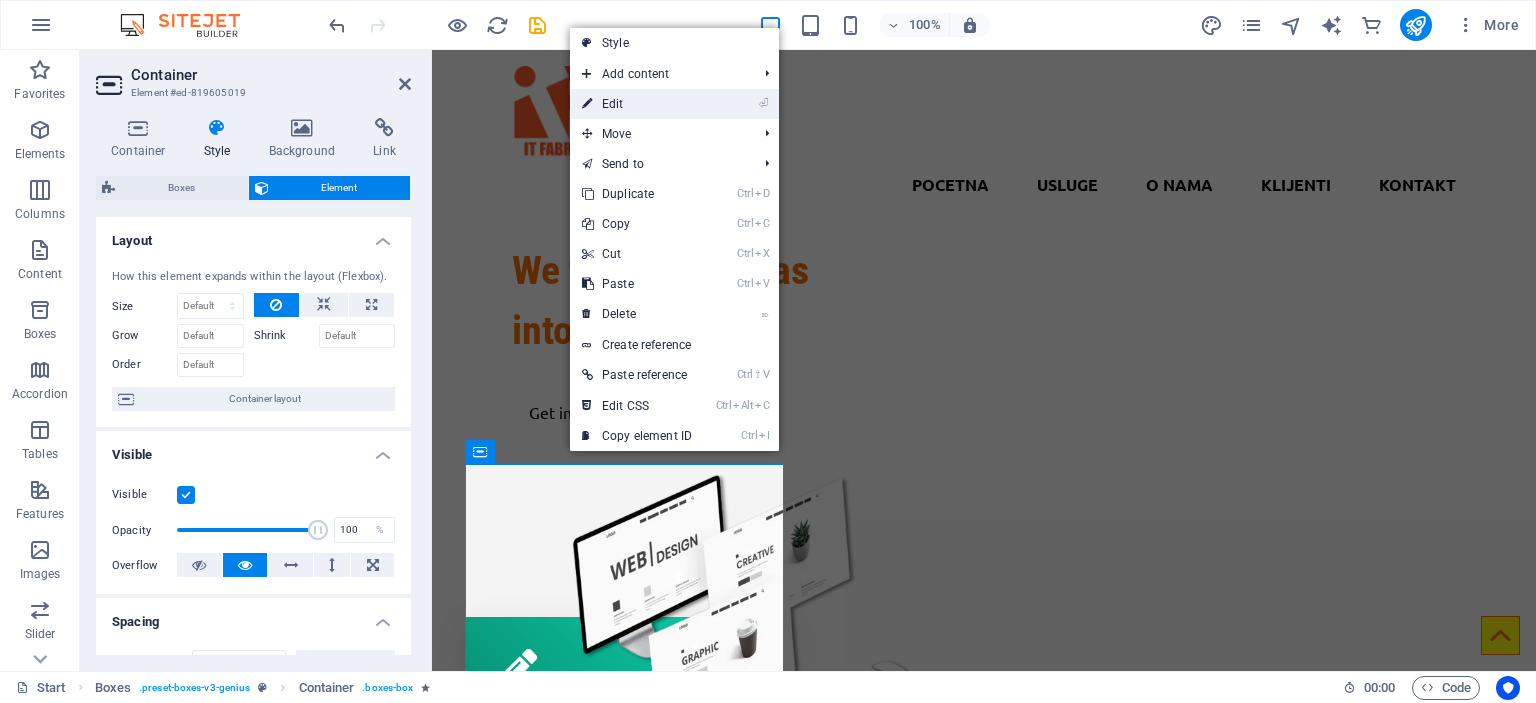 click on "⏎  Edit" at bounding box center [637, 104] 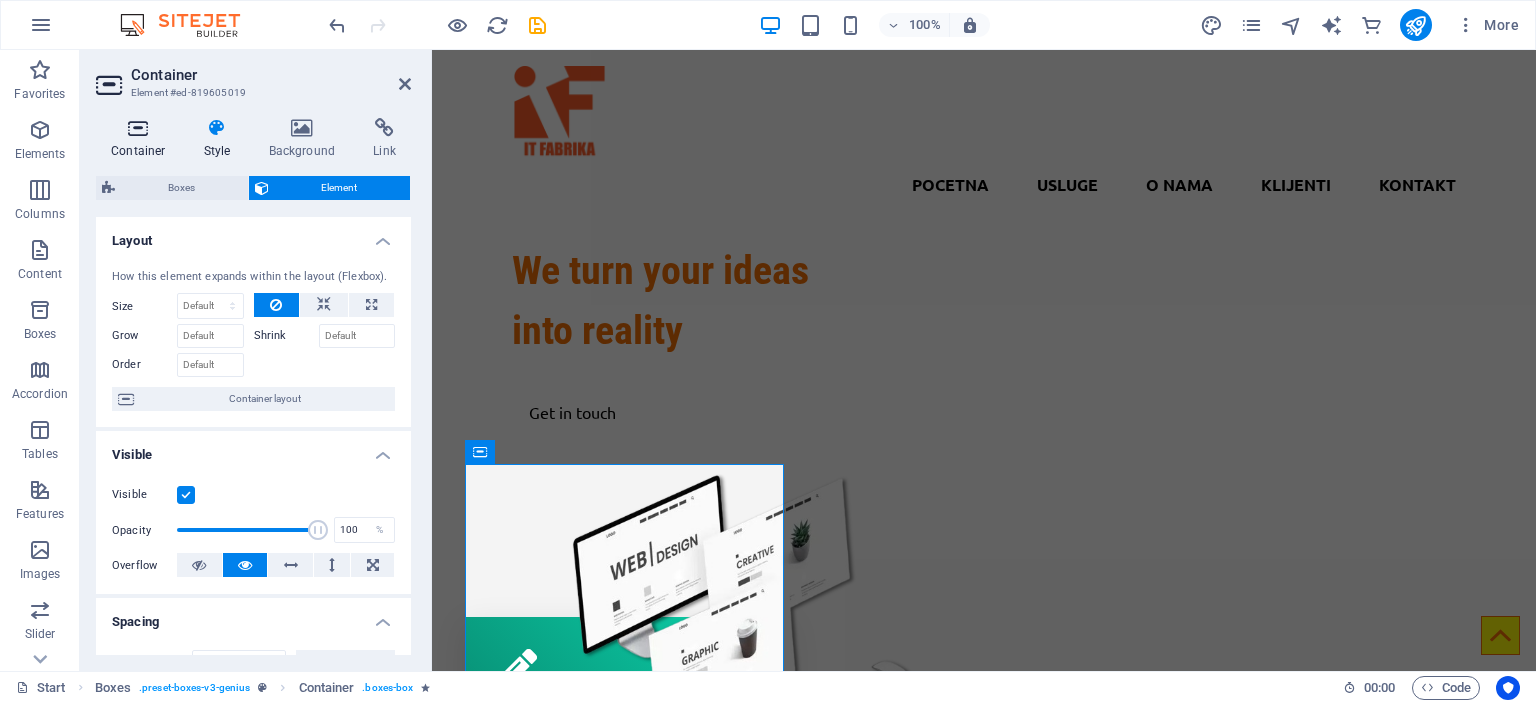 click at bounding box center [138, 128] 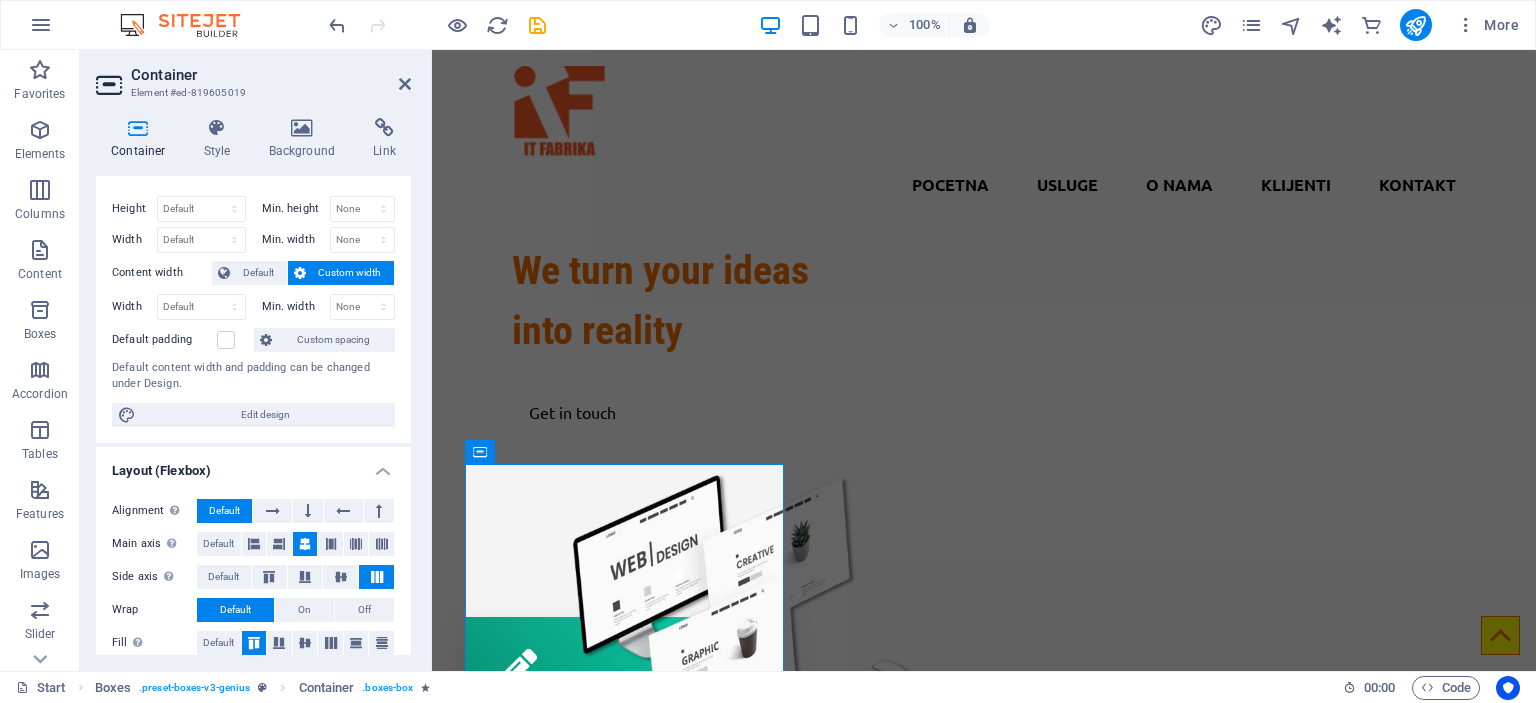 scroll, scrollTop: 0, scrollLeft: 0, axis: both 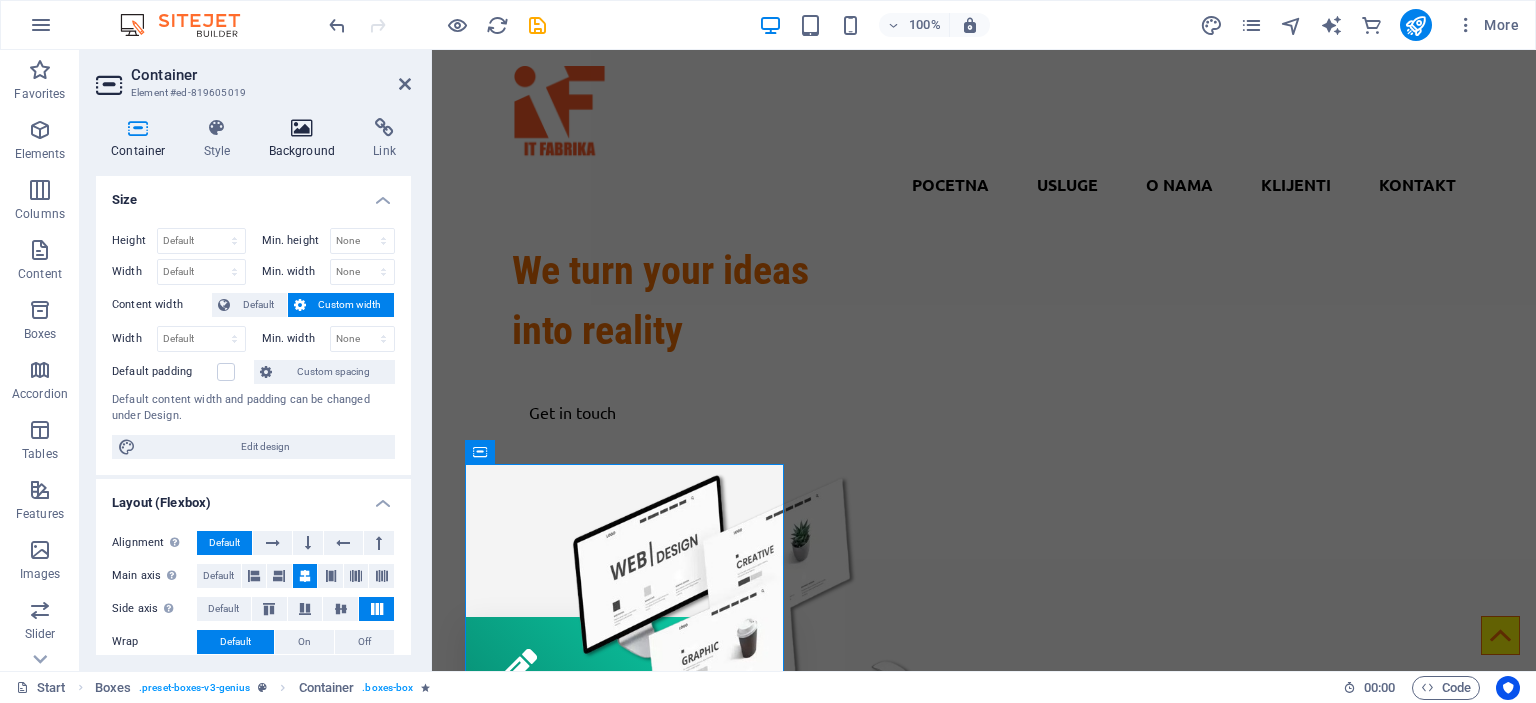 click at bounding box center [302, 128] 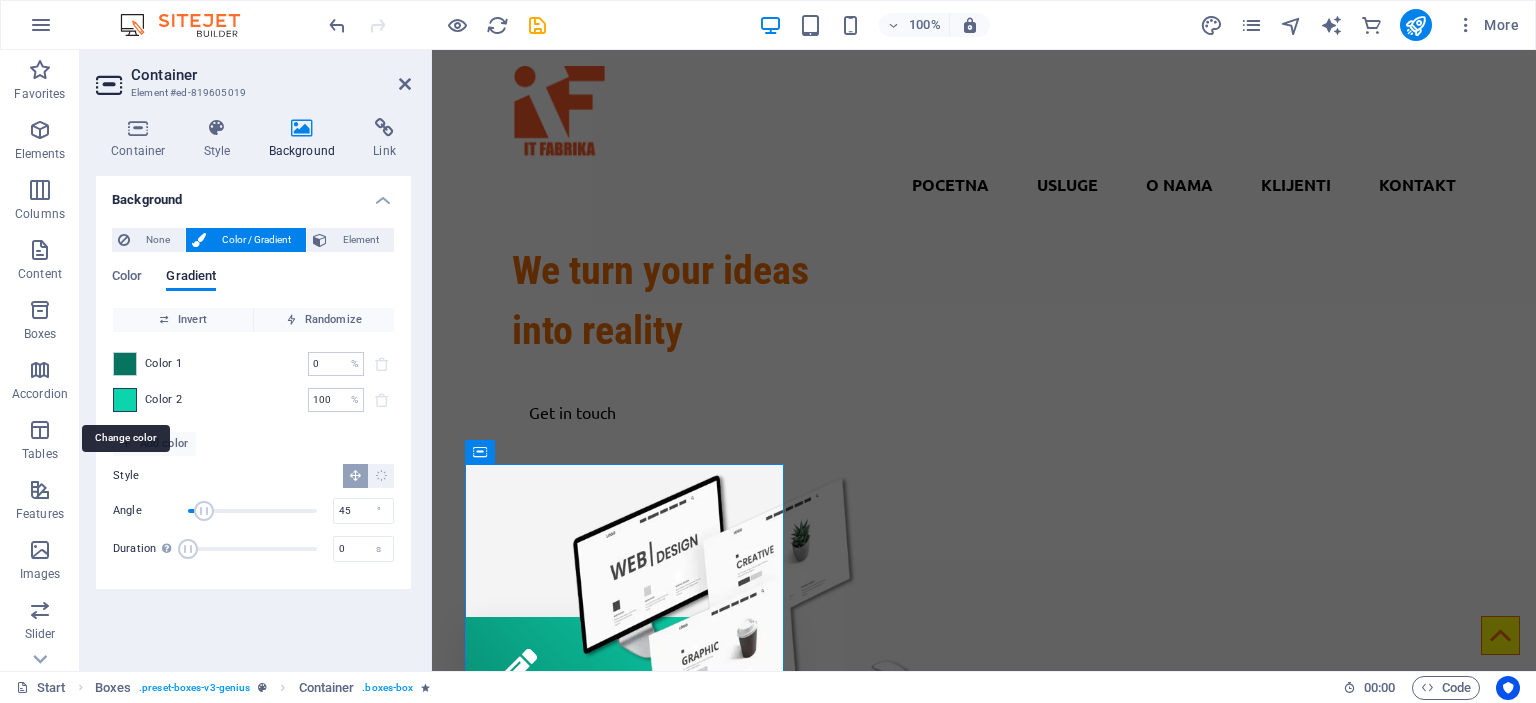 click at bounding box center [125, 400] 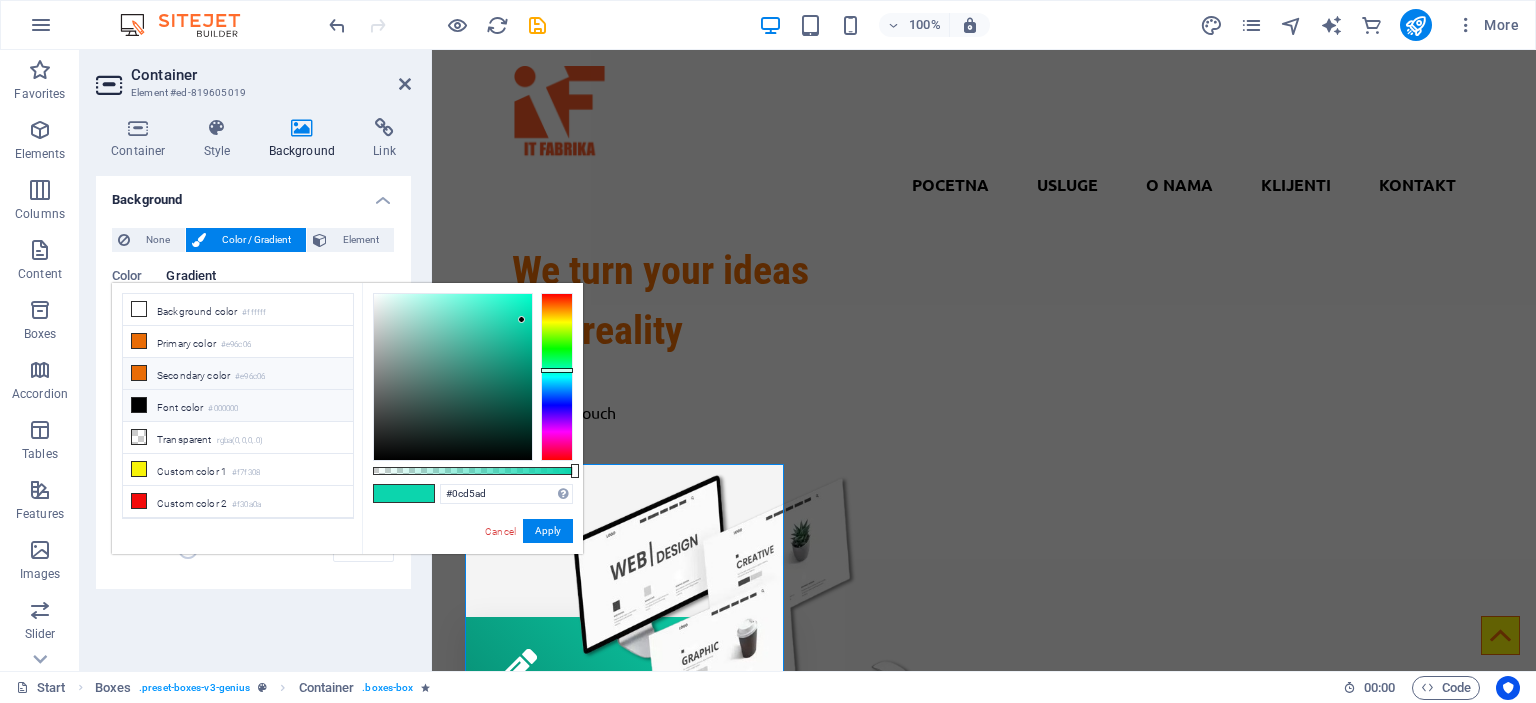 click on "Secondary color
#e96c06" at bounding box center [238, 374] 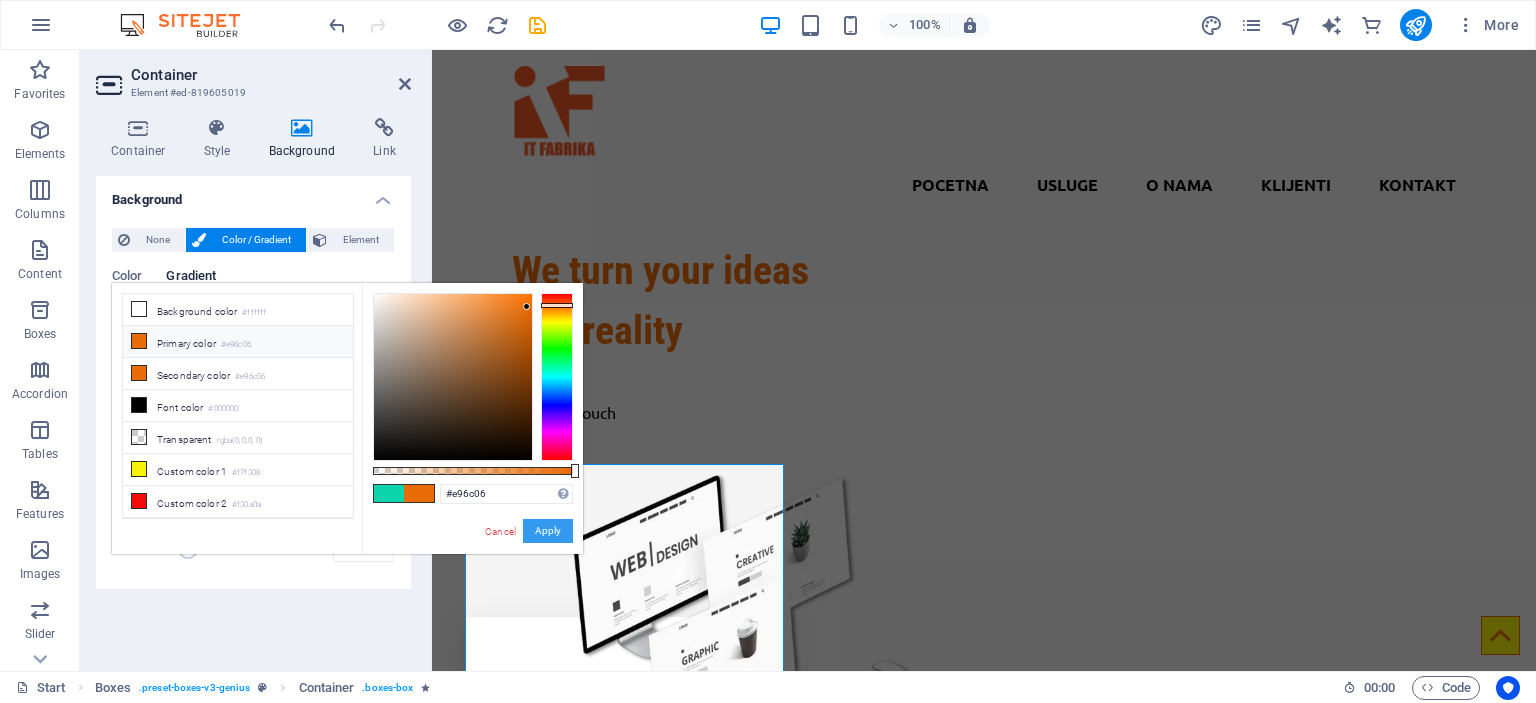 click on "Apply" at bounding box center [548, 531] 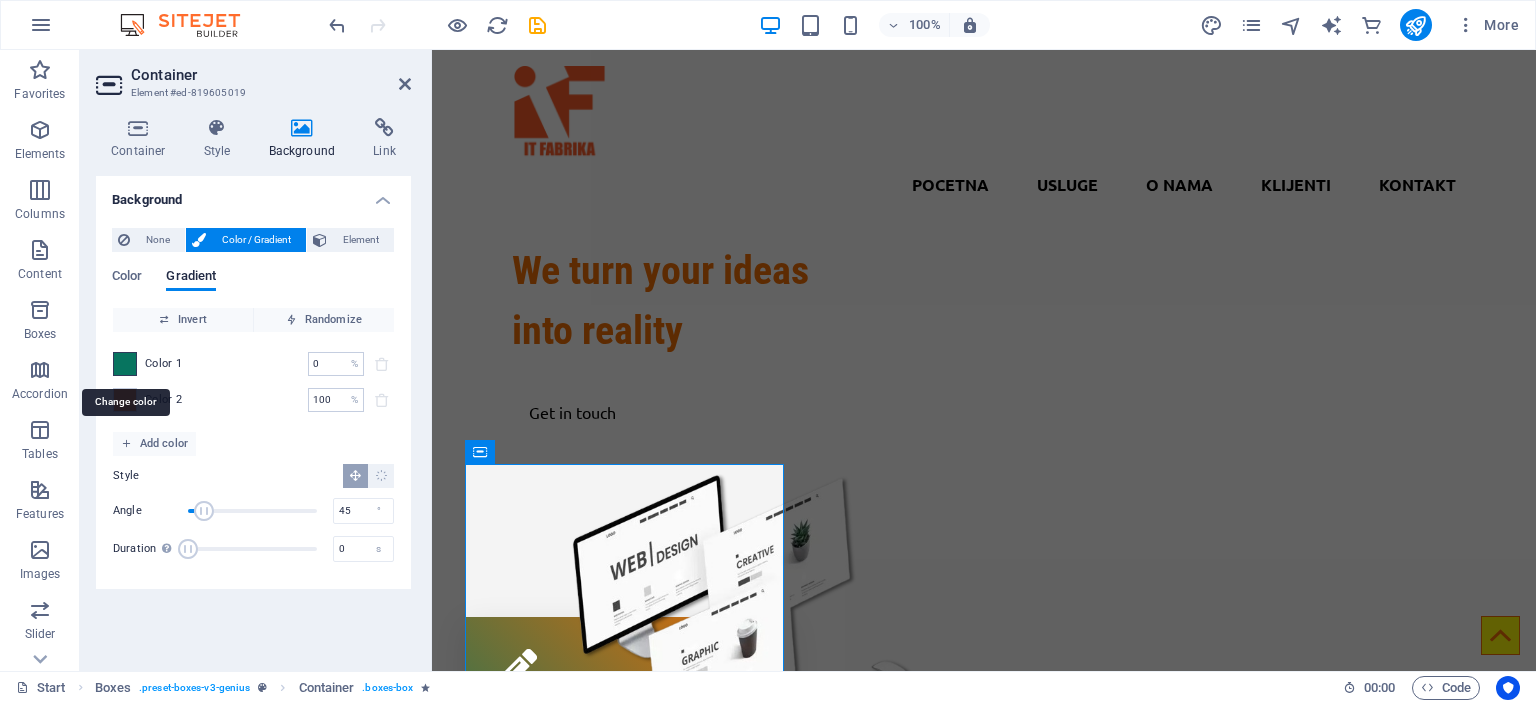 click at bounding box center (125, 364) 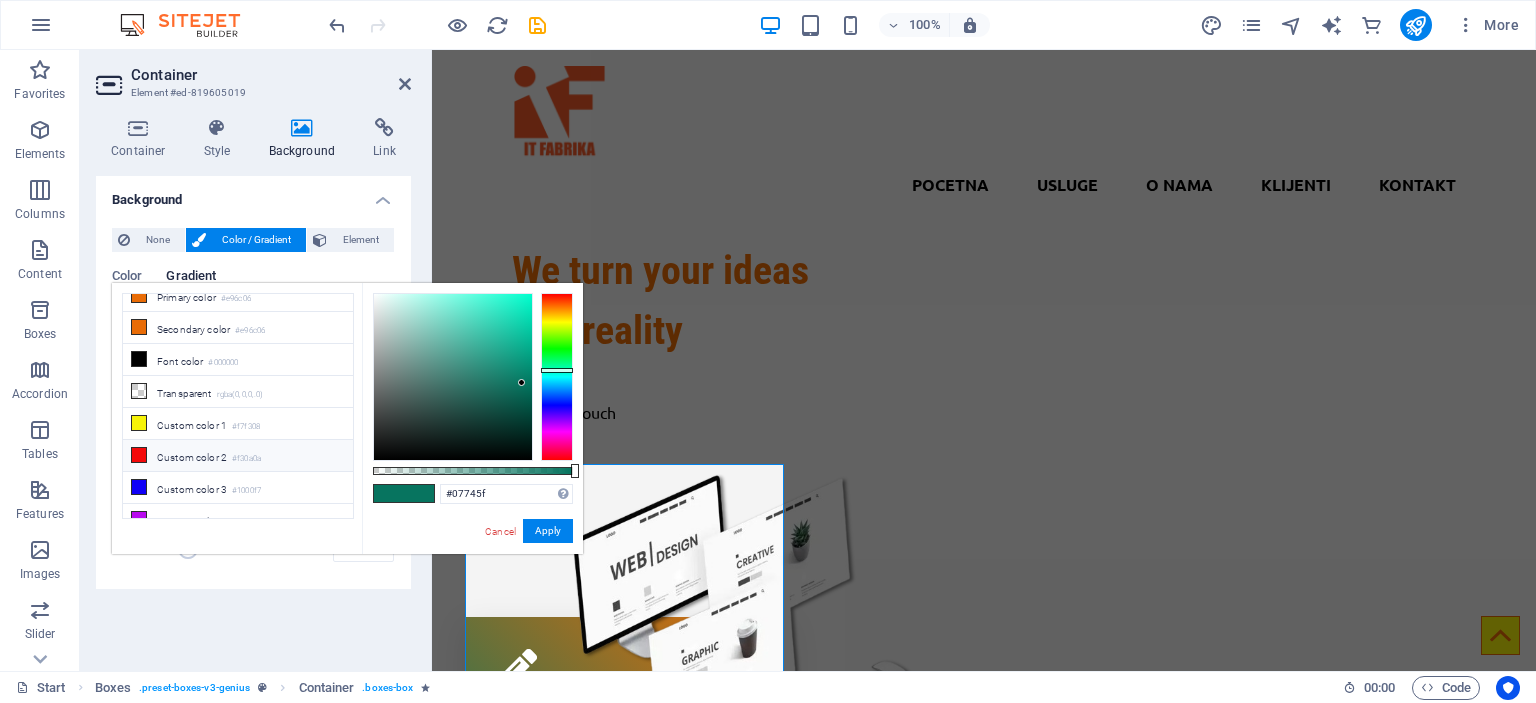 scroll, scrollTop: 52, scrollLeft: 0, axis: vertical 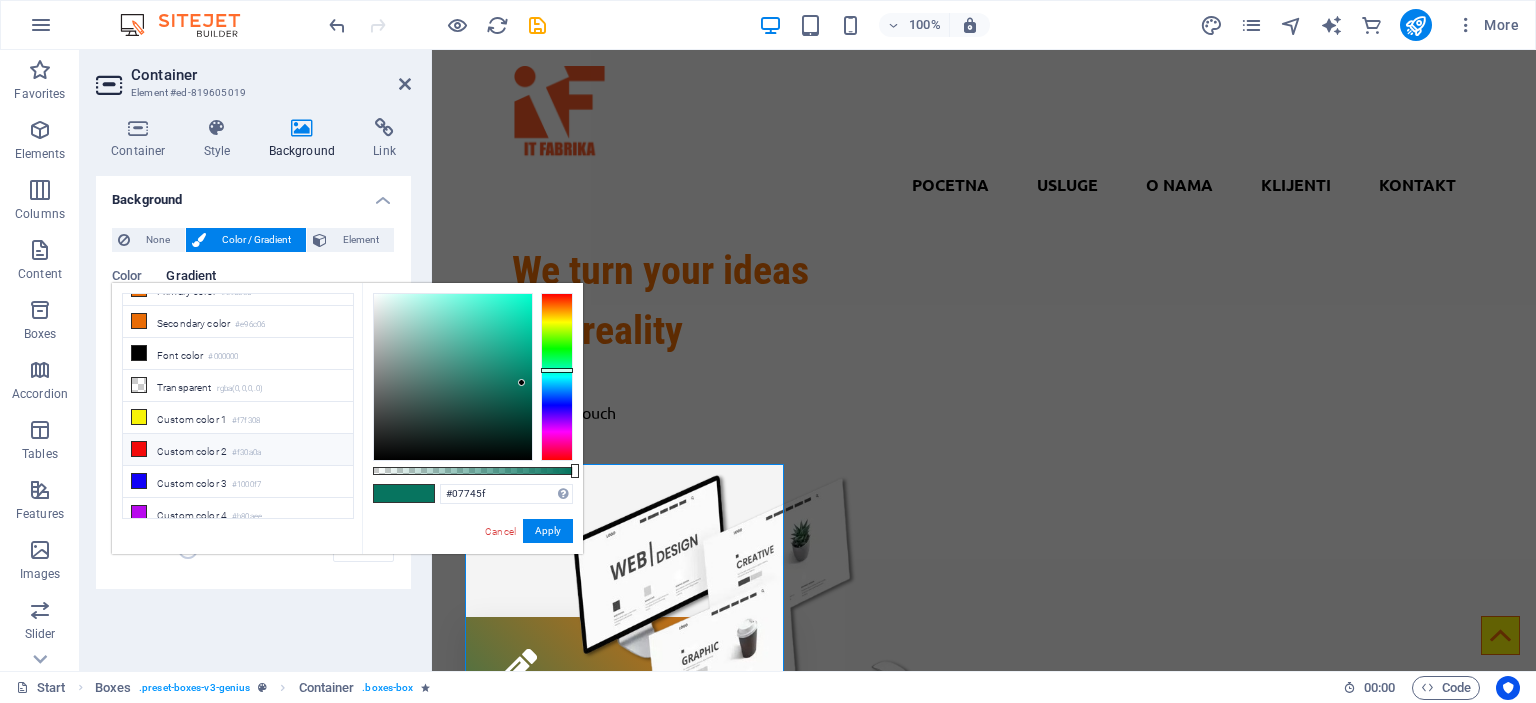 click on "Custom color 2
#f30a0a" at bounding box center (238, 450) 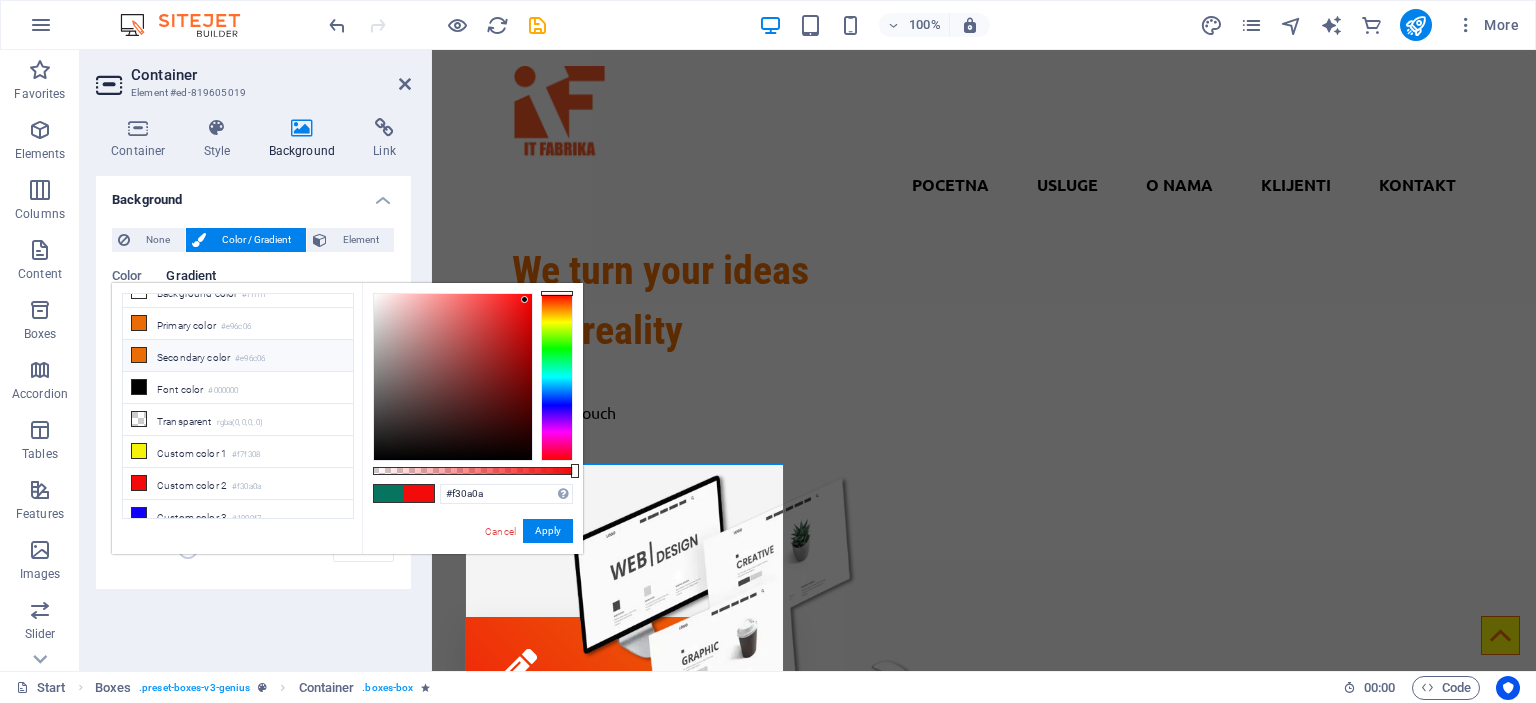 scroll, scrollTop: 0, scrollLeft: 0, axis: both 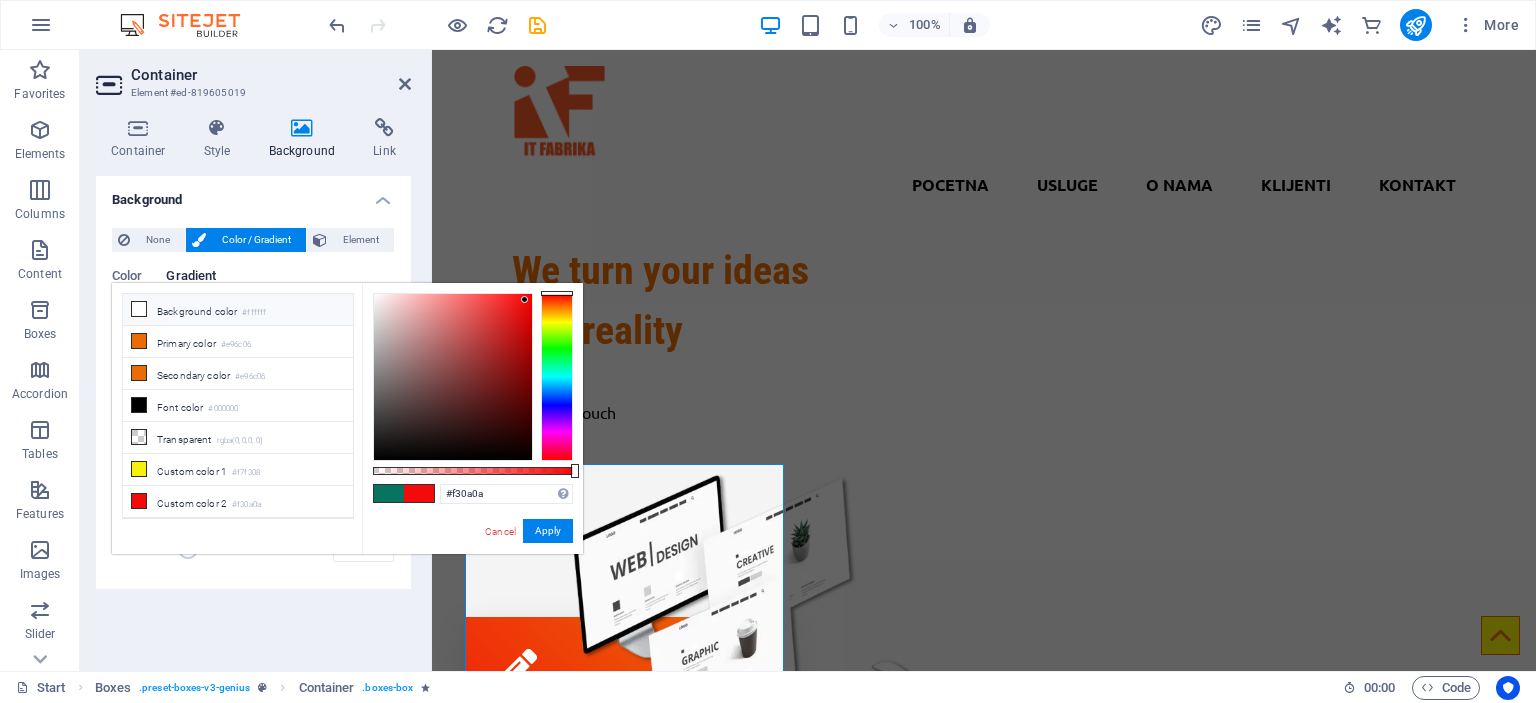 click on "Background color
#ffffff" at bounding box center (238, 310) 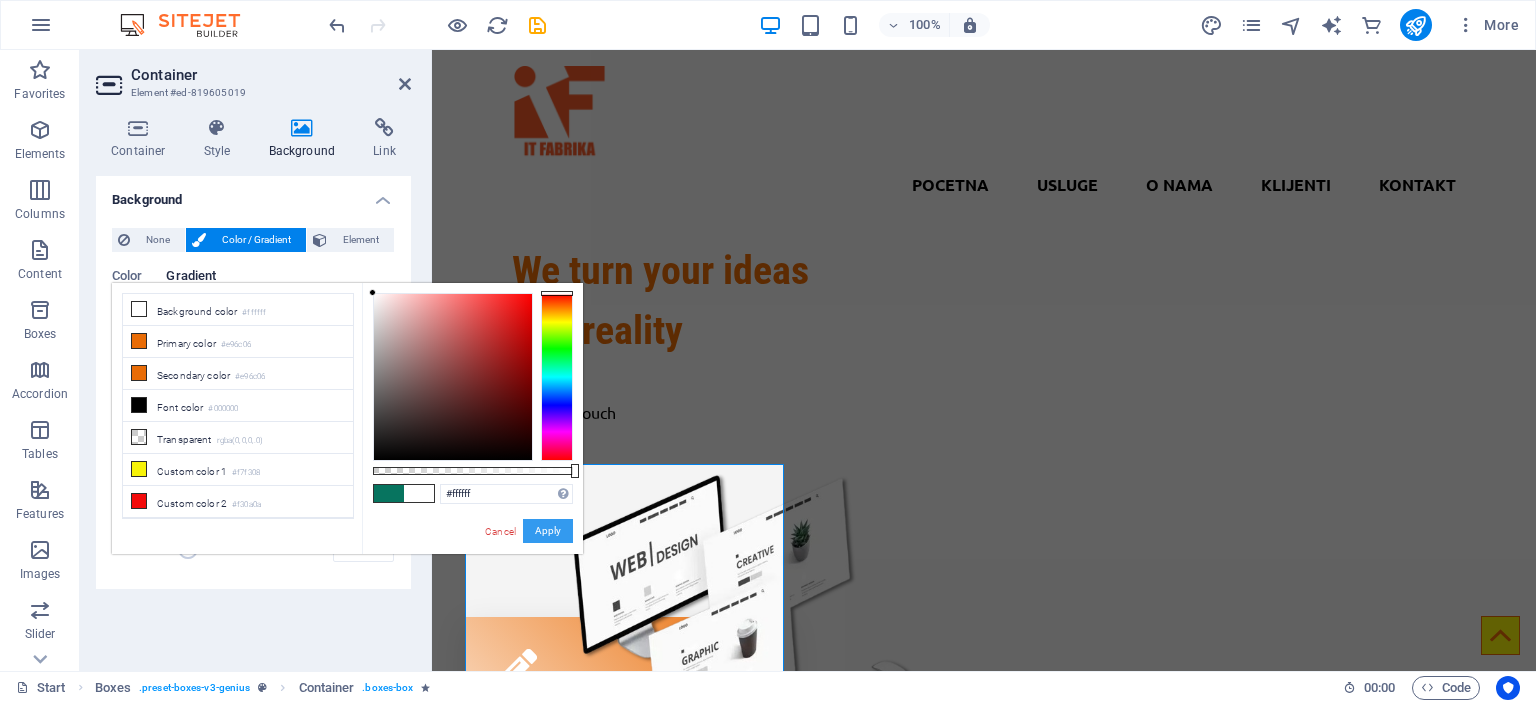click on "Apply" at bounding box center [548, 531] 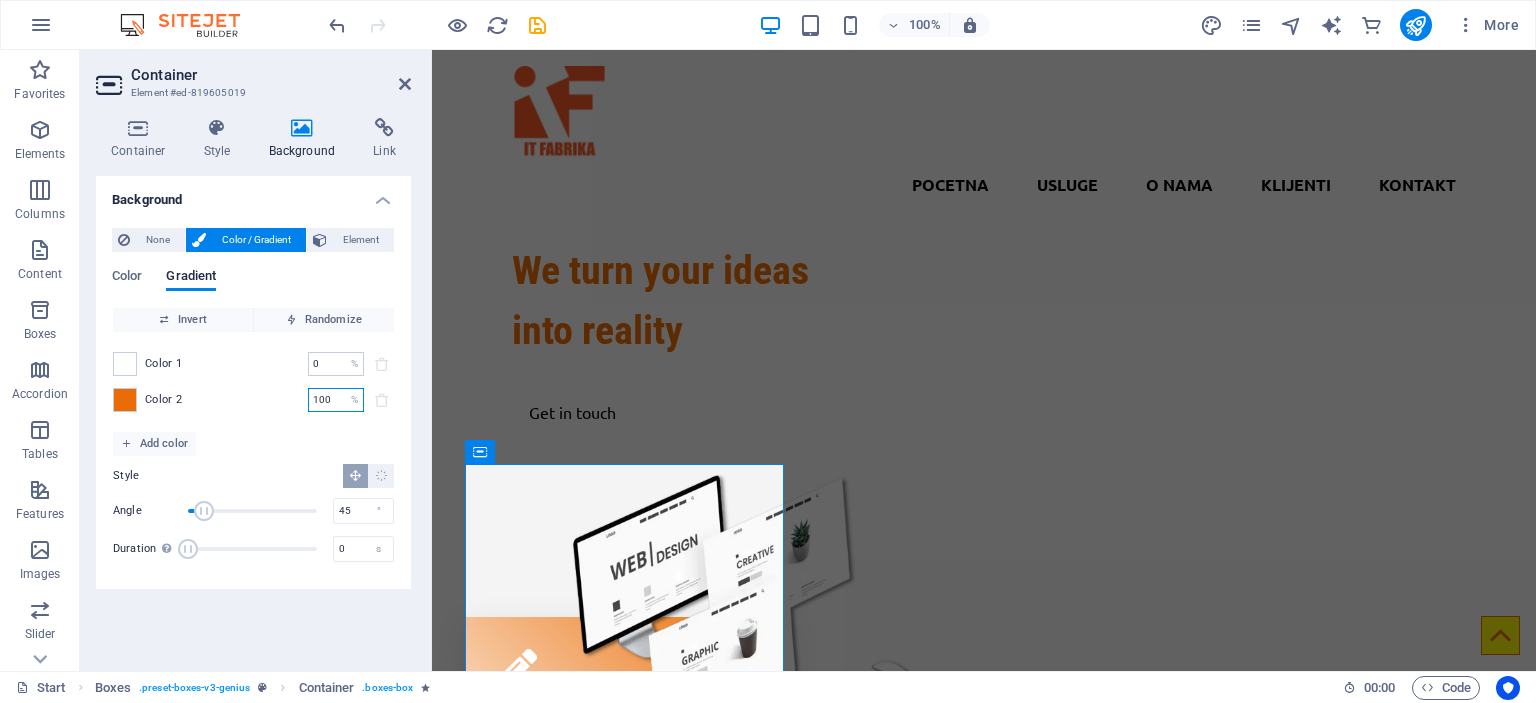 drag, startPoint x: 336, startPoint y: 402, endPoint x: 260, endPoint y: 399, distance: 76.05919 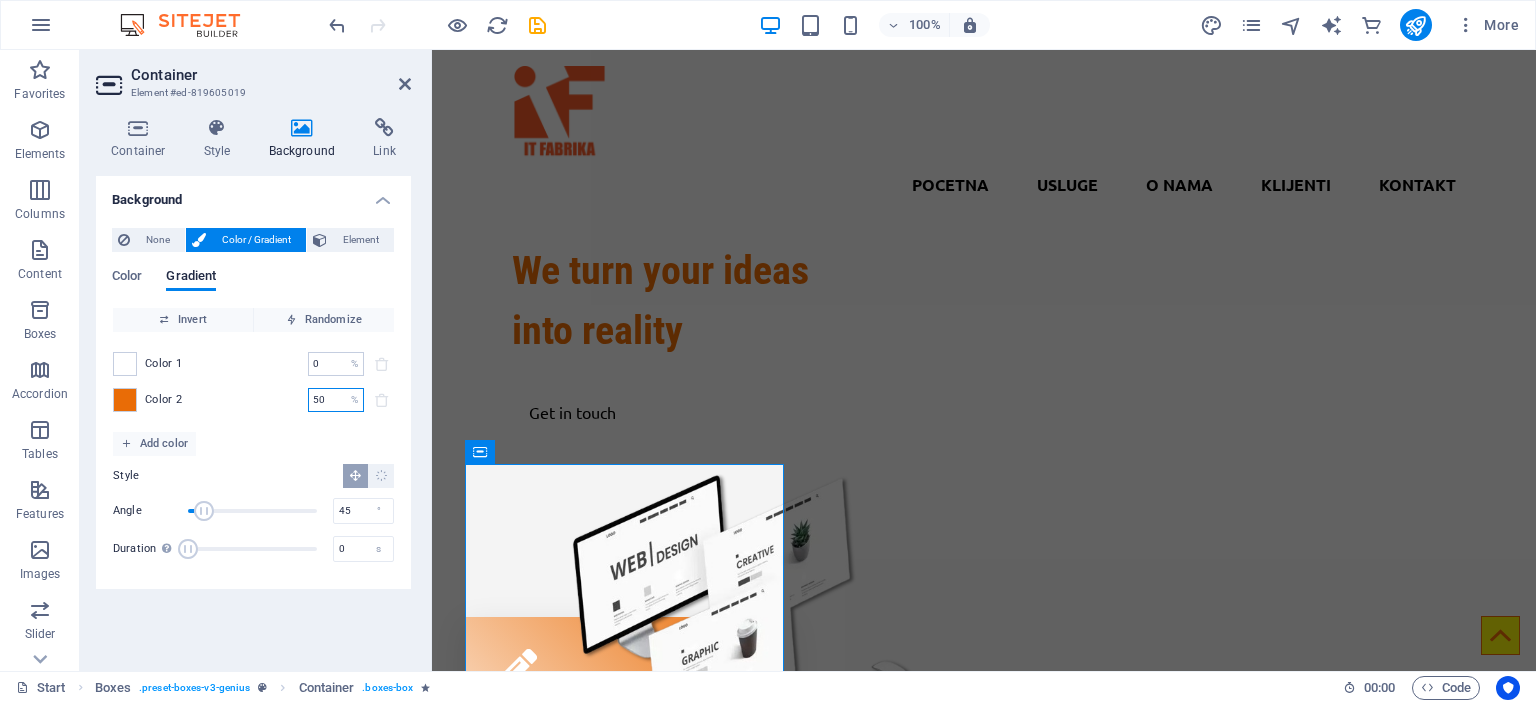 type on "50" 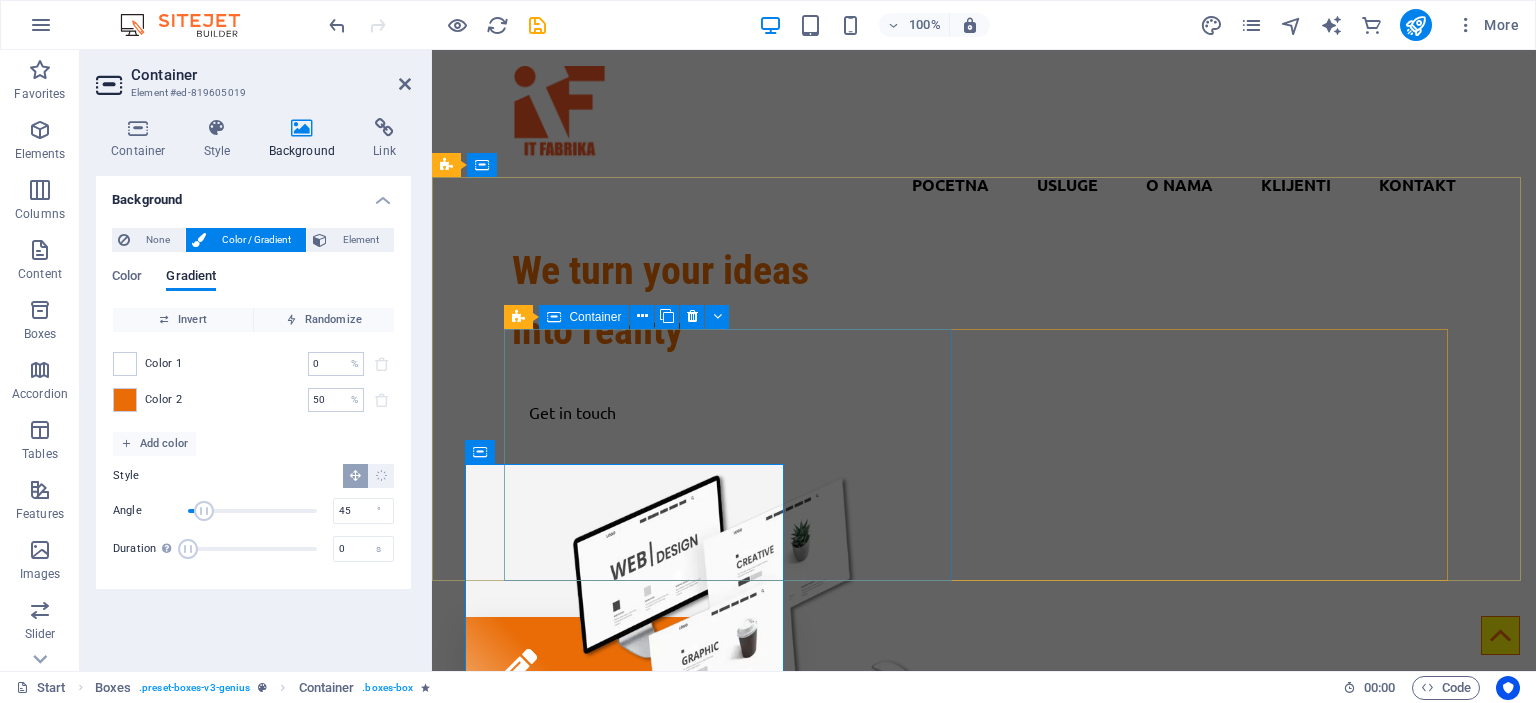 scroll, scrollTop: 200, scrollLeft: 0, axis: vertical 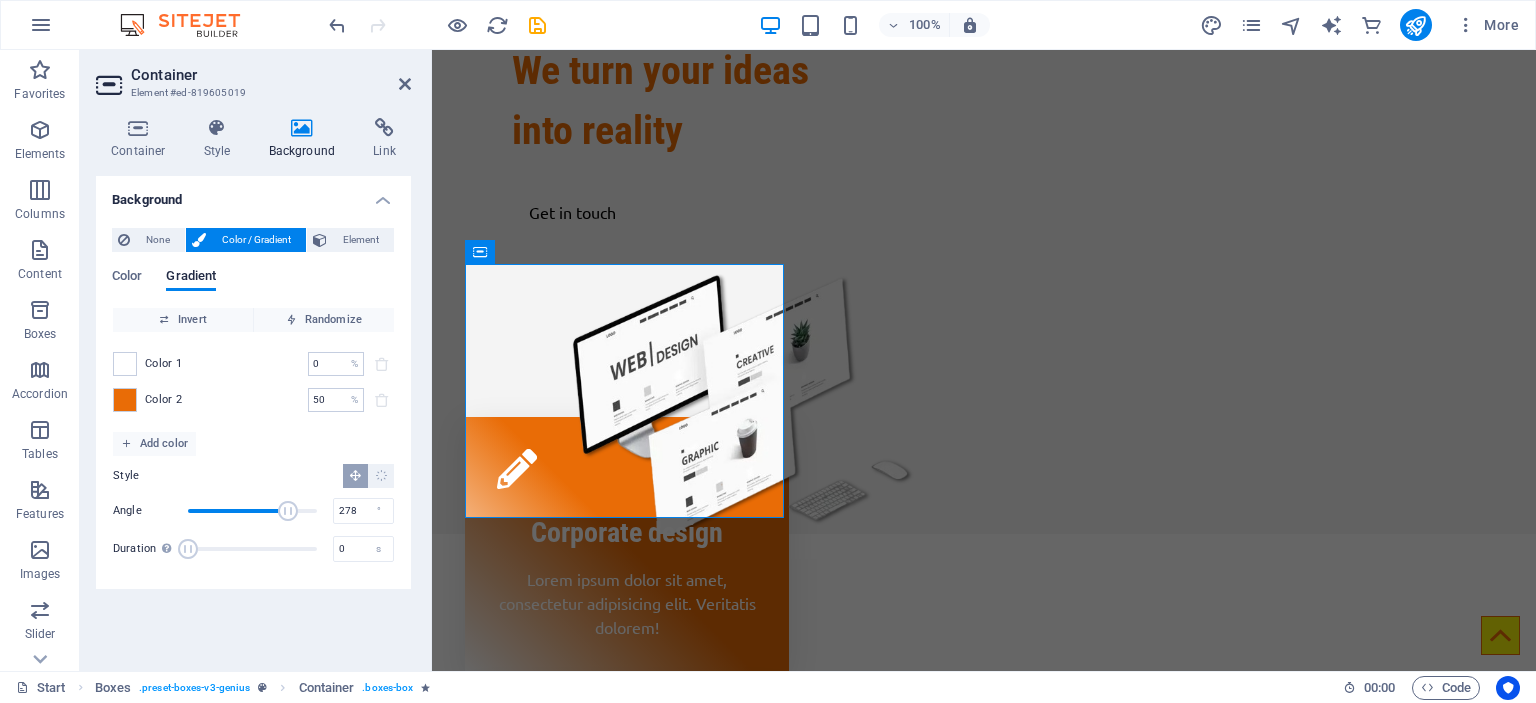 drag, startPoint x: 201, startPoint y: 507, endPoint x: 288, endPoint y: 511, distance: 87.0919 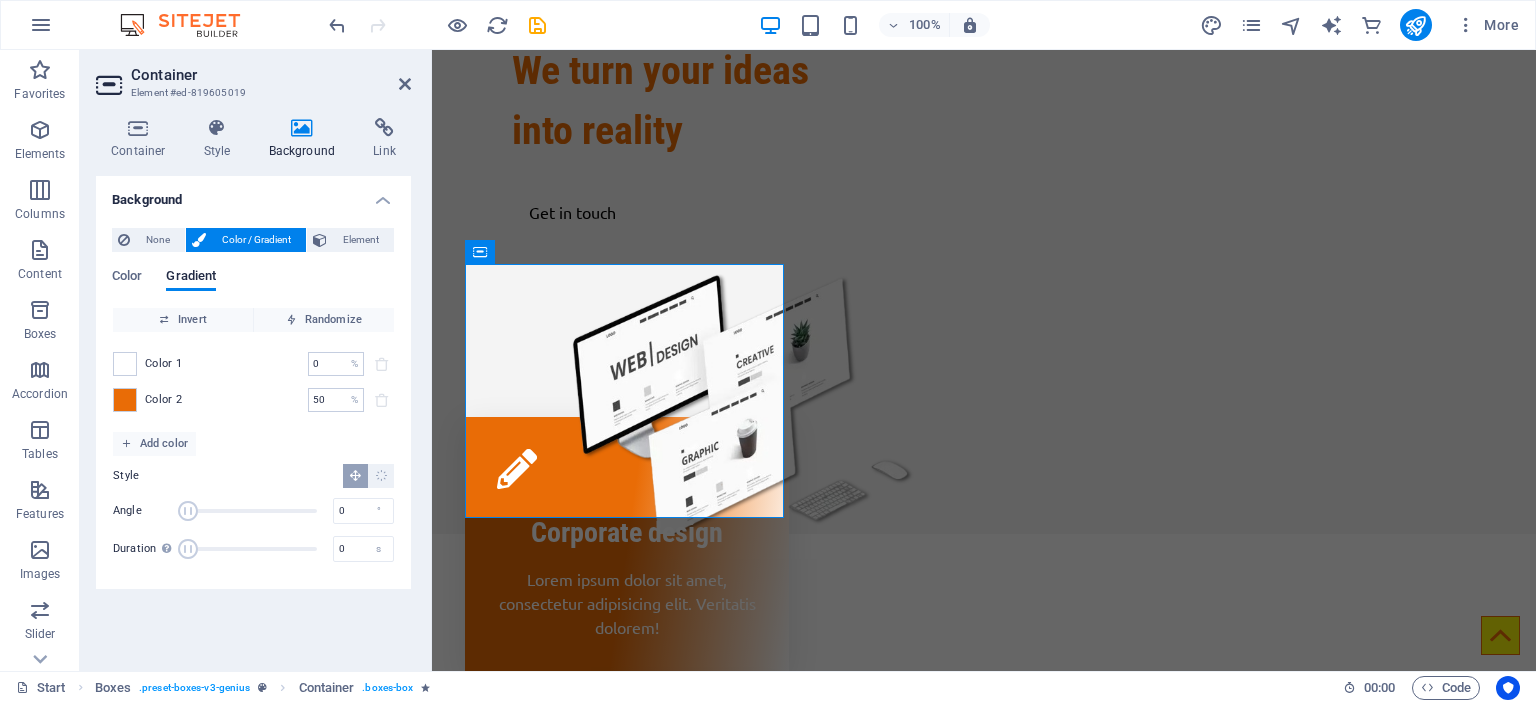 drag, startPoint x: 288, startPoint y: 512, endPoint x: 152, endPoint y: 508, distance: 136.0588 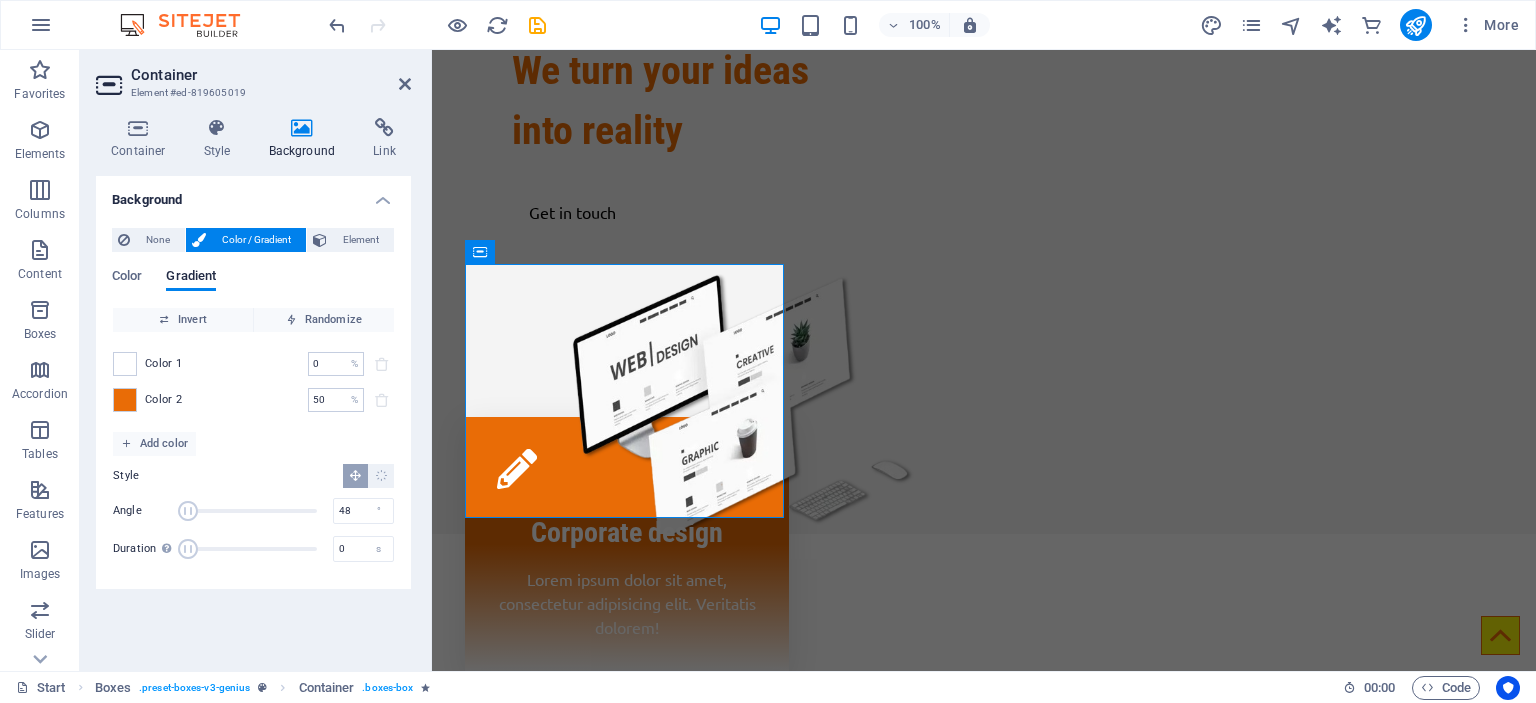 type on "56" 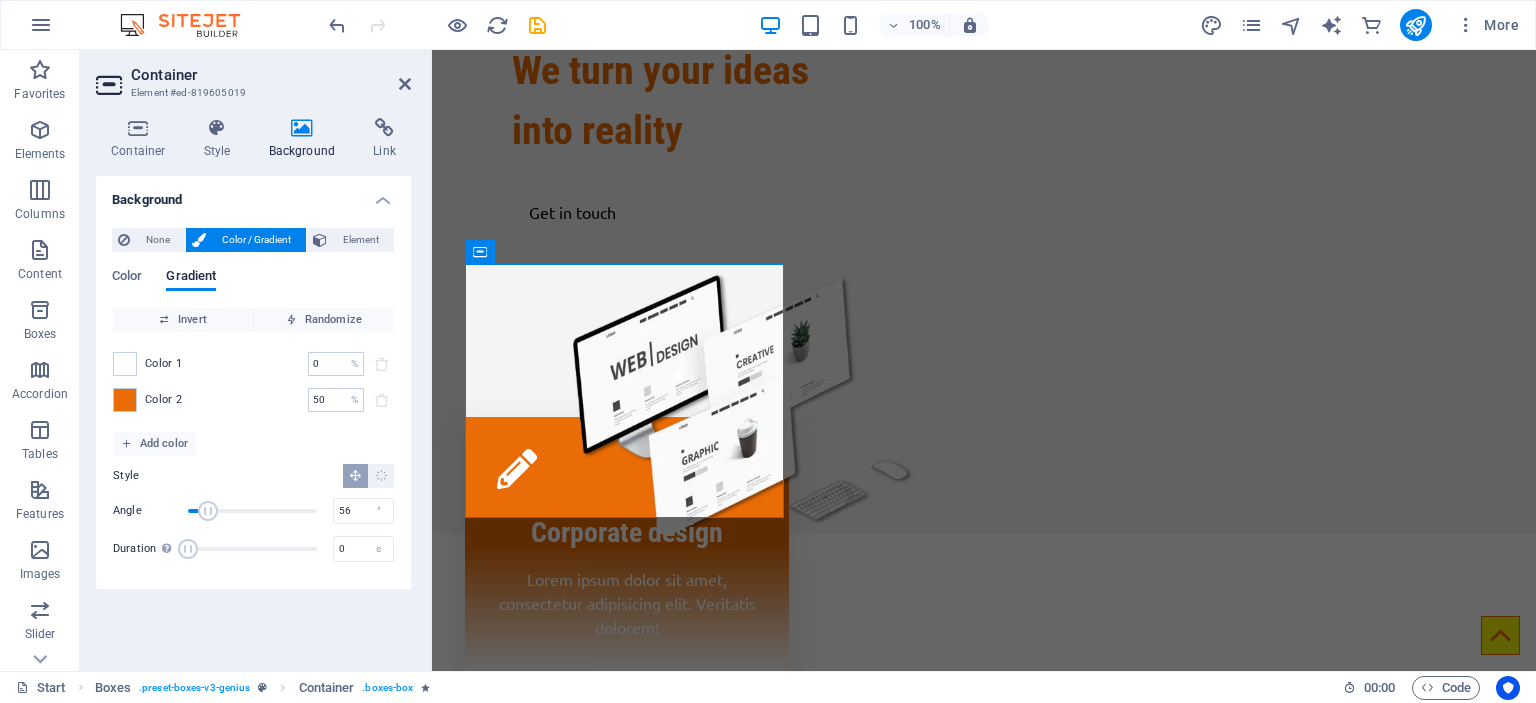drag, startPoint x: 185, startPoint y: 509, endPoint x: 208, endPoint y: 510, distance: 23.021729 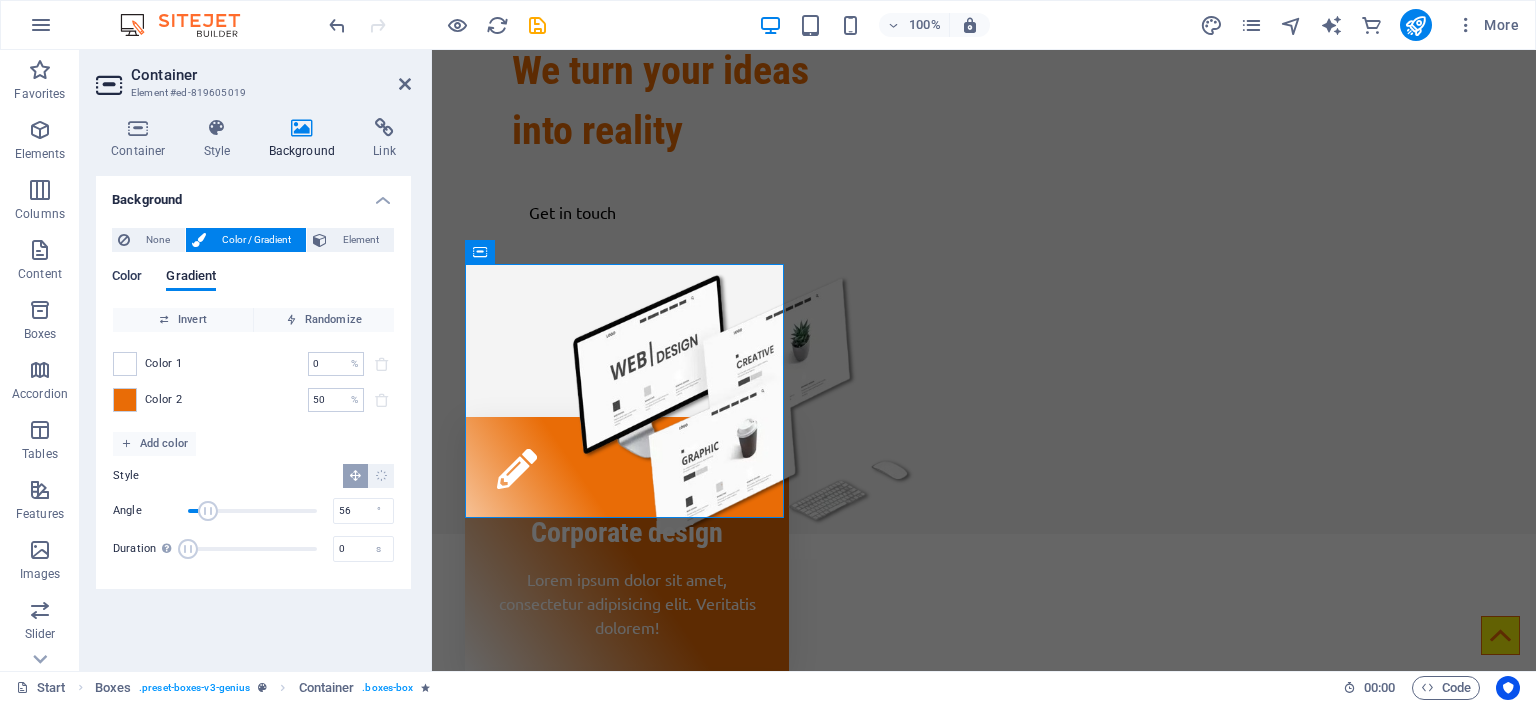 click on "Color" at bounding box center [127, 278] 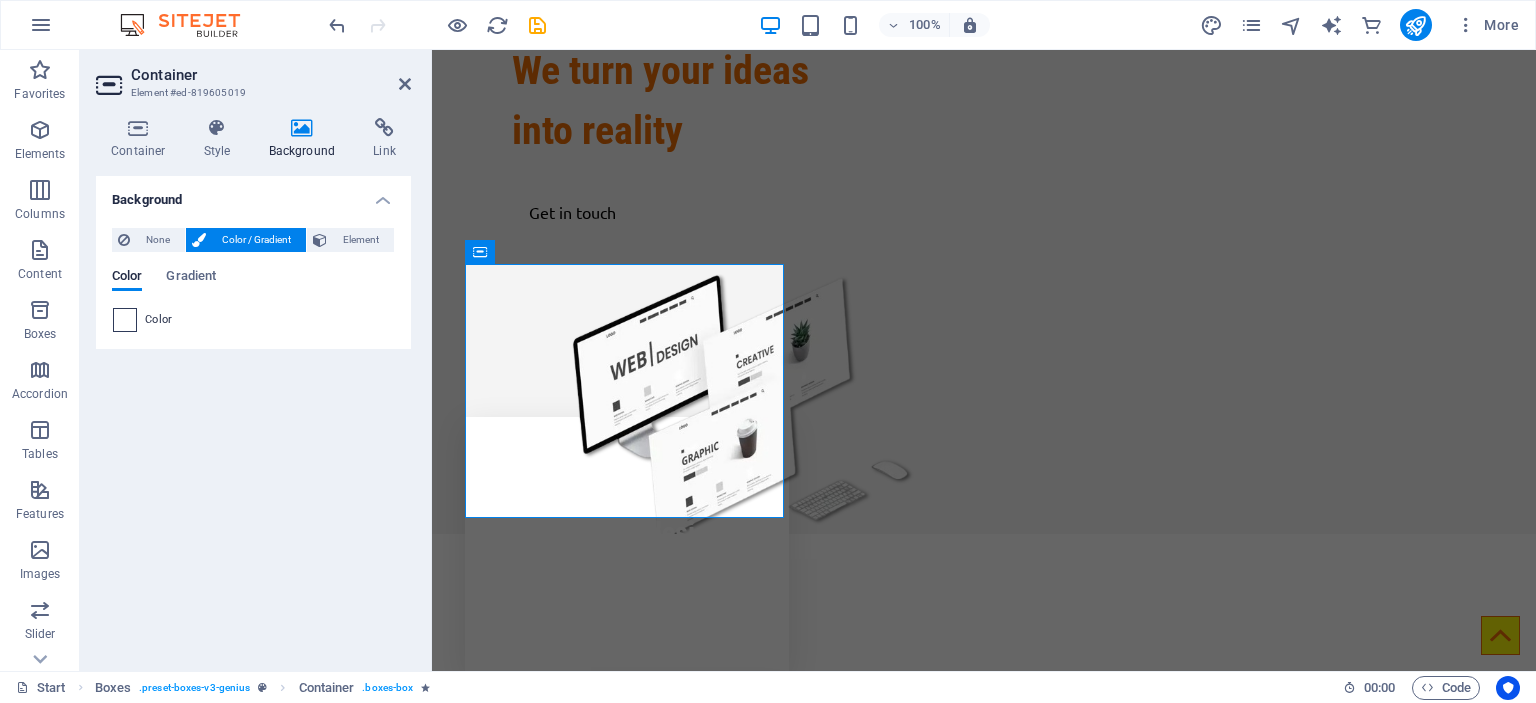 click at bounding box center [125, 320] 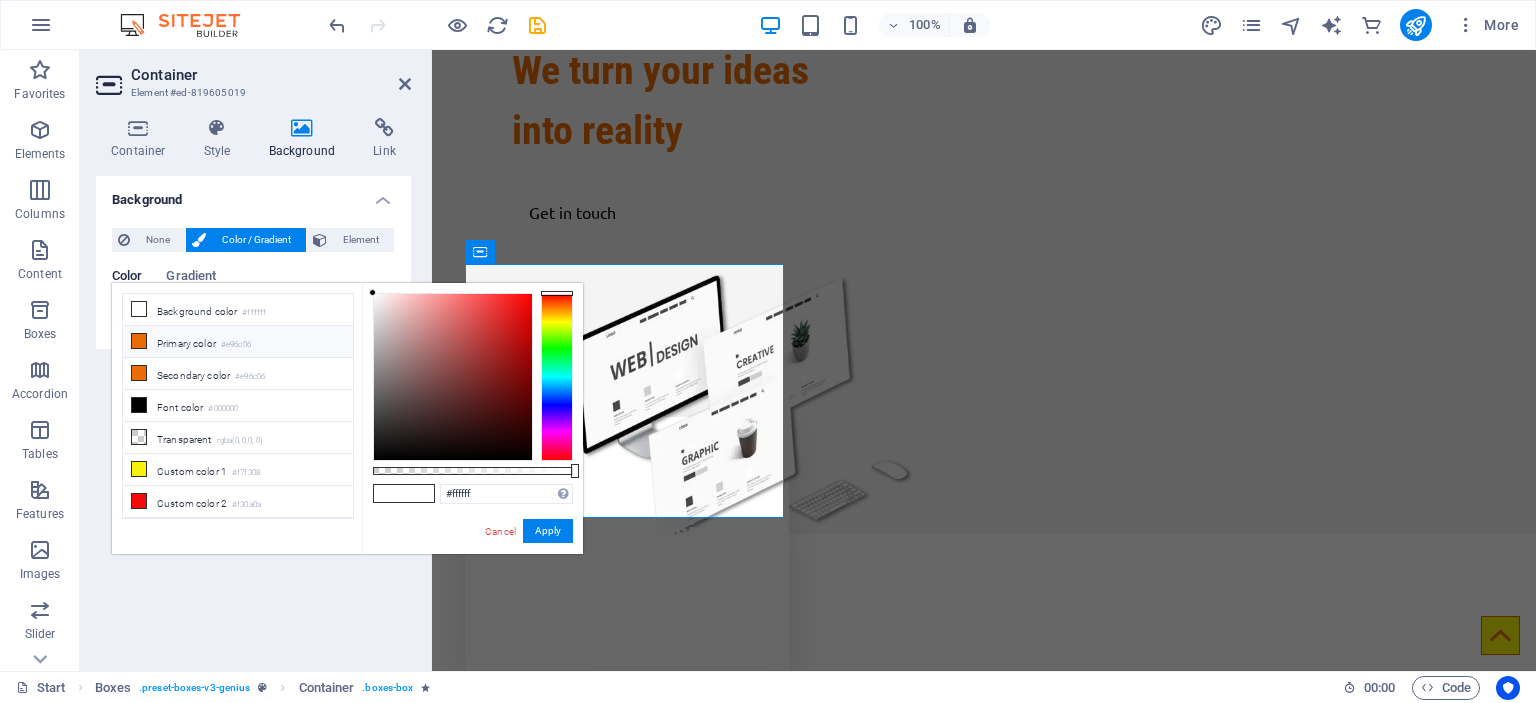 click on "Primary color
#e96c06" at bounding box center [238, 342] 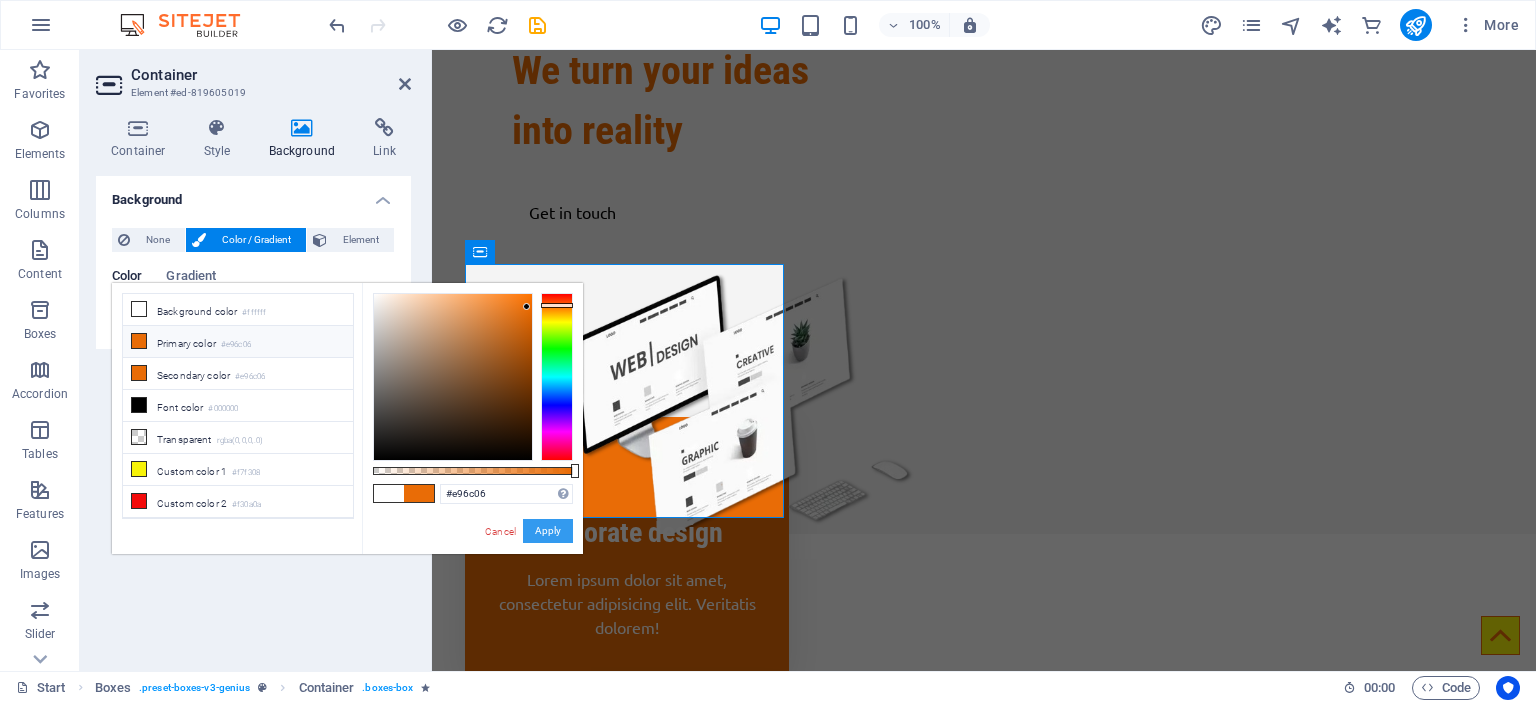 click on "Apply" at bounding box center [548, 531] 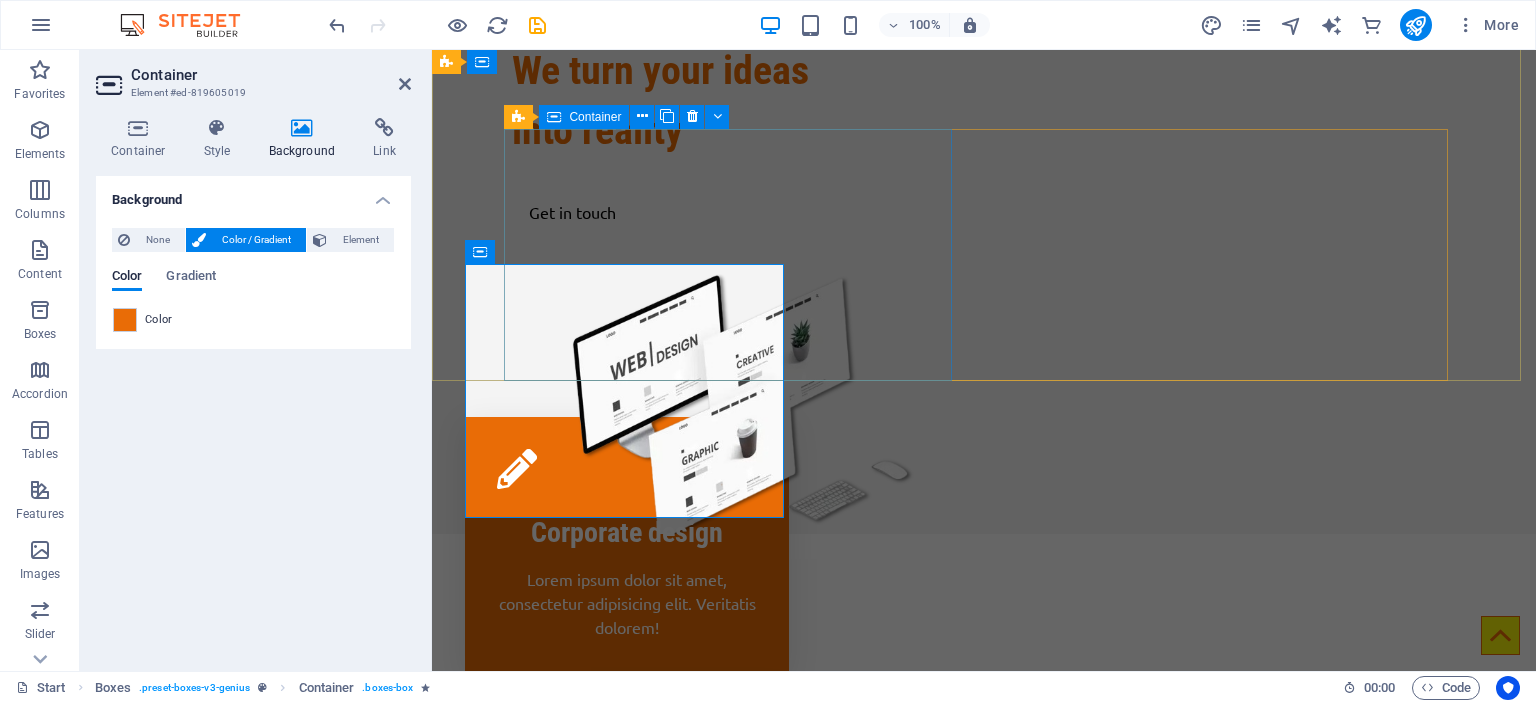 click on "We turn your ideas into reality  Get in touch" at bounding box center (736, 137) 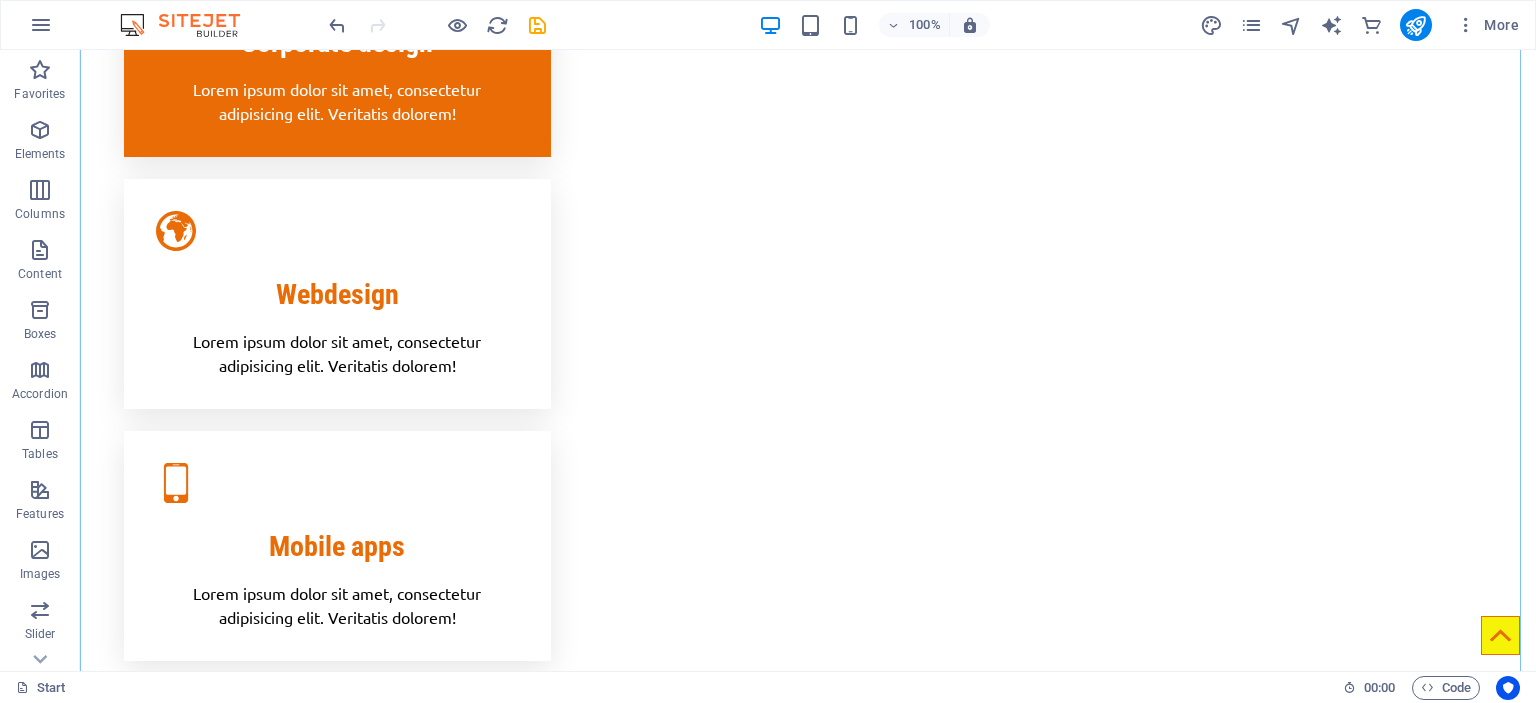 scroll, scrollTop: 1400, scrollLeft: 0, axis: vertical 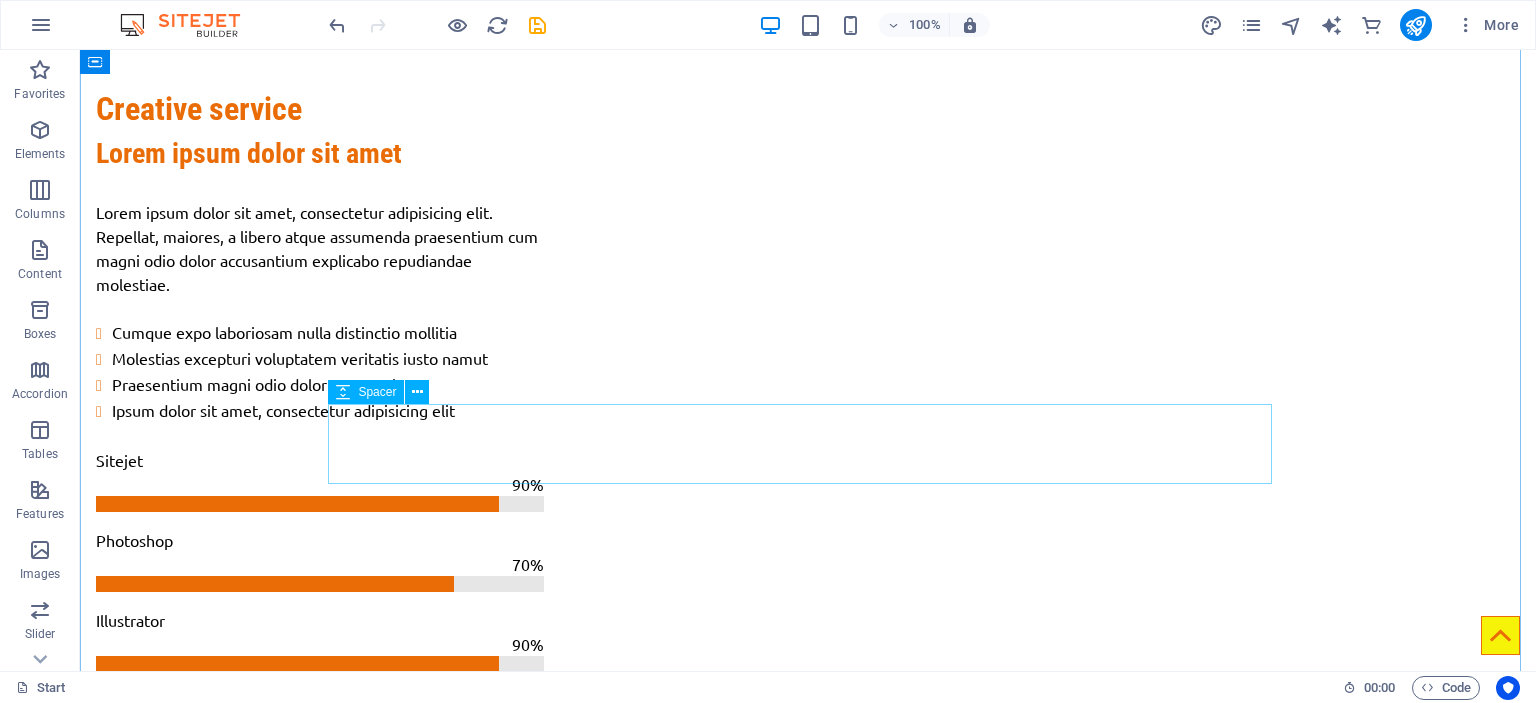 click at bounding box center (808, 2185) 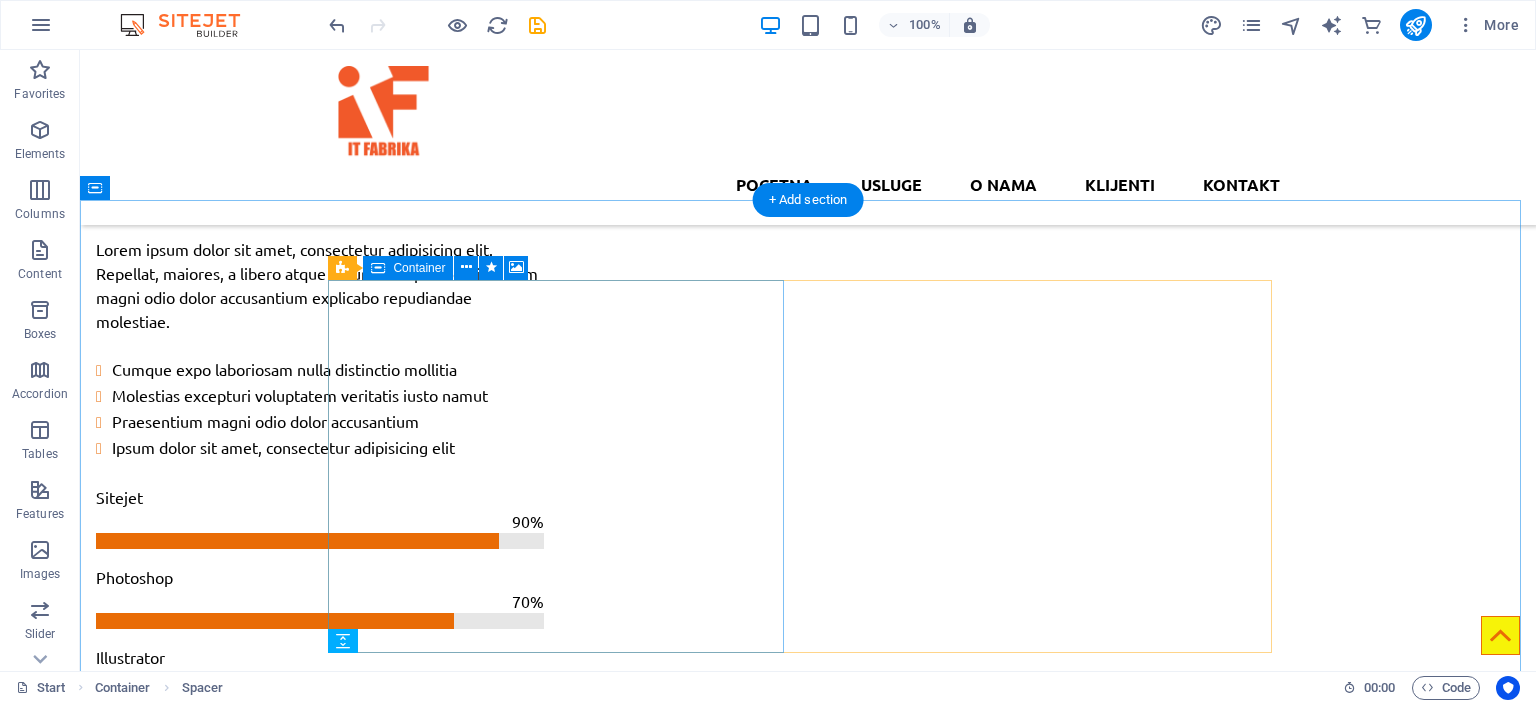 scroll, scrollTop: 1000, scrollLeft: 0, axis: vertical 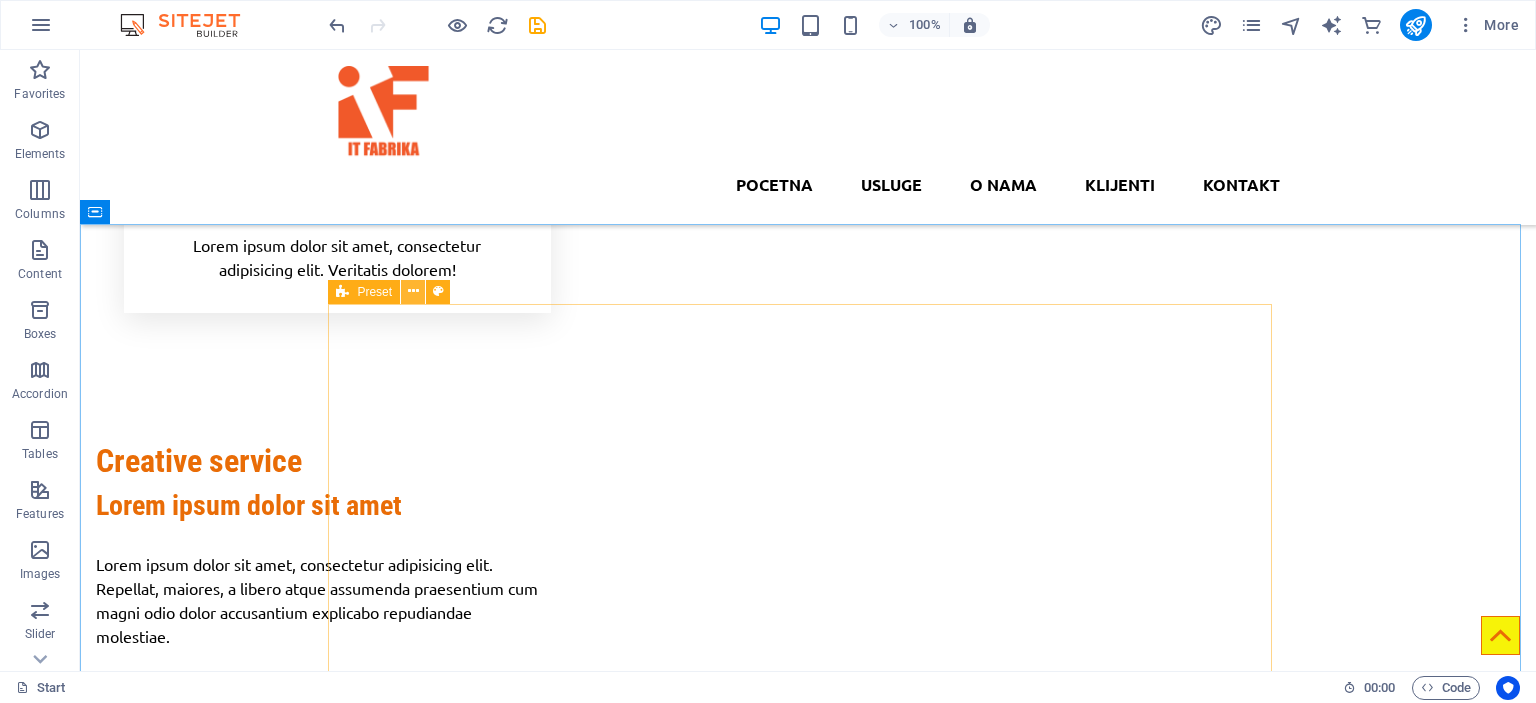 click at bounding box center (413, 291) 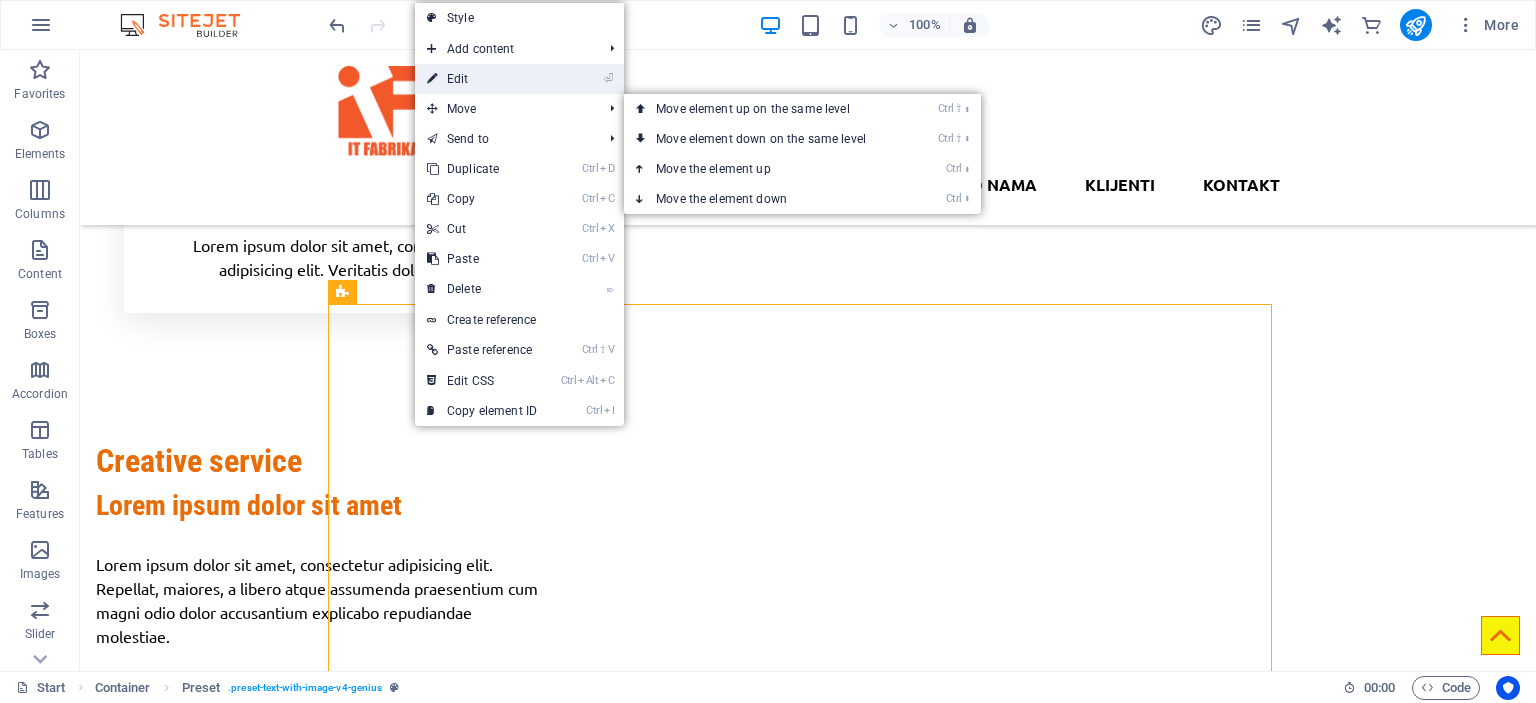 click on "⏎  Edit" at bounding box center [482, 79] 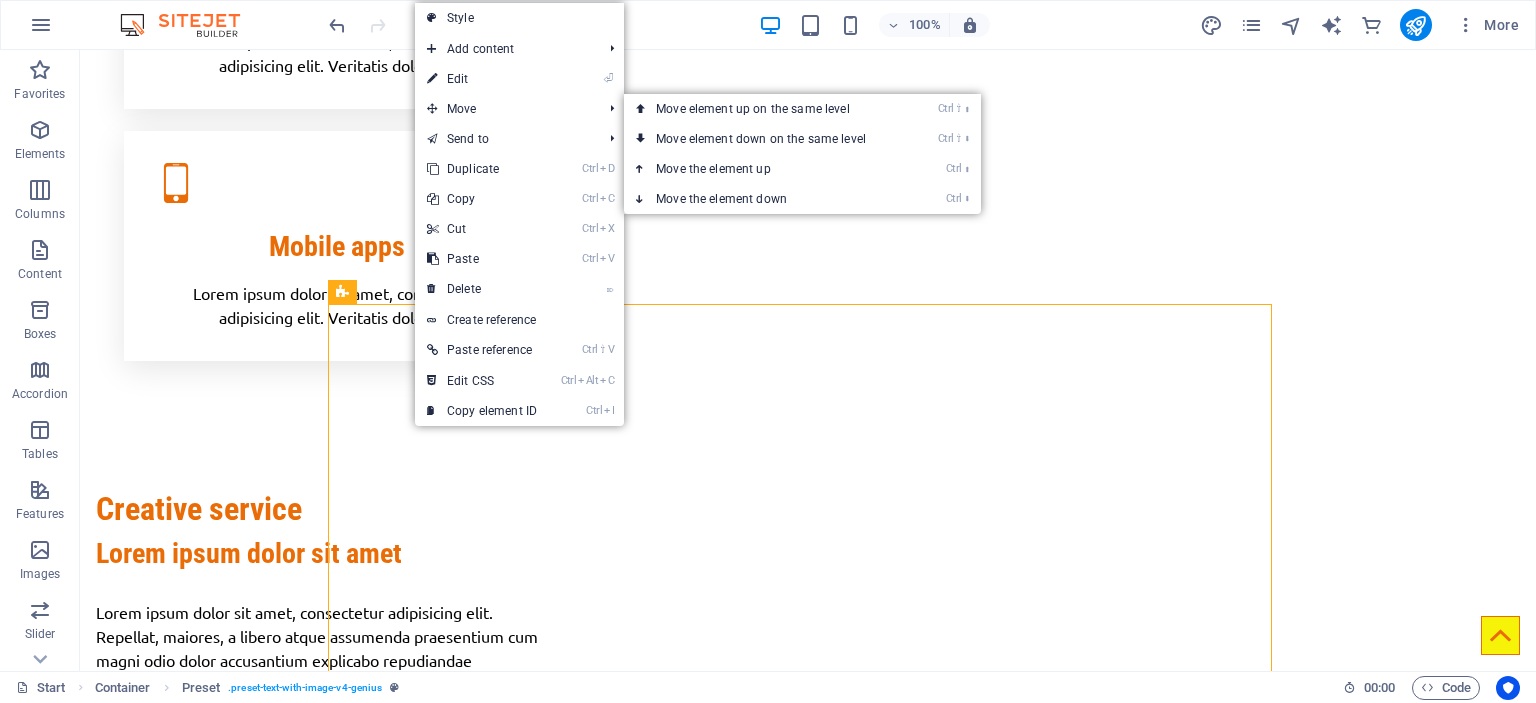 select on "rem" 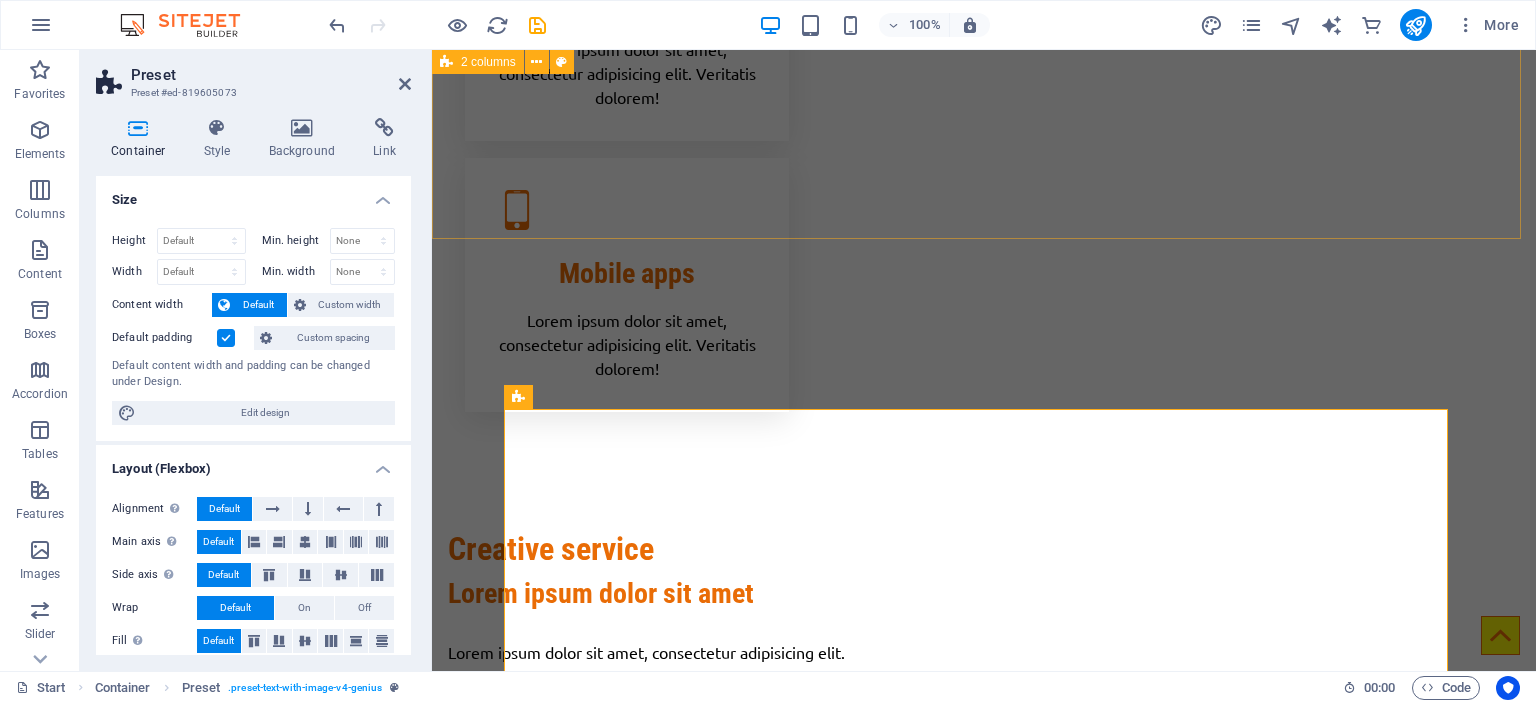 scroll, scrollTop: 1003, scrollLeft: 0, axis: vertical 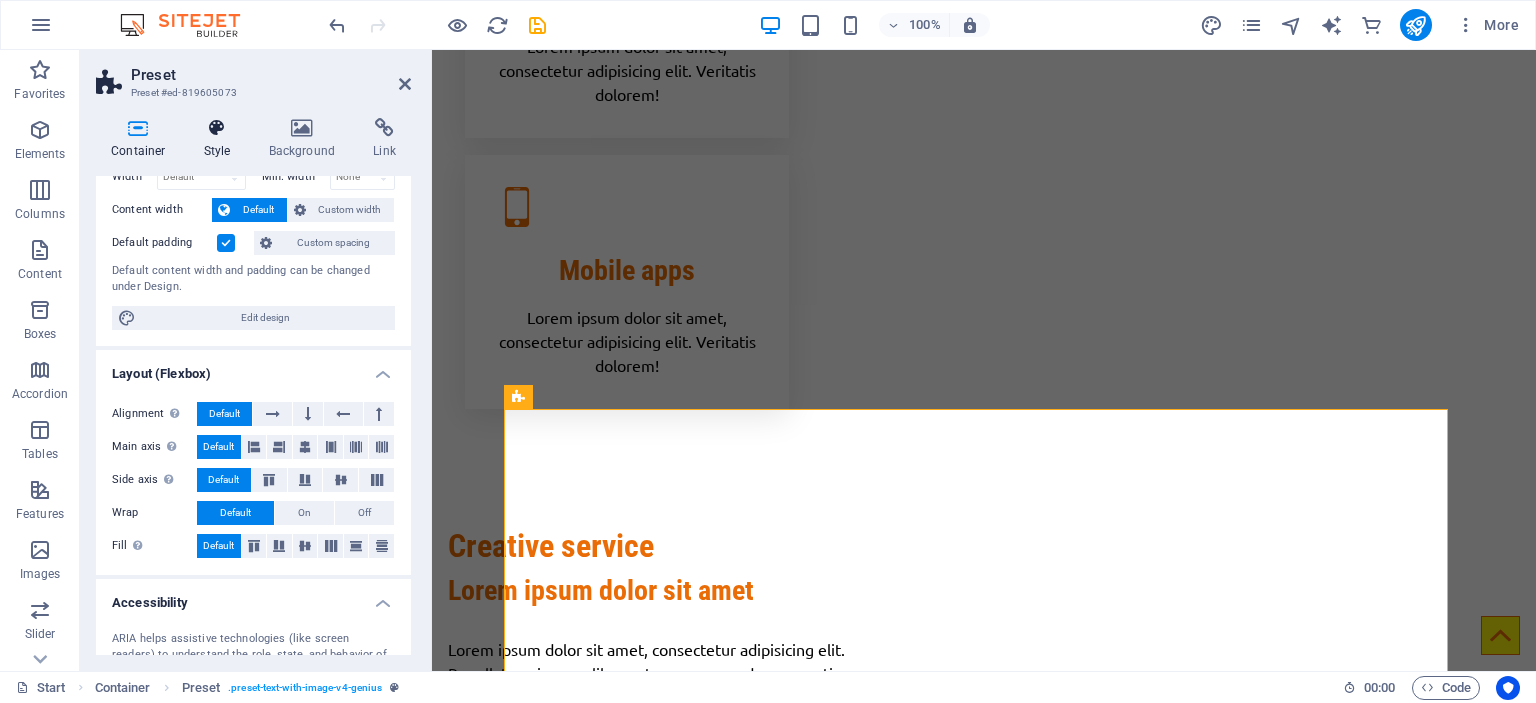 click on "Style" at bounding box center [221, 139] 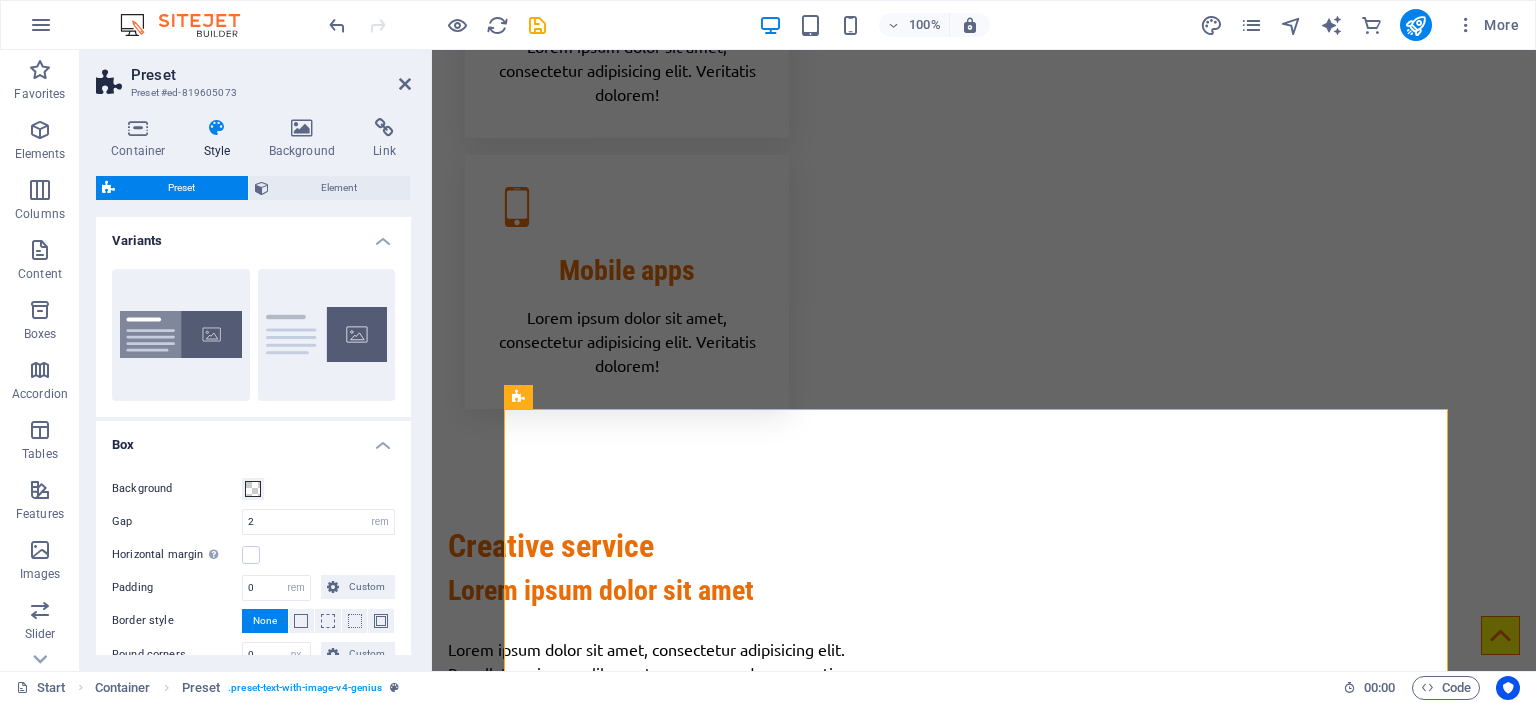 scroll, scrollTop: 100, scrollLeft: 0, axis: vertical 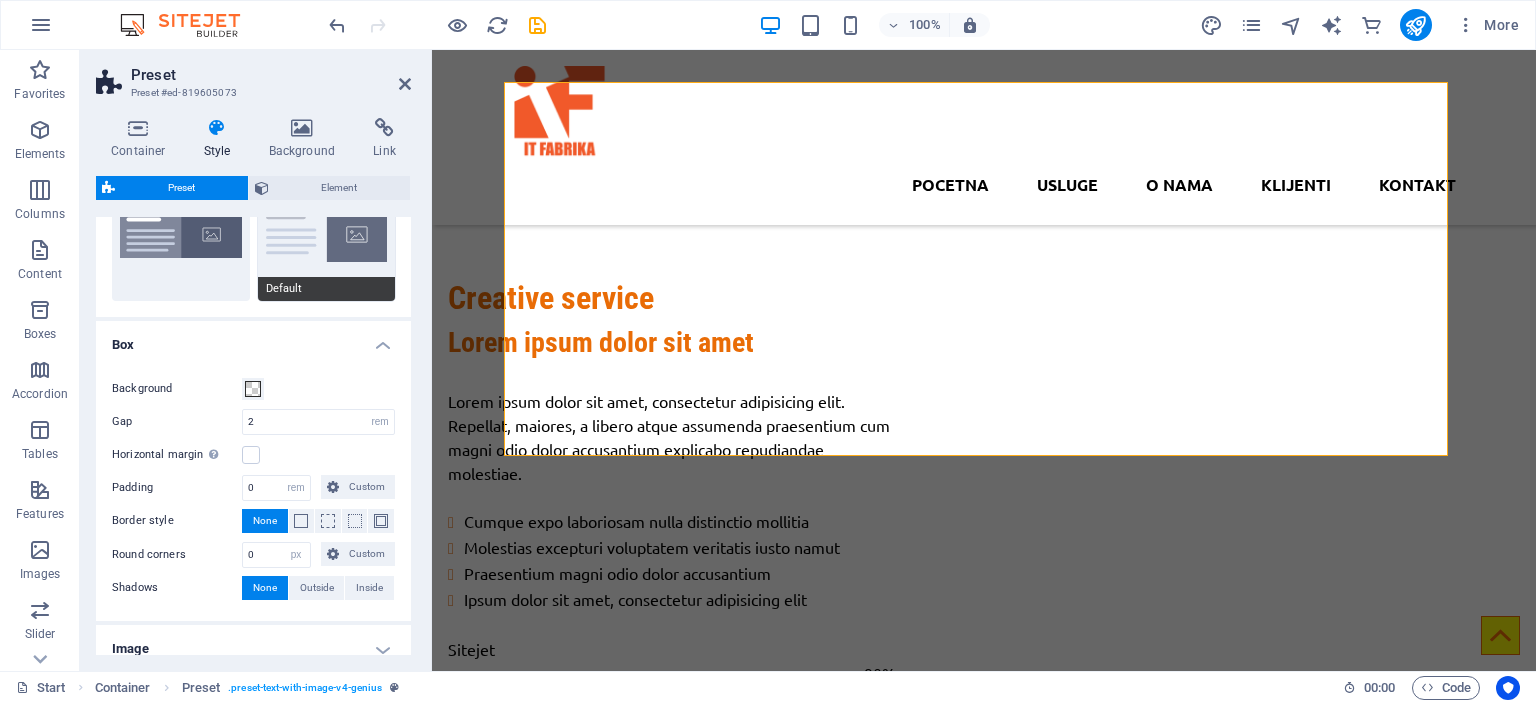 click on "Default" at bounding box center (327, 235) 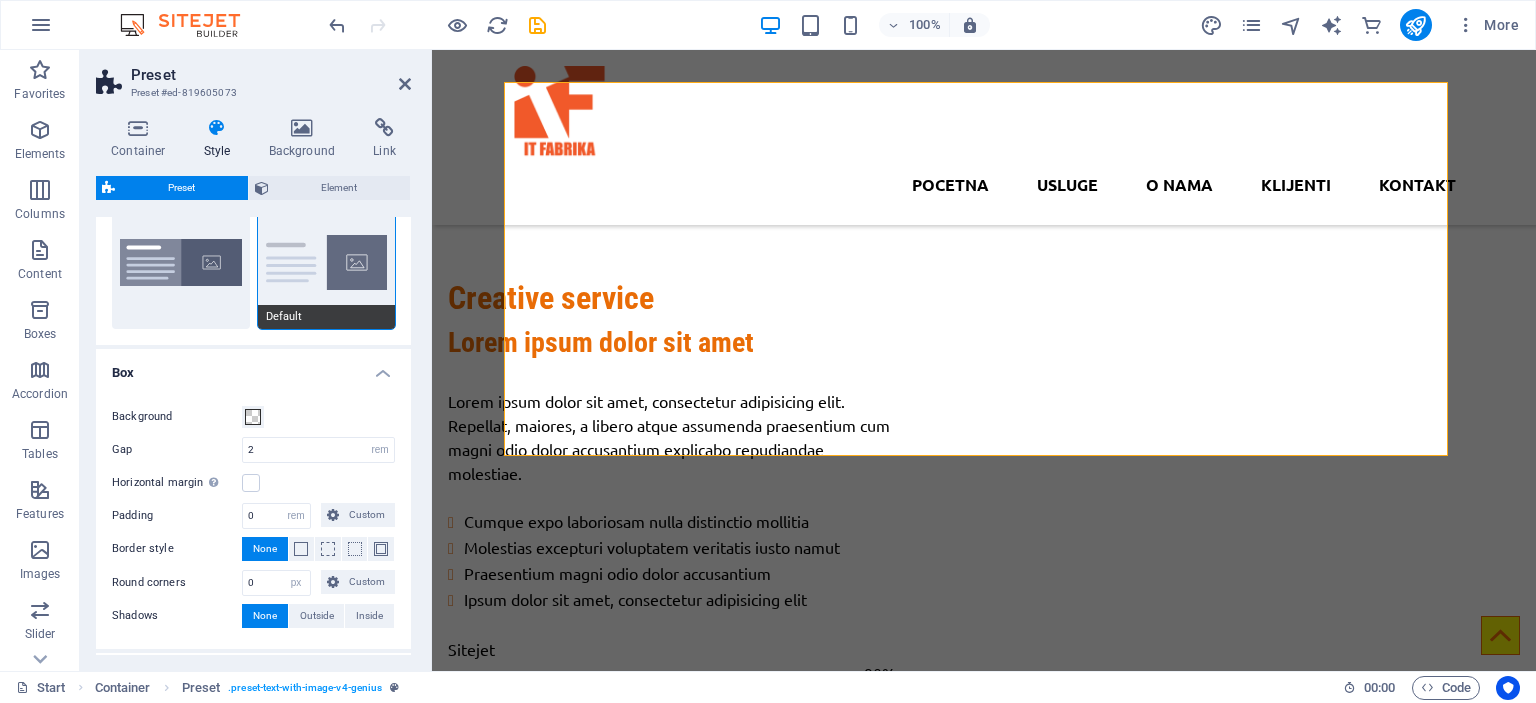 scroll, scrollTop: 0, scrollLeft: 0, axis: both 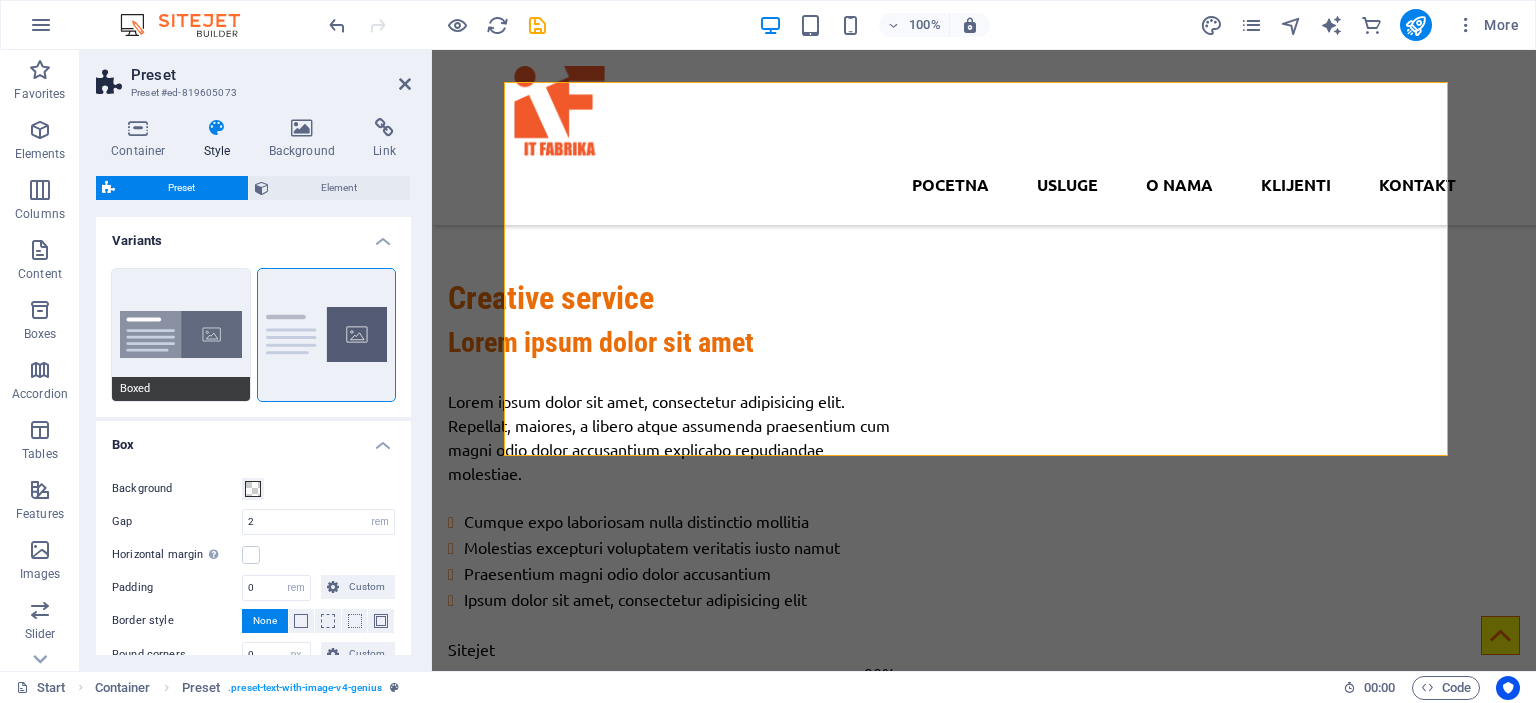 click on "Boxed" at bounding box center (181, 335) 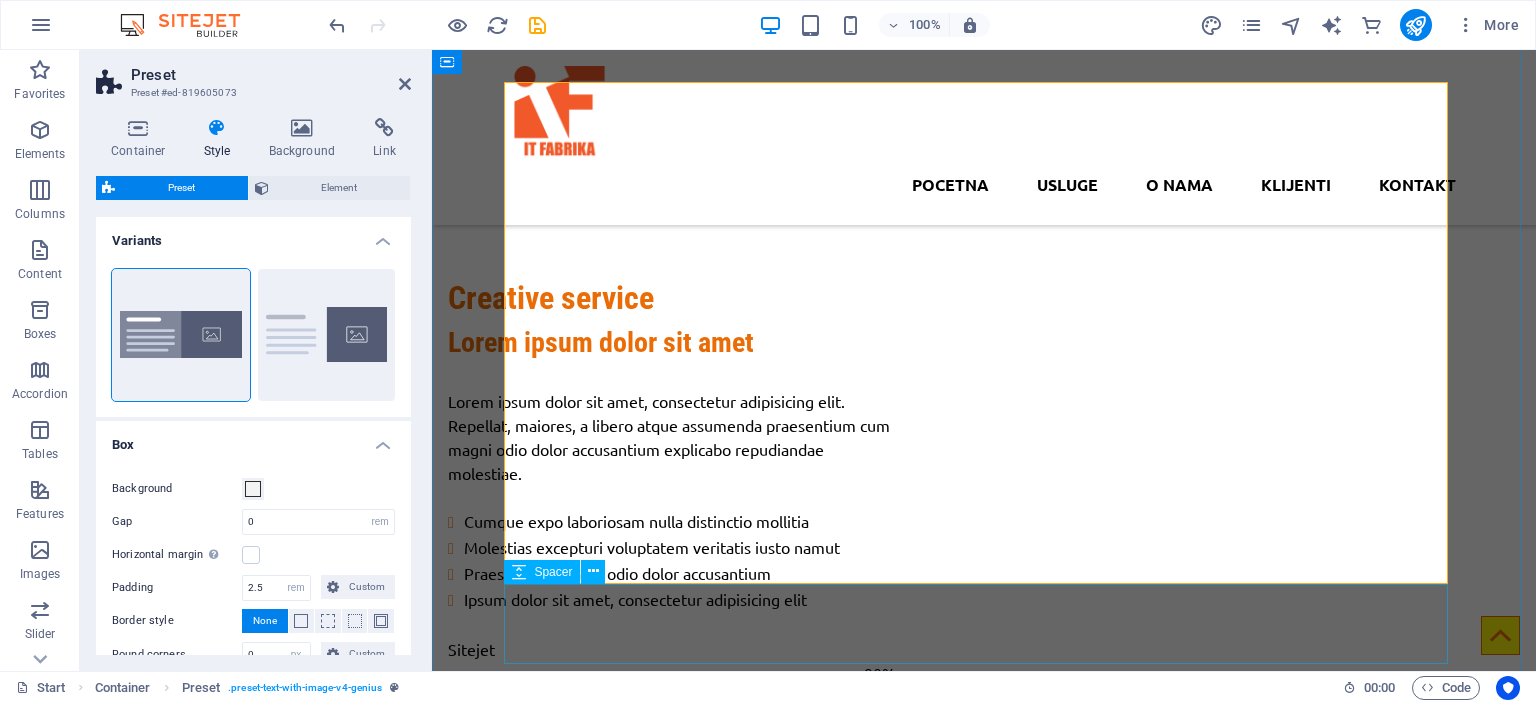 scroll, scrollTop: 903, scrollLeft: 0, axis: vertical 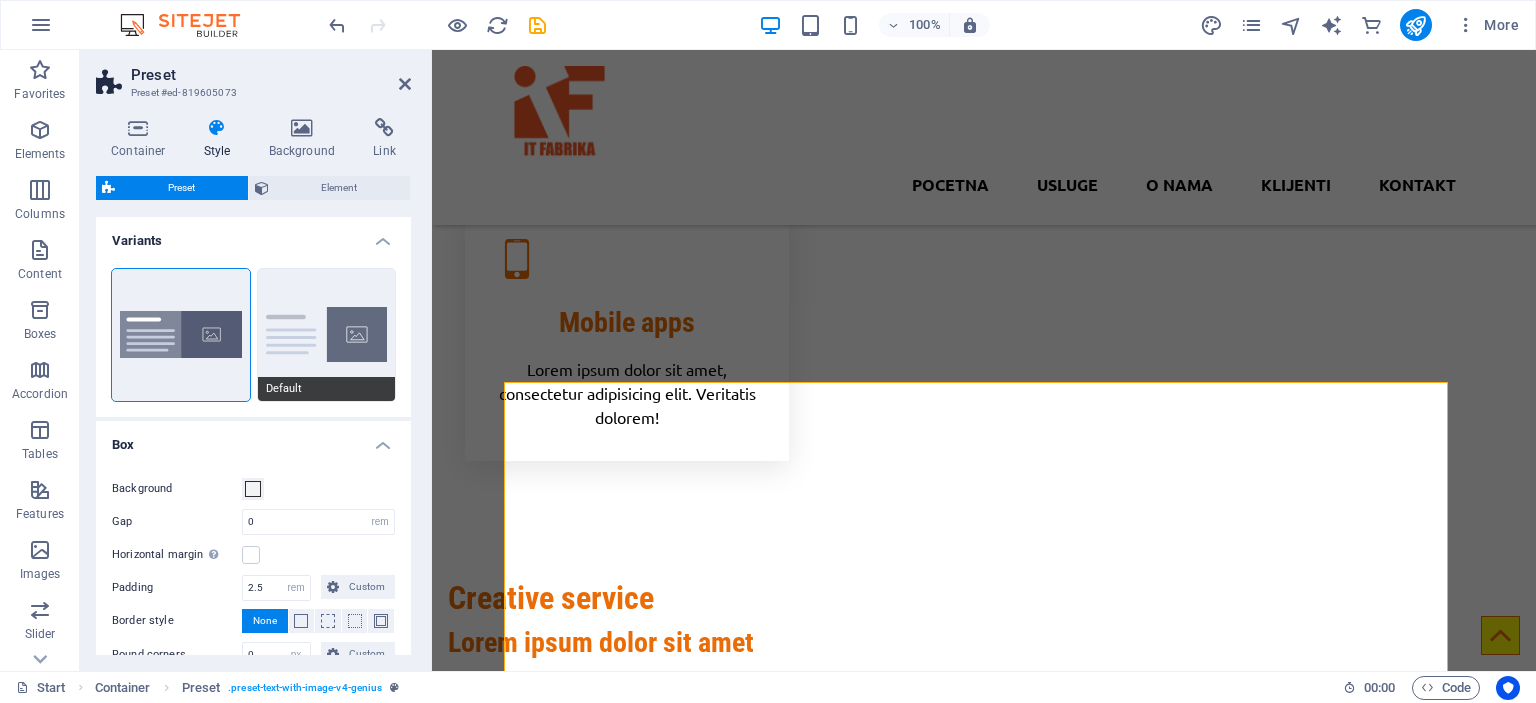 click on "Default" at bounding box center [327, 335] 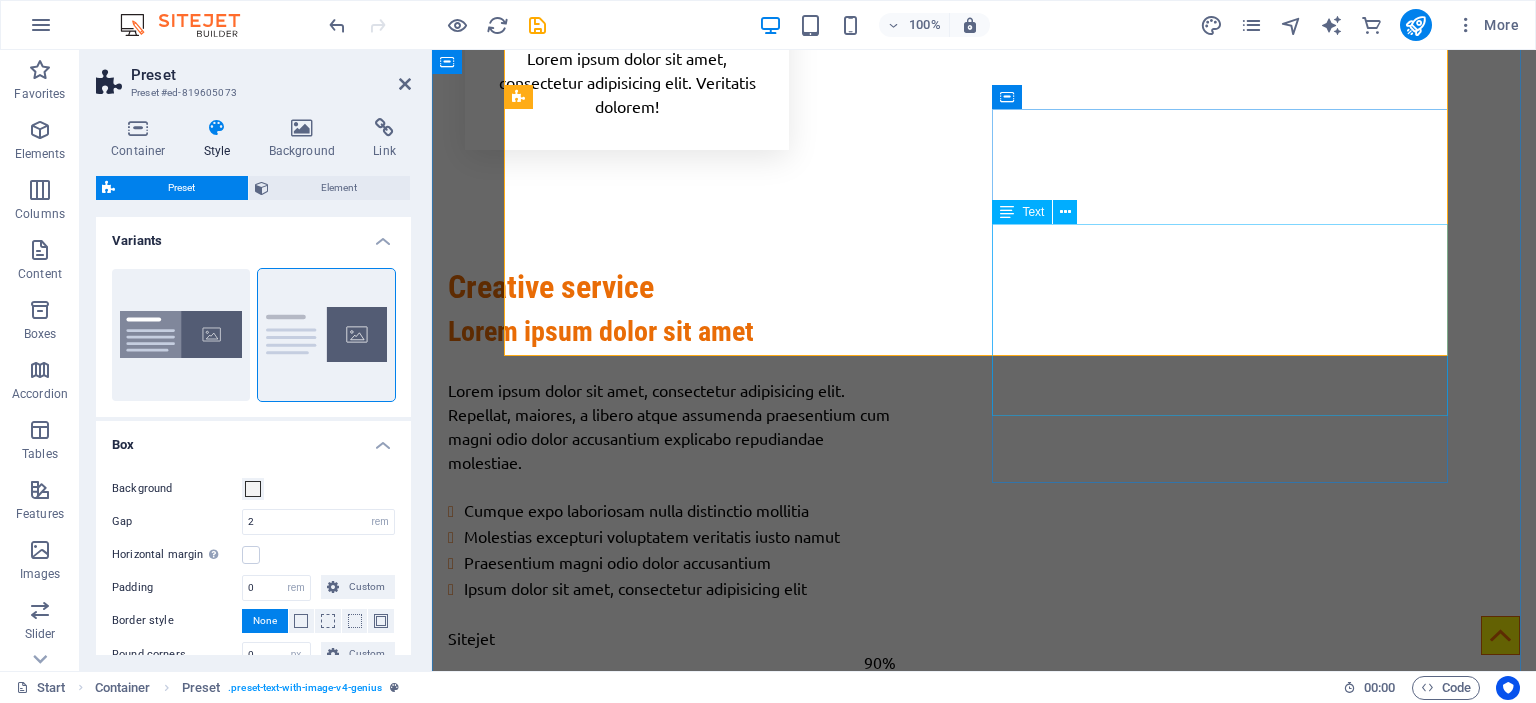 scroll, scrollTop: 1303, scrollLeft: 0, axis: vertical 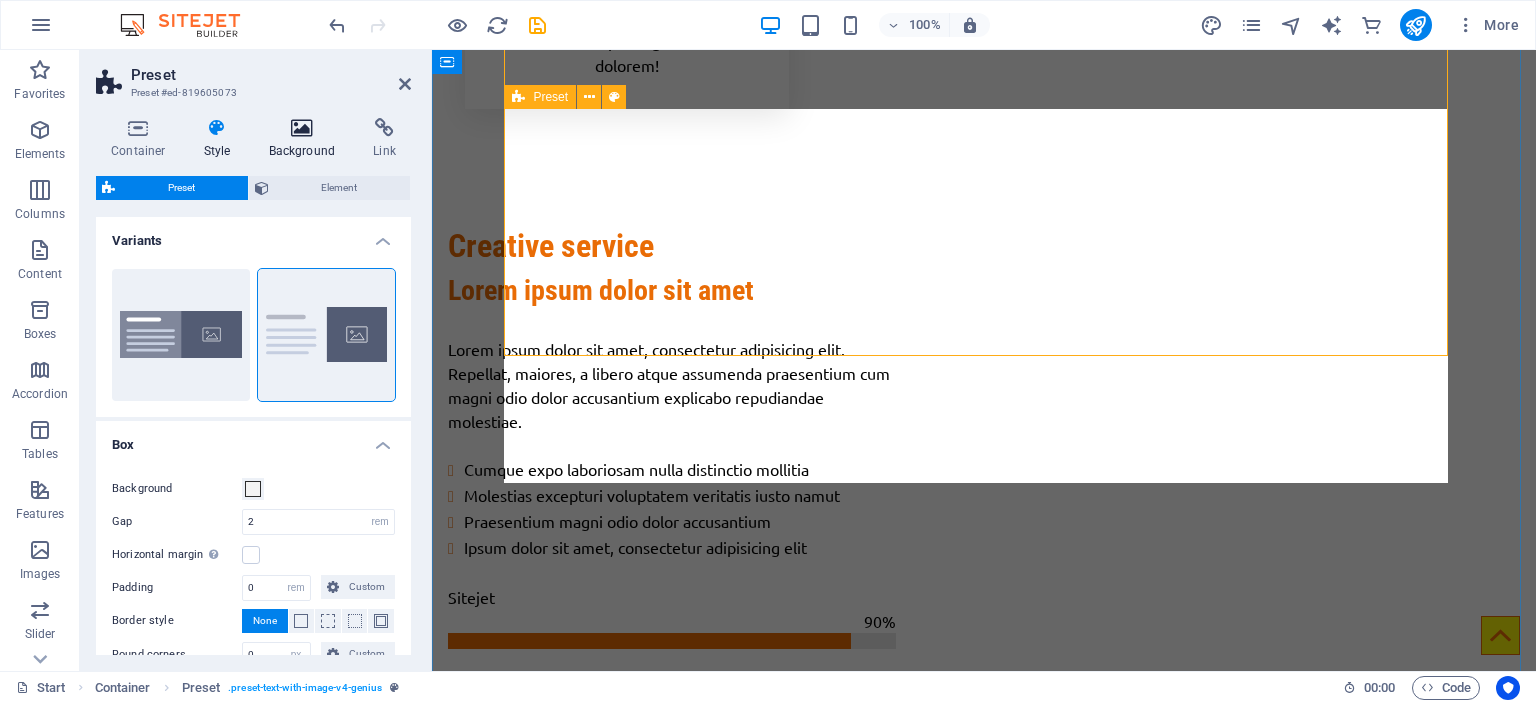 click at bounding box center [302, 128] 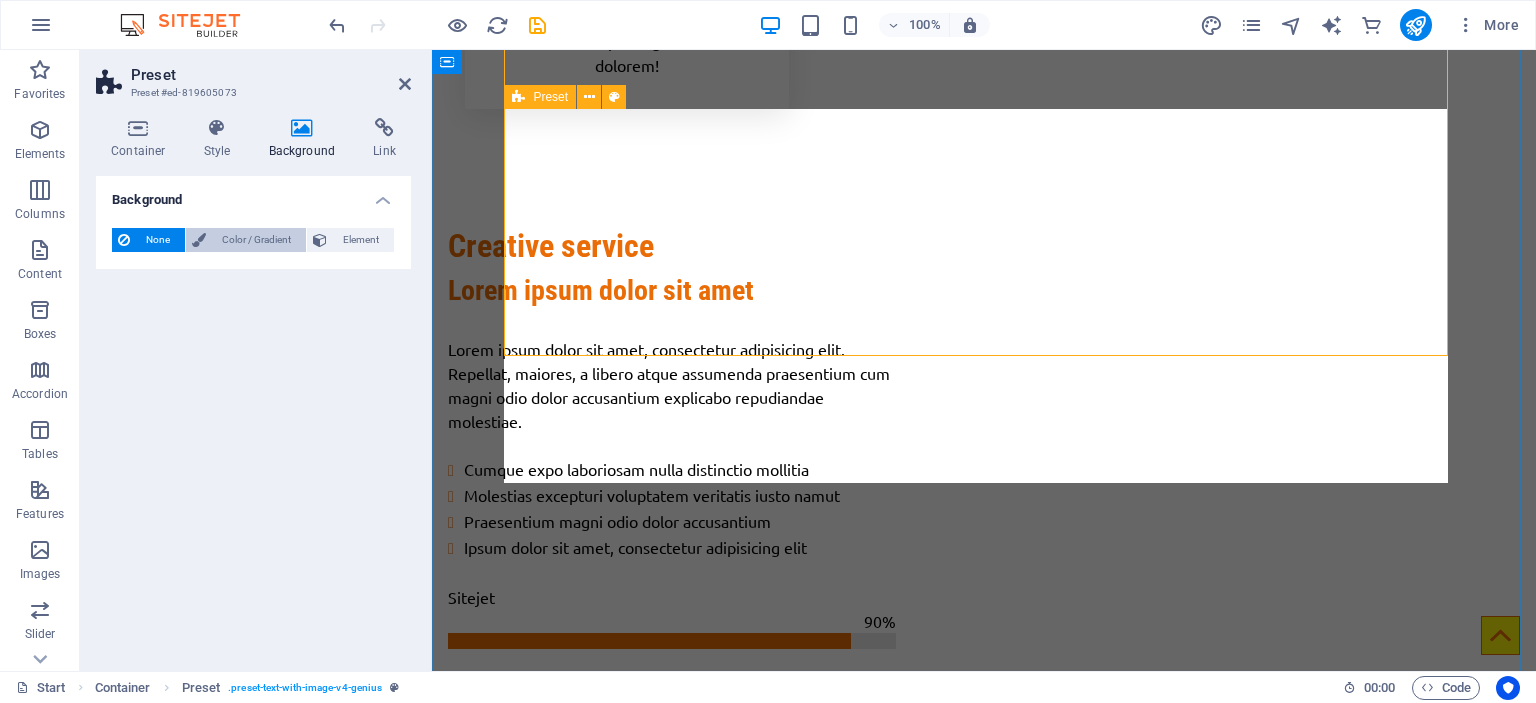 click on "Color / Gradient" at bounding box center (256, 240) 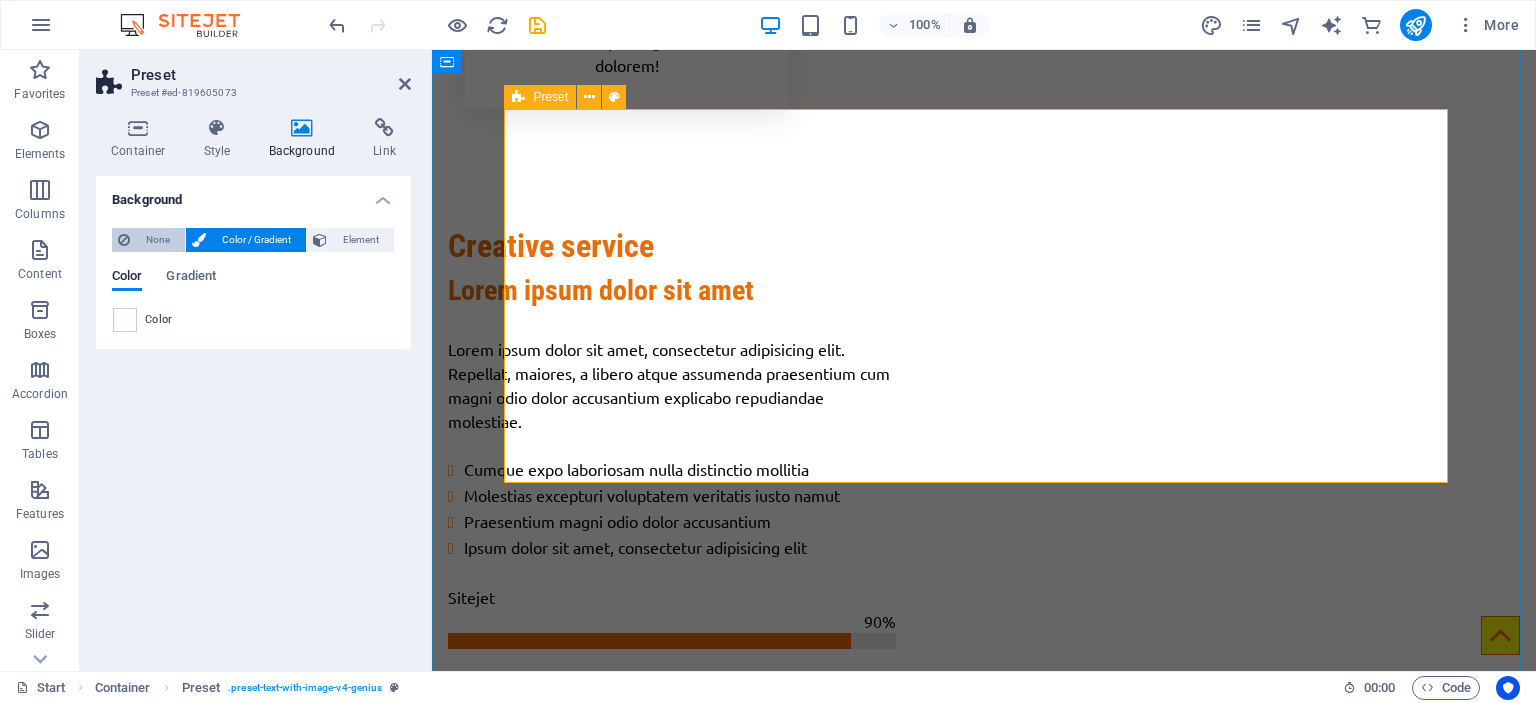 click on "None" at bounding box center [148, 240] 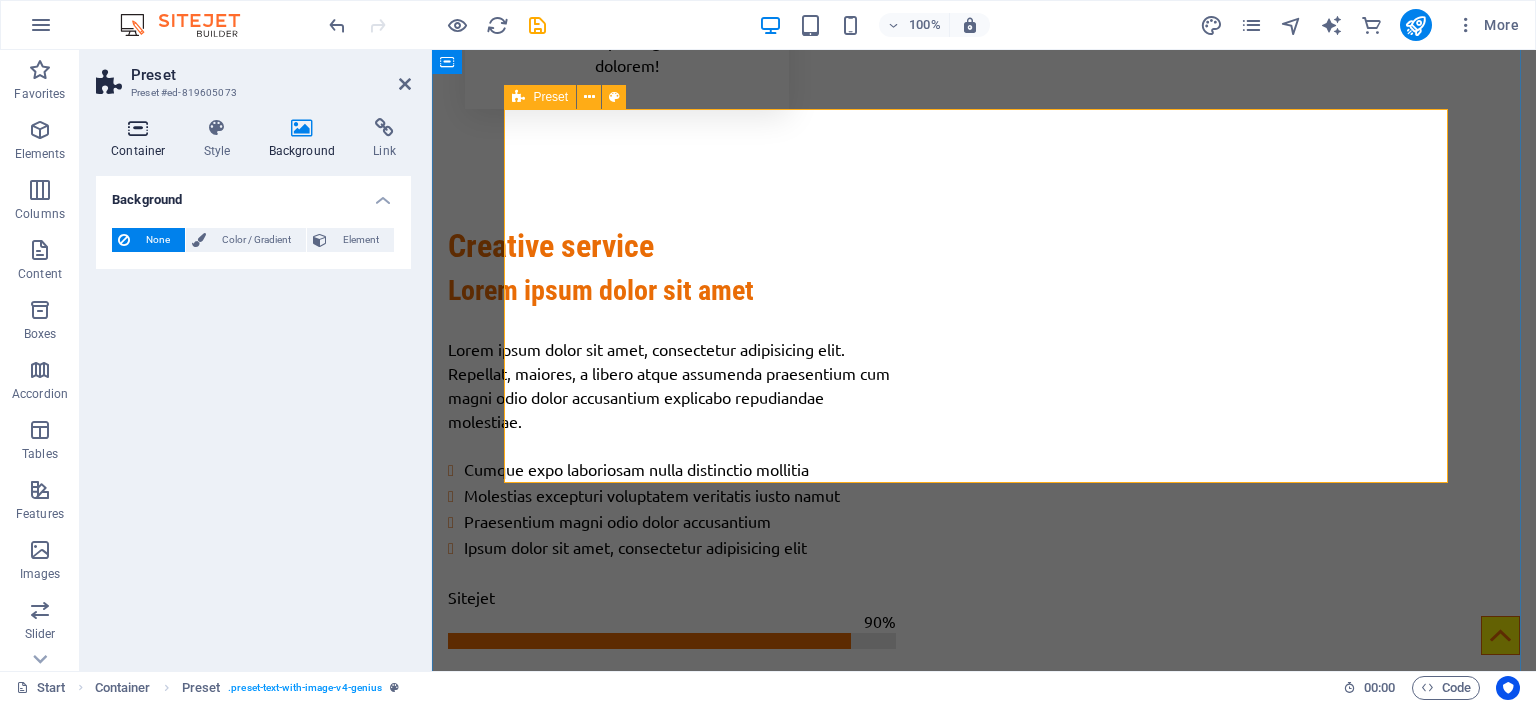 click on "Container" at bounding box center (142, 139) 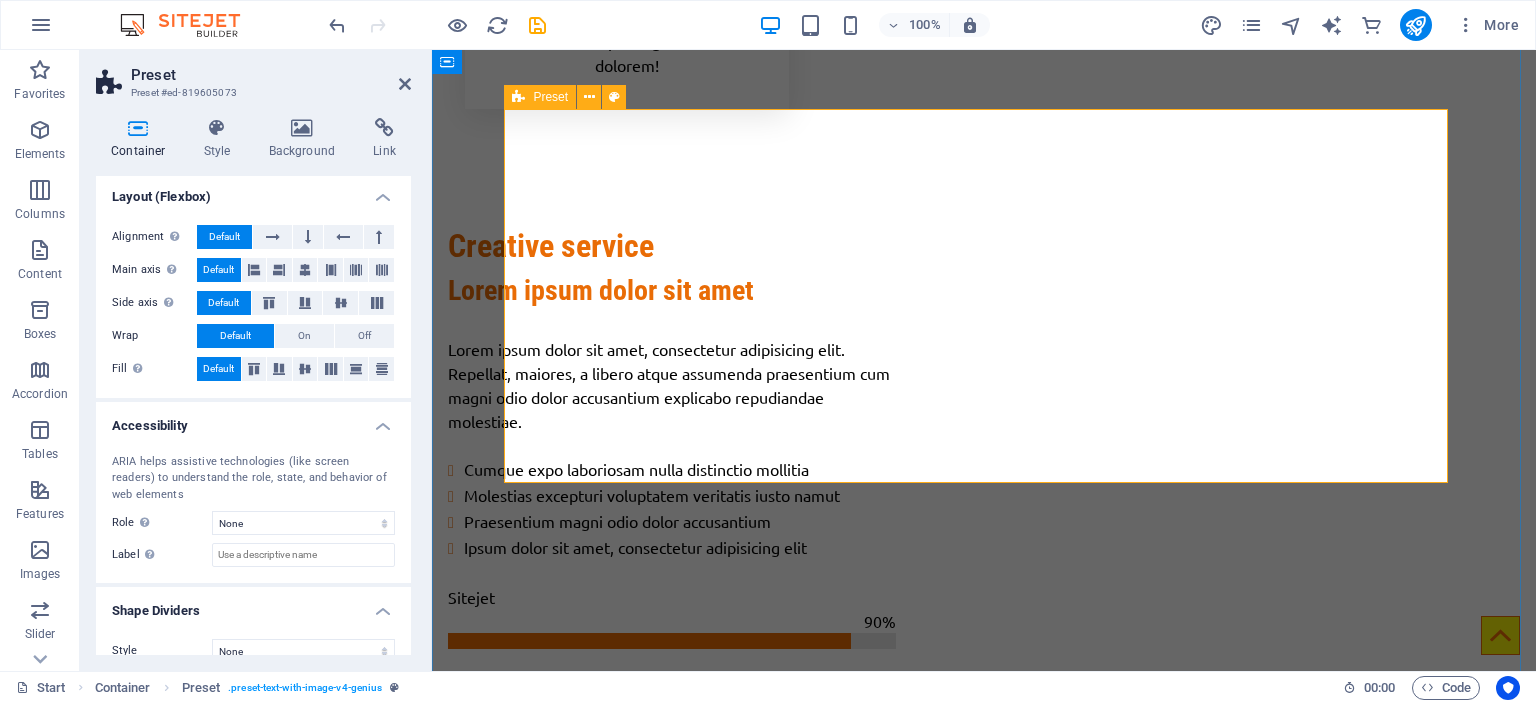 scroll, scrollTop: 294, scrollLeft: 0, axis: vertical 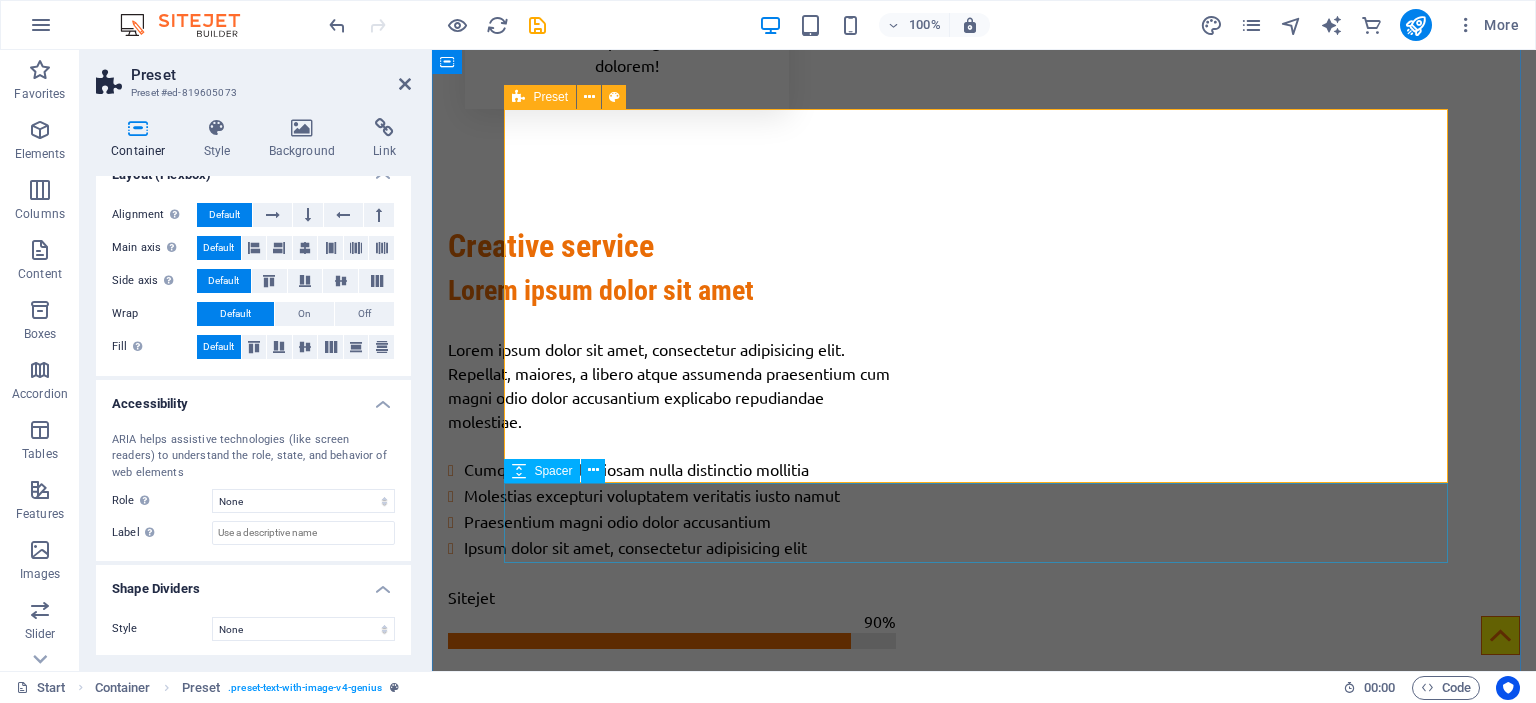 click at bounding box center [984, 2245] 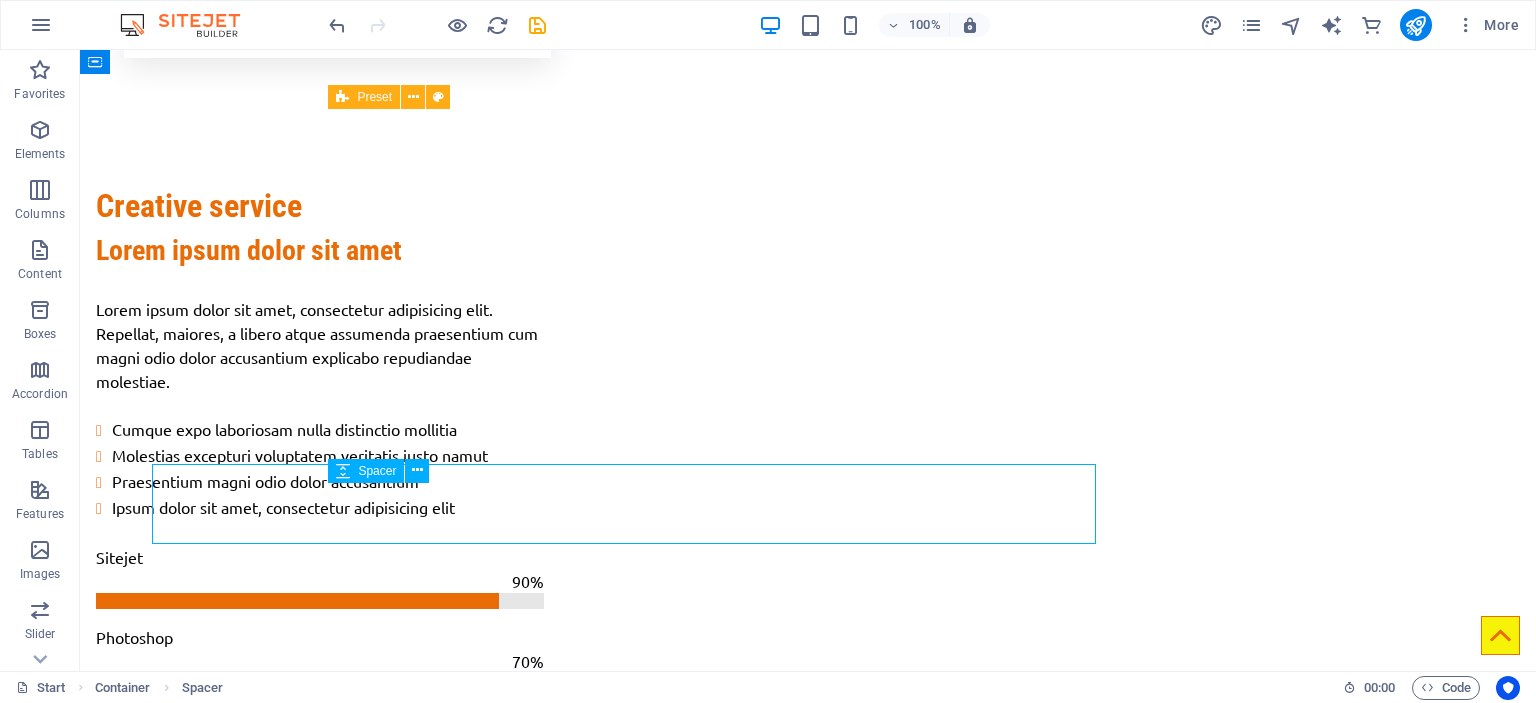 scroll, scrollTop: 1321, scrollLeft: 0, axis: vertical 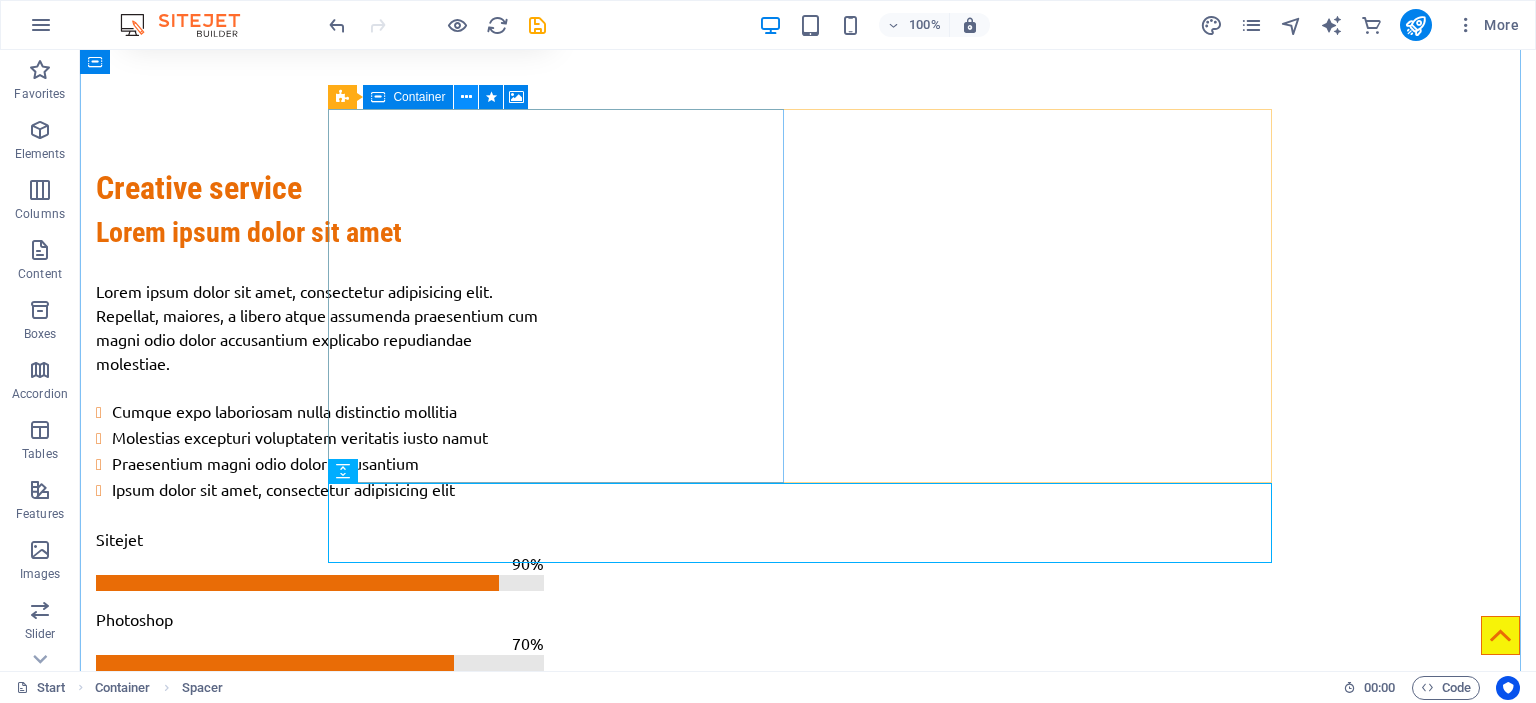 click at bounding box center (466, 97) 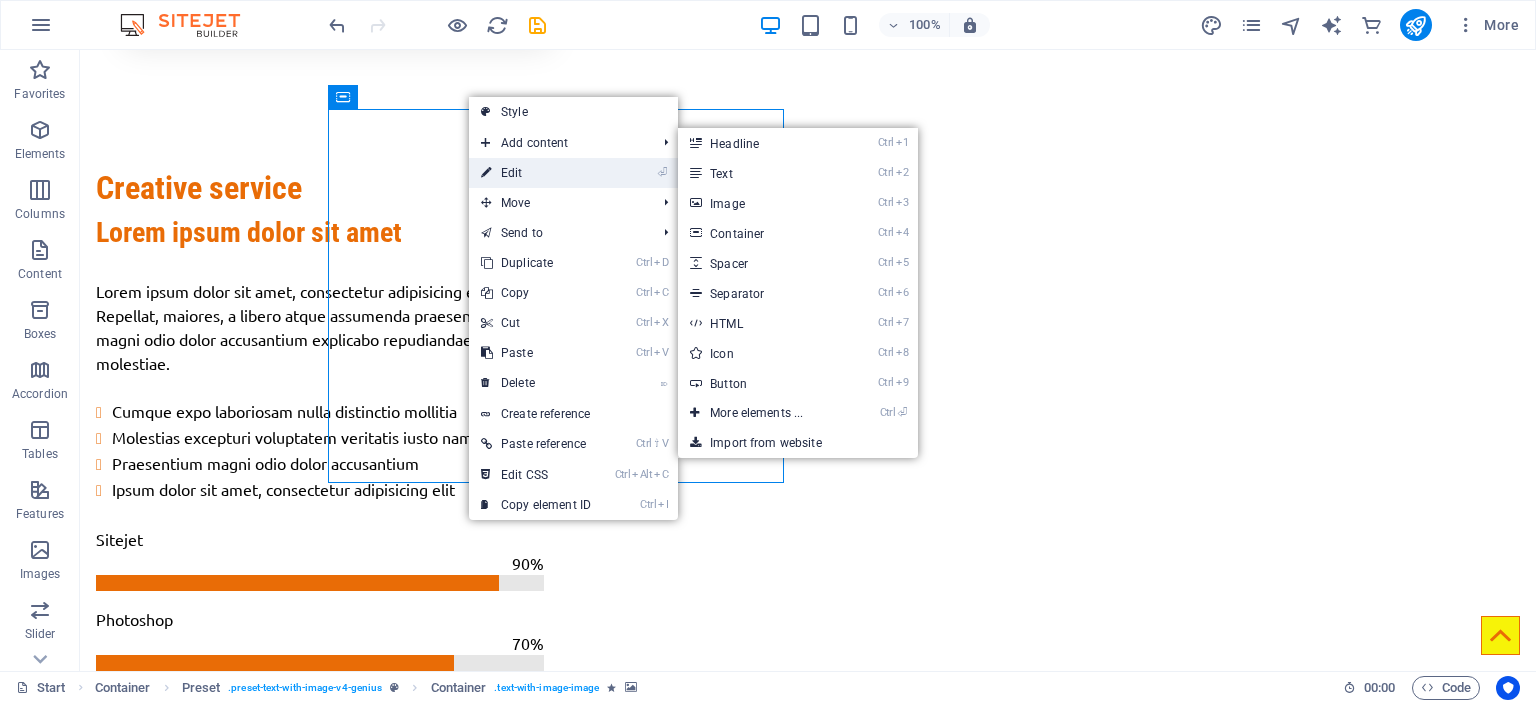 click on "⏎  Edit" at bounding box center (536, 173) 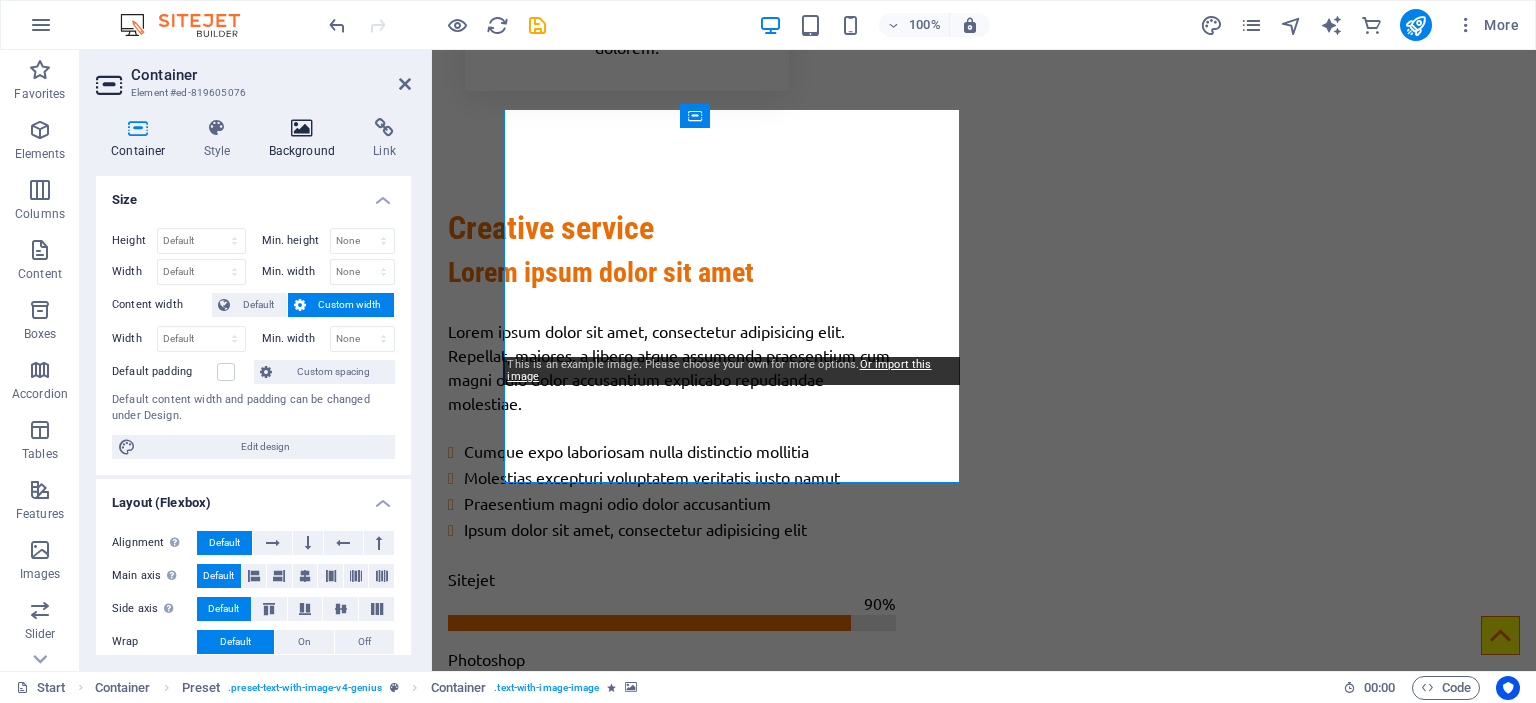 scroll, scrollTop: 1303, scrollLeft: 0, axis: vertical 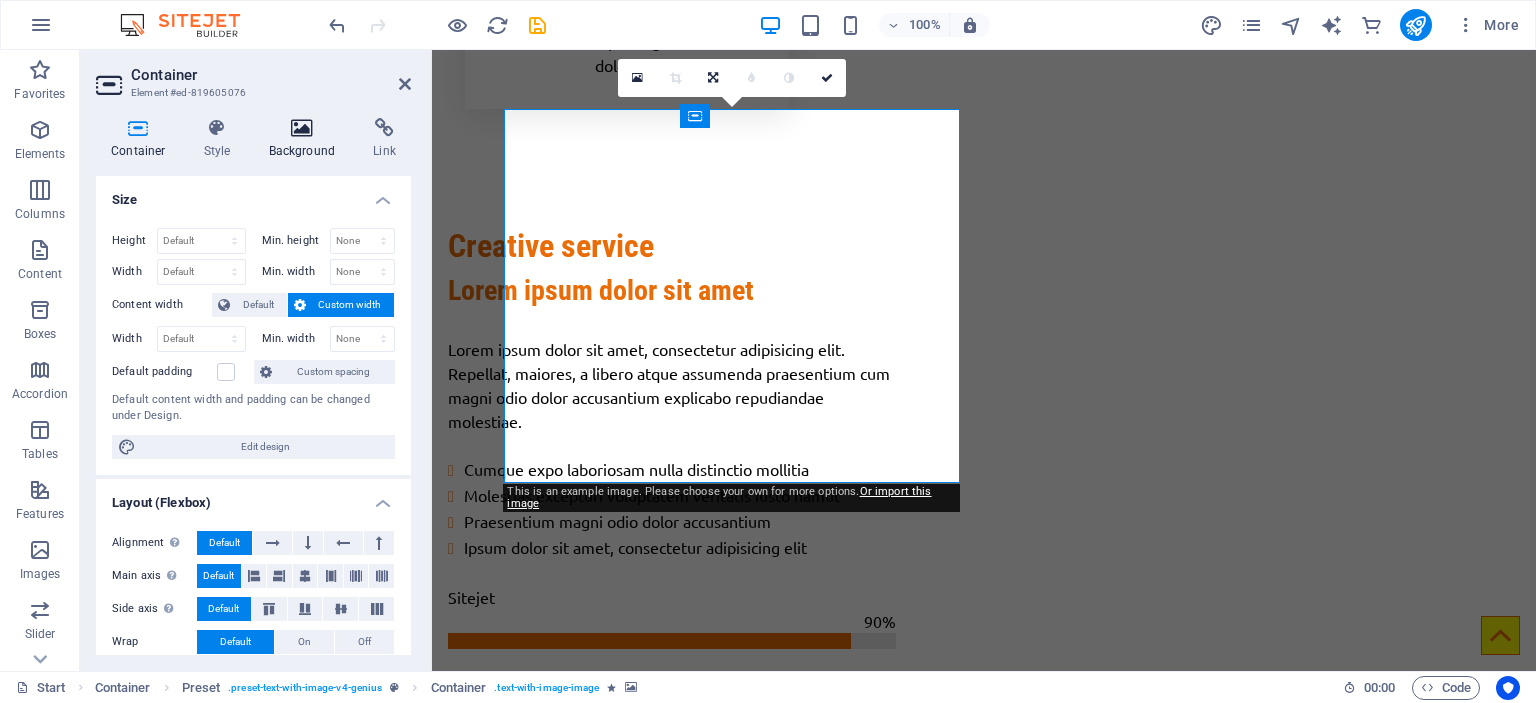 click on "Background" at bounding box center (306, 139) 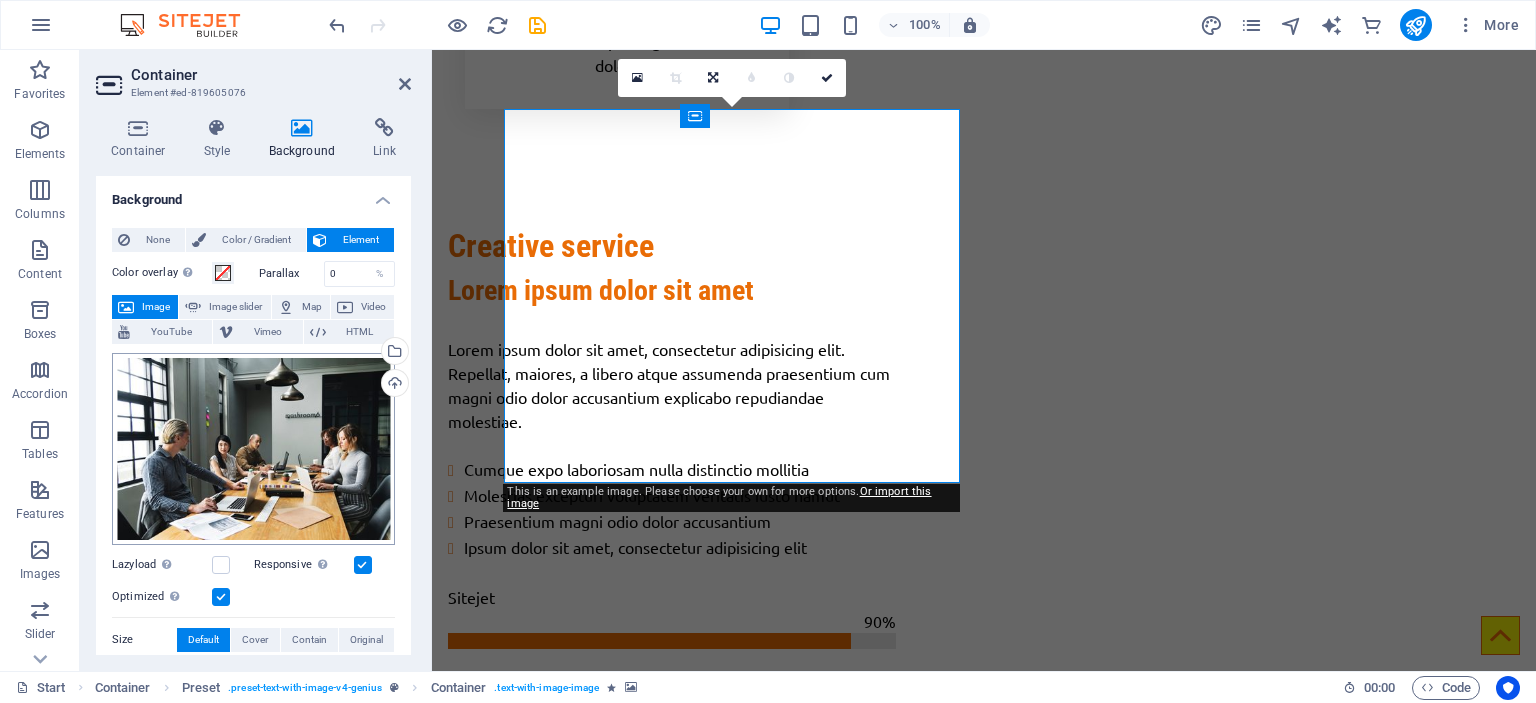scroll, scrollTop: 287, scrollLeft: 0, axis: vertical 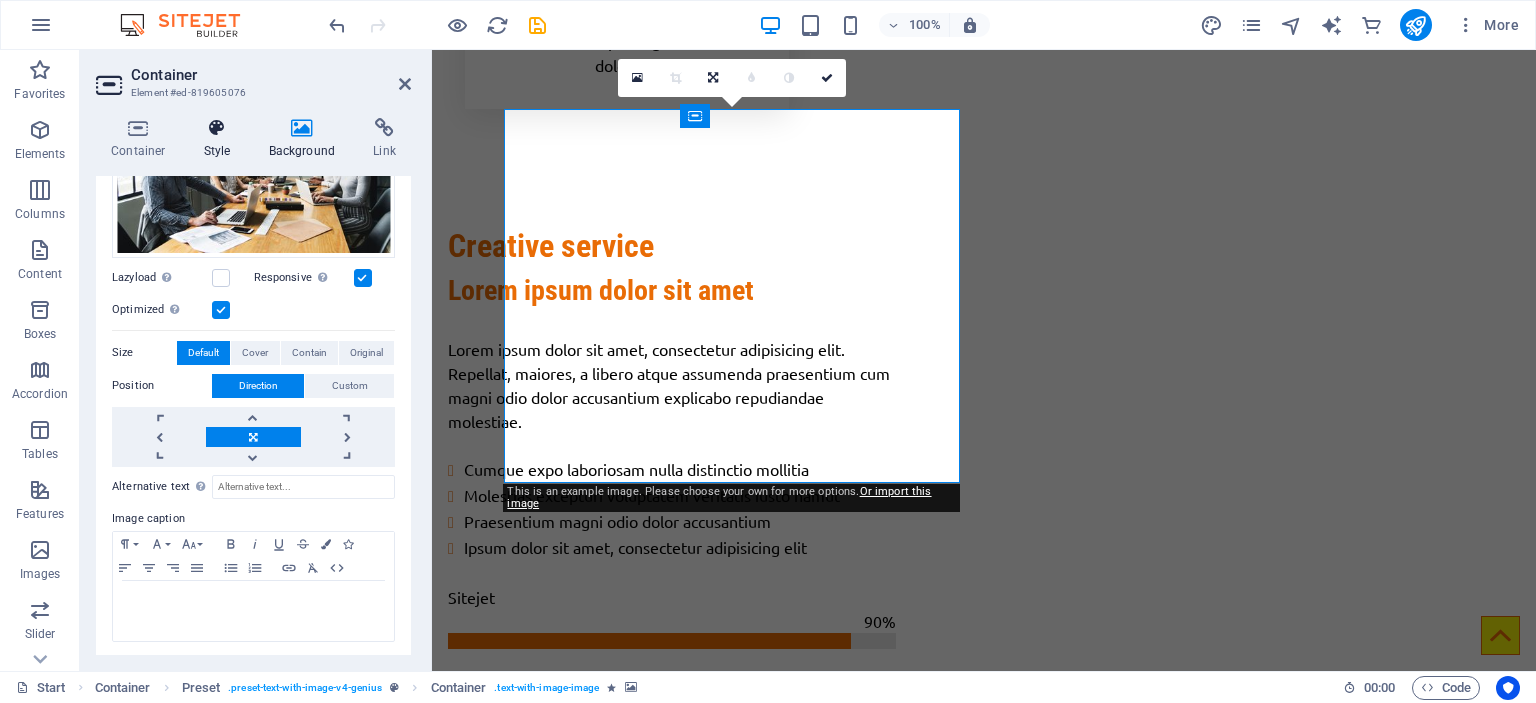click at bounding box center (217, 128) 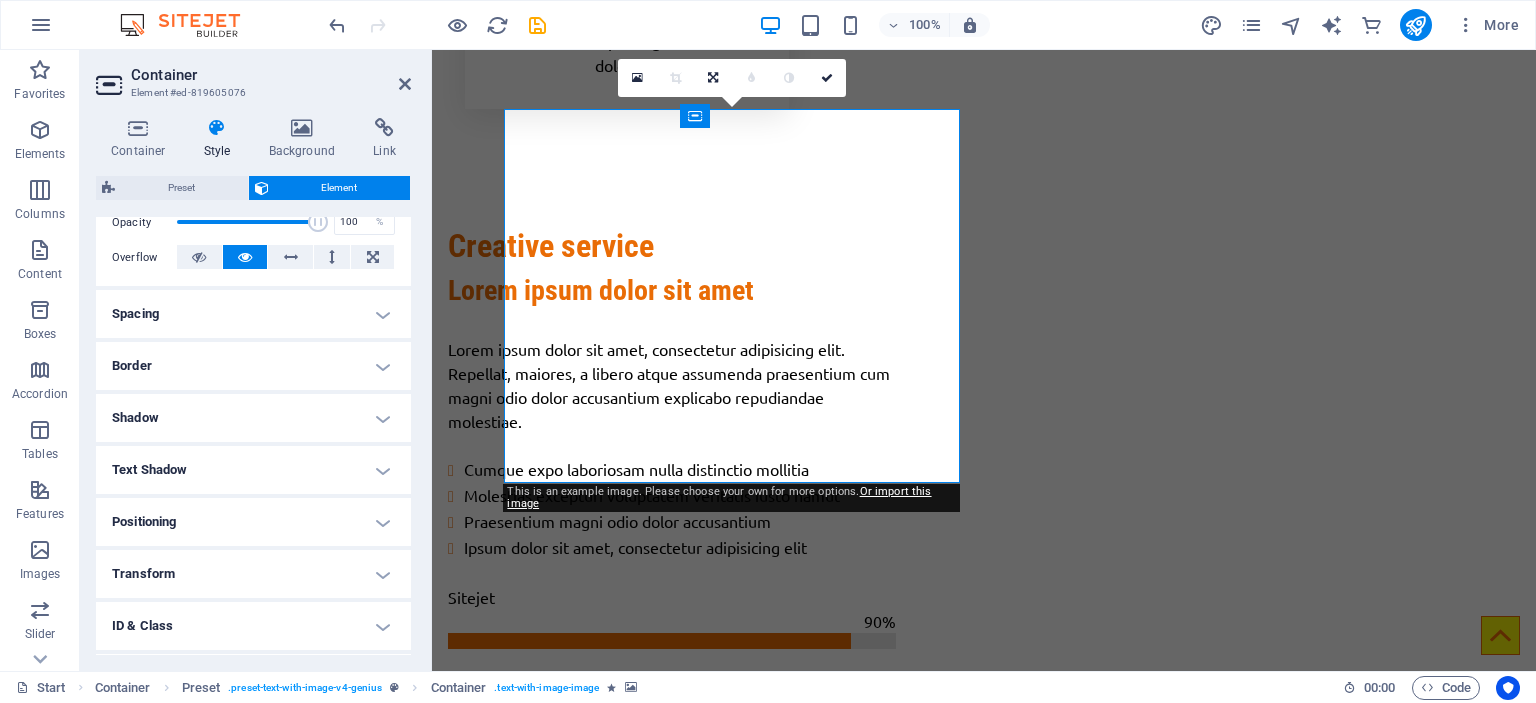 scroll, scrollTop: 406, scrollLeft: 0, axis: vertical 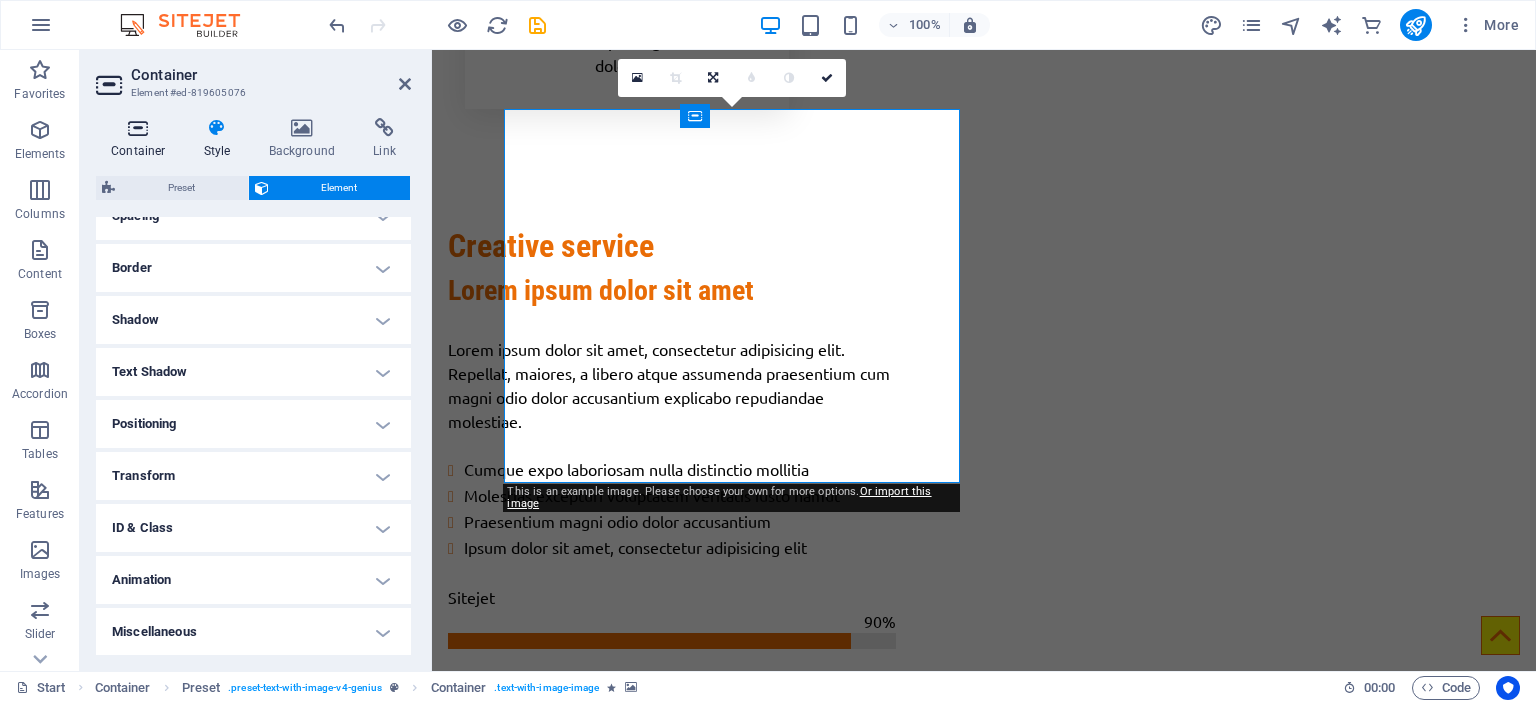 click at bounding box center [138, 128] 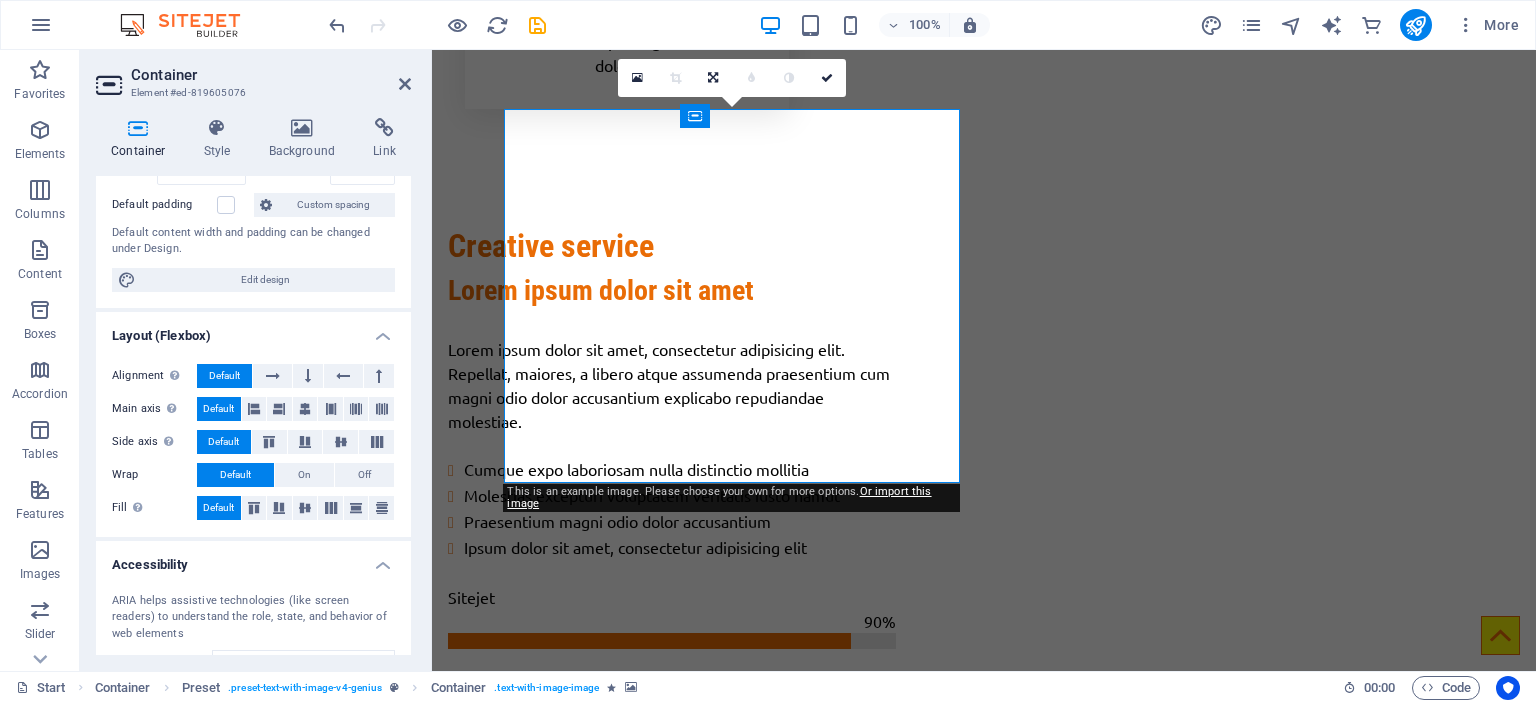 scroll, scrollTop: 328, scrollLeft: 0, axis: vertical 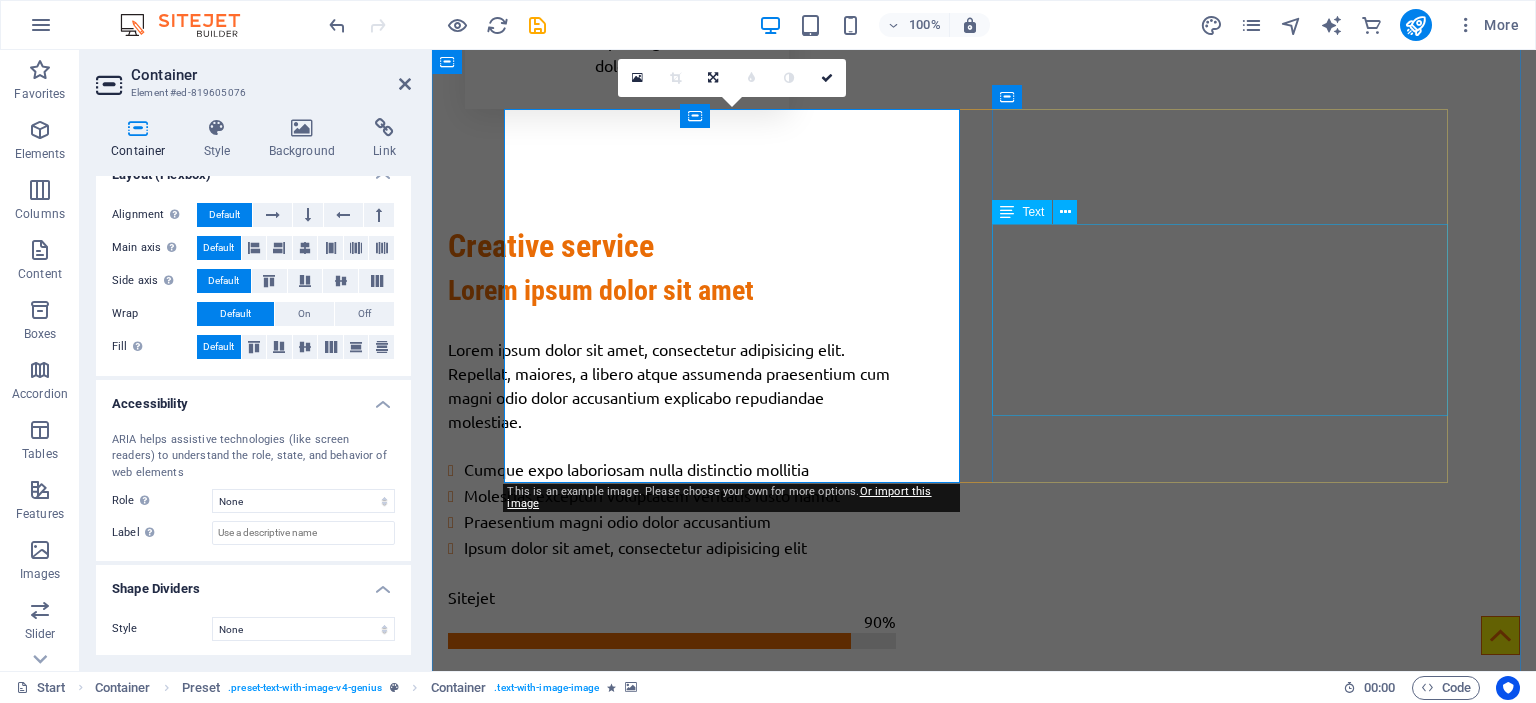 click on "Lorem ipsum dolor sit amet, consetetur sadipscing elitr, sed diam nonumy eirmod tempor invidunt utarie labore et dolore magna aliquyam erat, sedum erat dolore diam voluptua. Sea takimata sanctus est Lorem ipsum dolor sit amet. Lorem ipsum dolor sit amet, consetetur sadiping elitr, sed atom diam nonumy eirmod tempor invidunt ut labore et dolore magna aliquyam erat, sed diam voluptua vero eos et accusam." at bounding box center (984, 2078) 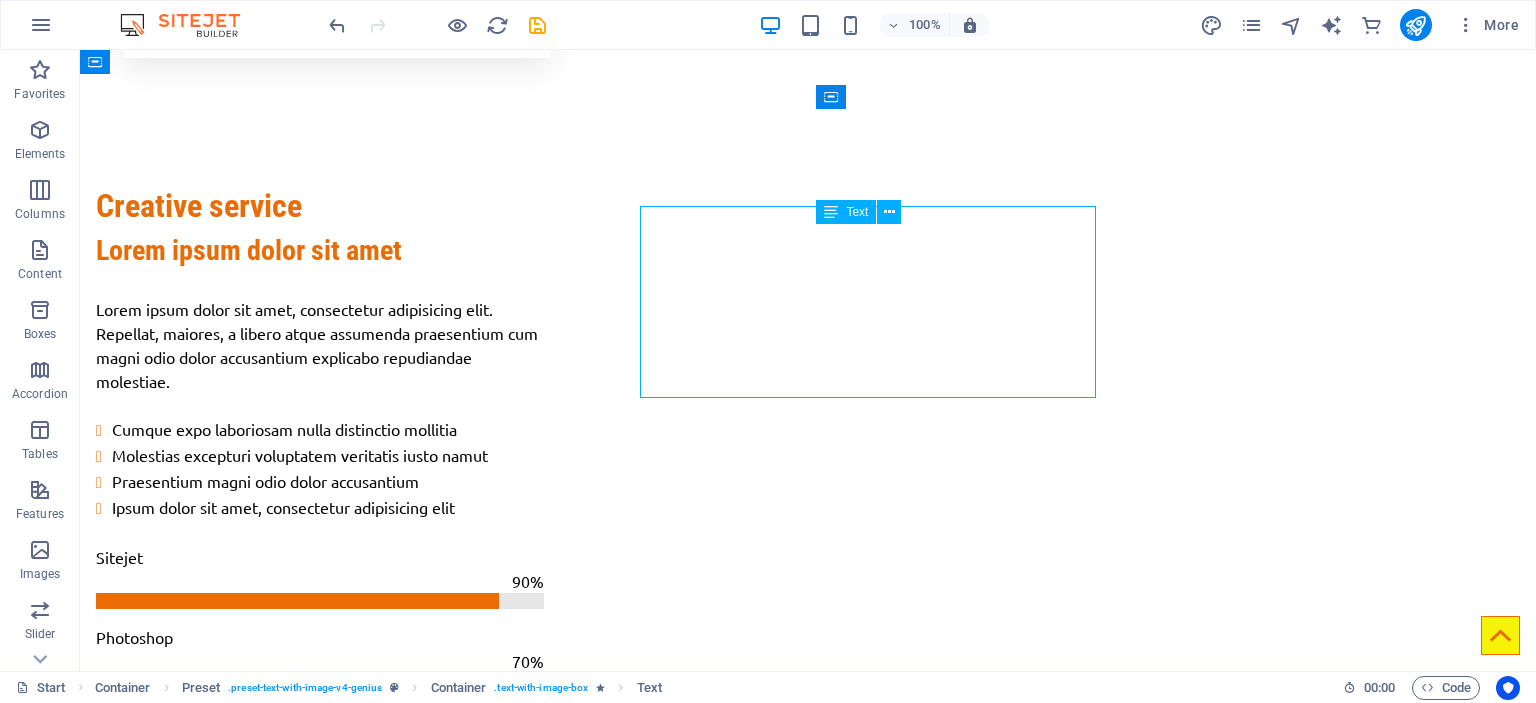 scroll, scrollTop: 1321, scrollLeft: 0, axis: vertical 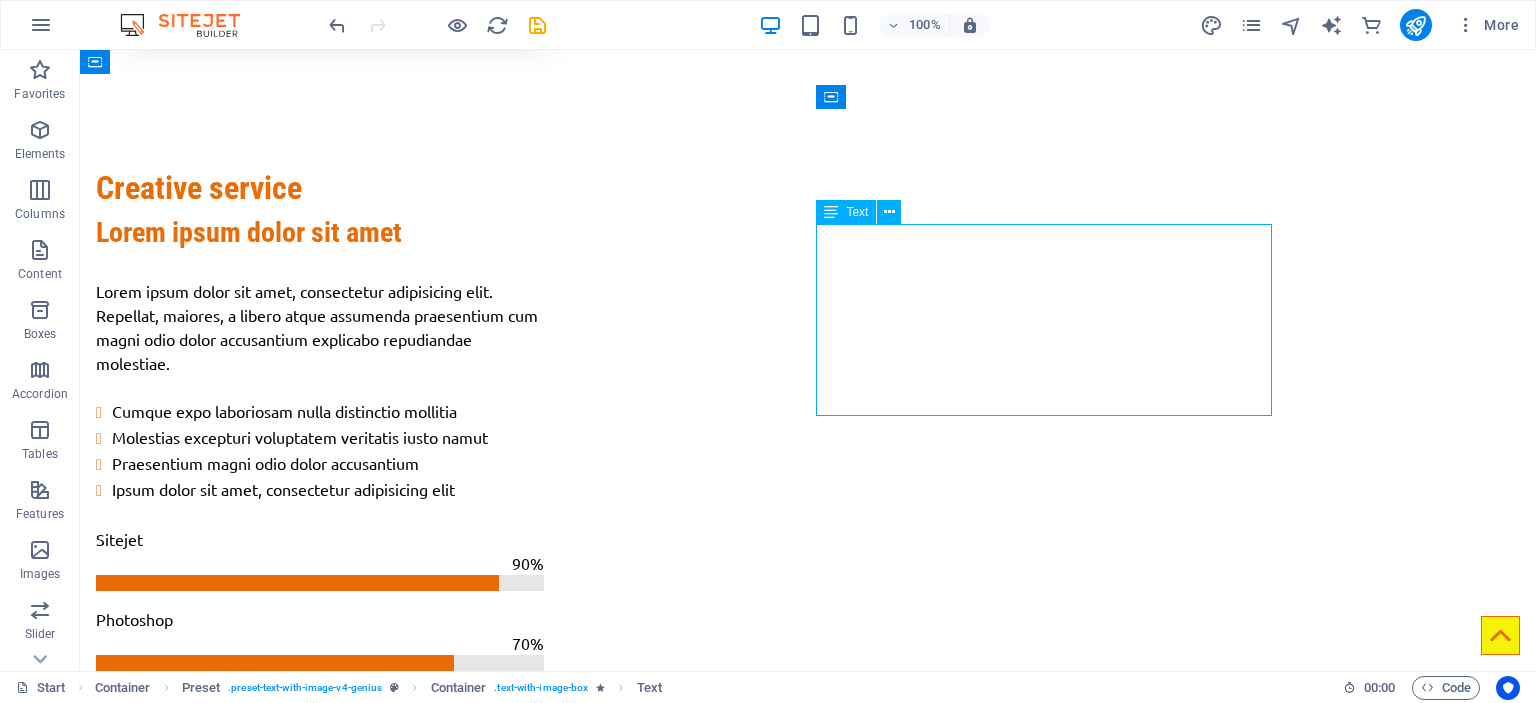 click on "Lorem ipsum dolor sit amet, consetetur sadipscing elitr, sed diam nonumy eirmod tempor invidunt utarie labore et dolore magna aliquyam erat, sedum erat dolore diam voluptua. Sea takimata sanctus est Lorem ipsum dolor sit amet. Lorem ipsum dolor sit amet, consetetur sadiping elitr, sed atom diam nonumy eirmod tempor invidunt ut labore et dolore magna aliquyam erat, sed diam voluptua vero eos et accusam." at bounding box center (808, 2097) 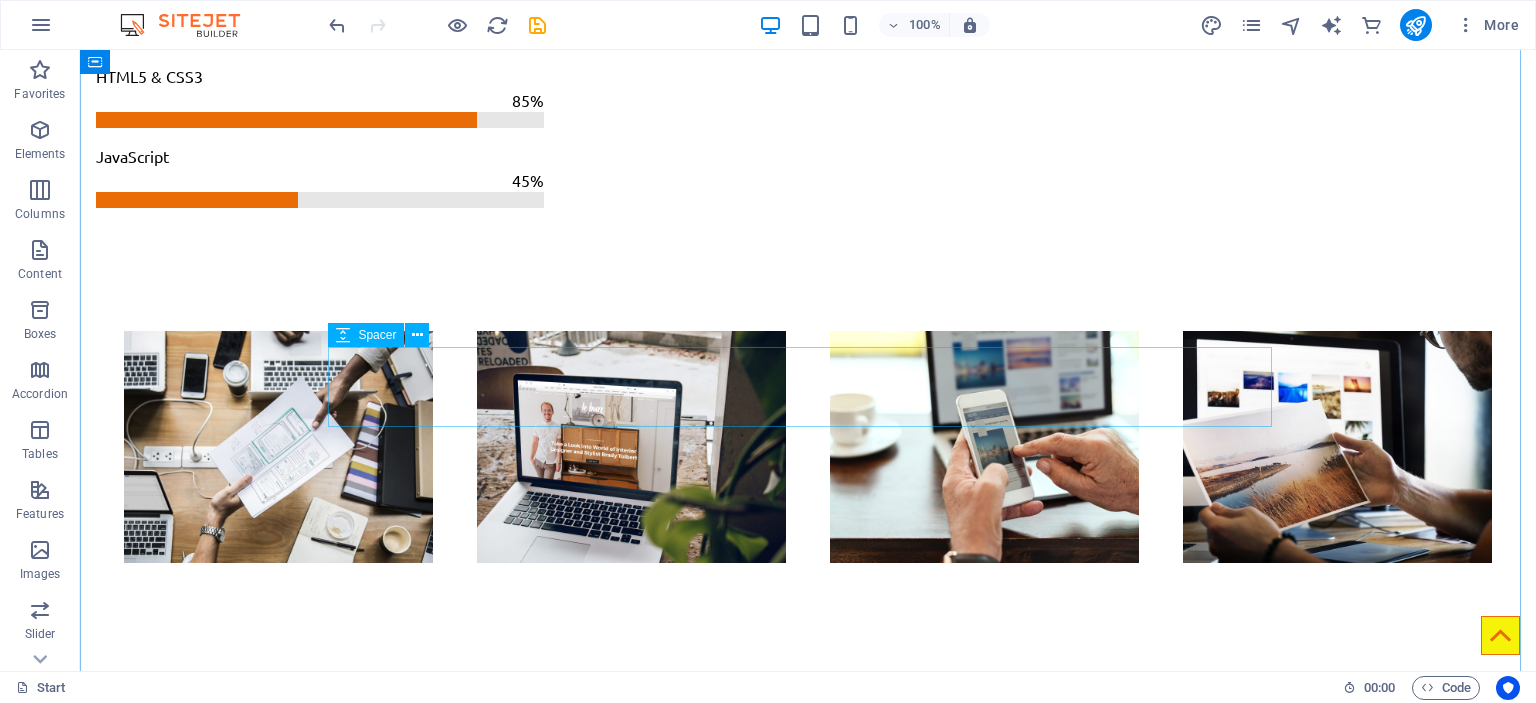 scroll, scrollTop: 2121, scrollLeft: 0, axis: vertical 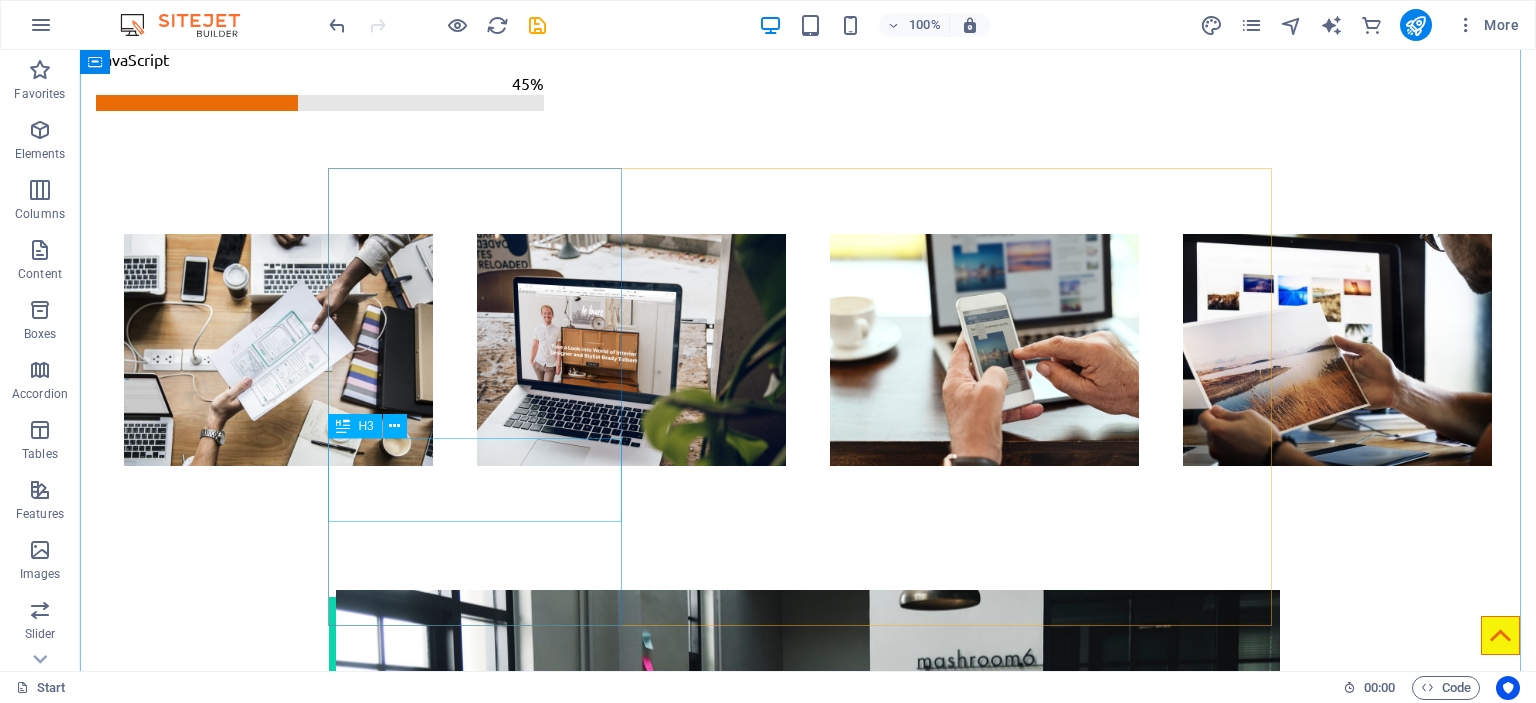 click on "[FIRST] [LAST]" at bounding box center [482, 2332] 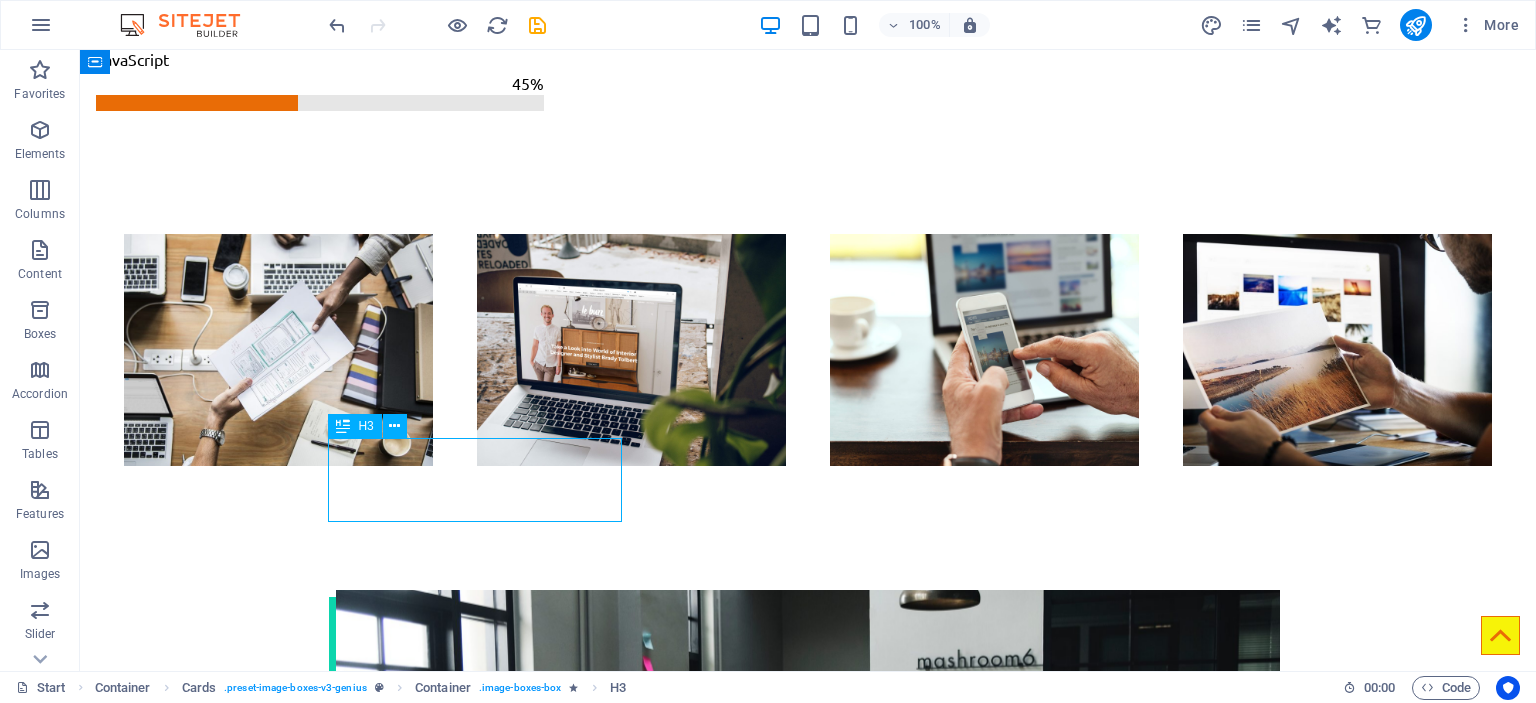 click on "[FIRST] [LAST]" at bounding box center (482, 2332) 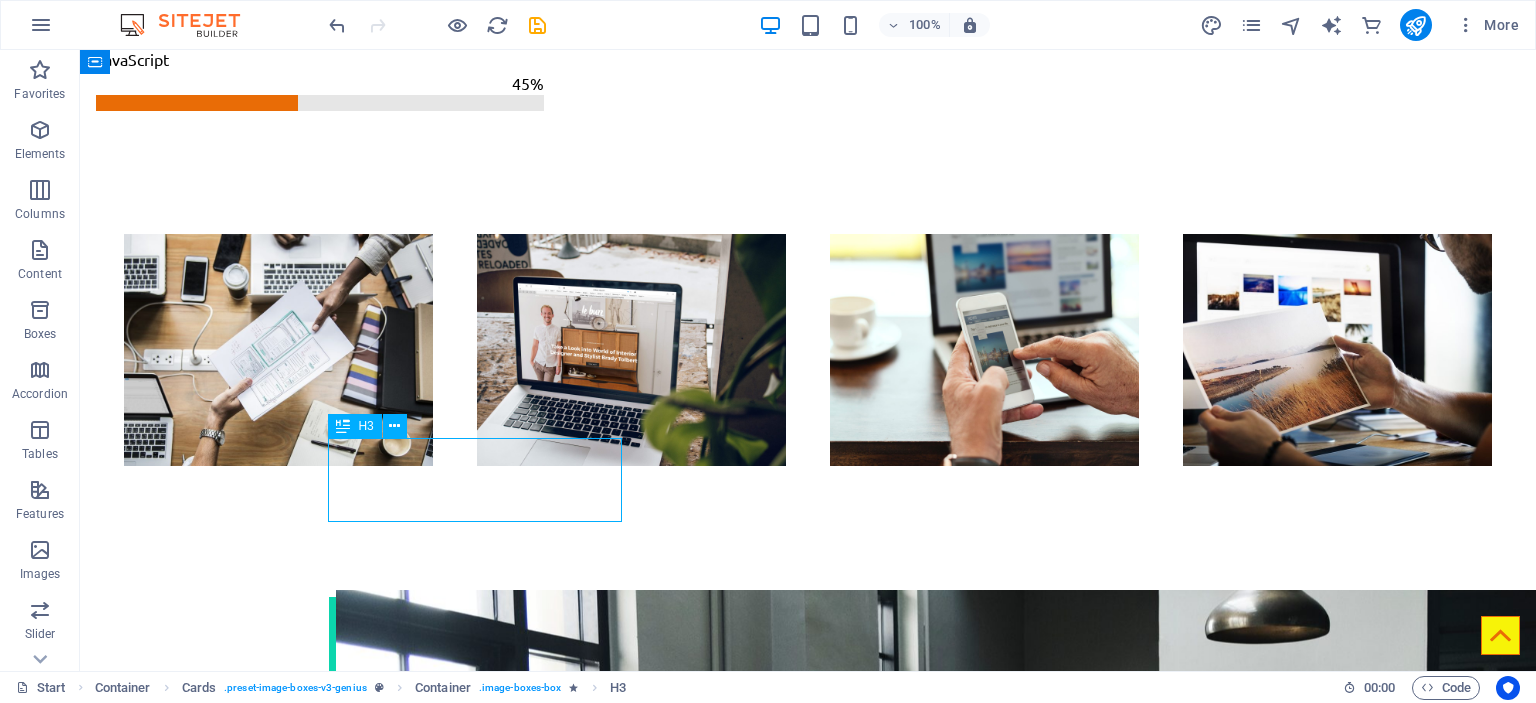 scroll, scrollTop: 2103, scrollLeft: 0, axis: vertical 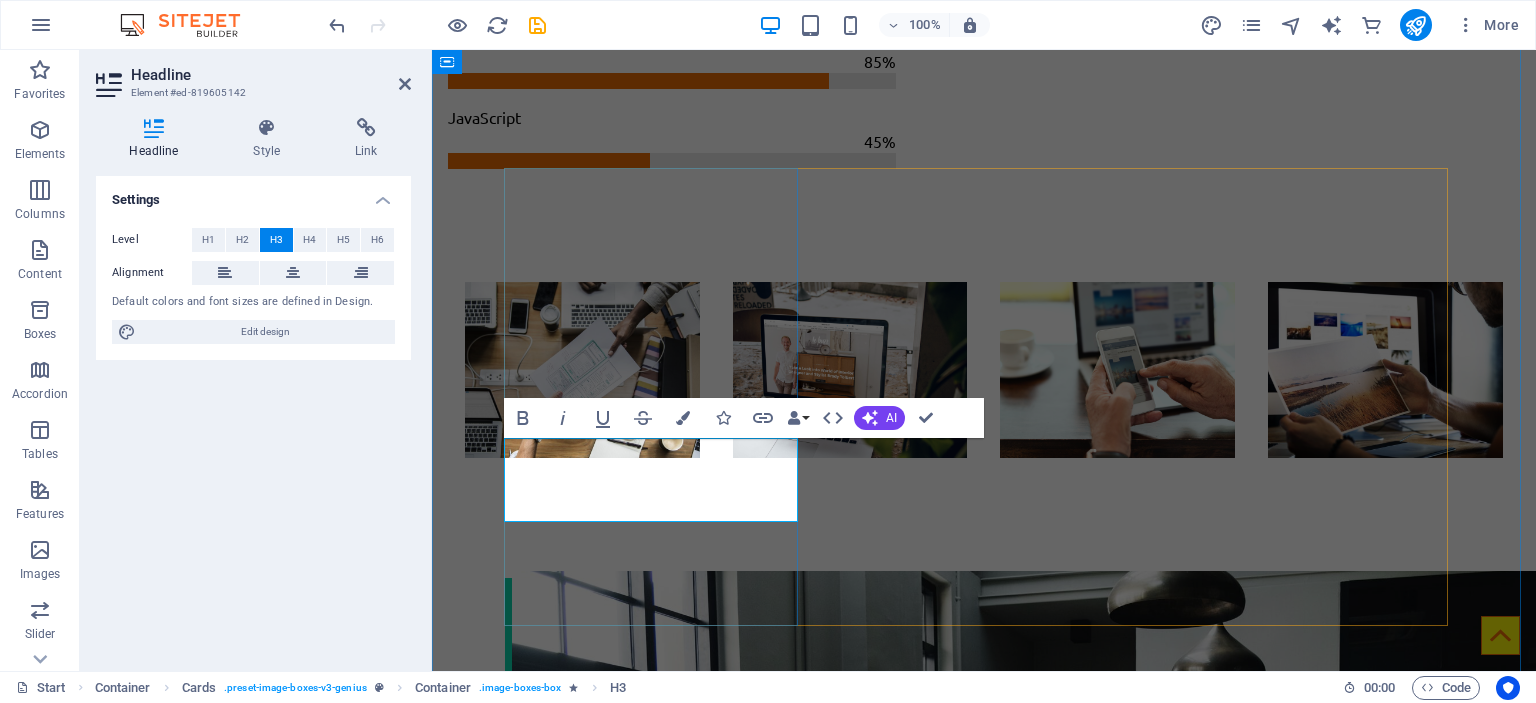 type 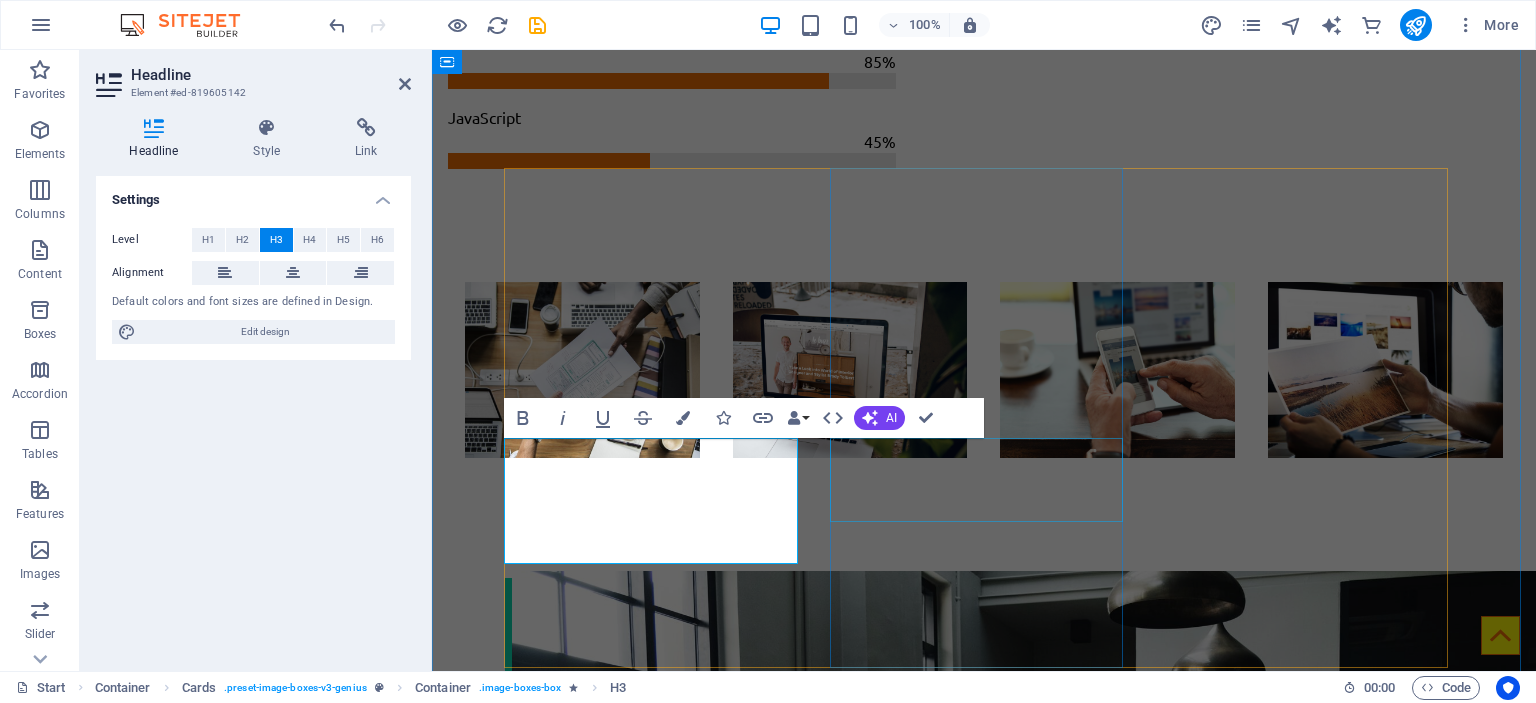 click on "Anna Fury" at bounding box center [658, 2829] 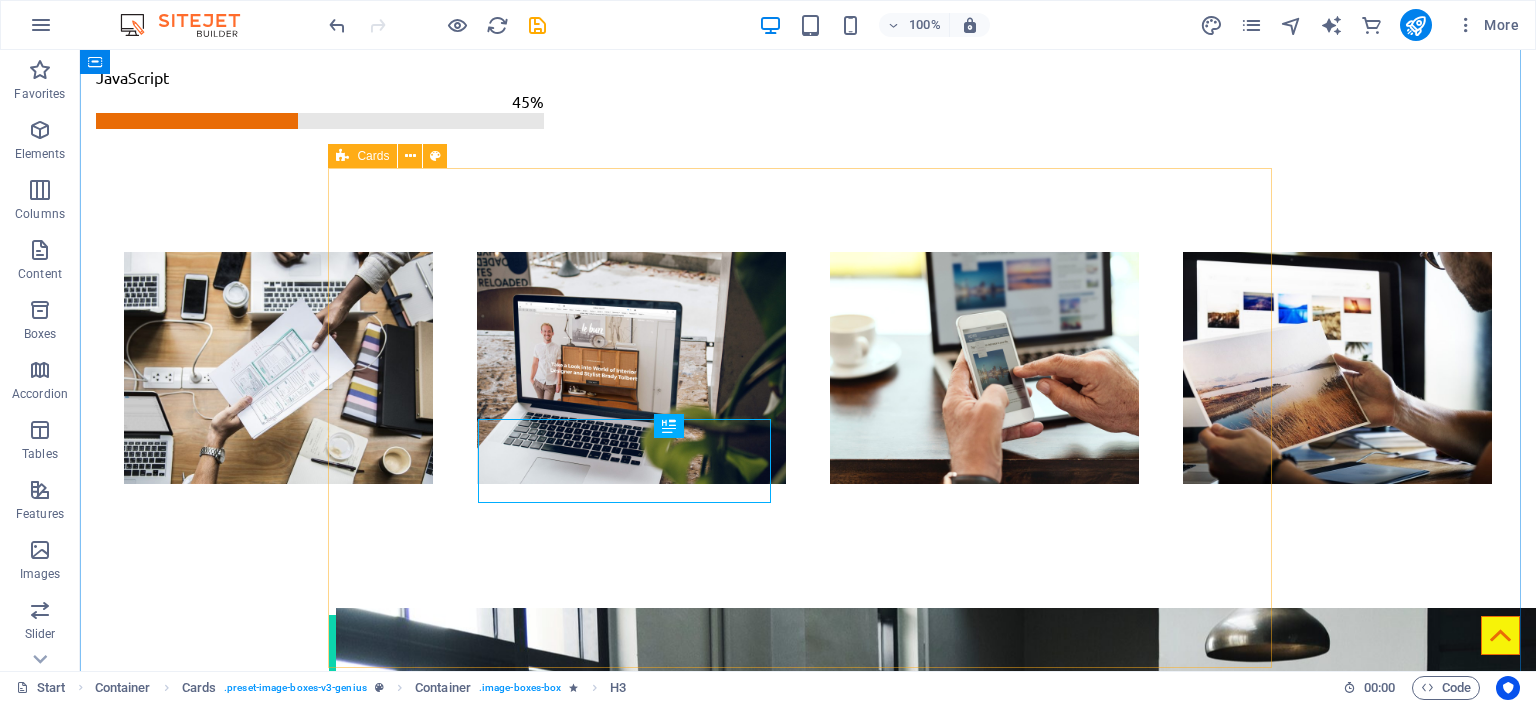 click on "Esmir Omanović (CEO) Lorem ipsum dolor sit amet, consectetur adipisicing elit. Veritatis, dolorem!  Anna Fury Lorem ipsum dolor sit amet, consectetur adipisicing elit. Veritatis, dolorem!  David Linn Lorem ipsum dolor sit amet, consectetur adipisicing elit. Veritatis, dolorem!" at bounding box center (808, 2761) 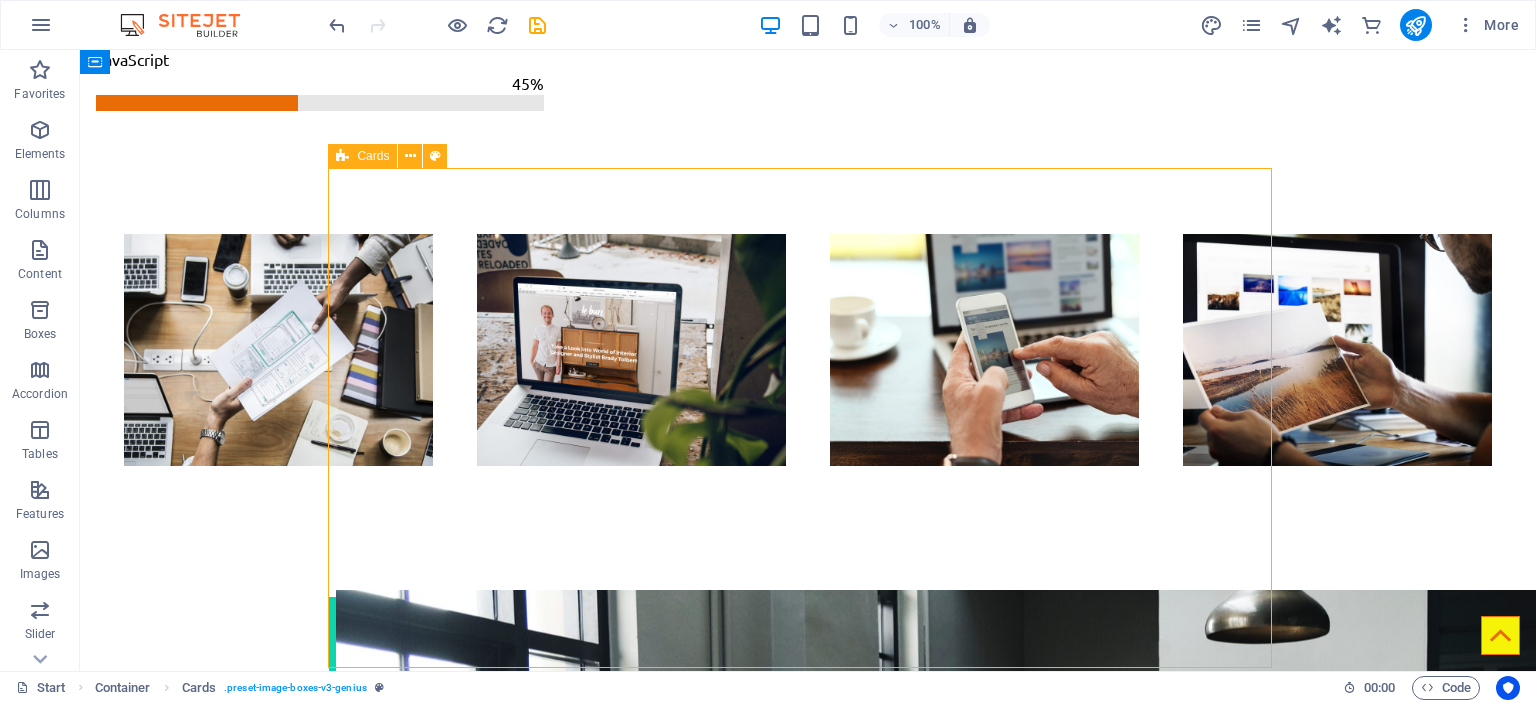 click on "Esmir Omanović (CEO) Lorem ipsum dolor sit amet, consectetur adipisicing elit. Veritatis, dolorem!  Anna Fury Lorem ipsum dolor sit amet, consectetur adipisicing elit. Veritatis, dolorem!  David Linn Lorem ipsum dolor sit amet, consectetur adipisicing elit. Veritatis, dolorem!" at bounding box center (808, 2743) 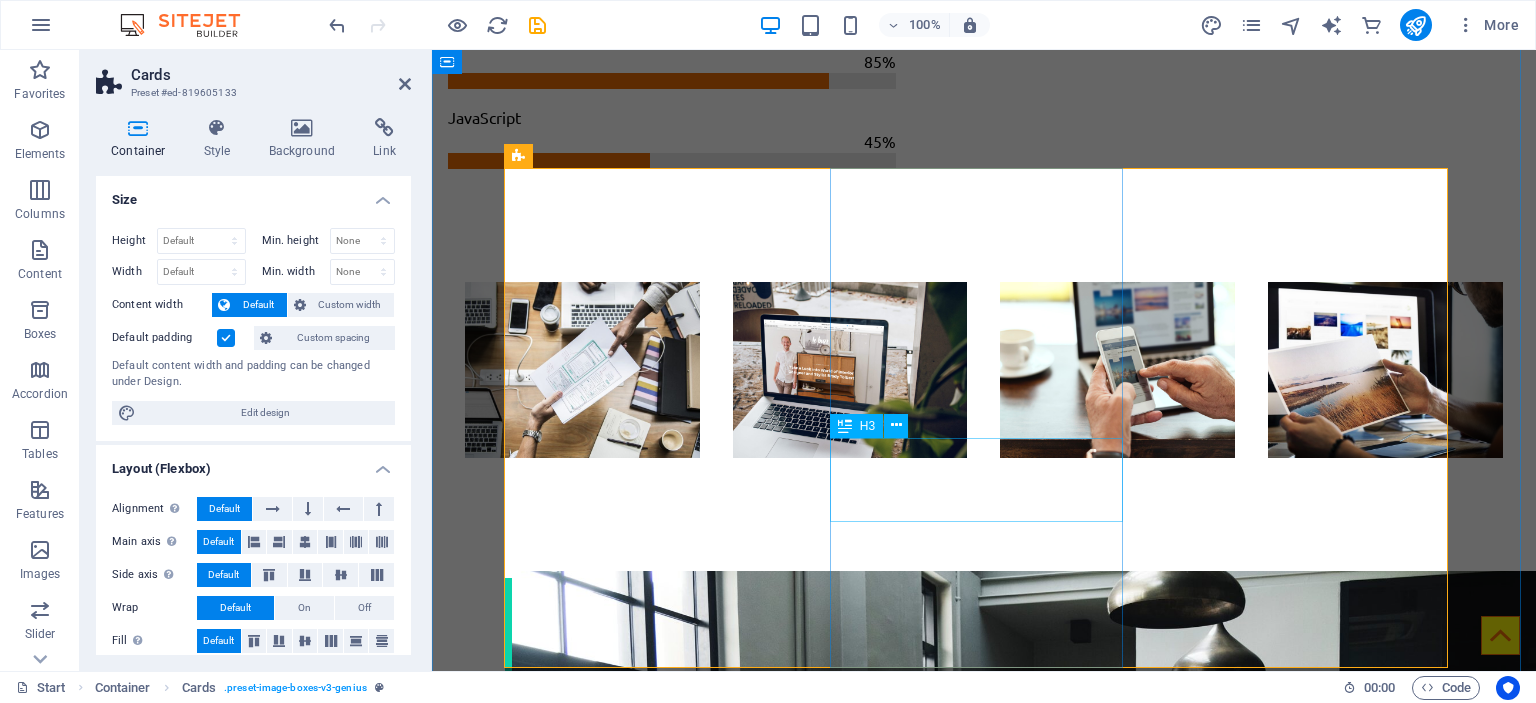click on "Anna Fury" at bounding box center (658, 2829) 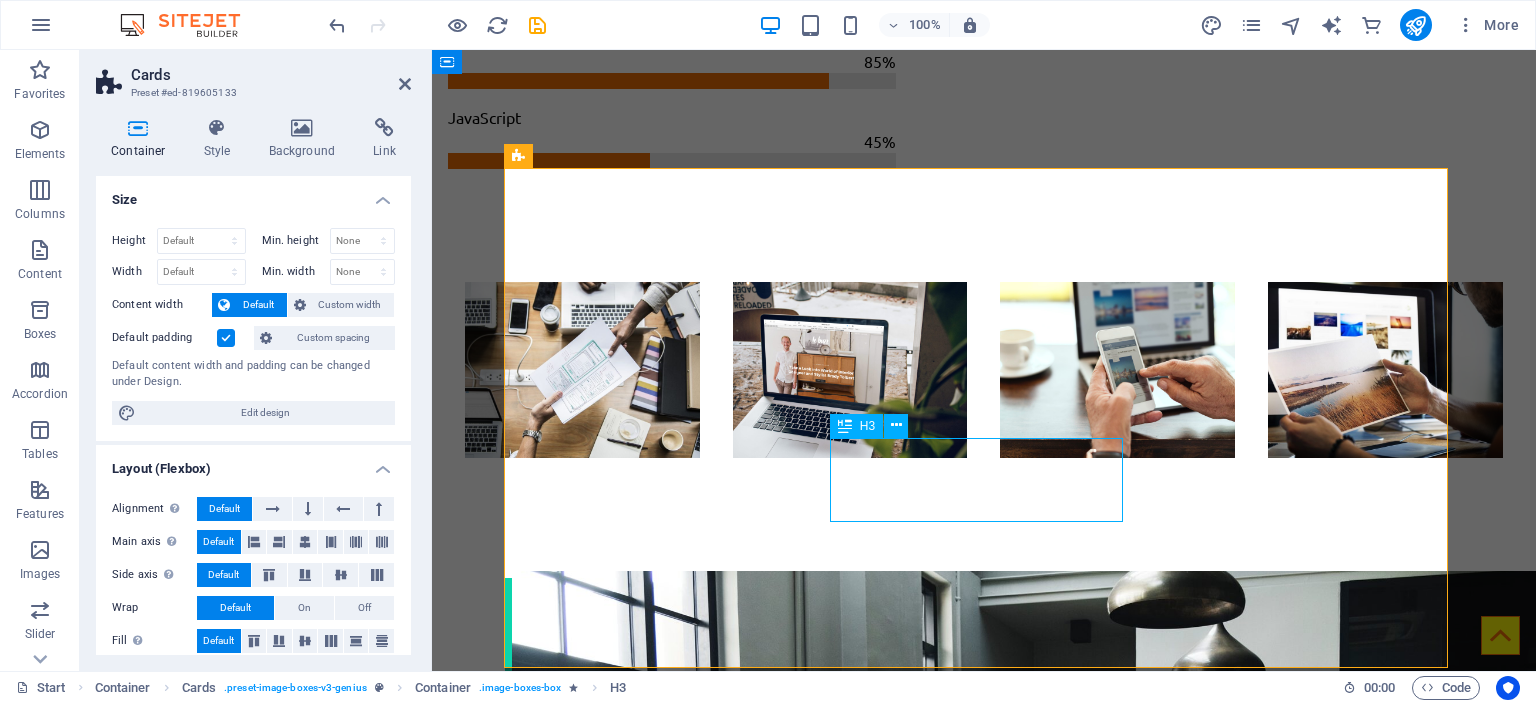 click on "Anna Fury" at bounding box center (658, 2829) 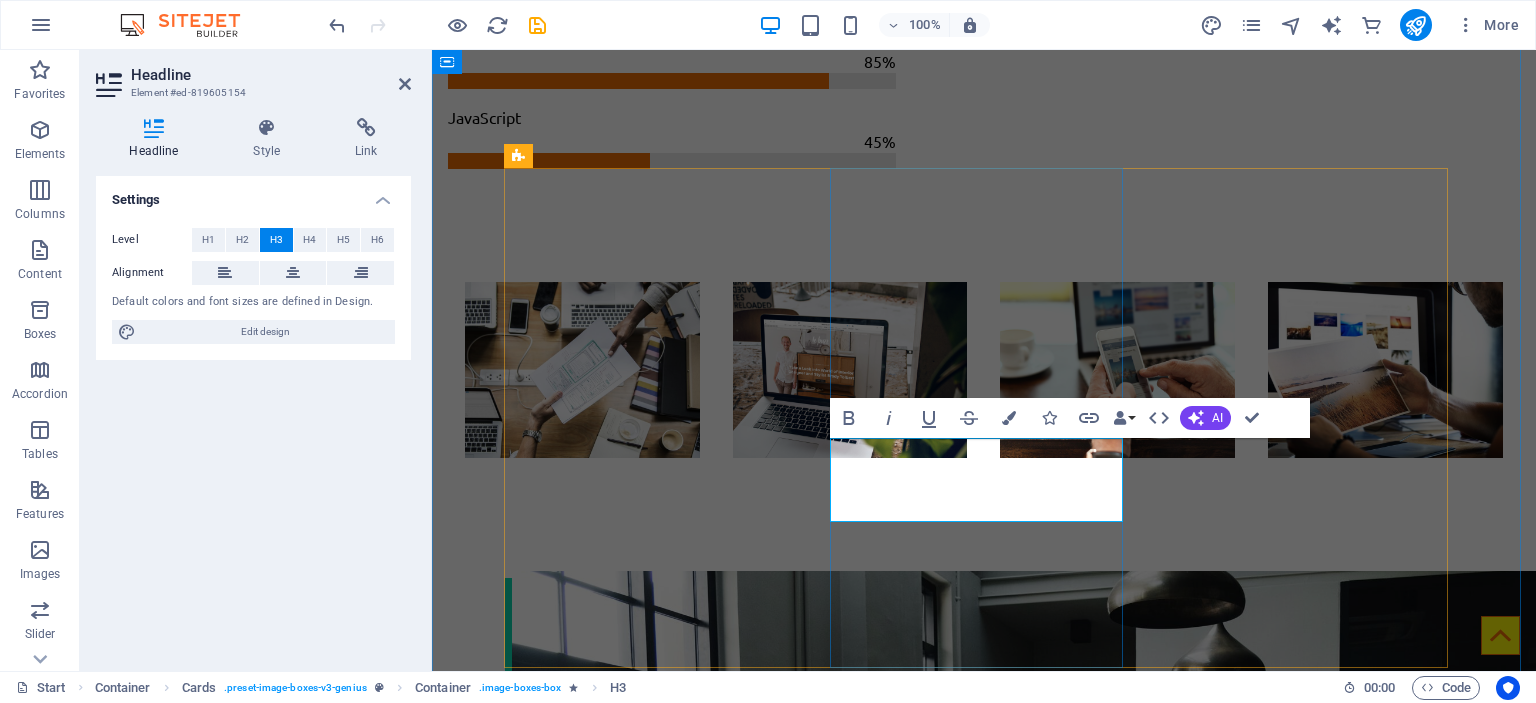 type 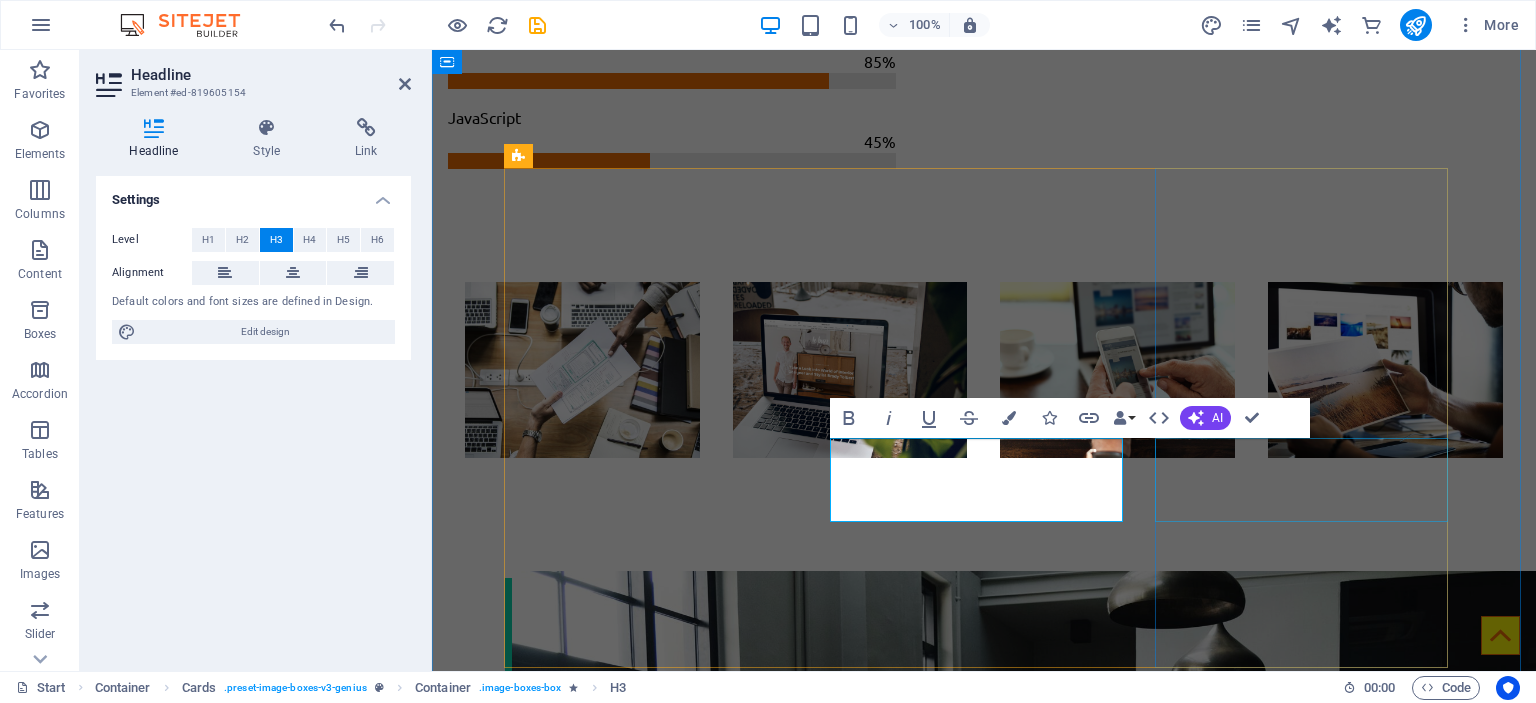 click on "[FIRST] [LAST]" at bounding box center (658, 3303) 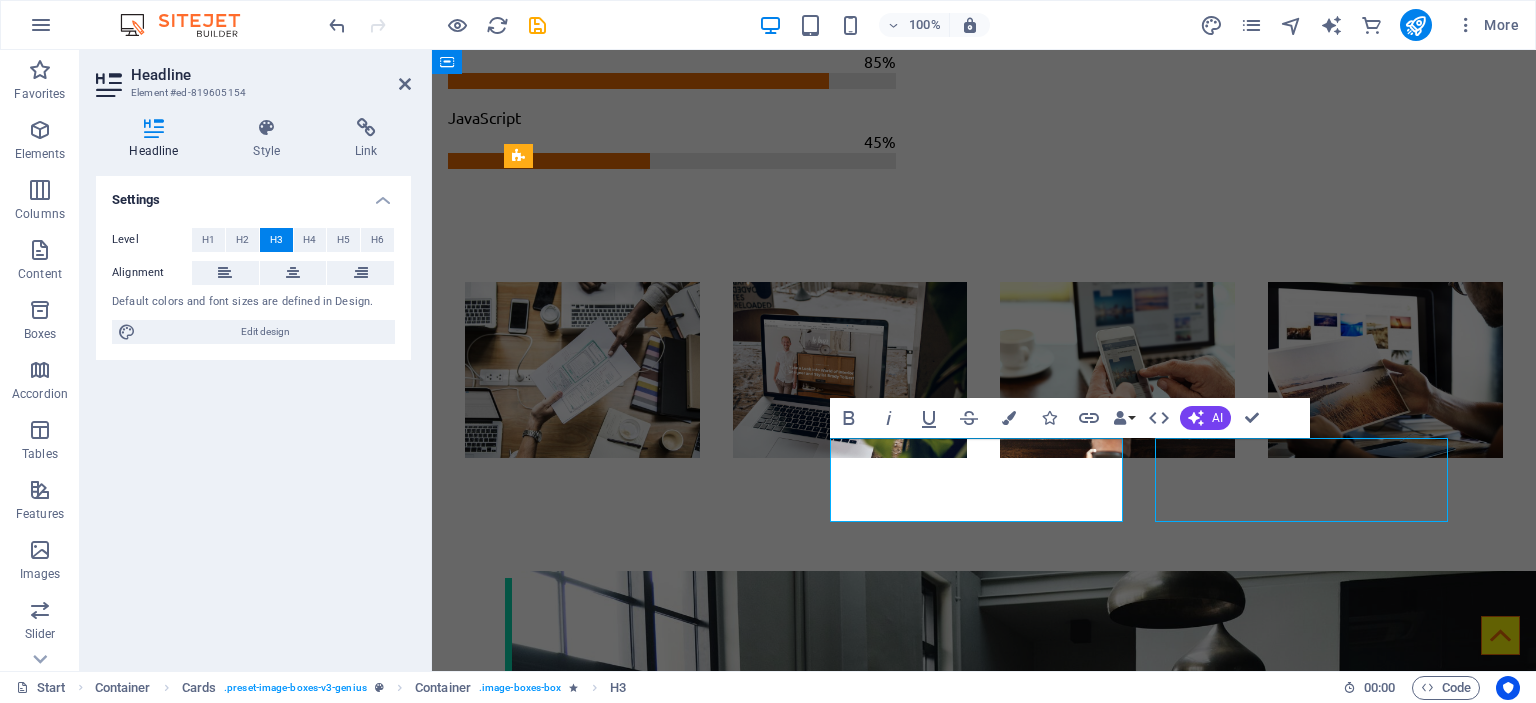 click on "[FIRST] [LAST]" at bounding box center [658, 3303] 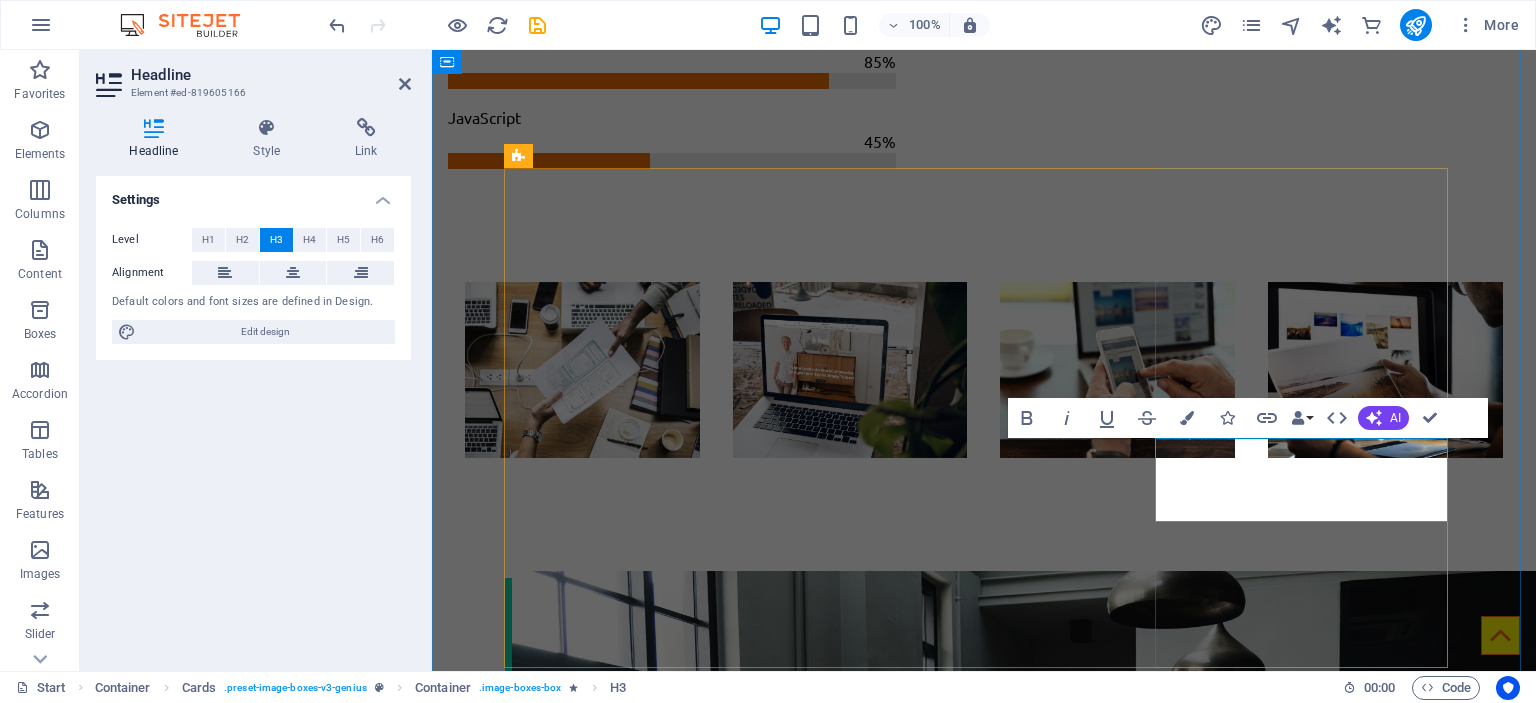 type 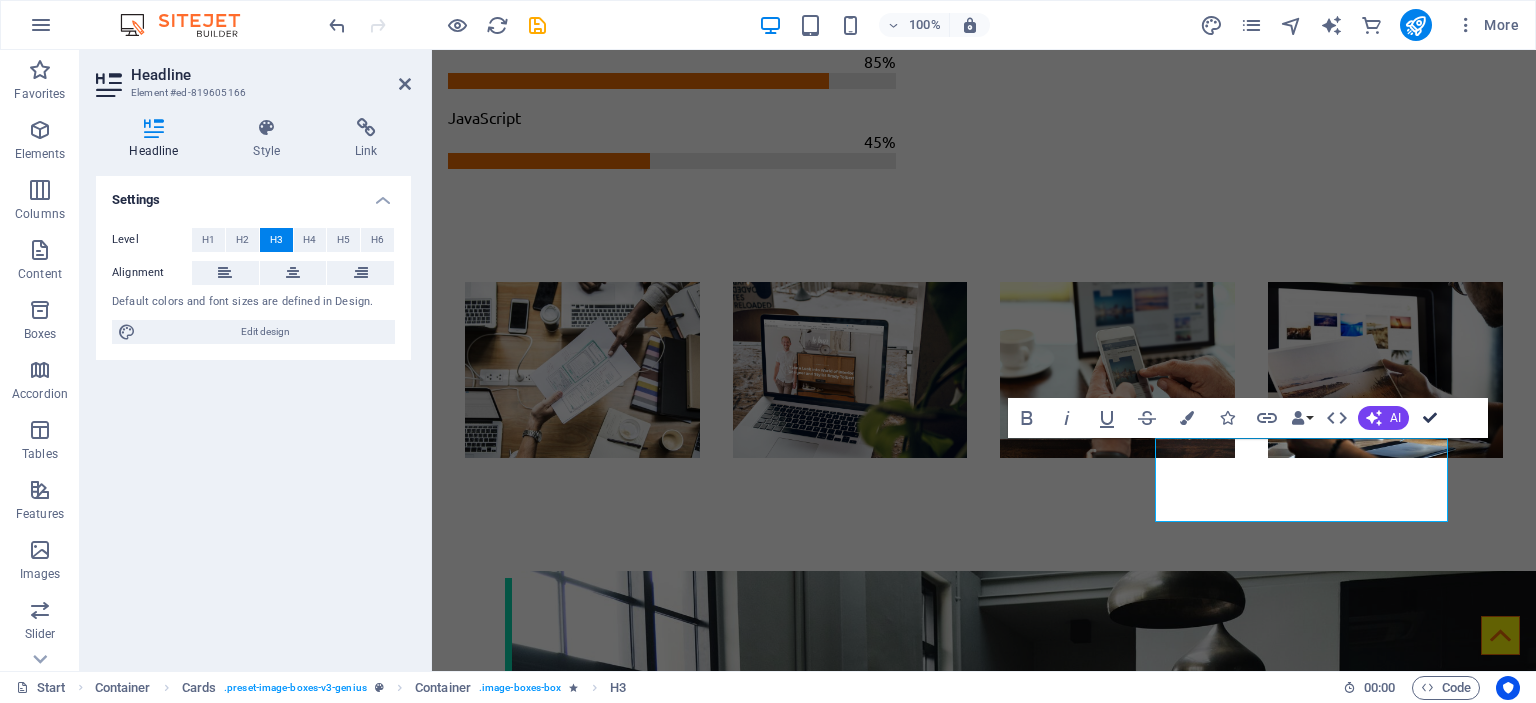 drag, startPoint x: 1433, startPoint y: 415, endPoint x: 1354, endPoint y: 365, distance: 93.49332 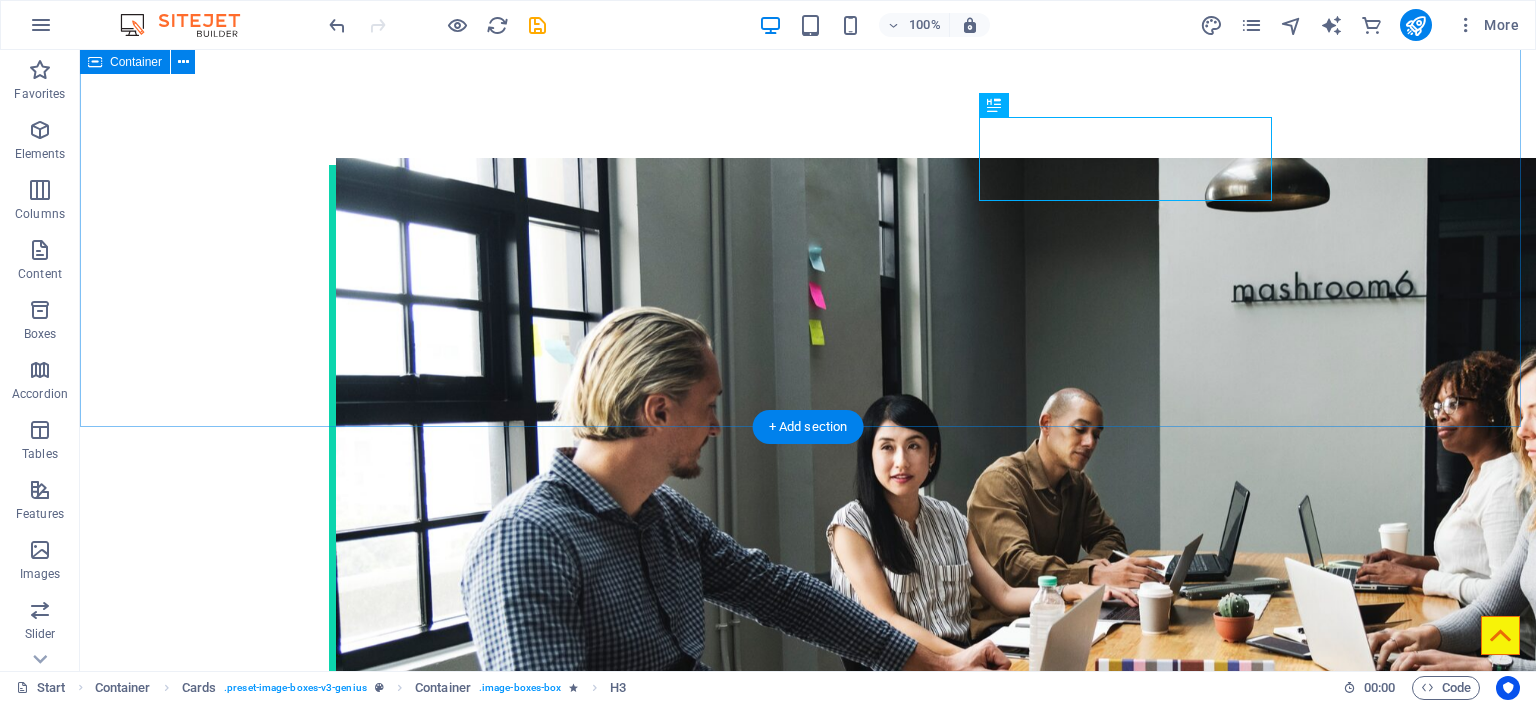 scroll, scrollTop: 2621, scrollLeft: 0, axis: vertical 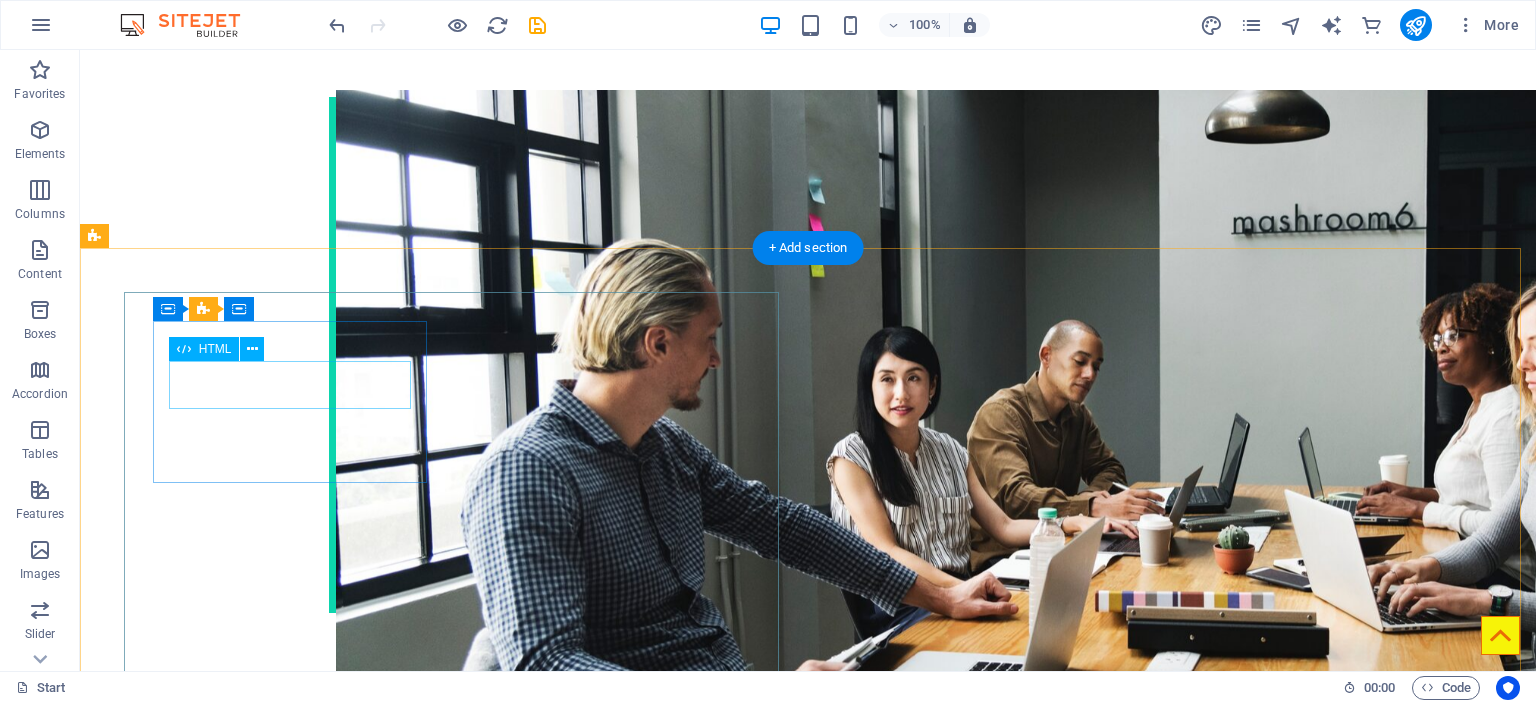 click on "59" at bounding box center (292, 3614) 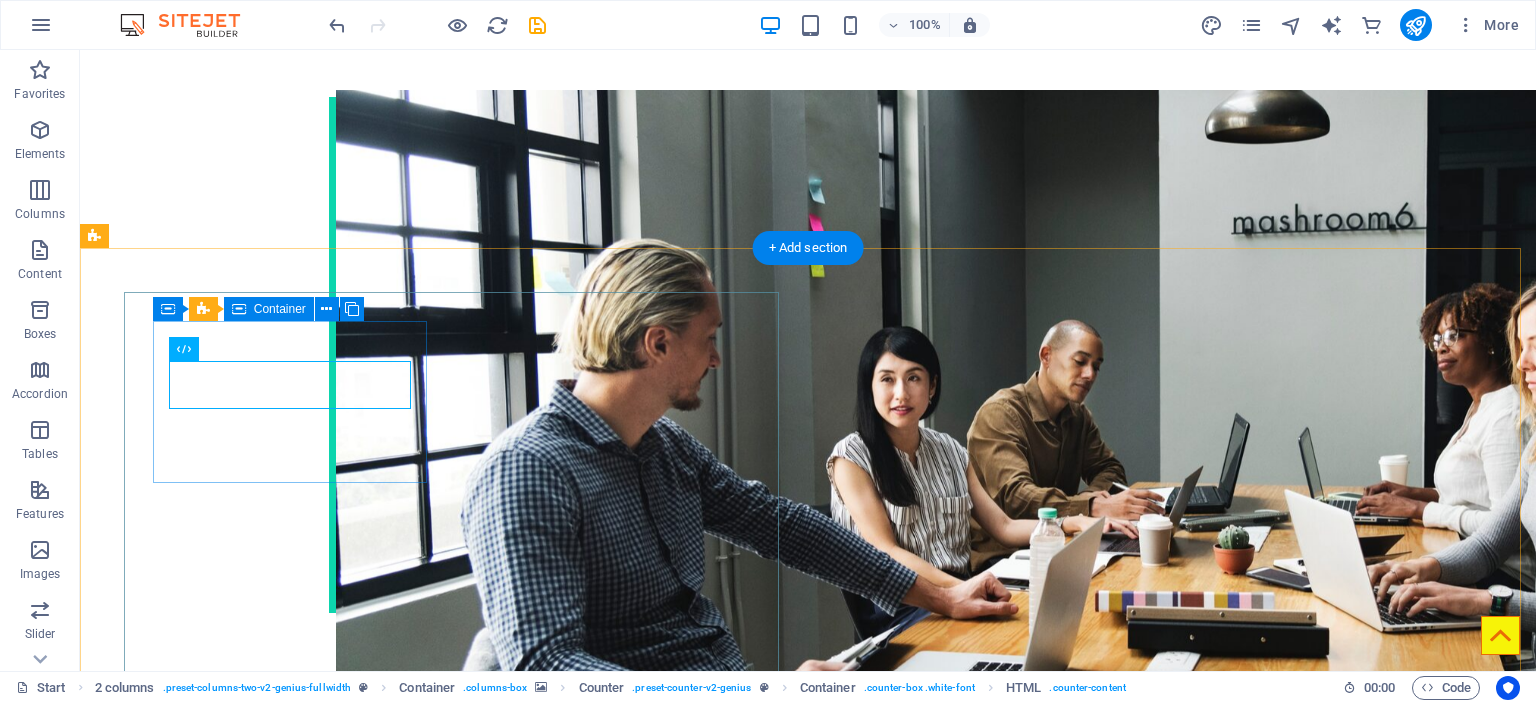 click on "59 PROJECTS" at bounding box center [292, 3631] 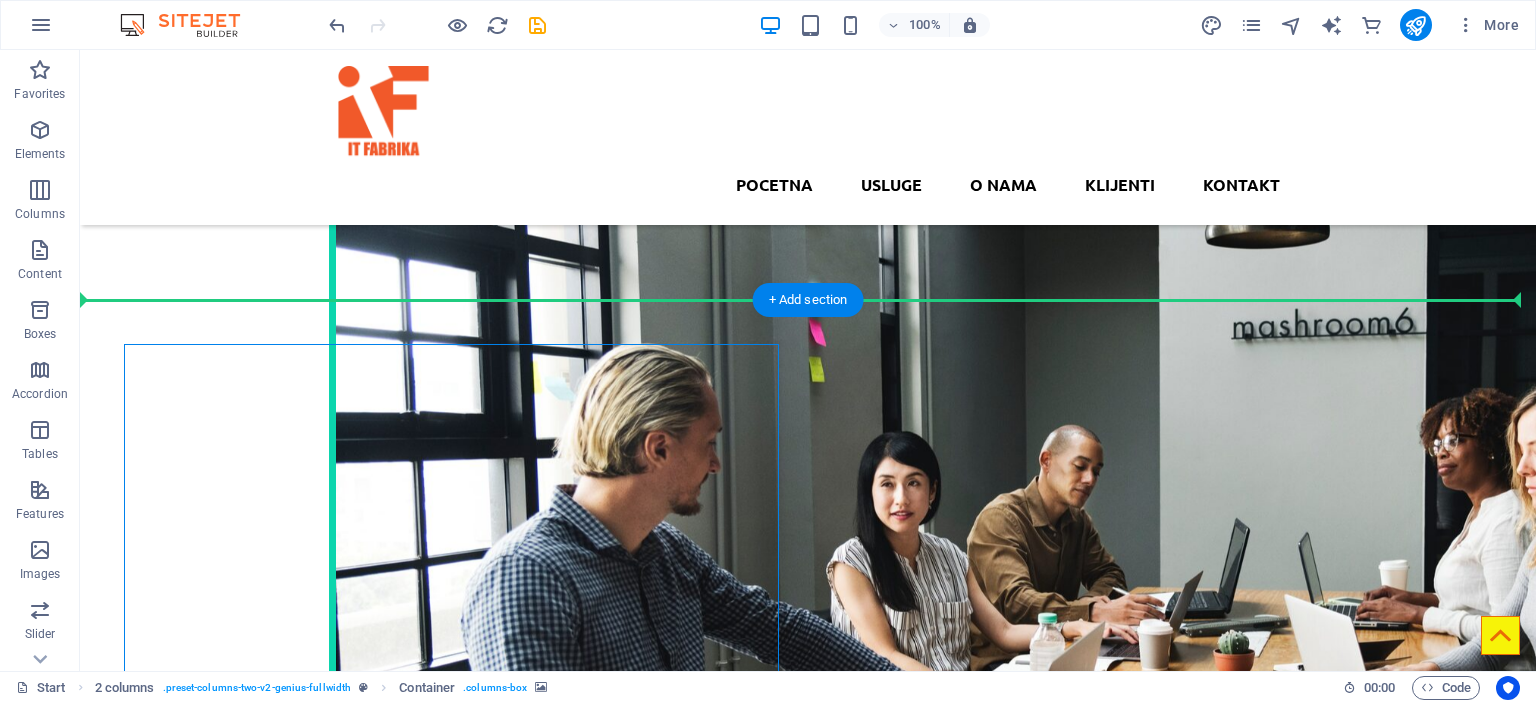 scroll, scrollTop: 2442, scrollLeft: 0, axis: vertical 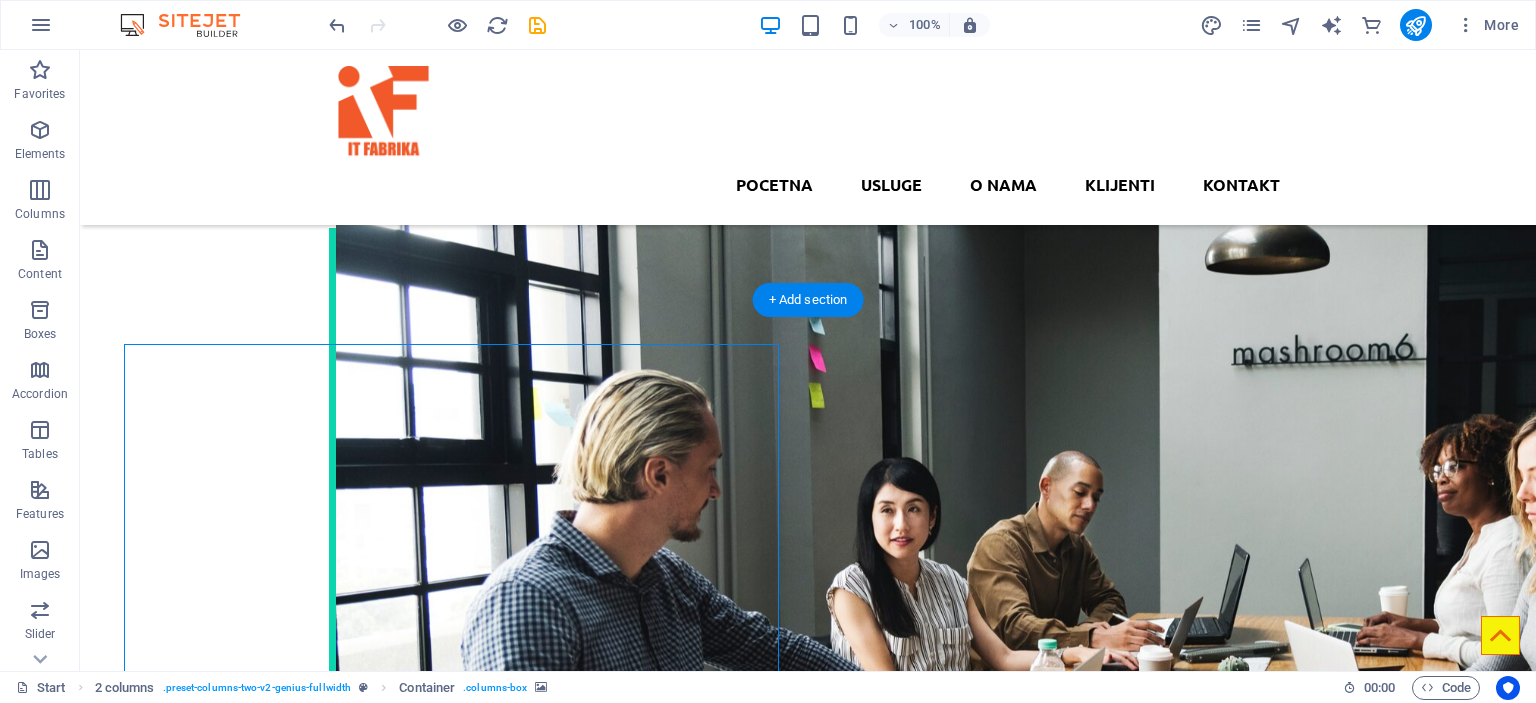 click on "59 PROJECTS" at bounding box center (292, 3762) 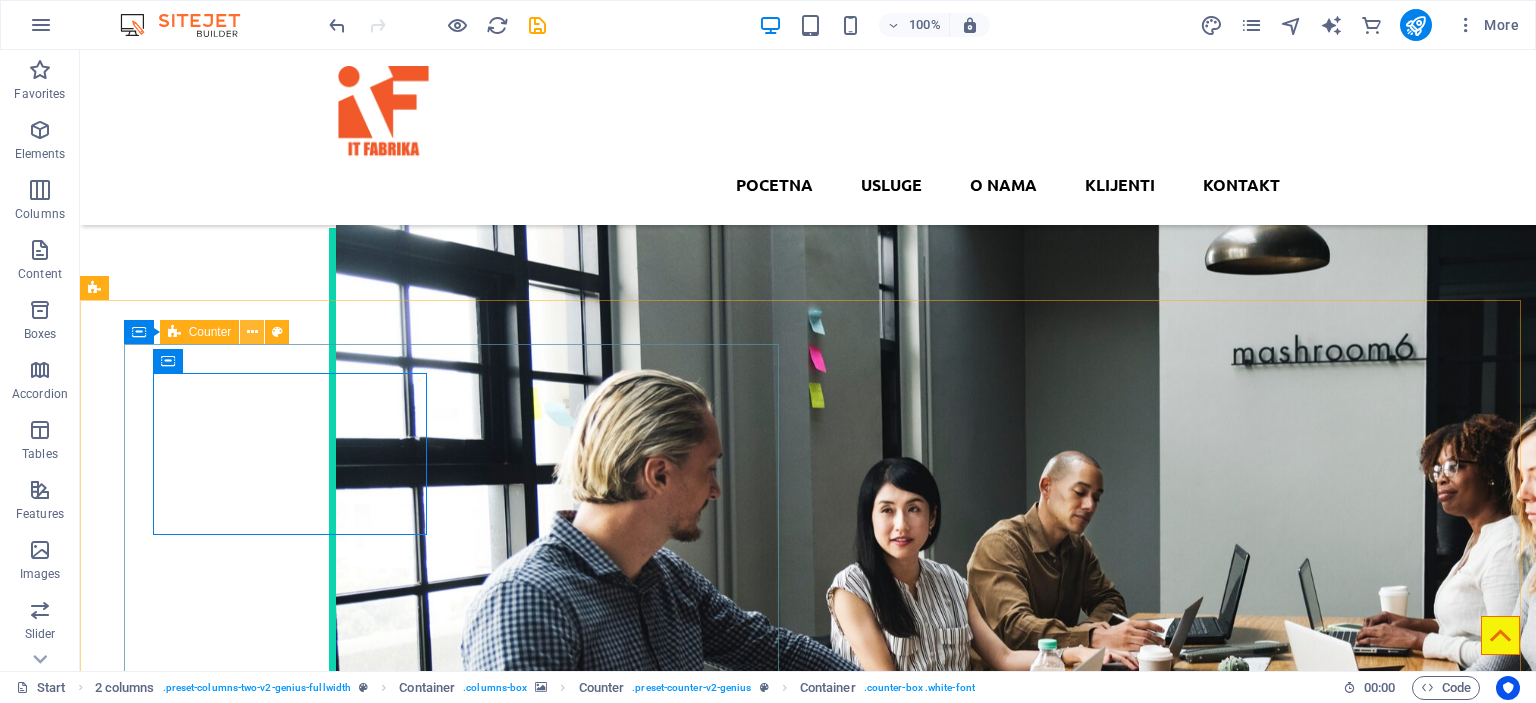 click at bounding box center (252, 332) 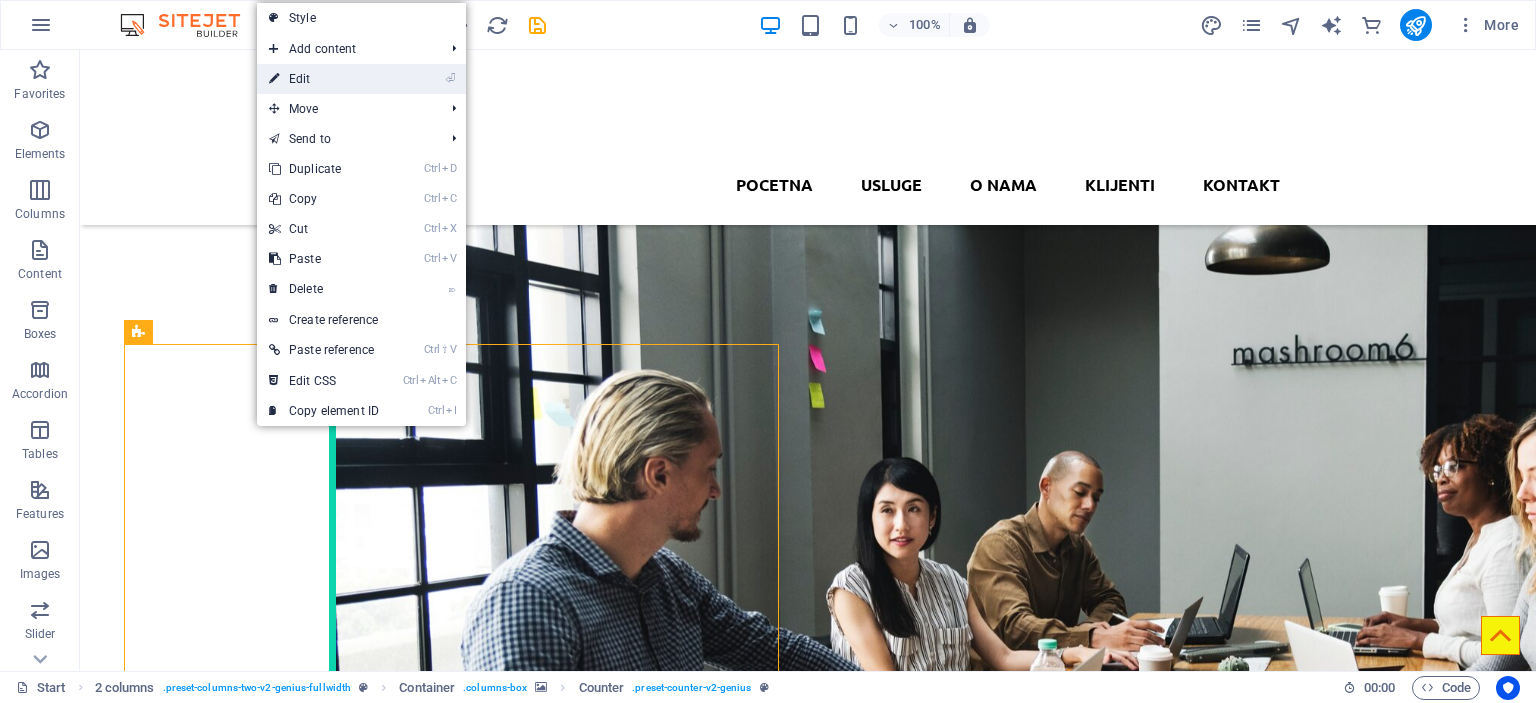 drag, startPoint x: 336, startPoint y: 82, endPoint x: 111, endPoint y: 399, distance: 388.73386 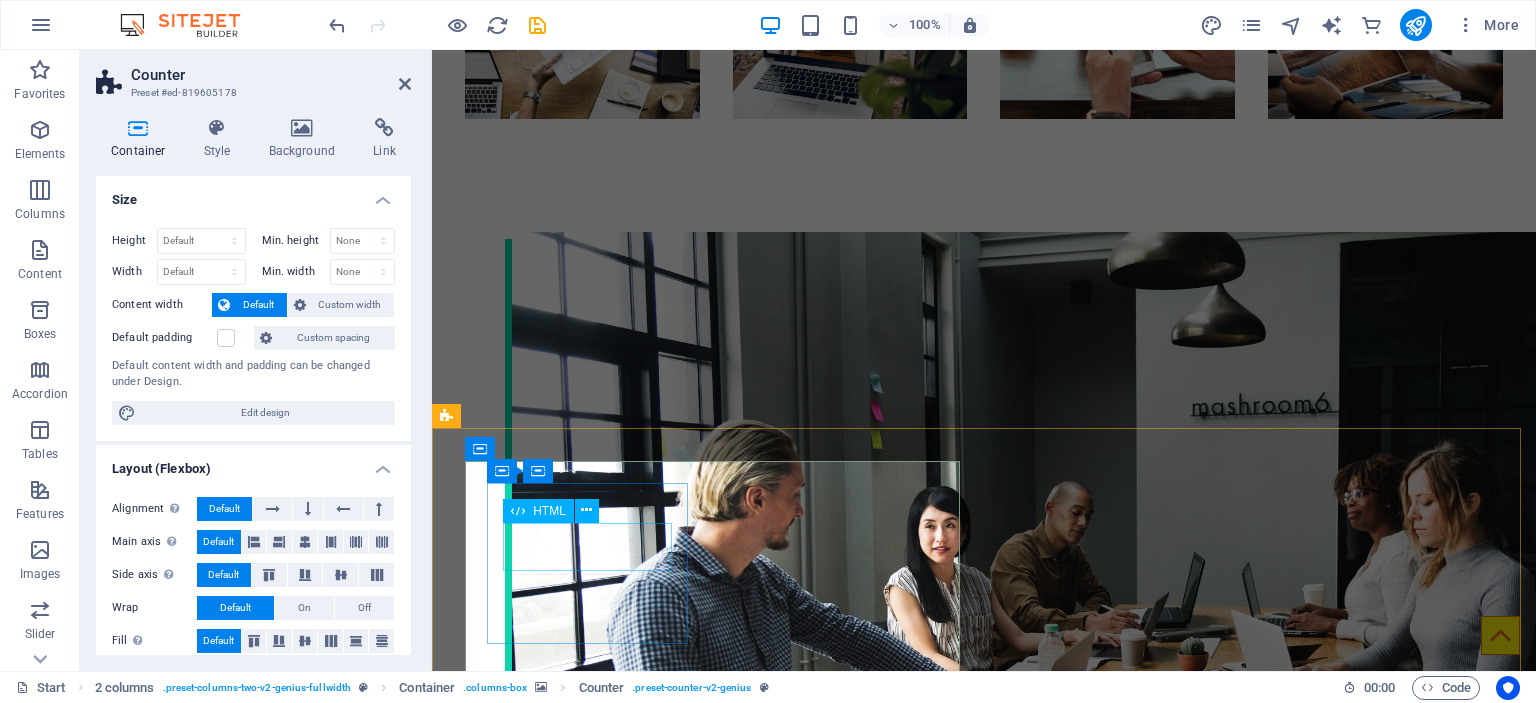 scroll, scrollTop: 2424, scrollLeft: 0, axis: vertical 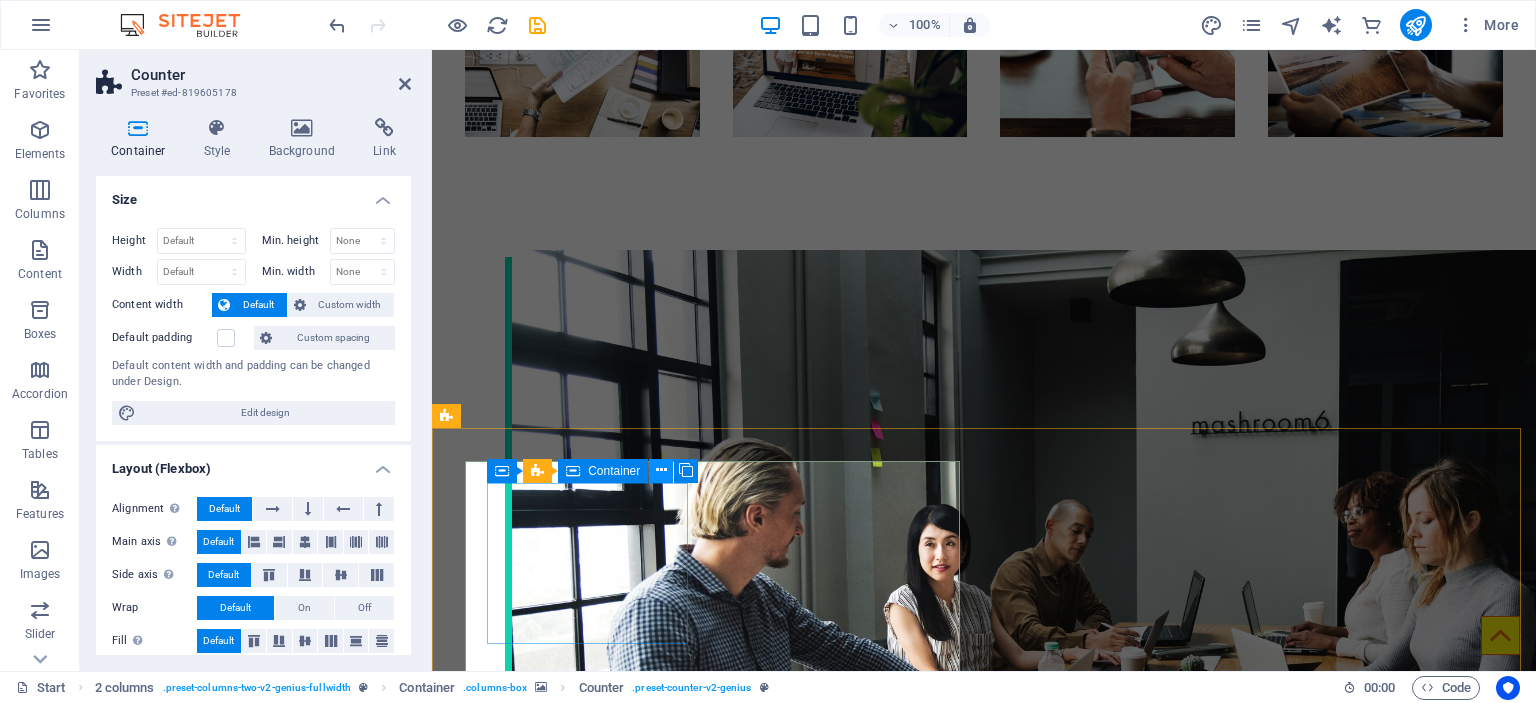 click at bounding box center (661, 470) 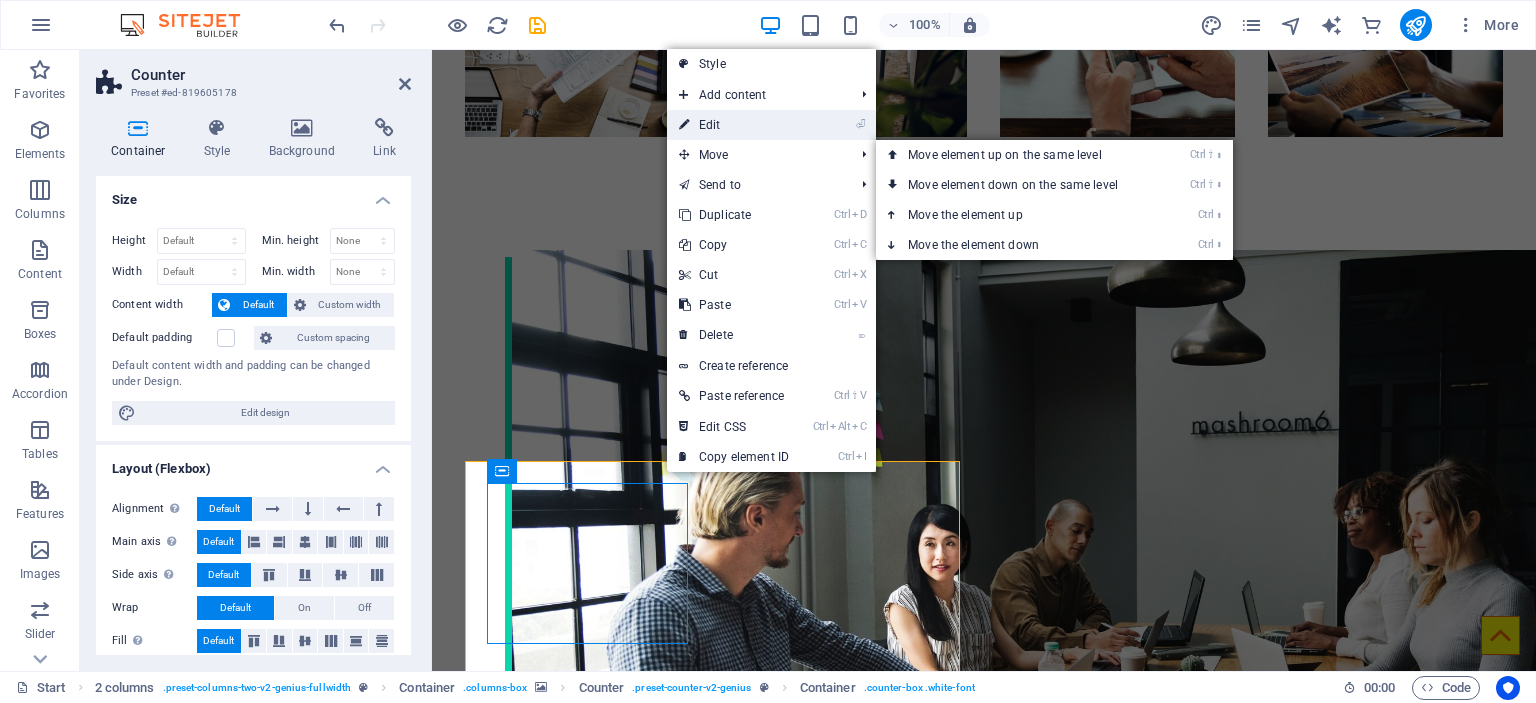click on "⏎  Edit" at bounding box center [771, 125] 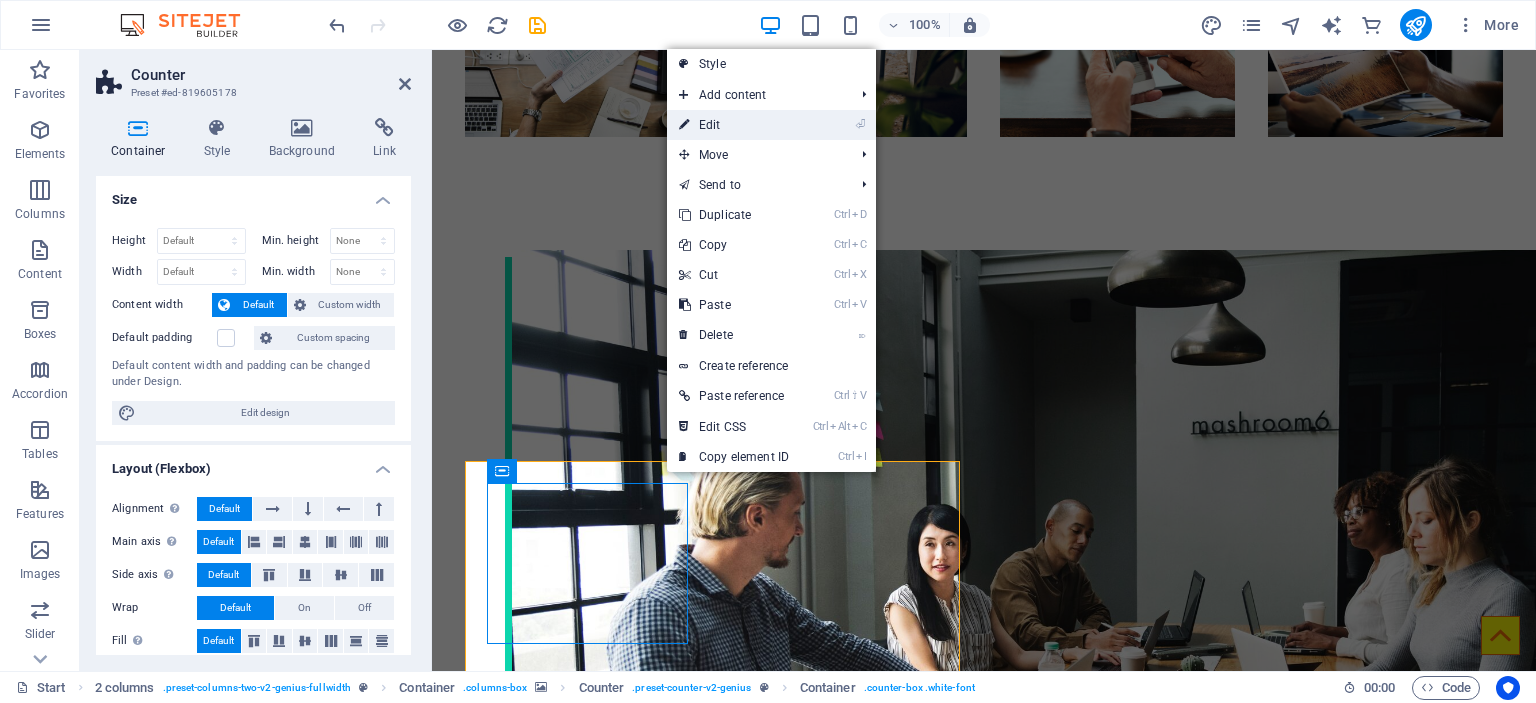 click on "⏎  Edit" at bounding box center [734, 125] 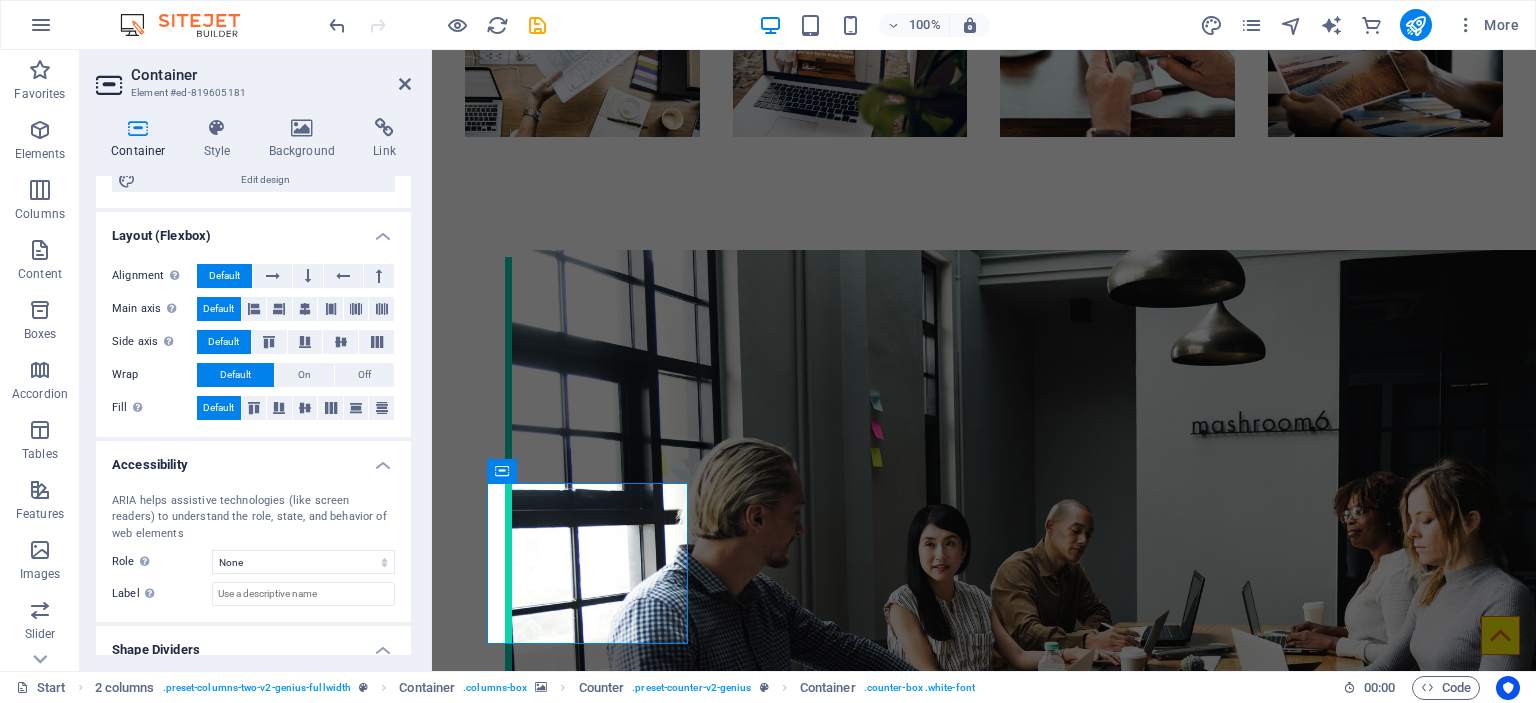 scroll, scrollTop: 328, scrollLeft: 0, axis: vertical 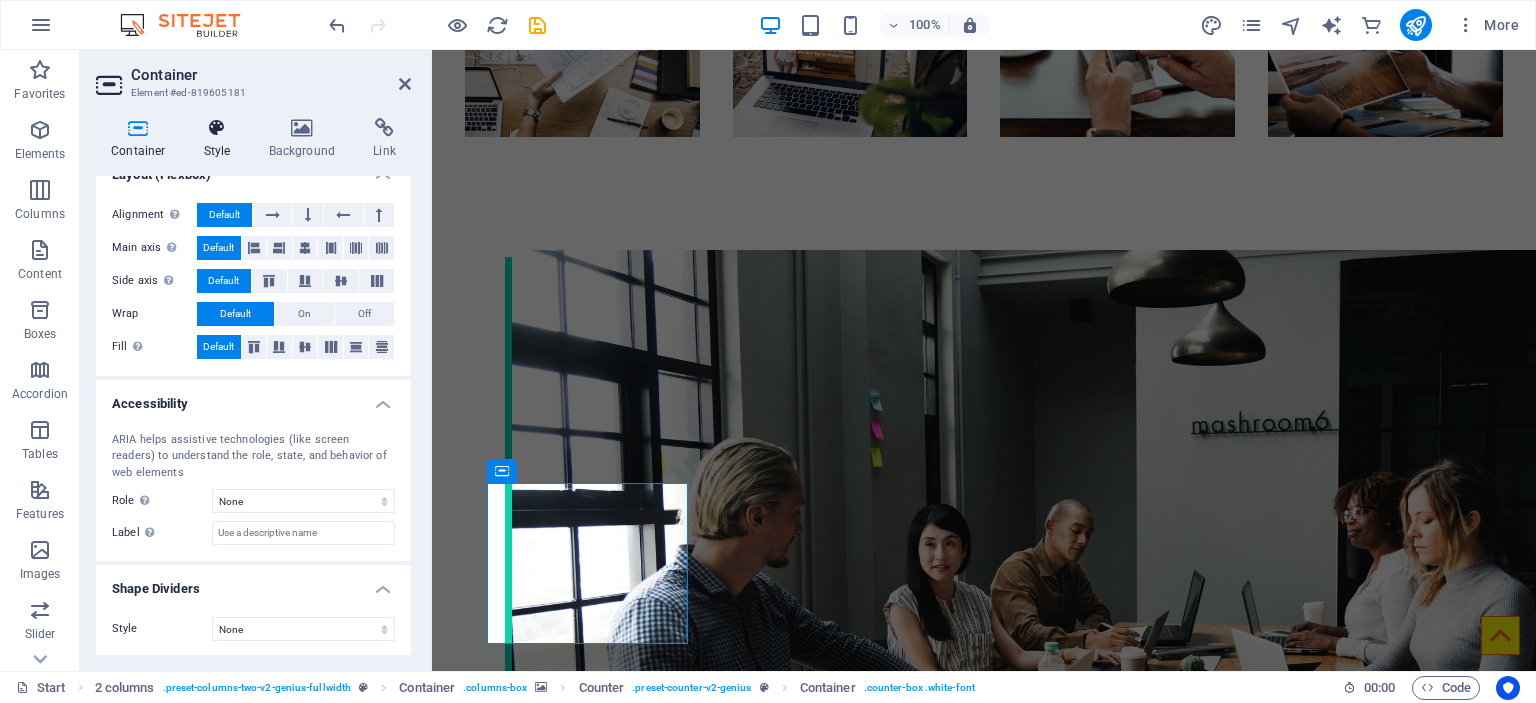 click at bounding box center (217, 128) 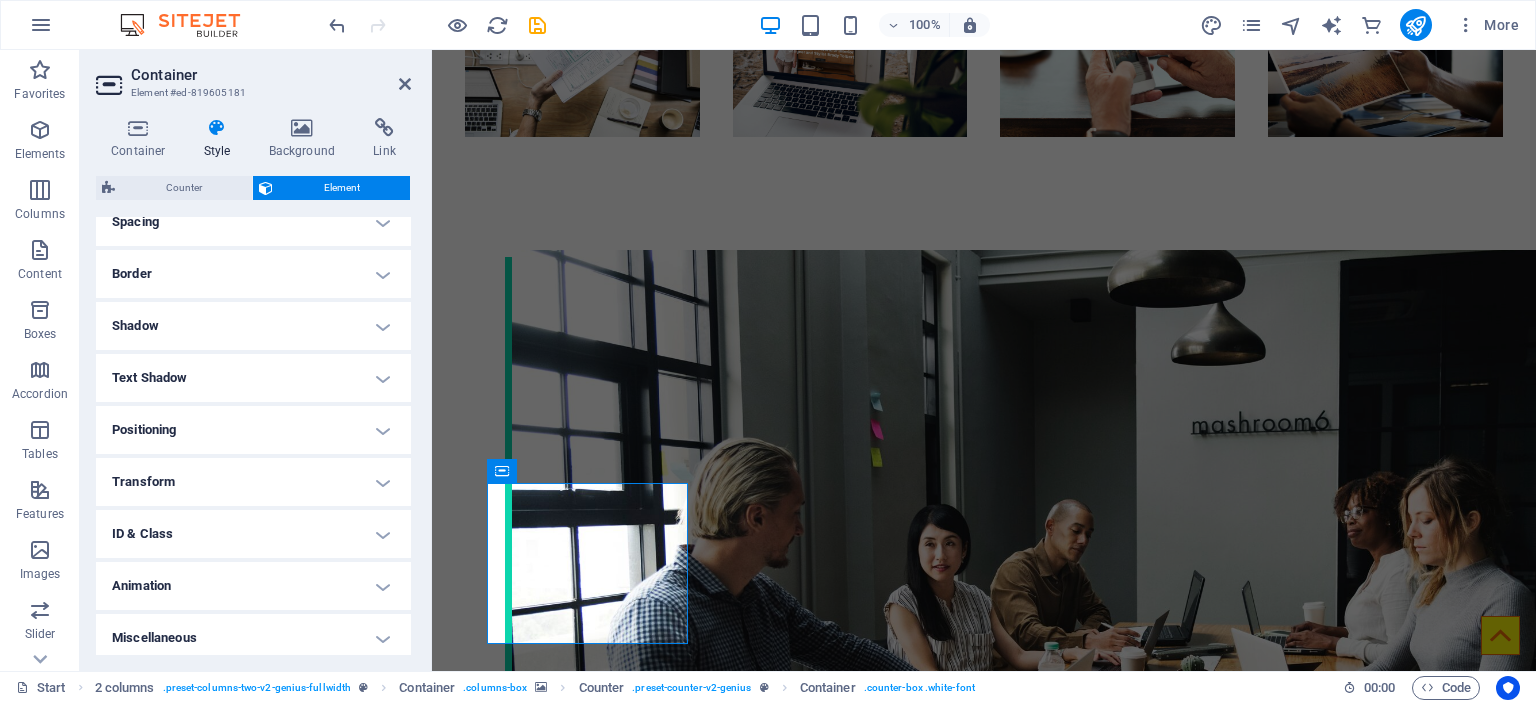 scroll, scrollTop: 406, scrollLeft: 0, axis: vertical 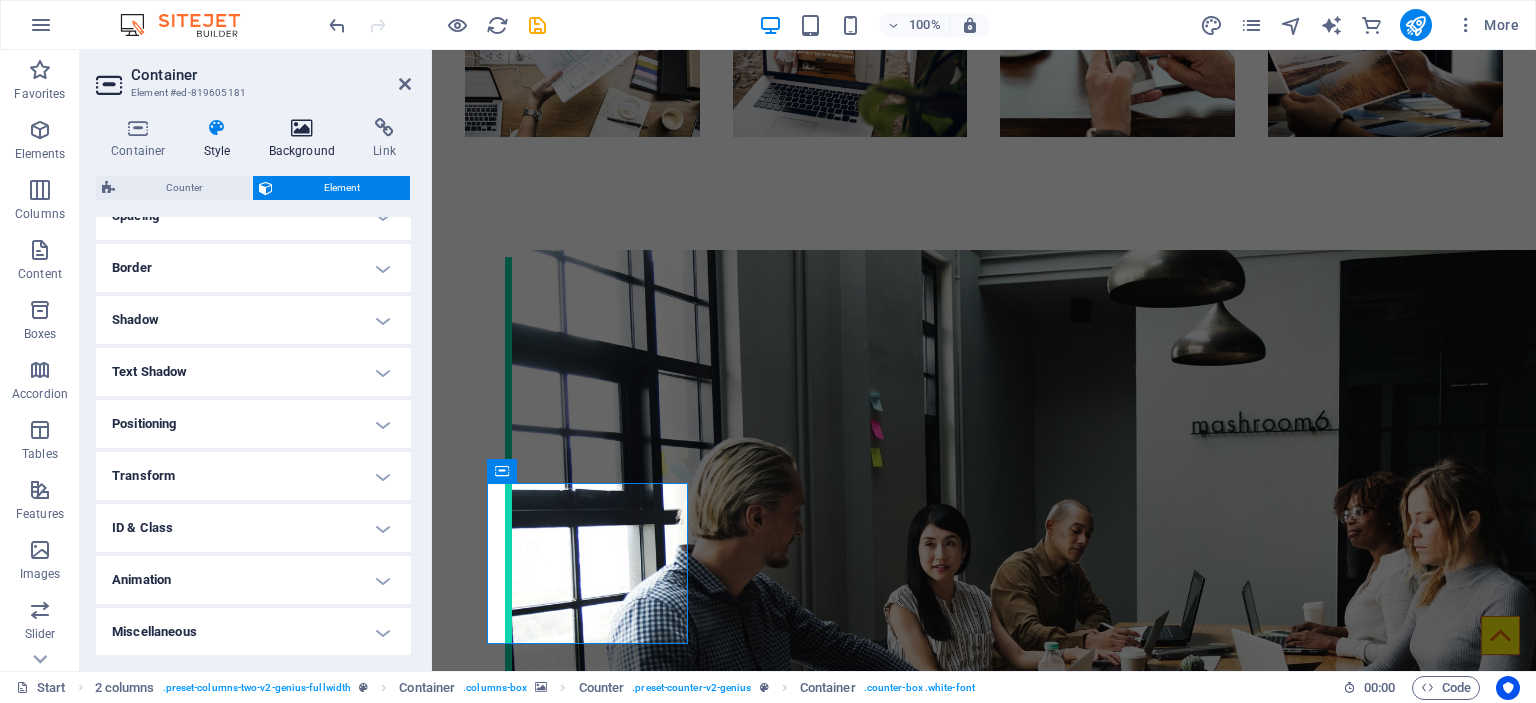click on "Background" at bounding box center (306, 139) 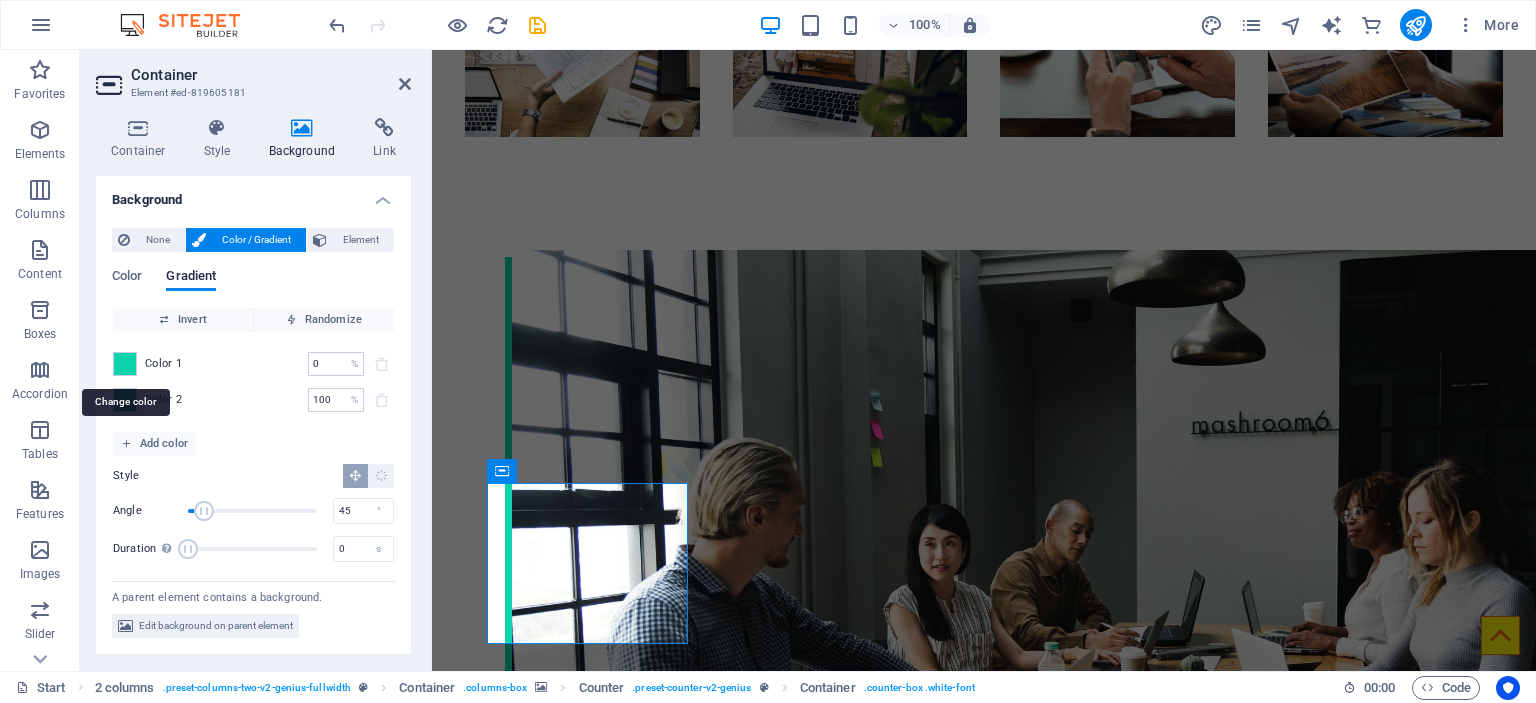 click at bounding box center [125, 364] 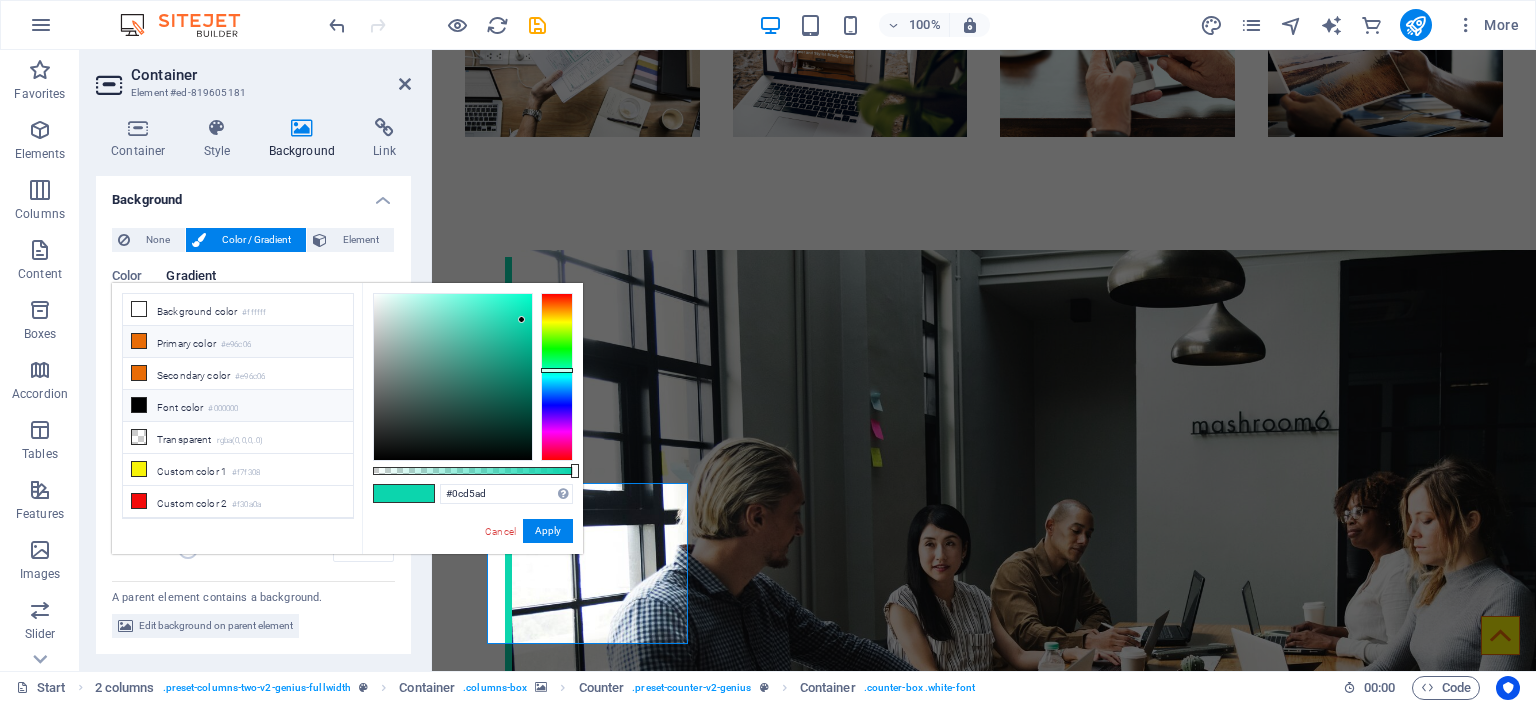 click on "Primary color
#e96c06" at bounding box center (238, 342) 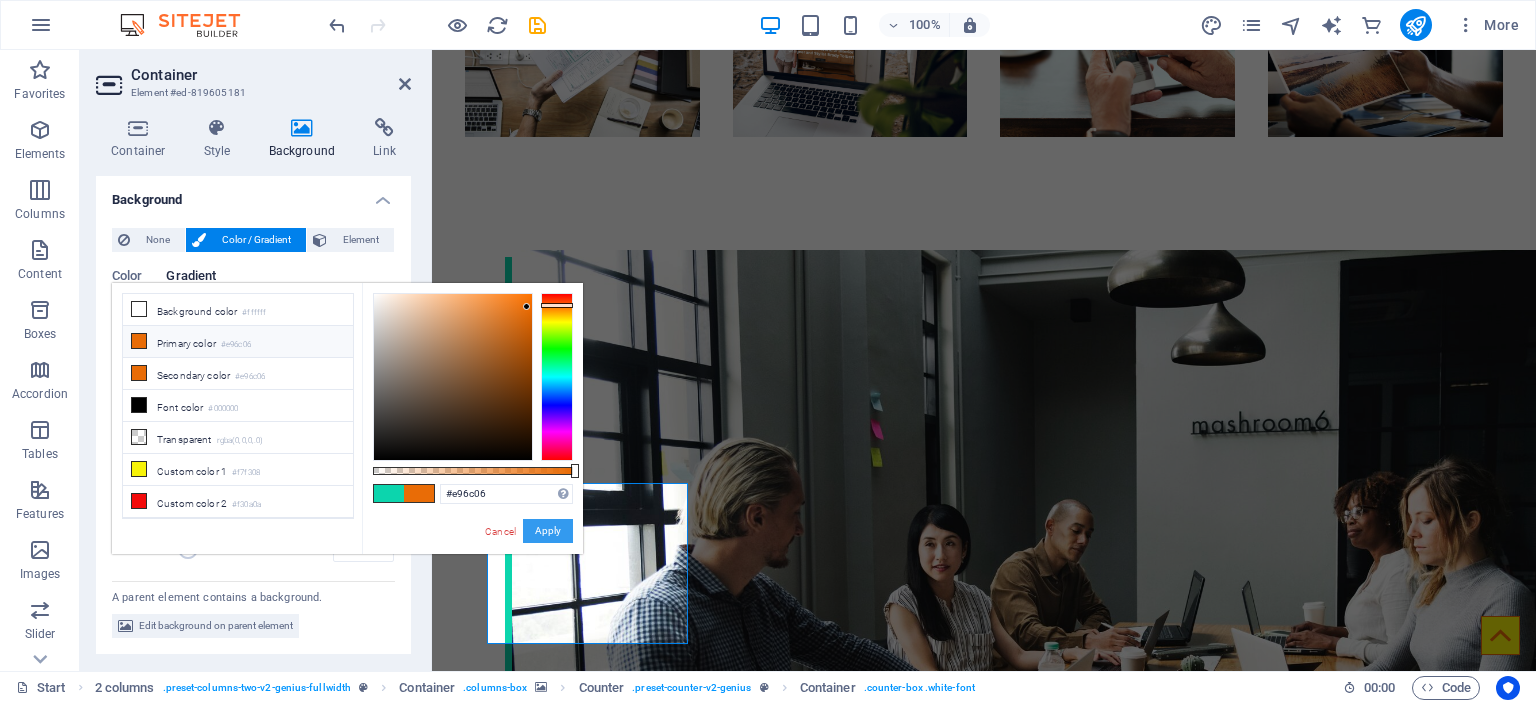 click on "Apply" at bounding box center [548, 531] 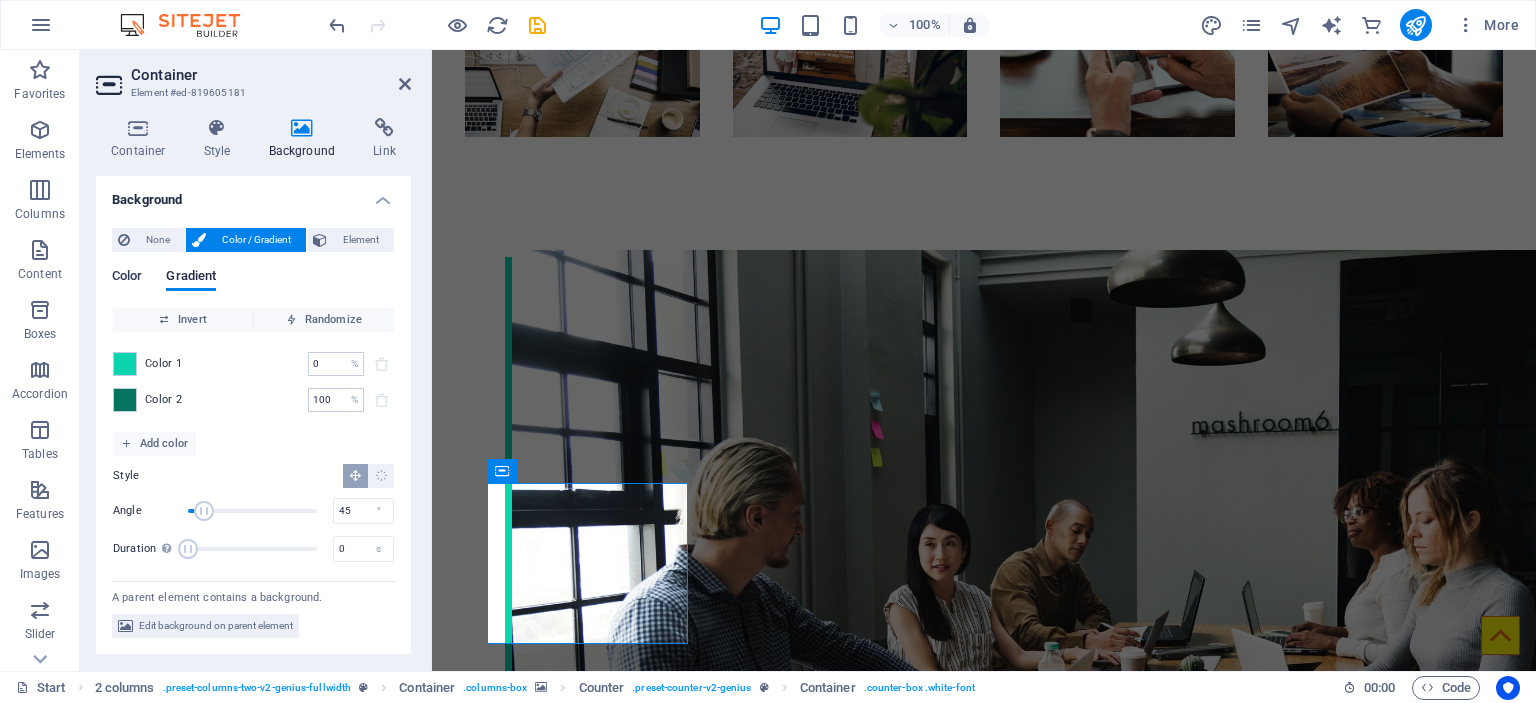 click on "Color" at bounding box center (127, 278) 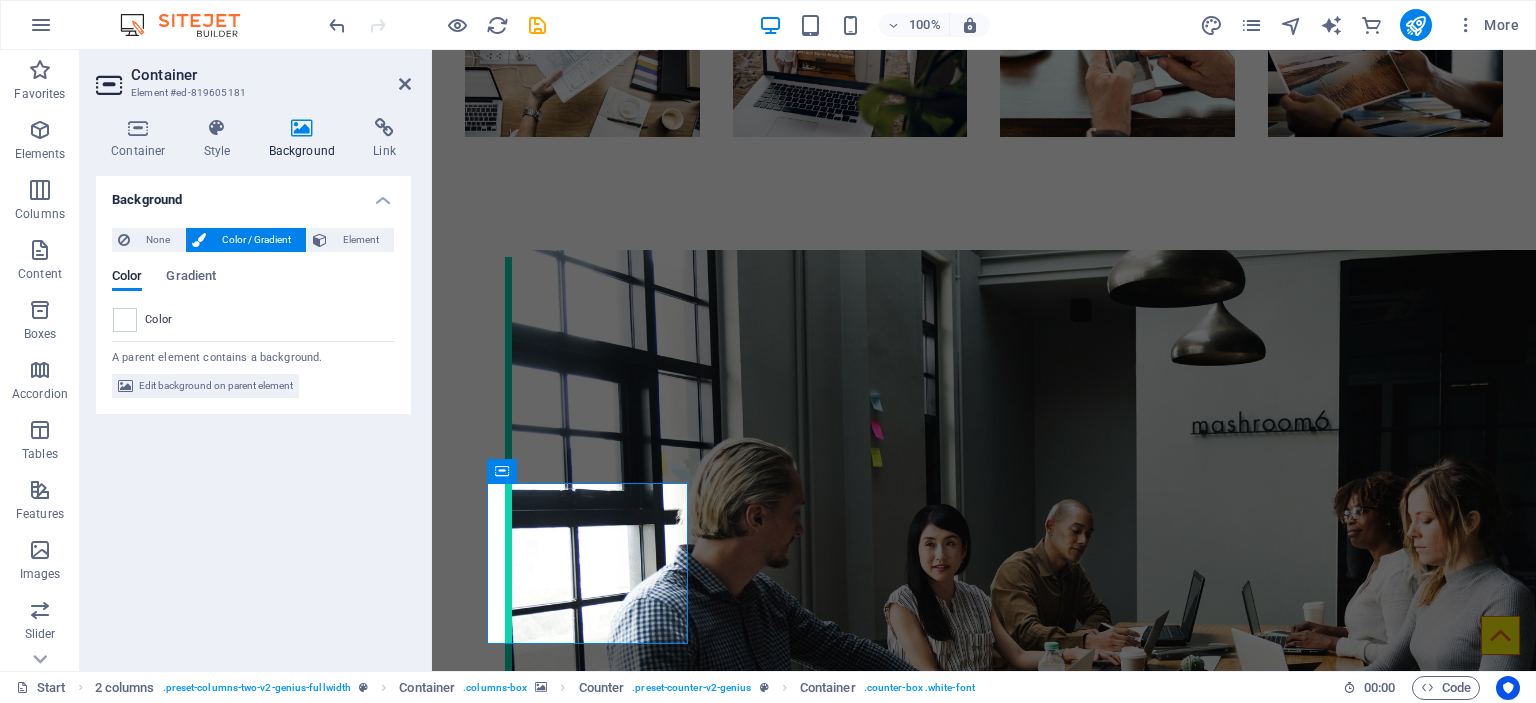 click at bounding box center [125, 320] 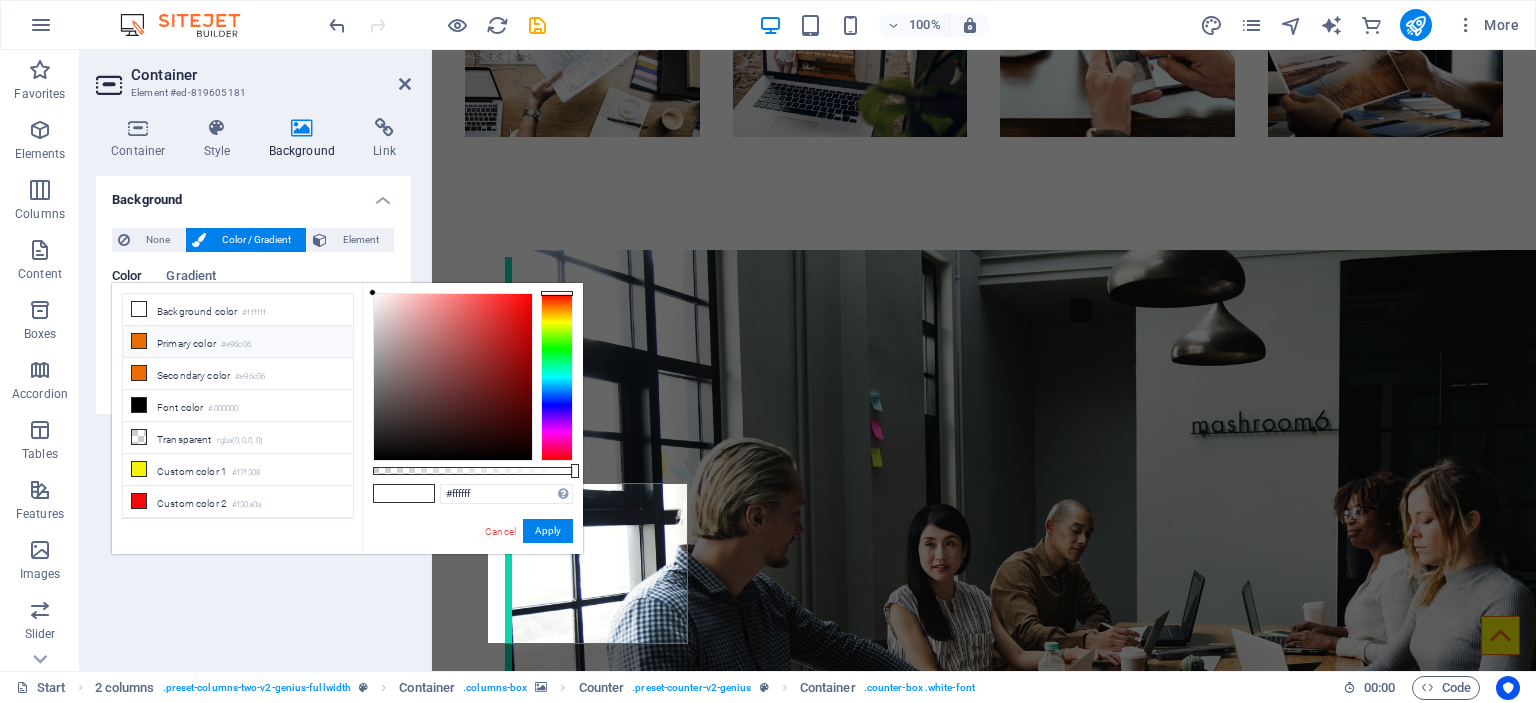 click on "Primary color
#e96c06" at bounding box center [238, 342] 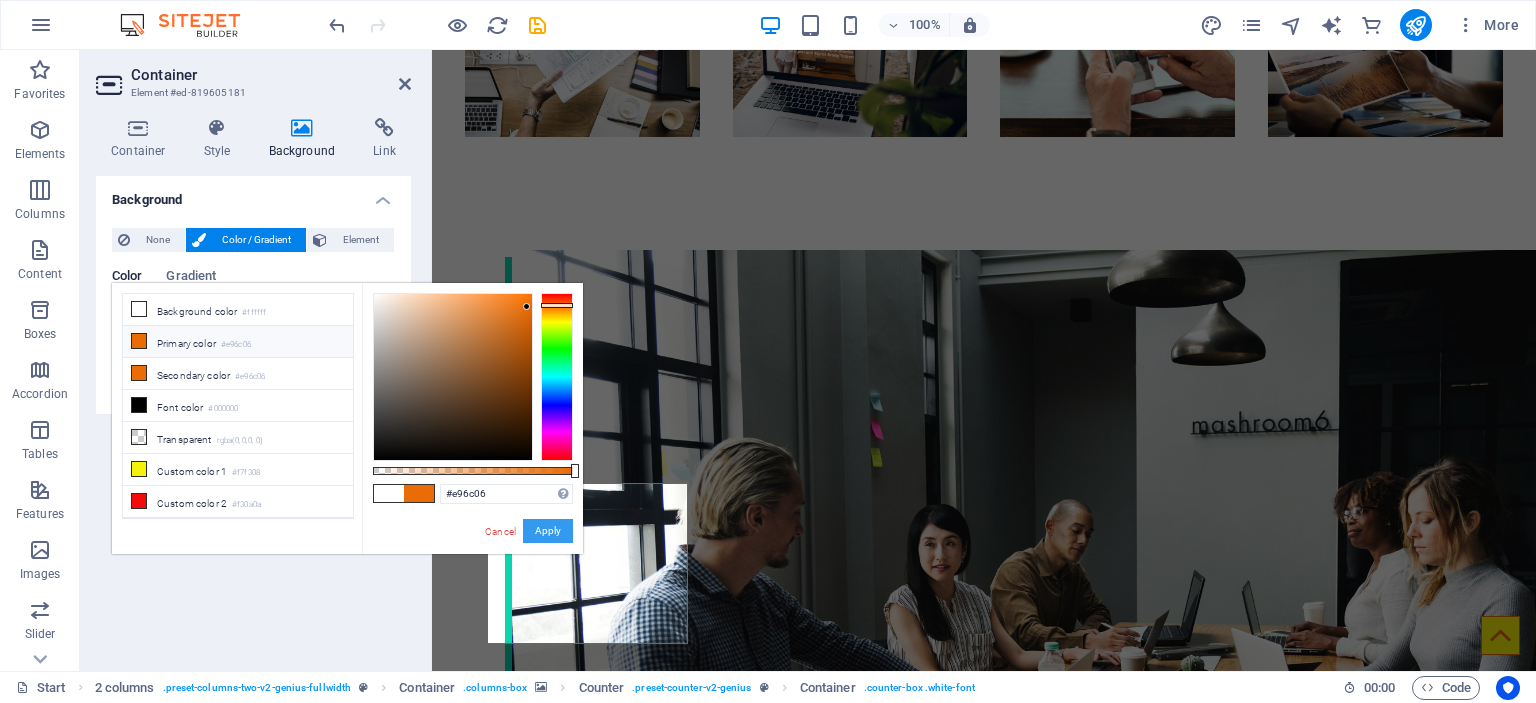 click on "Apply" at bounding box center (548, 531) 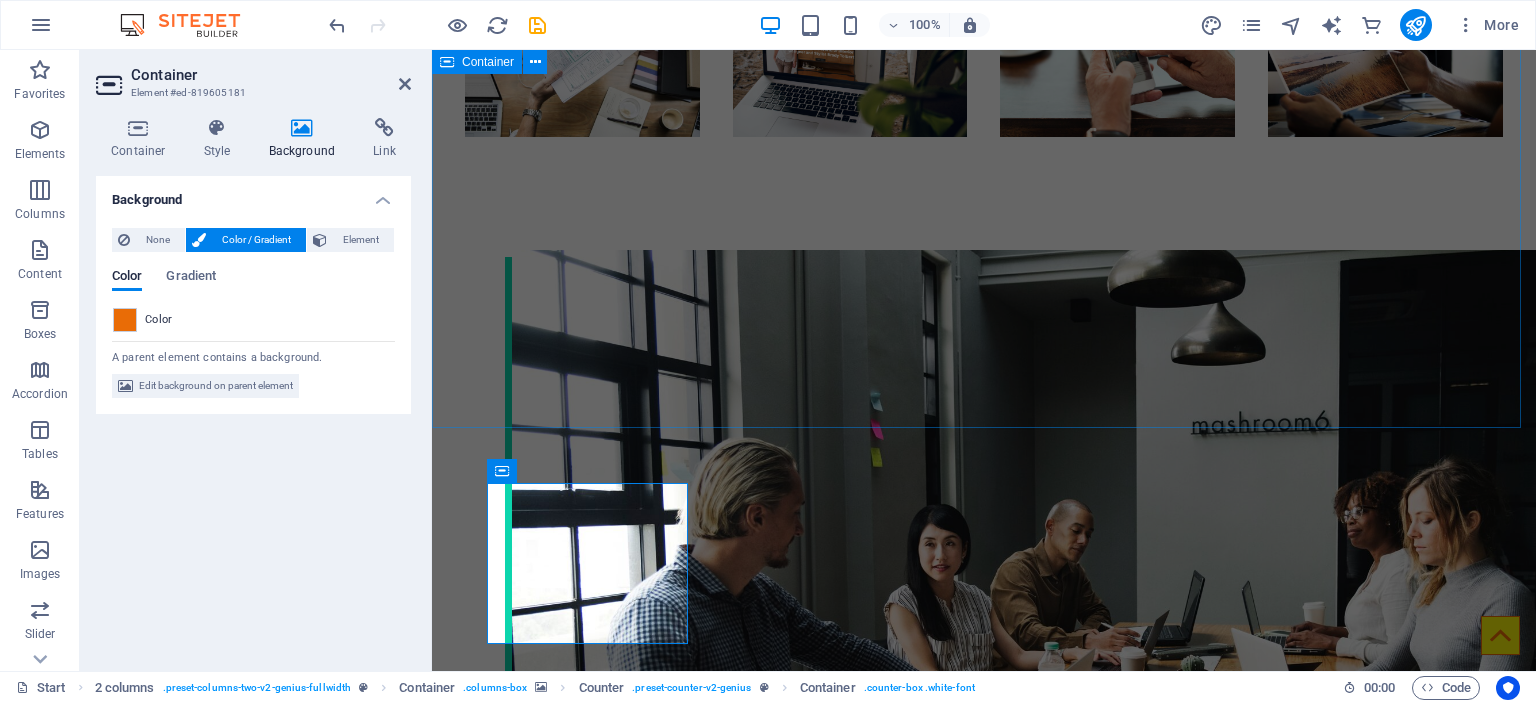 click on "Drop content here or  Add elements  Paste clipboard About Genius Lorem ipsum dolor sit amet Lorem ipsum dolor sit amet, consetetur sadipscing elitr, sed diam nonumy eirmod tempor invidunt utarie labore et dolore magna aliquyam erat, sedum erat dolore diam voluptua. Sea takimata sanctus est Lorem ipsum dolor sit amet. Lorem ipsum dolor sit amet, consetetur sadiping elitr, sed atom diam nonumy eirmod tempor invidunt ut labore et dolore magna aliquyam erat, sed diam voluptua vero eos et accusam. Learn more Submit   I have read and understand the privacy policy. Unreadable? Load new Esmir Omanović (CEO) Lorem ipsum dolor sit amet, consectetur adipisicing elit. Veritatis, dolorem!  Ajdin Pugonja Lorem ipsum dolor sit amet, consectetur adipisicing elit. Veritatis, dolorem!  Enijad Arnaut Lorem ipsum dolor sit amet, consectetur adipisicing elit. Veritatis, dolorem!" at bounding box center [984, 1689] 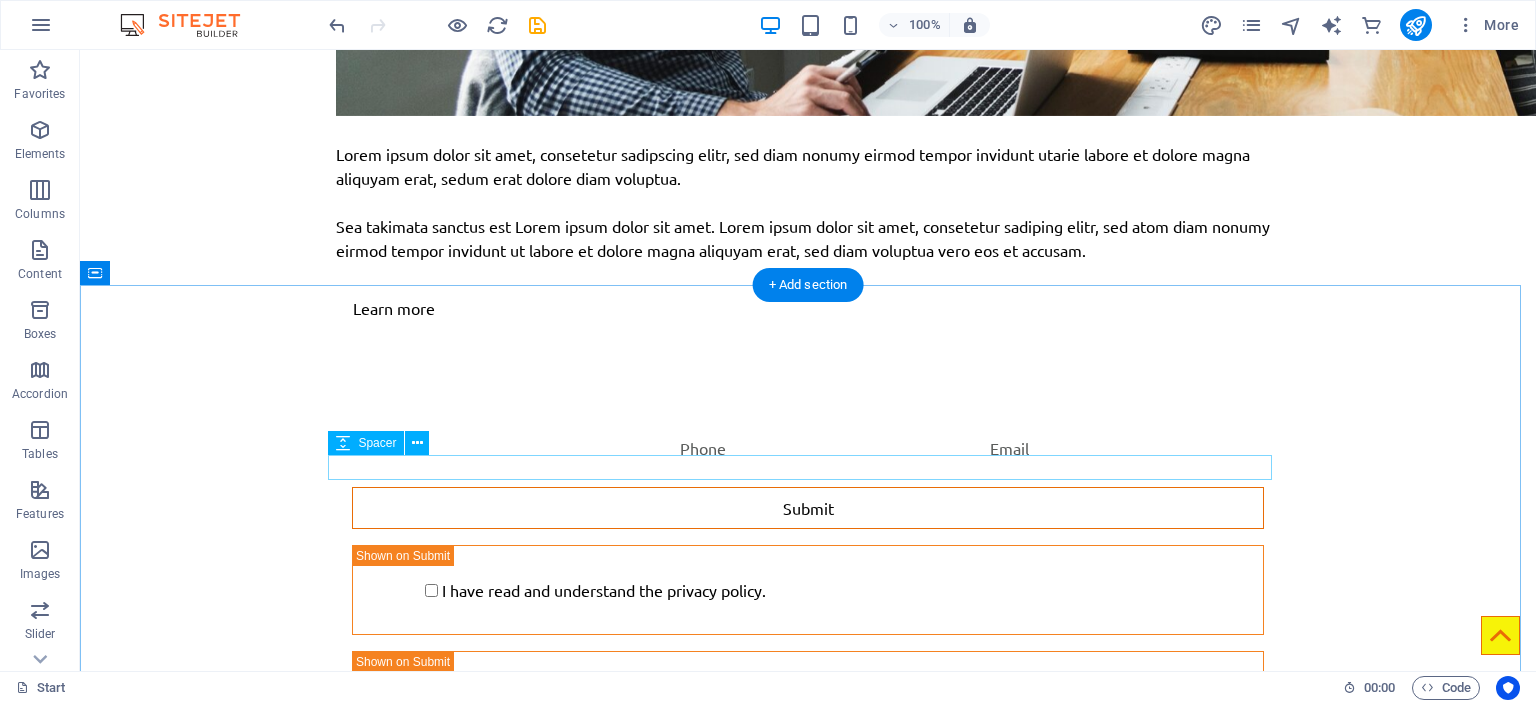 scroll, scrollTop: 3242, scrollLeft: 0, axis: vertical 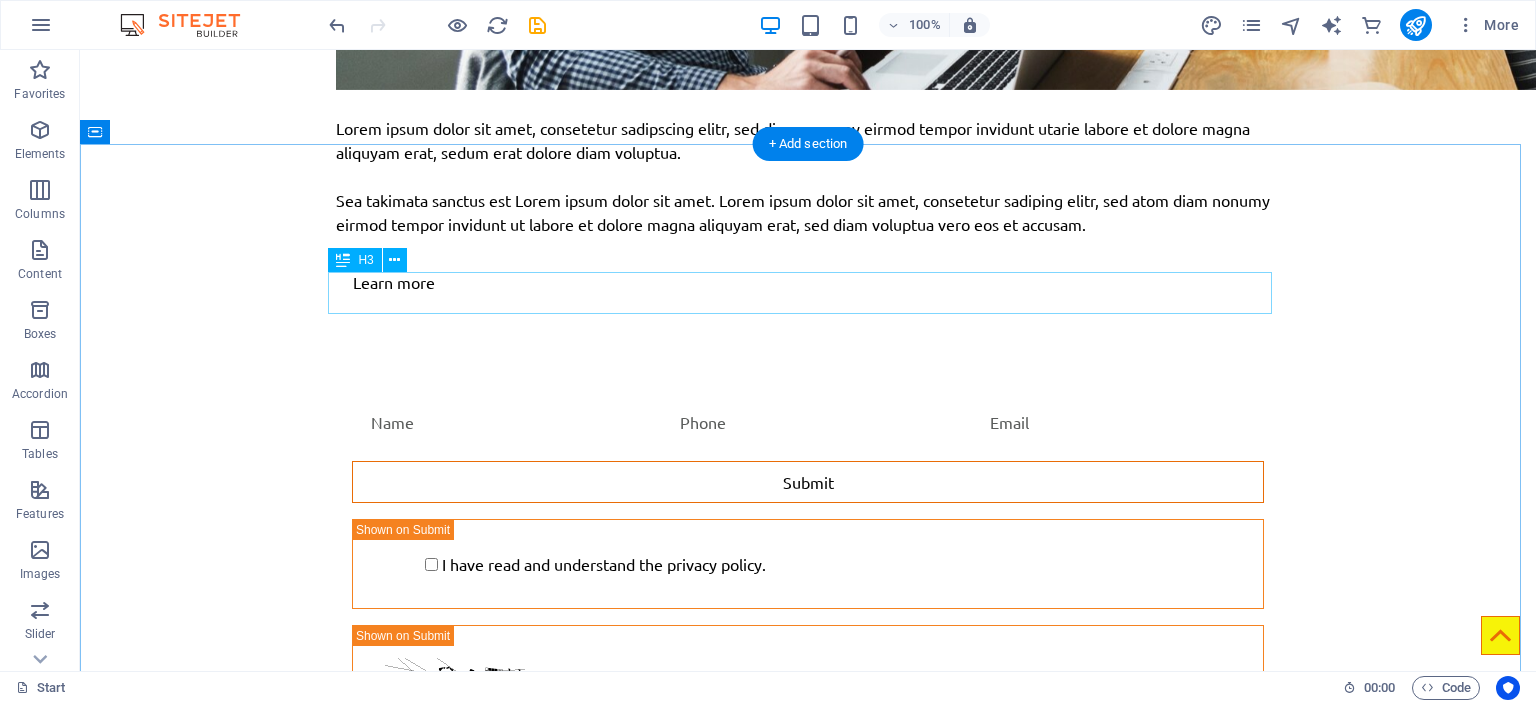 click on "Lorem ipsum dolor sit amet" at bounding box center [808, 4462] 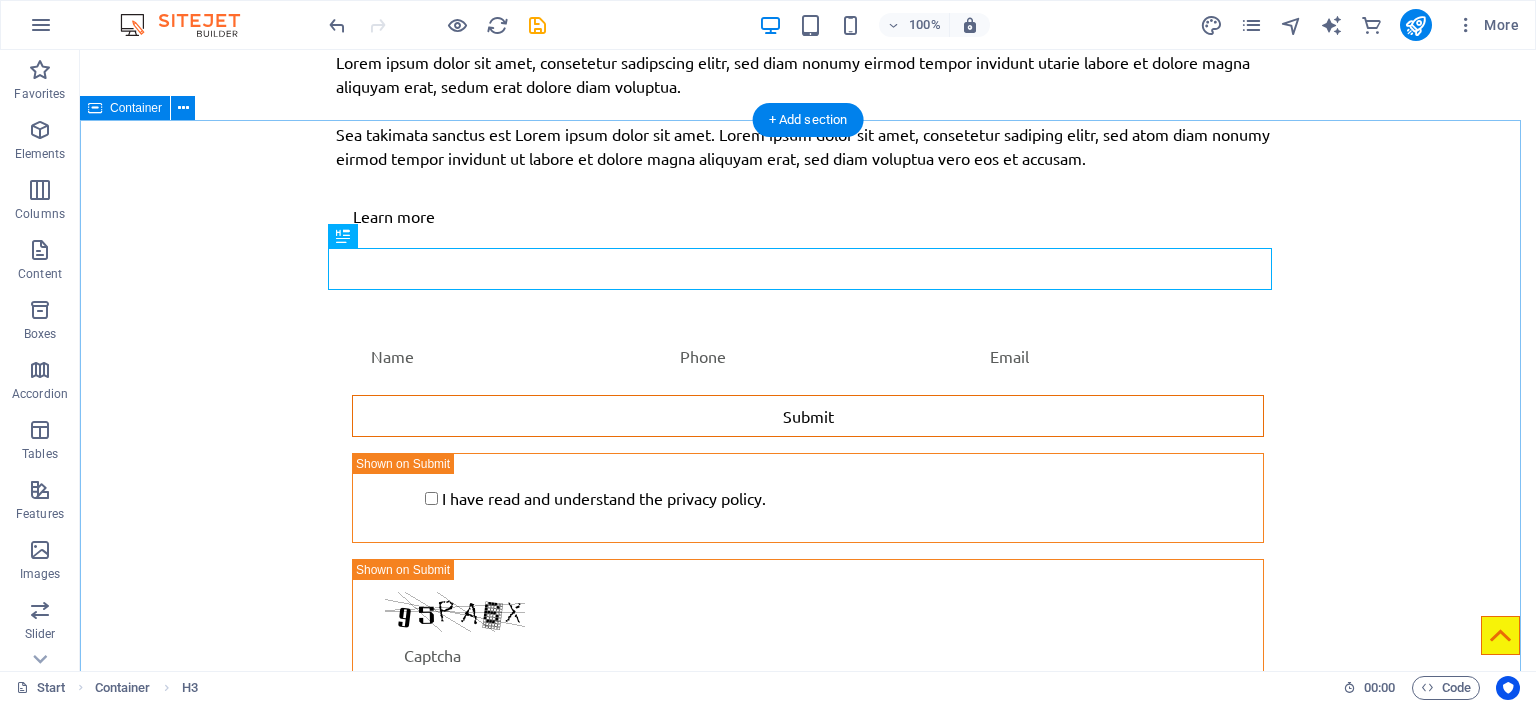 scroll, scrollTop: 3368, scrollLeft: 0, axis: vertical 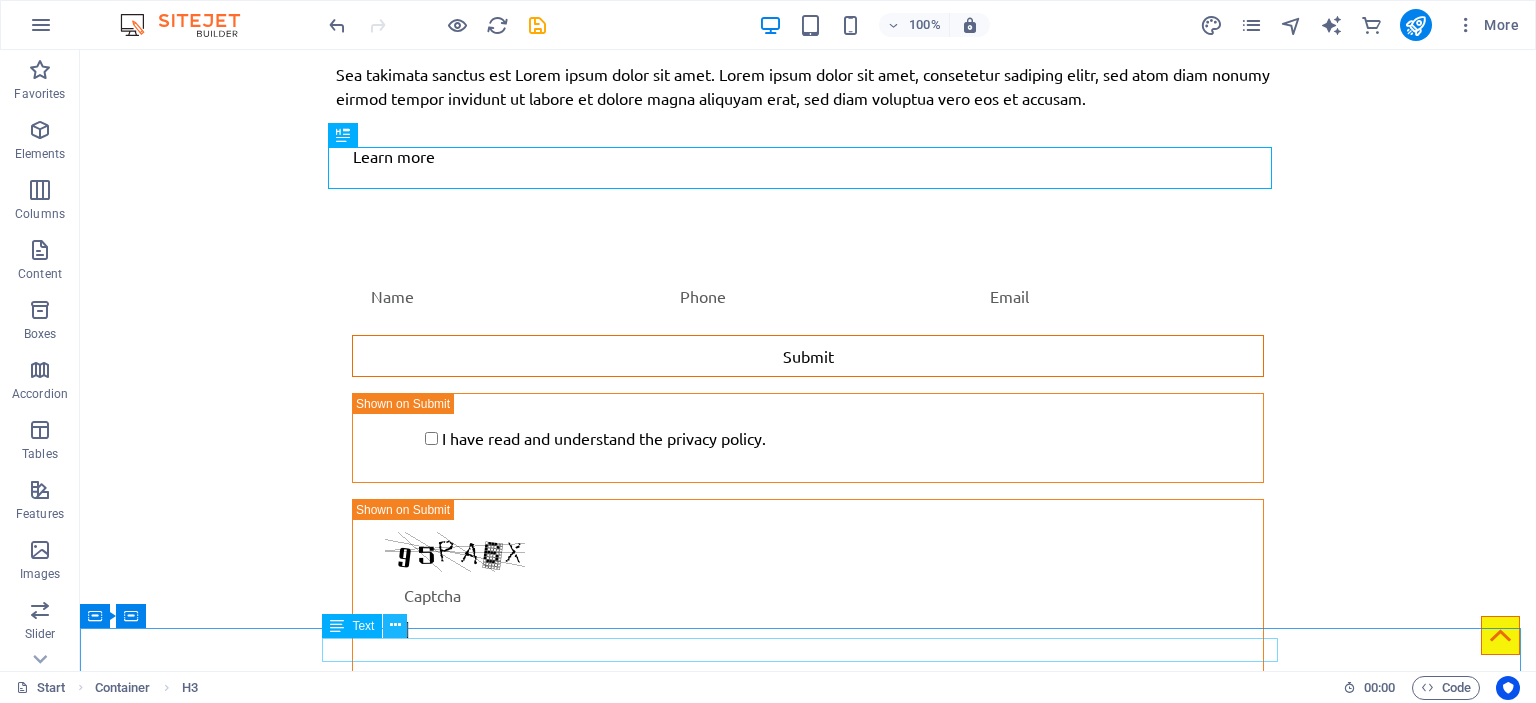 click at bounding box center (395, 625) 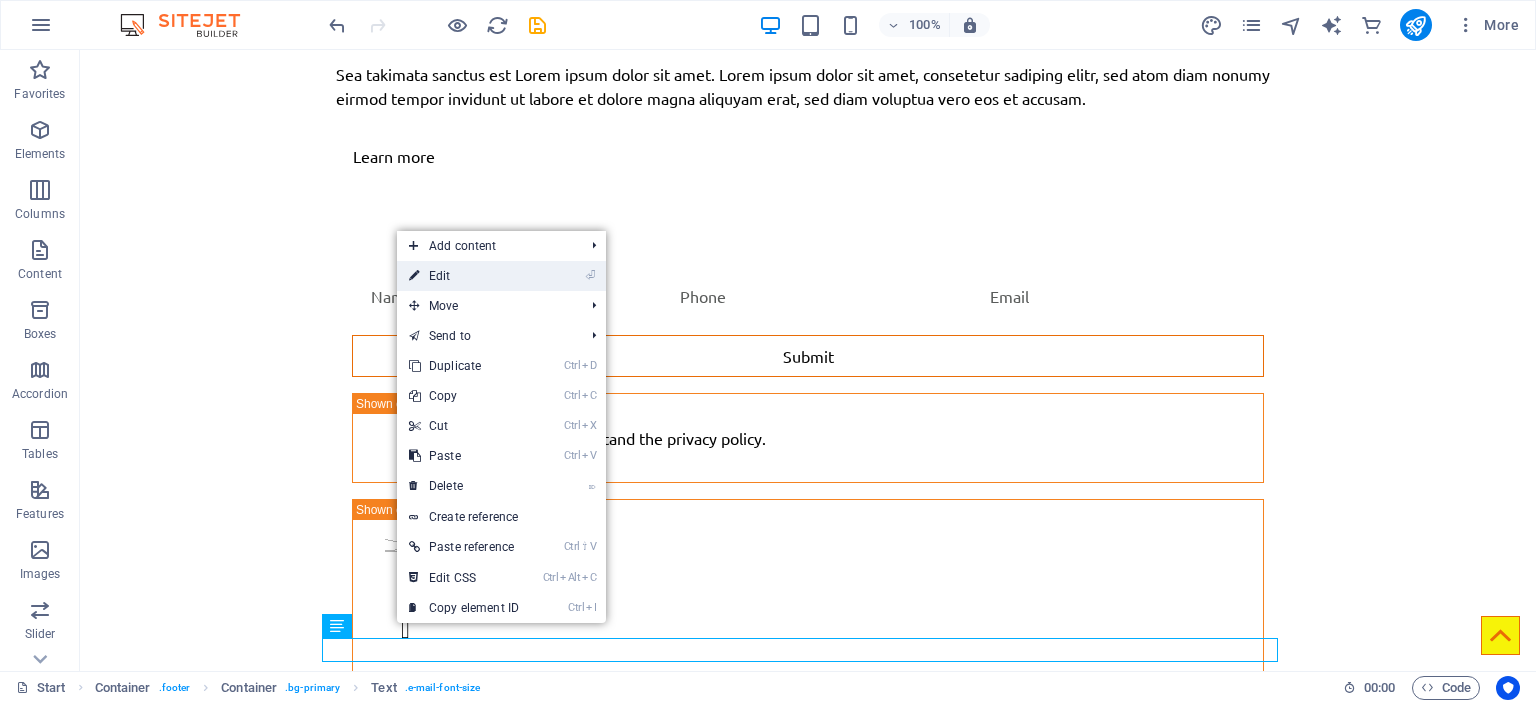 drag, startPoint x: 493, startPoint y: 273, endPoint x: 61, endPoint y: 228, distance: 434.33743 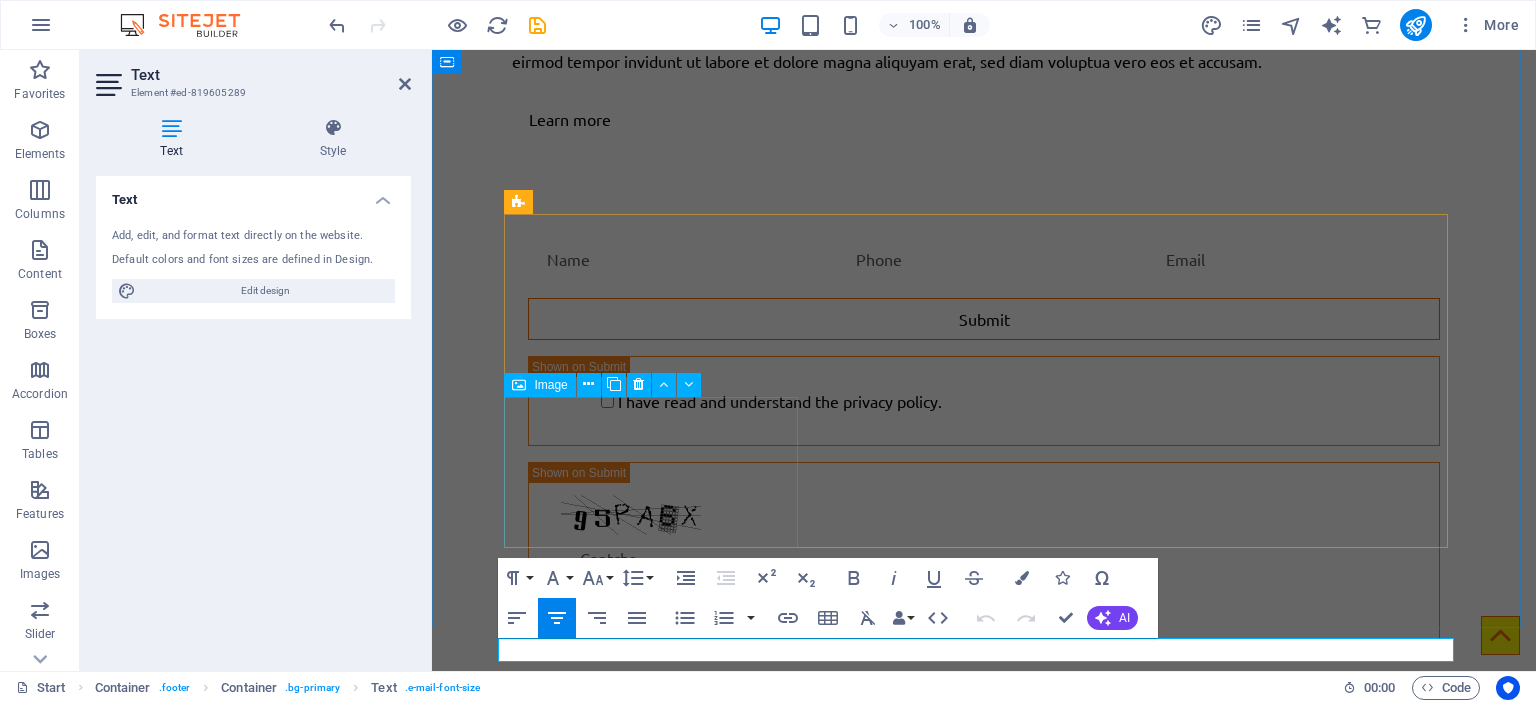 scroll, scrollTop: 3314, scrollLeft: 0, axis: vertical 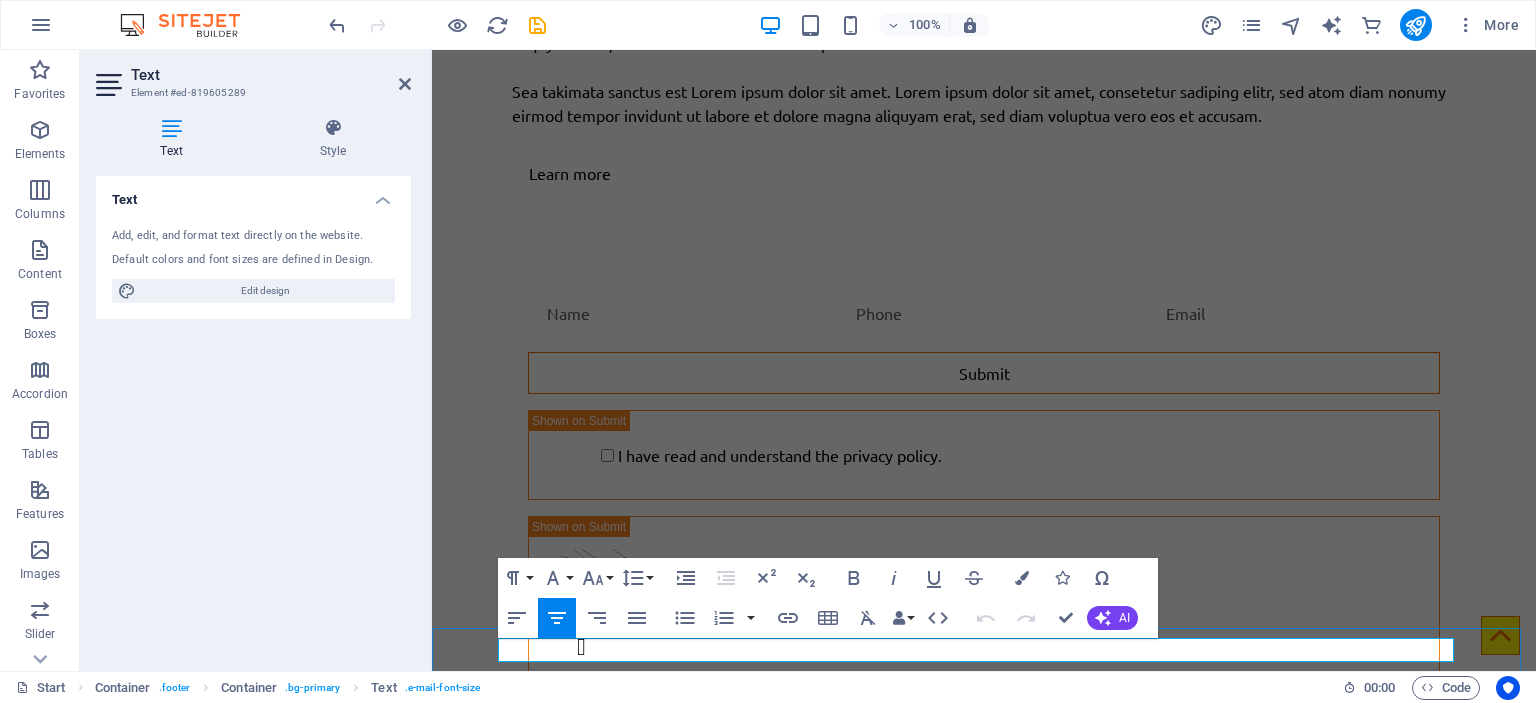 click on "info@itfabrika.ba  |  Legal Notice  |  Privacy Policy" at bounding box center [984, 5419] 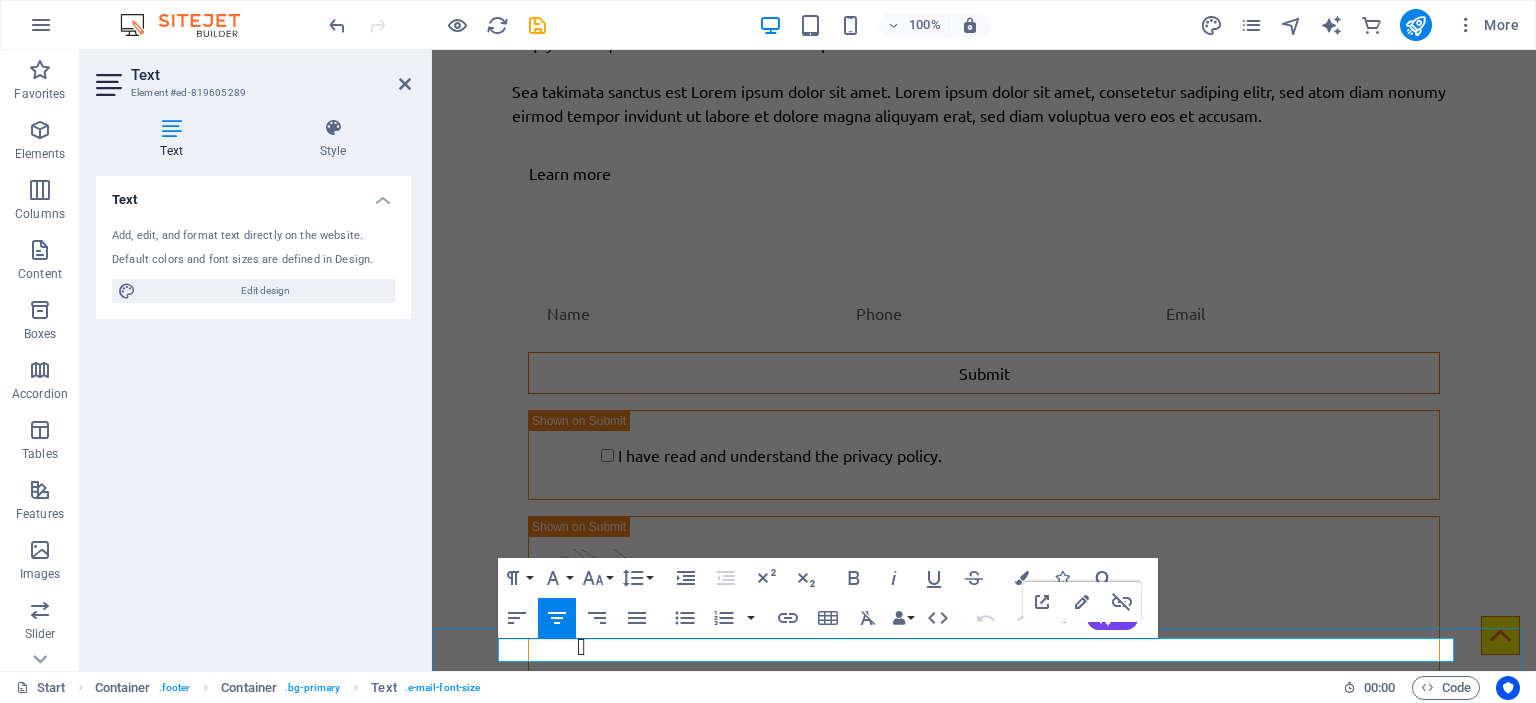 type 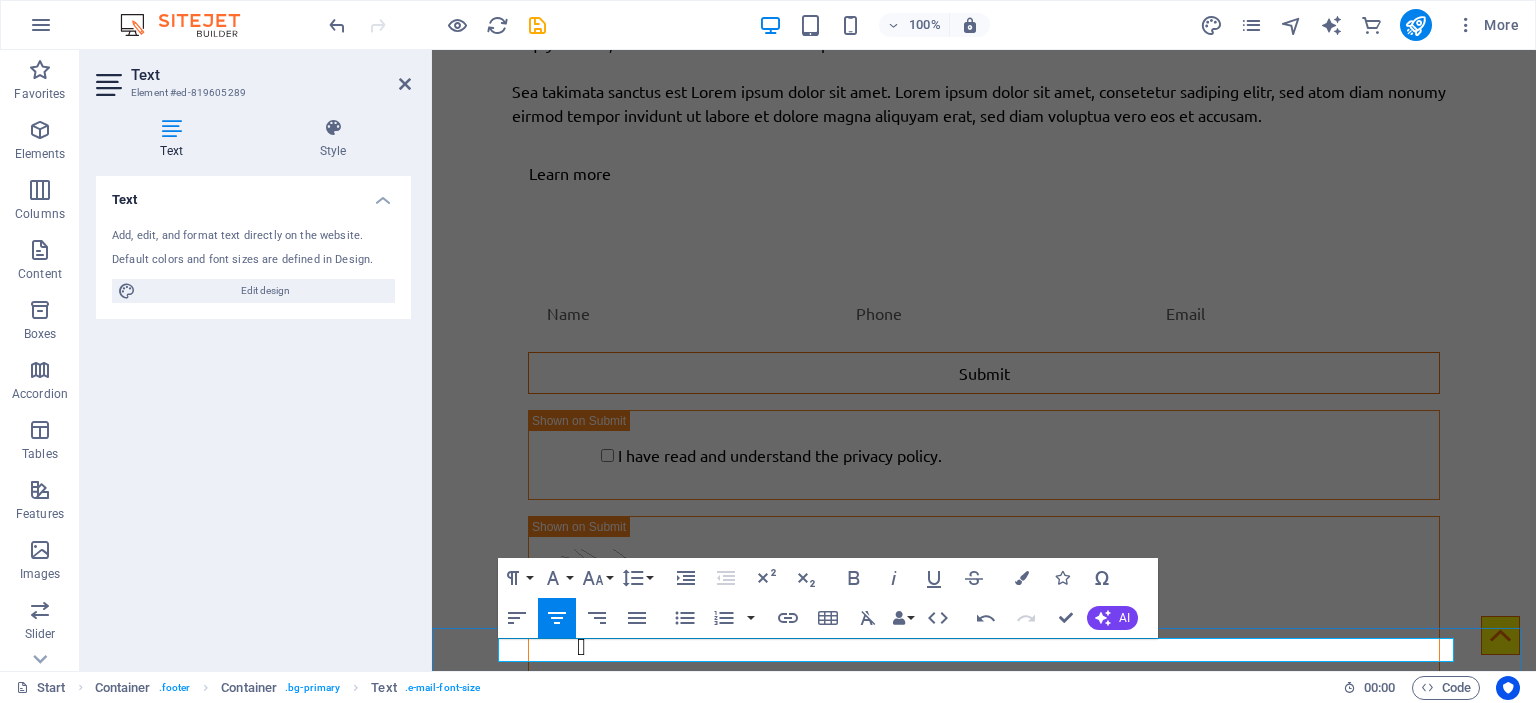 click on "info@itfabrika.ba  |  Legal Notice  |  Privacy Policy    Copyright IT Fabrika 2025. Designed by Che" at bounding box center (984, 5419) 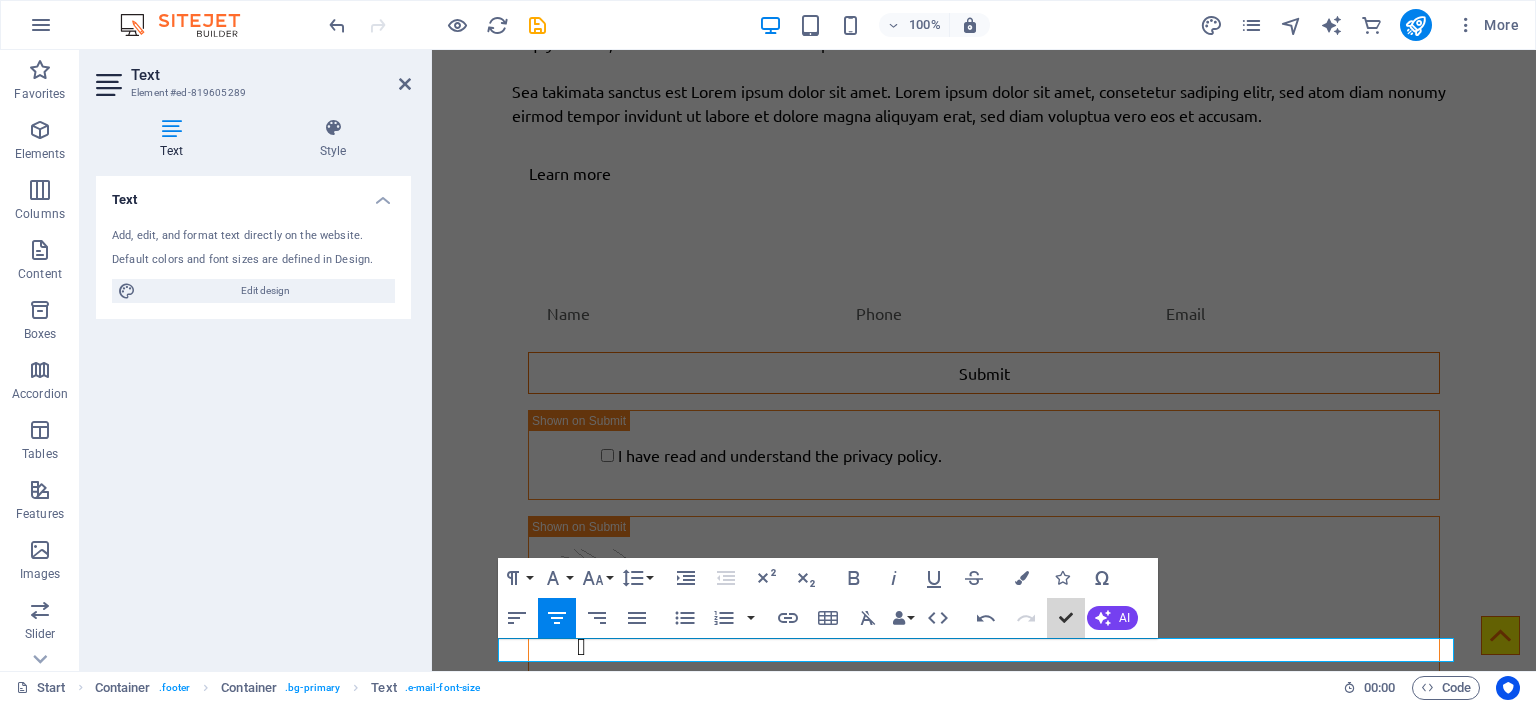 scroll, scrollTop: 3368, scrollLeft: 0, axis: vertical 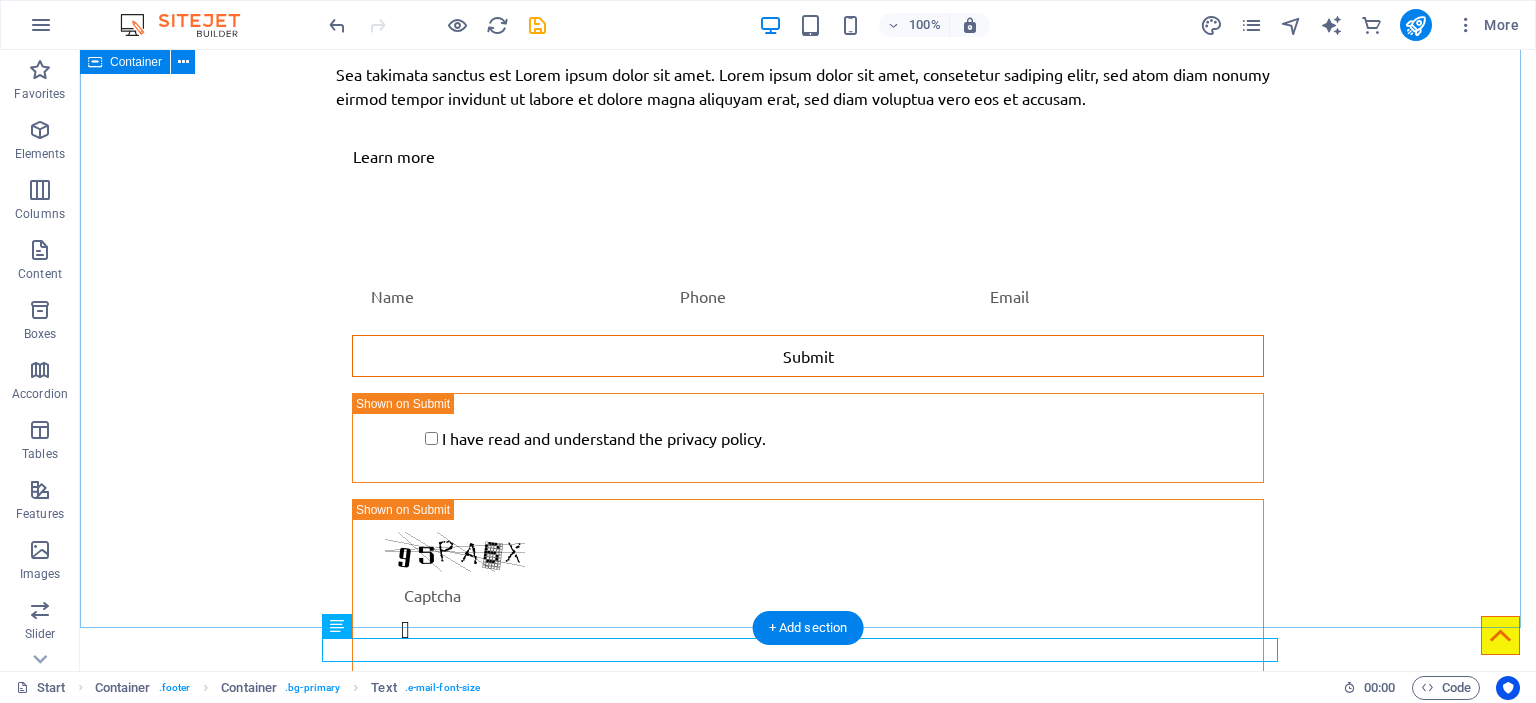 click on "Naši klijenti Lorem ipsum dolor sit amet" at bounding box center (808, 4817) 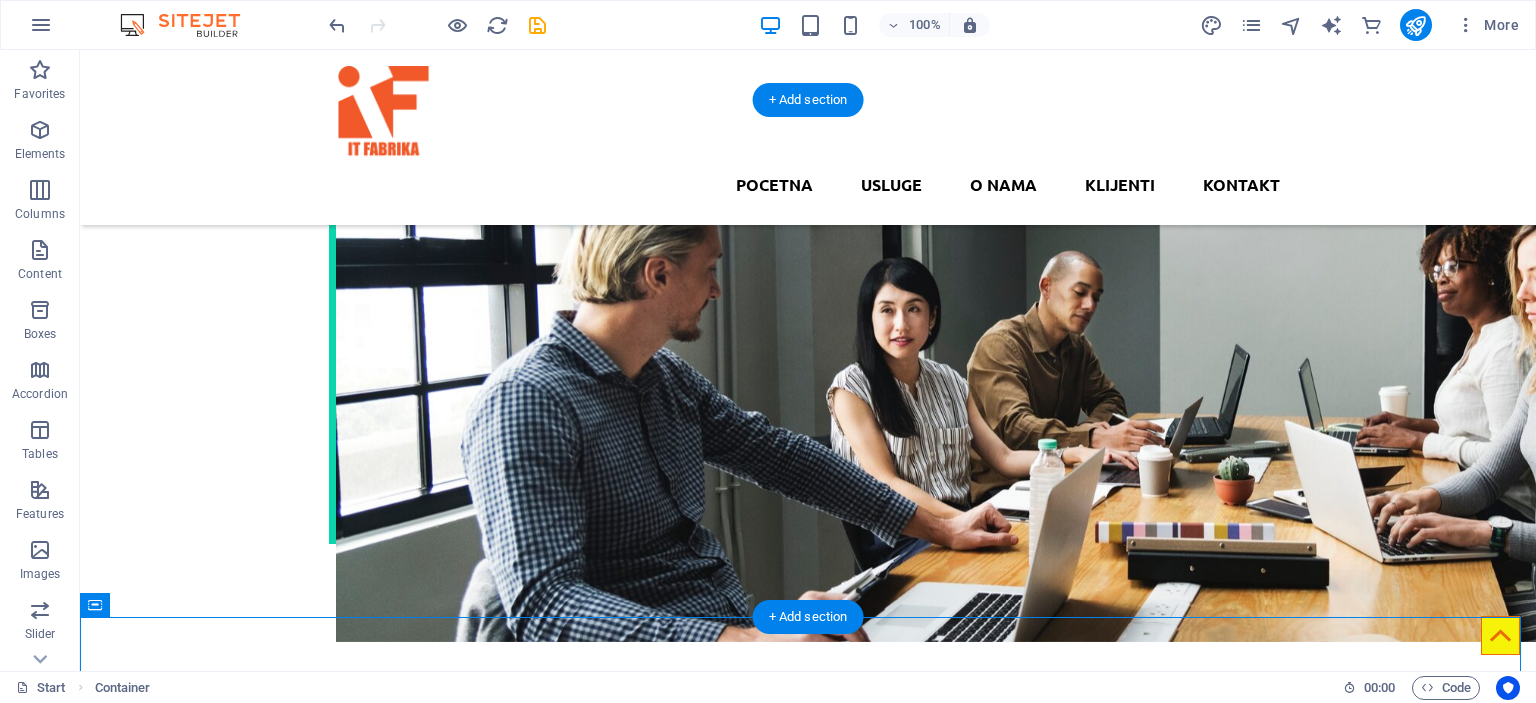 scroll, scrollTop: 2442, scrollLeft: 0, axis: vertical 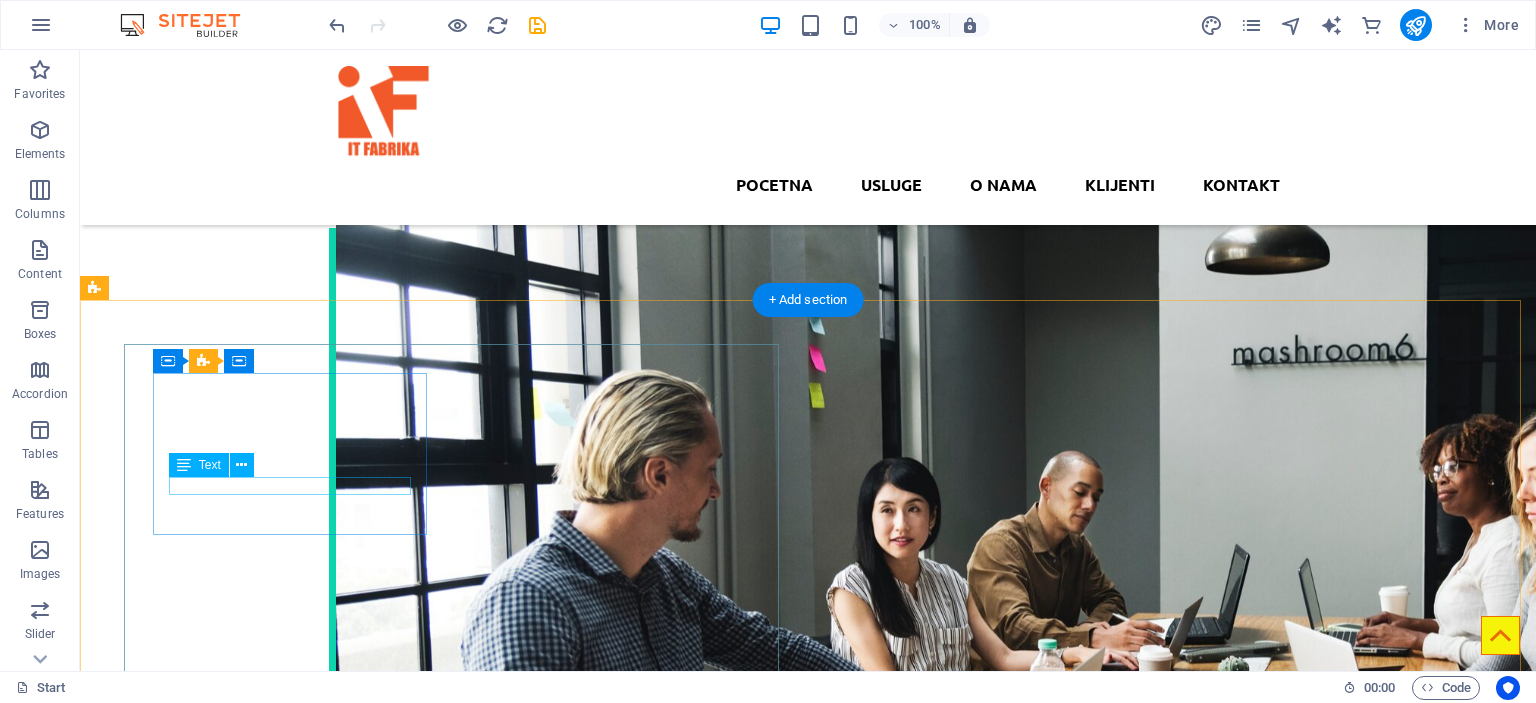 click on "PROJECTS" at bounding box center (292, 3794) 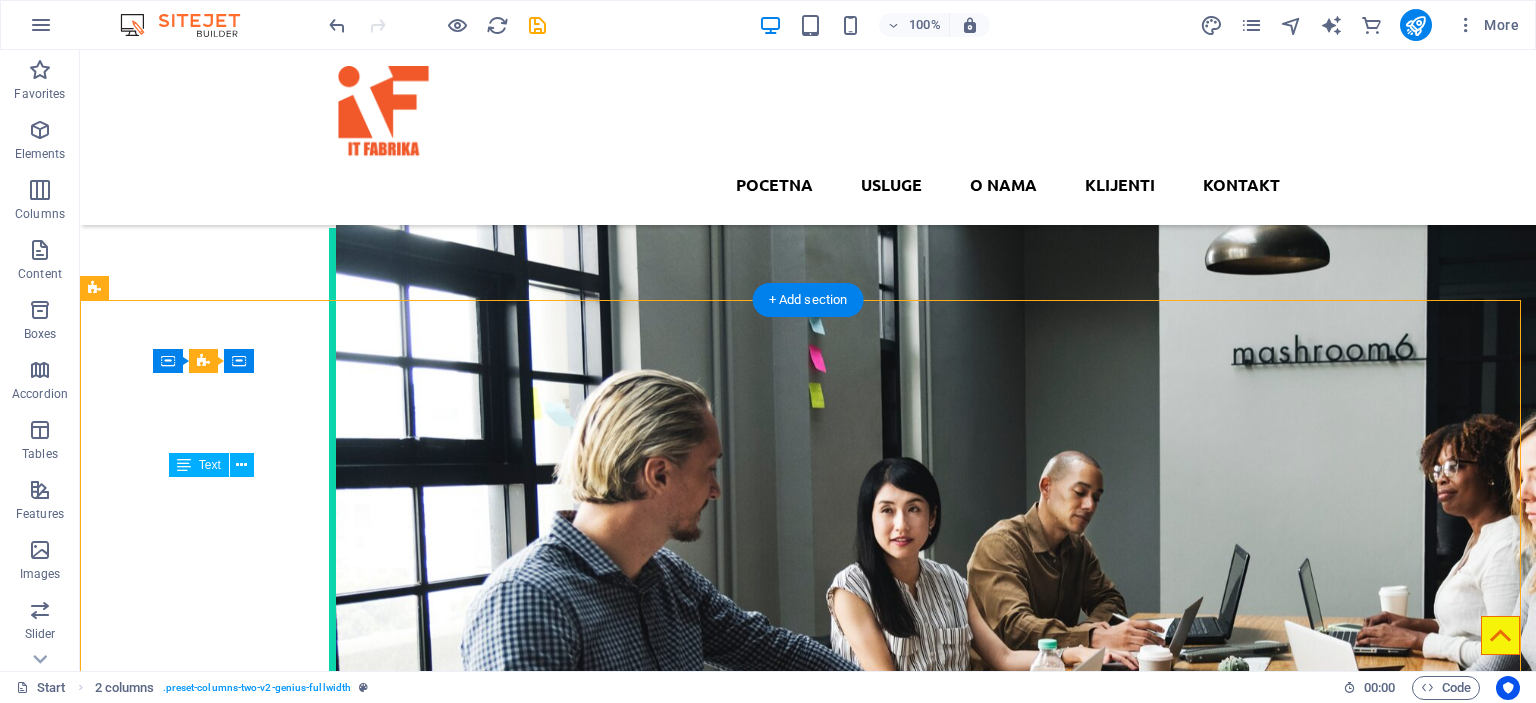 click on "PROJECTS" at bounding box center [292, 3794] 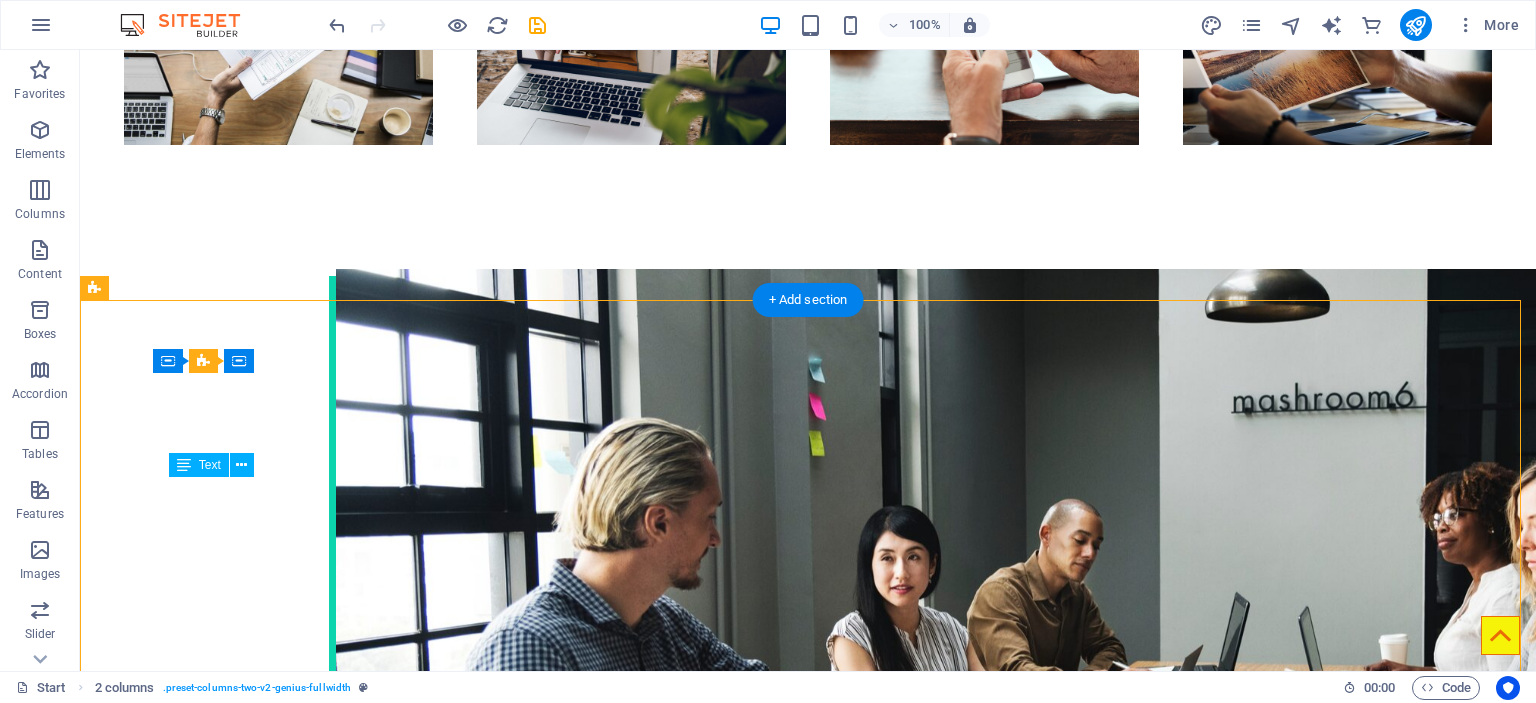 scroll, scrollTop: 2424, scrollLeft: 0, axis: vertical 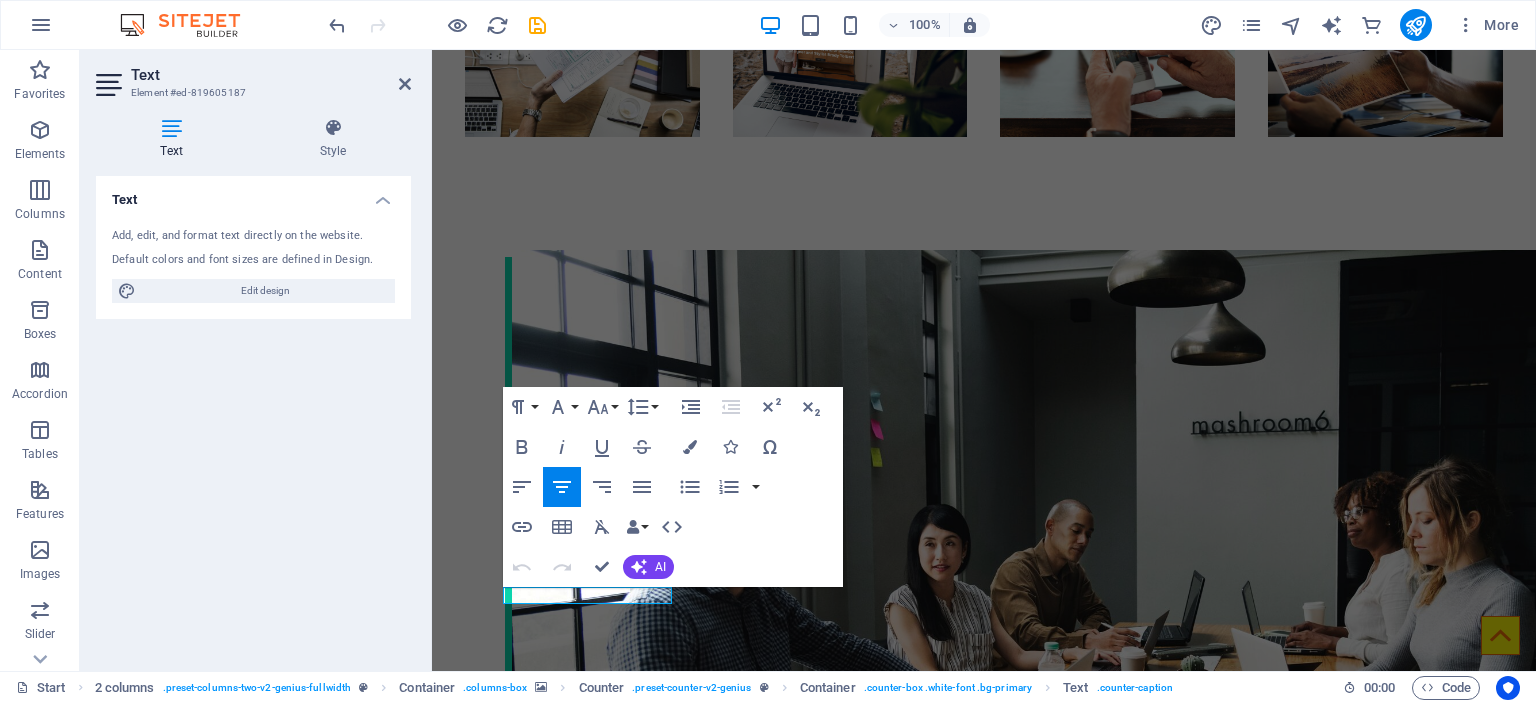 type 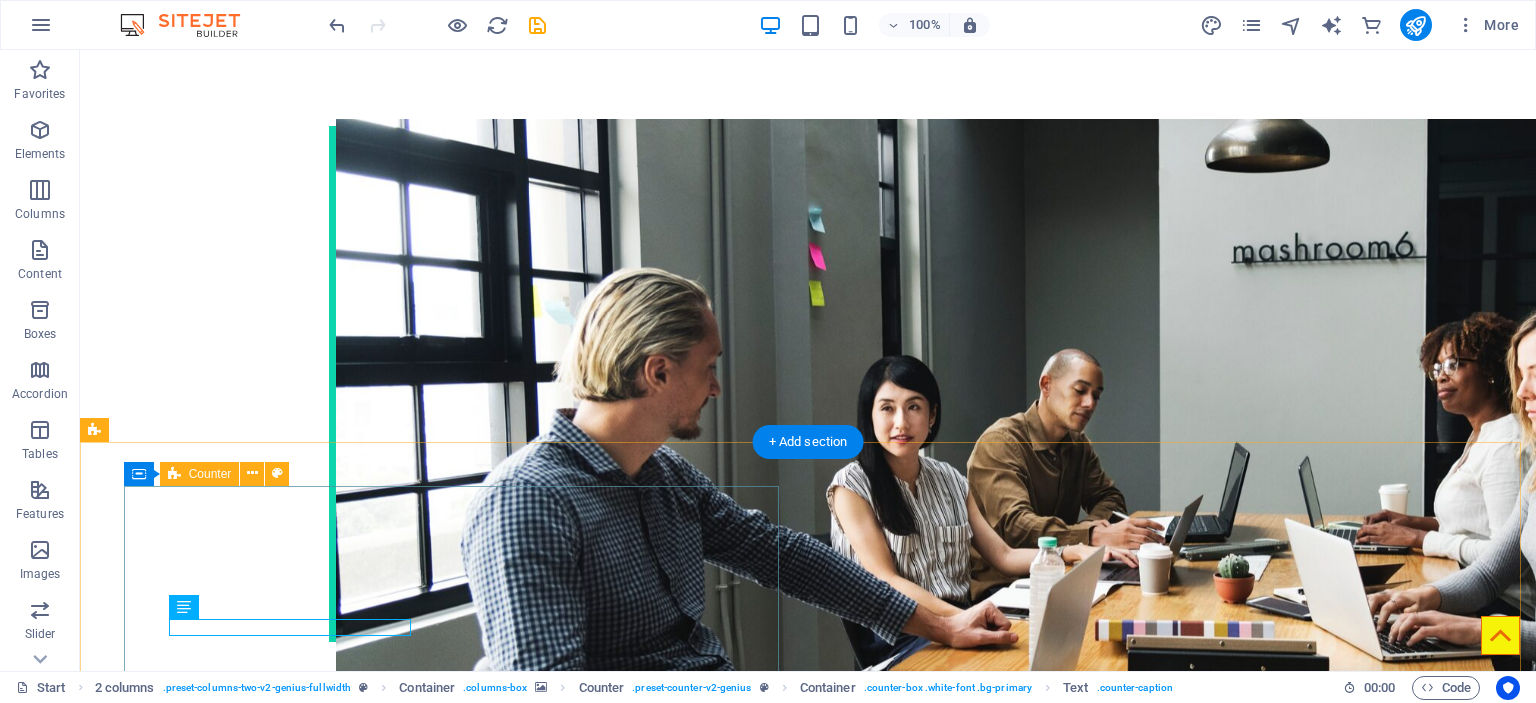 scroll, scrollTop: 2624, scrollLeft: 0, axis: vertical 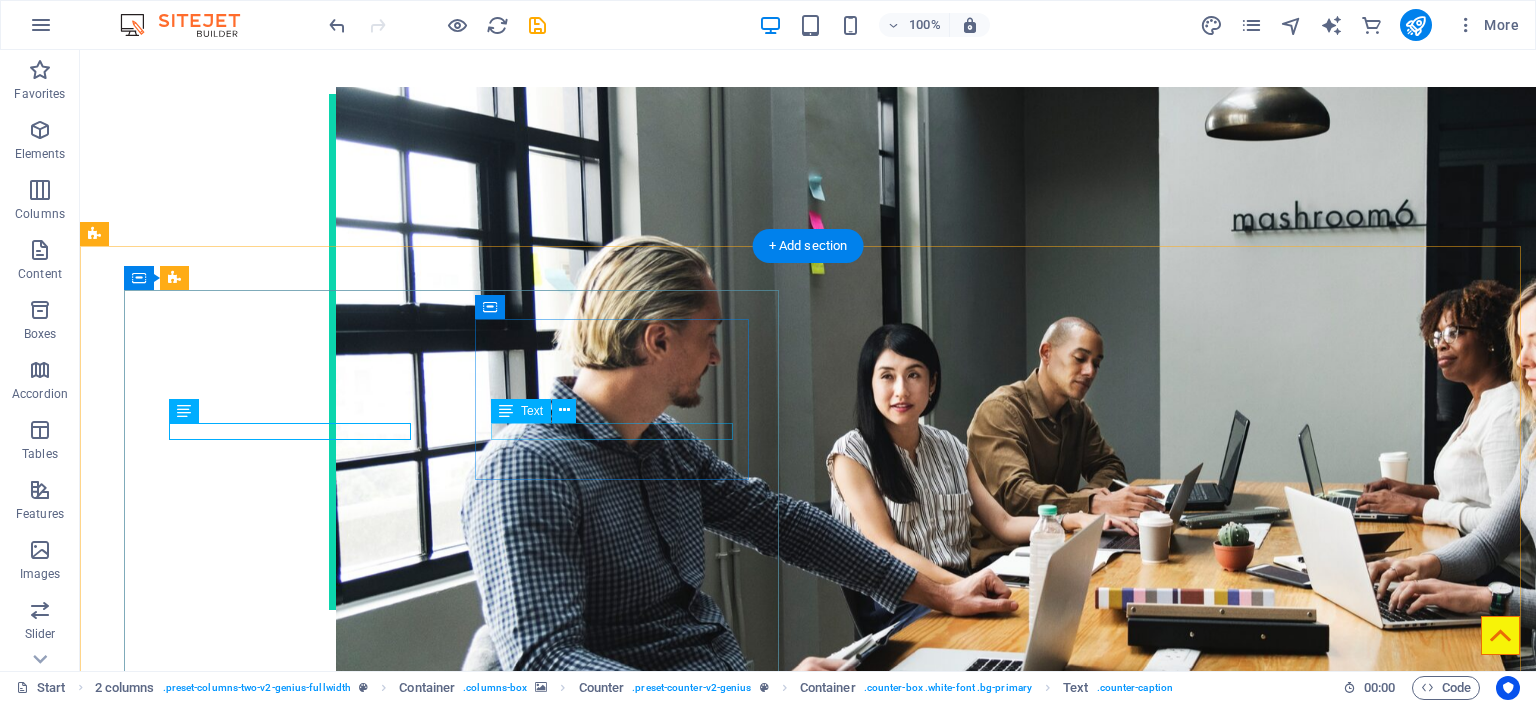 click on "CLIENTS" at bounding box center (292, 3846) 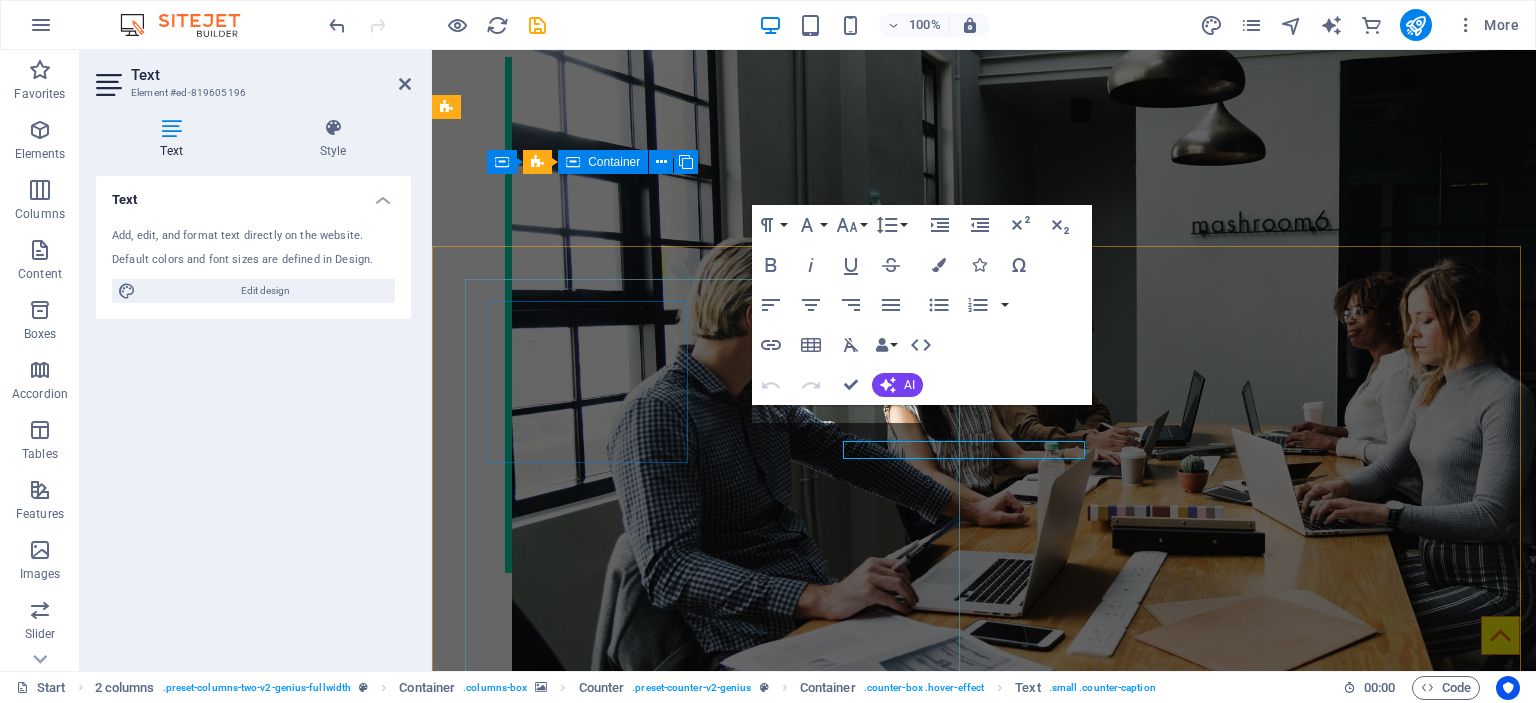 scroll, scrollTop: 2605, scrollLeft: 0, axis: vertical 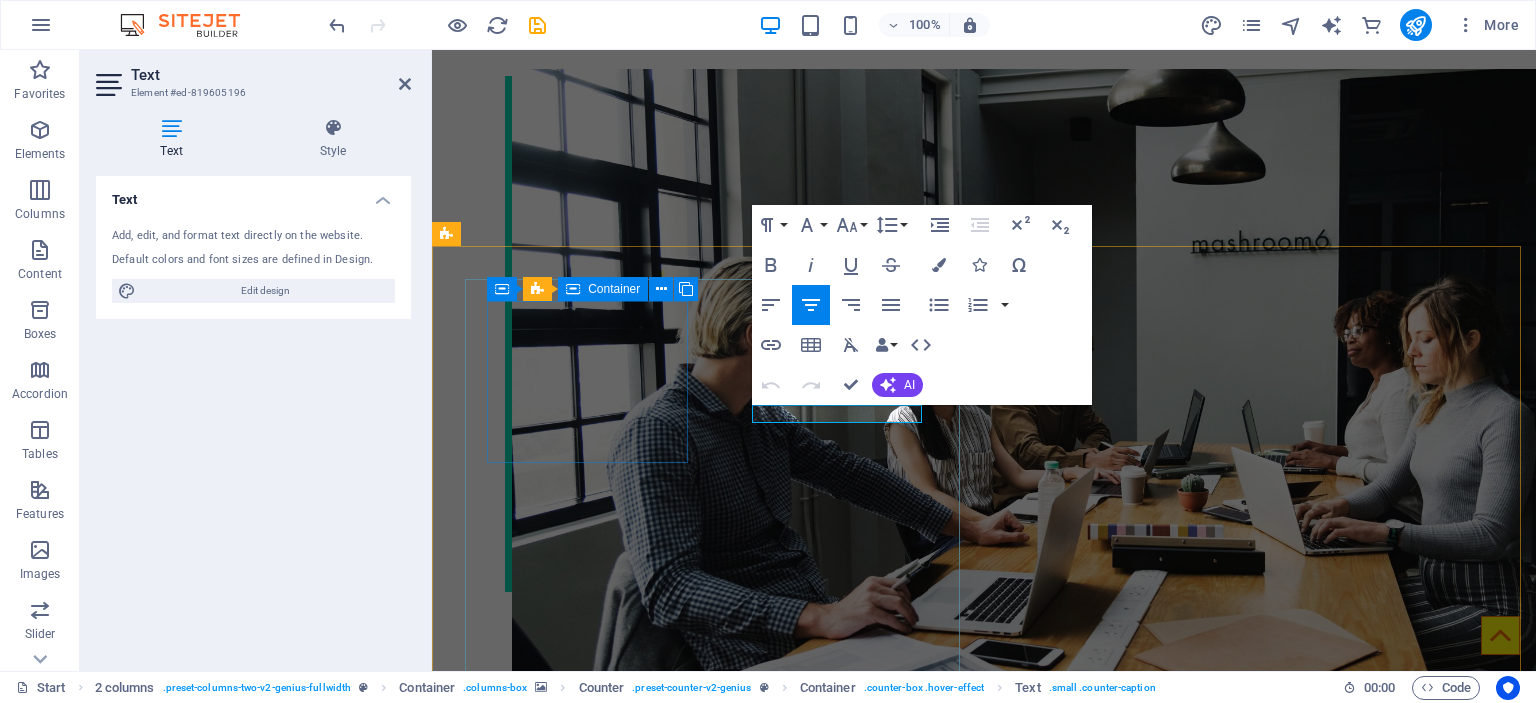 type 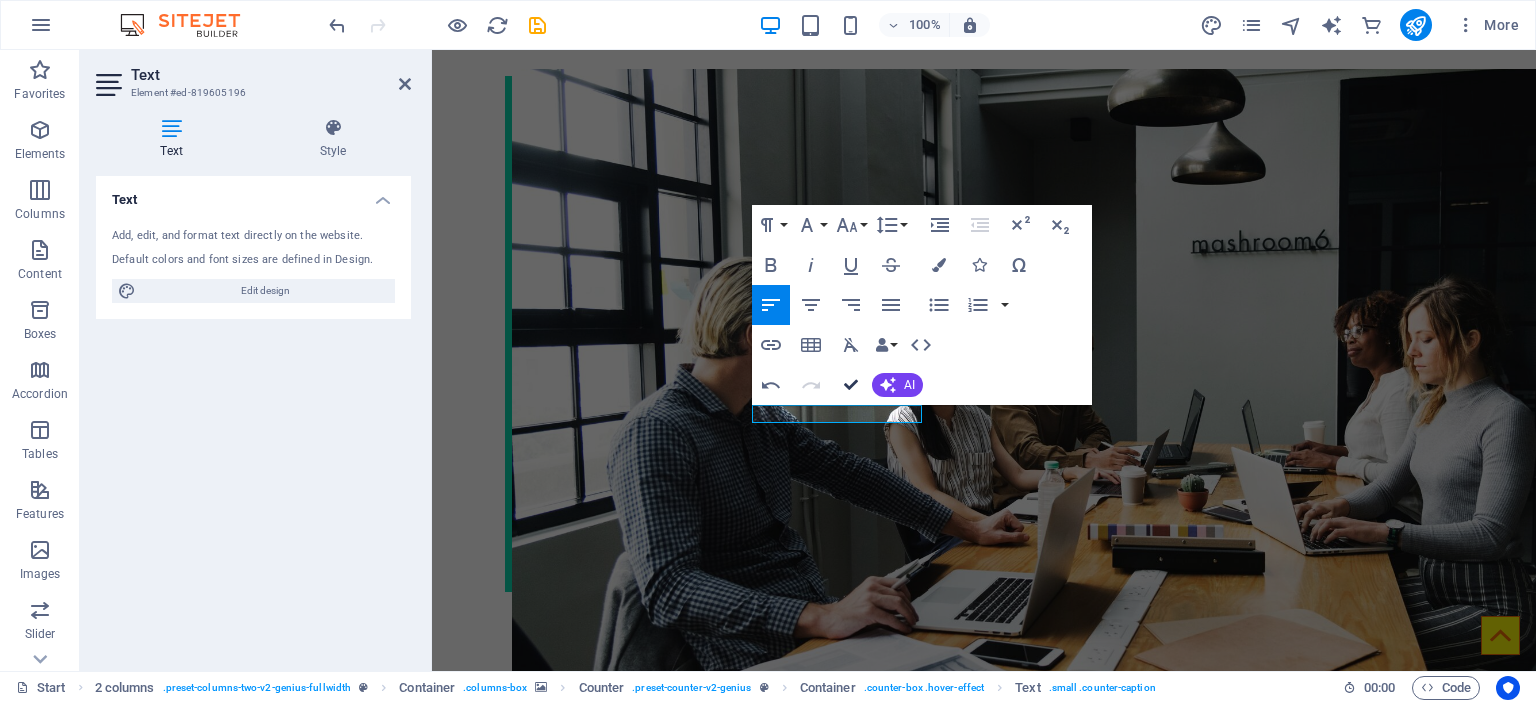 drag, startPoint x: 853, startPoint y: 384, endPoint x: 774, endPoint y: 335, distance: 92.96236 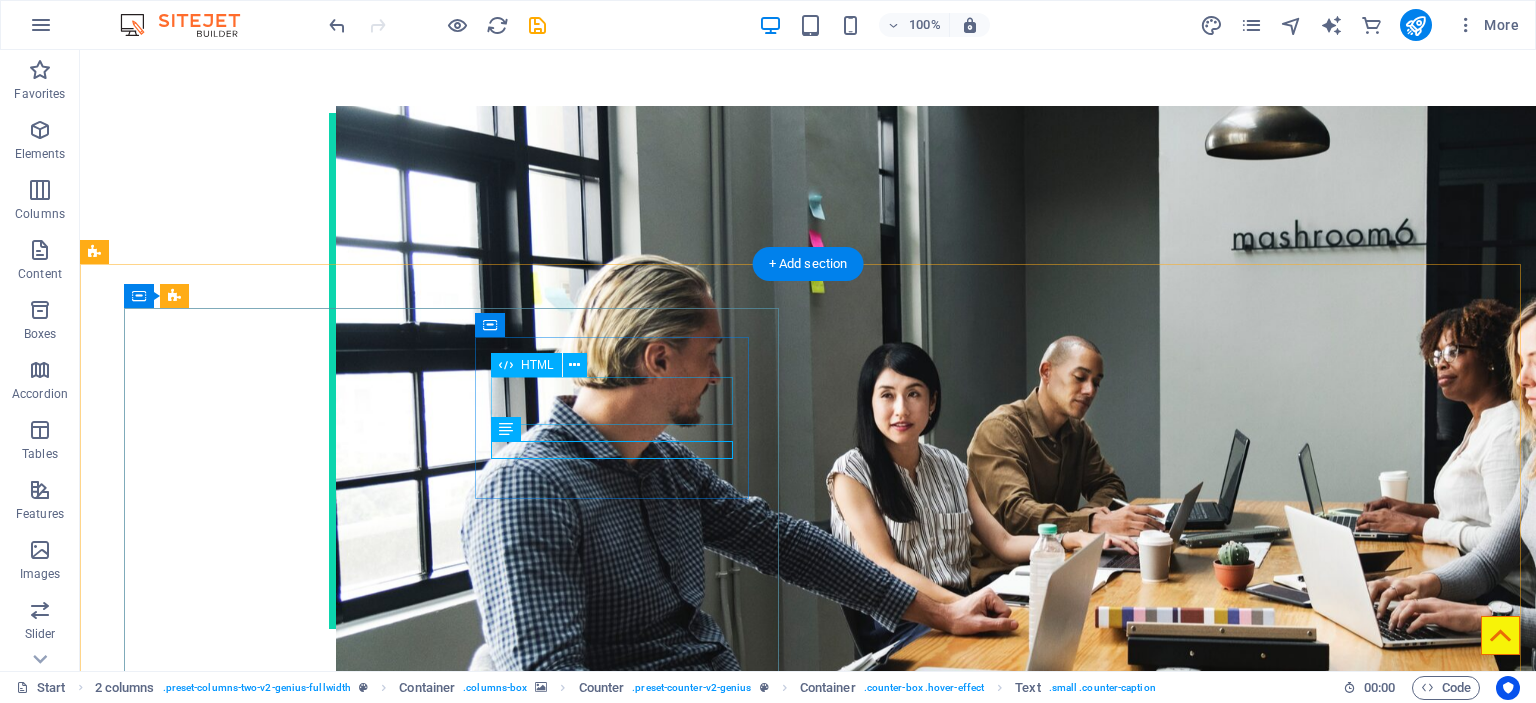 click on "18" at bounding box center (292, 3816) 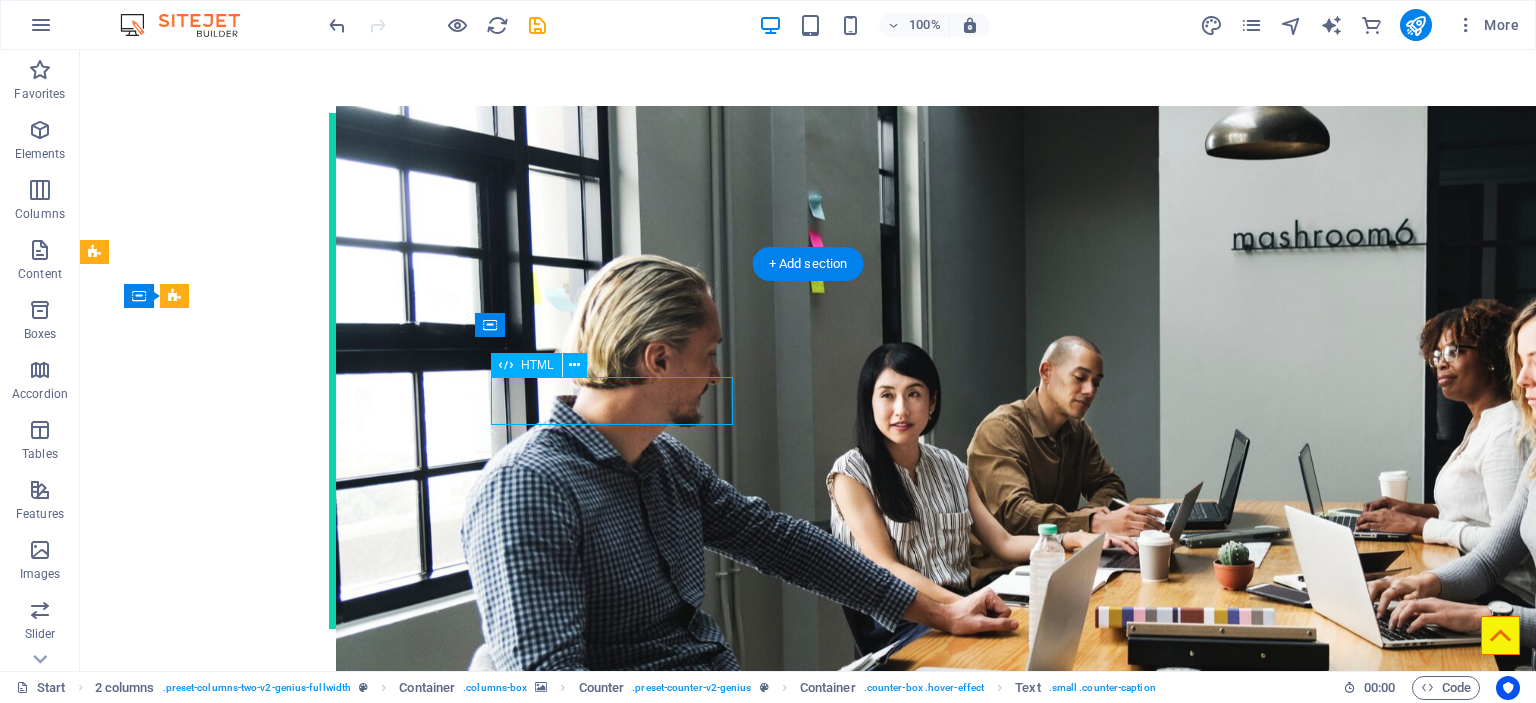 drag, startPoint x: 609, startPoint y: 409, endPoint x: 258, endPoint y: 409, distance: 351 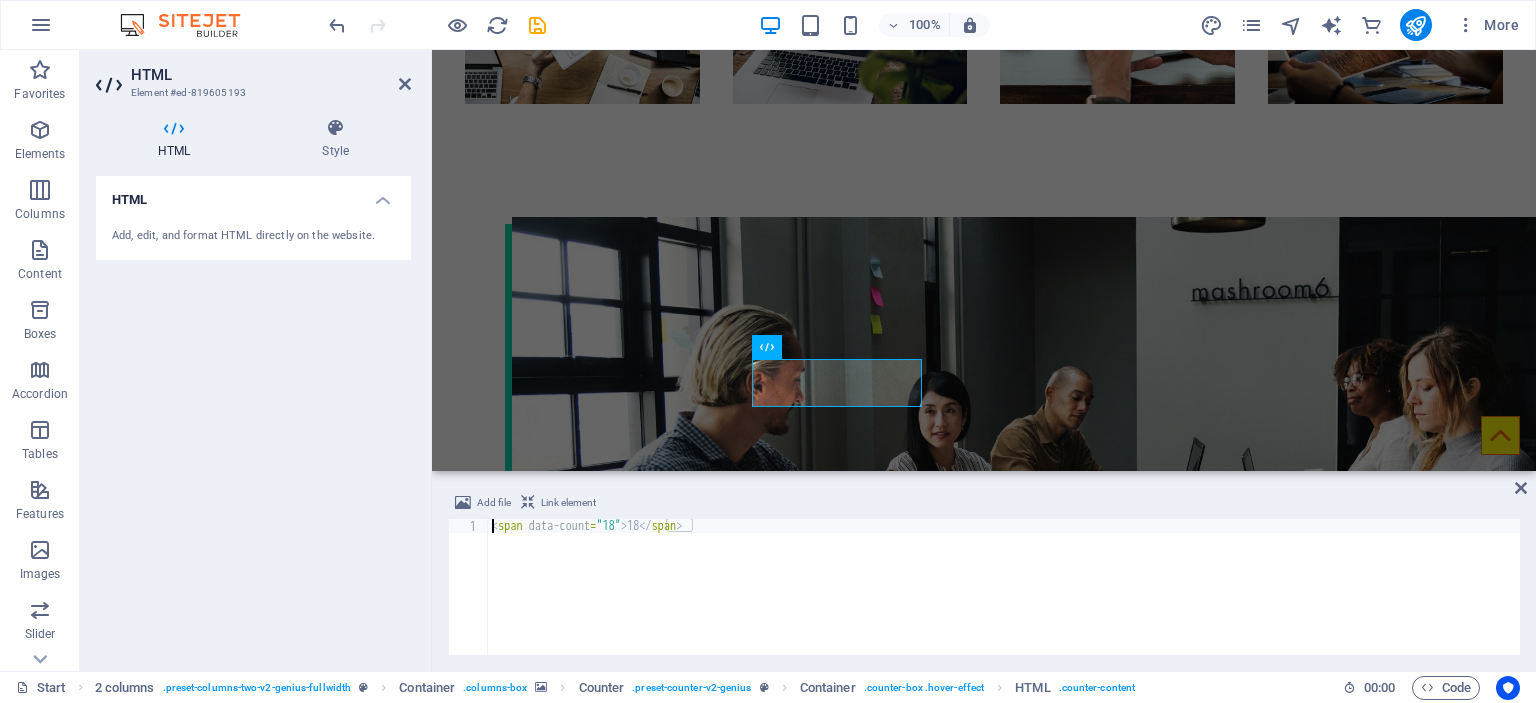 click on "< span   data-count = "18" > 18 </ span >" at bounding box center (1004, 601) 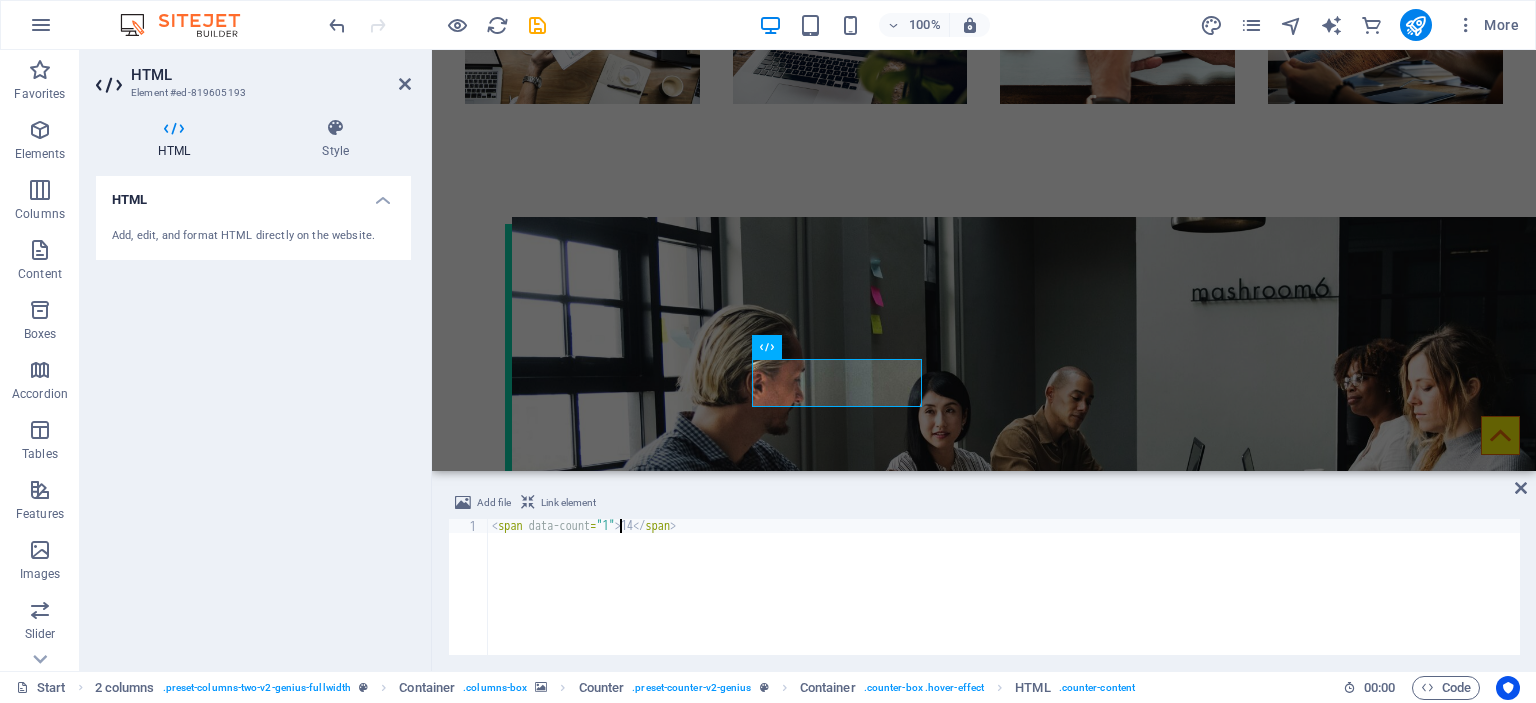 scroll, scrollTop: 0, scrollLeft: 11, axis: horizontal 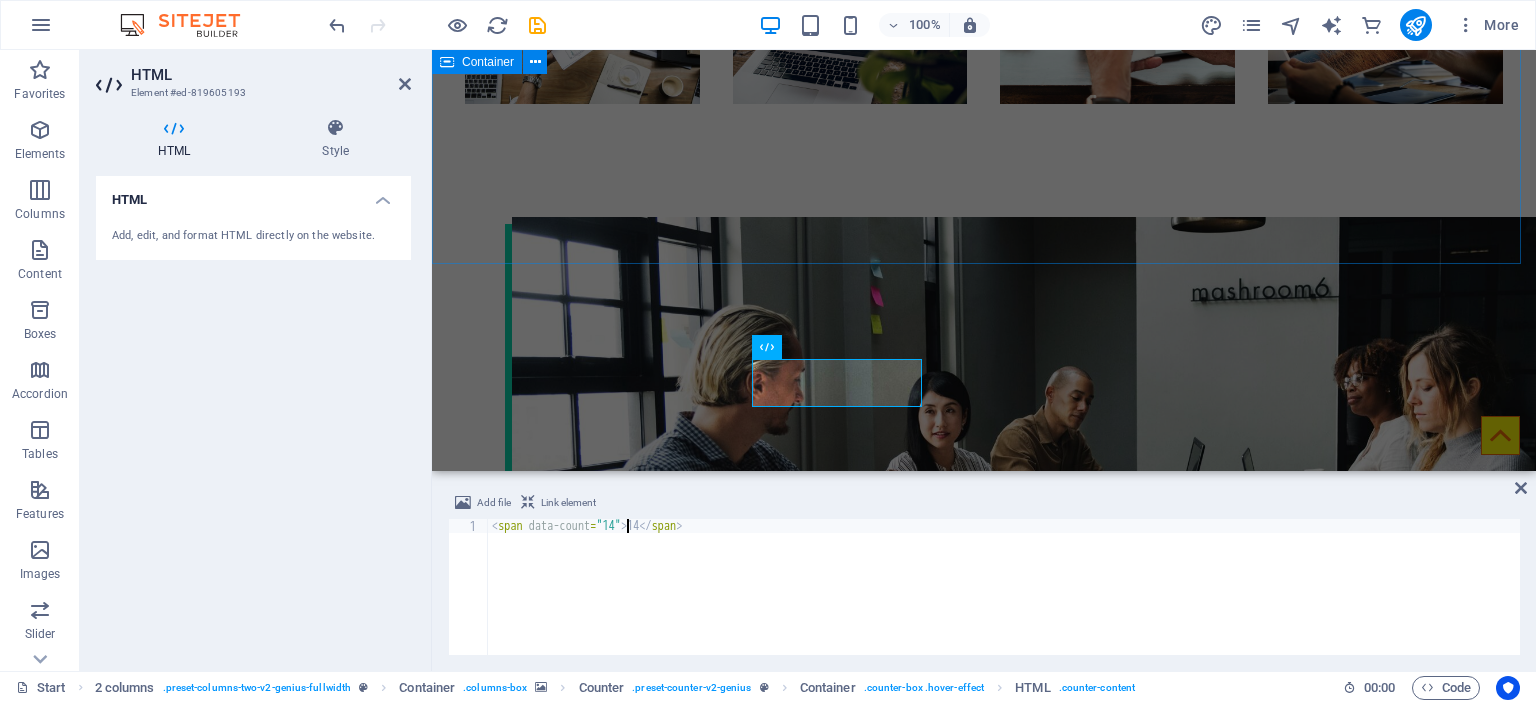 type on "<span data-count="14">14</span>" 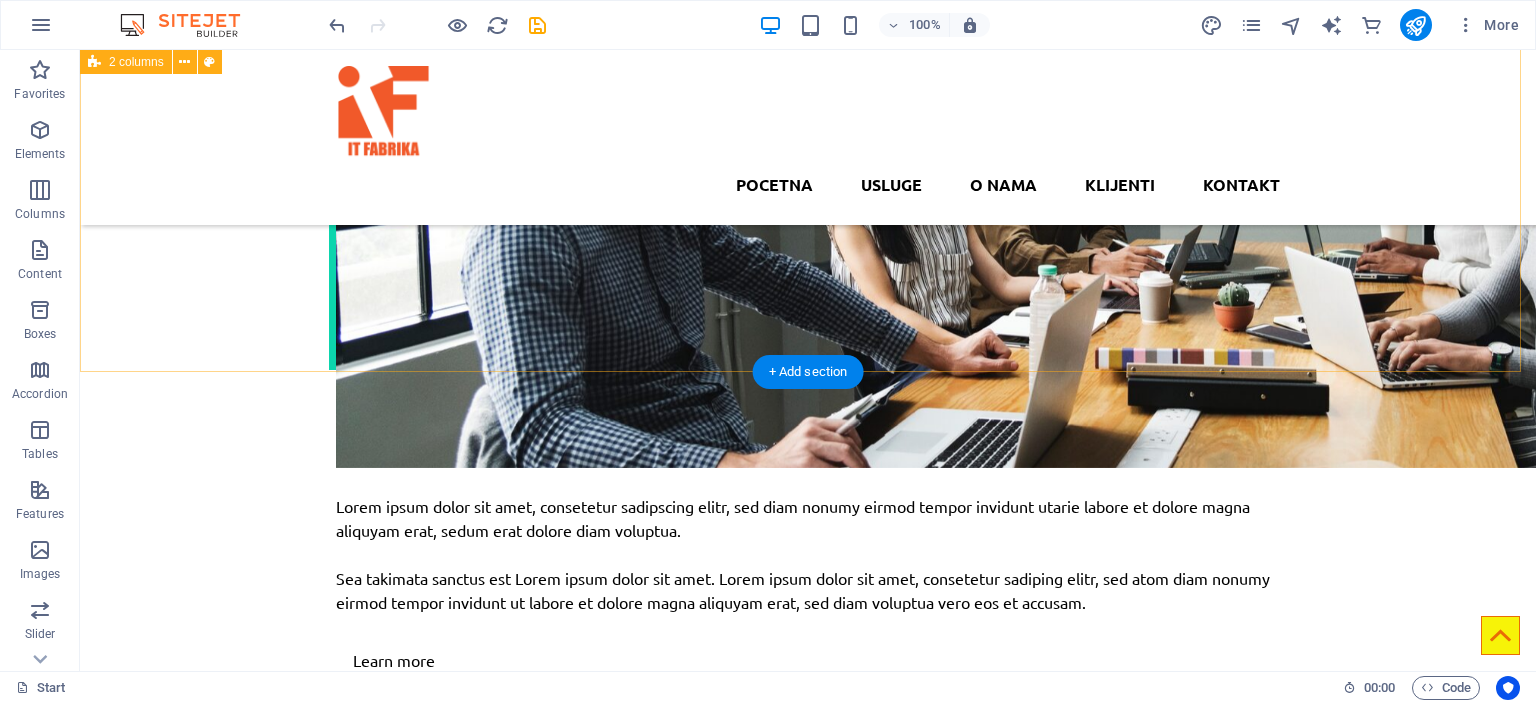scroll, scrollTop: 2805, scrollLeft: 0, axis: vertical 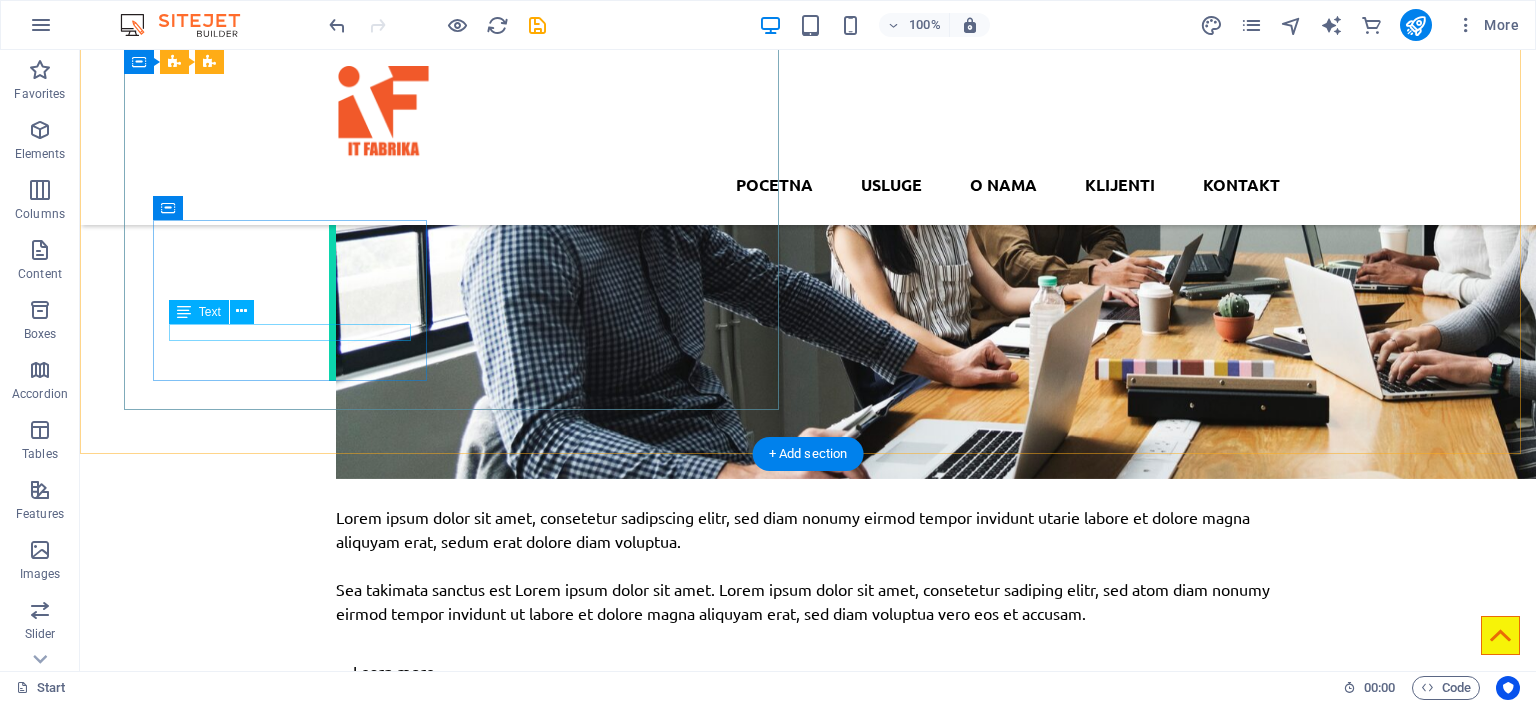 click on "INVESTMENTS" at bounding box center [292, 3802] 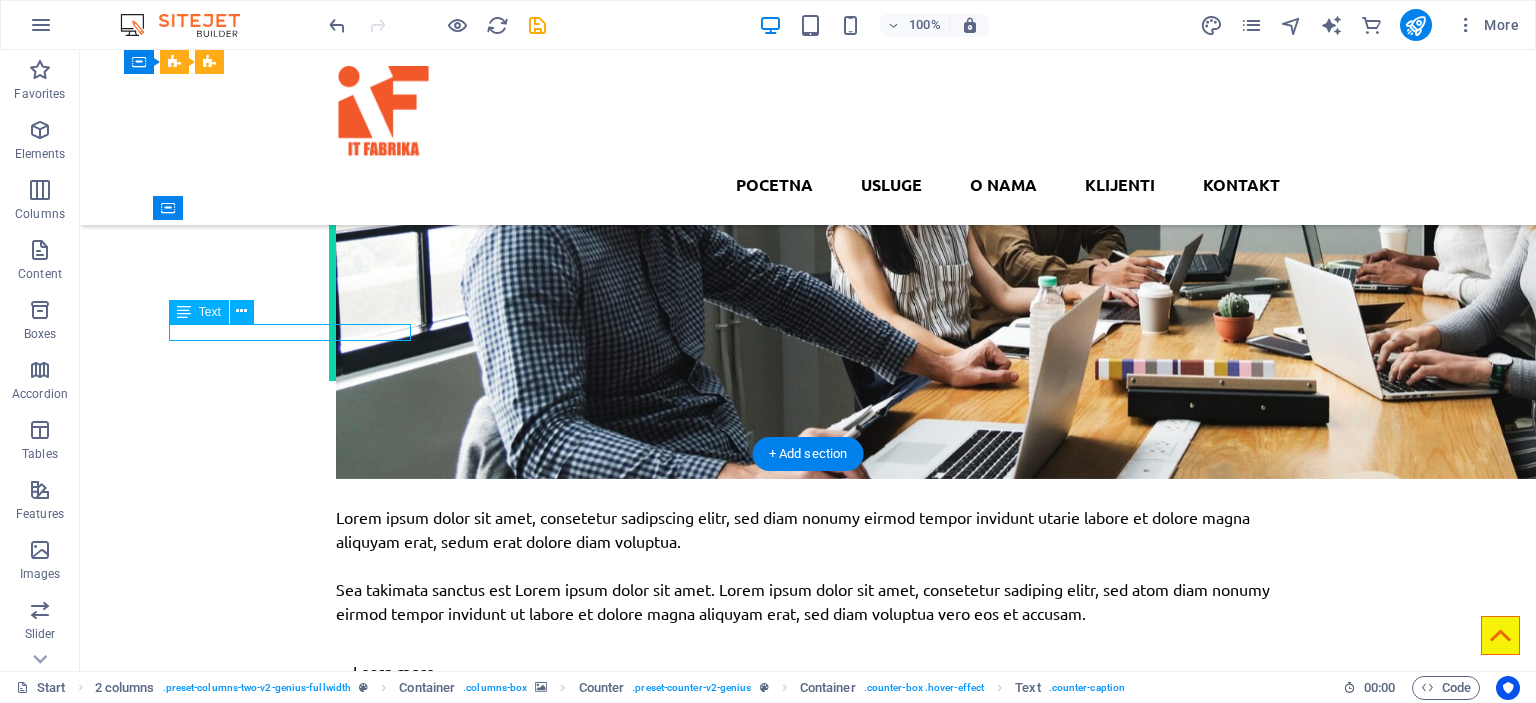 click on "INVESTMENTS" at bounding box center (292, 3802) 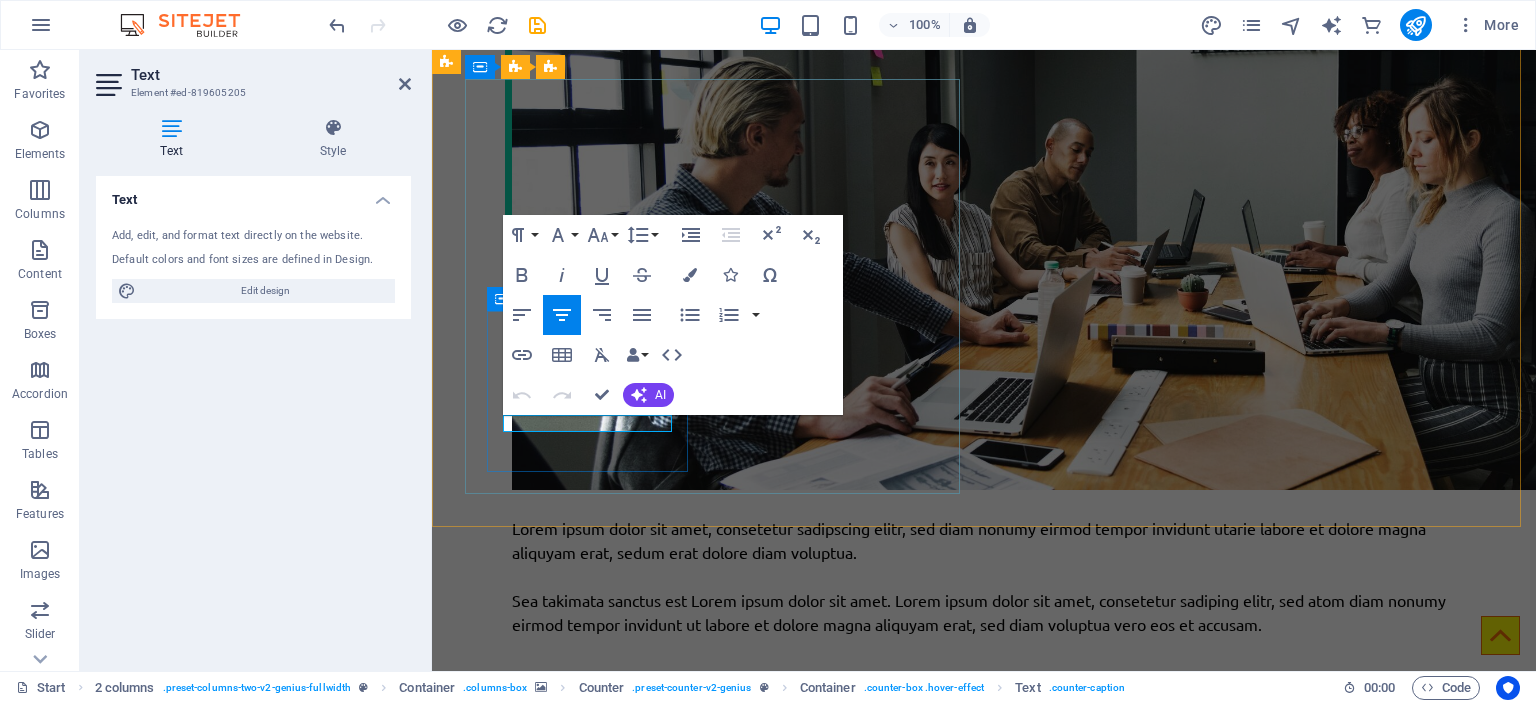 click on "INVESTMENTS" at bounding box center (589, 3796) 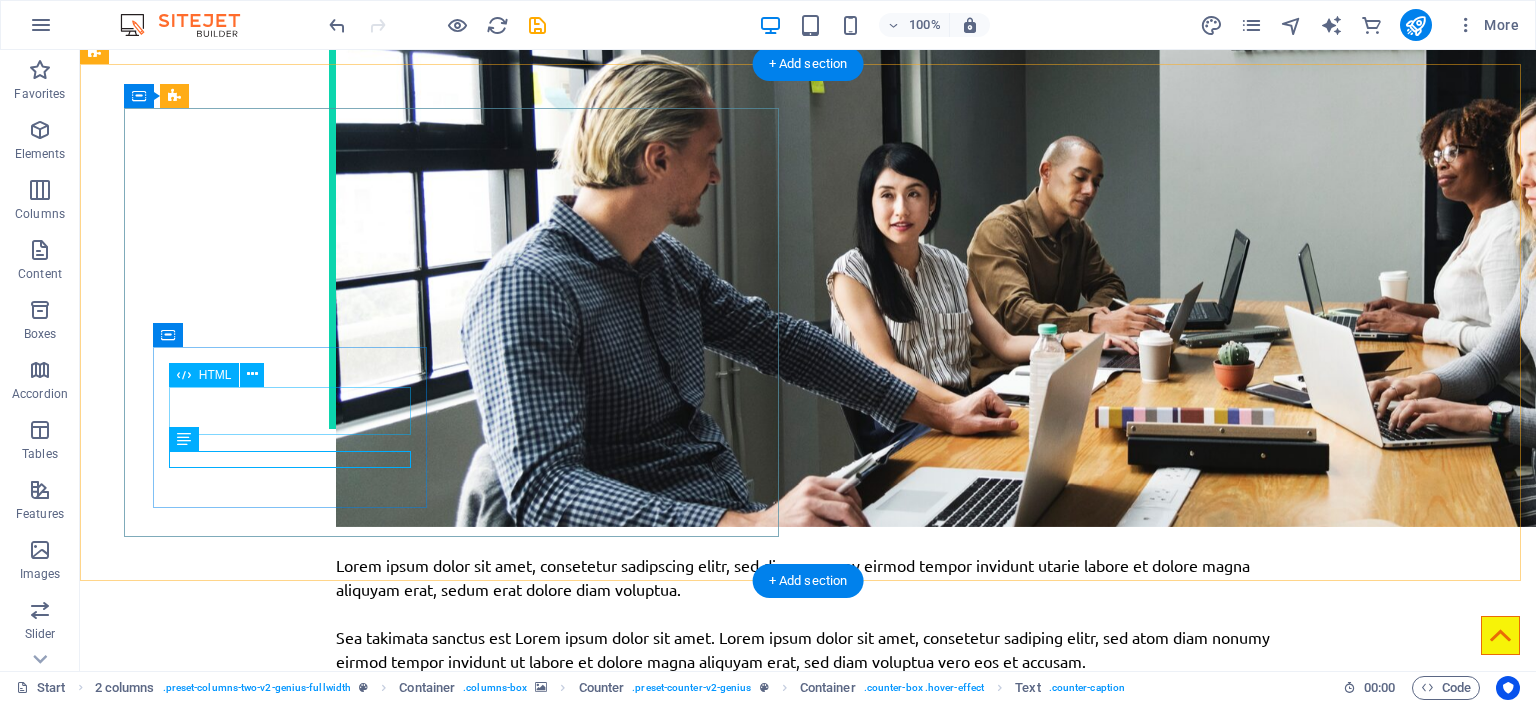 click on "20" at bounding box center [292, 3801] 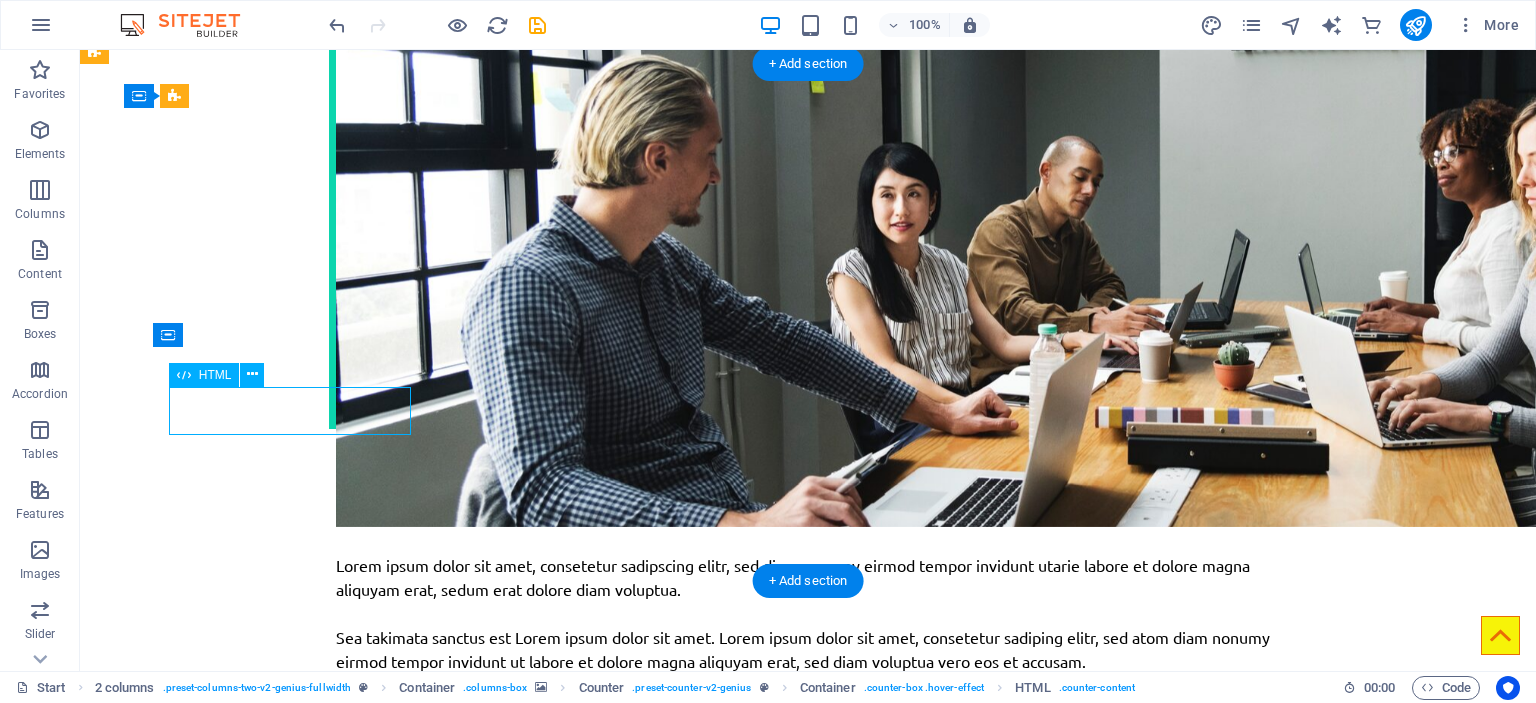 click on "20" at bounding box center (292, 3801) 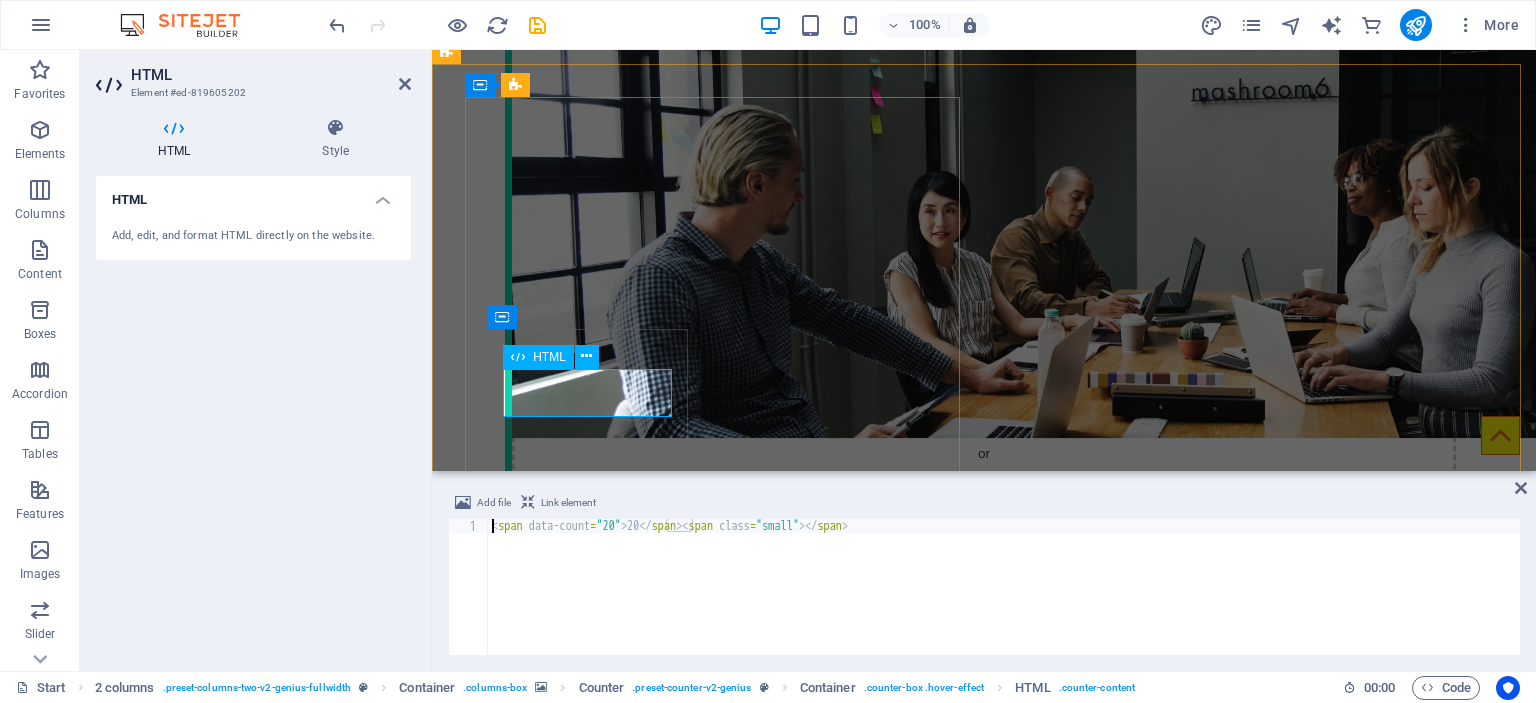 click on "20" at bounding box center [589, 3881] 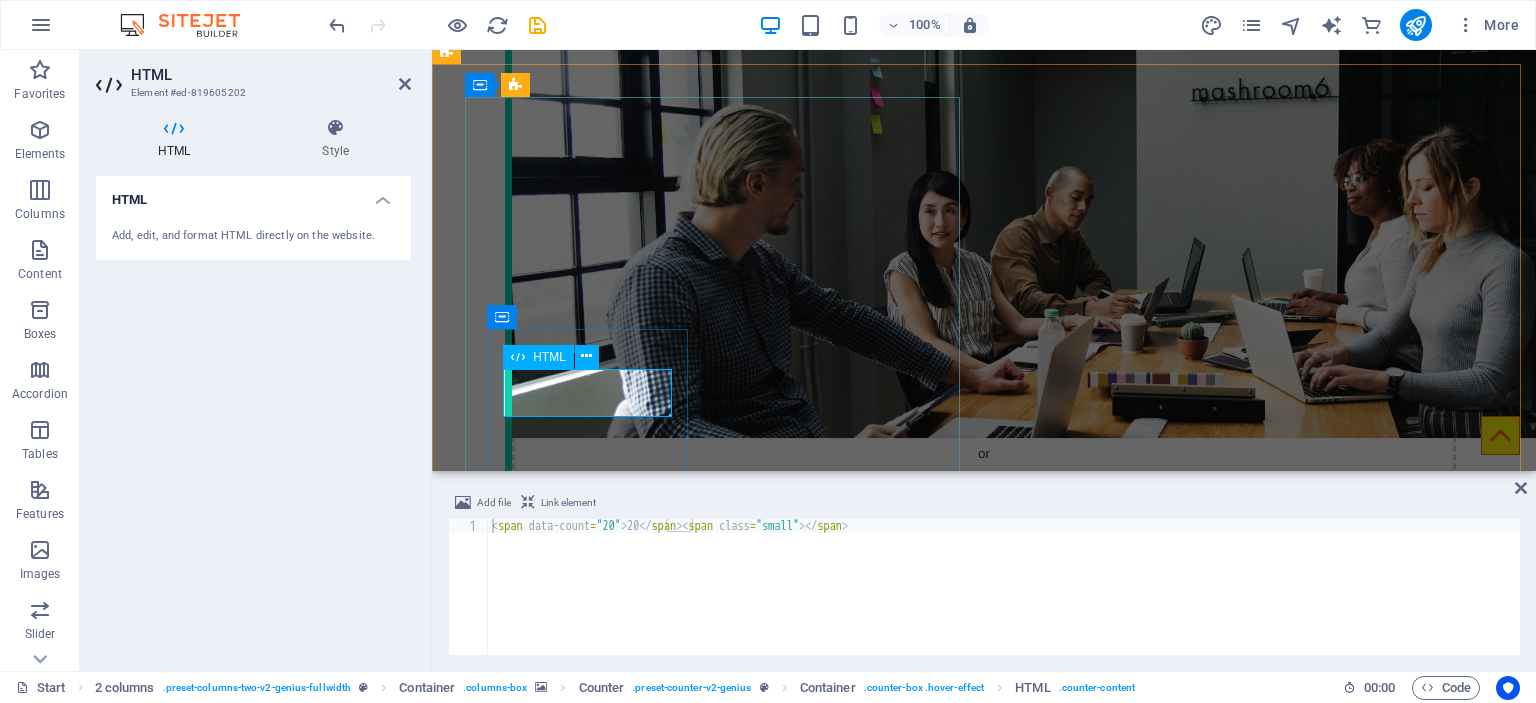 click on "20" at bounding box center [589, 3881] 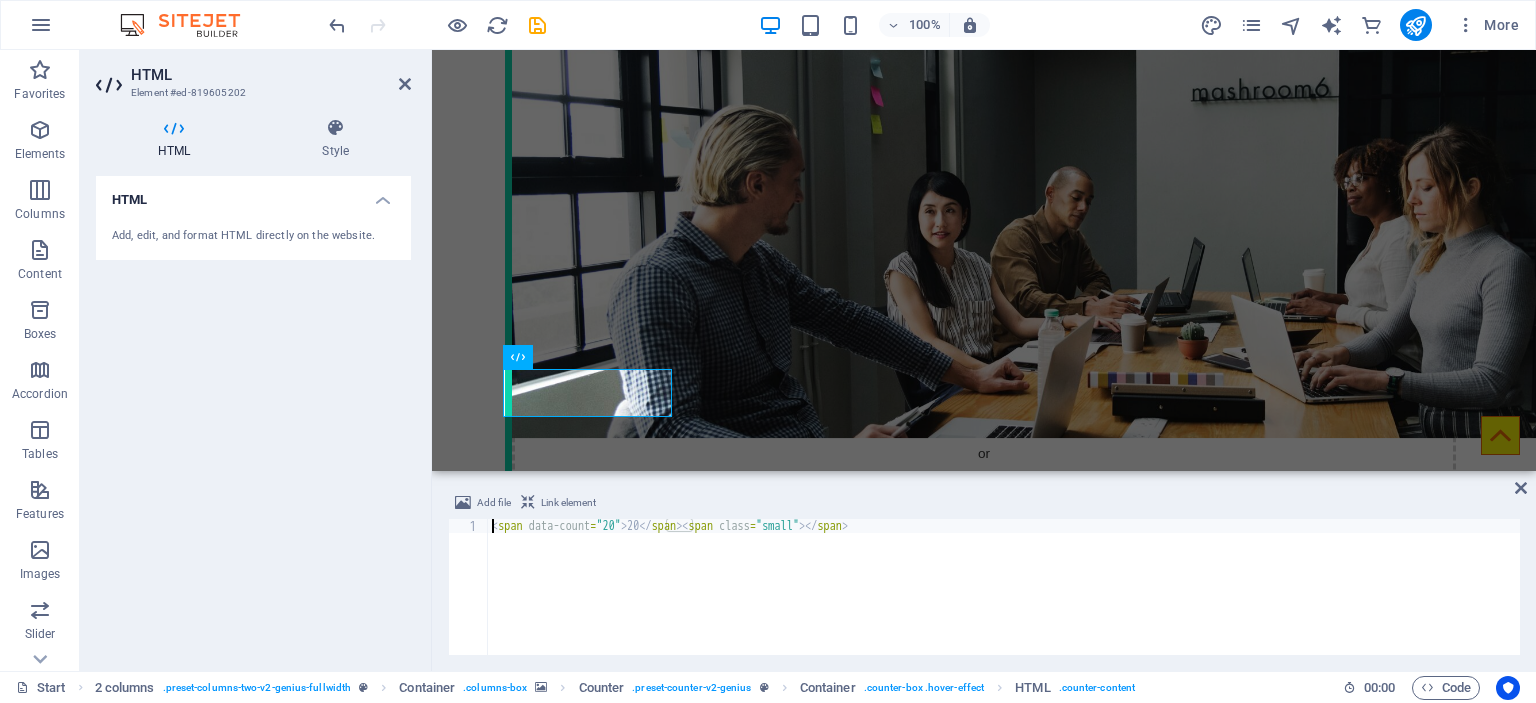 drag, startPoint x: 626, startPoint y: 524, endPoint x: 644, endPoint y: 566, distance: 45.694637 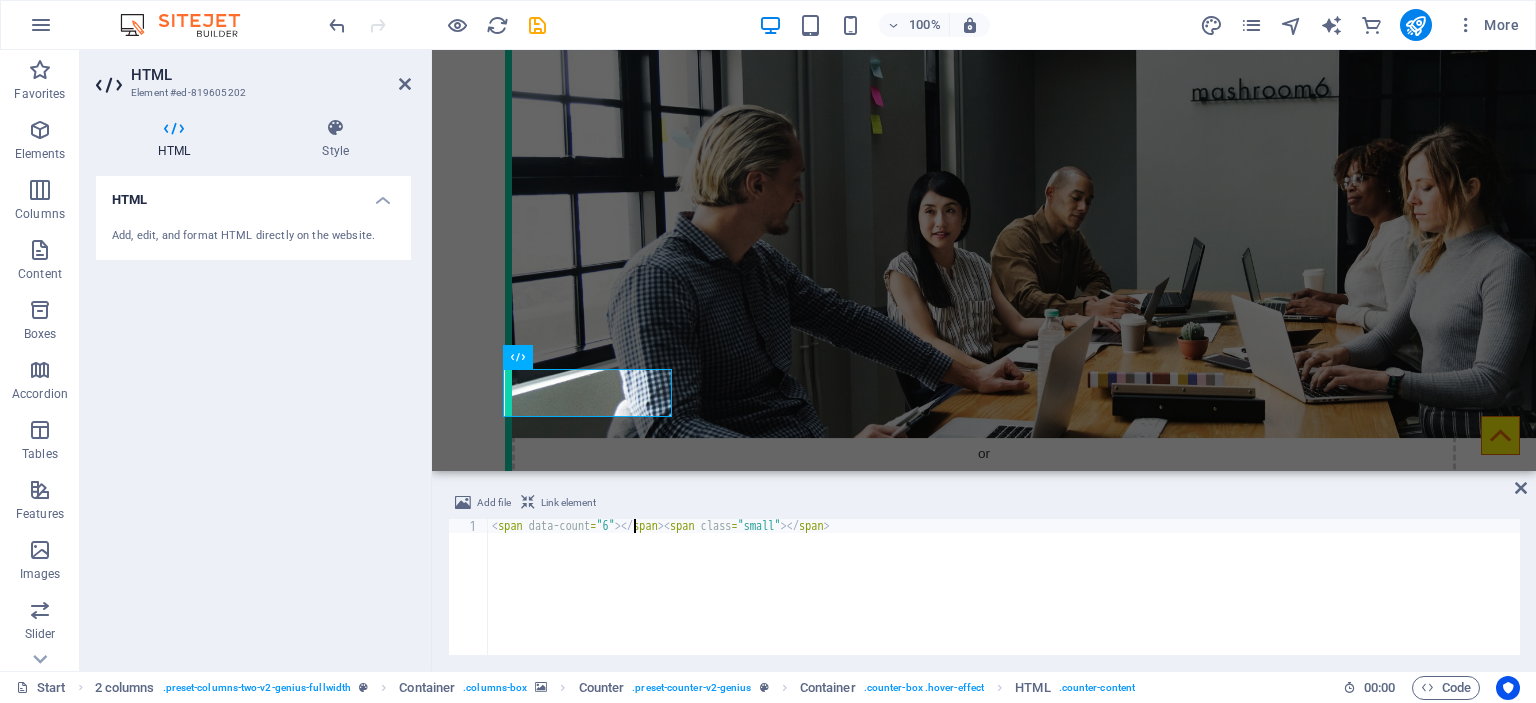 scroll, scrollTop: 0, scrollLeft: 12, axis: horizontal 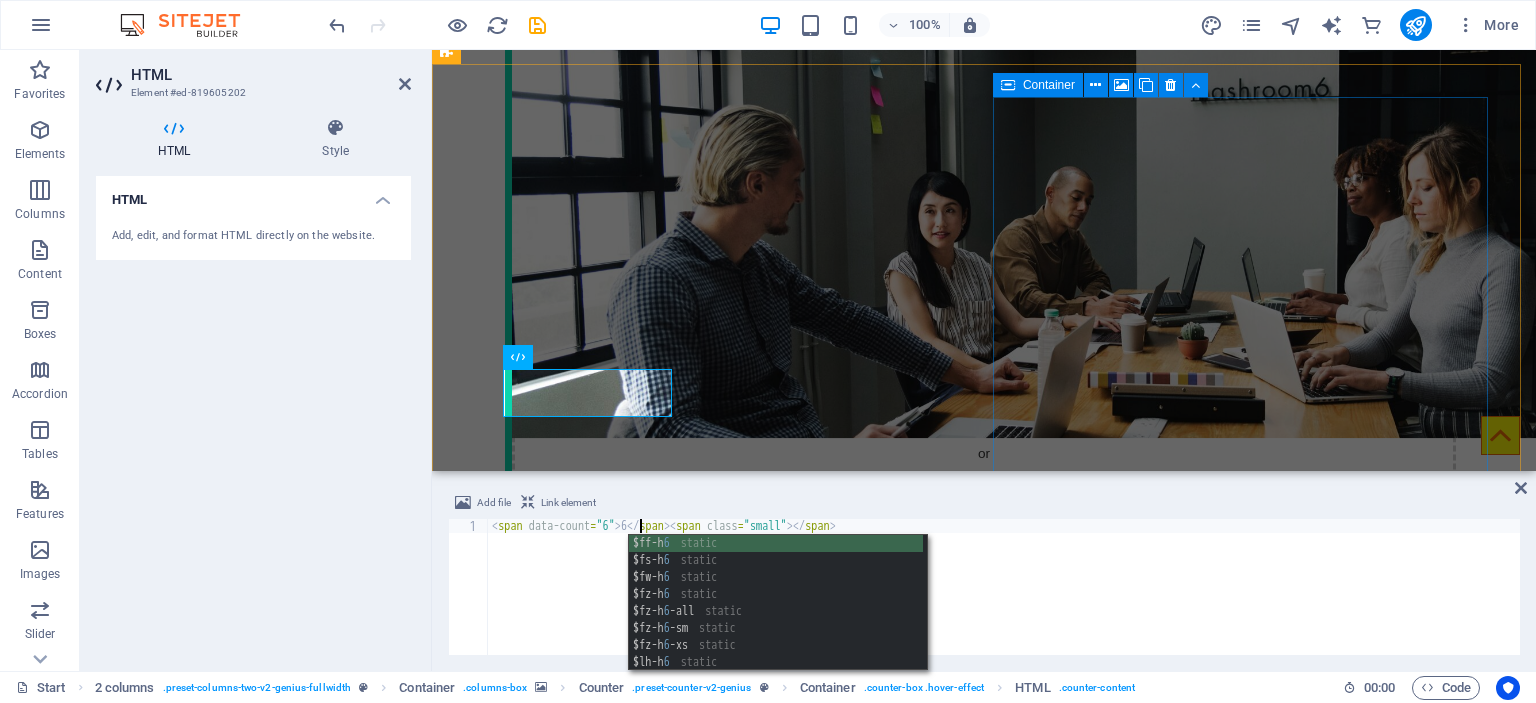 type on "<span data-count="6">6</span><span class="small"></span>" 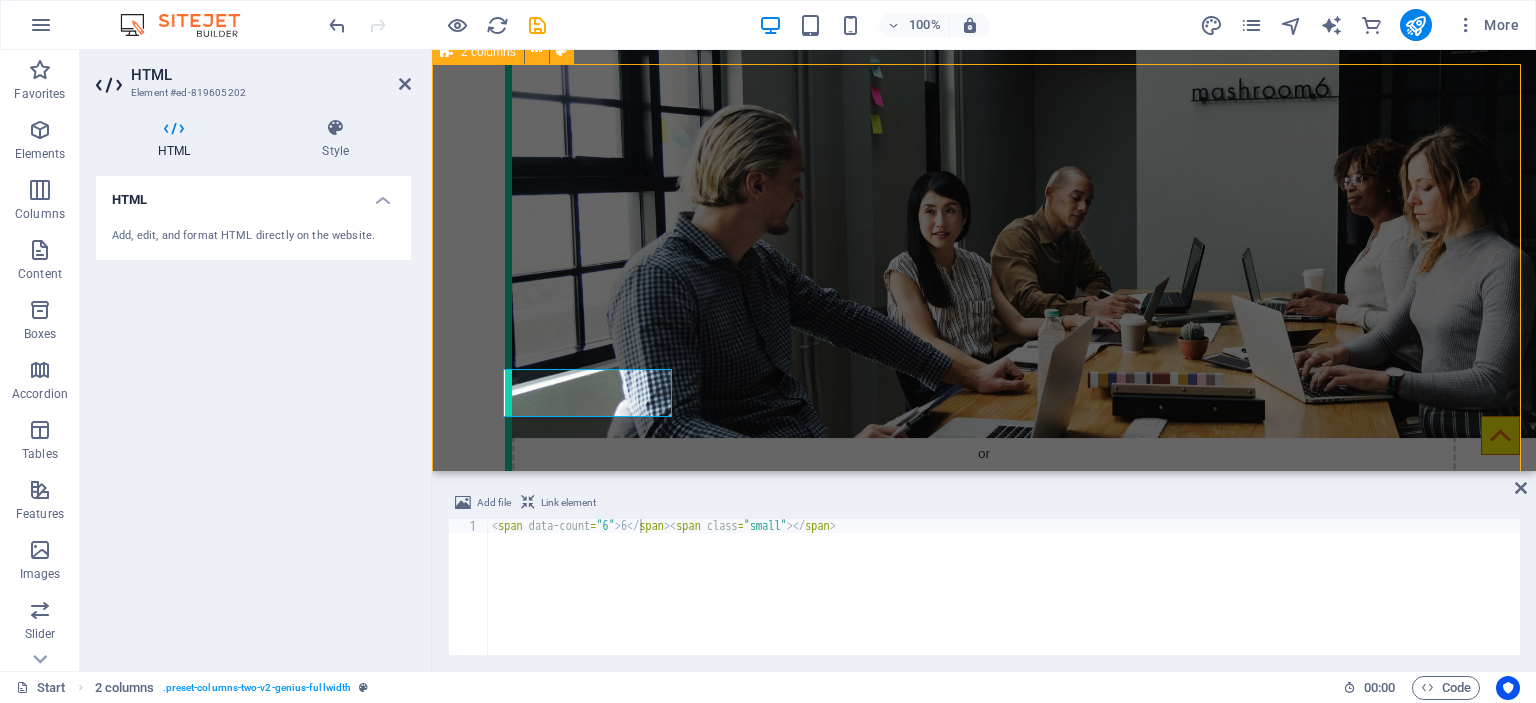 scroll, scrollTop: 2805, scrollLeft: 0, axis: vertical 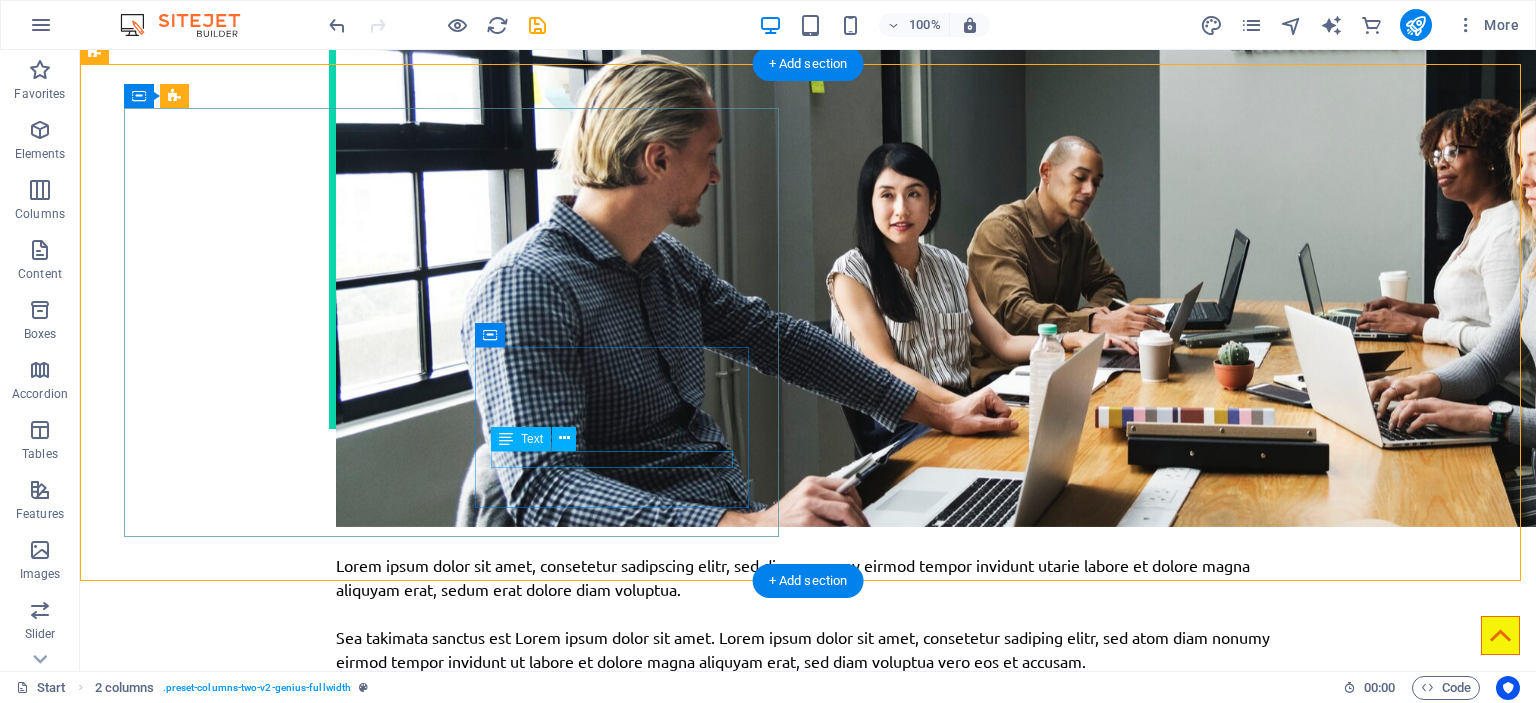 click on "COOPERATIONS" at bounding box center [292, 4036] 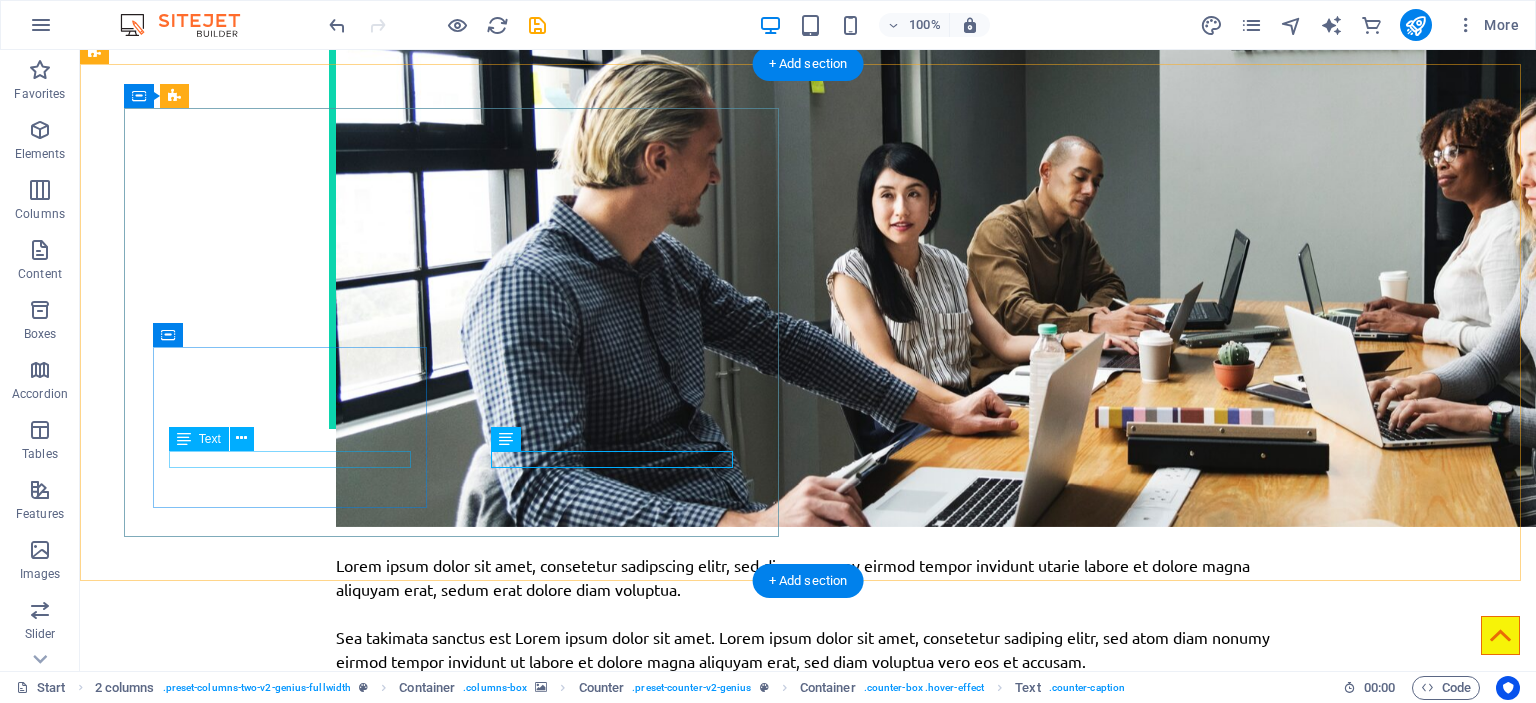 click on "aktivni projekti" at bounding box center (292, 3850) 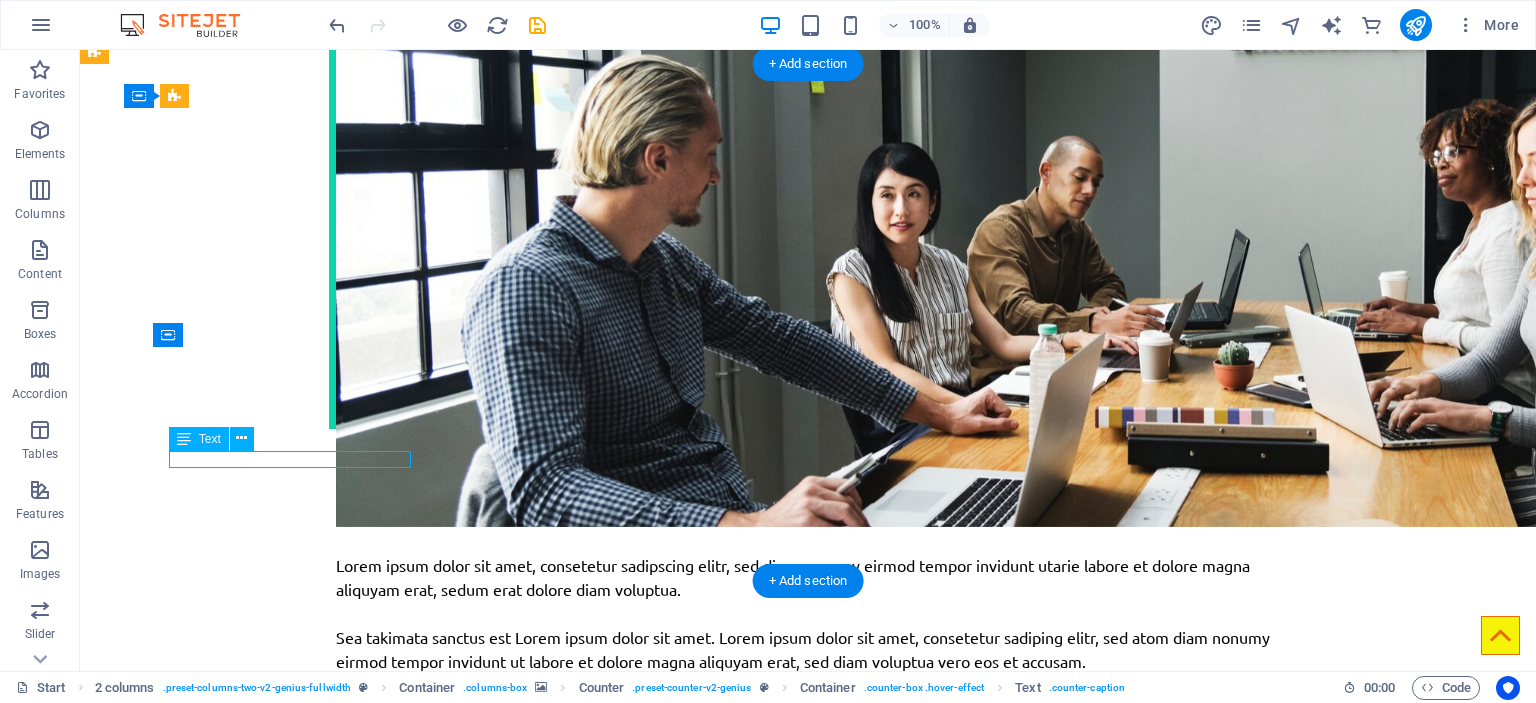 click on "aktivni projekti" at bounding box center [292, 3850] 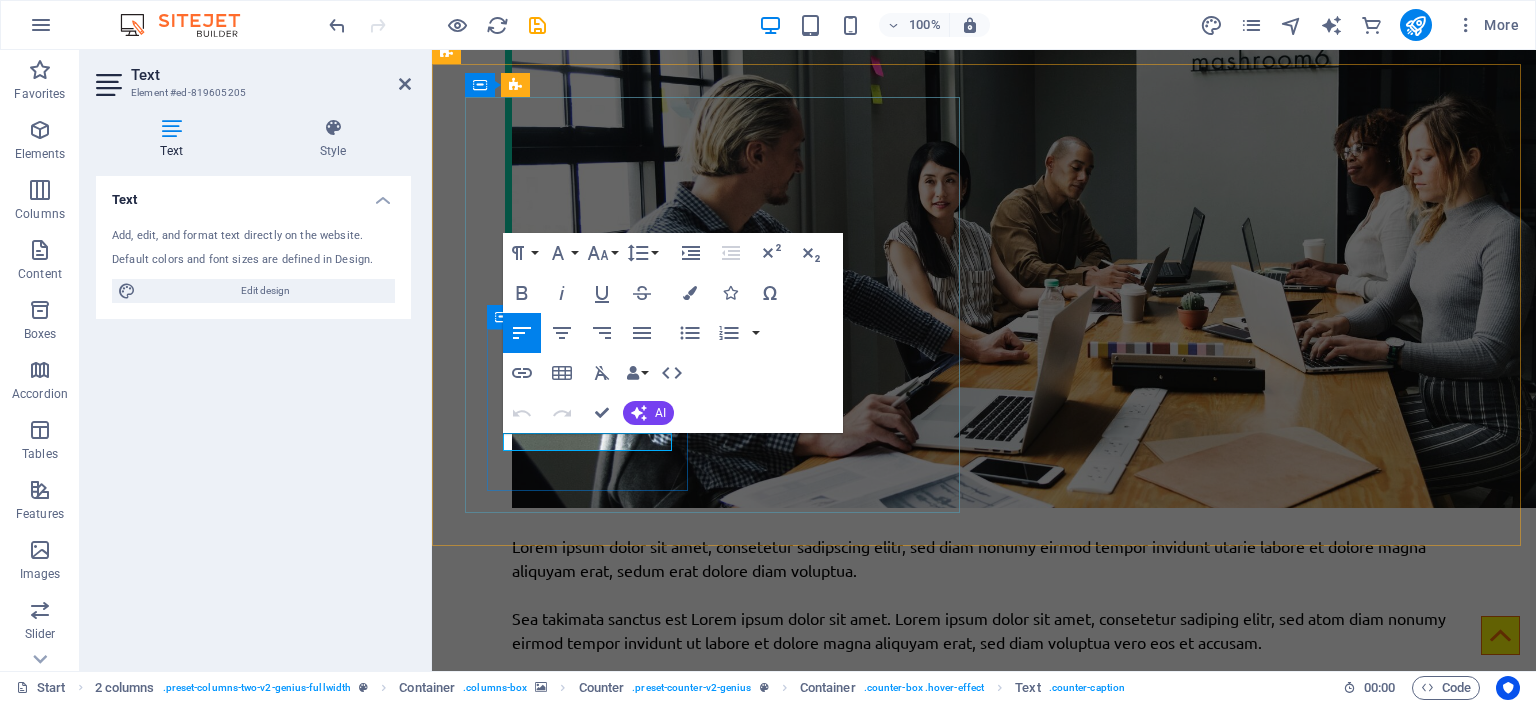 click on "aktivni projekti" at bounding box center [589, 3800] 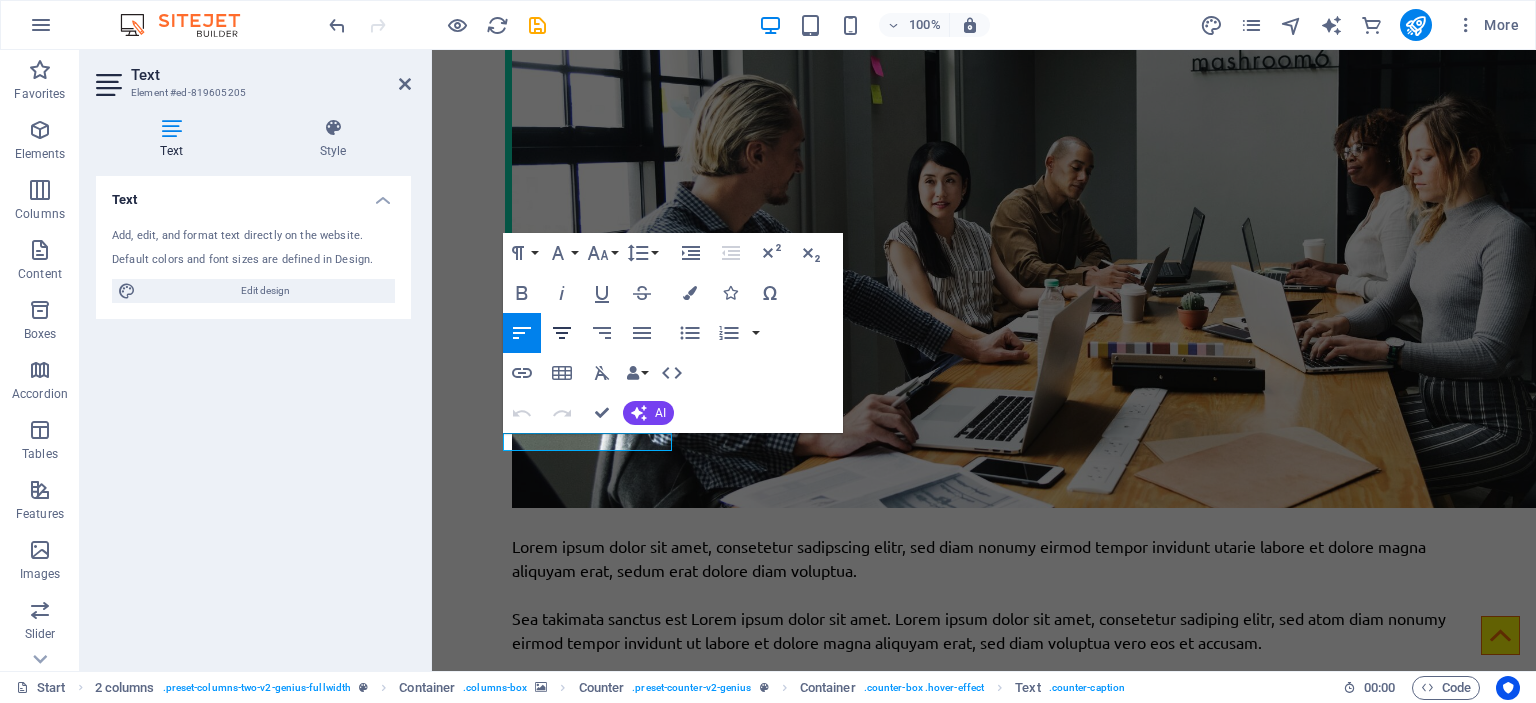 click 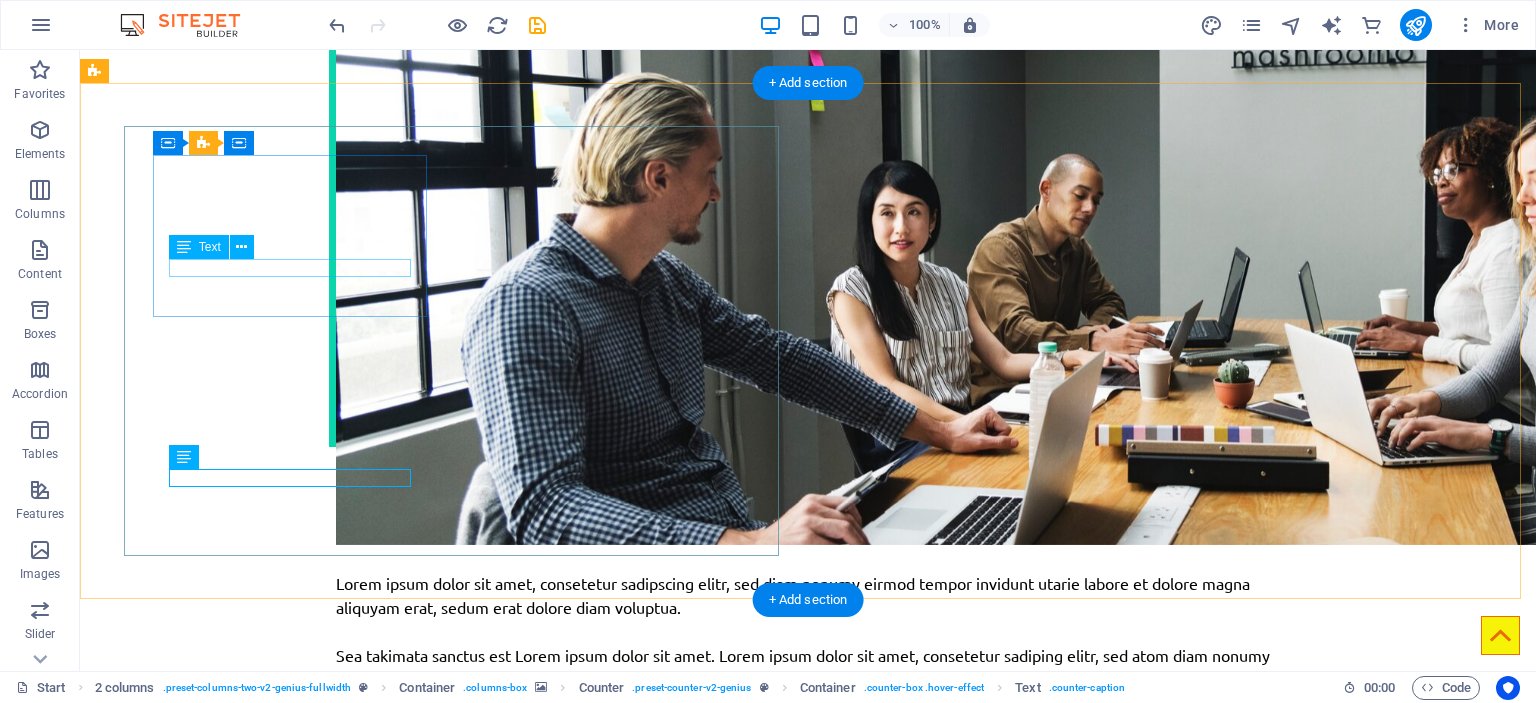 click on "projekti" at bounding box center [292, 3497] 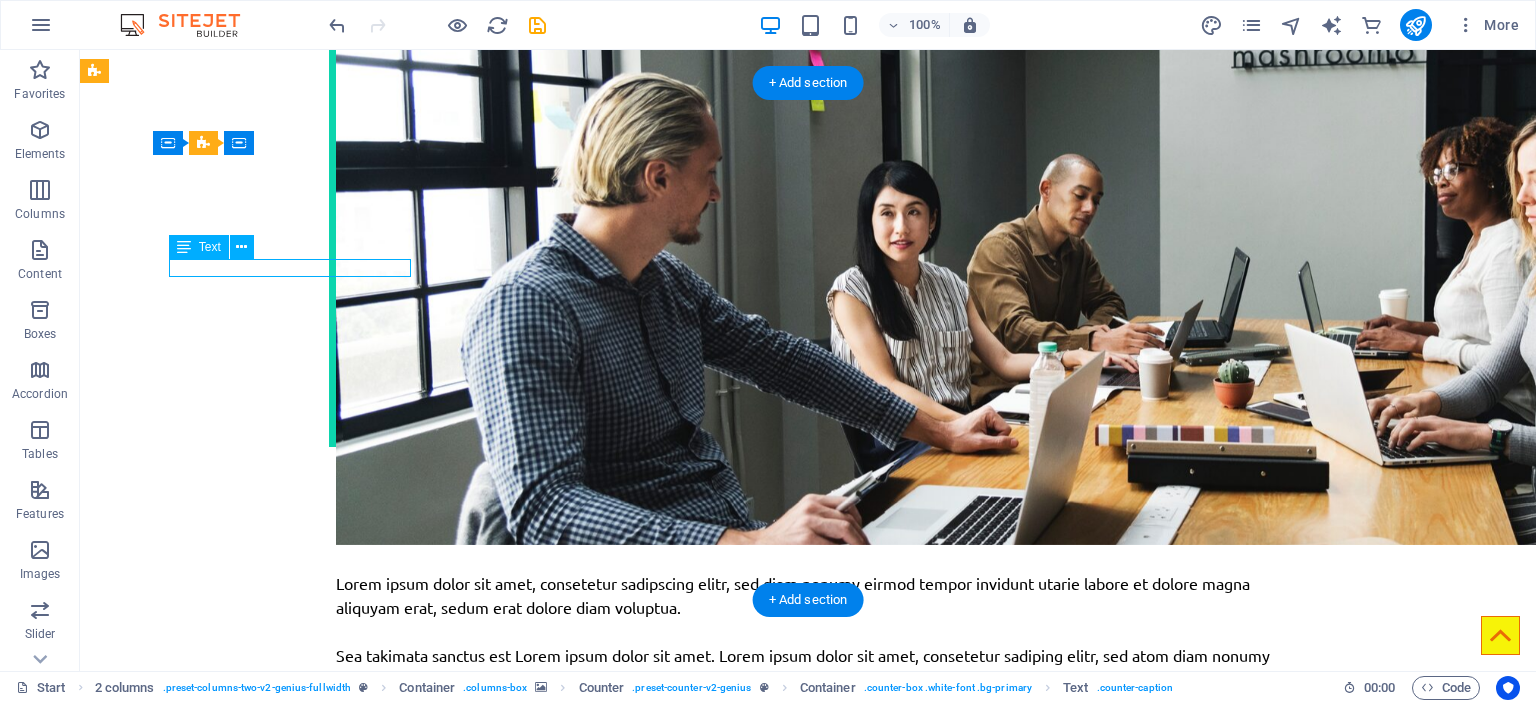 click on "projekti" at bounding box center [292, 3497] 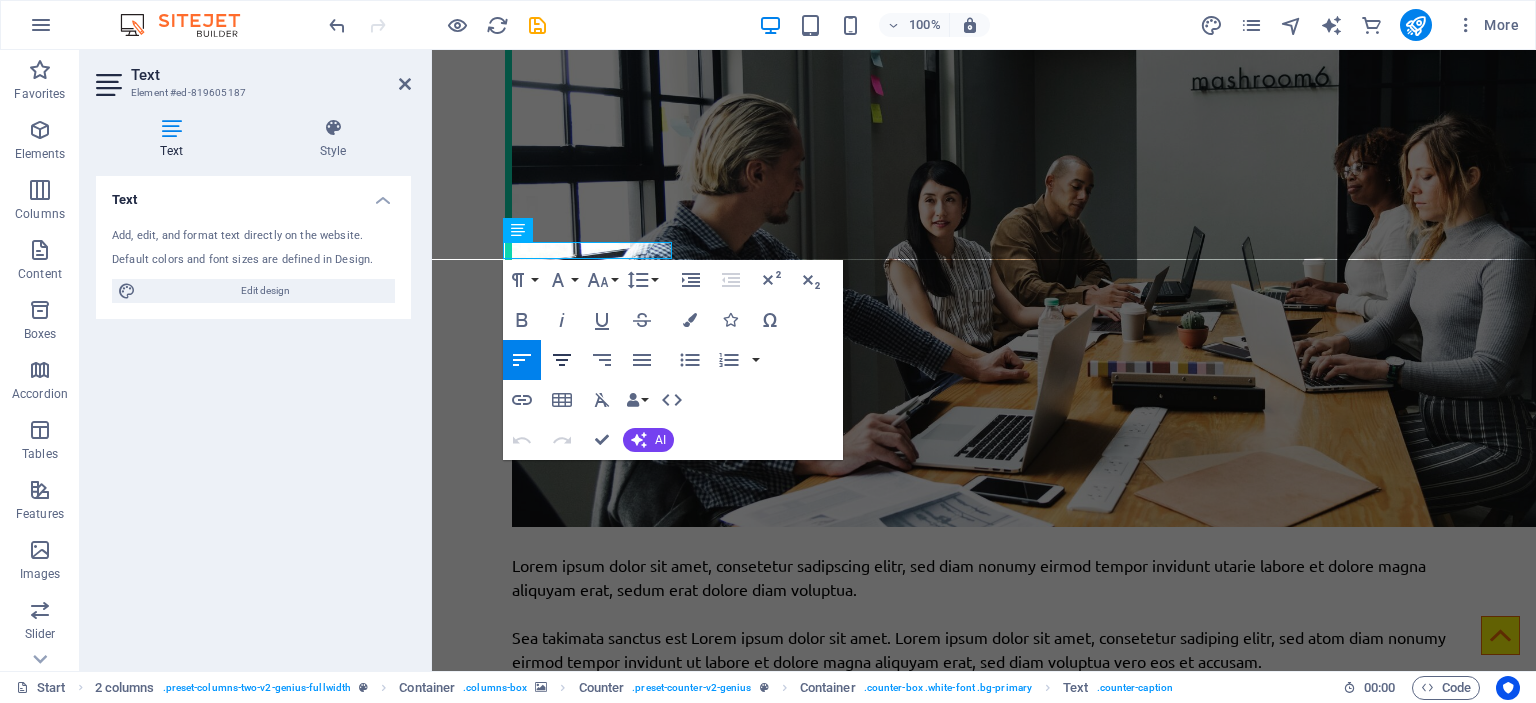 click 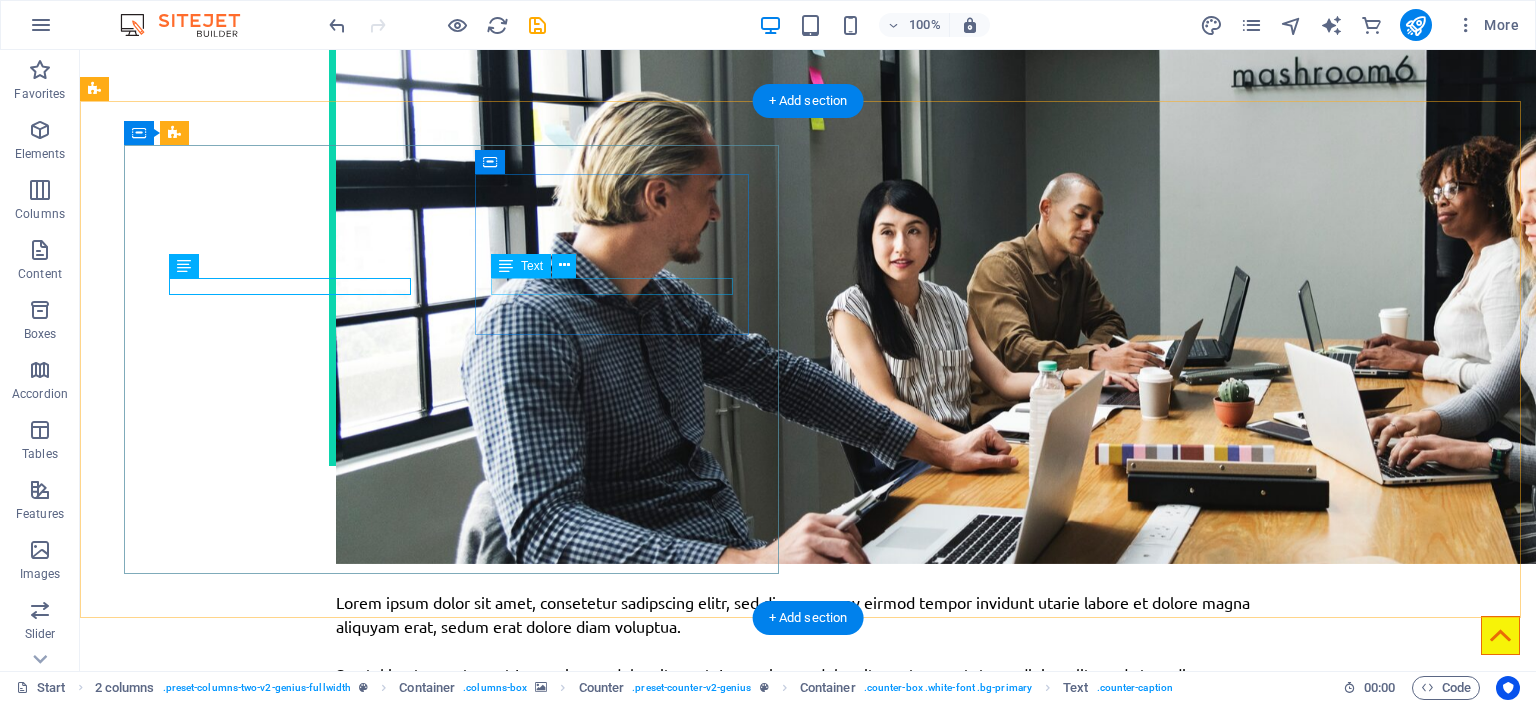 click on "klijenti" at bounding box center [292, 3702] 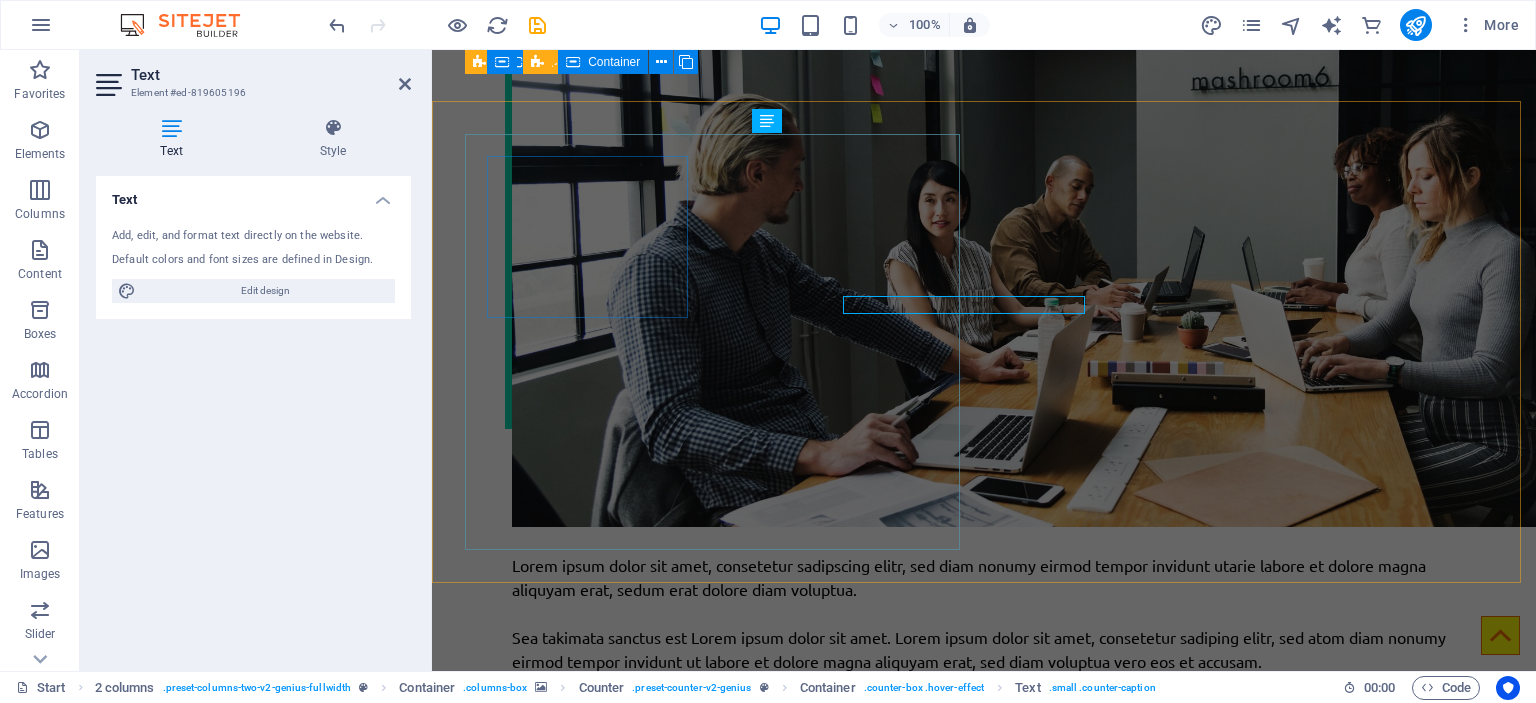 scroll, scrollTop: 2750, scrollLeft: 0, axis: vertical 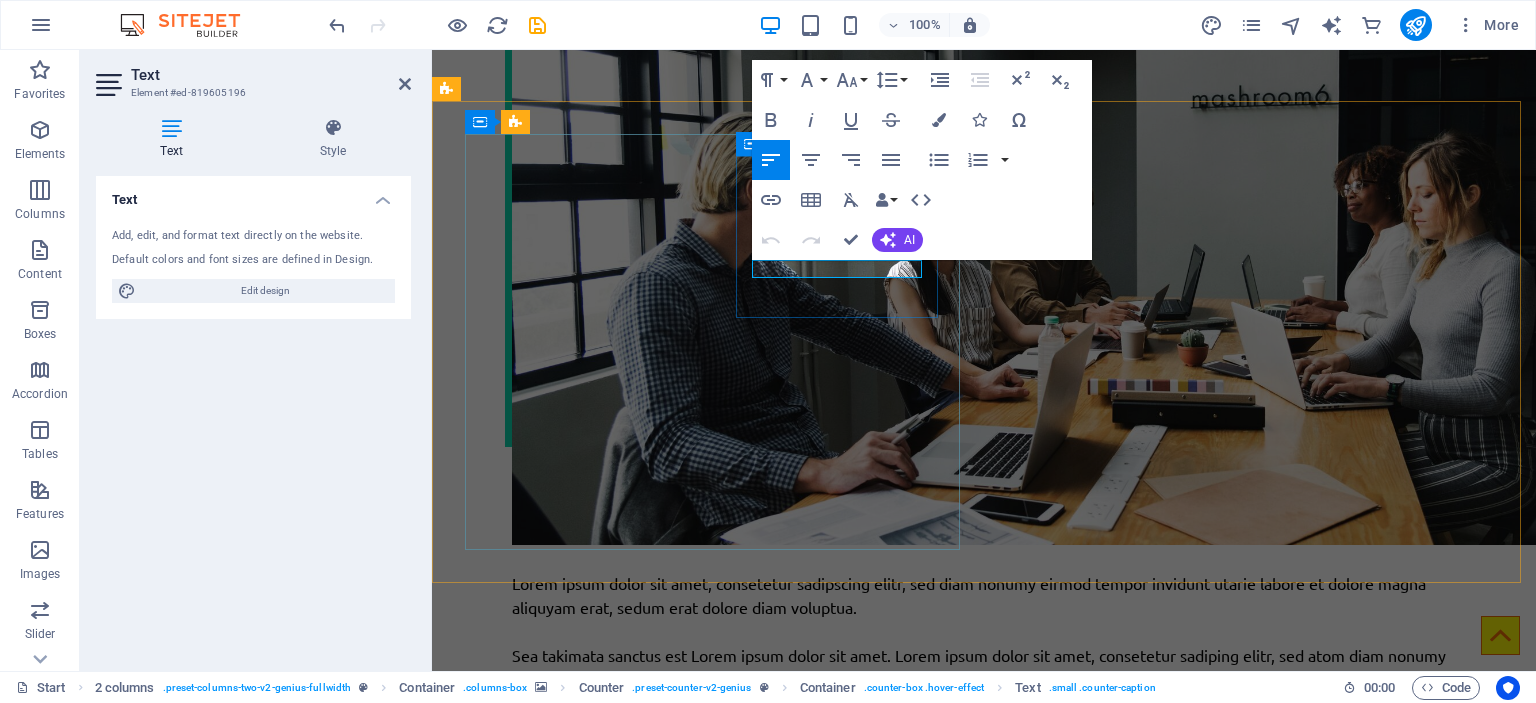 click on "klijenti" at bounding box center (589, 3651) 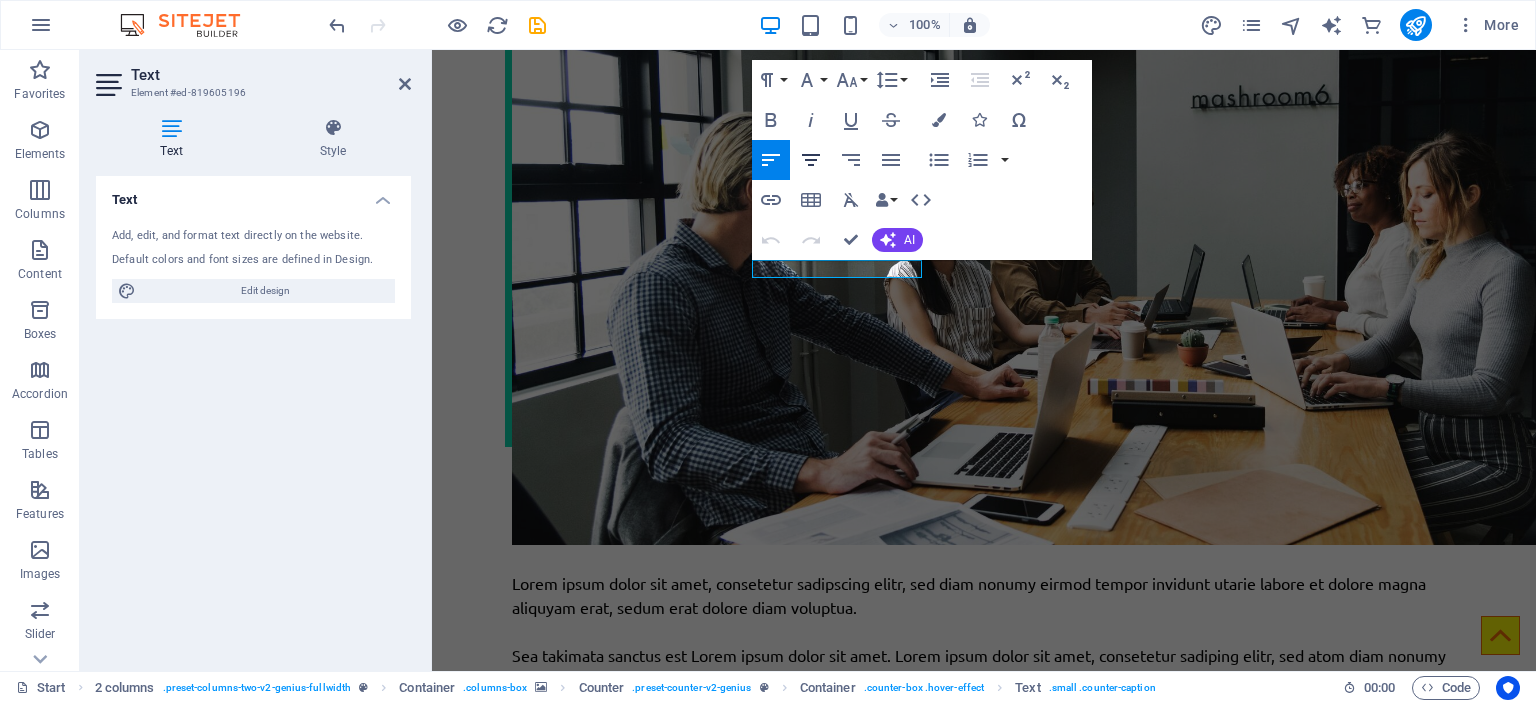 click 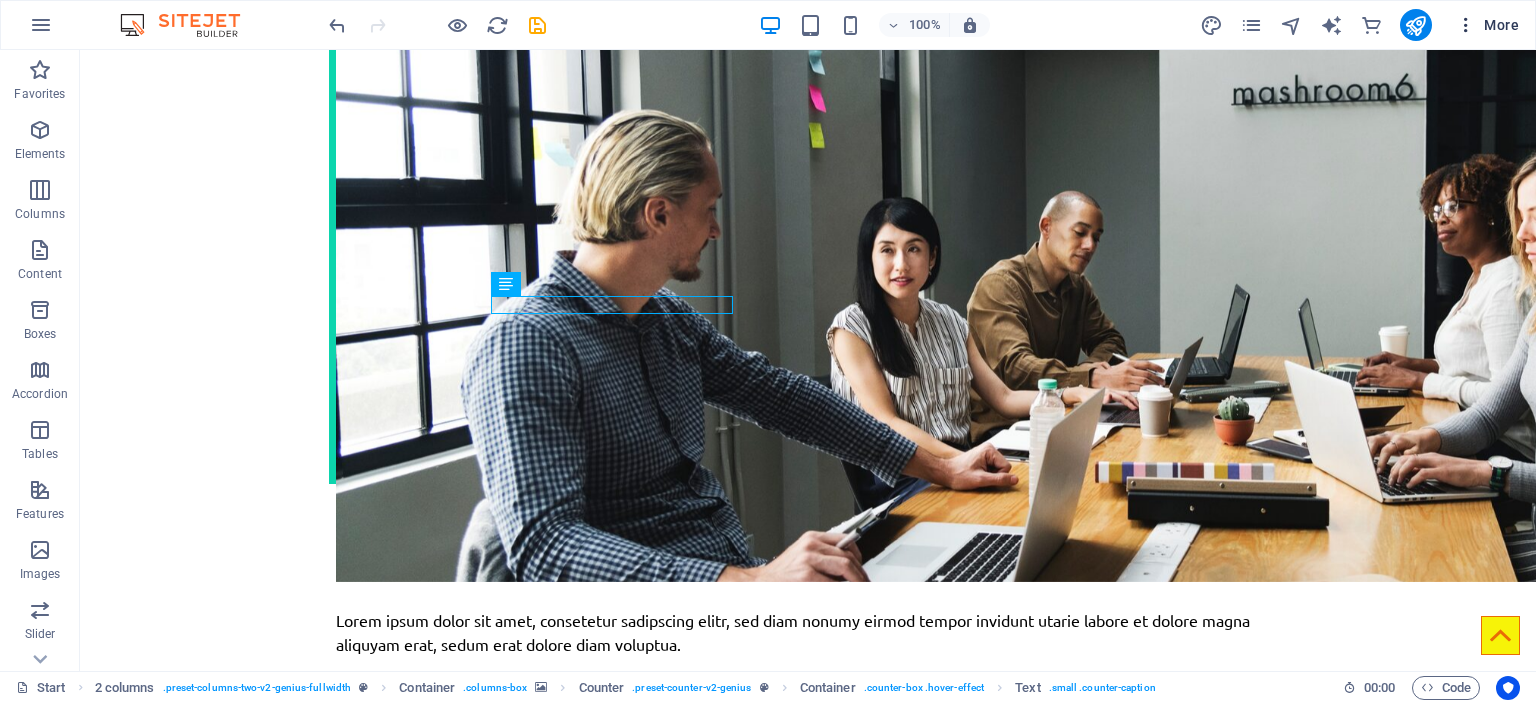 click on "More" at bounding box center (1487, 25) 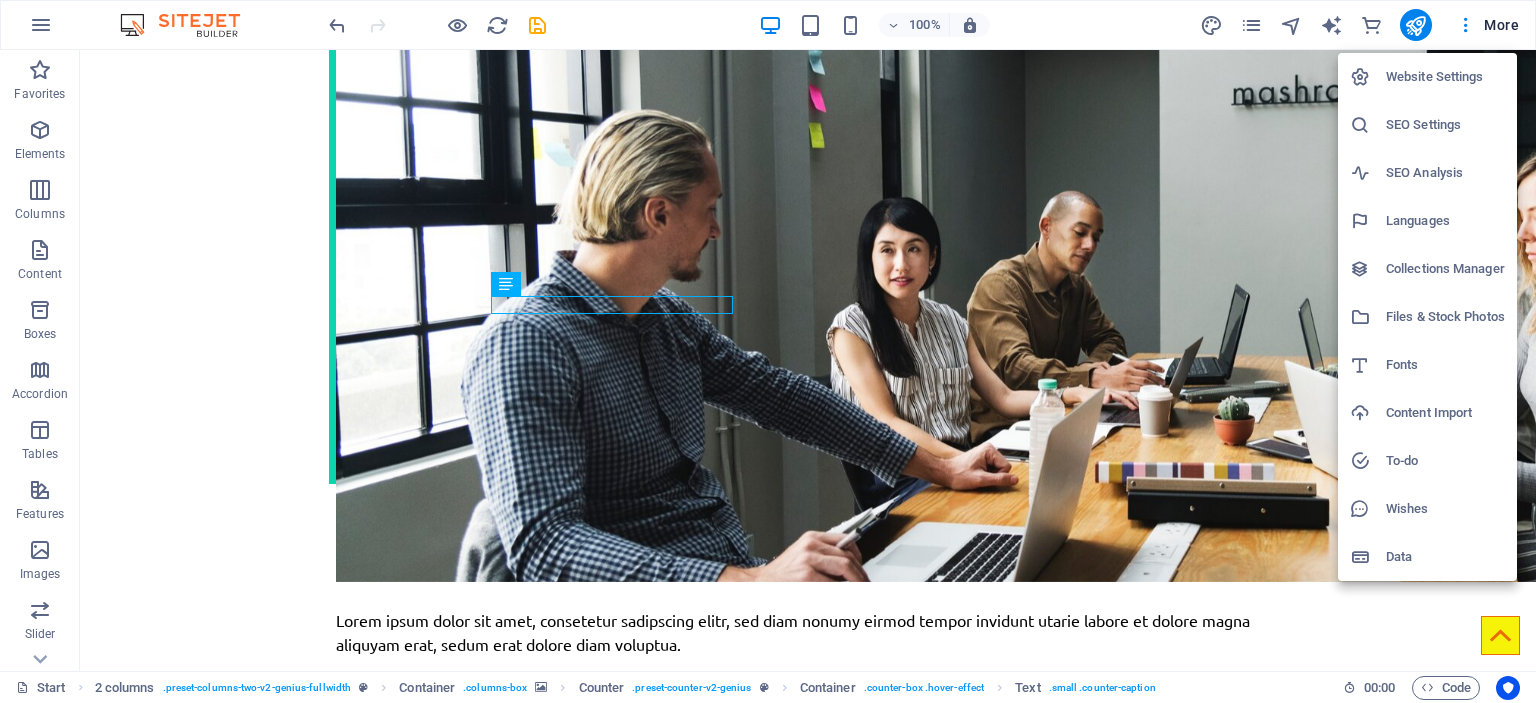 click at bounding box center [768, 351] 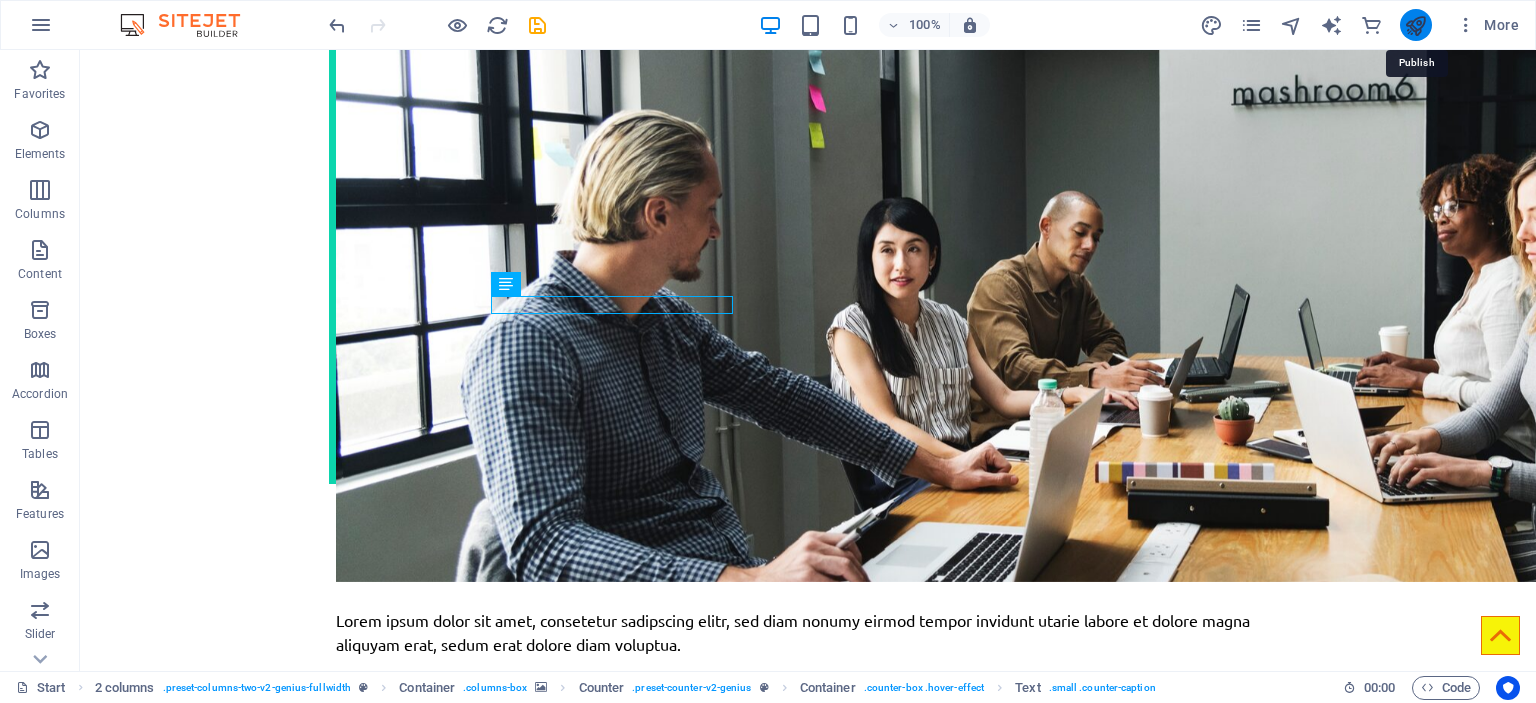 click at bounding box center (1415, 25) 